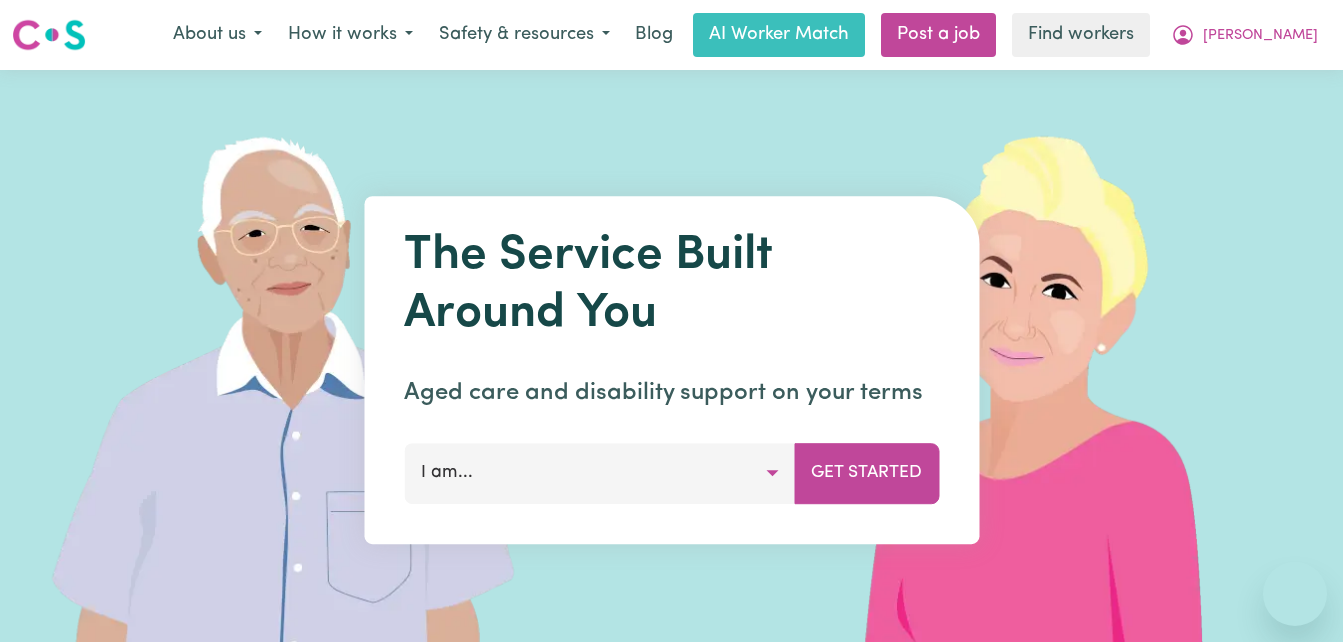 scroll, scrollTop: 0, scrollLeft: 0, axis: both 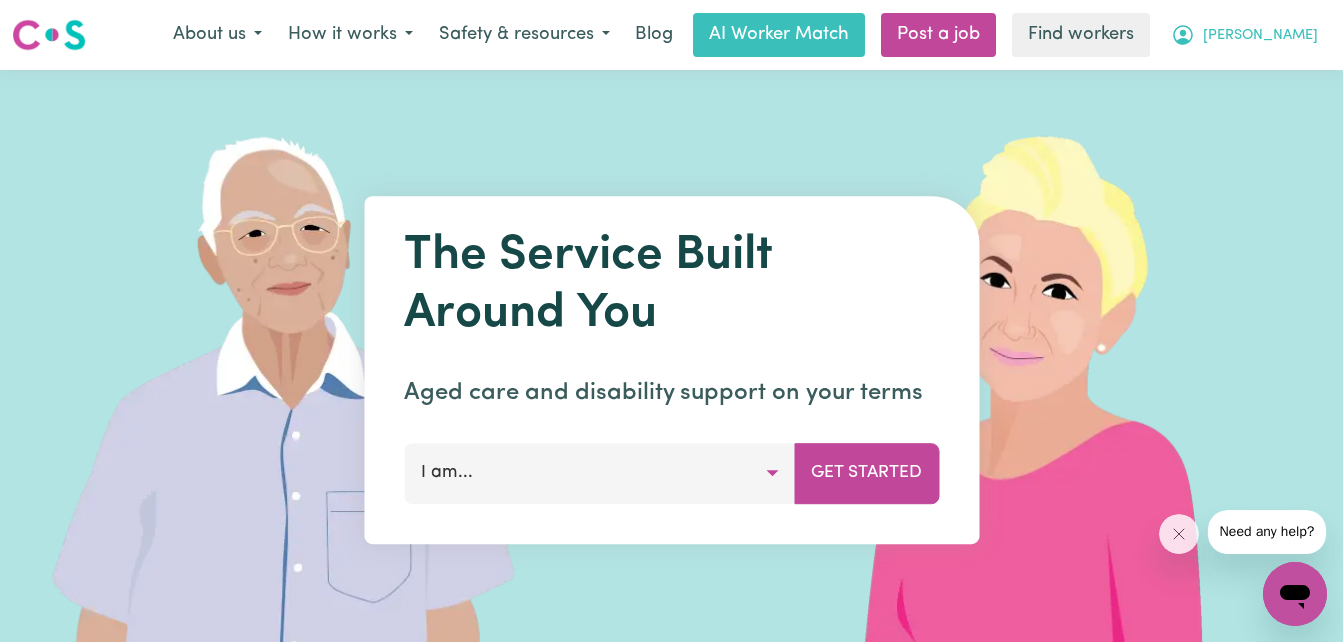 click on "[PERSON_NAME]" at bounding box center [1260, 36] 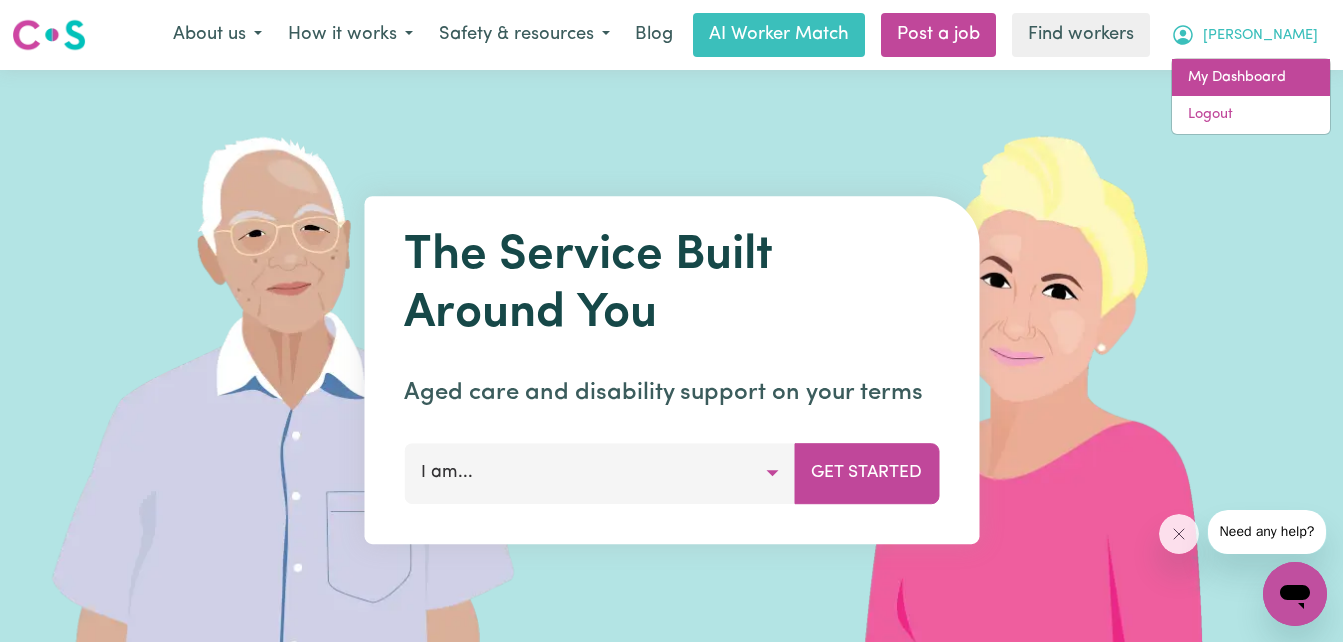click on "My Dashboard" at bounding box center [1251, 78] 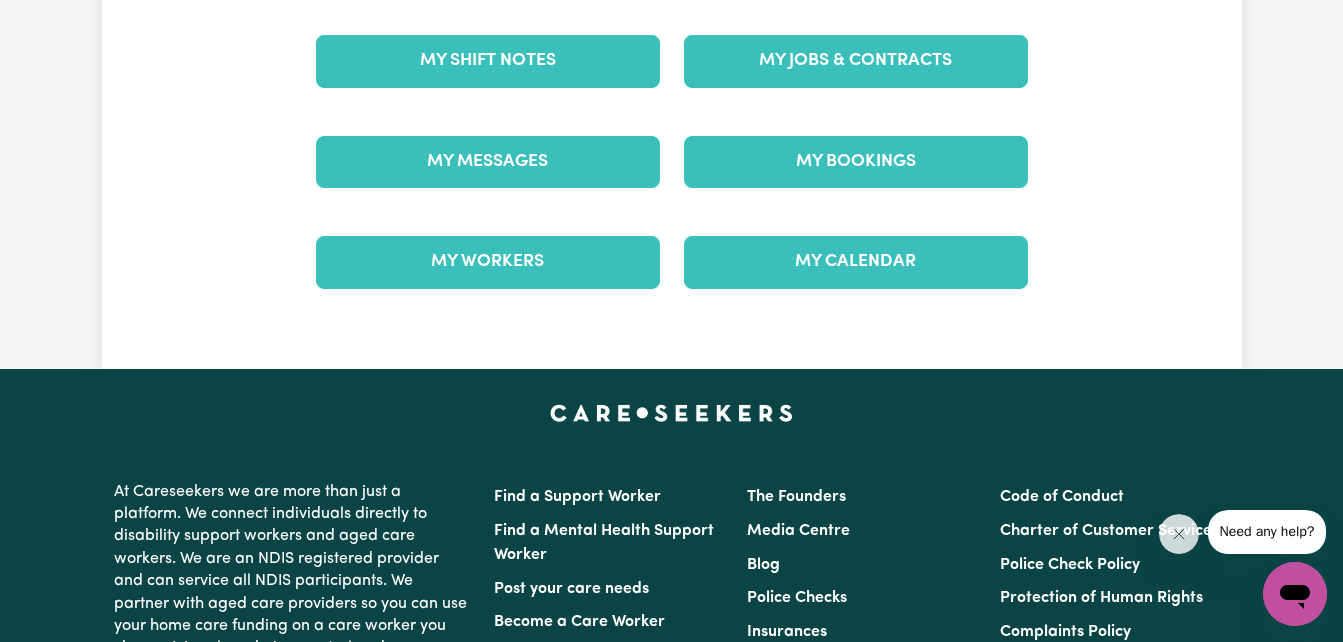 scroll, scrollTop: 240, scrollLeft: 0, axis: vertical 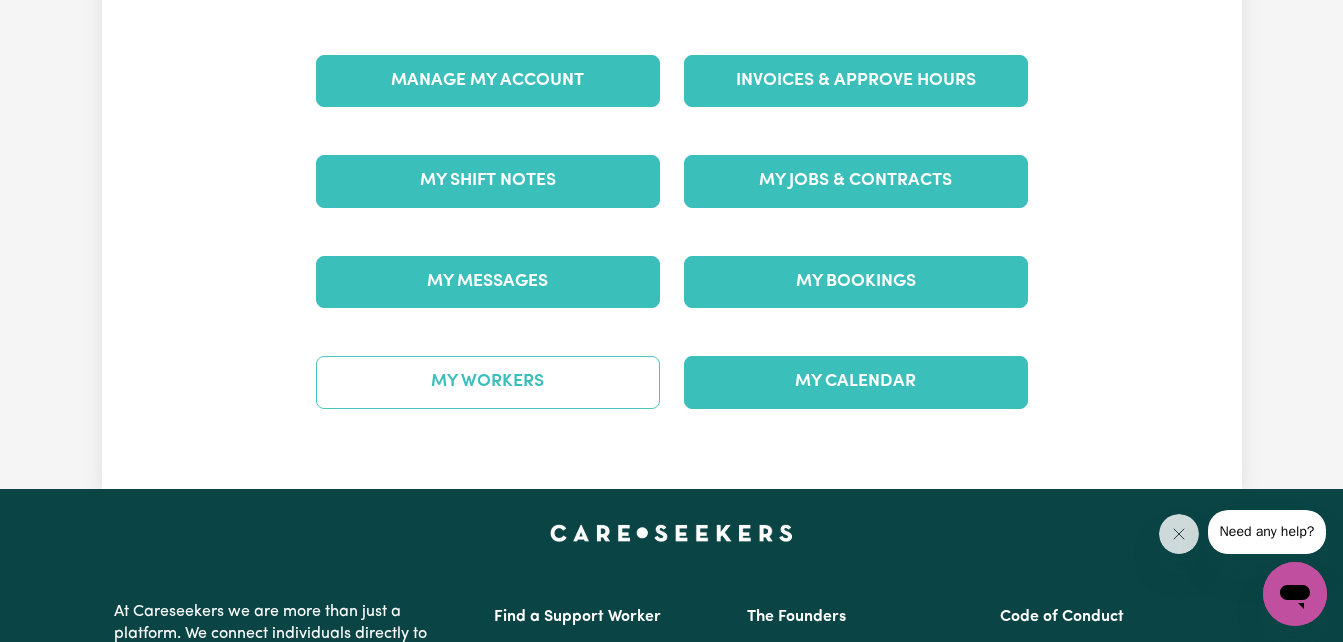 click on "My Workers" at bounding box center (488, 382) 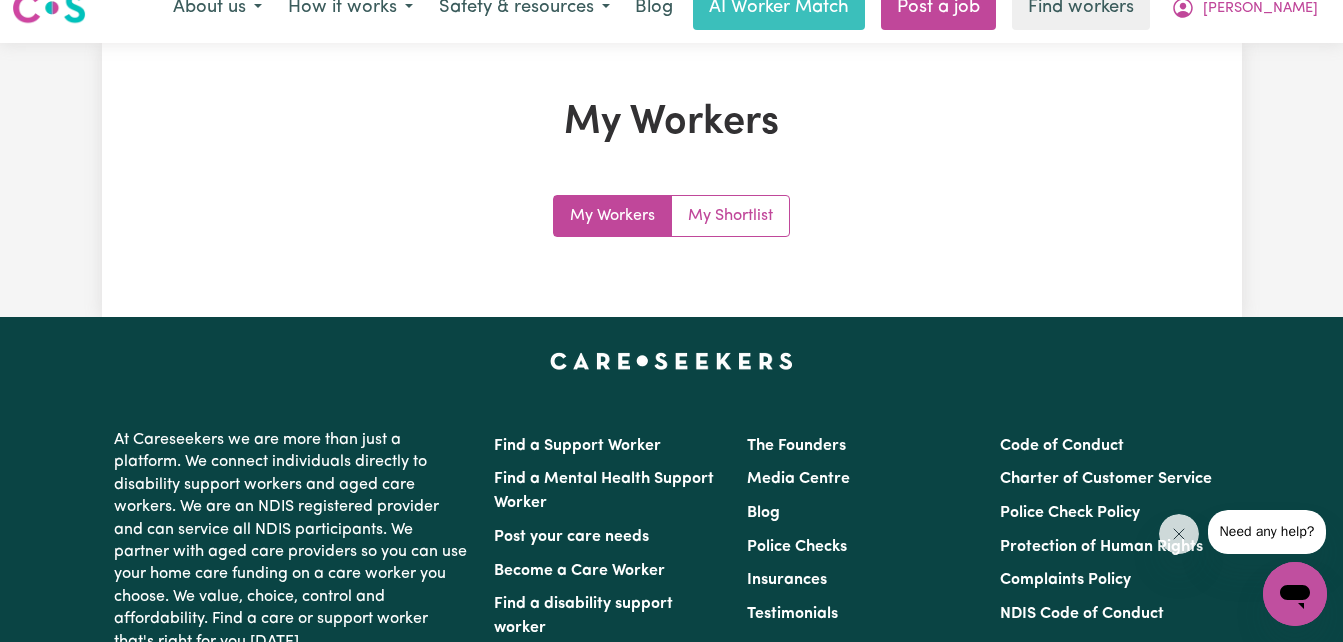 scroll, scrollTop: 0, scrollLeft: 0, axis: both 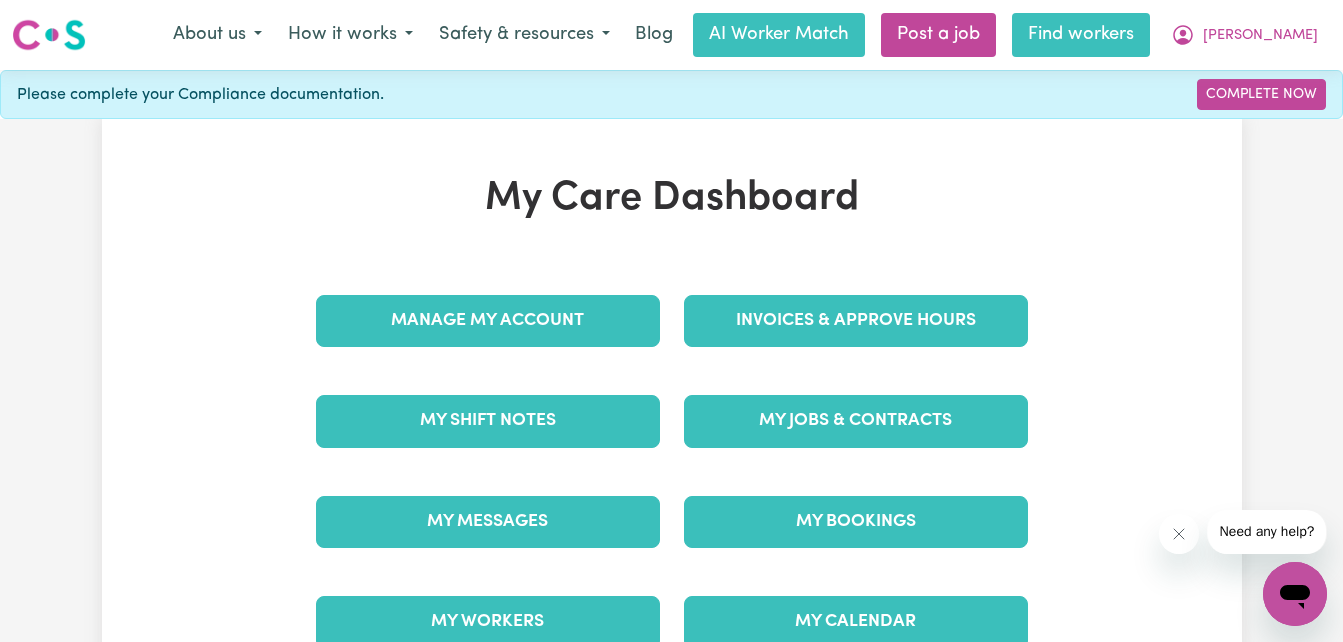 click on "Find workers" at bounding box center [1081, 35] 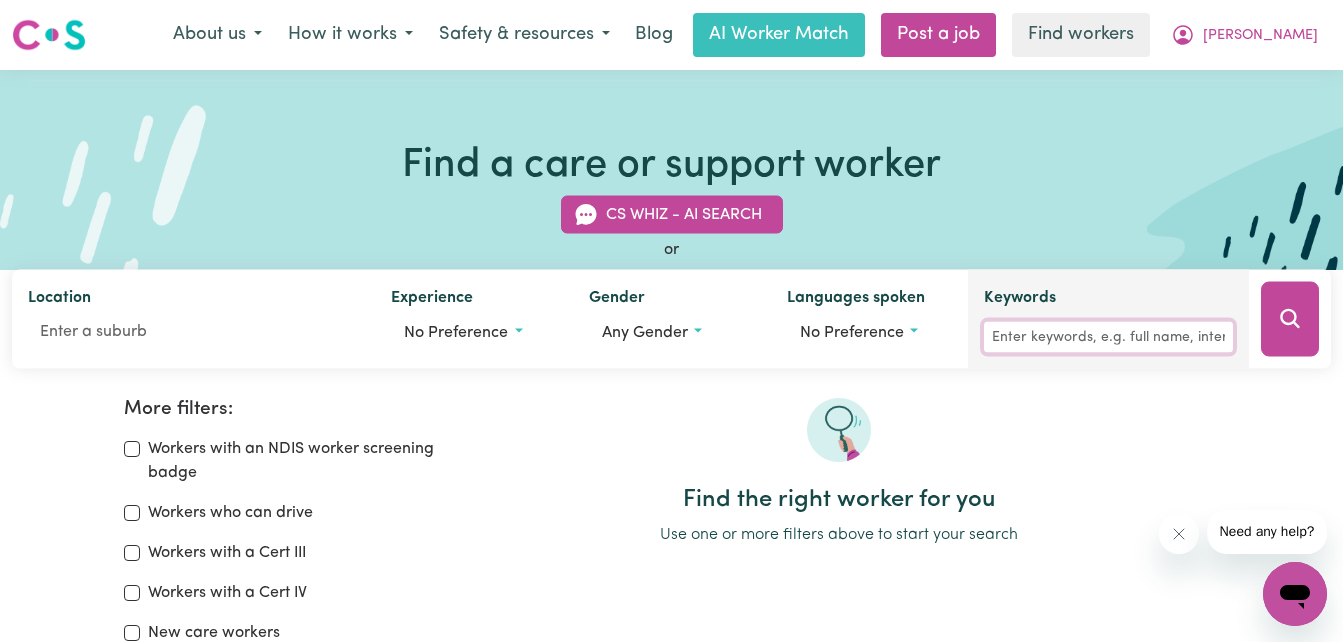 click on "Keywords" at bounding box center (1108, 337) 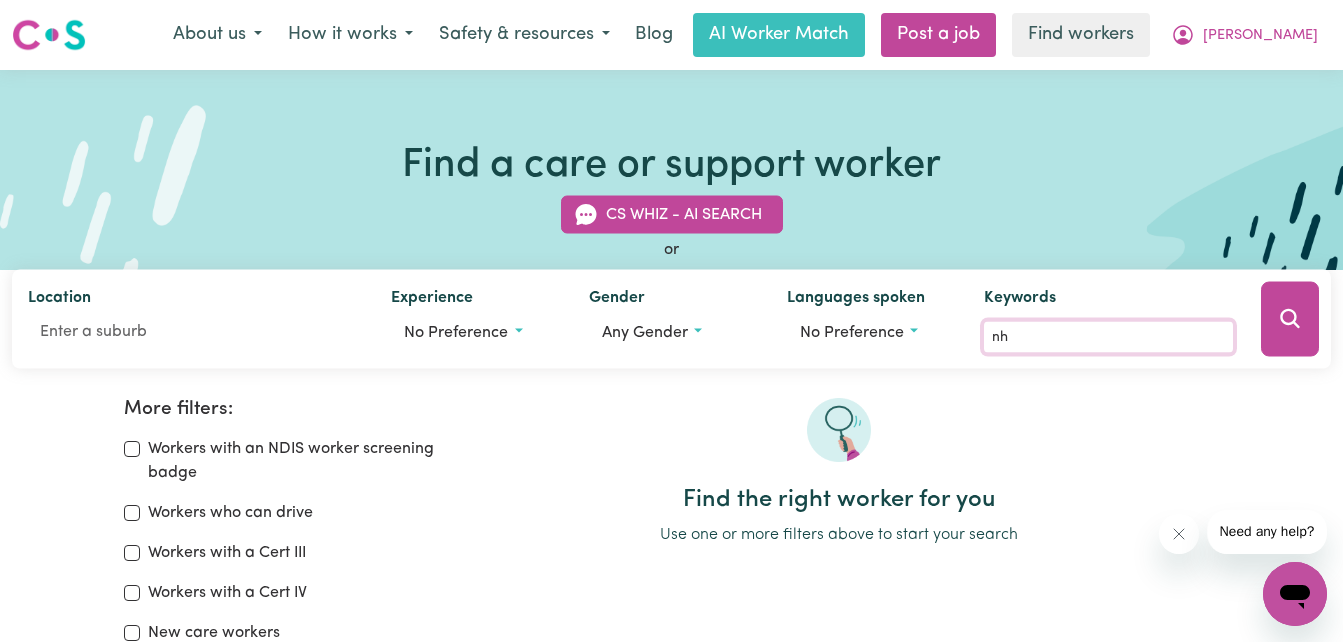 type on "nh" 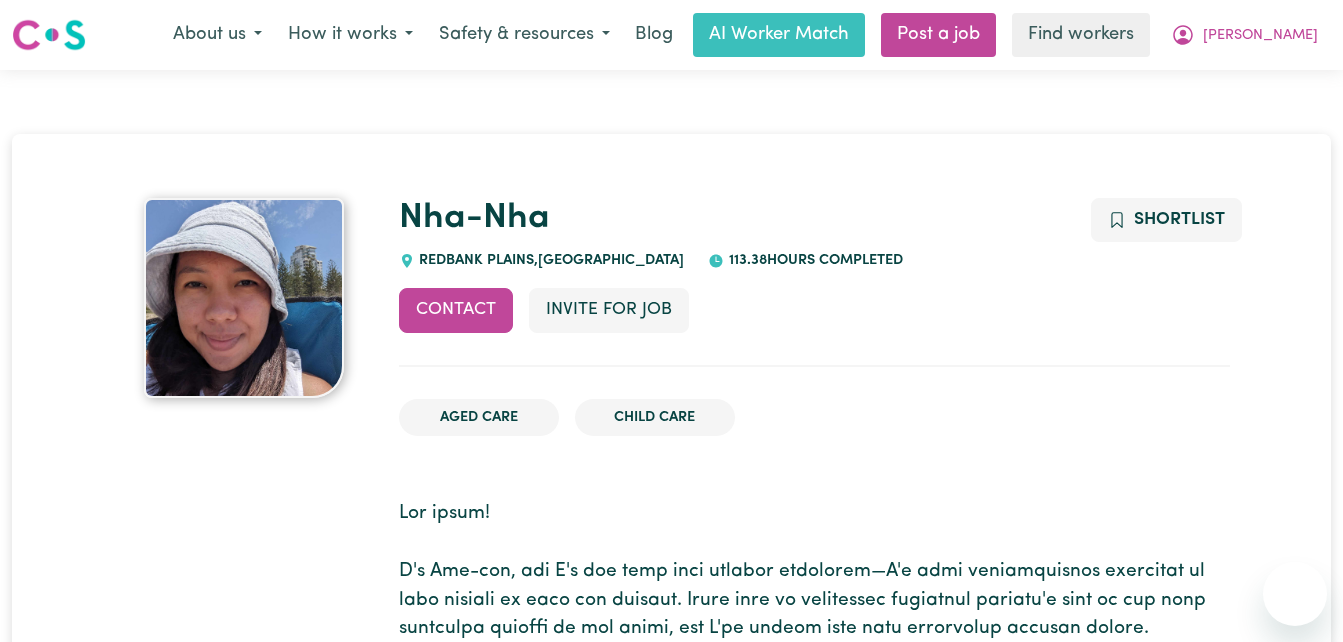 scroll, scrollTop: 0, scrollLeft: 0, axis: both 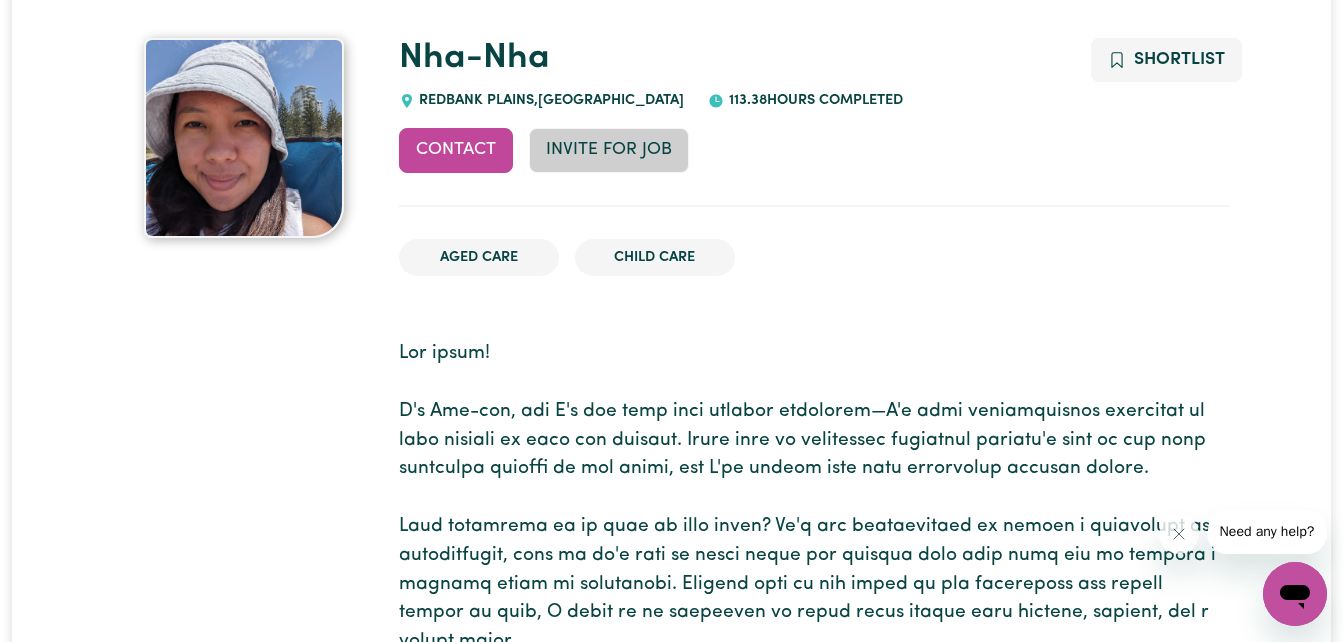 click on "Invite for Job" at bounding box center [609, 150] 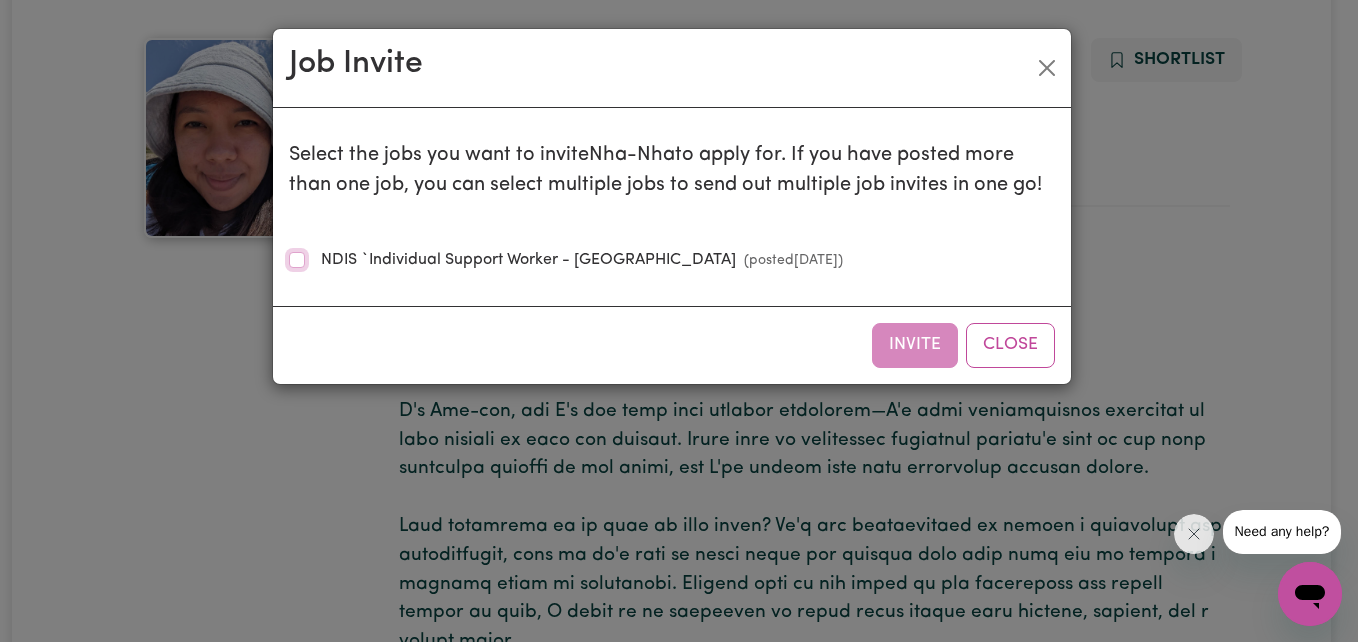 click on "NDIS `Individual Support Worker - North Ipswich (posted  May 26 2025 )" at bounding box center [297, 260] 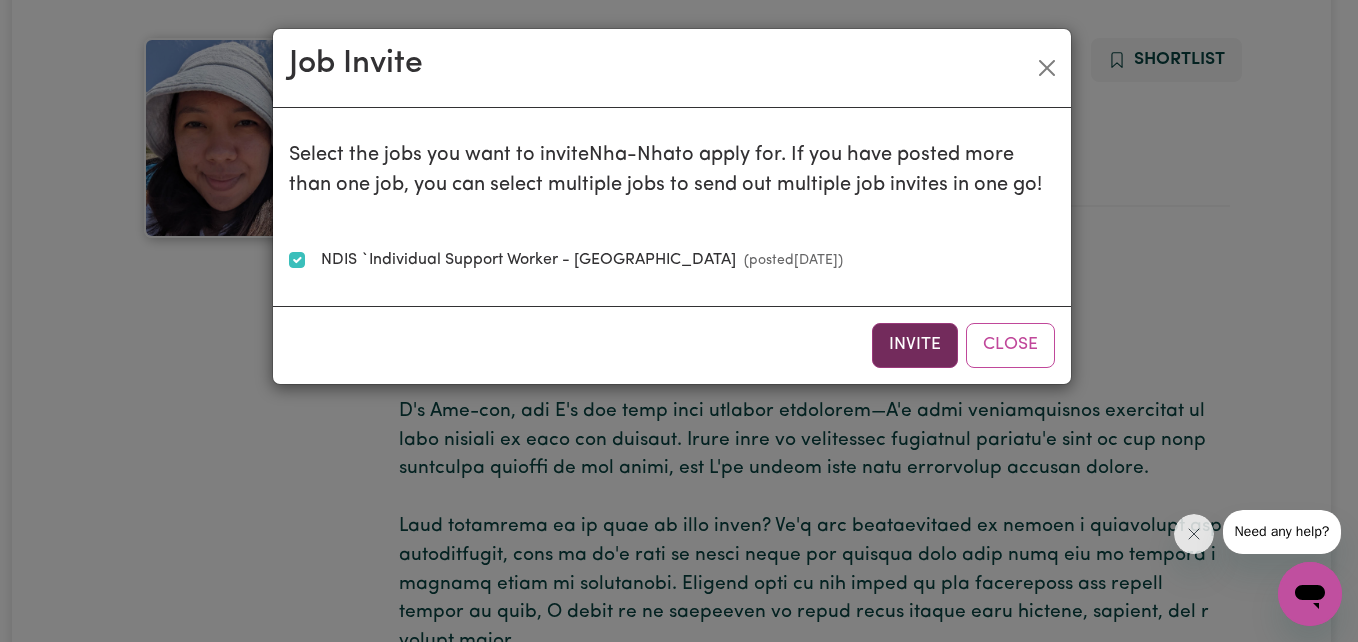 click on "Invite" at bounding box center (915, 345) 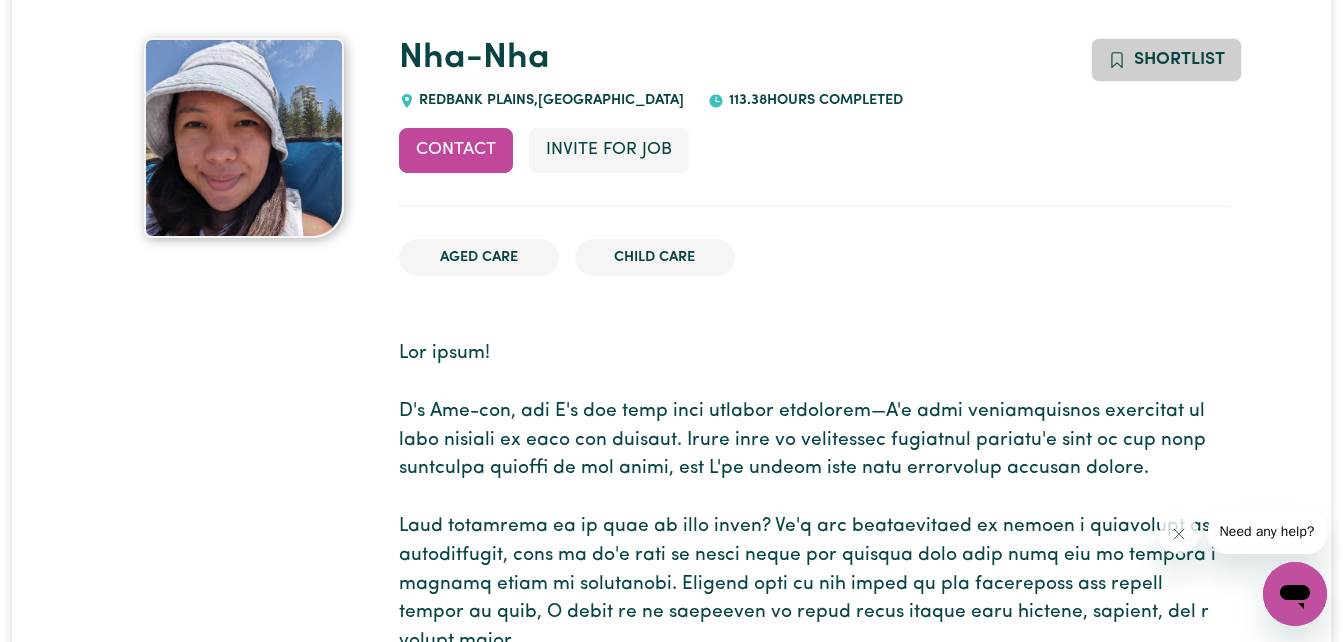 click on "Shortlist" at bounding box center (1179, 59) 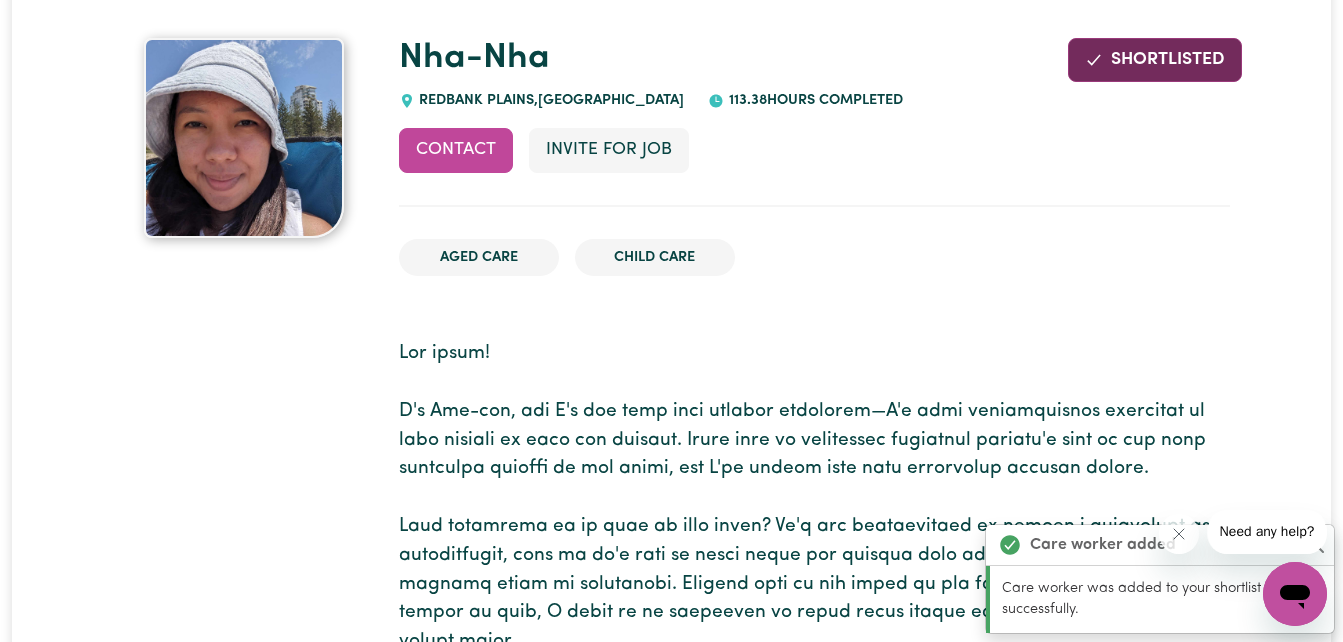 click at bounding box center (244, 2028) 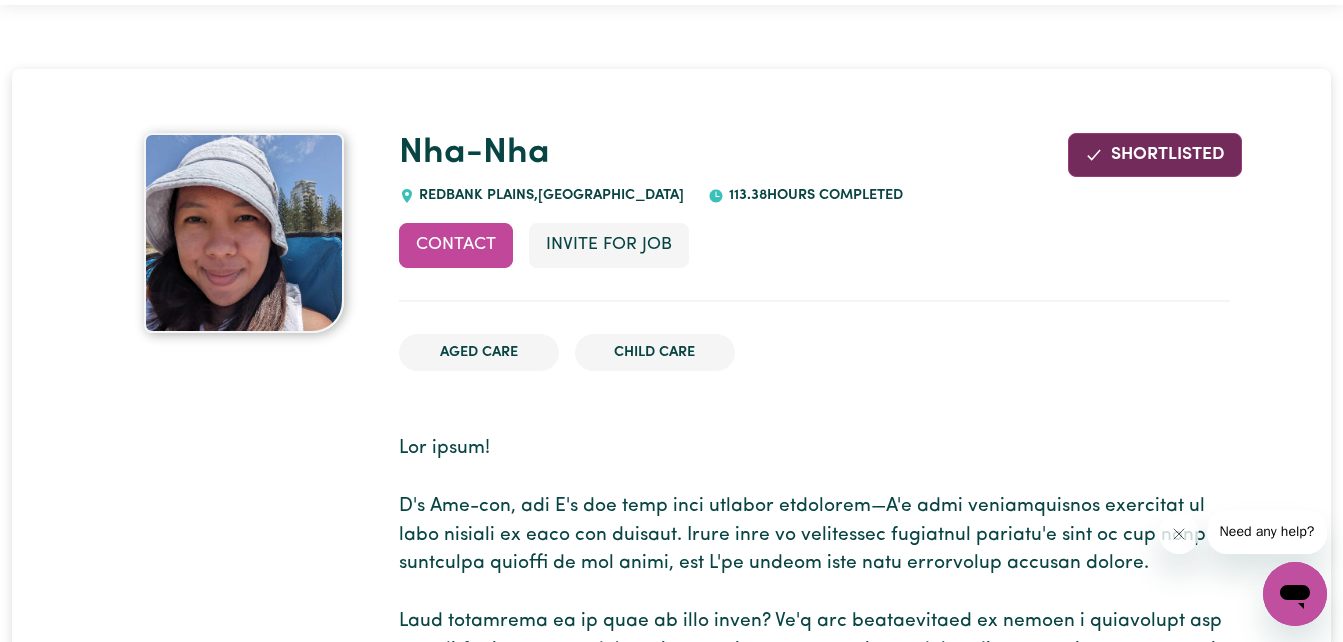 scroll, scrollTop: 0, scrollLeft: 0, axis: both 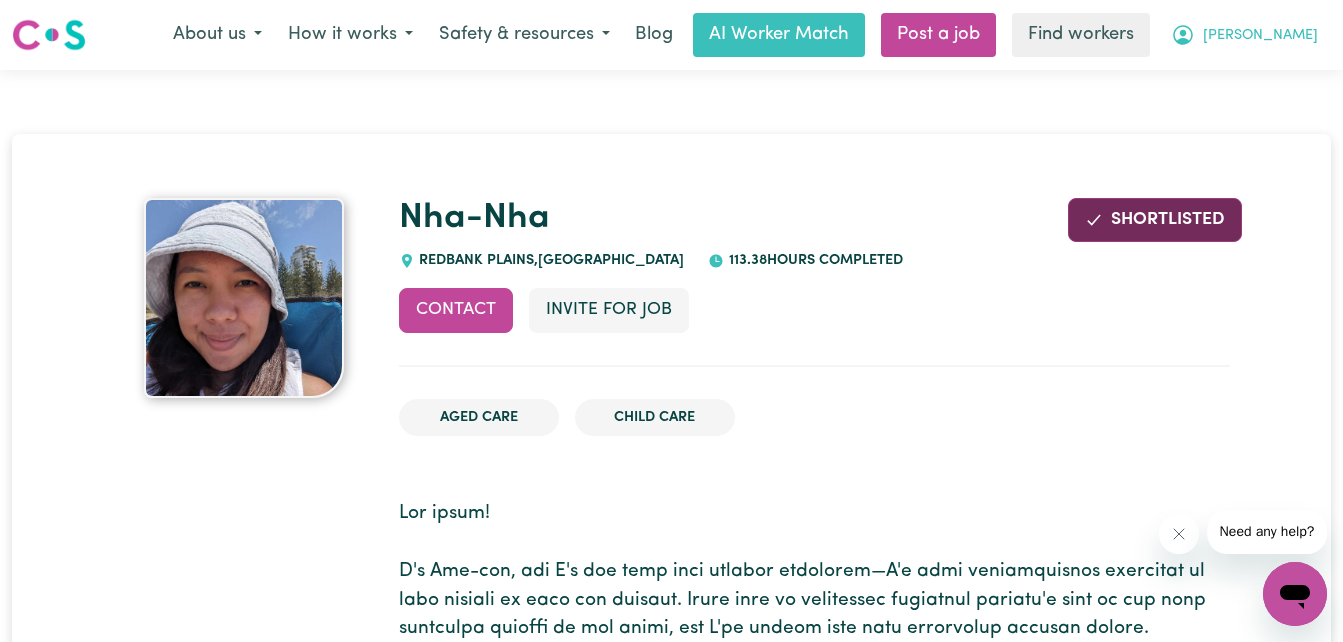 click on "Debbie" at bounding box center (1244, 35) 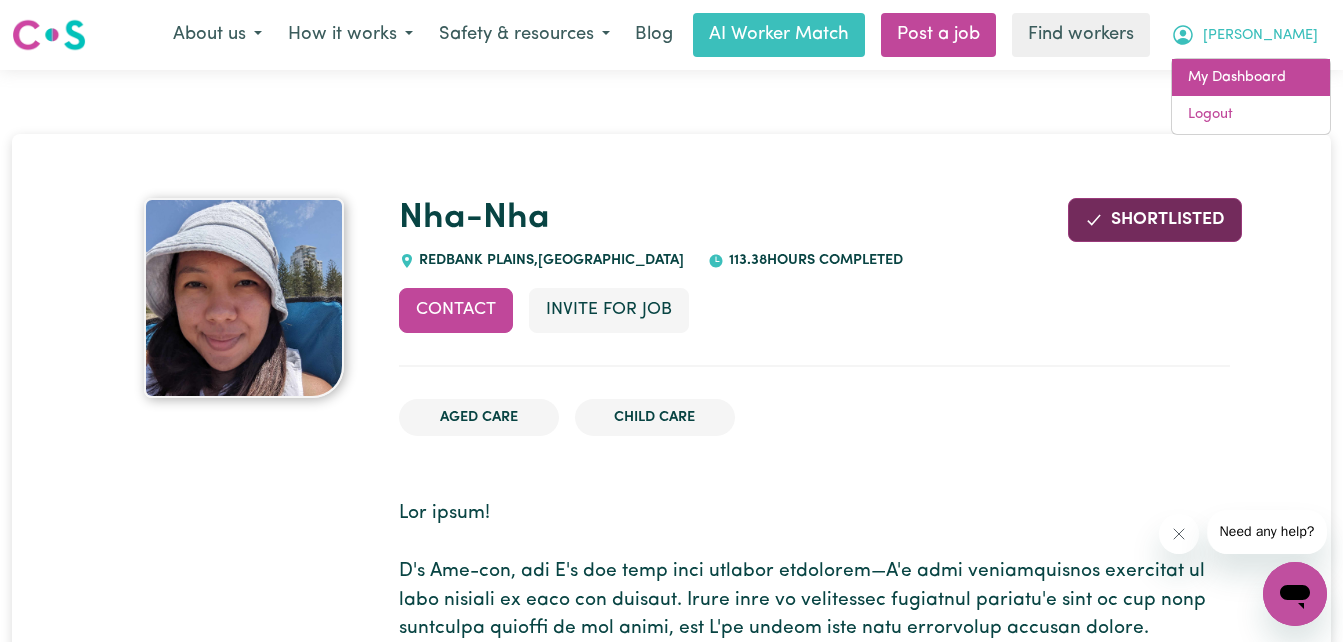 click on "My Dashboard" at bounding box center (1251, 78) 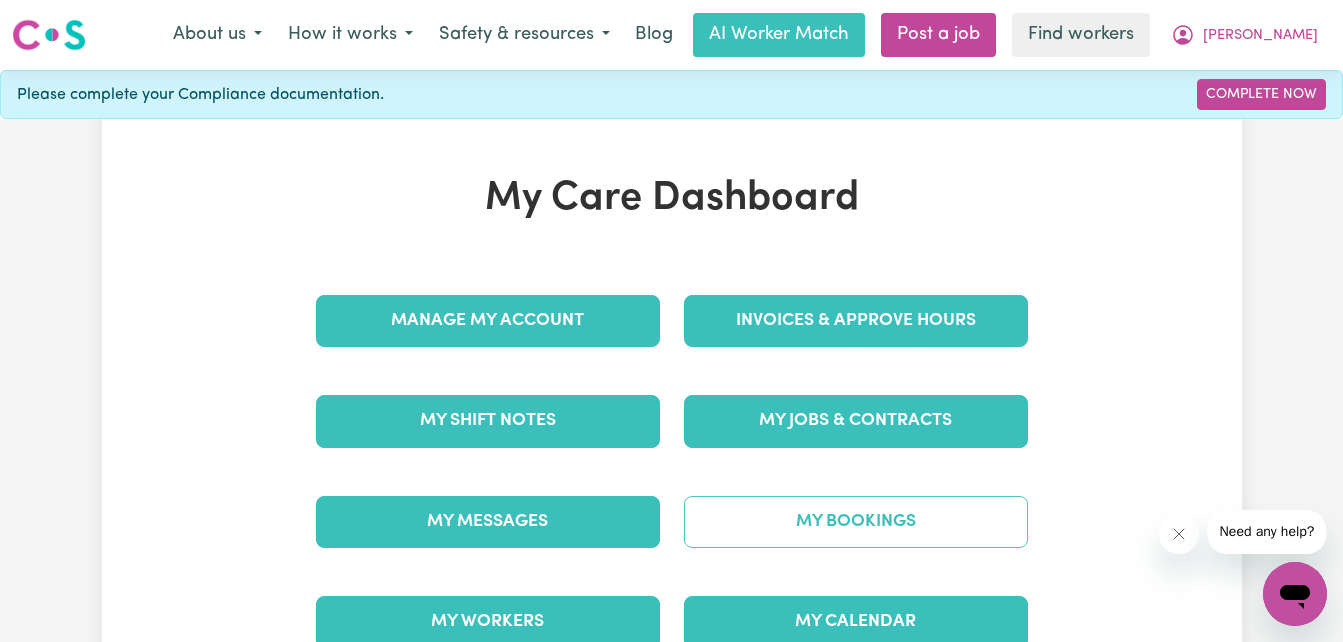 click on "My Bookings" at bounding box center [856, 522] 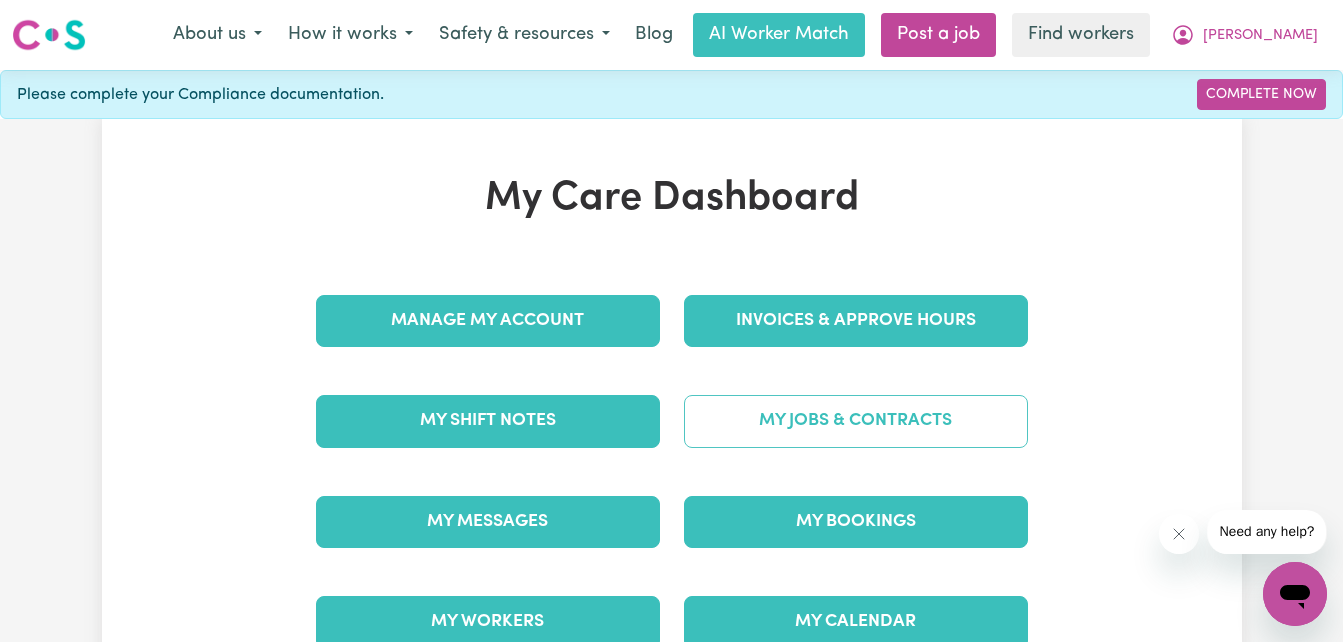 click on "My Jobs & Contracts" at bounding box center (856, 421) 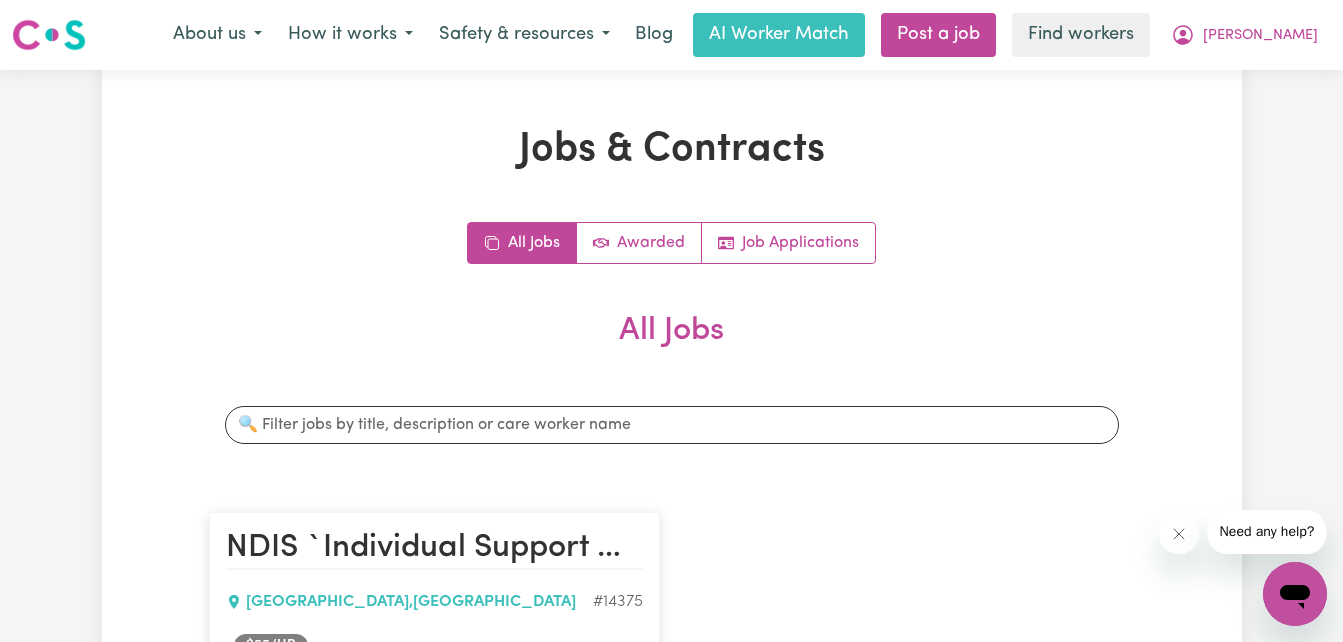 click on "All Jobs Search jobs  NDIS `Individual Support Worker - North Ipswich NORTH IPSWICH ,  Queensland # 14375 $ 55 /hr Looking for a casusl support worker to join an engernic support team (intially this is an oncall/ fill in postion that may lead to part-time work, depending on your availability.)  My interest include: art, reading, gardening, and exploring the great outdoor.  I am aprofessional awarding artist and small business owner so the role includes supporting me in the art studio, visiting art galleries, working .with art galleriies and entering art exhibition. An intest in art is recommended. I requiore 24 hours support, due to medication and mealtime assistance. Training is provided in all areas of the job, via team leader. View more details Posted:  May 26, 2025 Award Job" at bounding box center (672, 760) 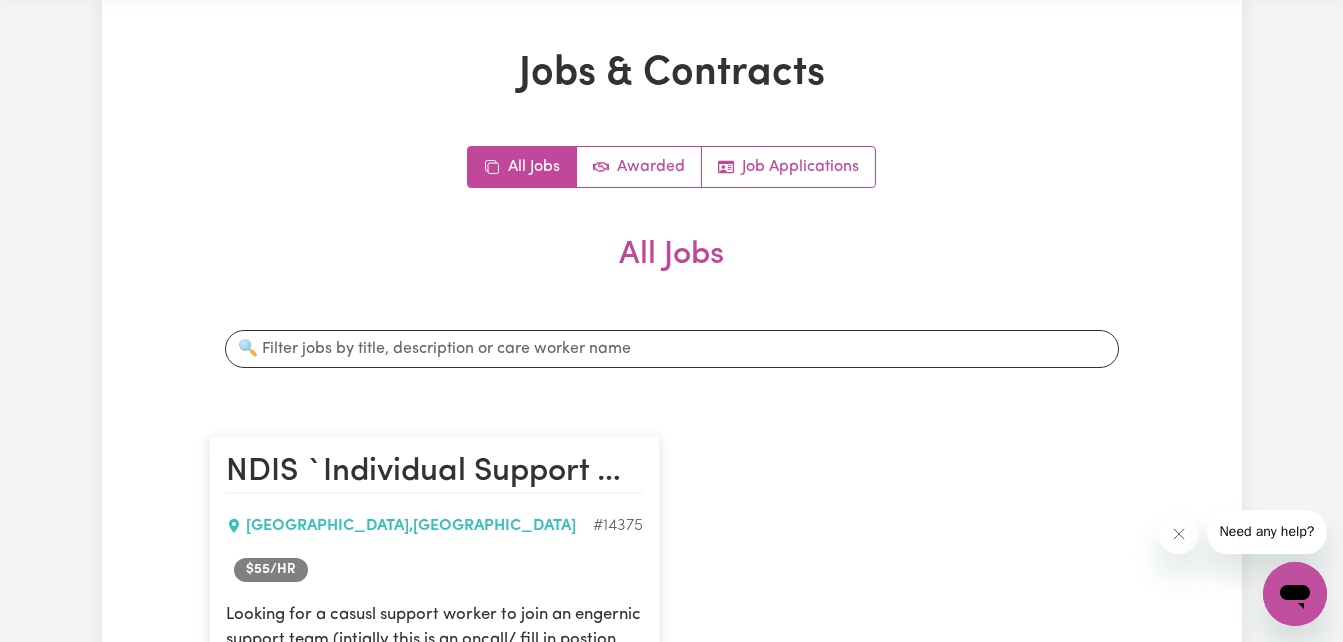 scroll, scrollTop: 0, scrollLeft: 0, axis: both 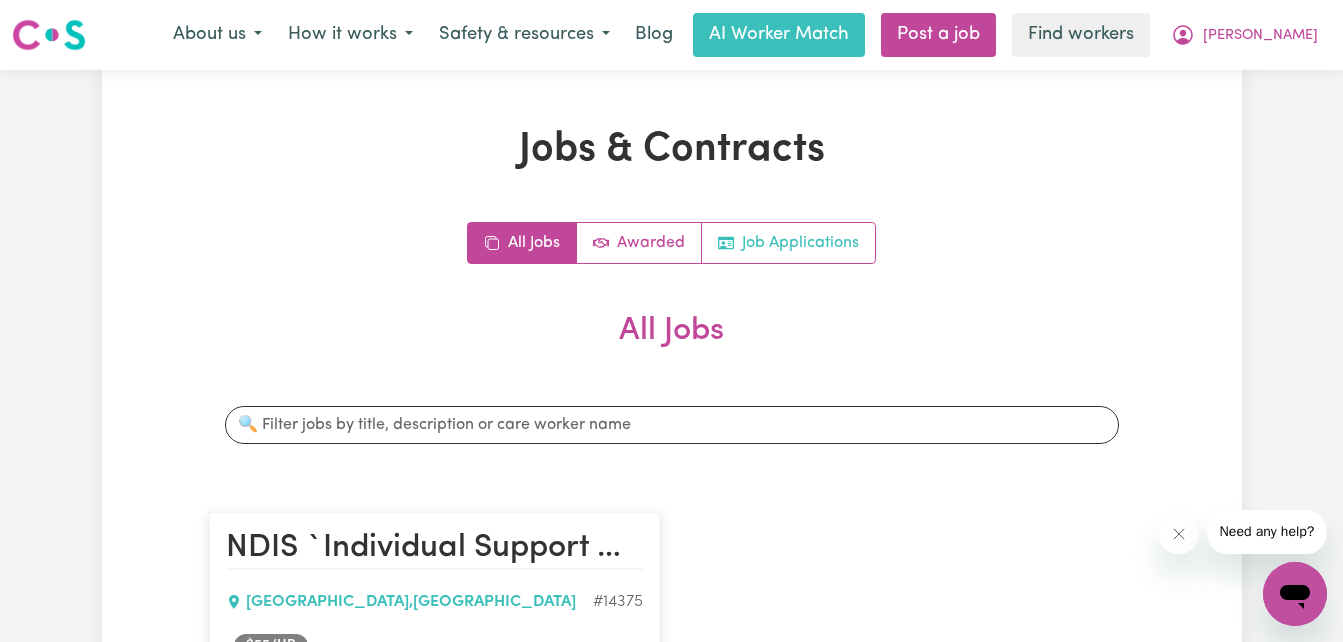 click on "Job Applications" at bounding box center (788, 243) 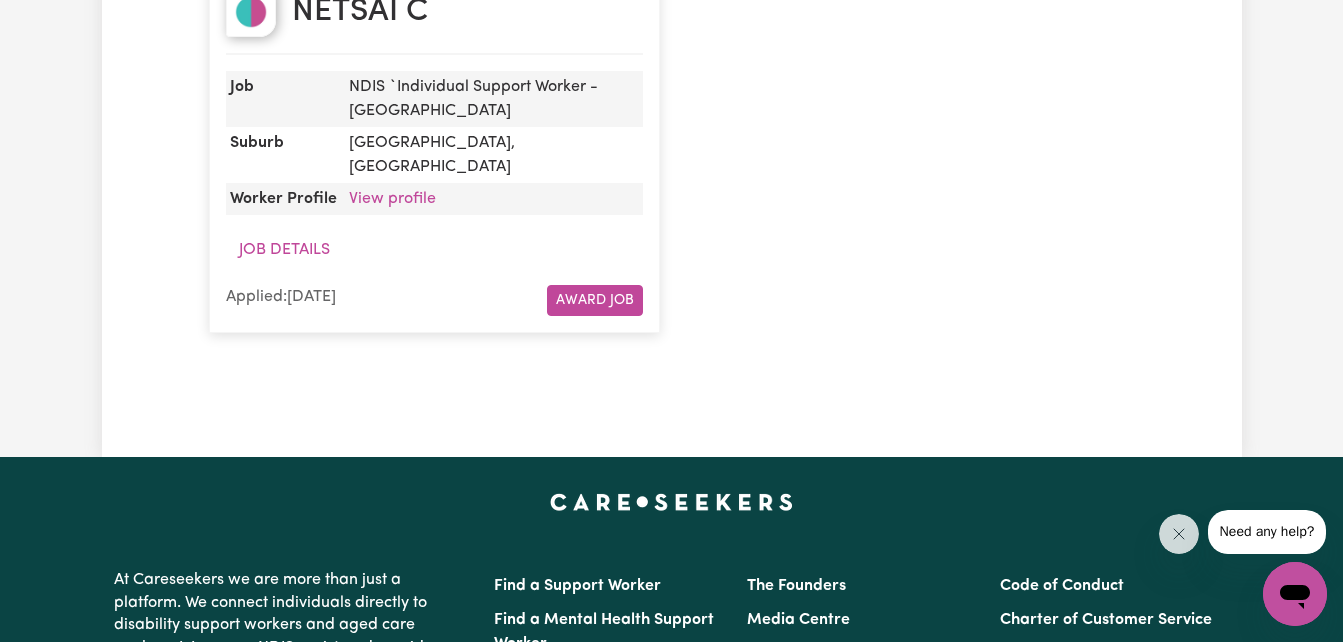 scroll, scrollTop: 720, scrollLeft: 0, axis: vertical 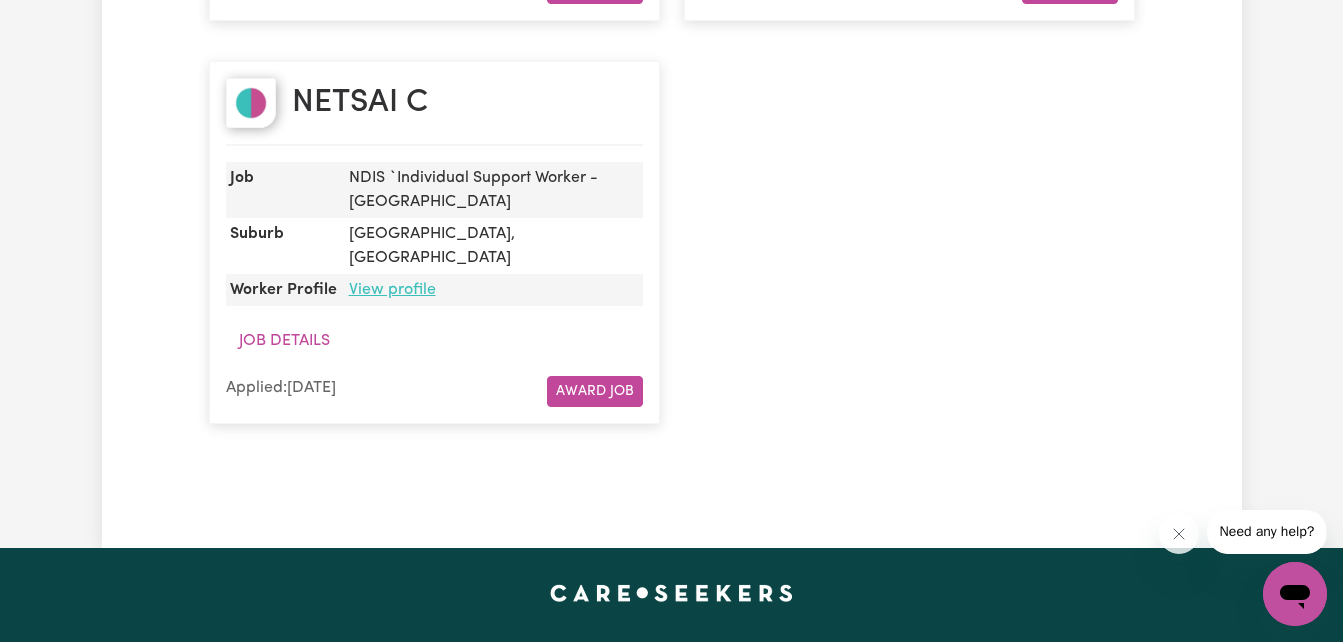 click on "View profile" at bounding box center (392, 290) 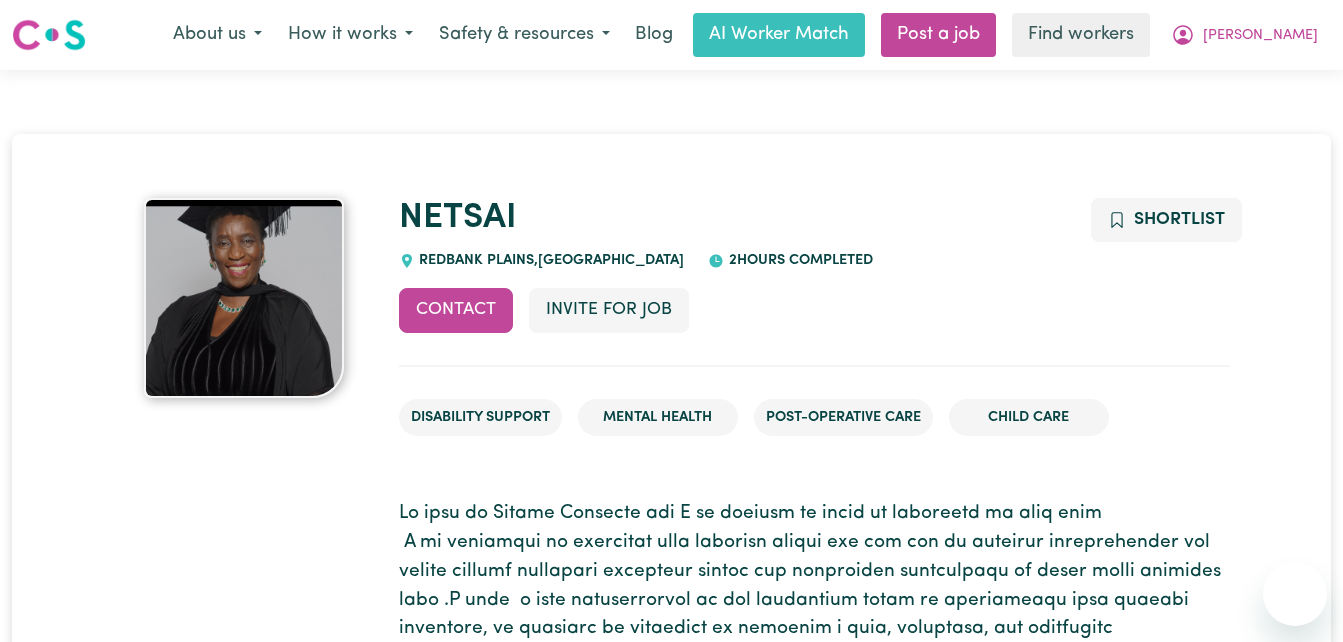 scroll, scrollTop: 0, scrollLeft: 0, axis: both 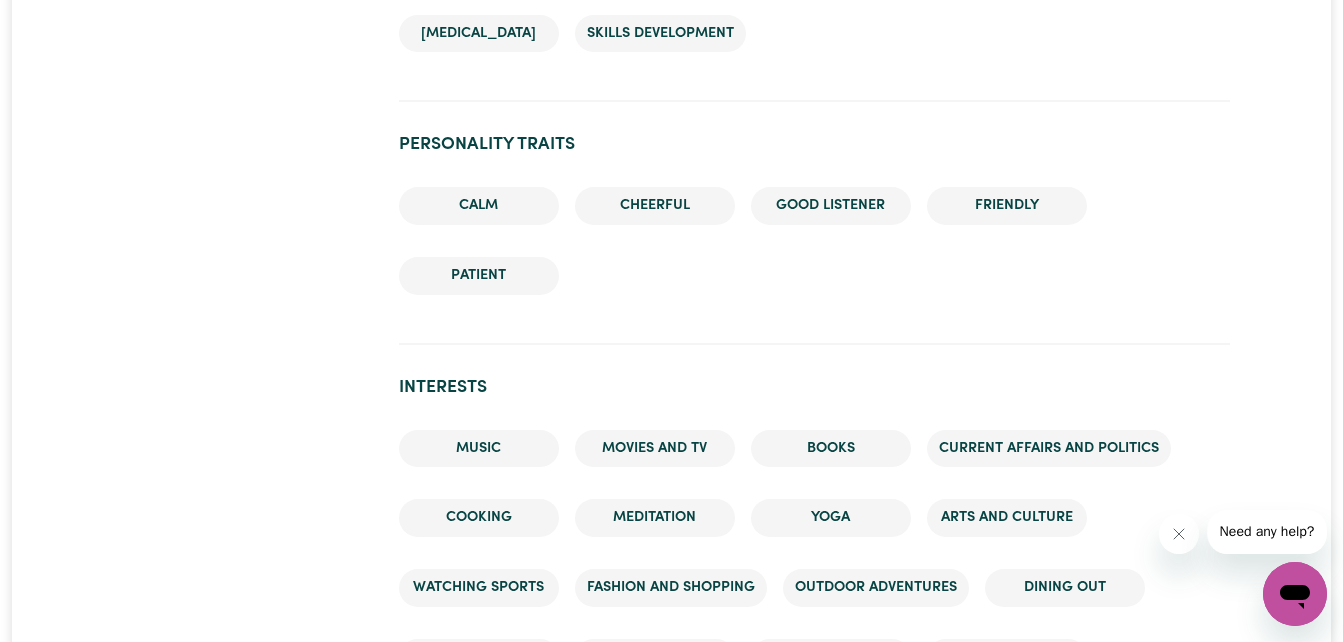 click at bounding box center [244, -508] 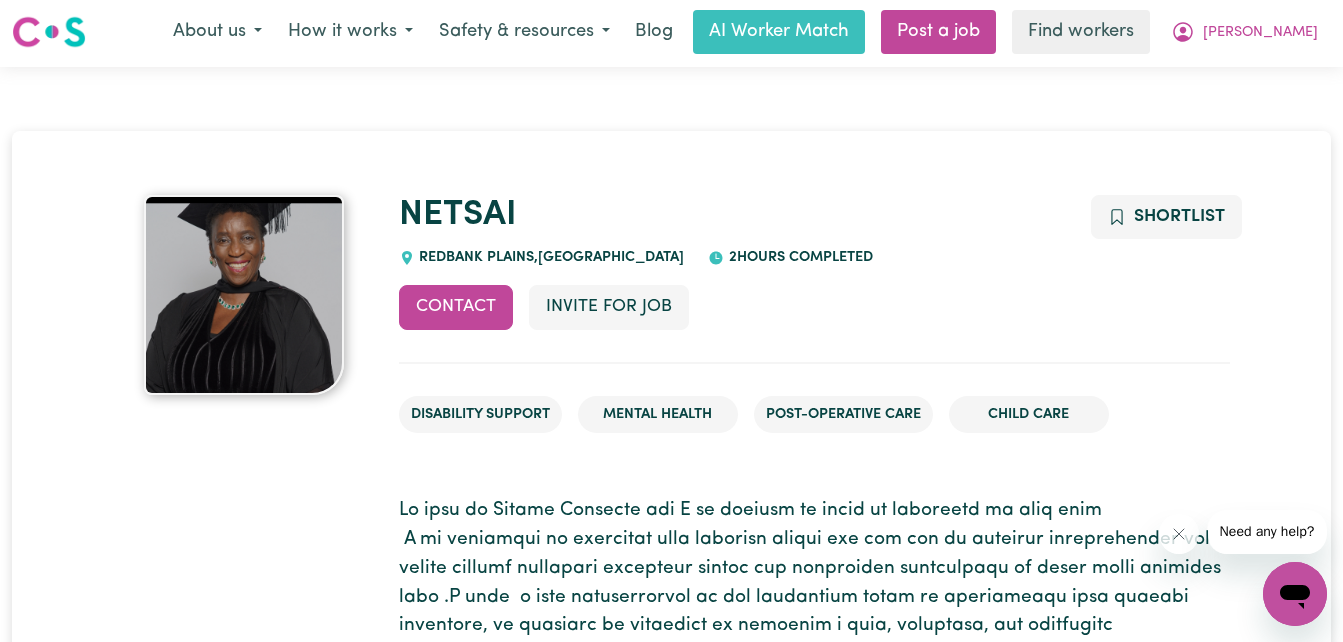 scroll, scrollTop: 0, scrollLeft: 0, axis: both 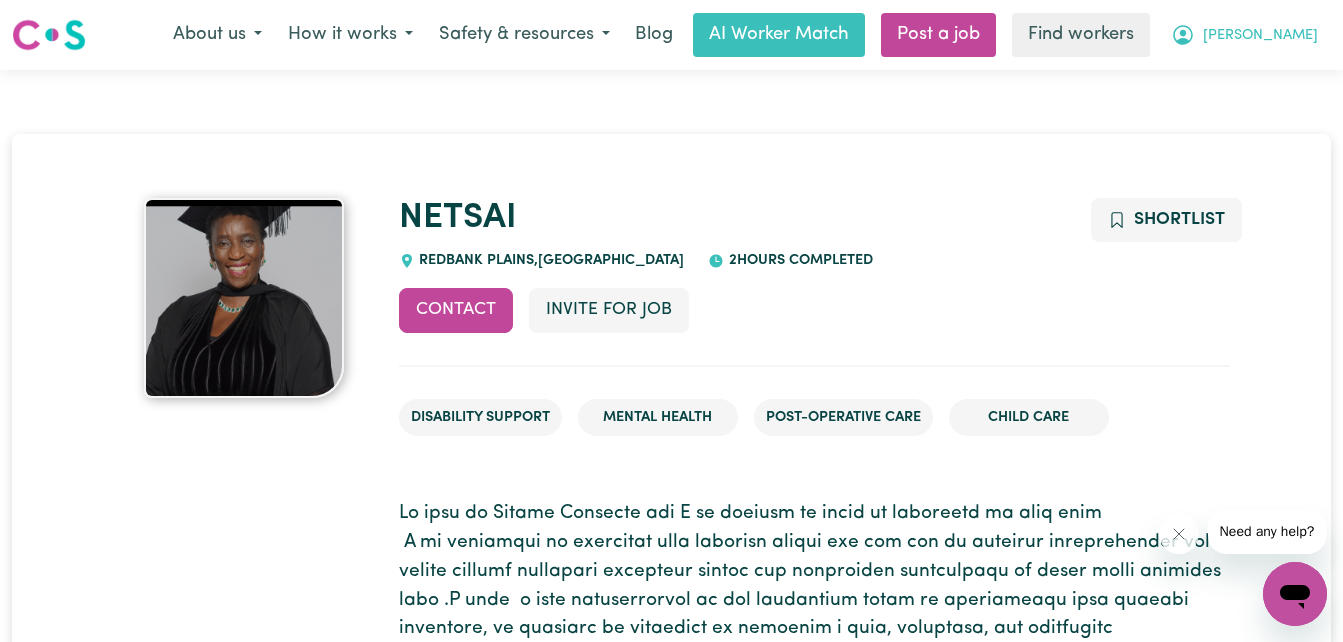 click on "[PERSON_NAME]" at bounding box center (1260, 36) 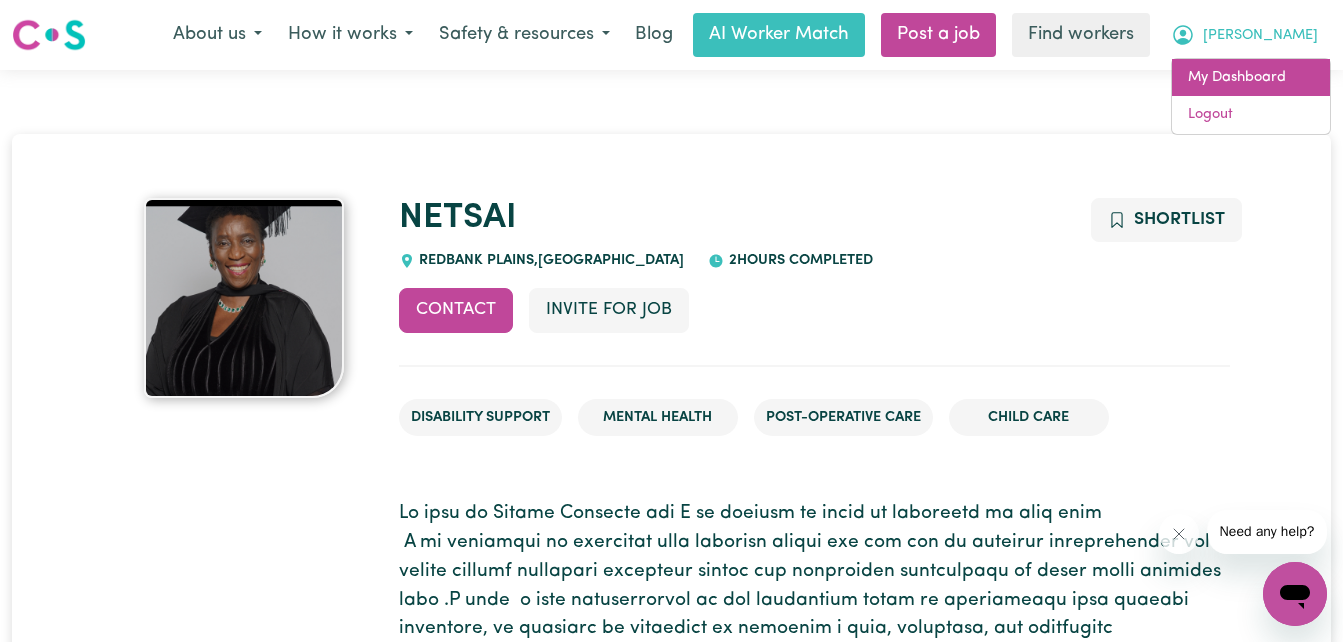 click on "My Dashboard" at bounding box center [1251, 78] 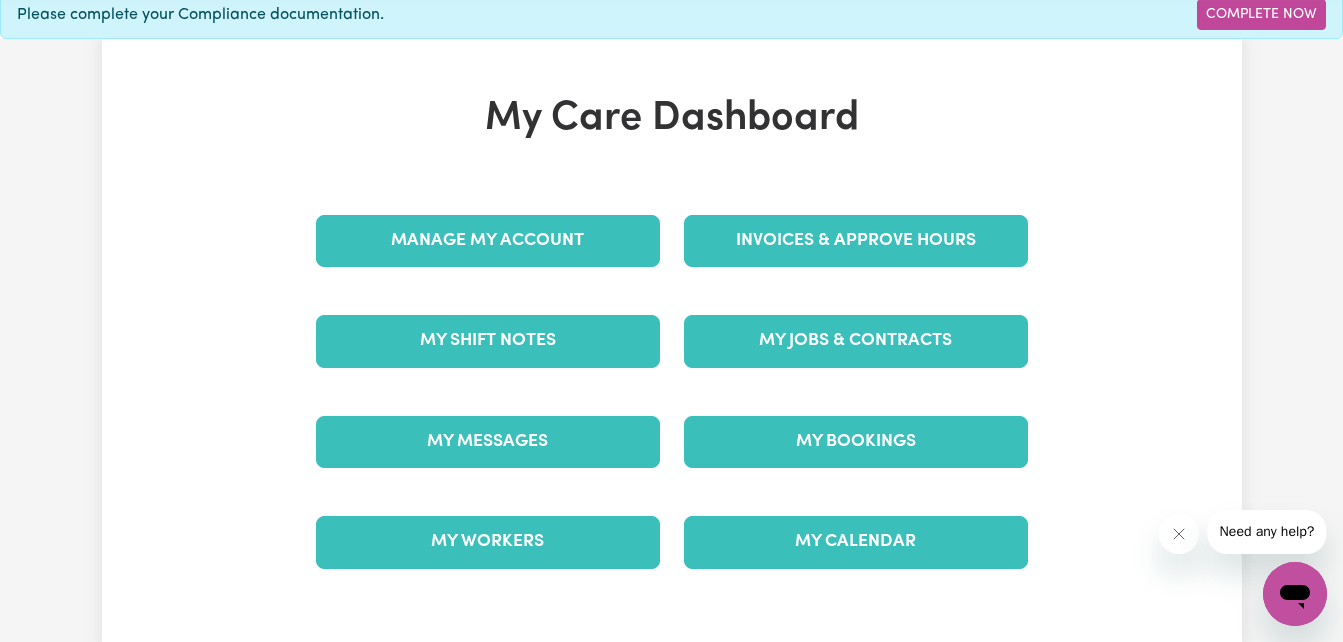 scroll, scrollTop: 160, scrollLeft: 0, axis: vertical 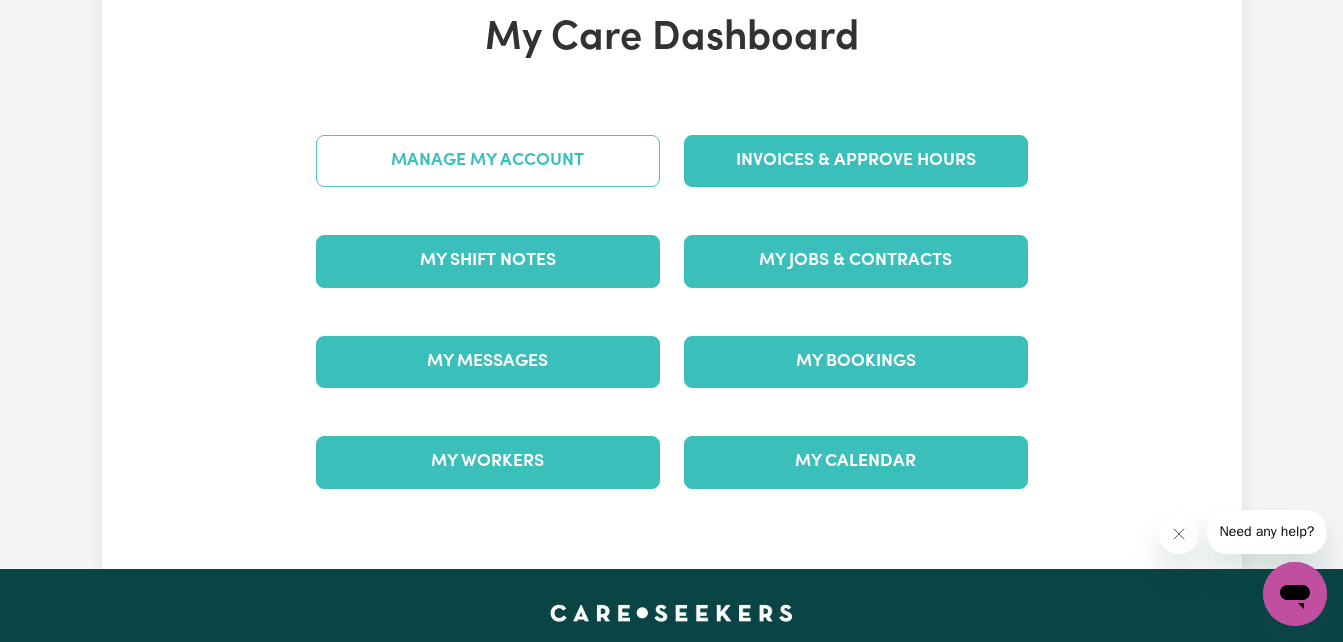 click on "Manage My Account" at bounding box center [488, 161] 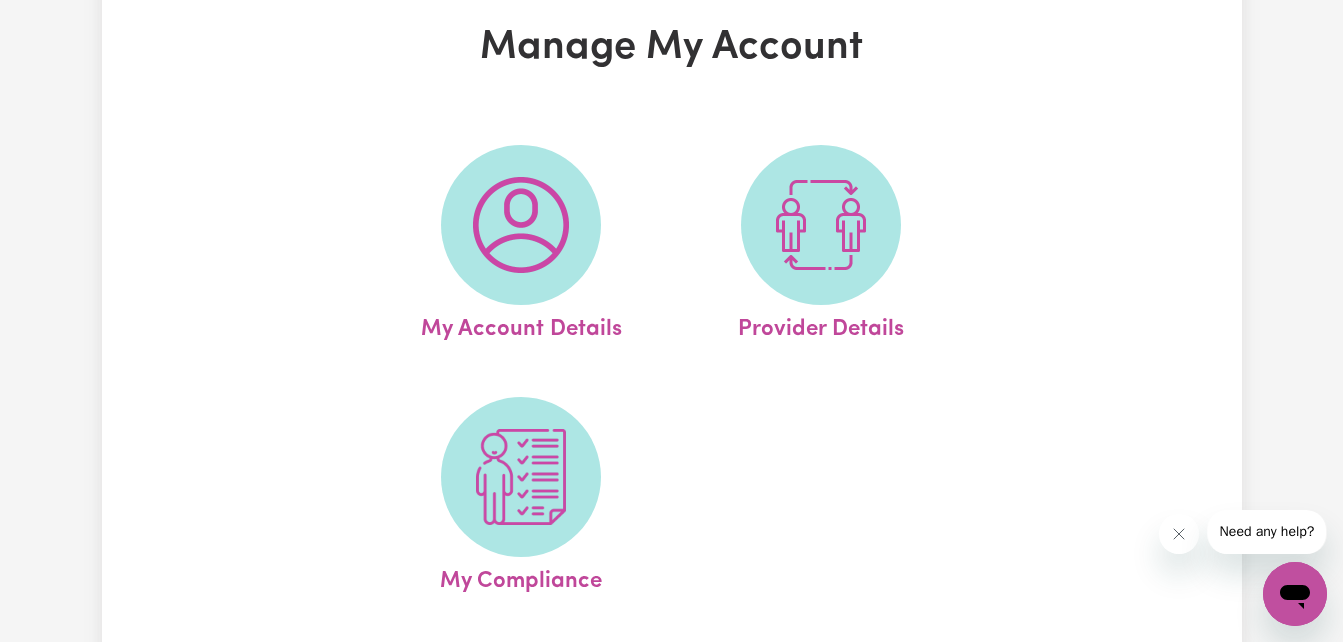 scroll, scrollTop: 280, scrollLeft: 0, axis: vertical 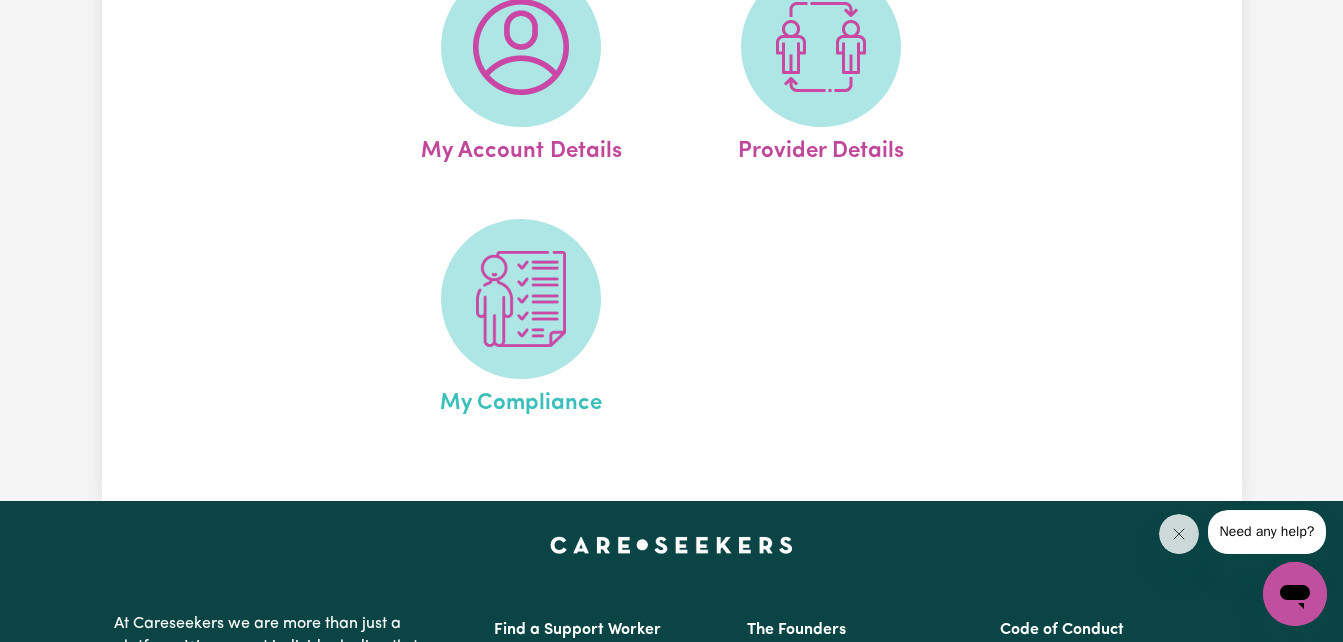 click on "My Compliance" at bounding box center (521, 400) 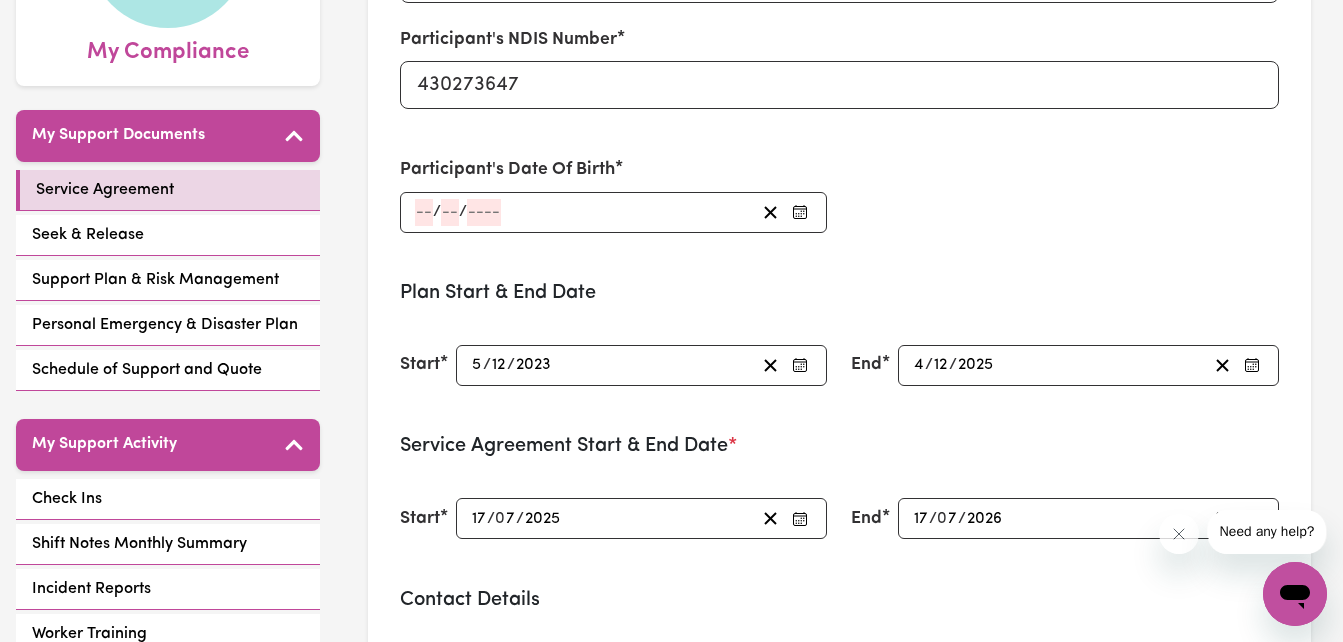 scroll, scrollTop: 360, scrollLeft: 0, axis: vertical 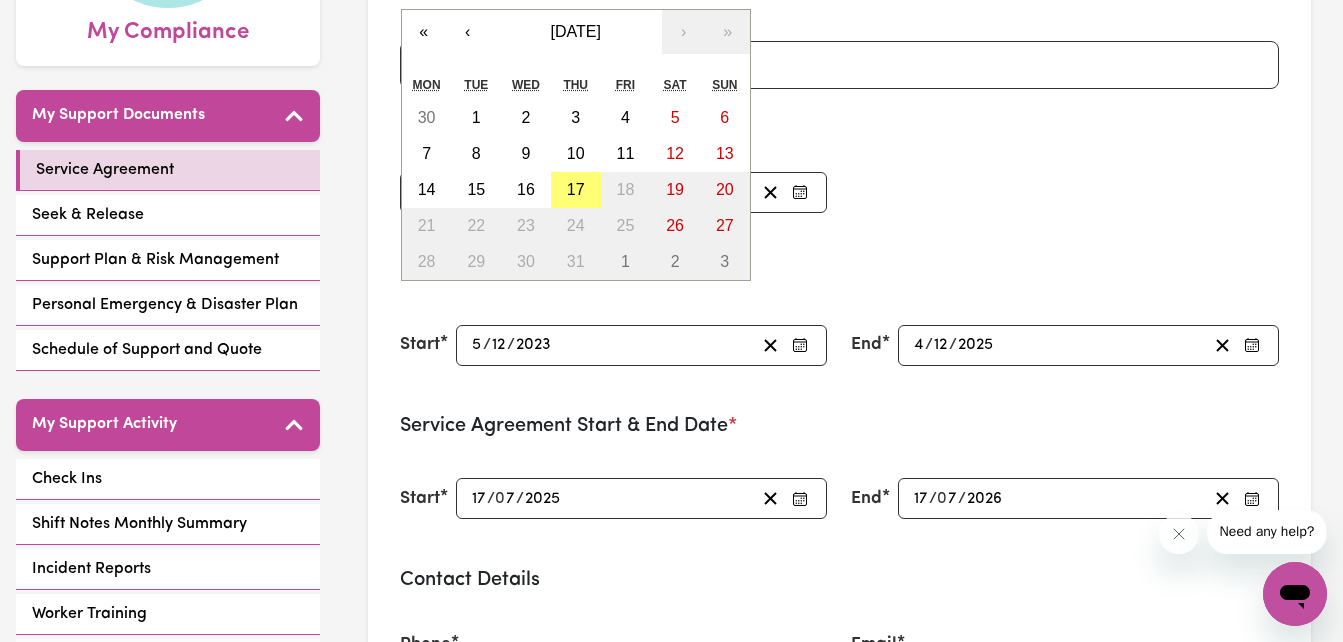 click on "/ / « ‹ July 2025 › » Mon Tue Wed Thu Fri Sat Sun 30 1 2 3 4 5 6 7 8 9 10 11 12 13 14 15 16 17 18 19 20 21 22 23 24 25 26 27 28 29 30 31 1 2 3" at bounding box center [614, 192] 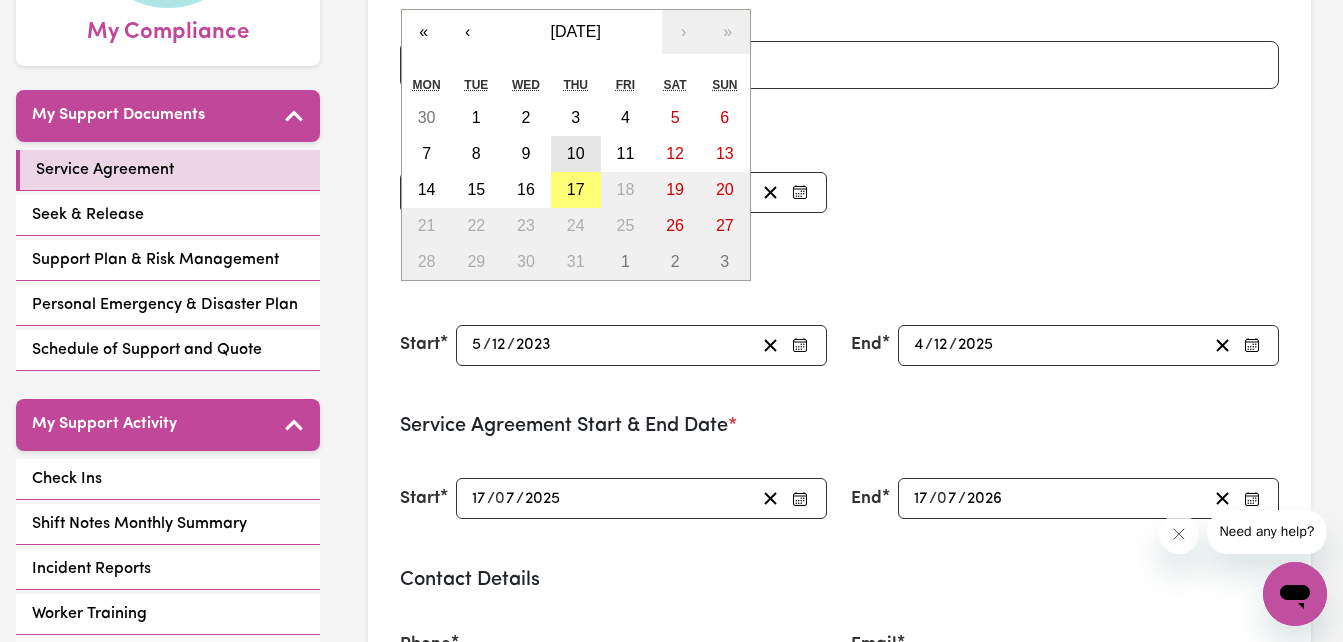 click on "10" at bounding box center [576, 153] 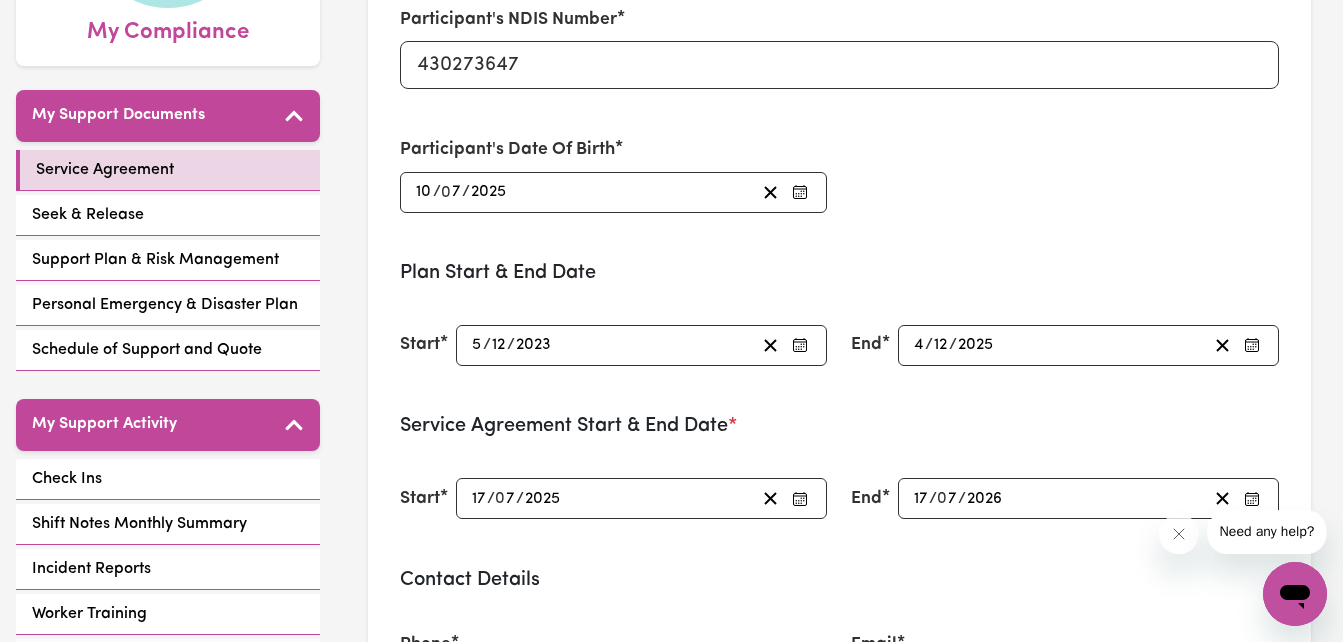 click on "2025-07-10 10 / 0 7 / 2025" at bounding box center [584, 192] 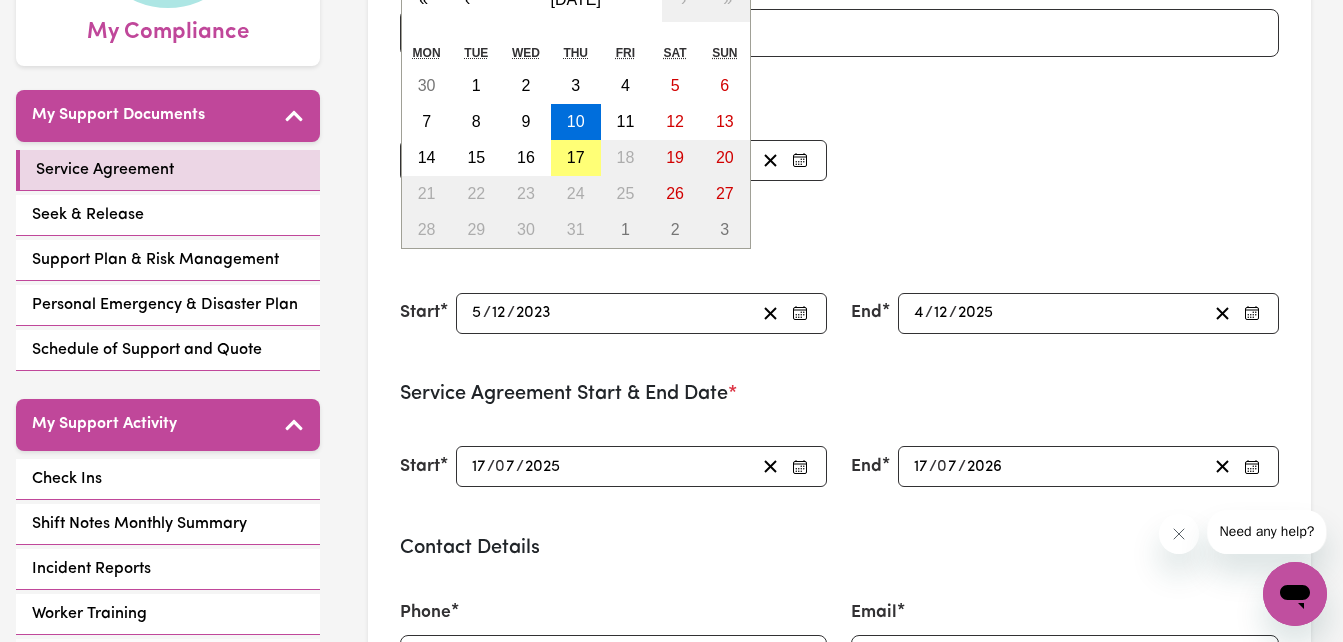 scroll, scrollTop: 0, scrollLeft: 0, axis: both 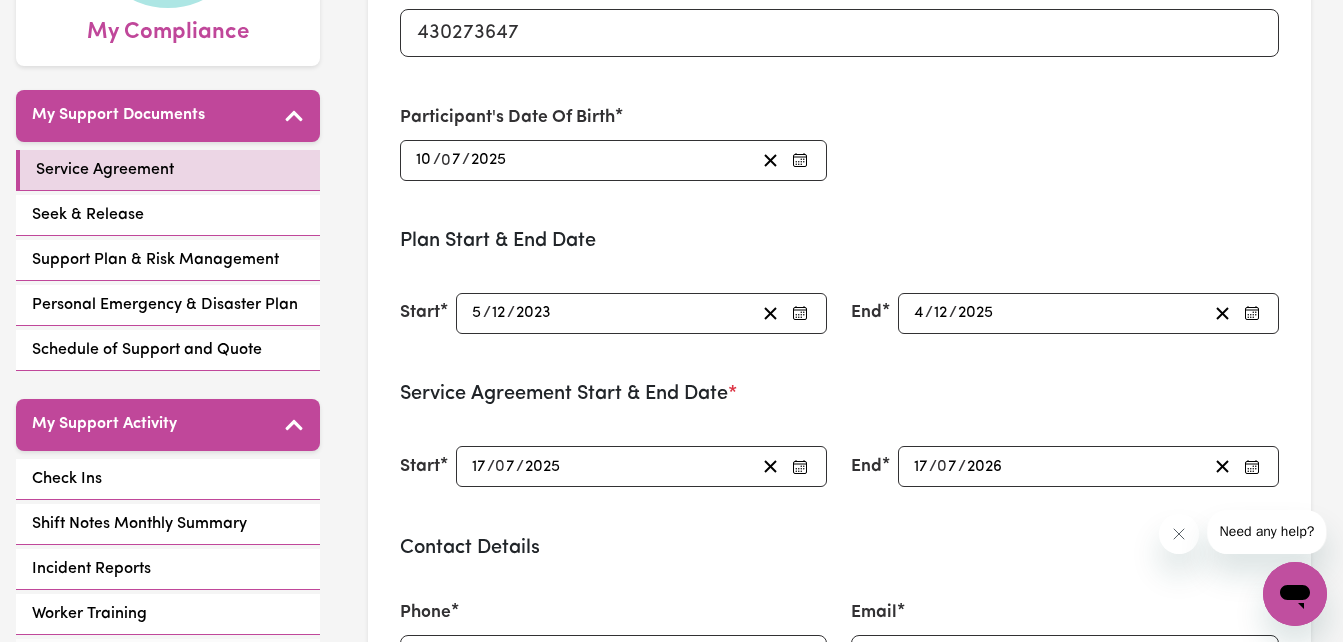 click on "Participant Name:   Debbie Chilton" at bounding box center (671, 117) 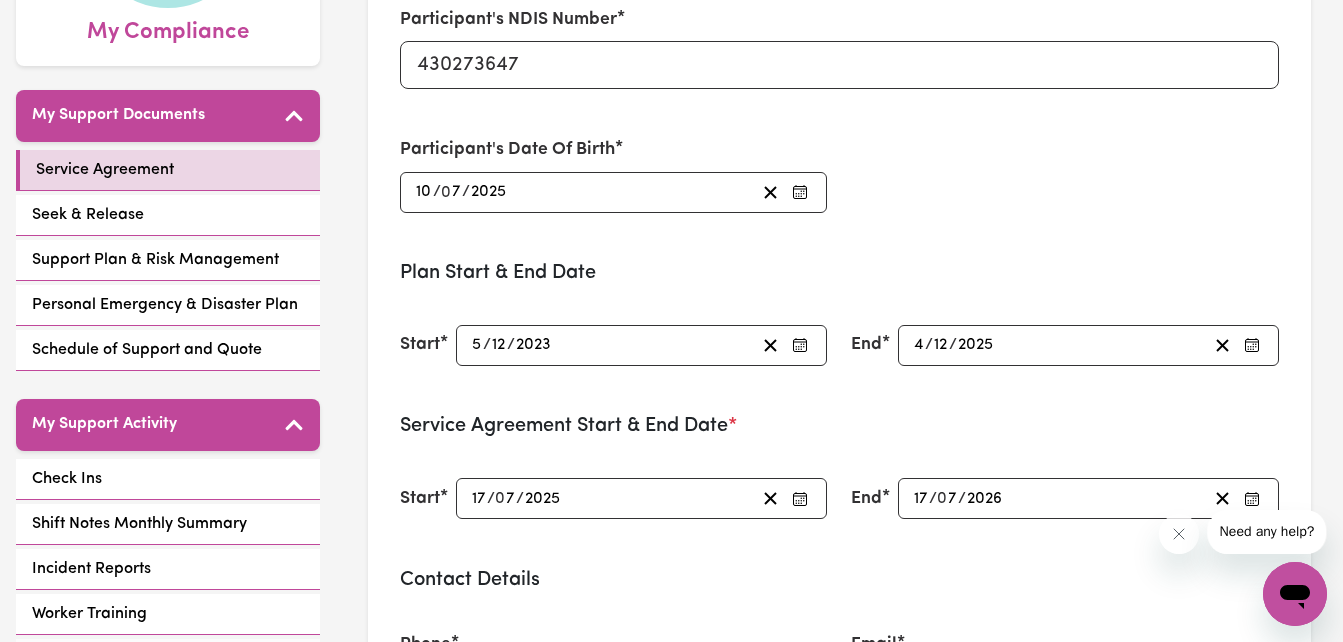 click on "Participant's Date Of Birth 2025-07-10 10 / 0 7 / 2025 « ‹ July 2025 › » Mon Tue Wed Thu Fri Sat Sun 30 1 2 3 4 5 6 7 8 9 10 11 12 13 14 15 16 17 18 19 20 21 22 23 24 25 26 27 28 29 30 31 1 2 3" at bounding box center (614, 174) 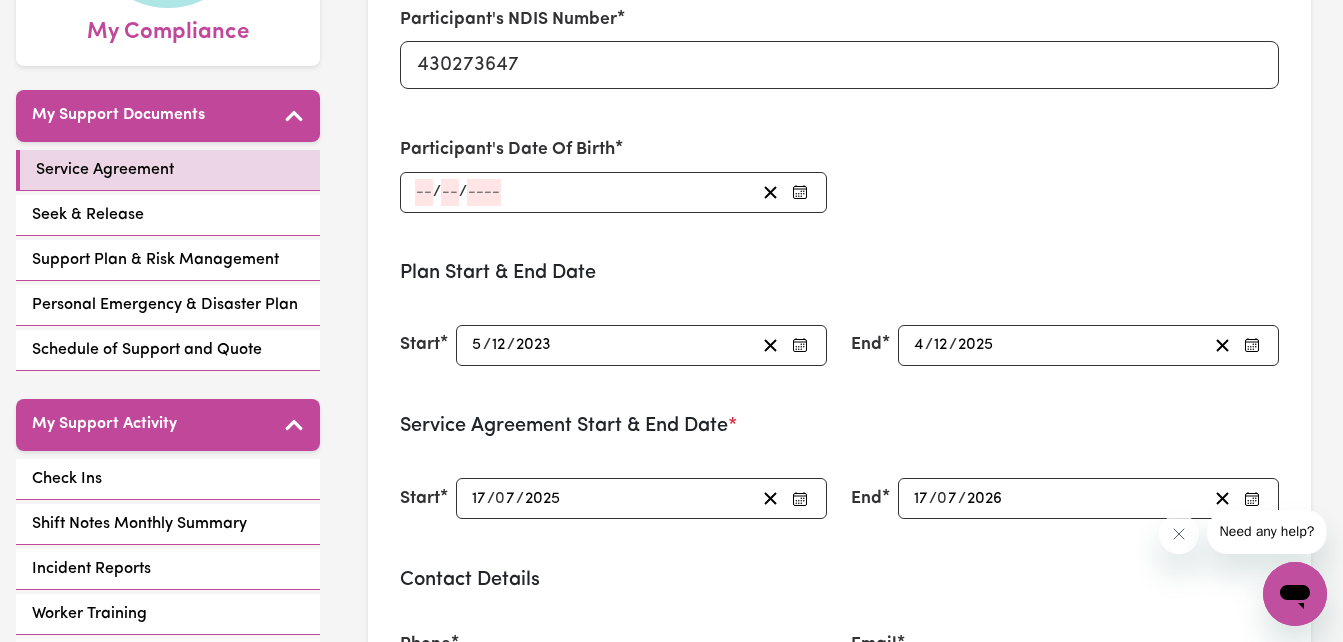 type on "2025-07-10" 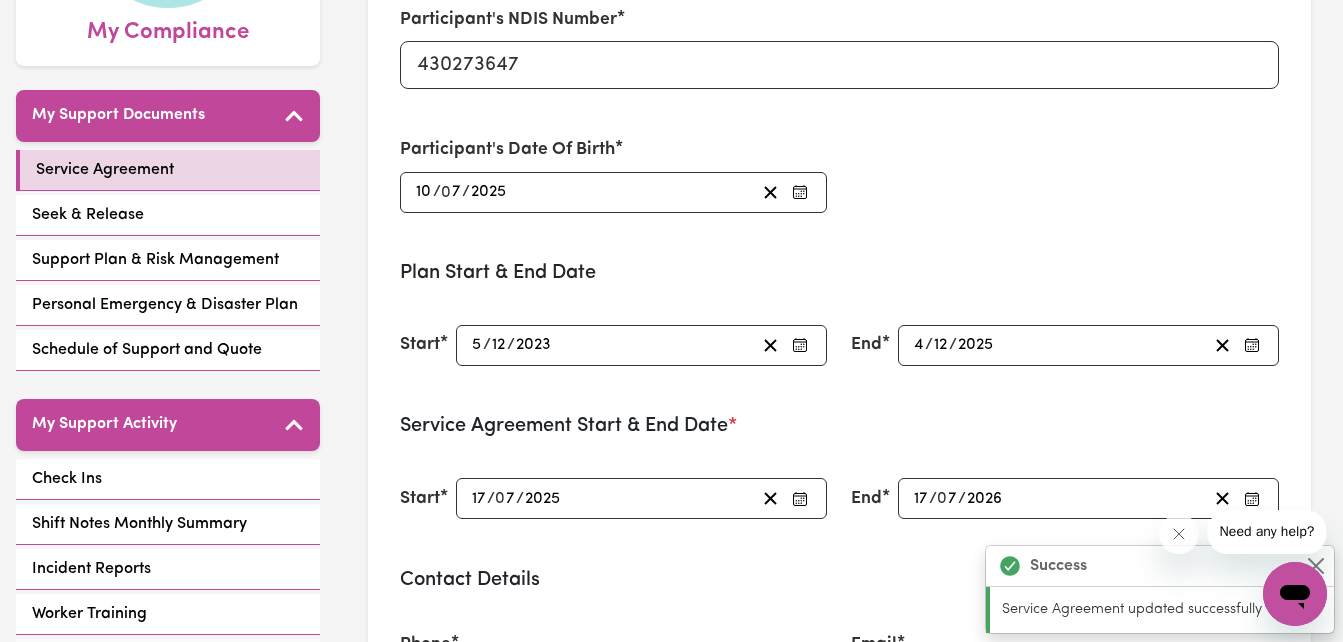 click 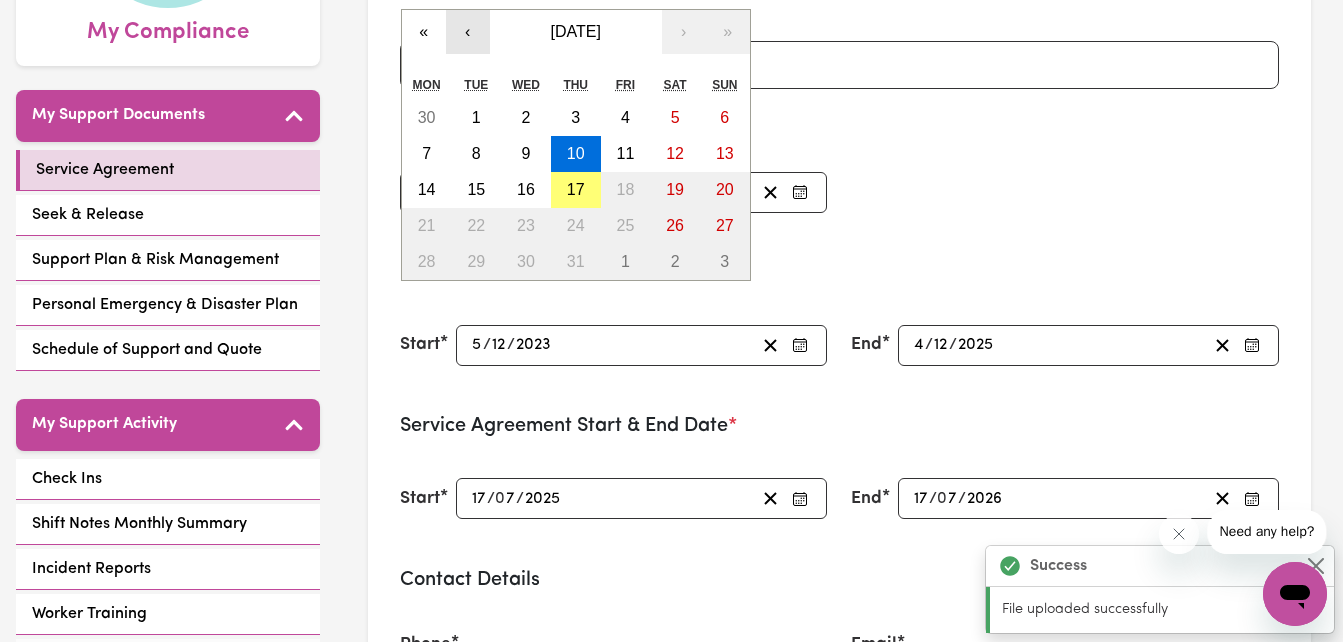 click on "‹" at bounding box center [468, 32] 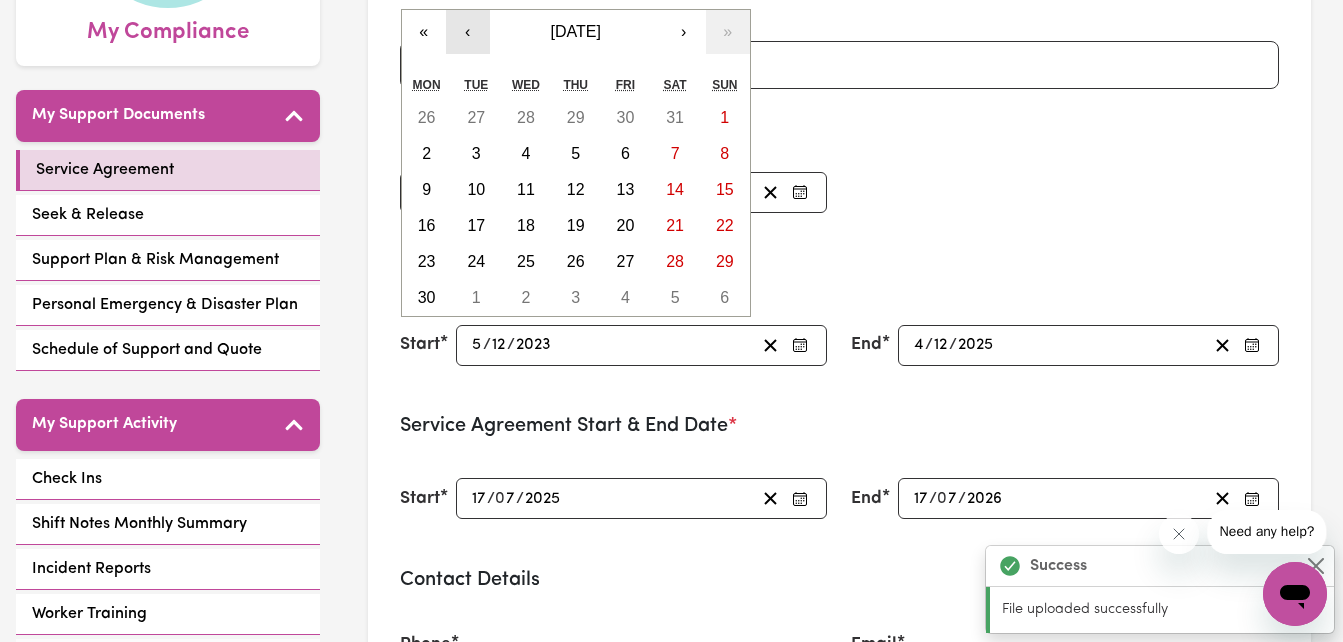 click on "‹" at bounding box center [468, 32] 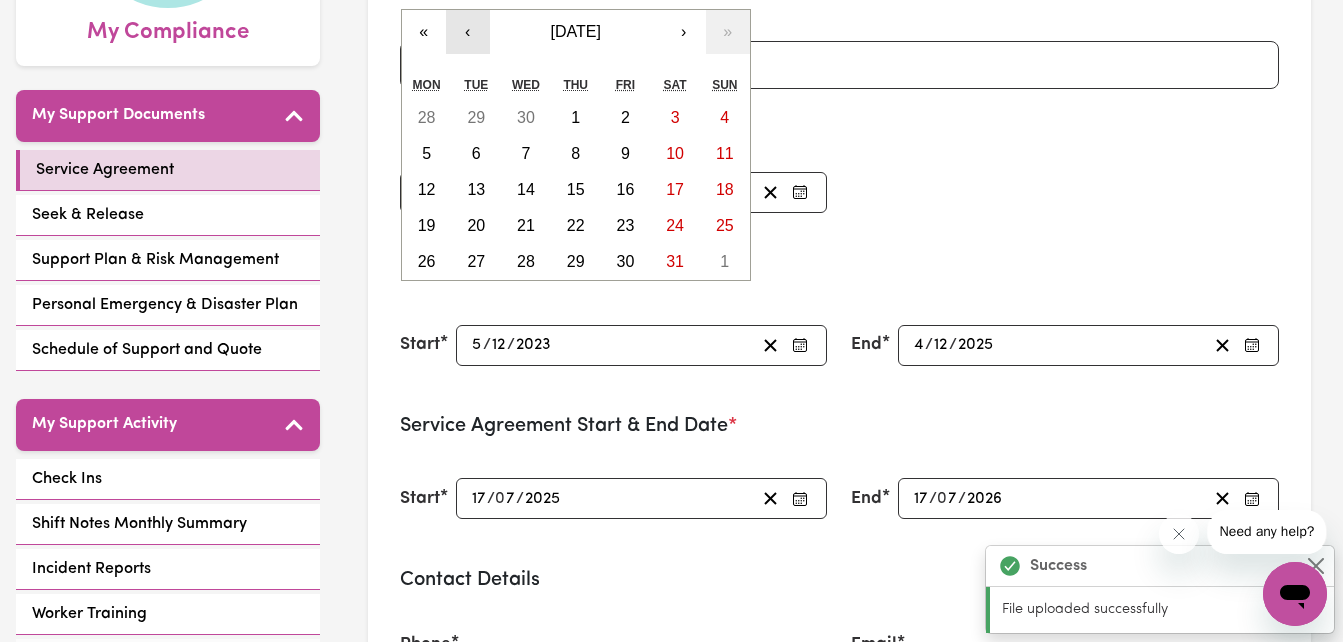 click on "‹" at bounding box center [468, 32] 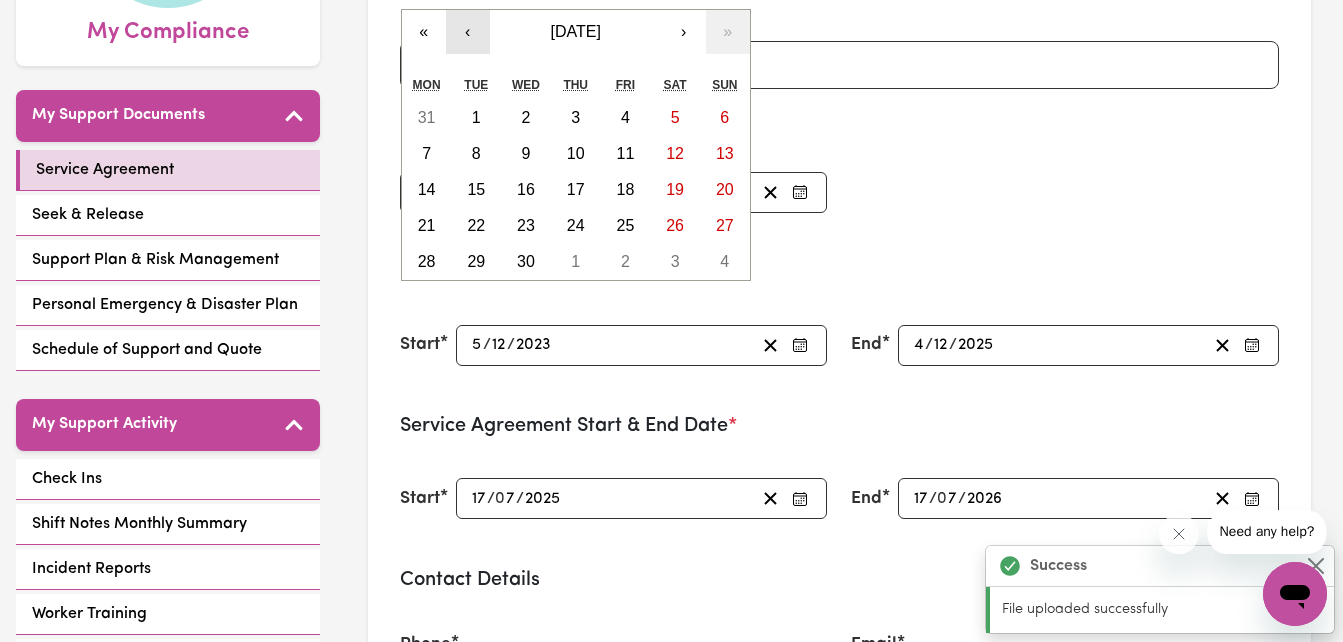 click on "‹" at bounding box center [468, 32] 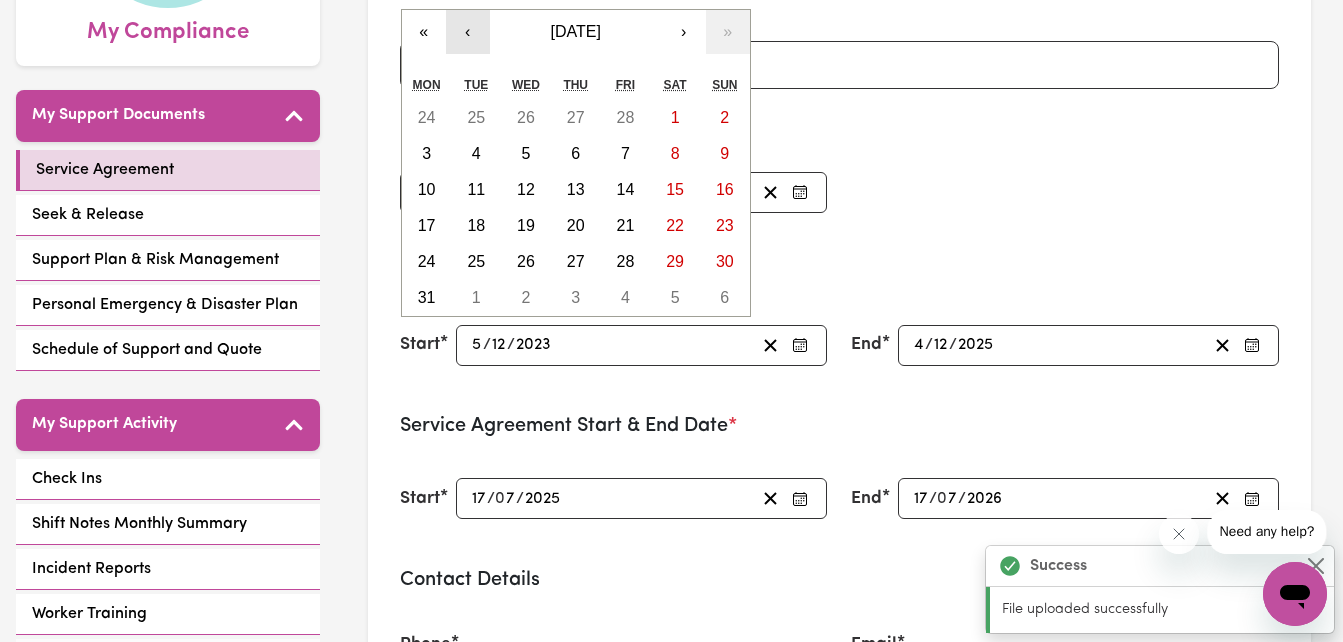 click on "‹" at bounding box center (468, 32) 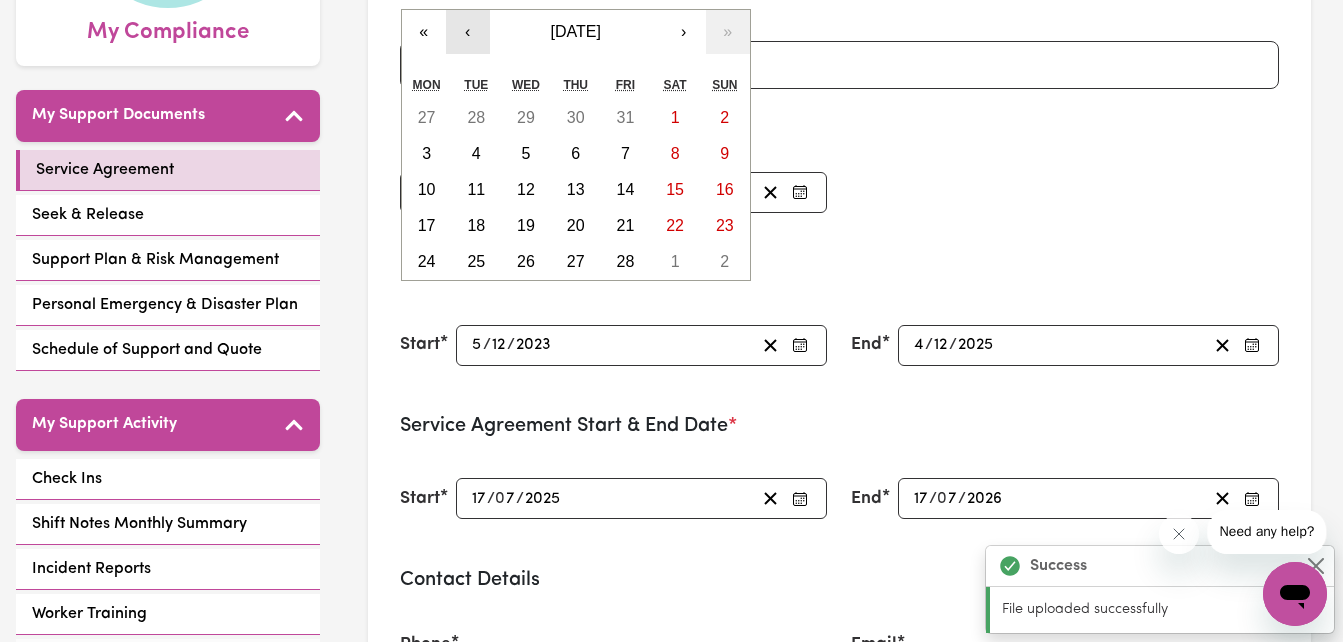 click on "‹" at bounding box center [468, 32] 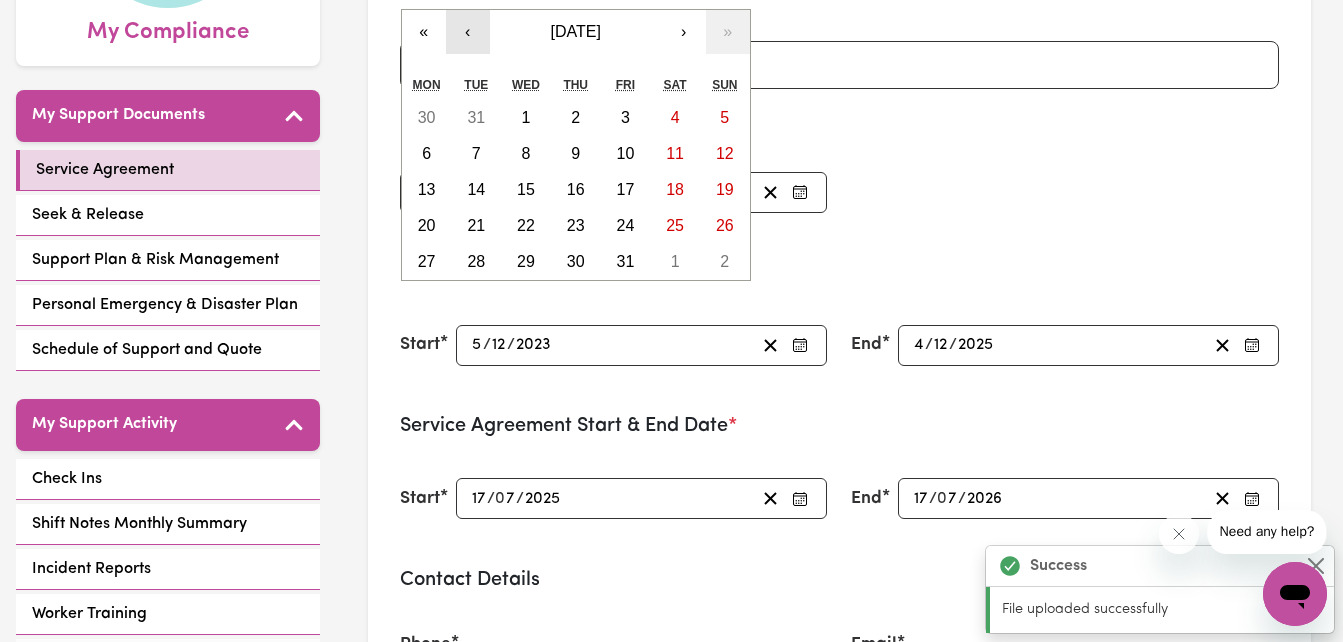 click on "‹" at bounding box center [468, 32] 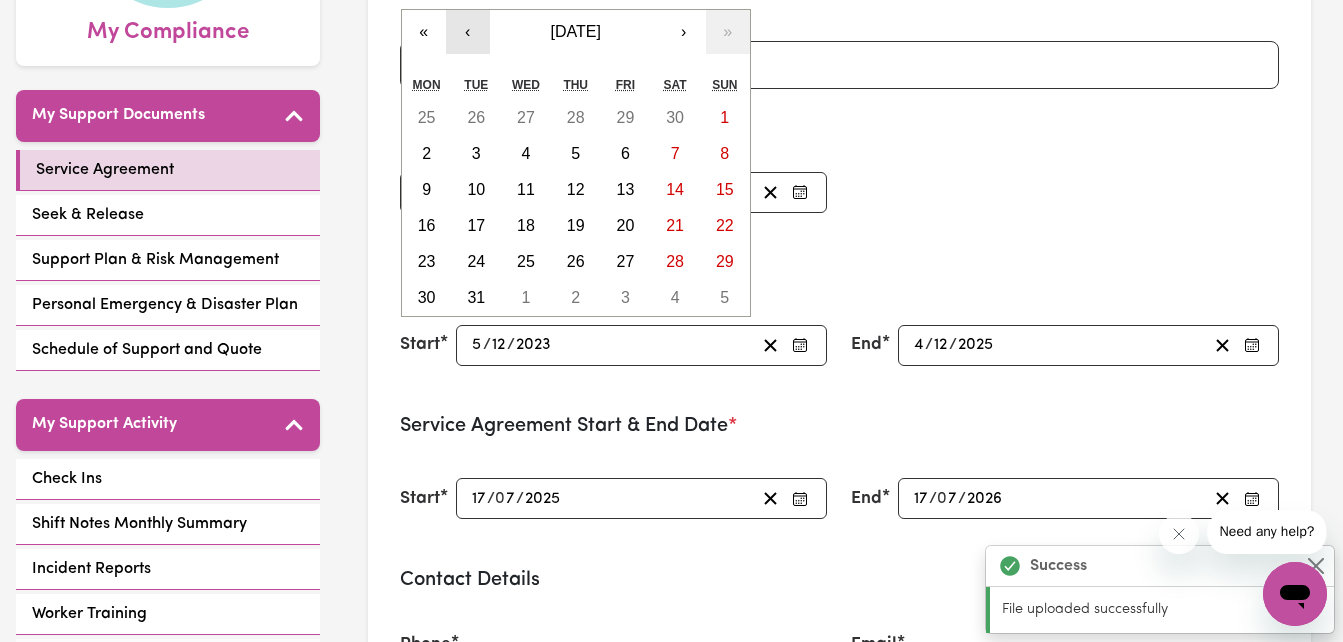 click on "‹" at bounding box center [468, 32] 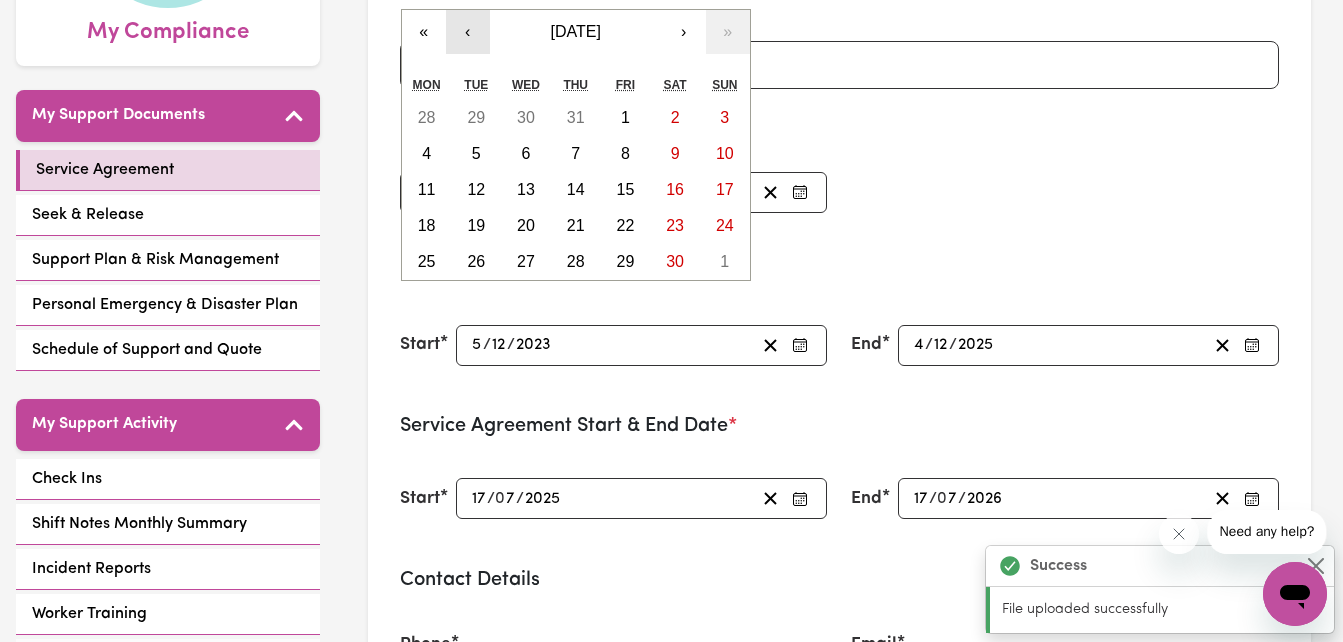 click on "‹" at bounding box center [468, 32] 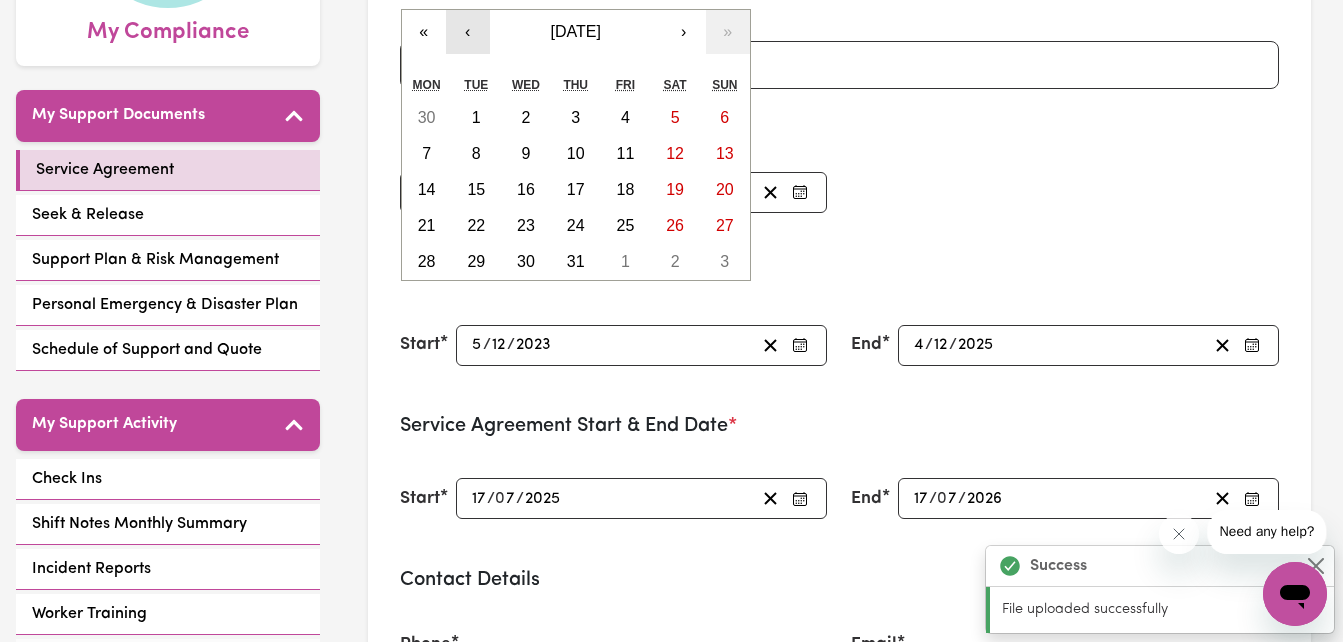 click on "‹" at bounding box center [468, 32] 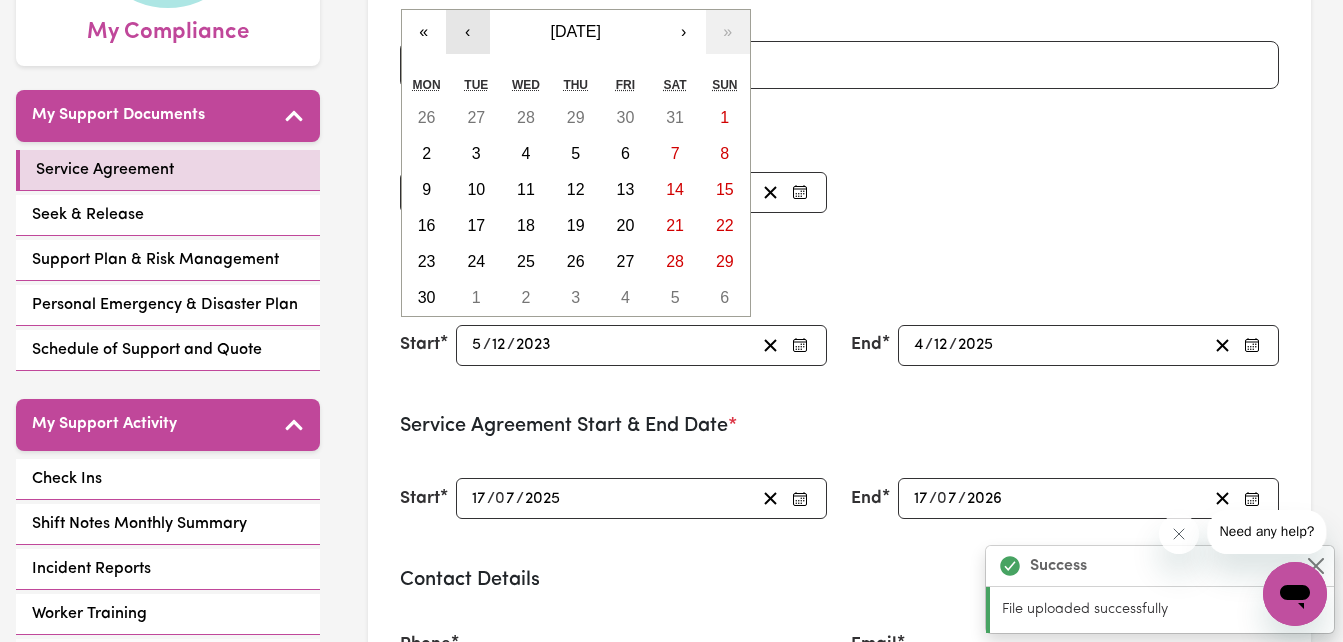 click on "‹" at bounding box center (468, 32) 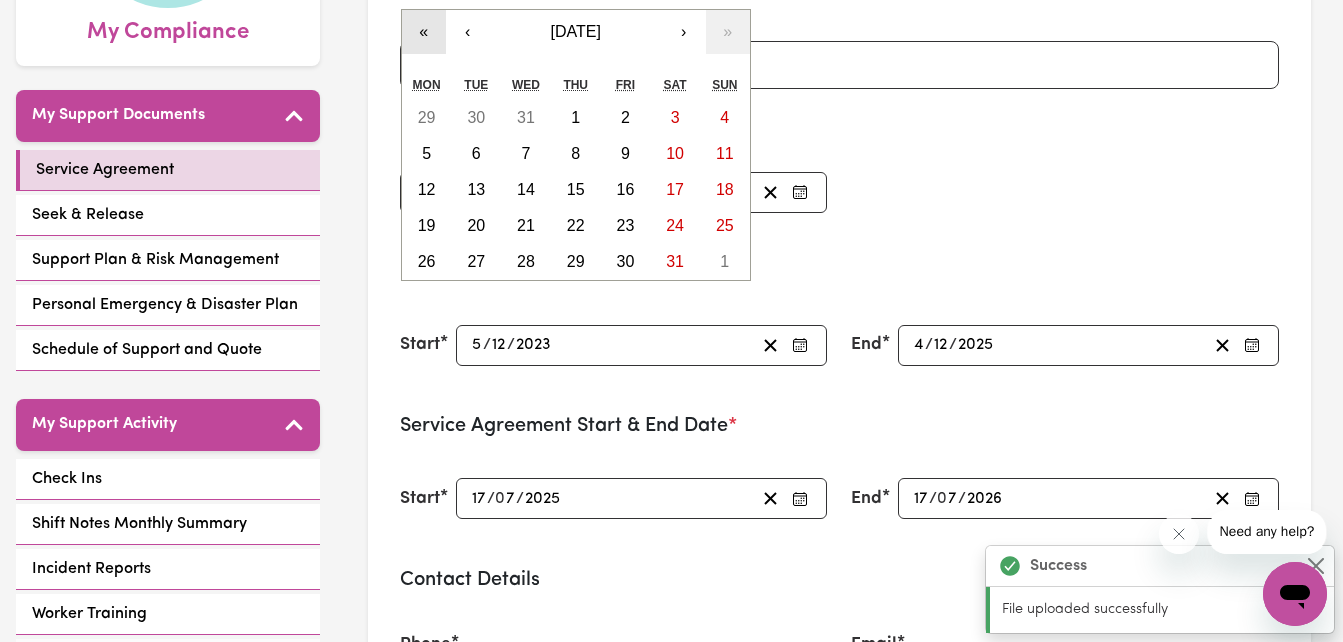click on "«" at bounding box center [424, 32] 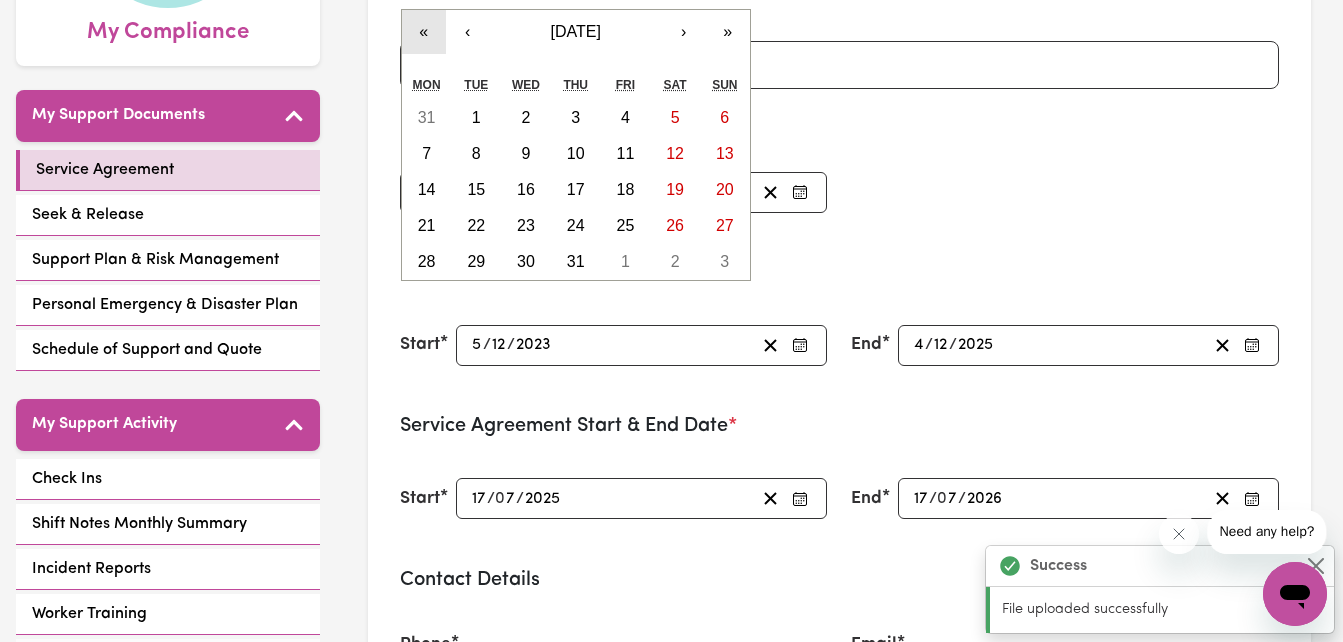 click on "«" at bounding box center (424, 32) 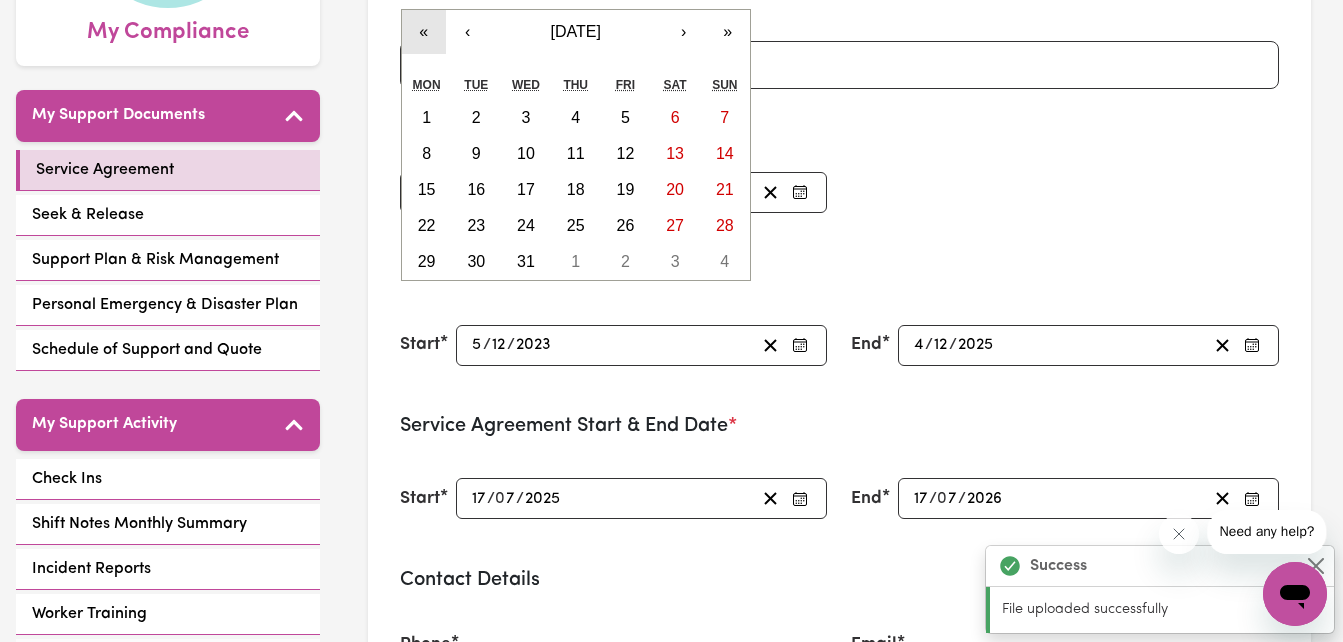 click on "«" at bounding box center (424, 32) 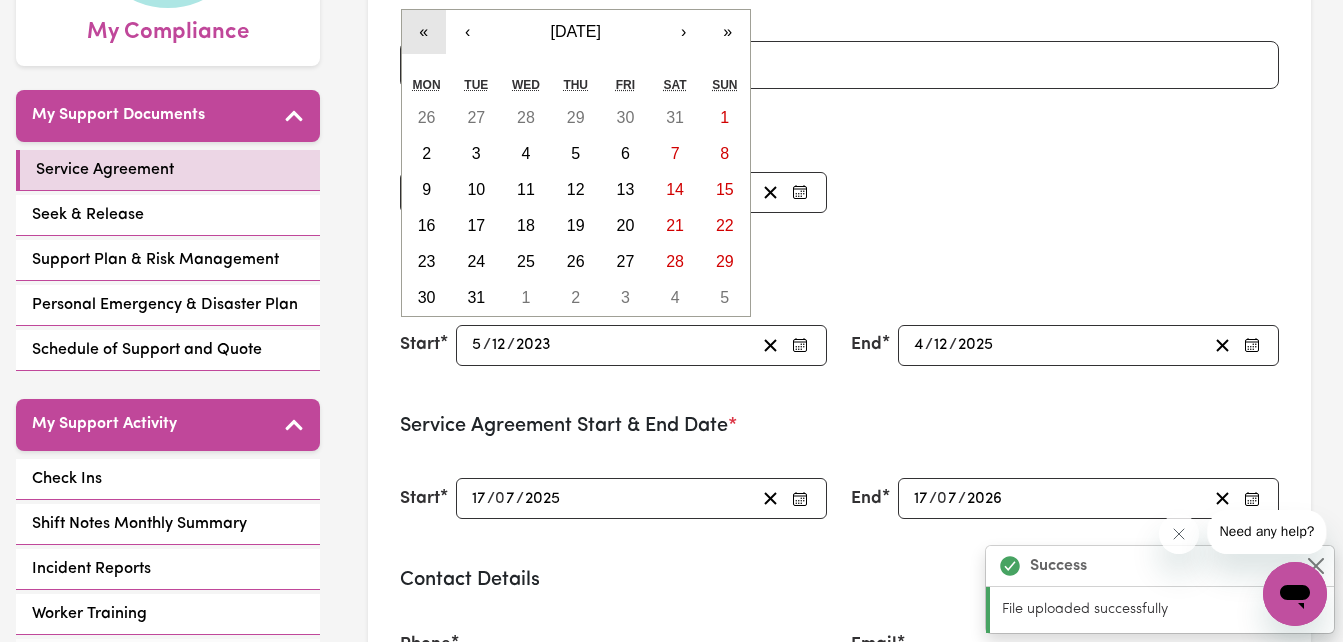 click on "«" at bounding box center (424, 32) 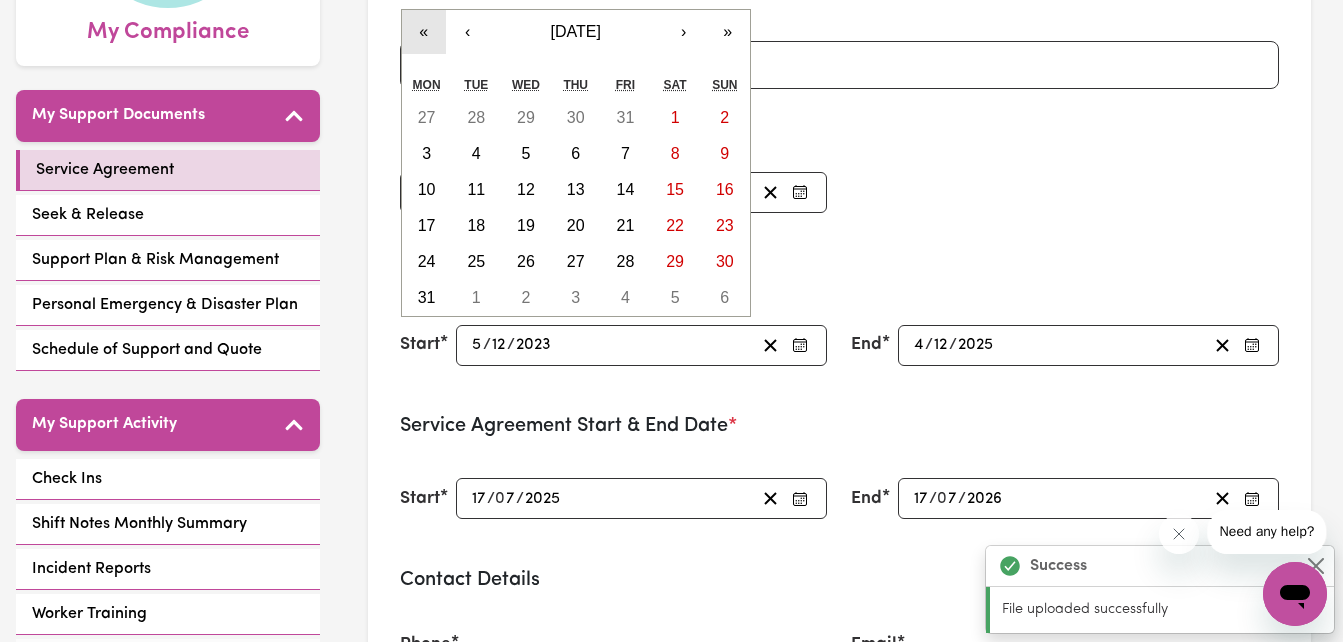 click on "«" at bounding box center (424, 32) 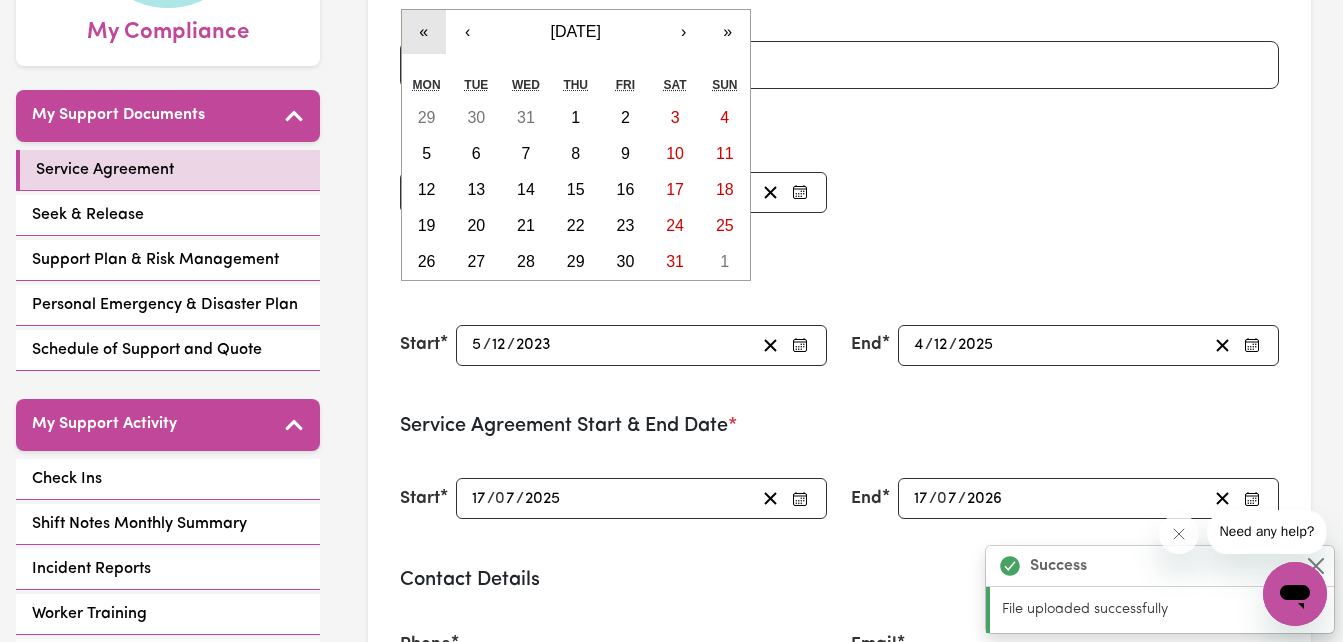 click on "«" at bounding box center [424, 32] 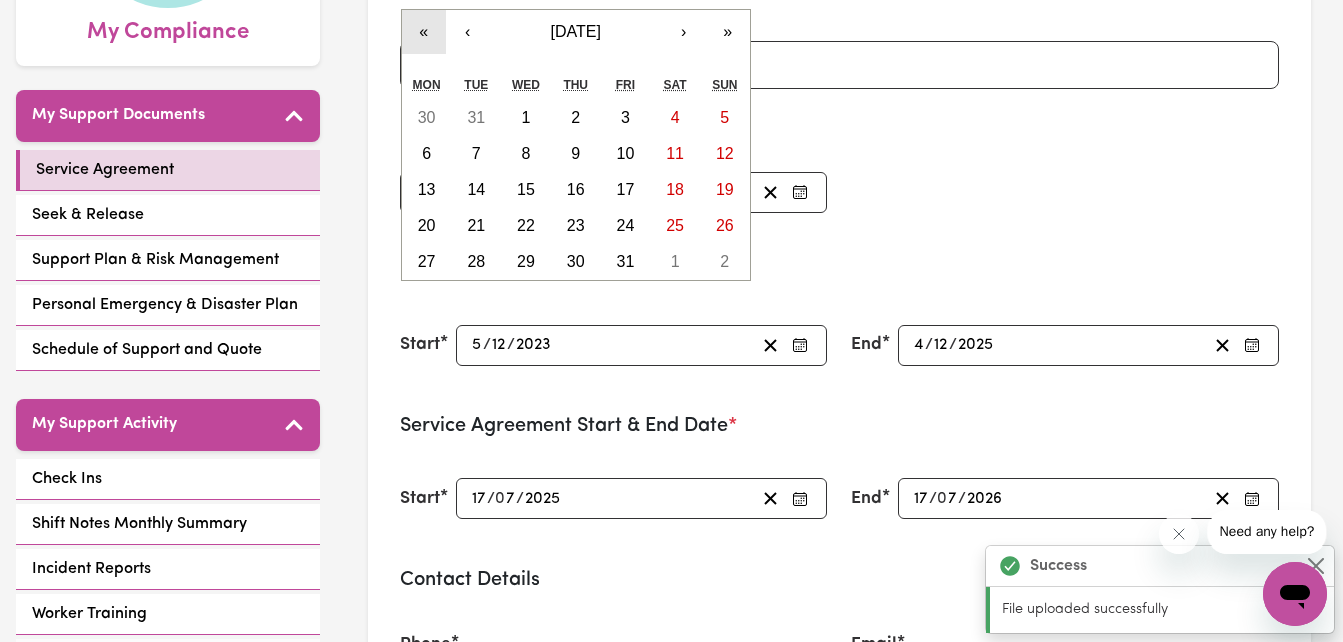 click on "«" at bounding box center (424, 32) 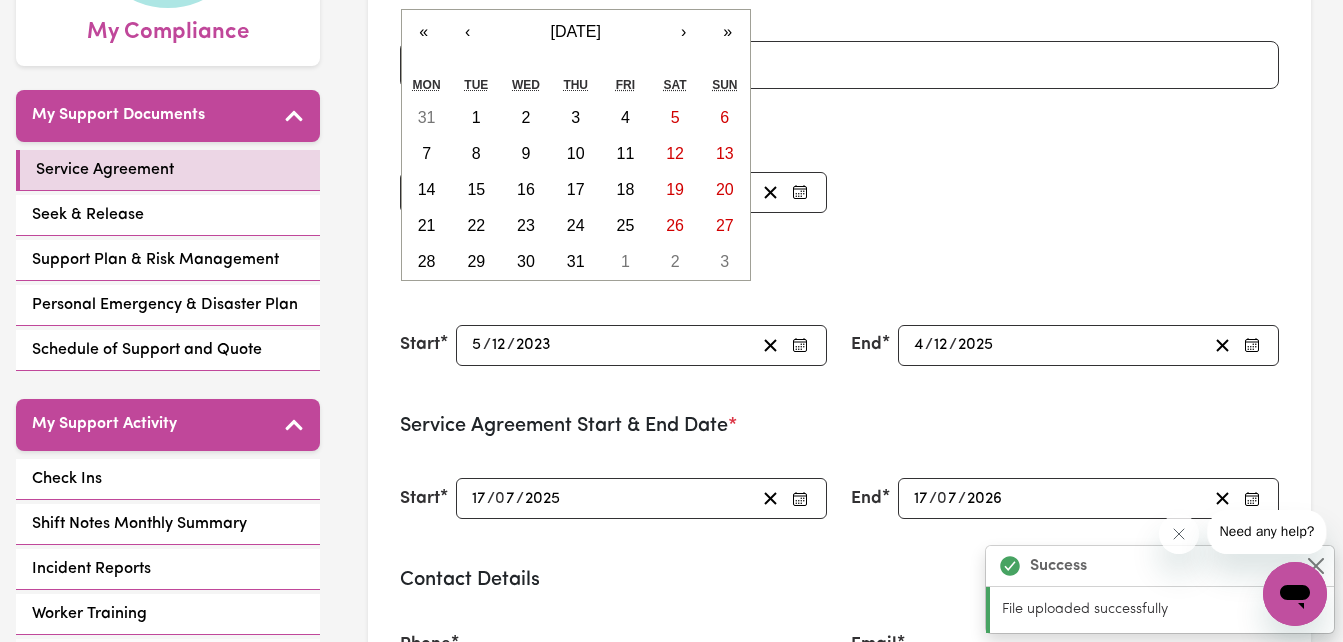 click on "« ‹ August 2017 › » Mon Tue Wed Thu Fri Sat Sun 31 1 2 3 4 5 6 7 8 9 10 11 12 13 14 15 16 17 18 19 20 21 22 23 24 25 26 27 28 29 30 31 1 2 3" at bounding box center (576, 145) 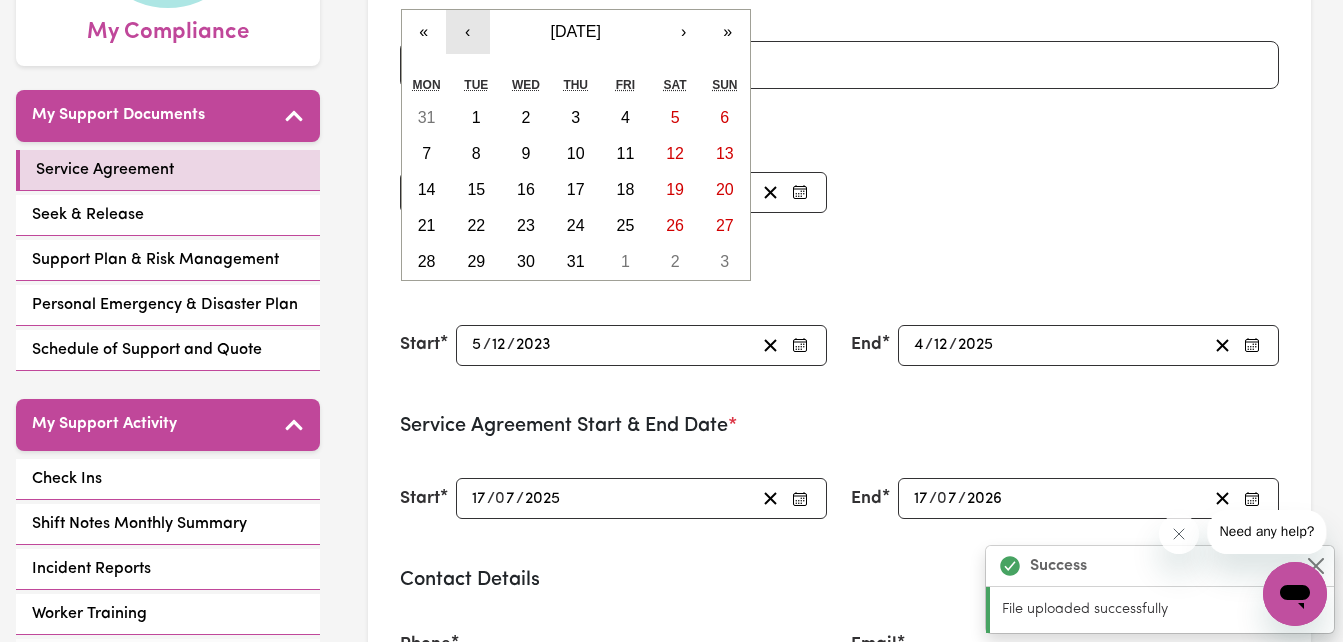 click on "‹" at bounding box center (468, 32) 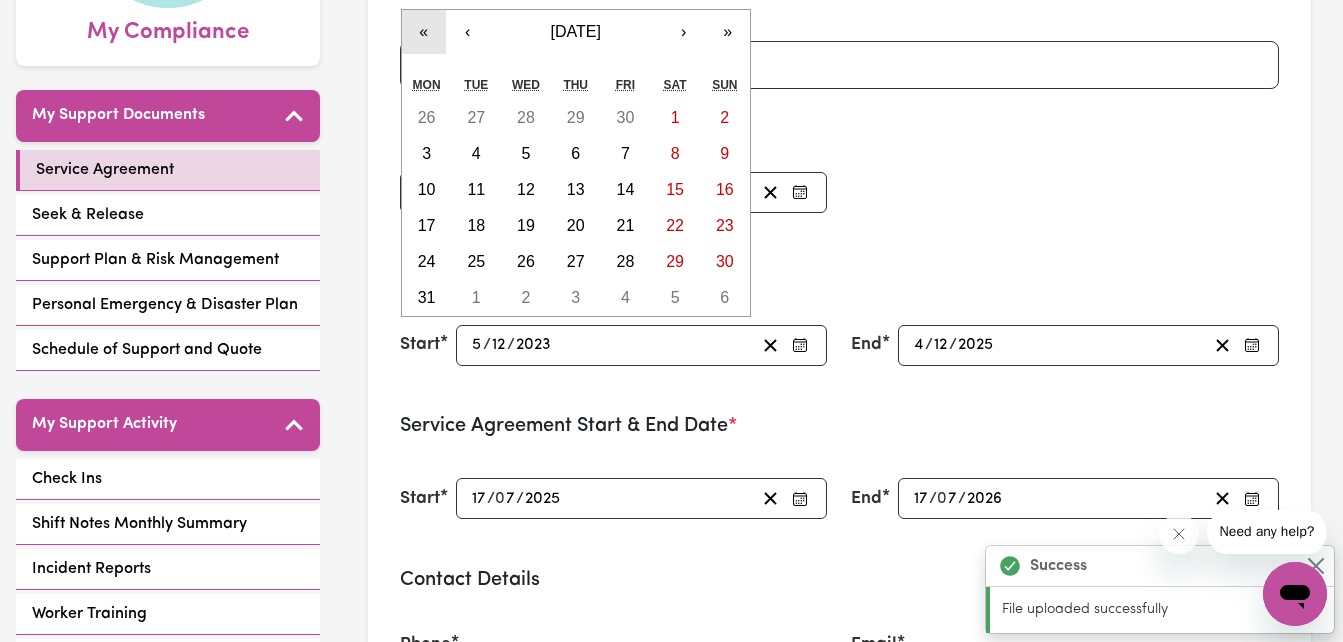 click on "«" at bounding box center (424, 32) 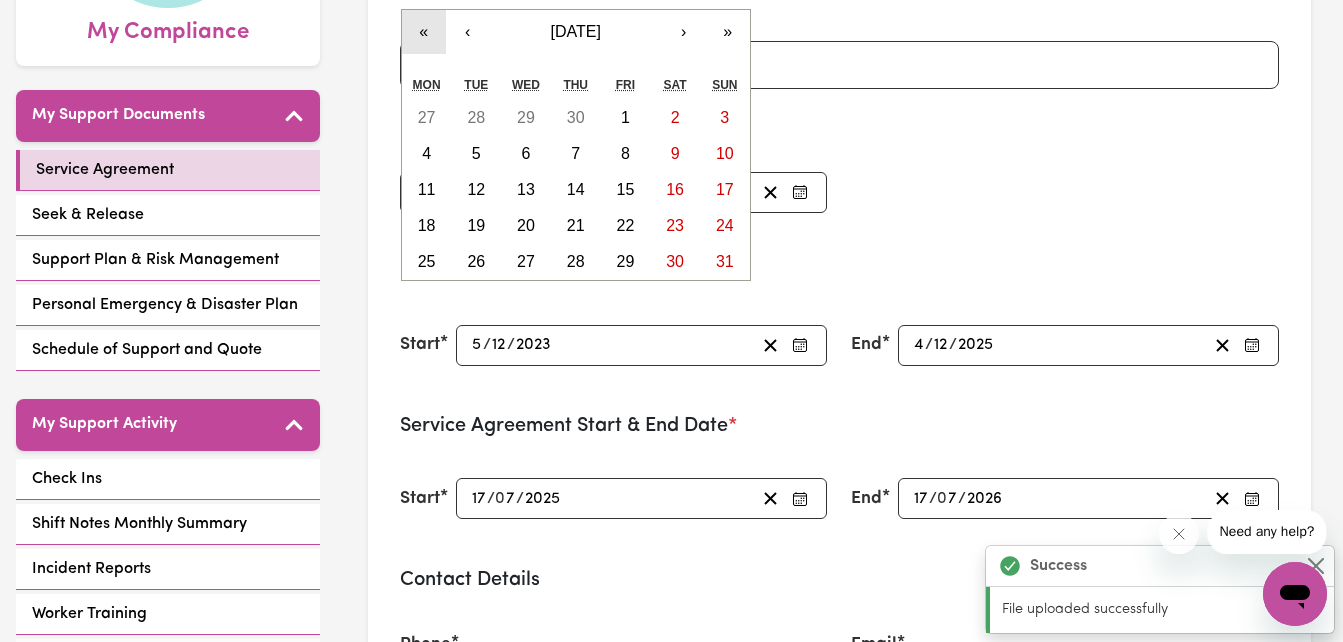 click on "«" at bounding box center [424, 32] 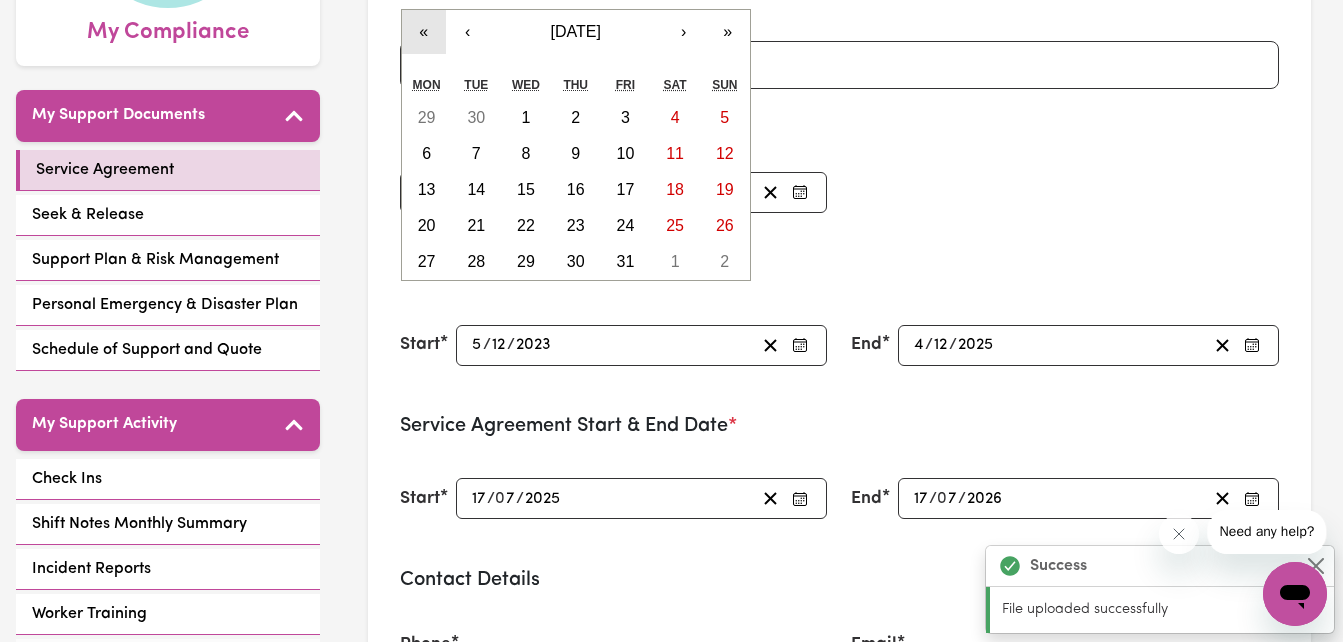 click on "«" at bounding box center [424, 32] 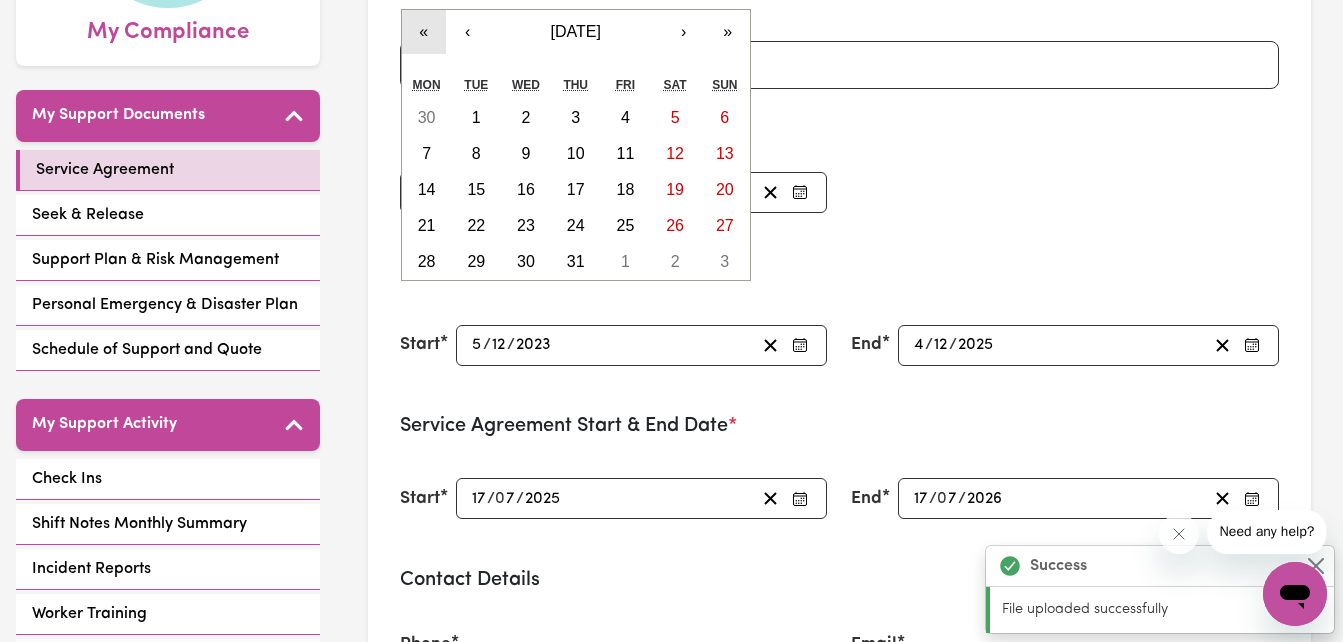 click on "«" at bounding box center [424, 32] 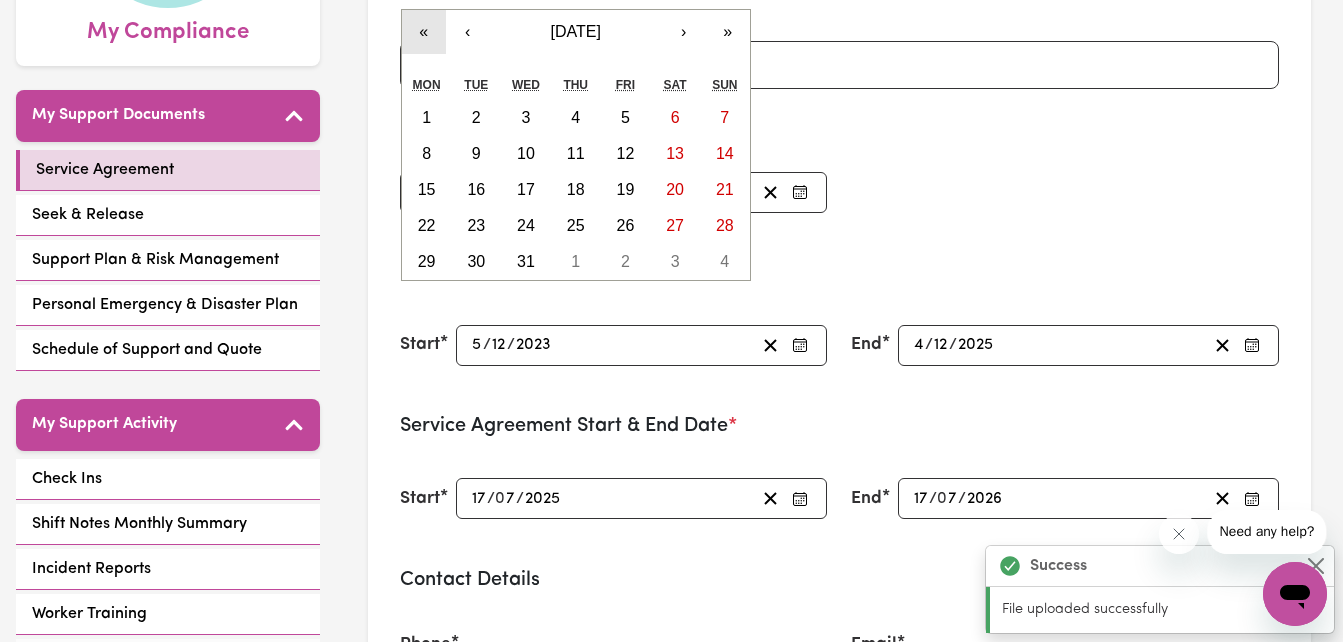 click on "«" at bounding box center (424, 32) 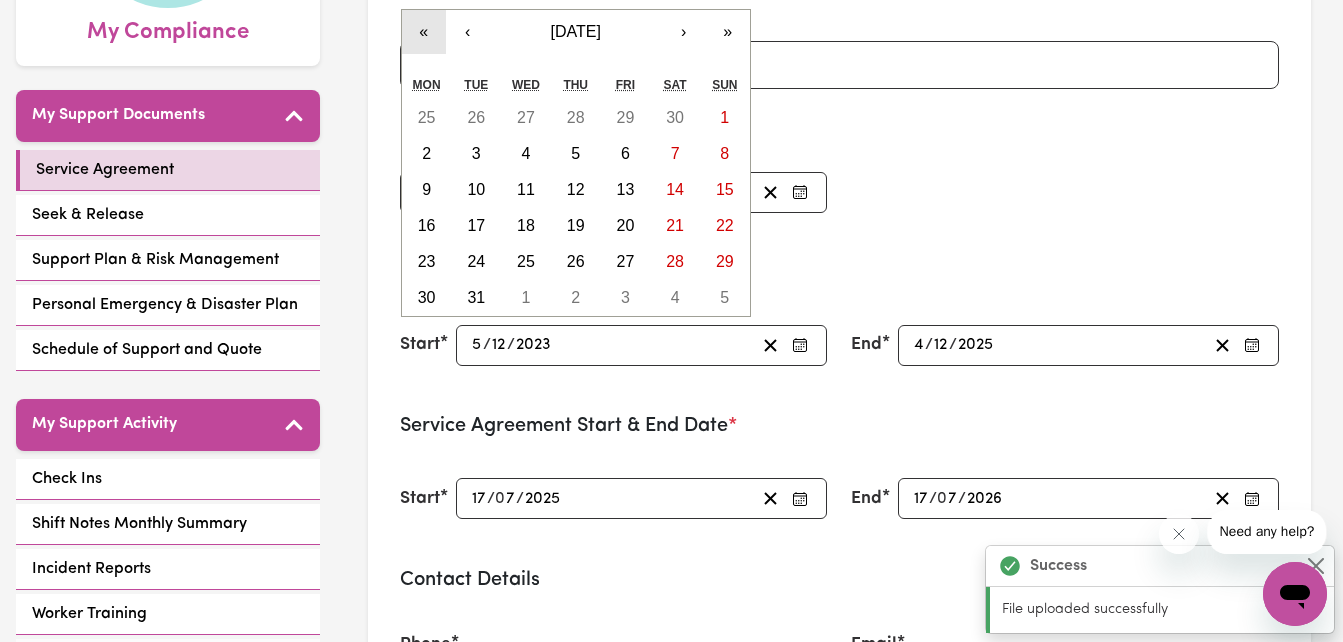 click on "«" at bounding box center [424, 32] 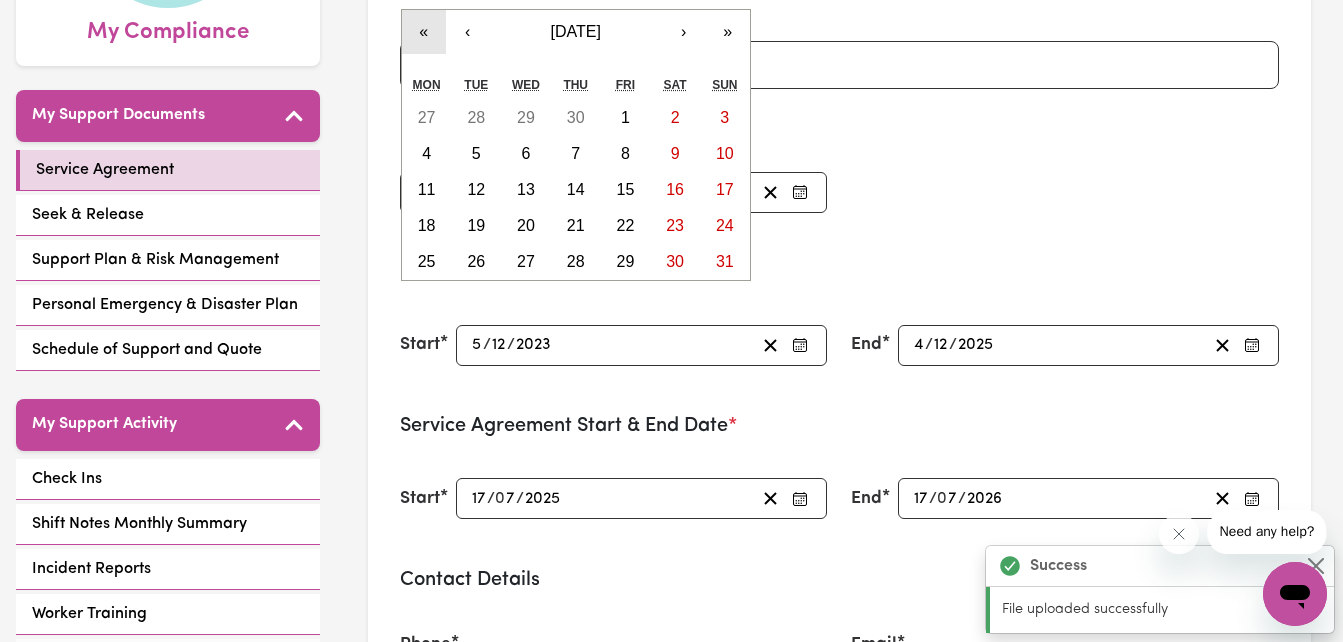 click on "«" at bounding box center [424, 32] 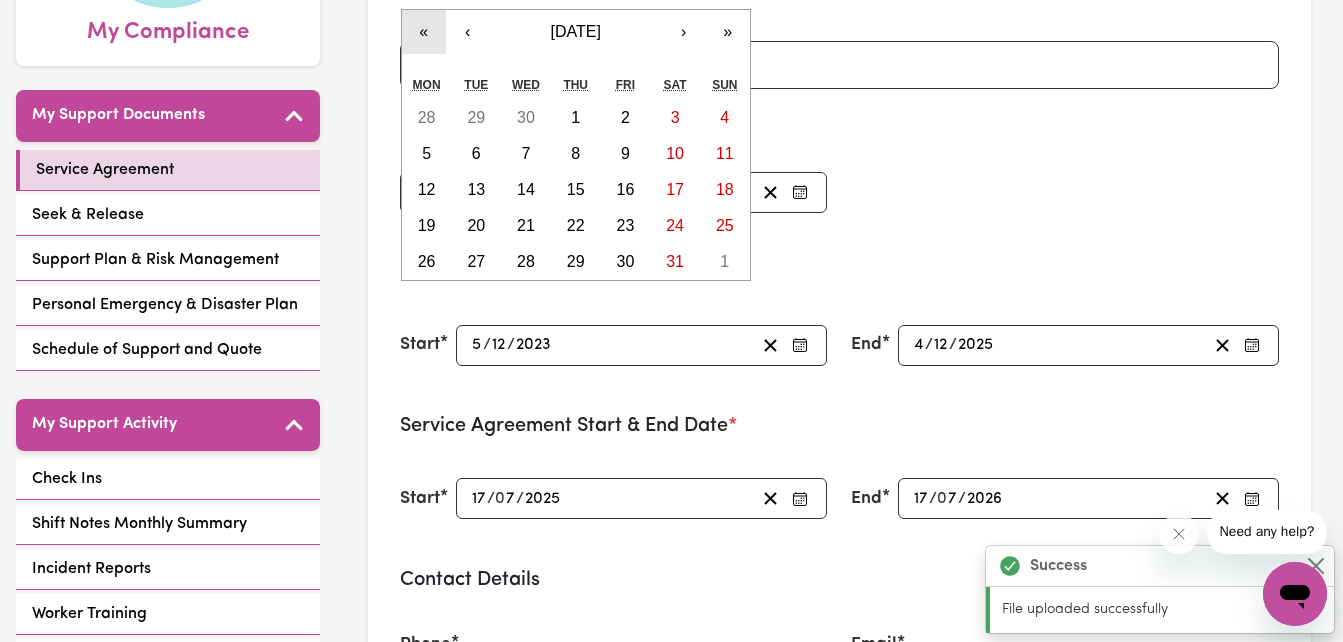 click on "«" at bounding box center [424, 32] 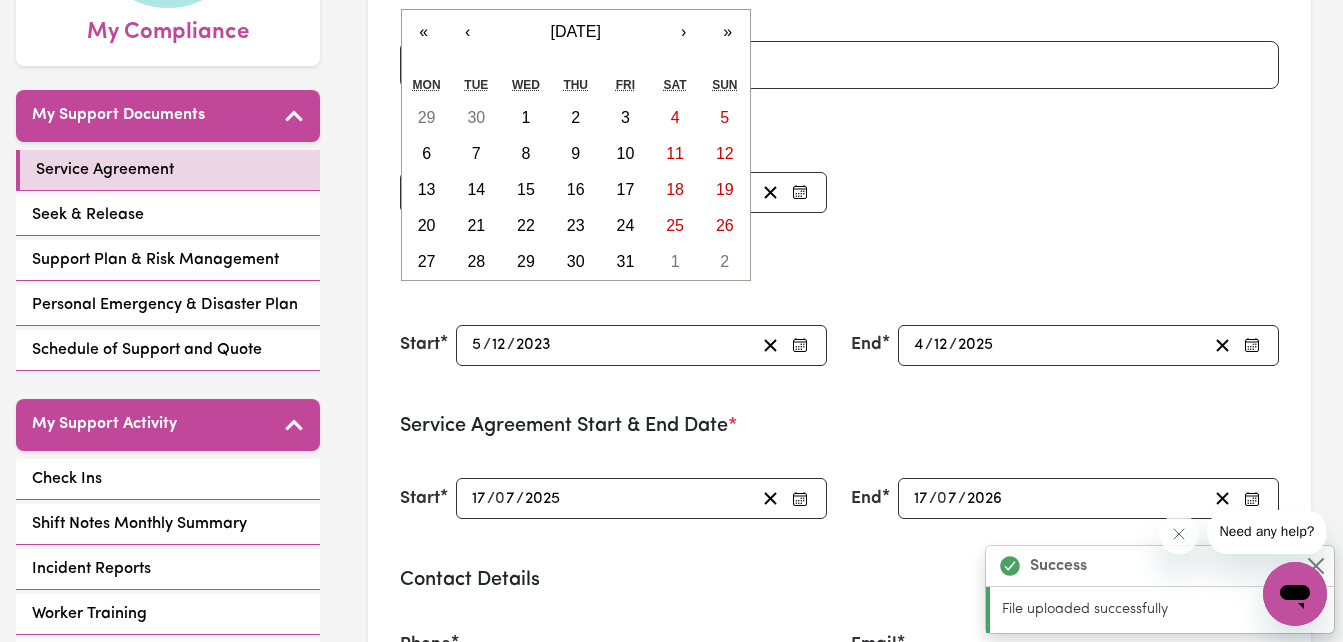 click on "« ‹ July 2009 › » Mon Tue Wed Thu Fri Sat Sun 29 30 1 2 3 4 5 6 7 8 9 10 11 12 13 14 15 16 17 18 19 20 21 22 23 24 25 26 27 28 29 30 31 1 2" at bounding box center (576, 145) 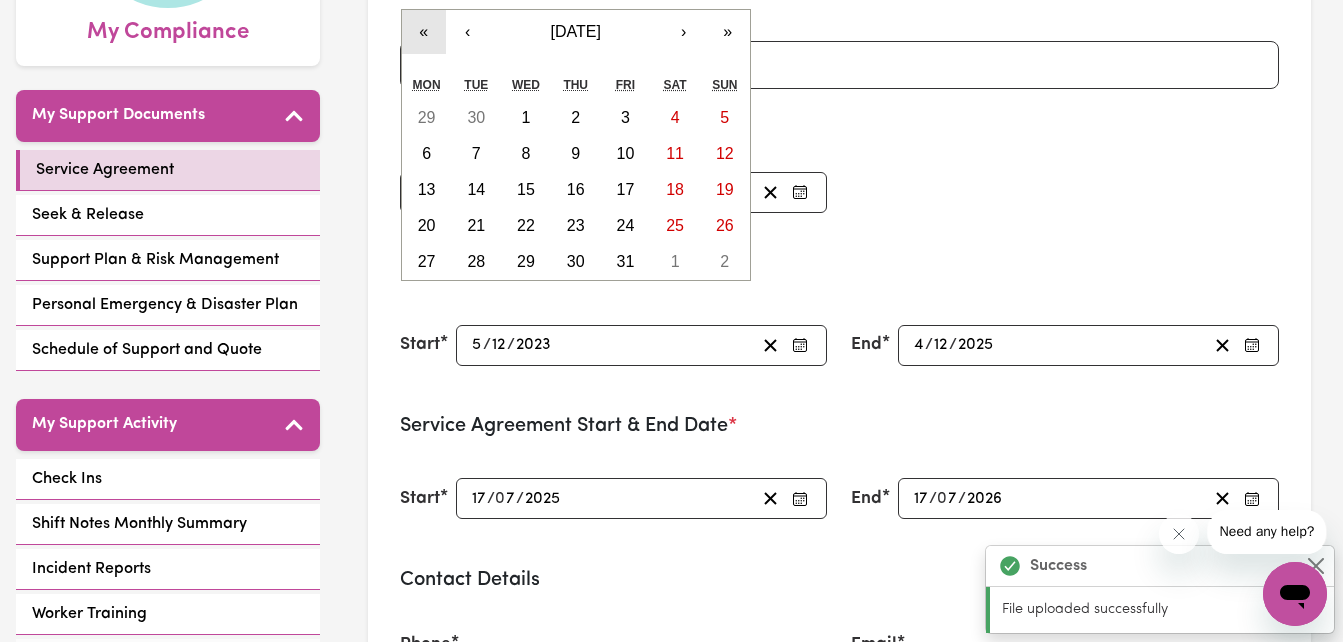 click on "«" at bounding box center (424, 32) 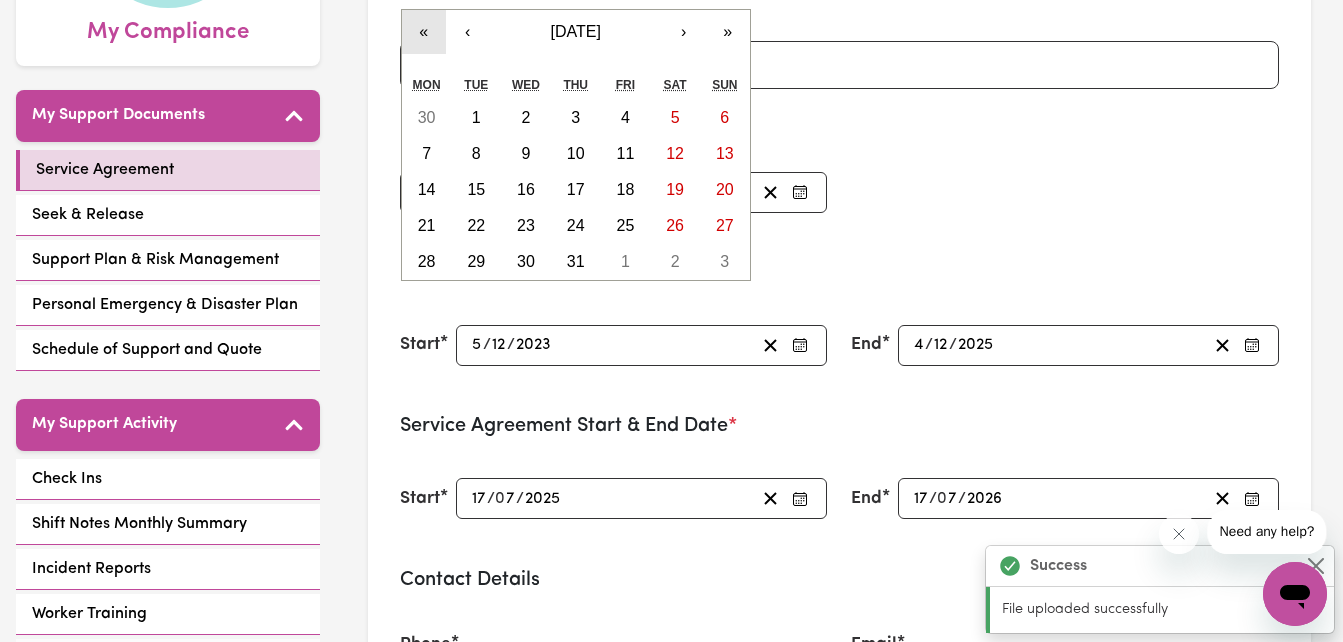 click on "«" at bounding box center (424, 32) 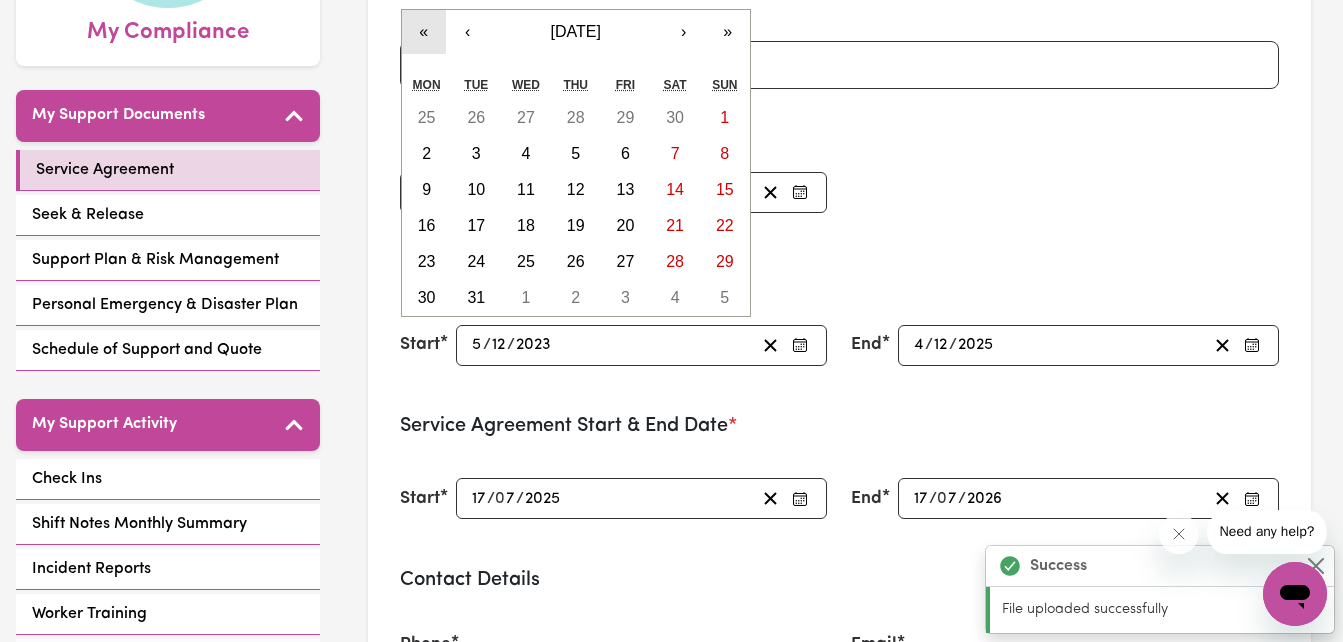 click on "«" at bounding box center [424, 32] 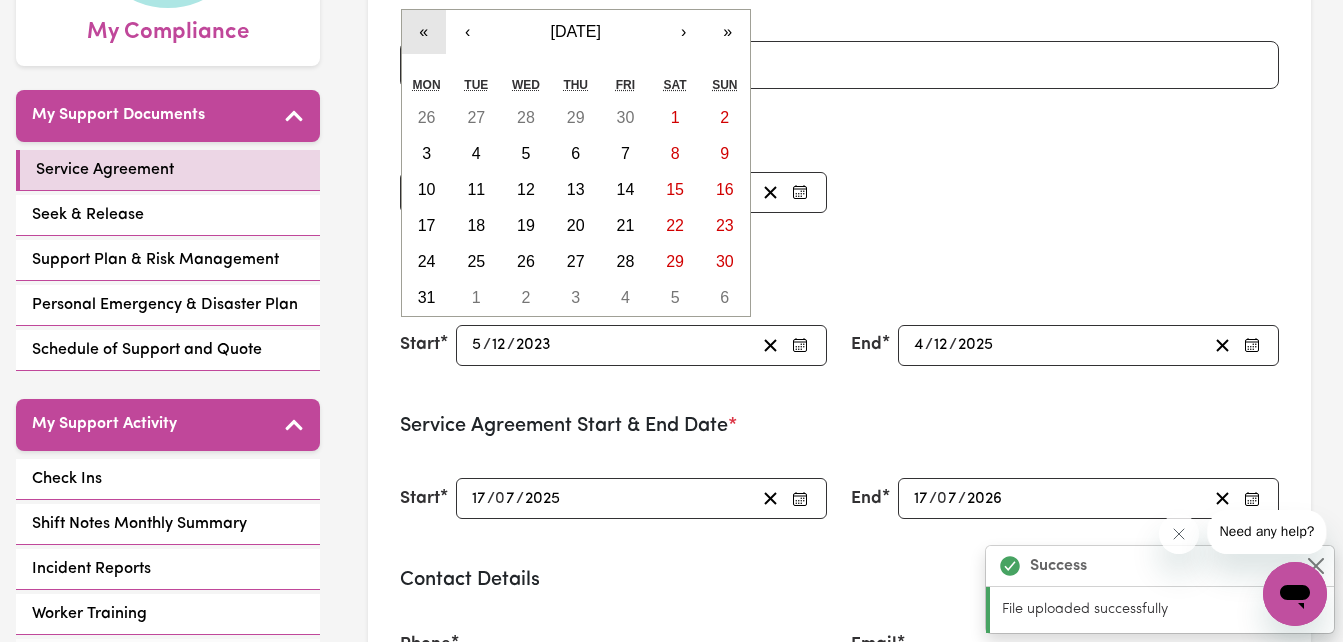 click on "« ‹ July 2006 › » Mon Tue Wed Thu Fri Sat Sun 26 27 28 29 30 1 2 3 4 5 6 7 8 9 10 11 12 13 14 15 16 17 18 19 20 21 22 23 24 25 26 27 28 29 30 31 1 2 3 4 5 6" at bounding box center (576, 163) 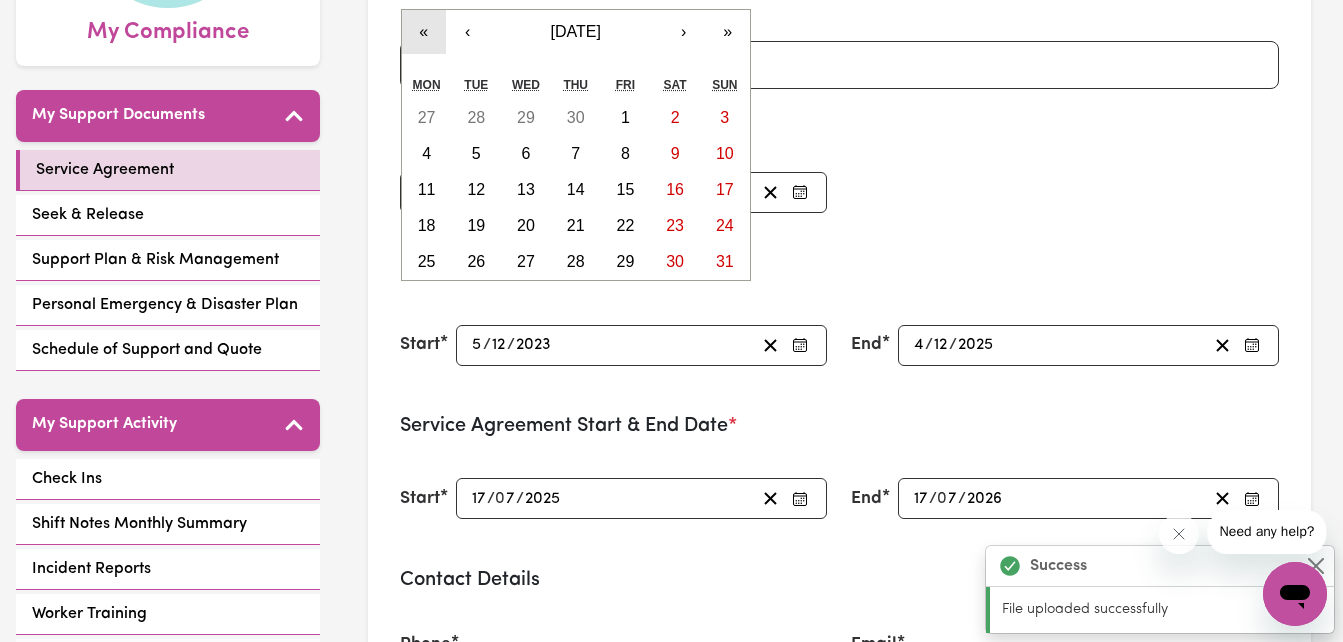 click on "«" at bounding box center [424, 32] 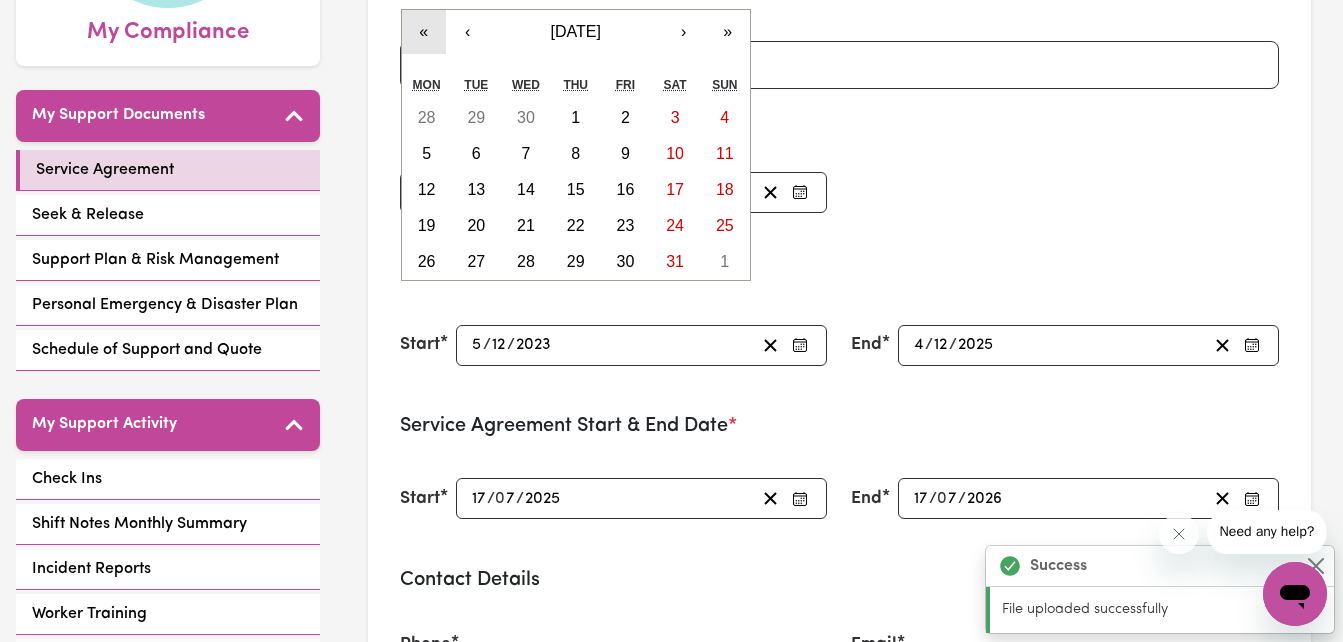 click on "«" at bounding box center (424, 32) 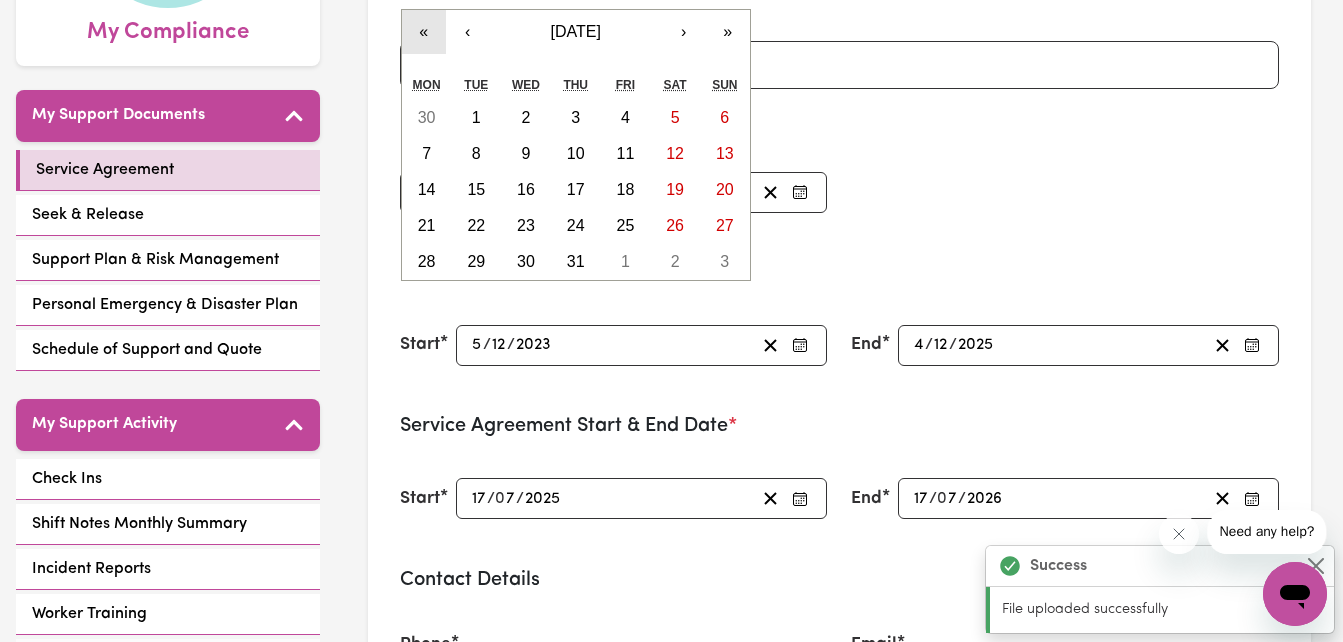 click on "«" at bounding box center (424, 32) 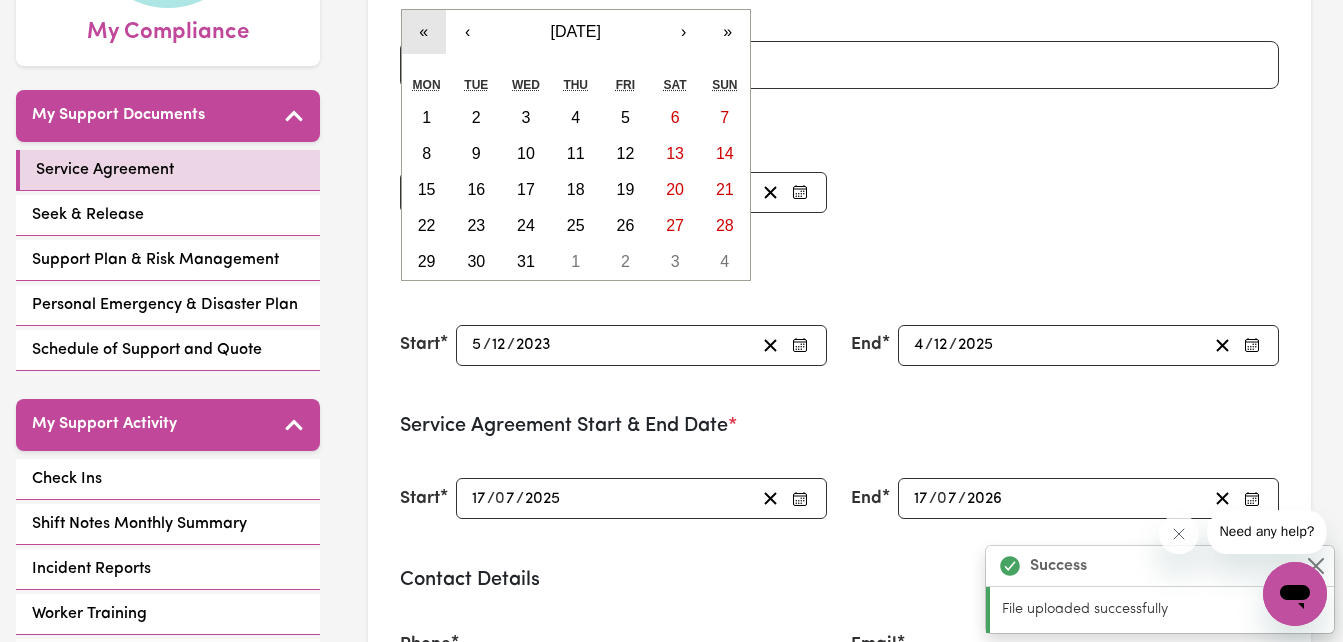 click on "«" at bounding box center (424, 32) 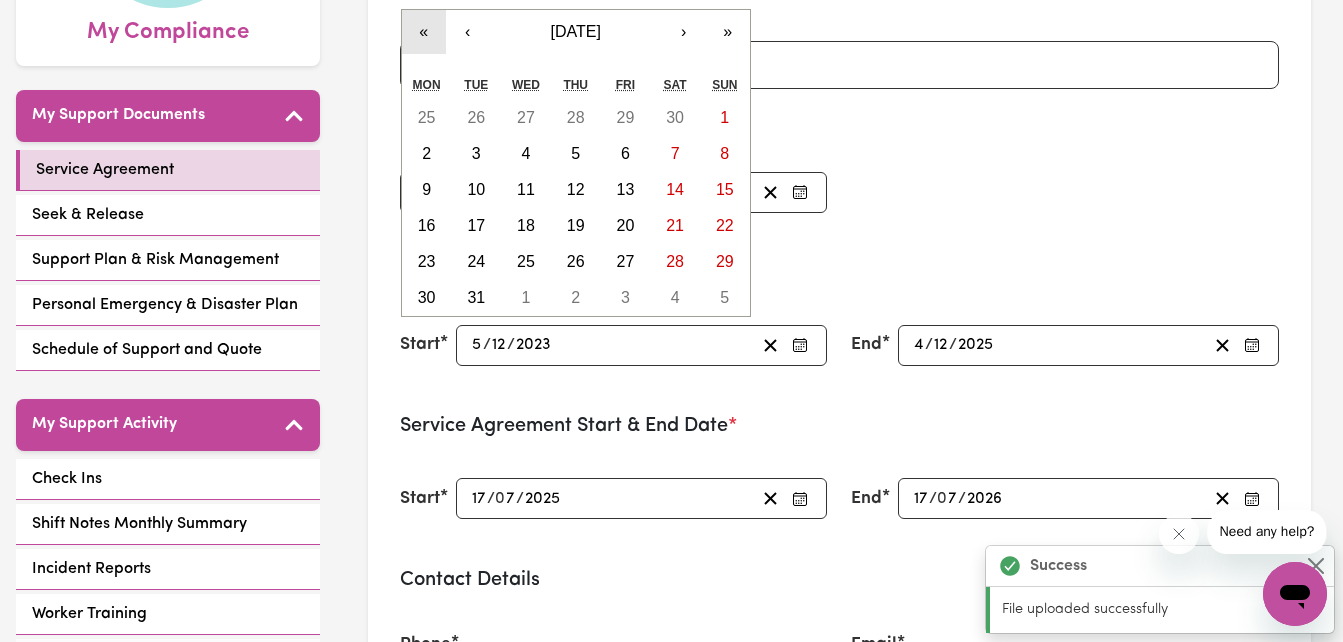 click on "«" at bounding box center (424, 32) 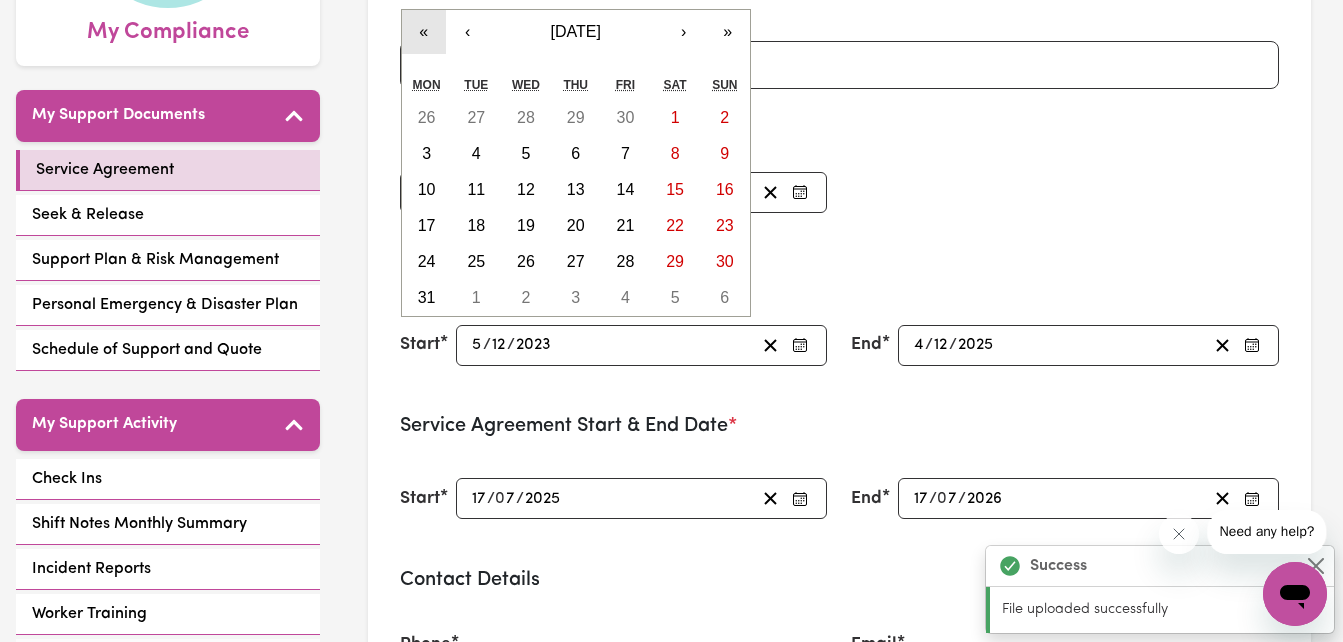 click on "«" at bounding box center [424, 32] 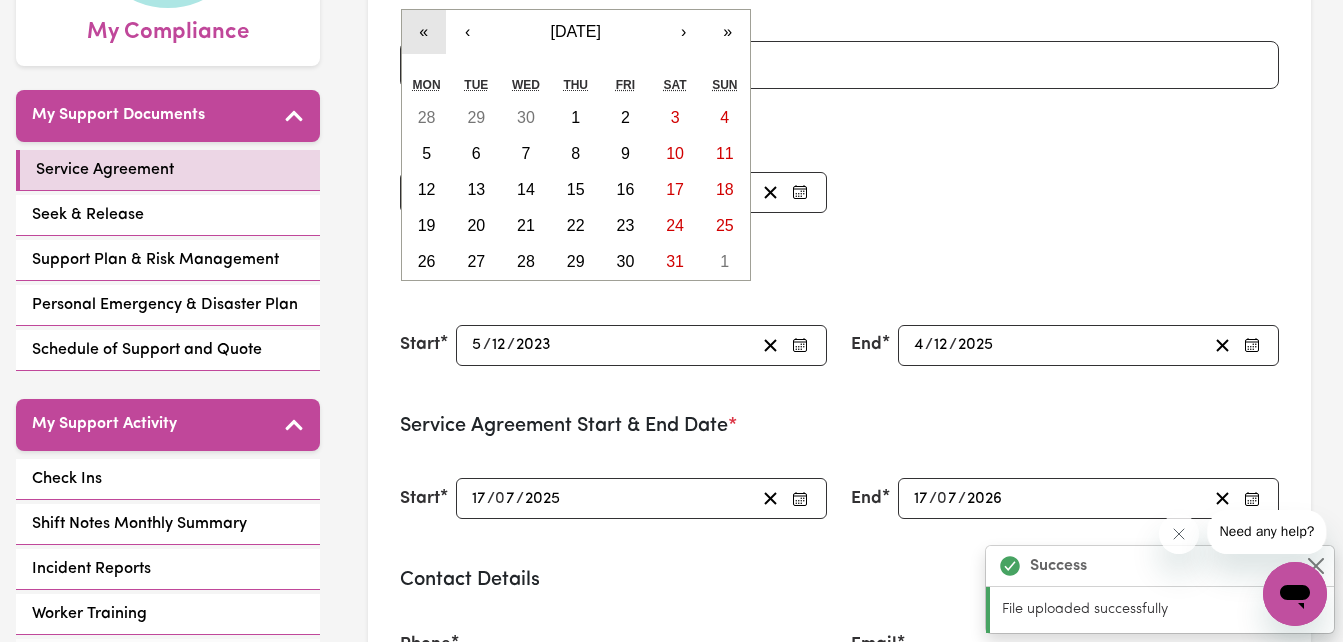 click on "«" at bounding box center (424, 32) 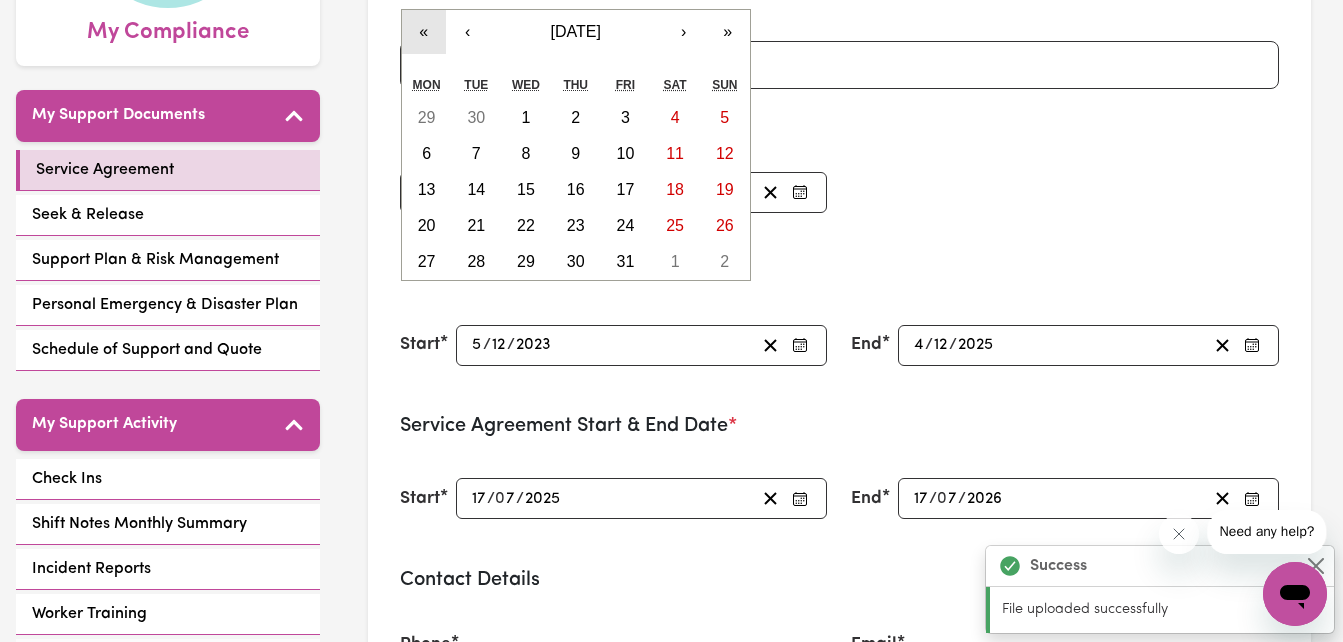 click on "«" at bounding box center (424, 32) 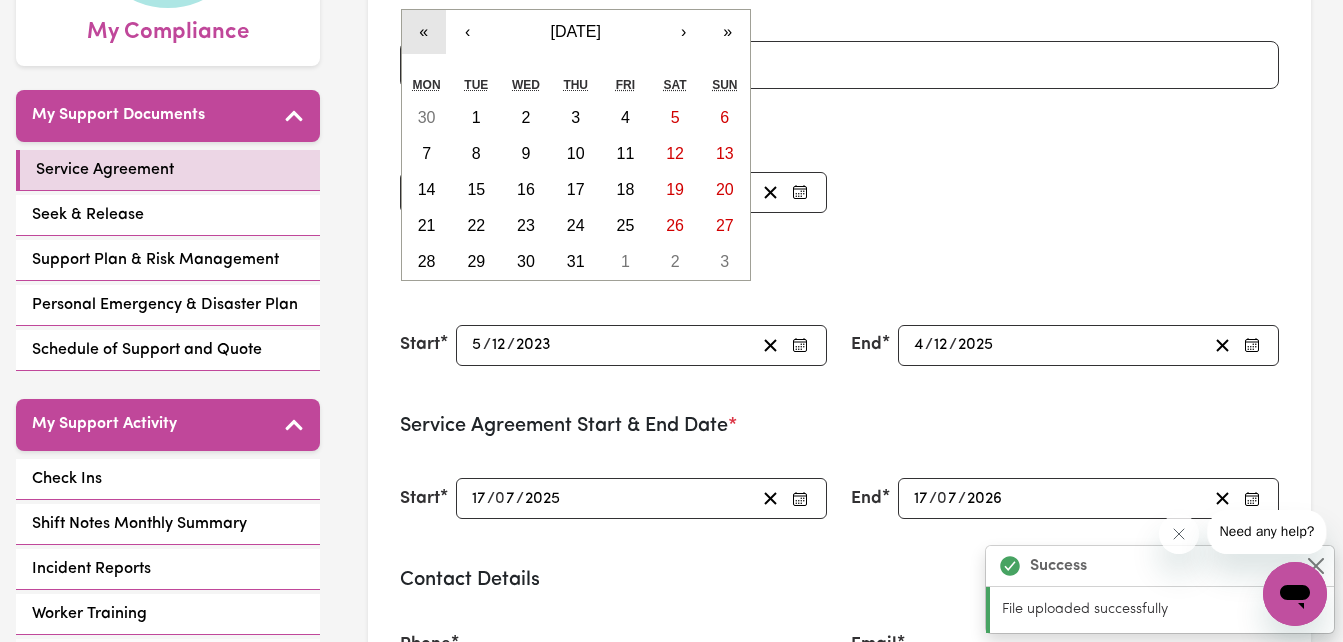 click on "« ‹ July 1997 › » Mon Tue Wed Thu Fri Sat Sun 30 1 2 3 4 5 6 7 8 9 10 11 12 13 14 15 16 17 18 19 20 21 22 23 24 25 26 27 28 29 30 31 1 2 3" at bounding box center [576, 145] 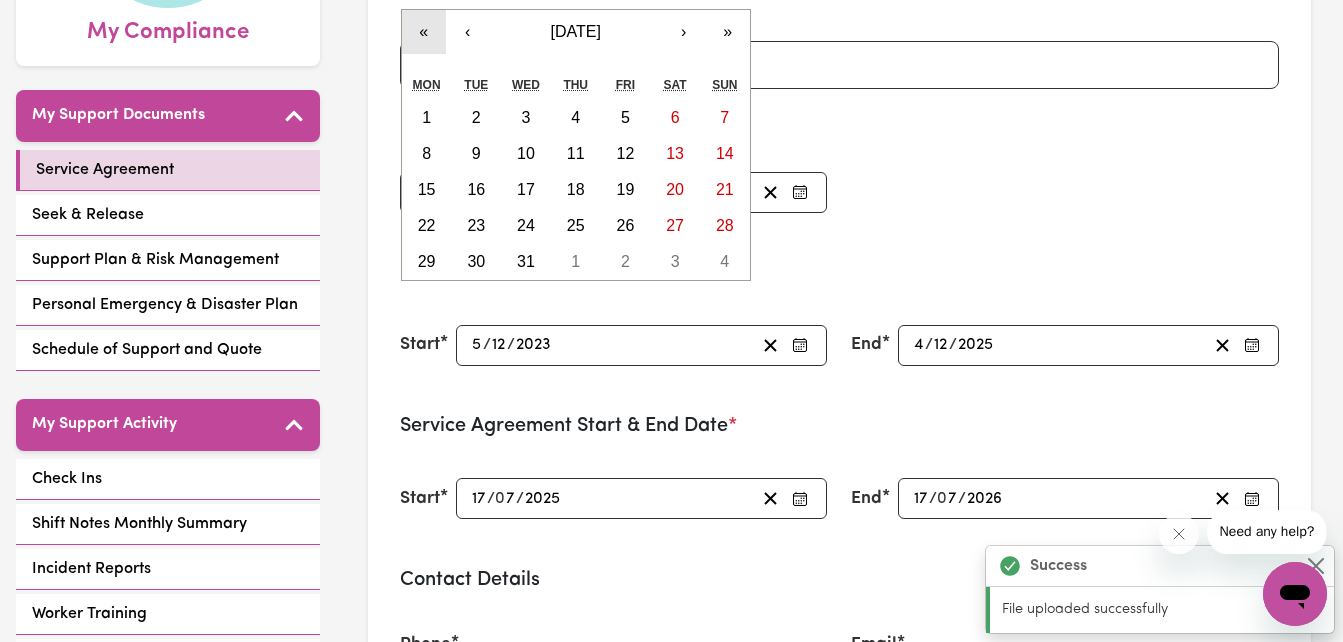 click on "«" at bounding box center [424, 32] 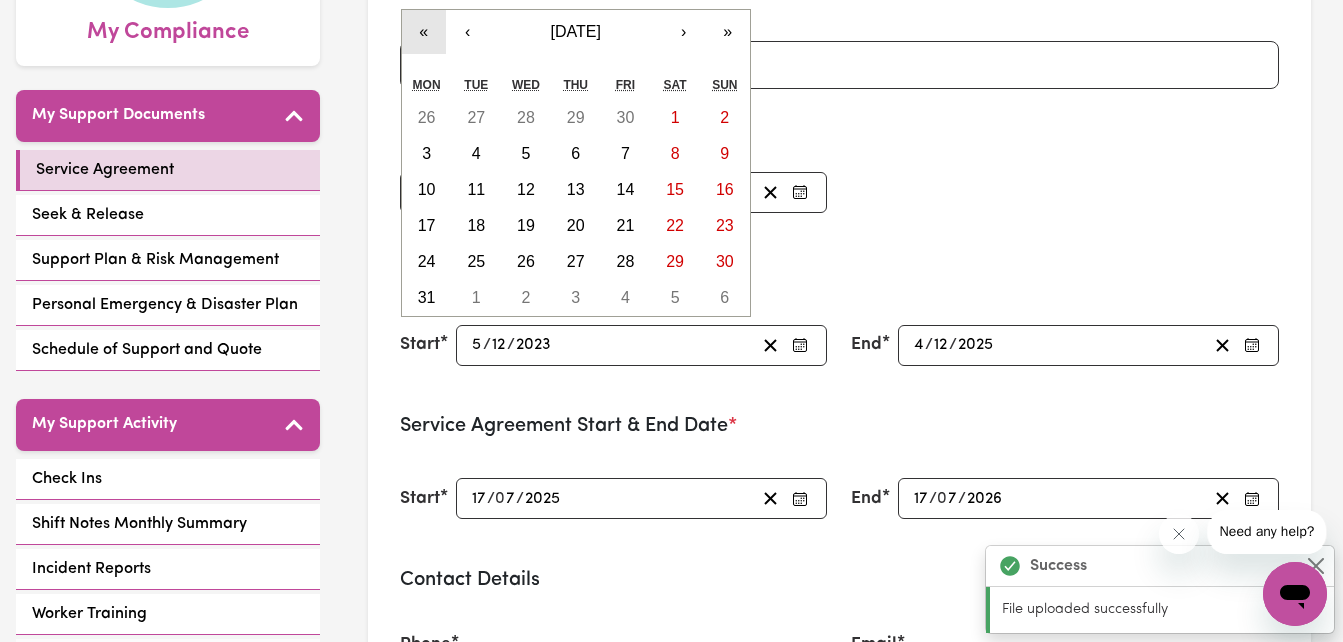 click on "«" at bounding box center (424, 32) 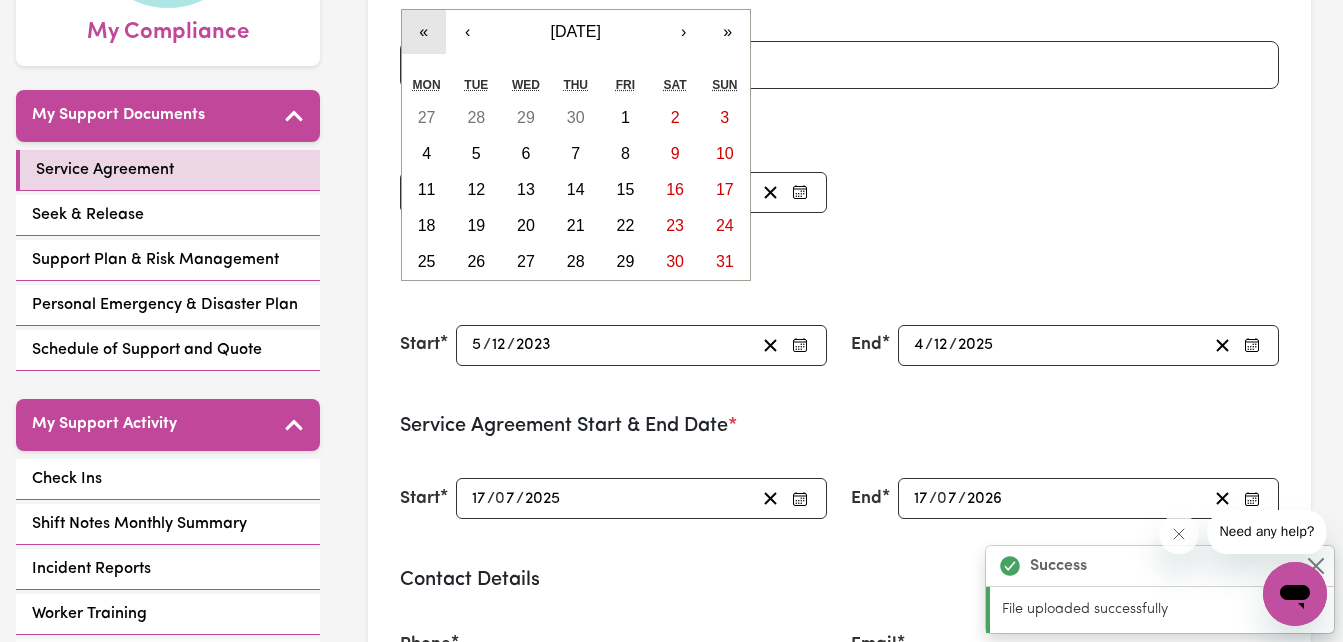 click on "«" at bounding box center [424, 32] 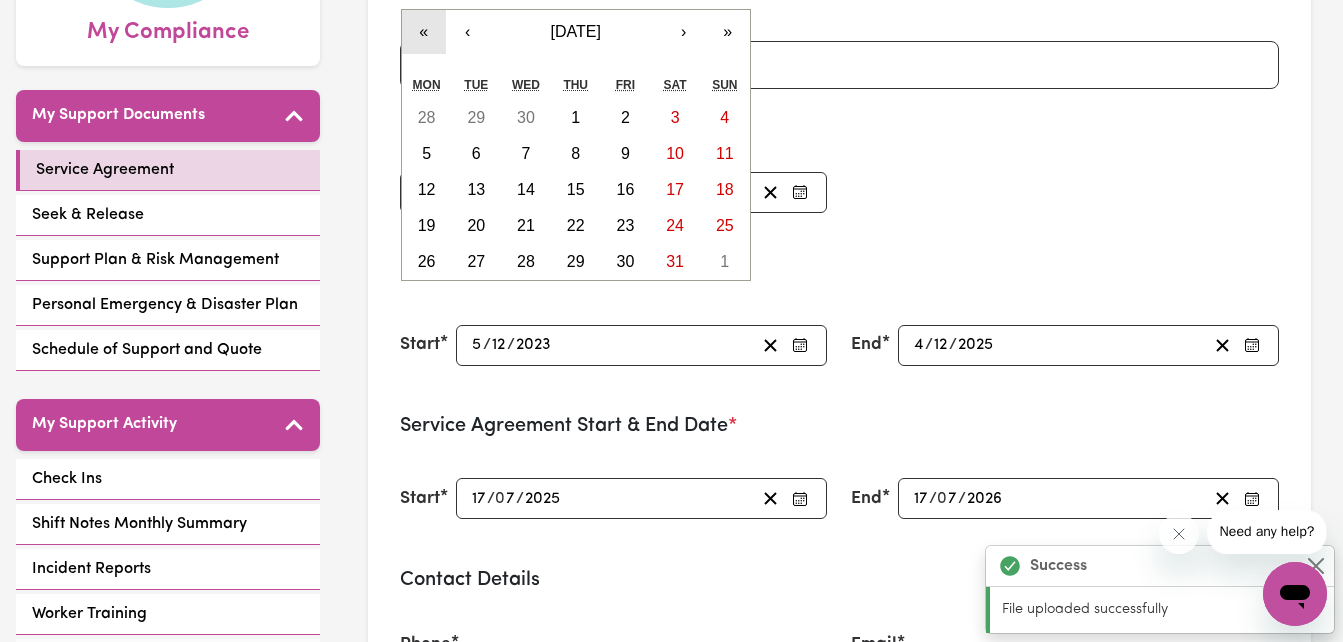 click on "«" at bounding box center (424, 32) 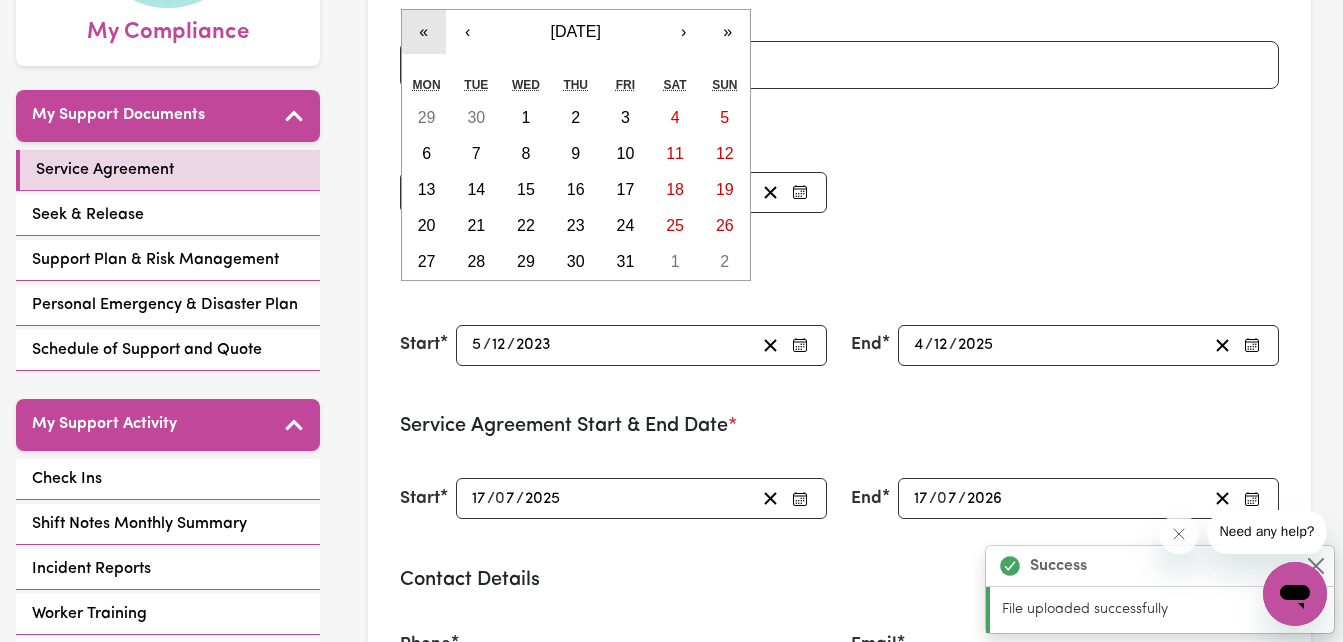 click on "«" at bounding box center [424, 32] 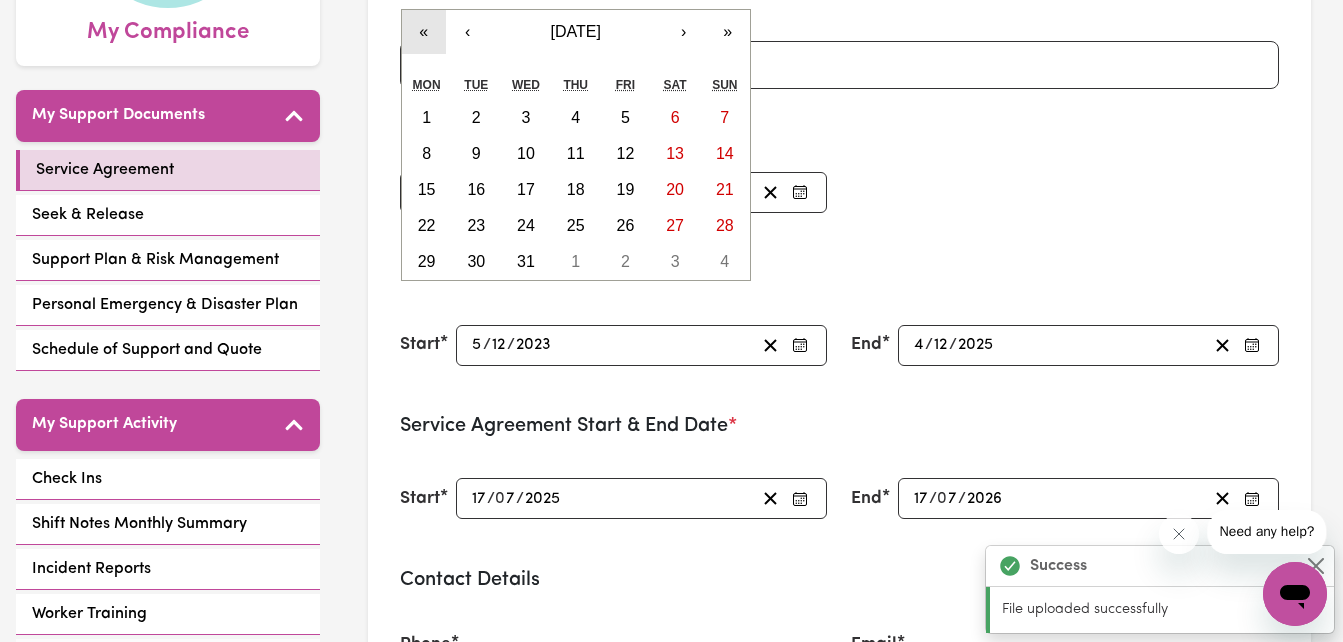 click on "«" at bounding box center [424, 32] 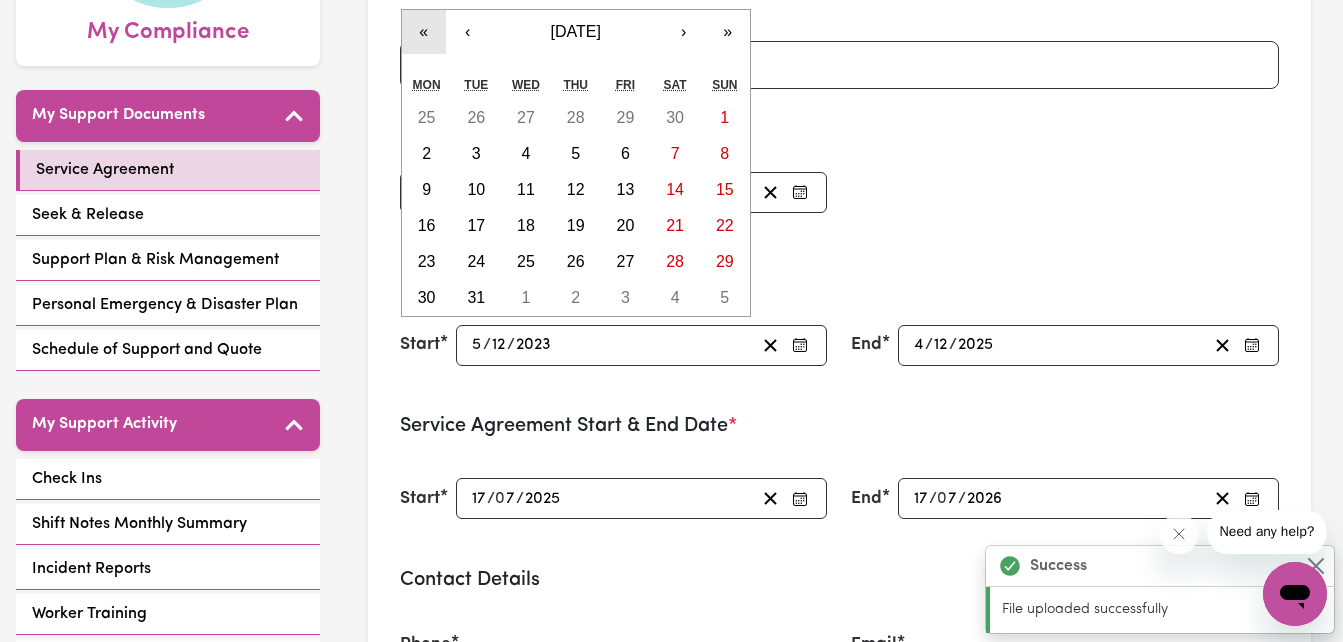 click on "«" at bounding box center [424, 32] 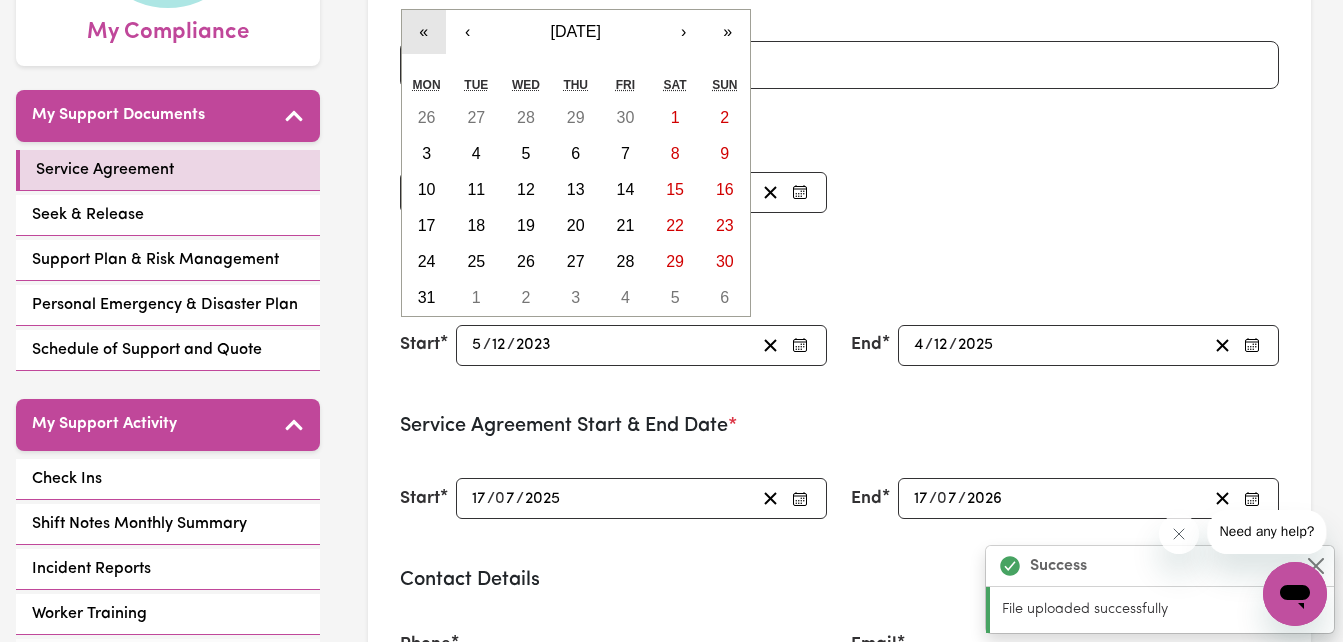 click on "«" at bounding box center (424, 32) 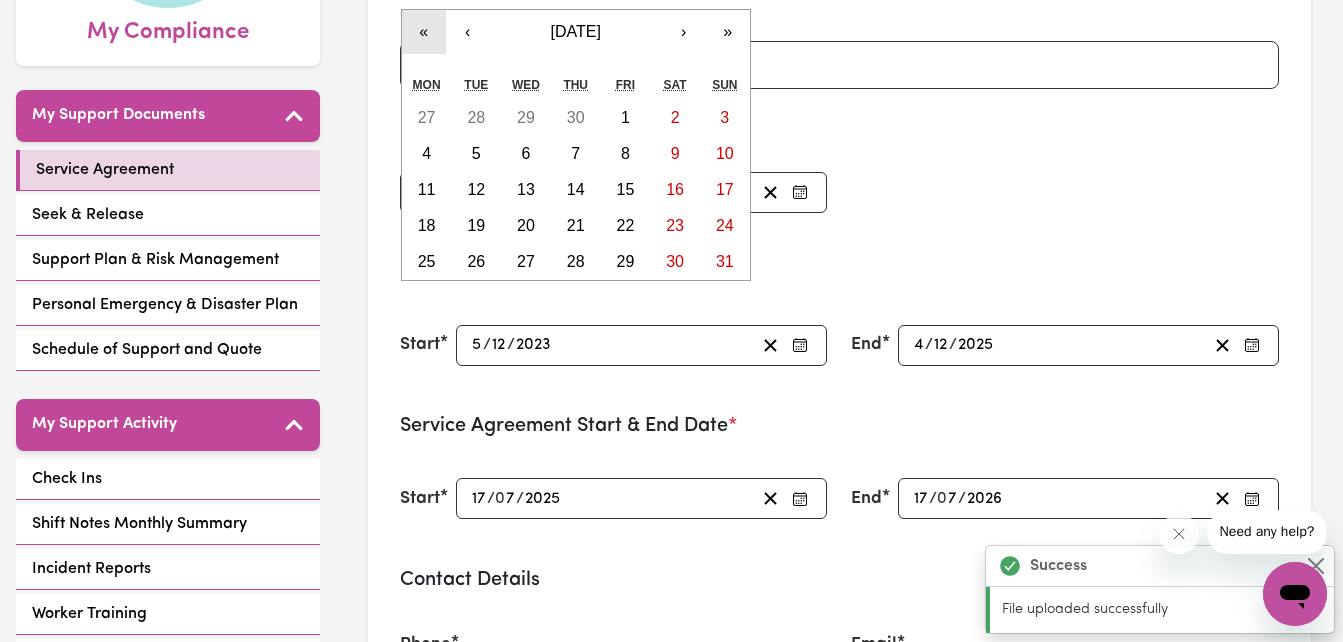 click on "« ‹ July 1988 › » Mon Tue Wed Thu Fri Sat Sun 27 28 29 30 1 2 3 4 5 6 7 8 9 10 11 12 13 14 15 16 17 18 19 20 21 22 23 24 25 26 27 28 29 30 31" at bounding box center (576, 145) 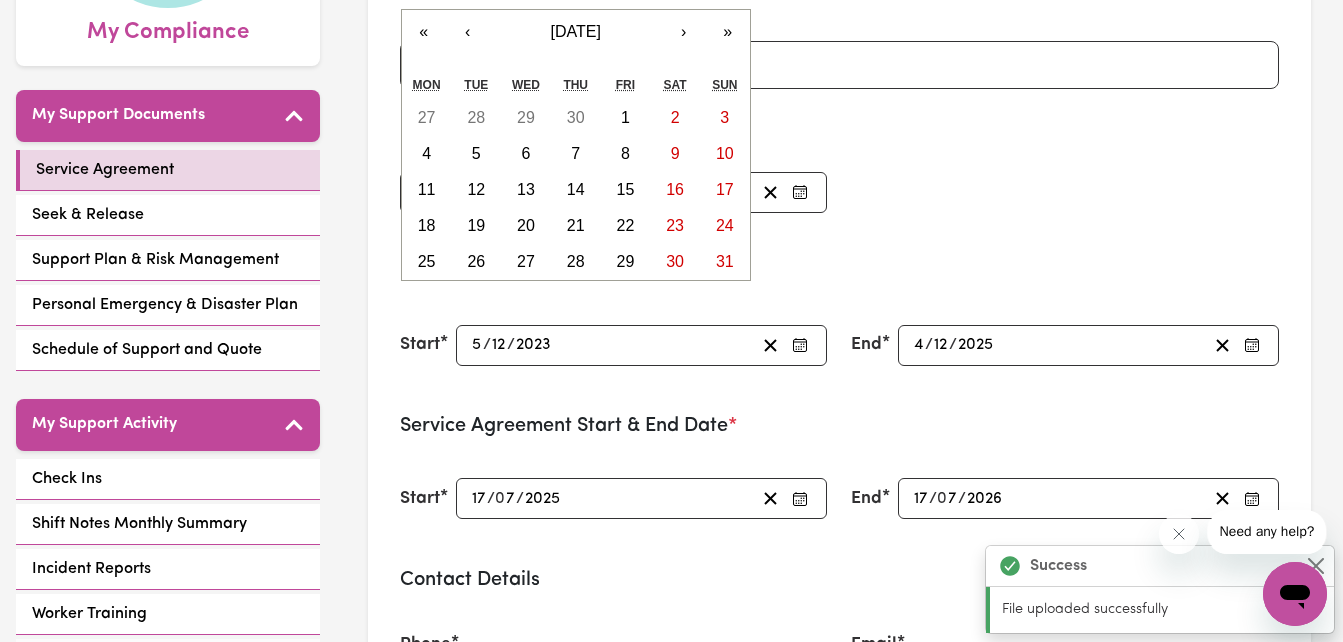 click on "« ‹ July 1988 › » Mon Tue Wed Thu Fri Sat Sun 27 28 29 30 1 2 3 4 5 6 7 8 9 10 11 12 13 14 15 16 17 18 19 20 21 22 23 24 25 26 27 28 29 30 31" at bounding box center (576, 145) 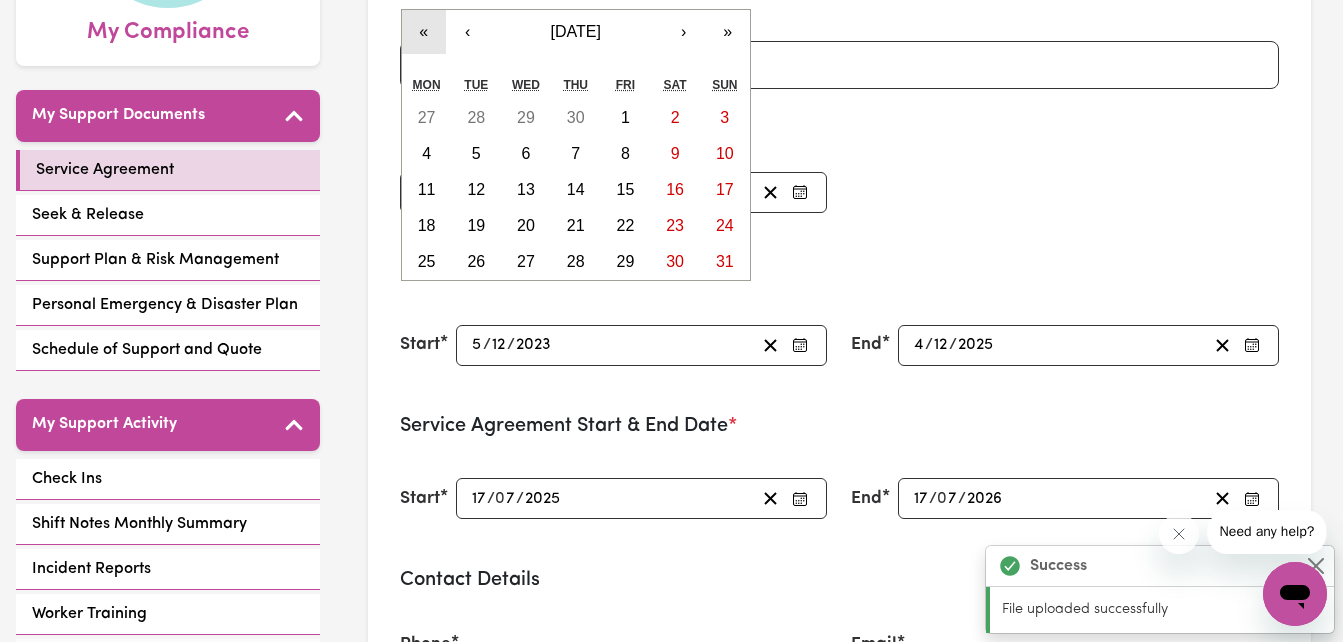 click on "«" at bounding box center (424, 32) 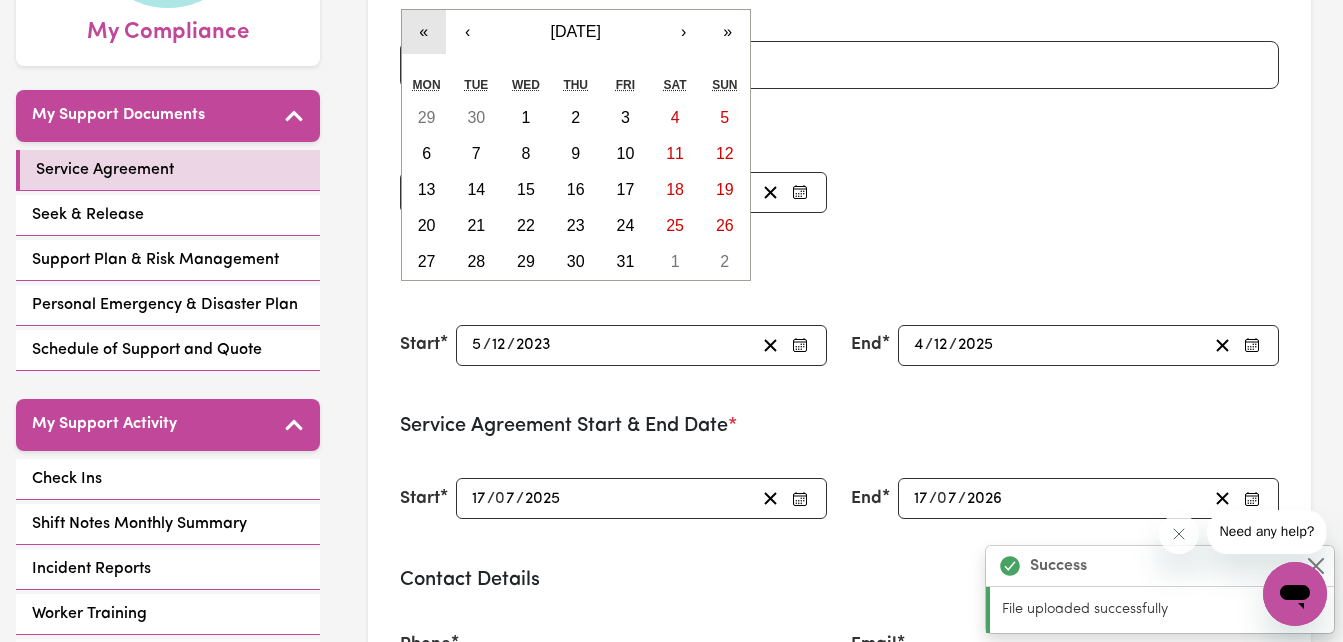 click on "«" at bounding box center (424, 32) 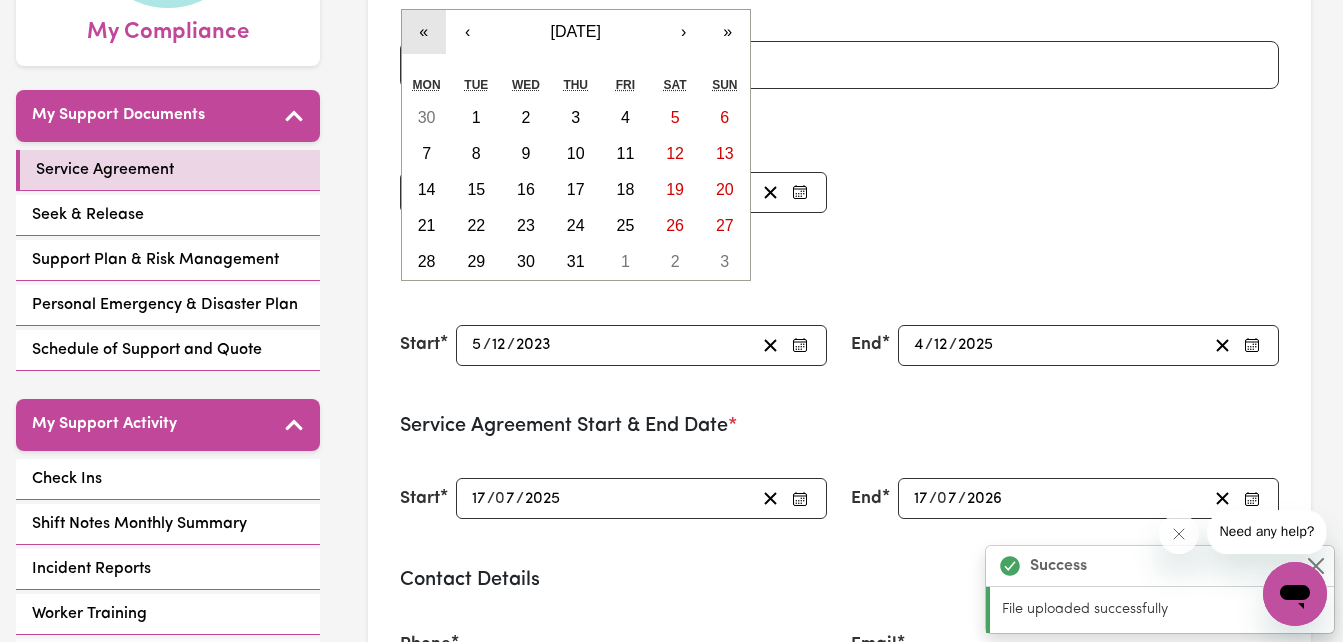 click on "«" at bounding box center [424, 32] 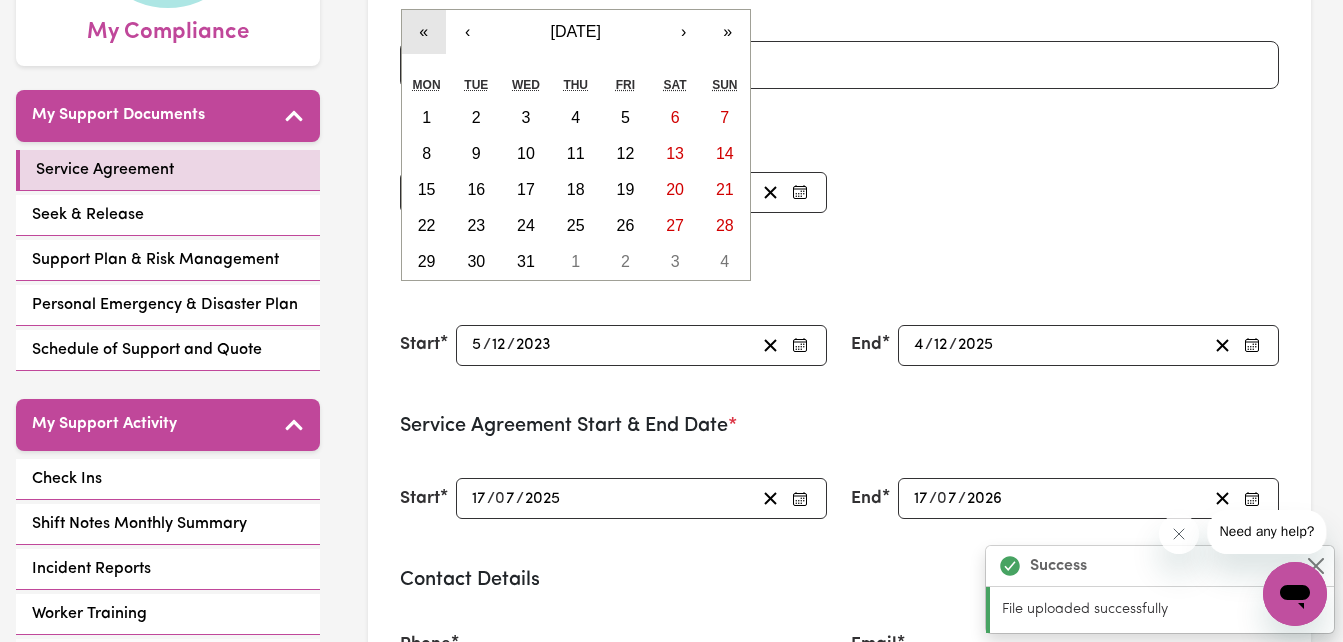 click on "«" at bounding box center (424, 32) 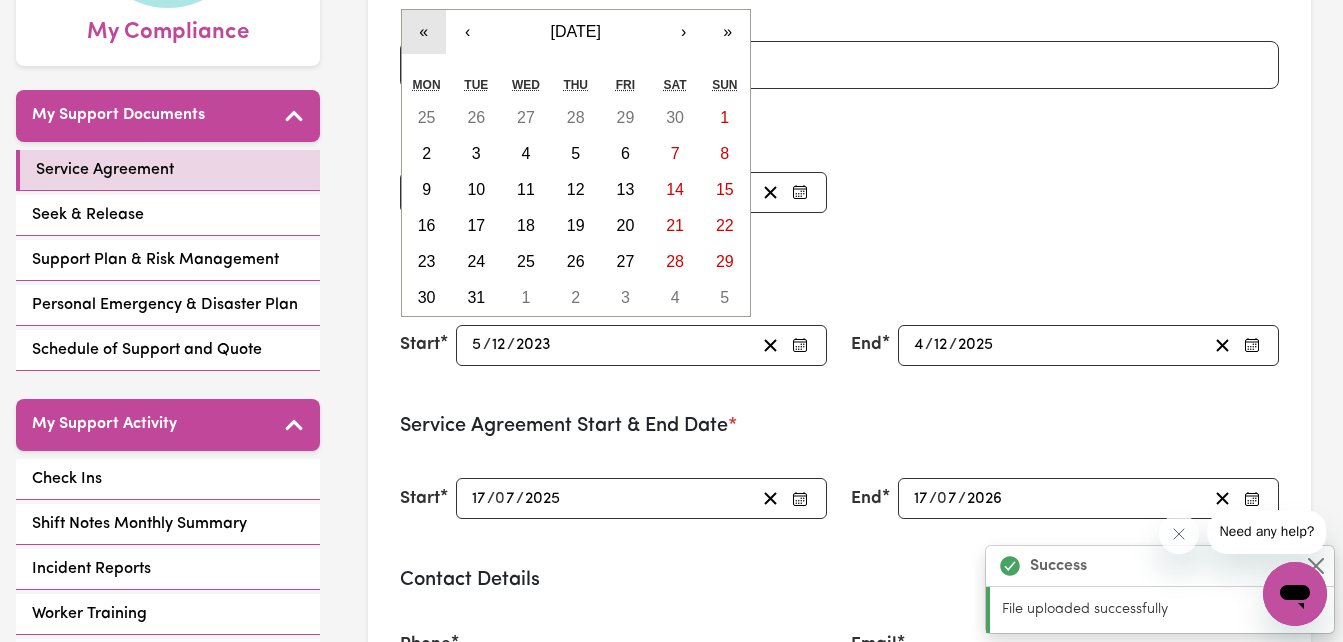 click on "«" at bounding box center (424, 32) 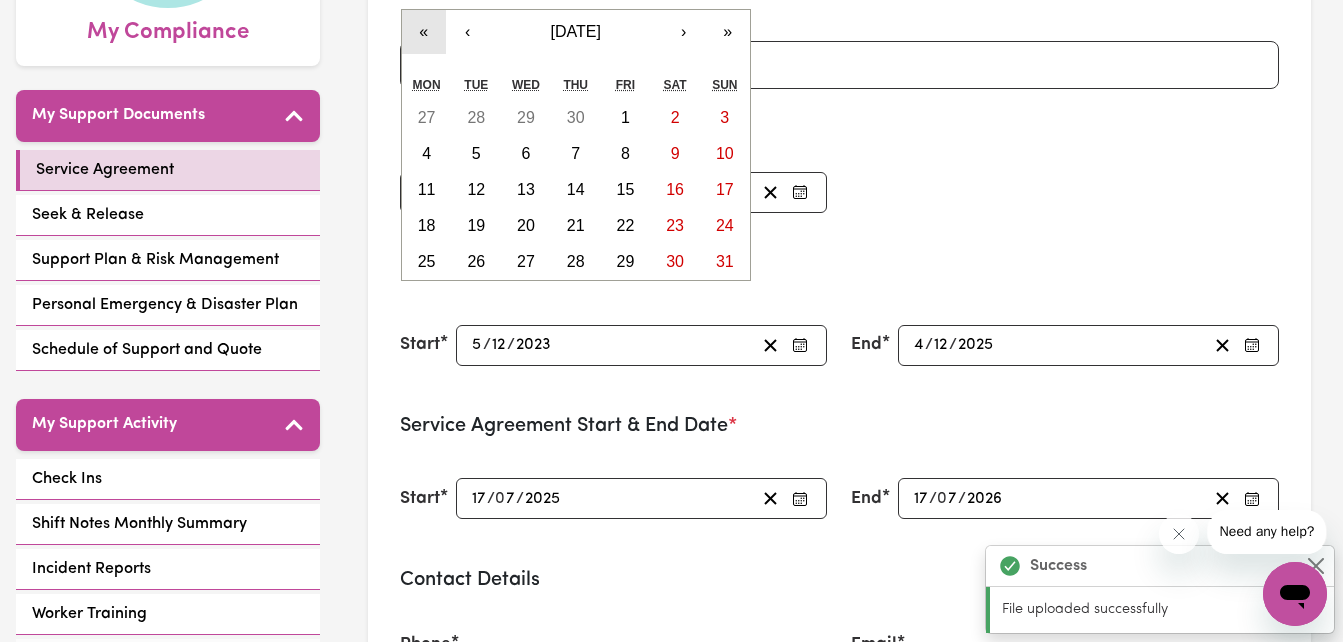 click on "«" at bounding box center (424, 32) 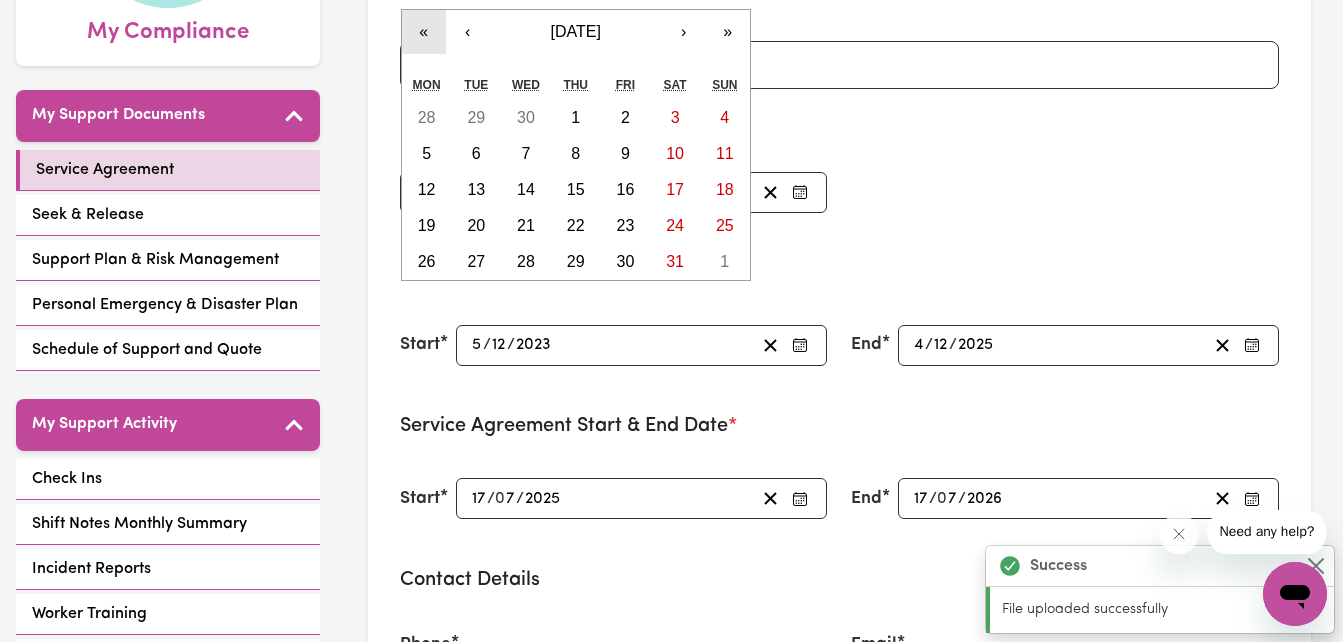 click on "«" at bounding box center (424, 32) 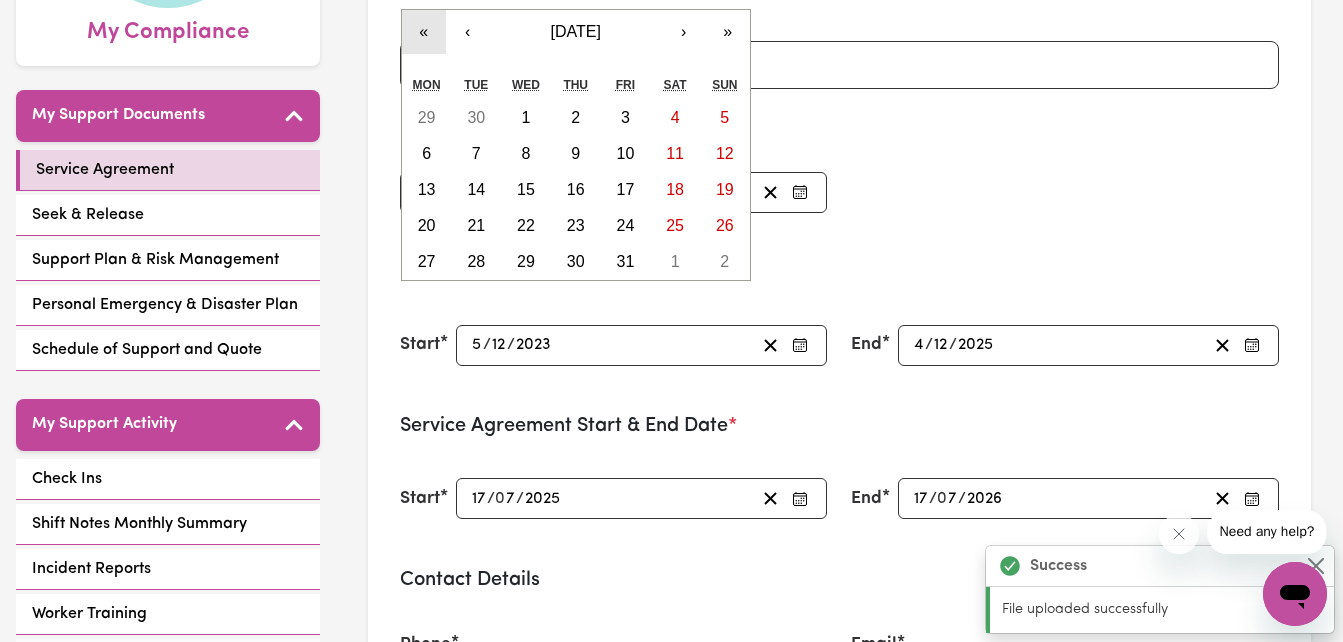 click on "«" at bounding box center (424, 32) 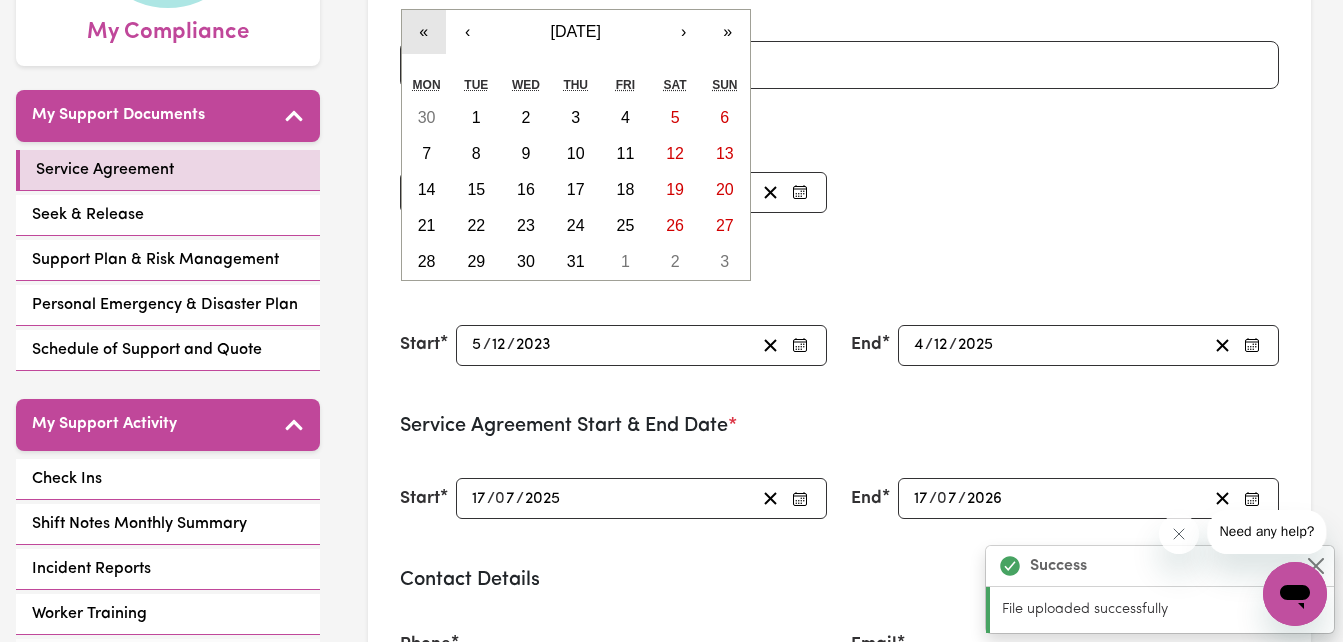 click on "«" at bounding box center (424, 32) 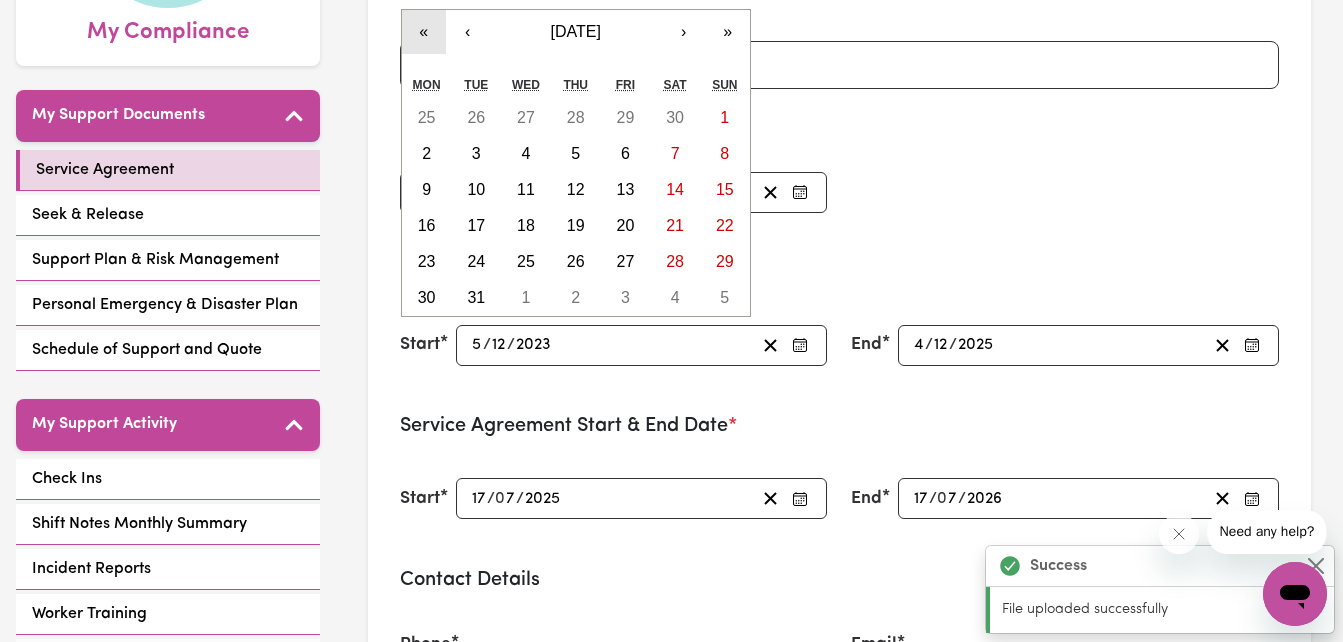 click on "«" at bounding box center (424, 32) 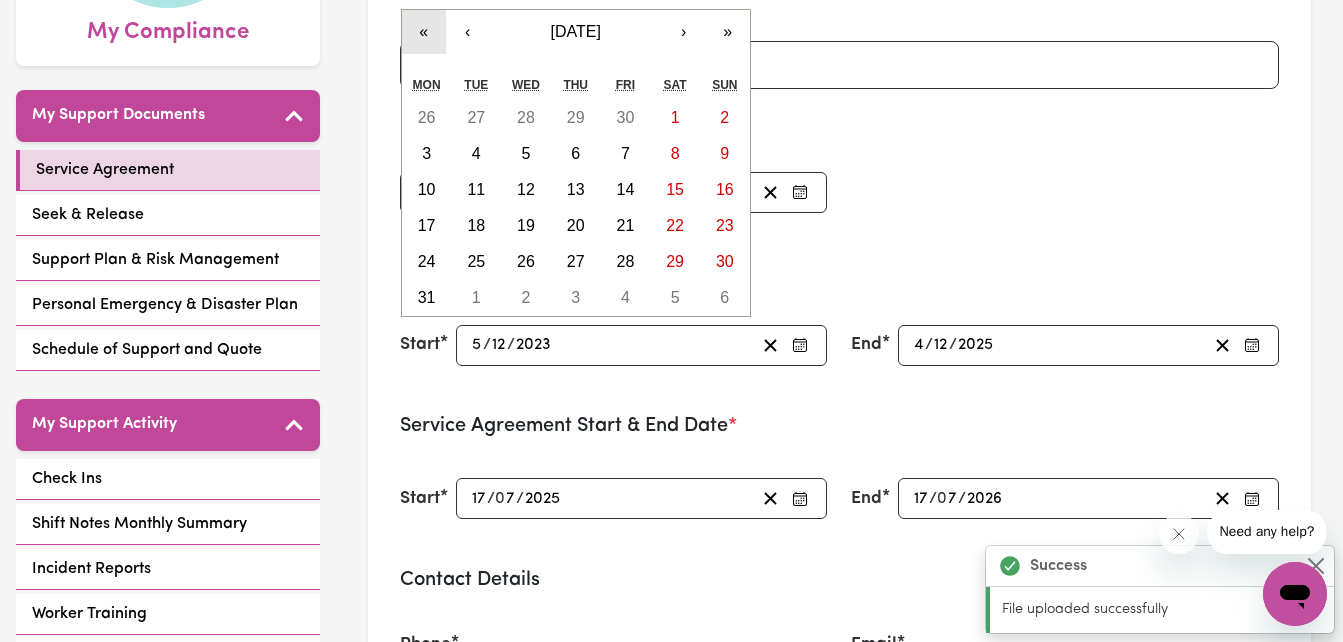 click on "«" at bounding box center [424, 32] 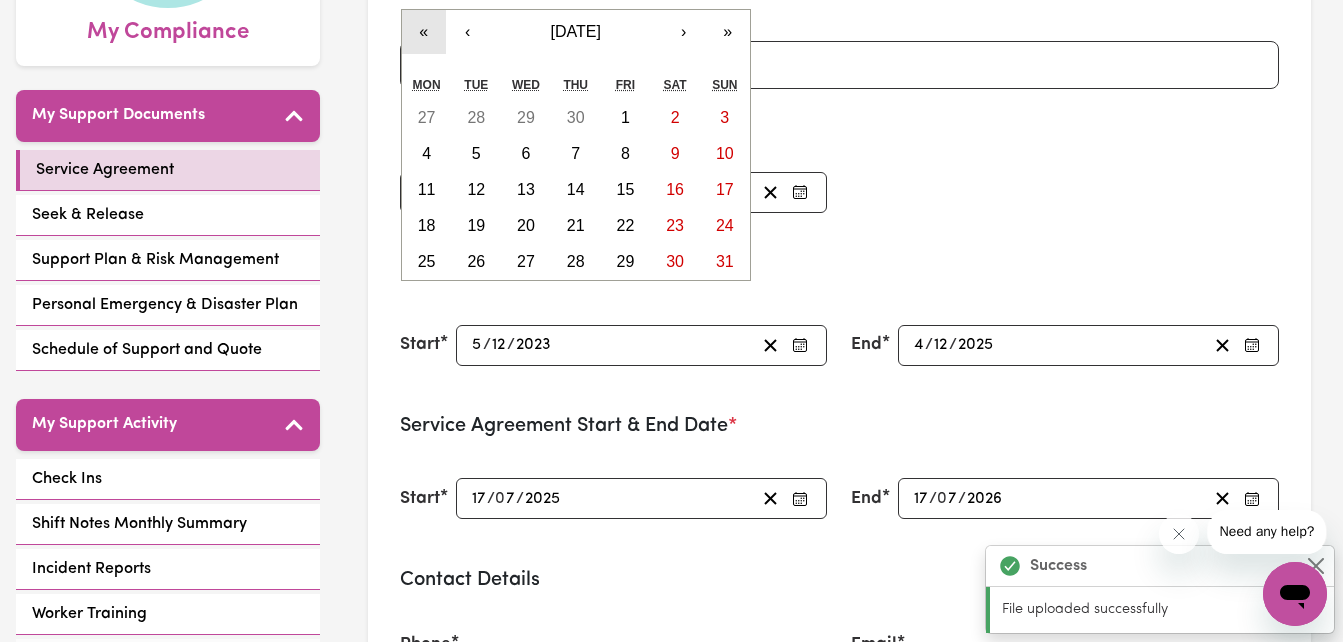 click on "«" at bounding box center (424, 32) 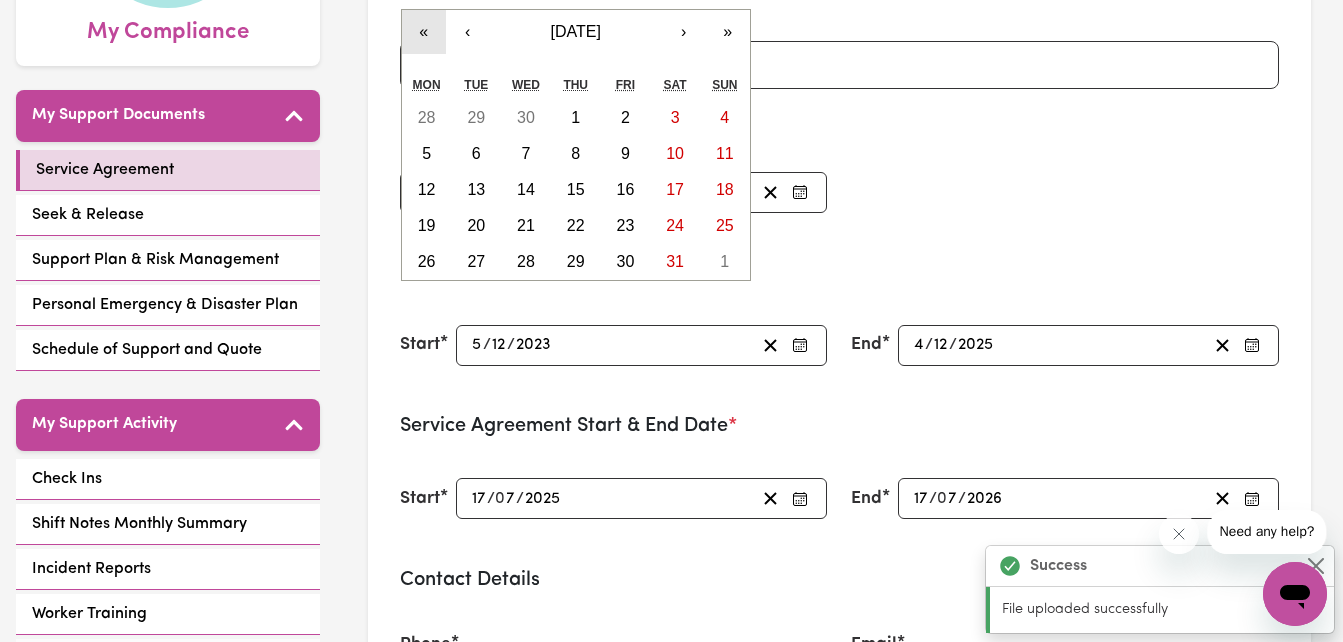 click on "«" at bounding box center (424, 32) 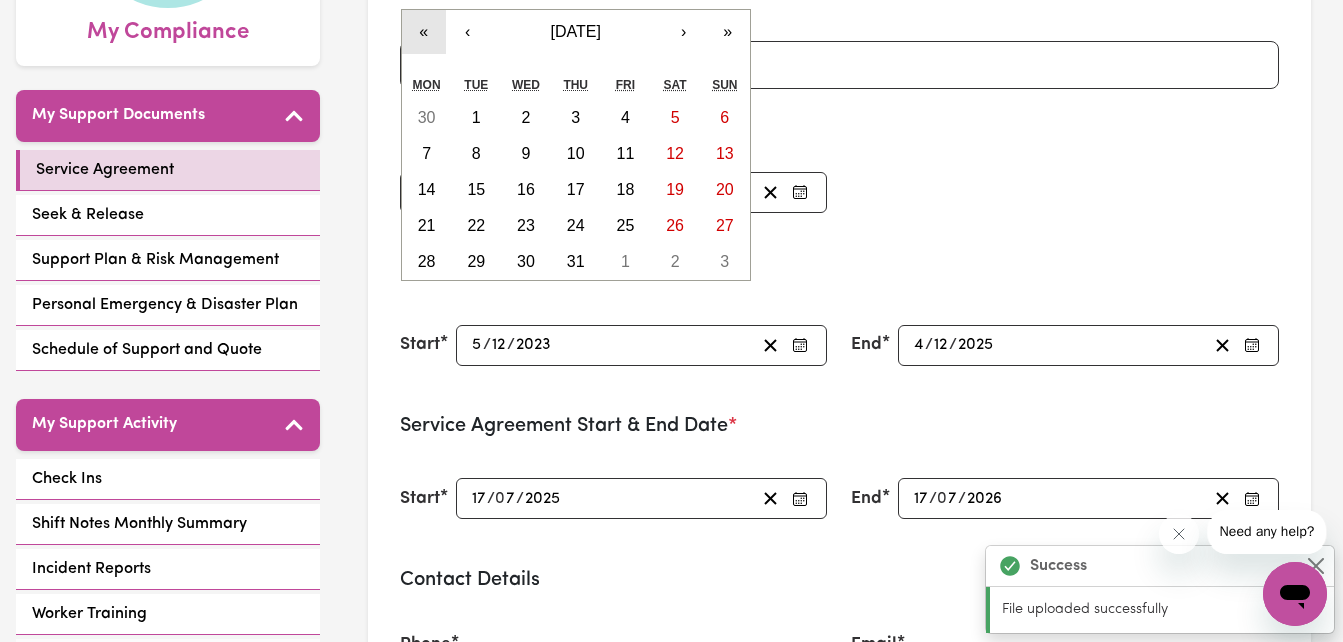 click on "«" at bounding box center [424, 32] 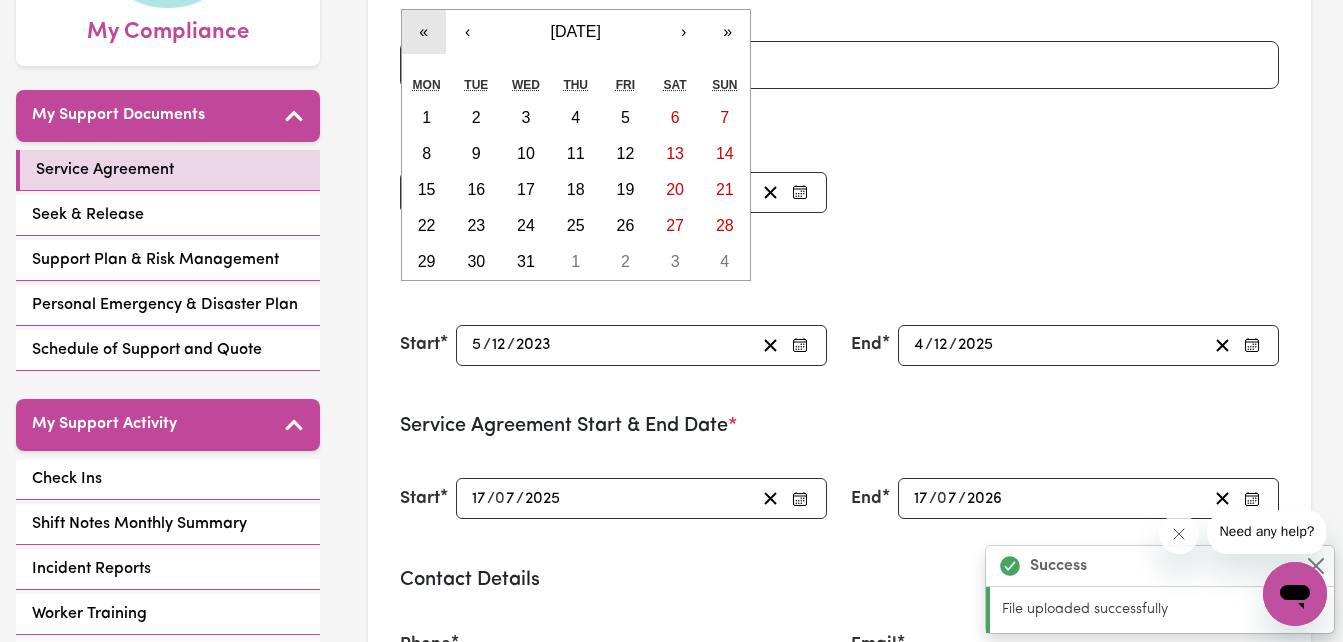 click on "«" at bounding box center (424, 32) 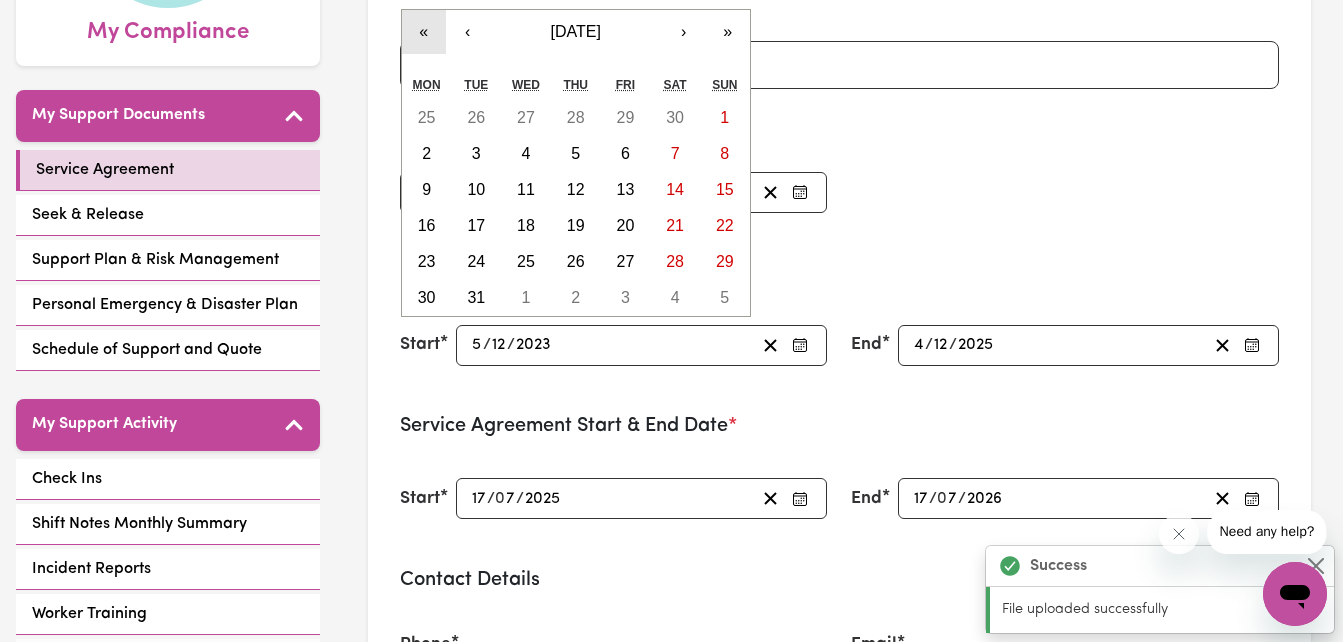 click on "«" at bounding box center (424, 32) 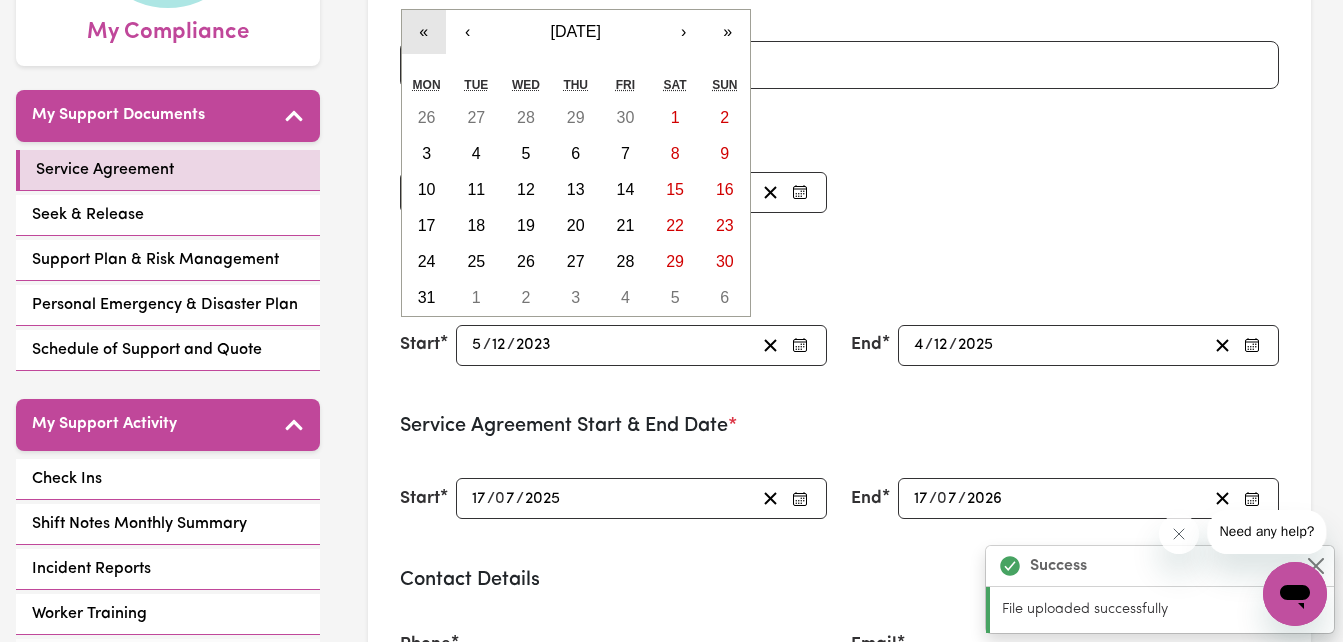click on "«" at bounding box center [424, 32] 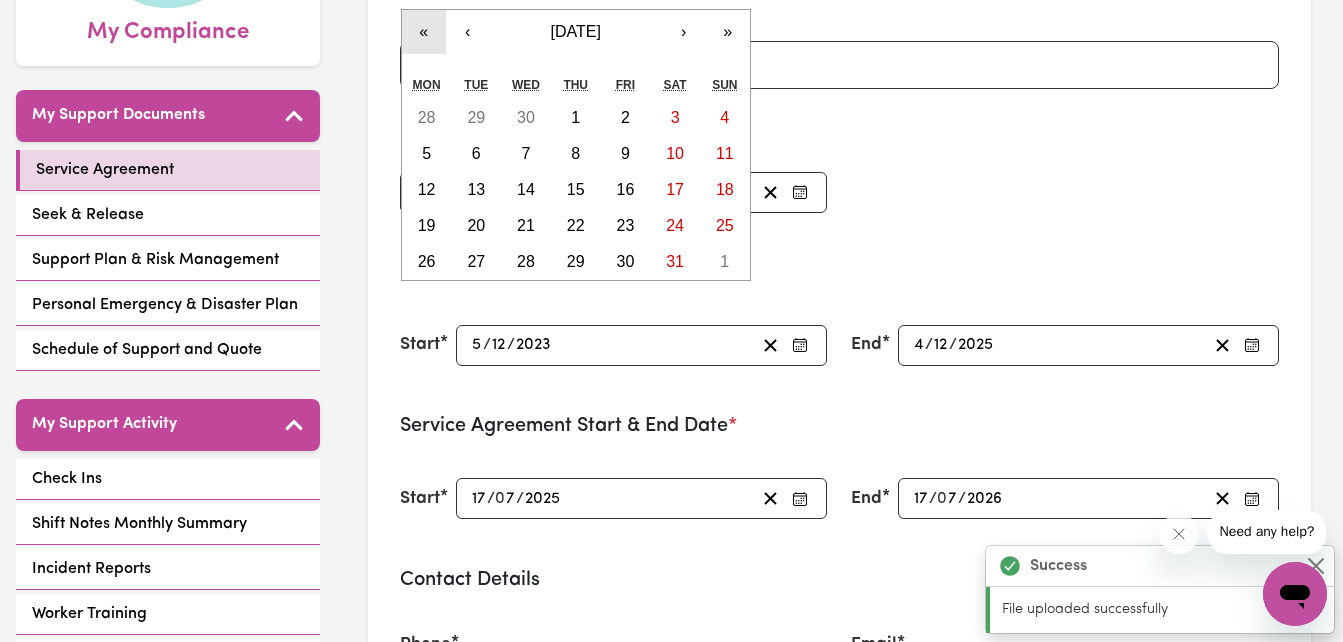 click on "«" at bounding box center [424, 32] 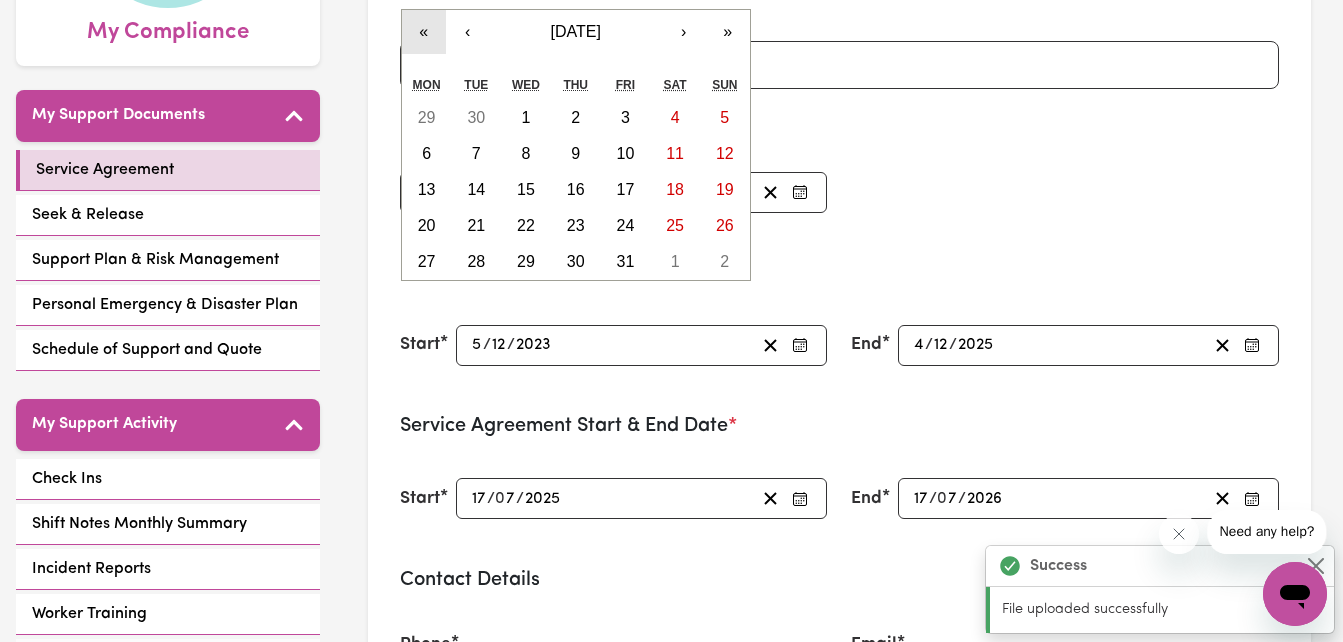 click on "«" at bounding box center (424, 32) 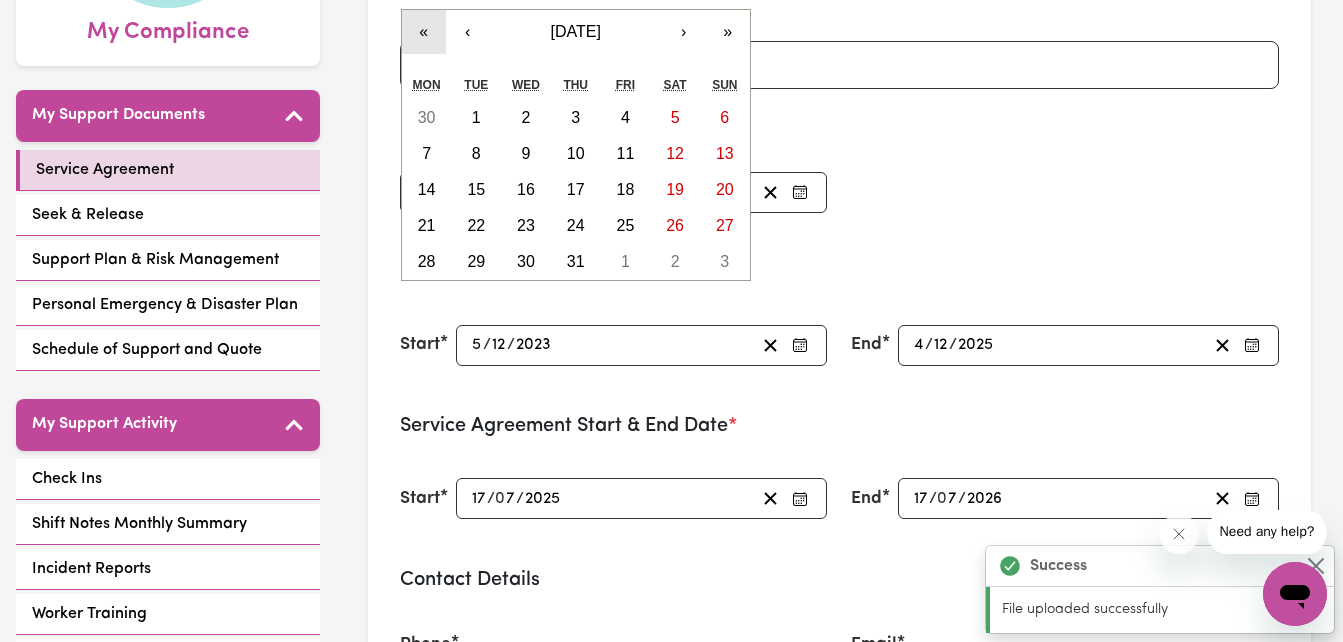 click on "«" at bounding box center [424, 32] 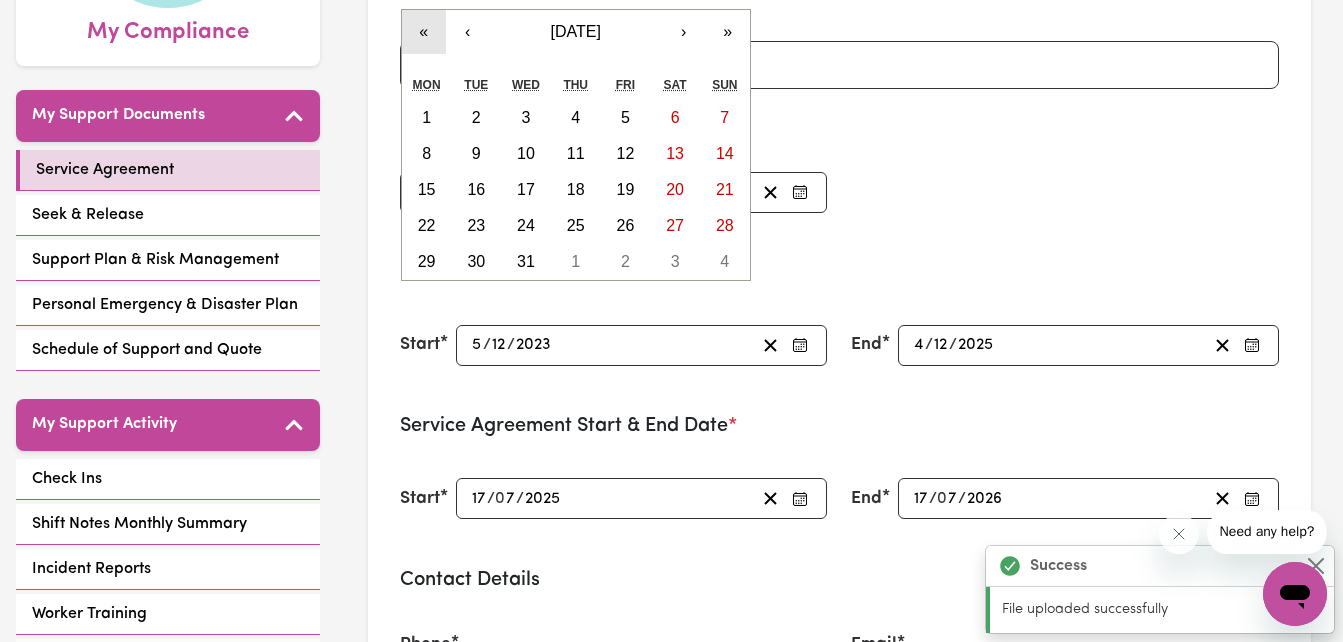 click on "«" at bounding box center (424, 32) 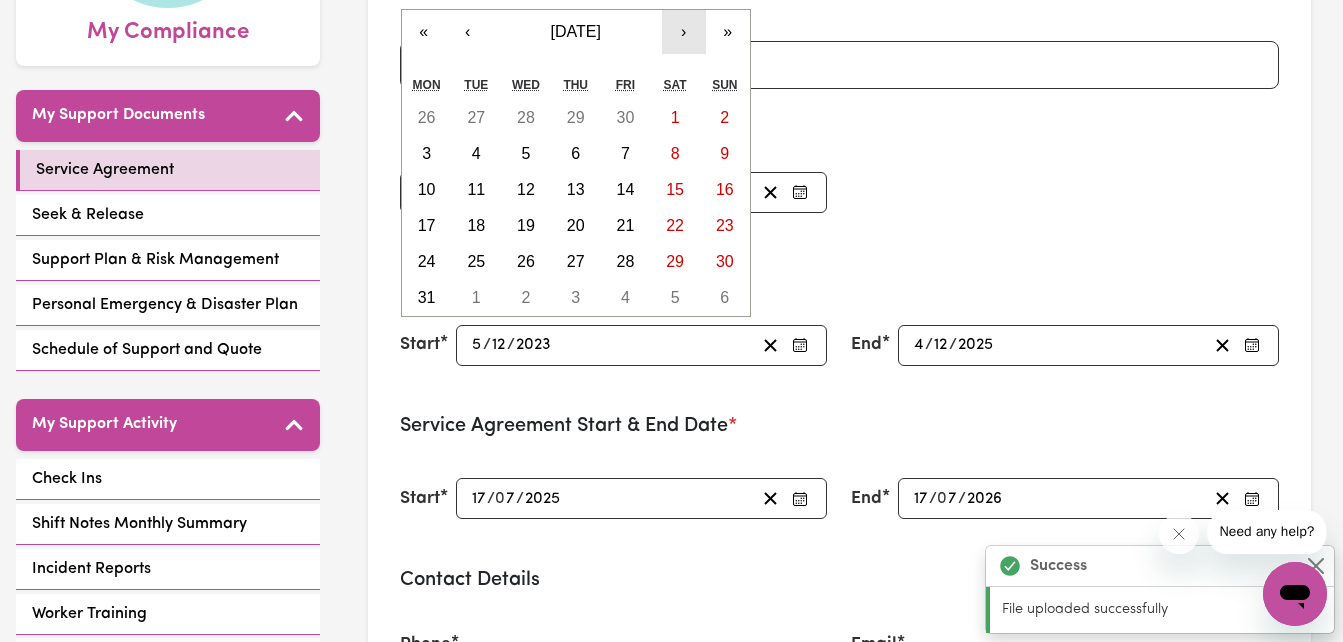 click on "›" at bounding box center [684, 32] 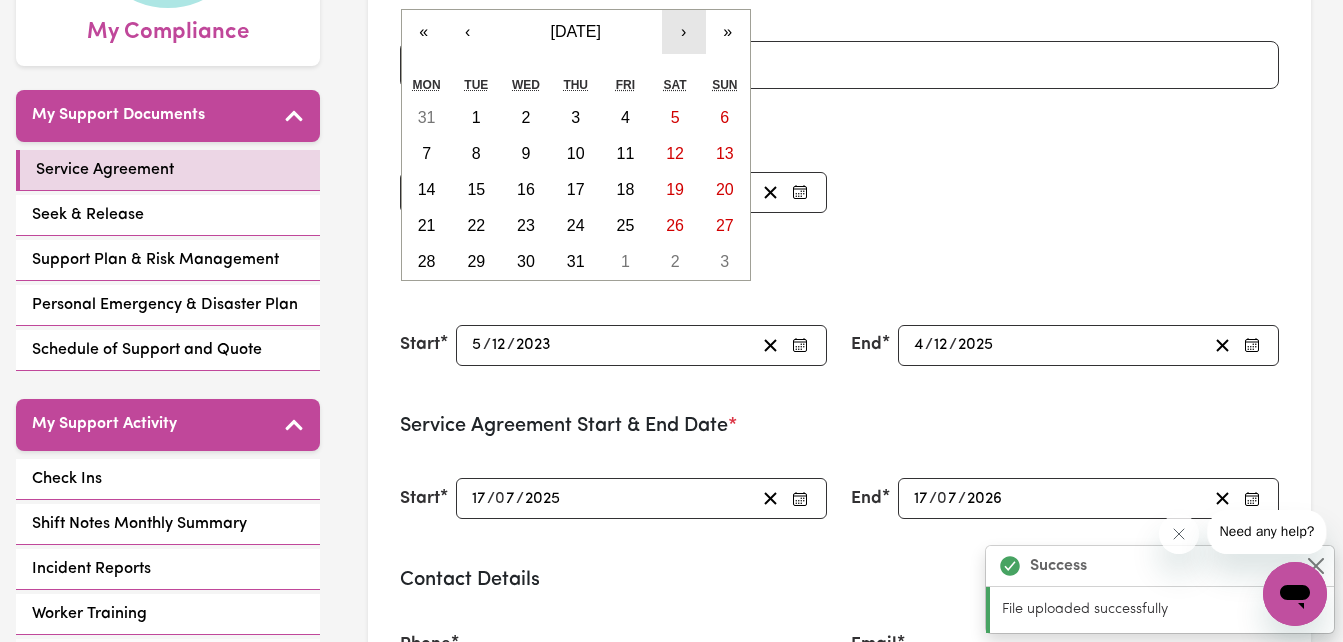 click on "›" at bounding box center [684, 32] 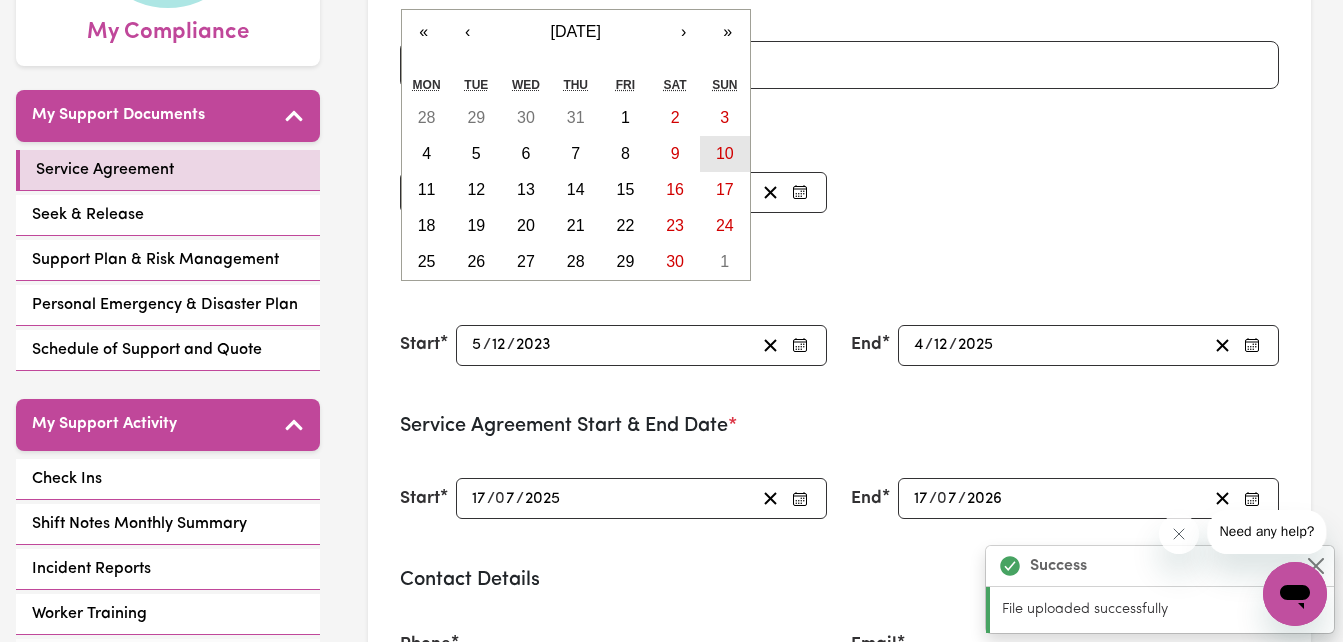 click on "10" at bounding box center (725, 153) 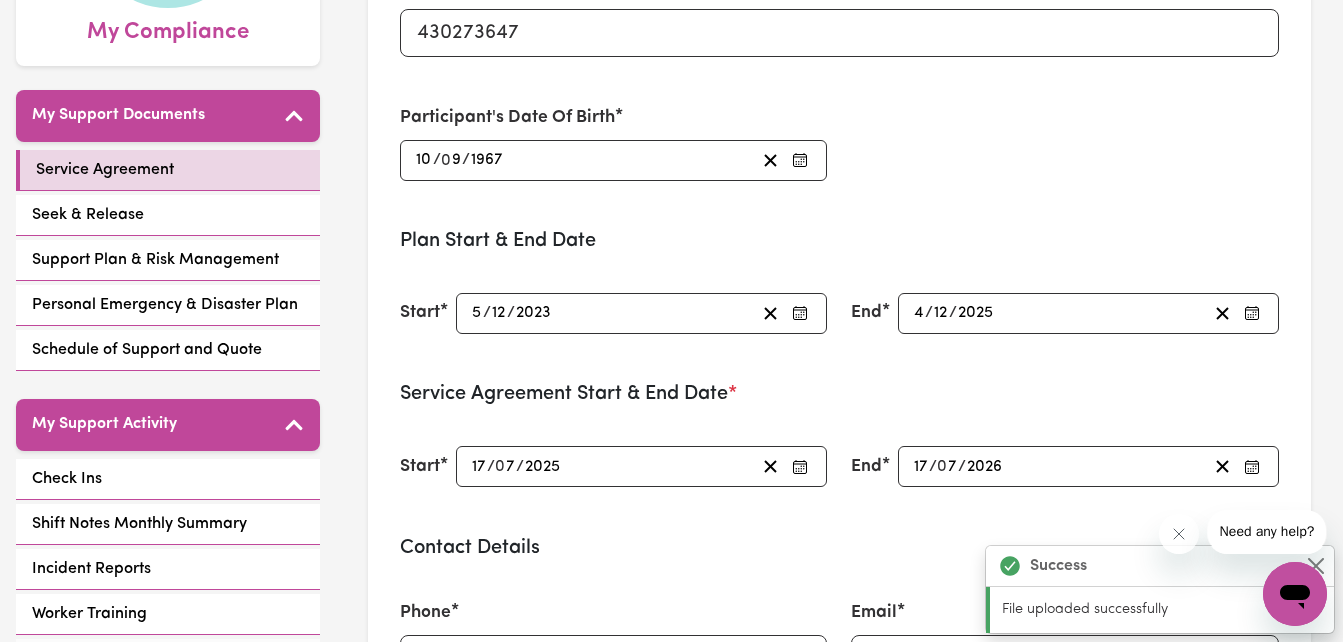 scroll, scrollTop: 0, scrollLeft: 0, axis: both 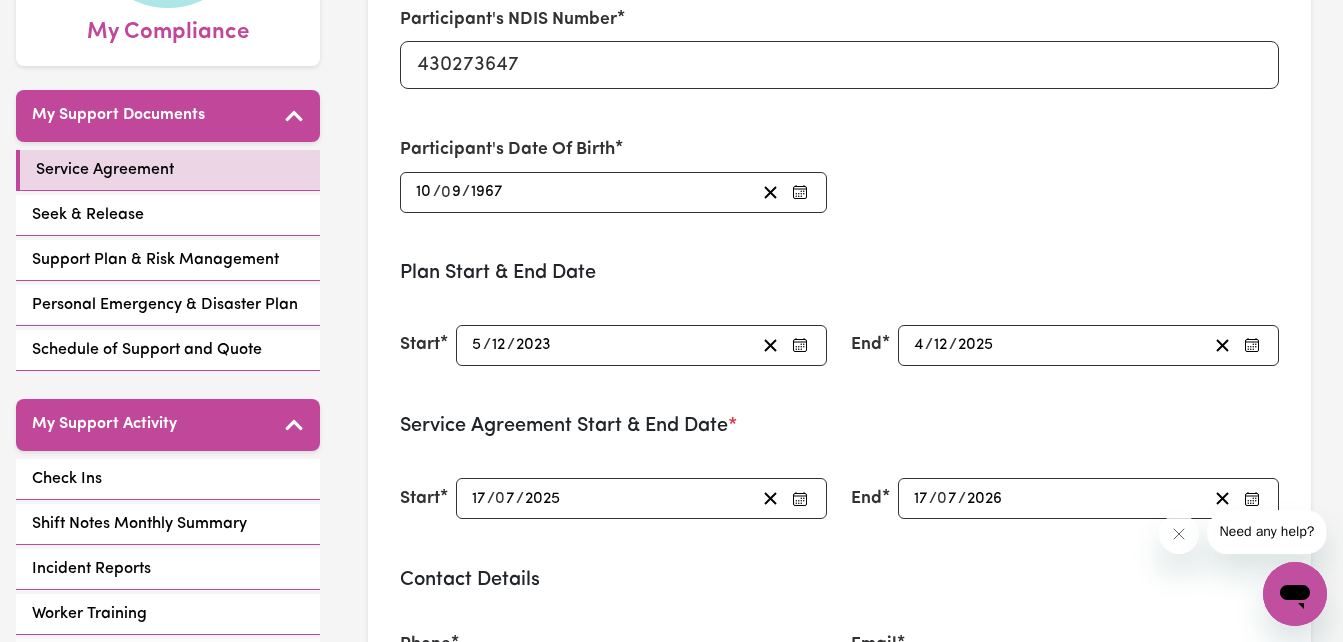 type on "2025-07-10" 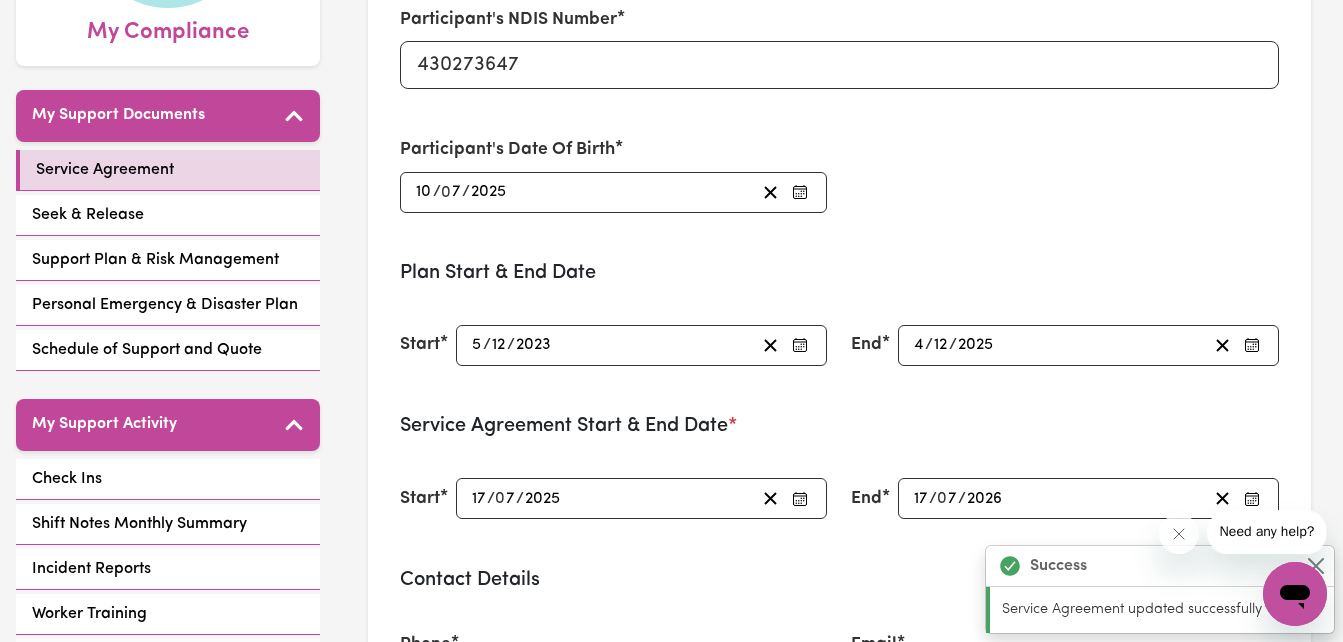 type on "1967-09-10" 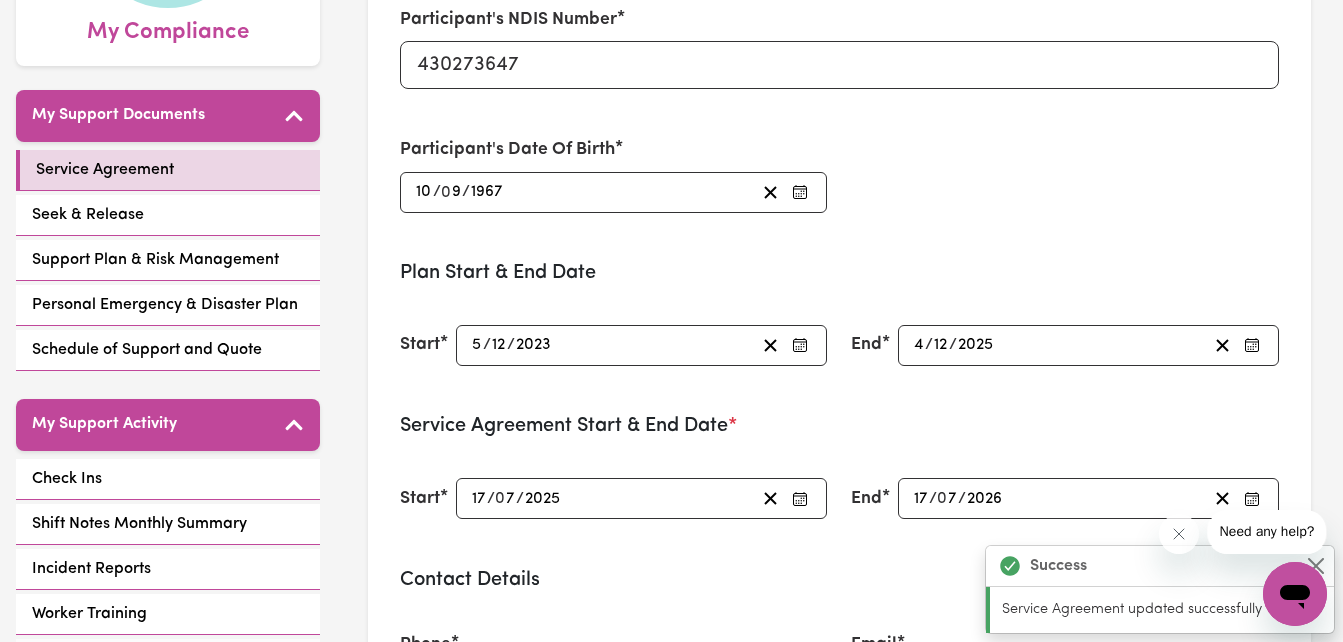 click 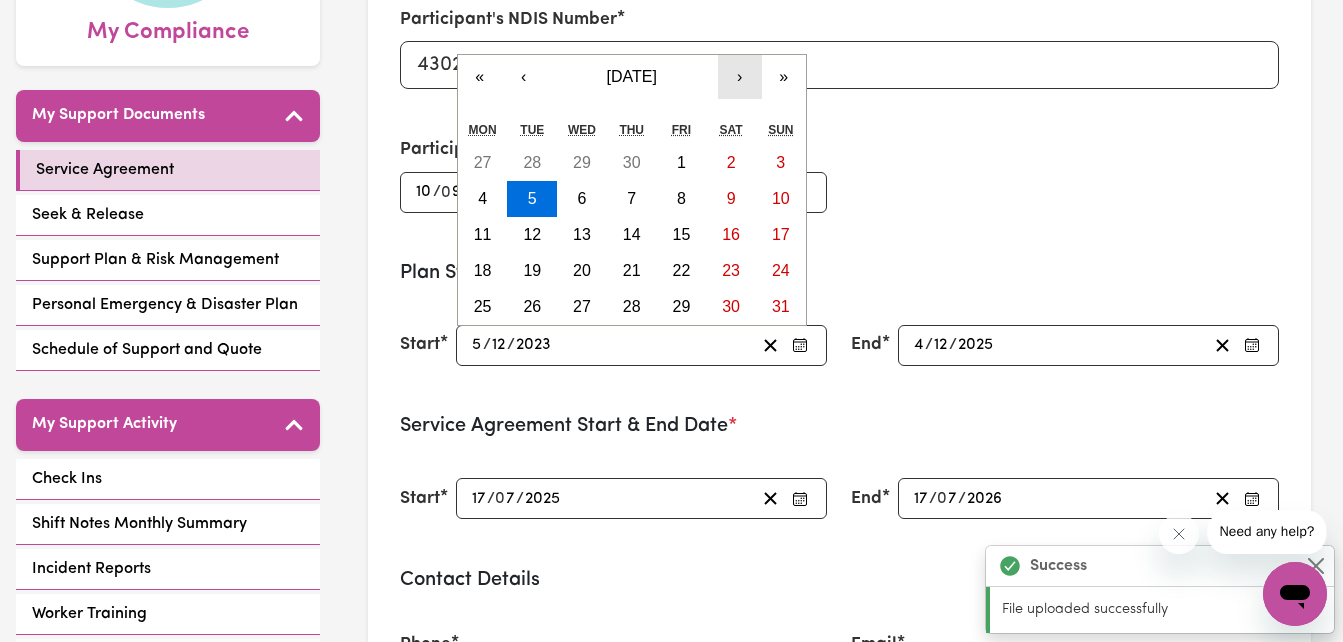 click on "›" at bounding box center (740, 77) 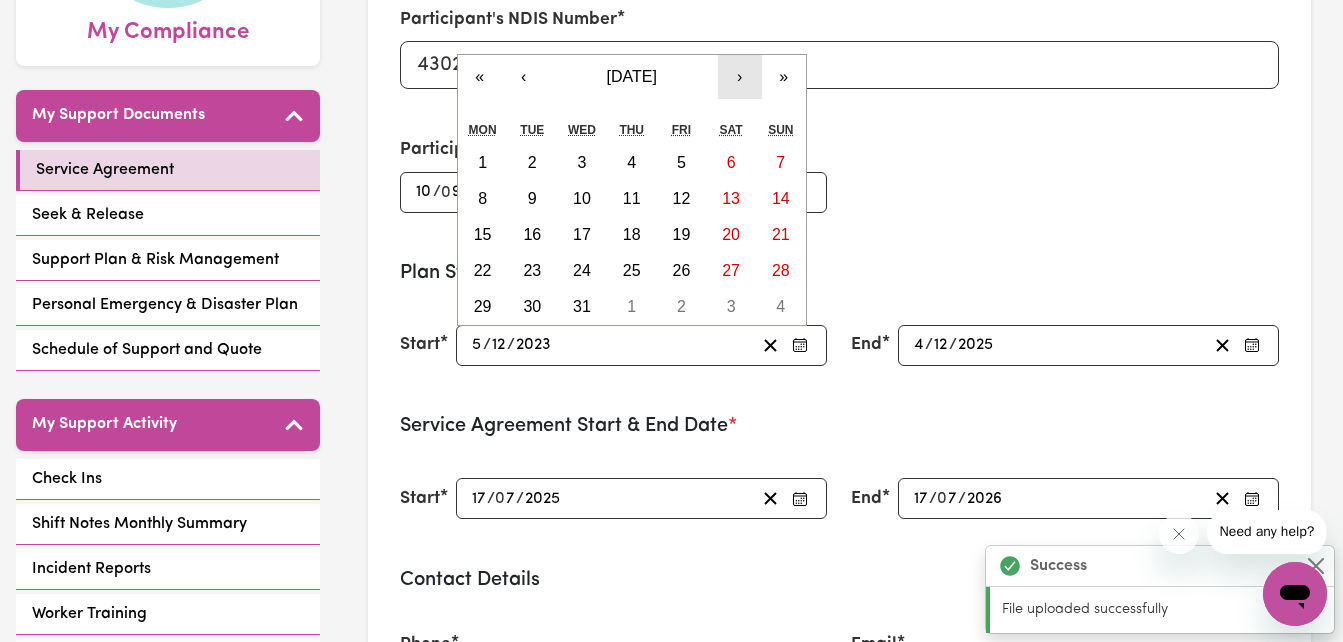 click on "›" at bounding box center (740, 77) 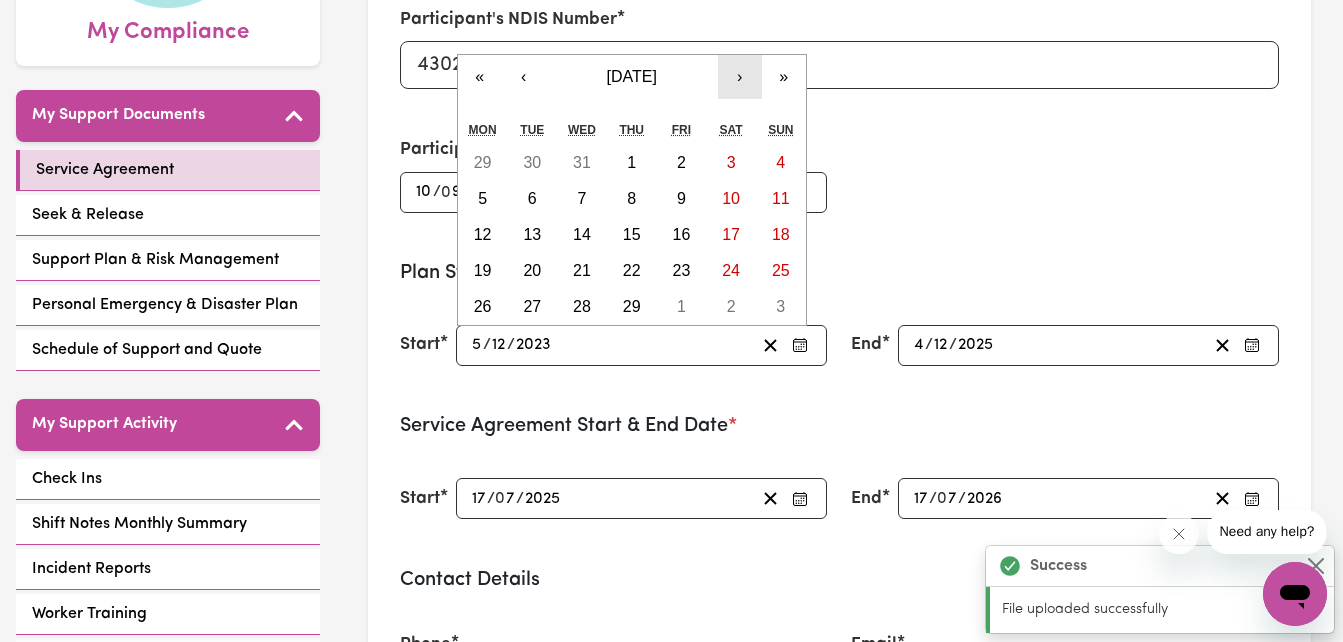 click on "›" at bounding box center (740, 77) 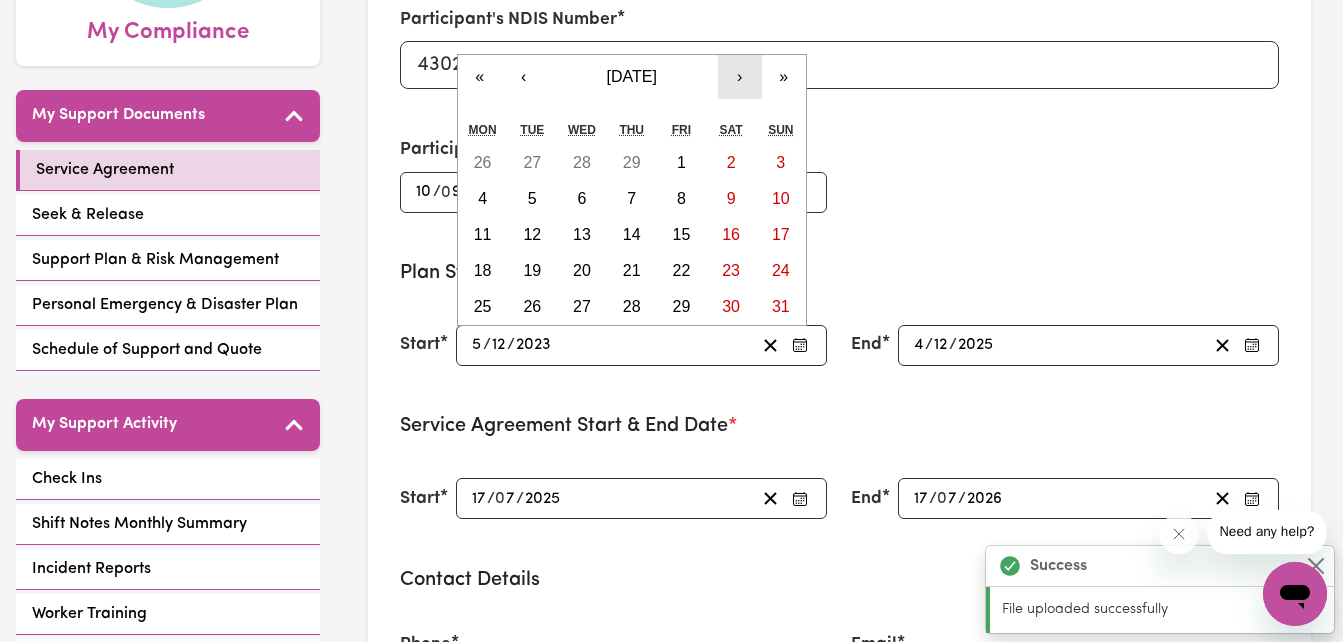 click on "›" at bounding box center (740, 77) 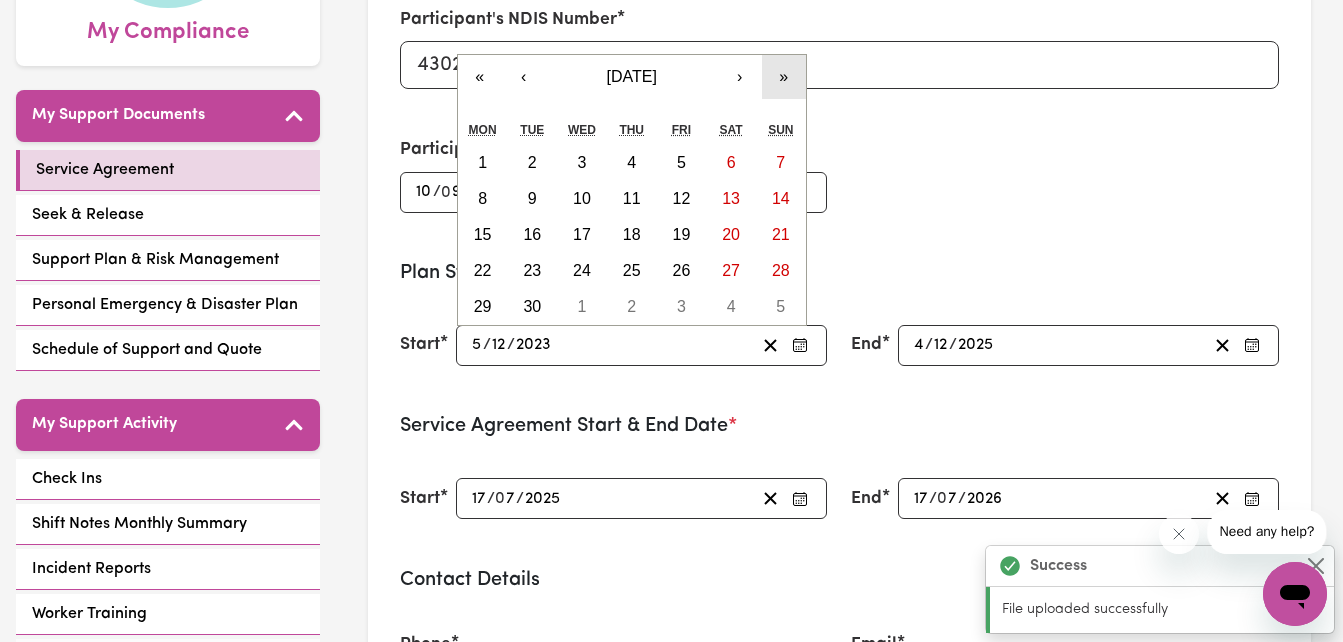 click on "»" at bounding box center (784, 77) 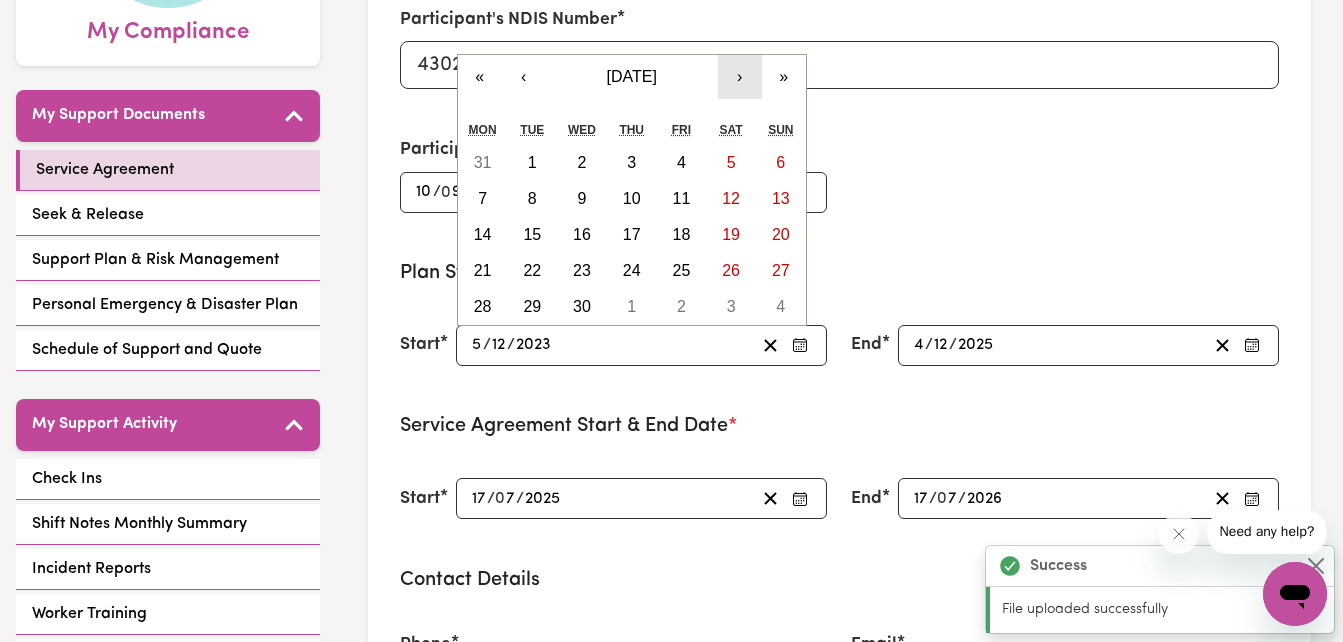 click on "›" at bounding box center [740, 77] 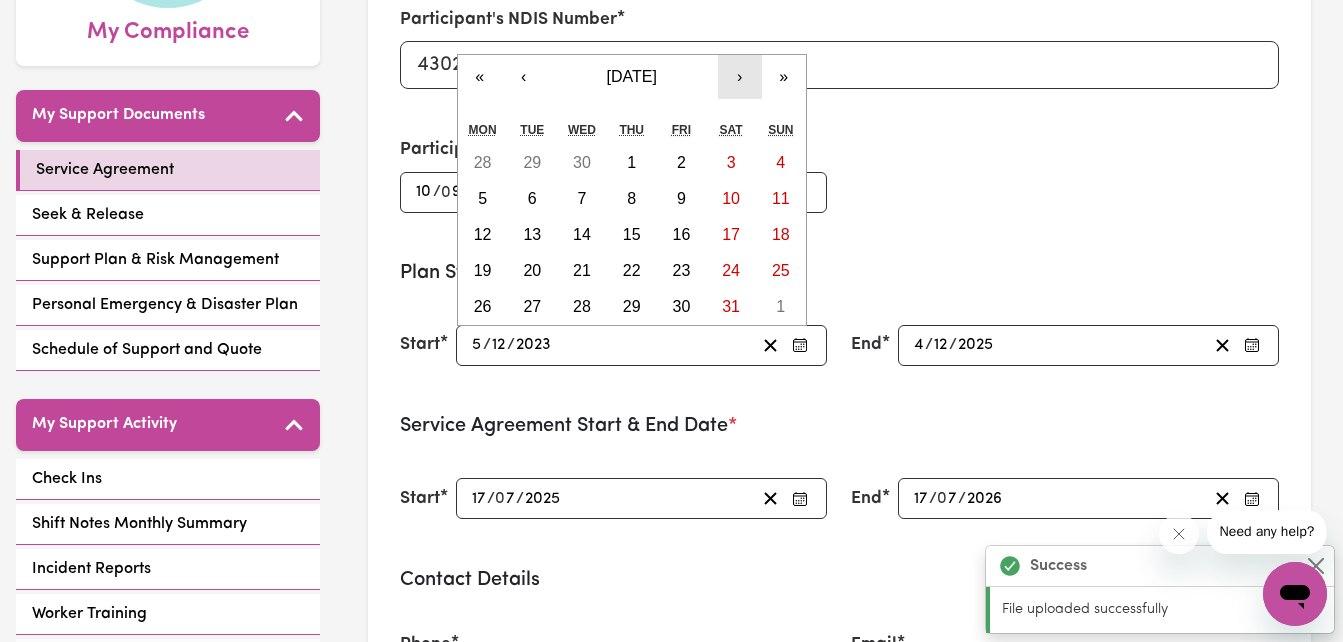 click on "›" at bounding box center [740, 77] 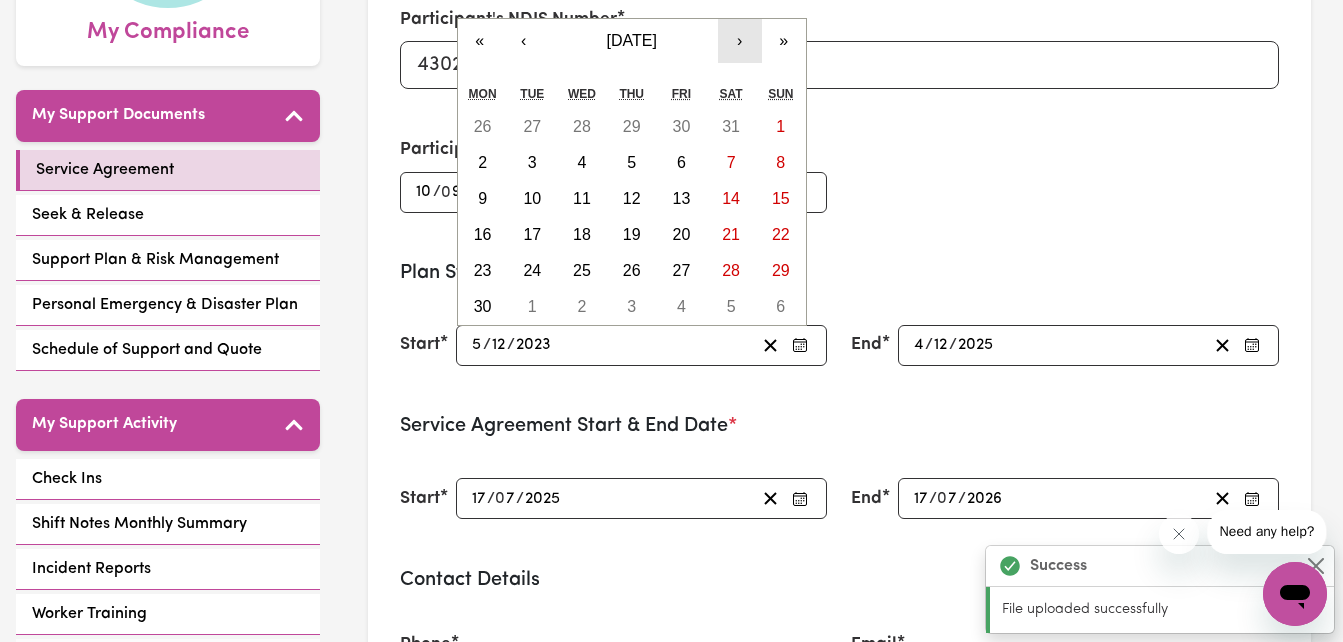 click on "›" at bounding box center (740, 41) 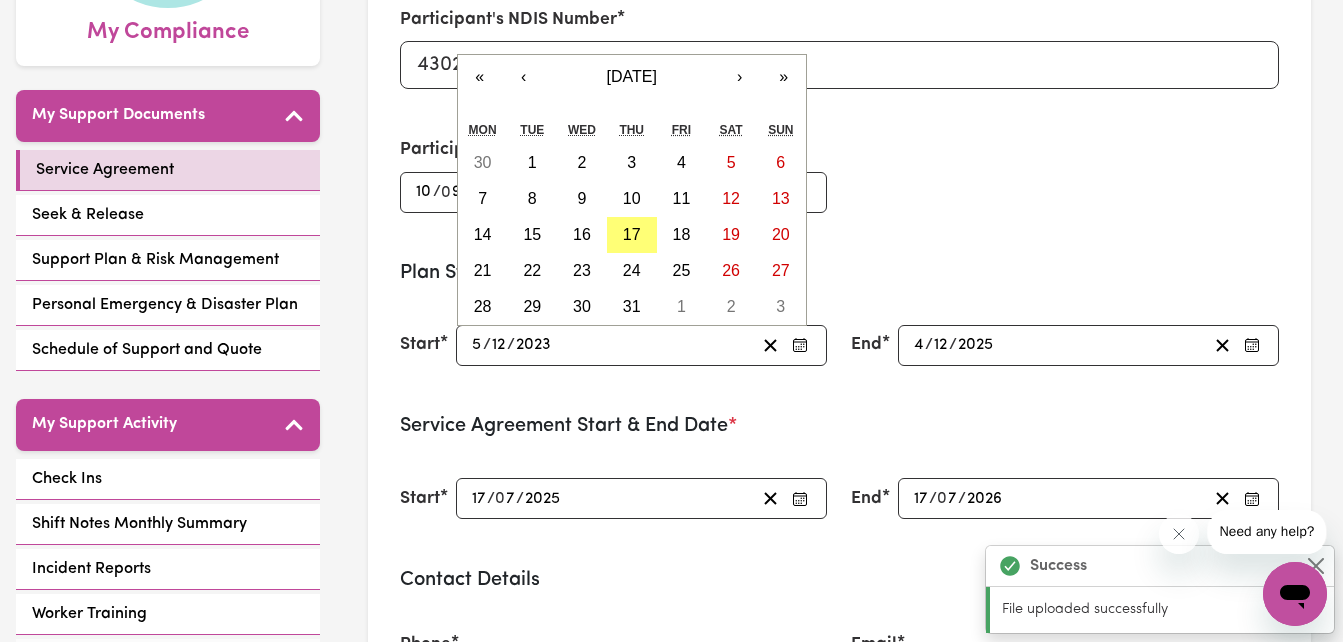 click on "2023-12-05 5 / 12 / 2023" at bounding box center (612, 345) 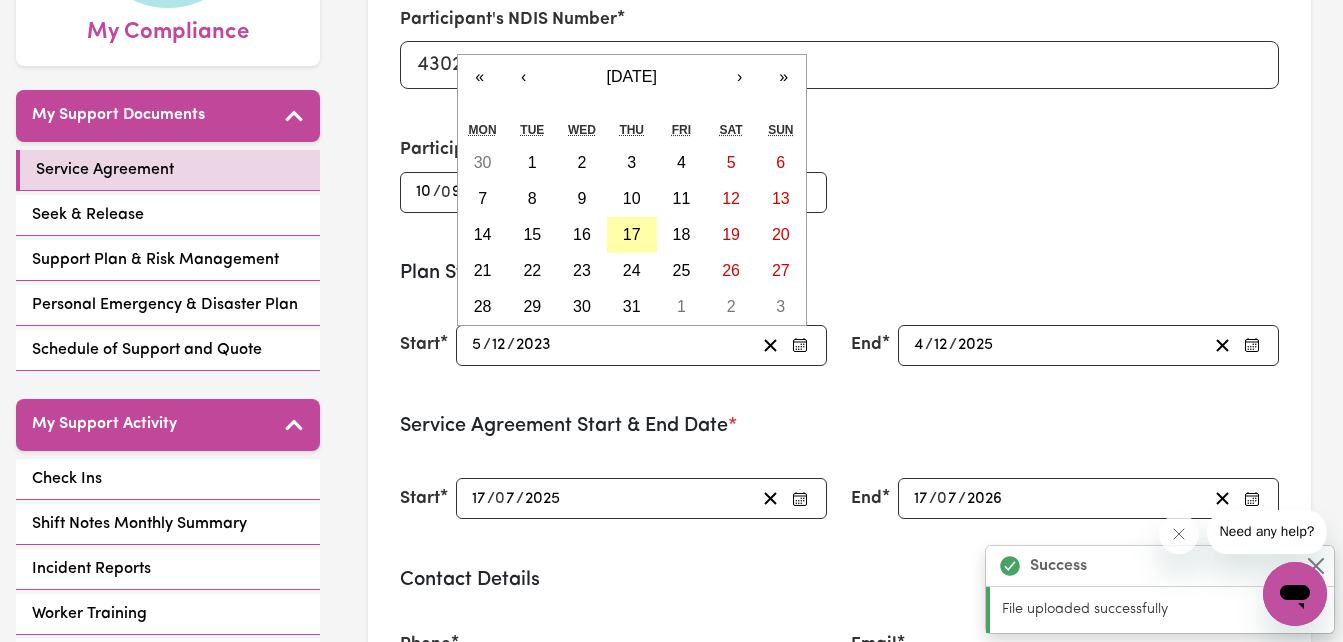 click on "17" at bounding box center (632, 234) 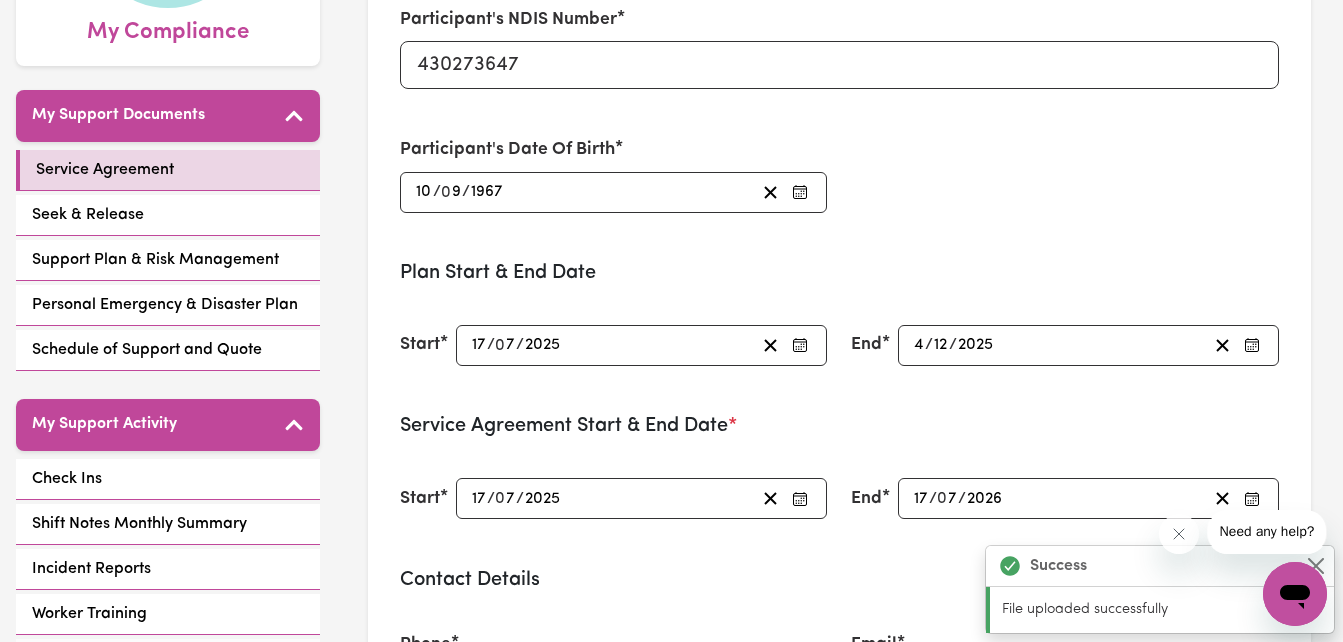 click on "2025-12-04 4 / 12 / 2025" at bounding box center [1059, 345] 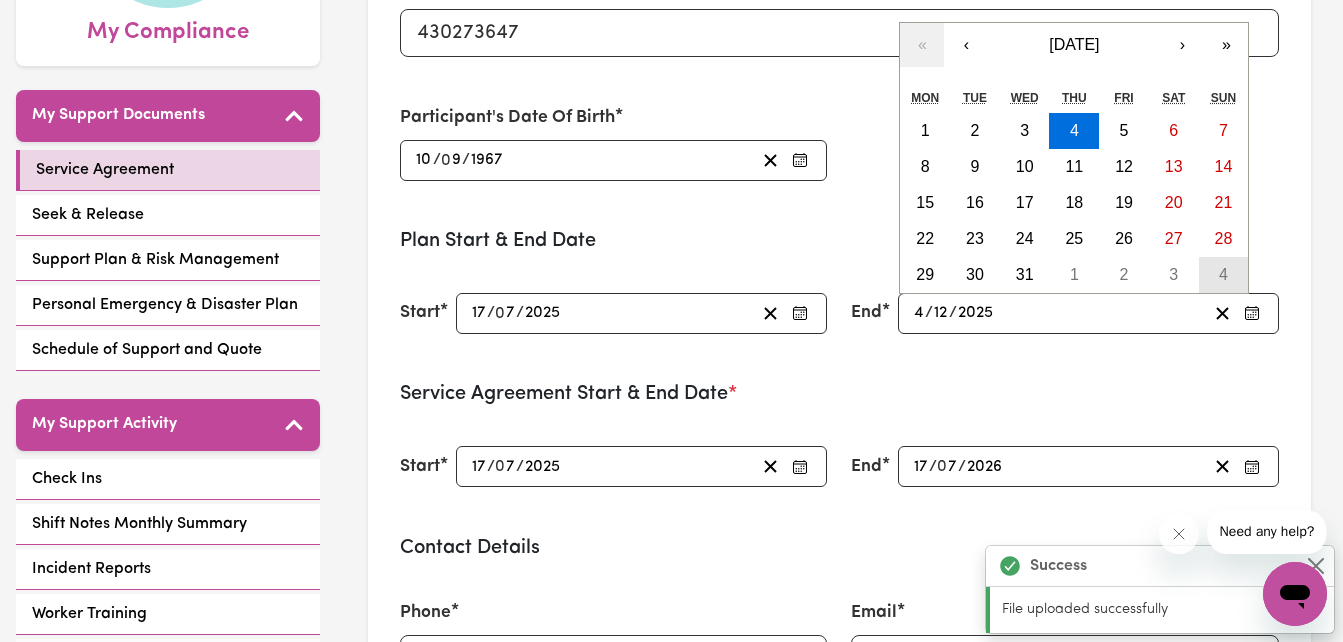 scroll, scrollTop: 0, scrollLeft: 0, axis: both 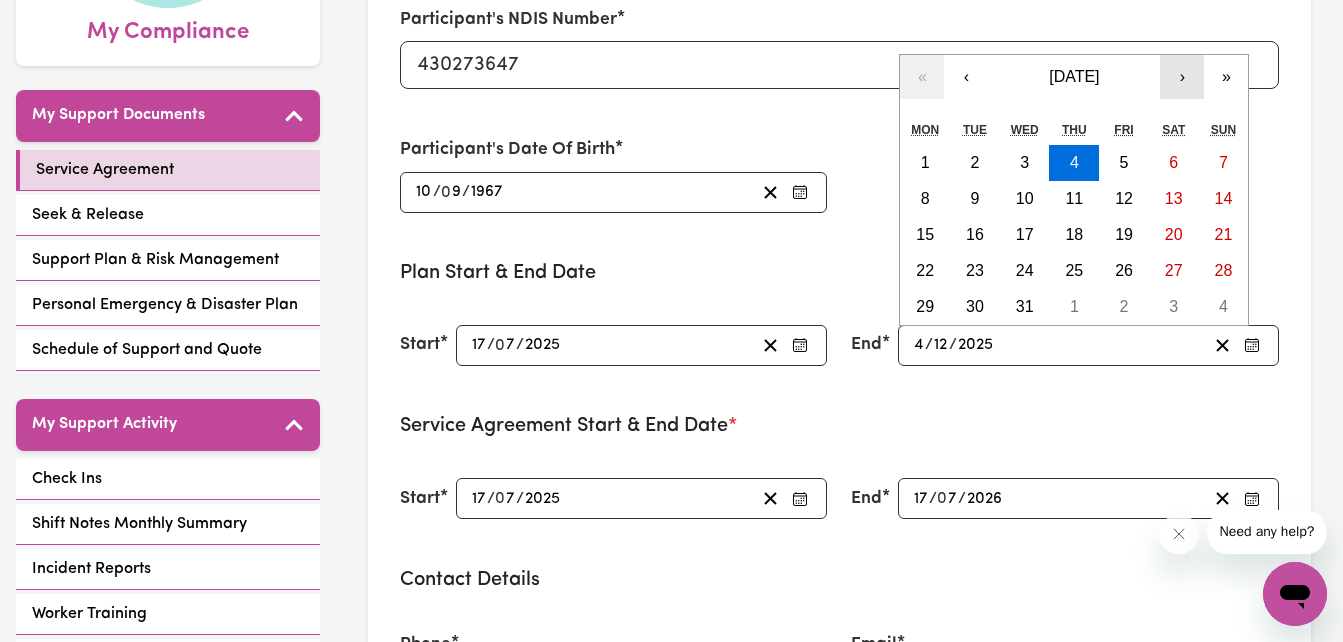 type on "[DATE]" 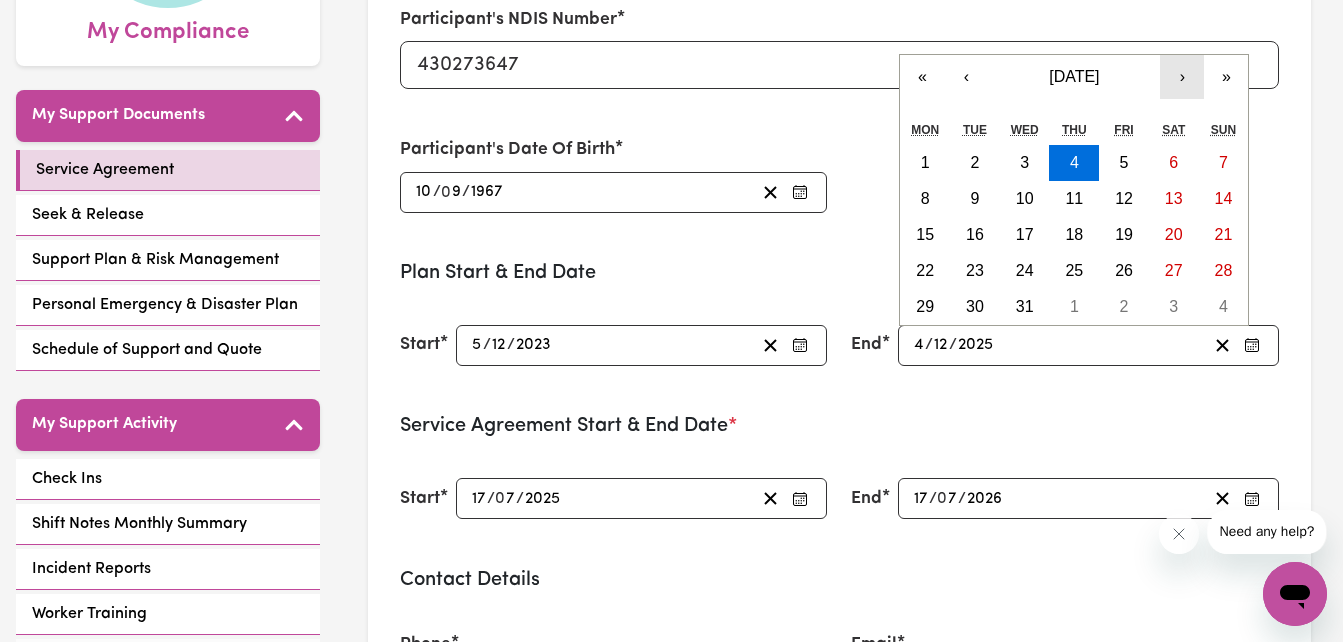 type on "2025-07-17" 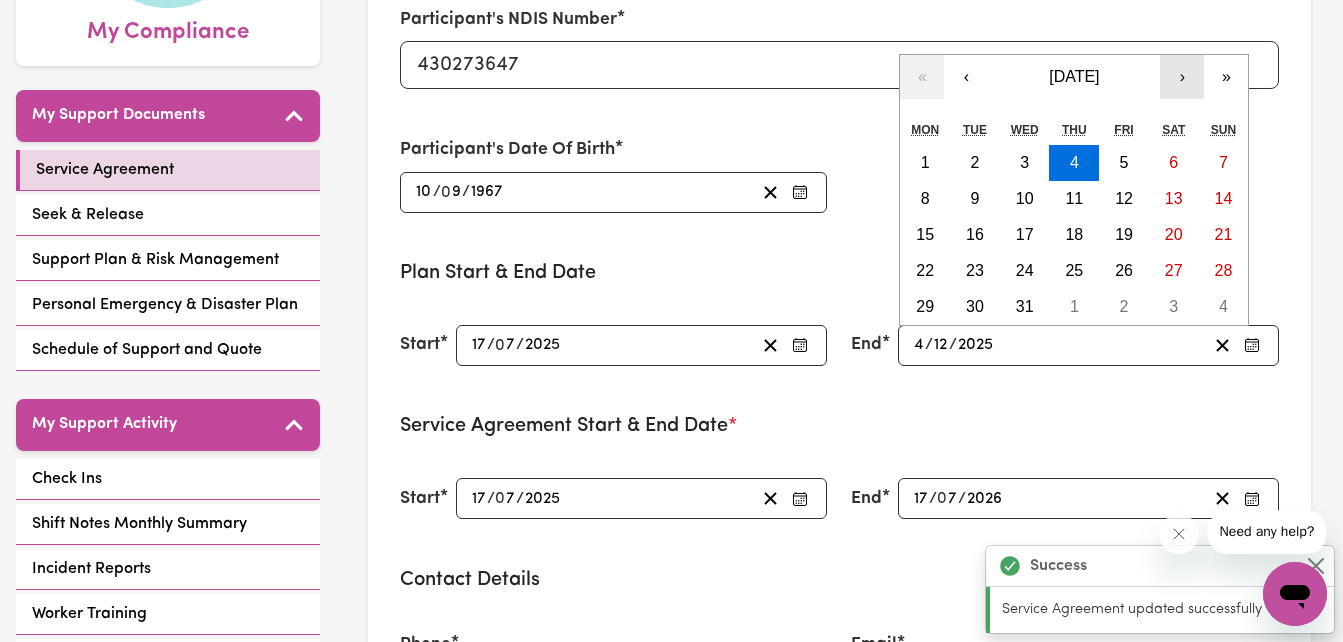 click on "›" at bounding box center [1182, 77] 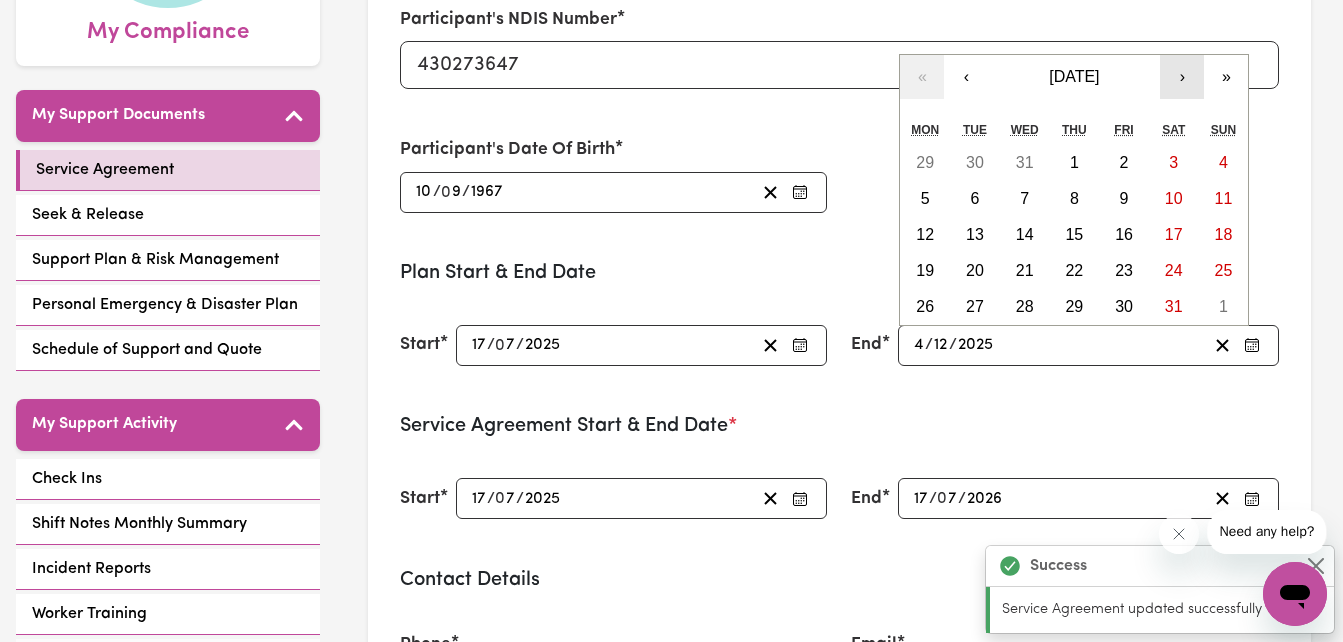 click on "›" at bounding box center [1182, 77] 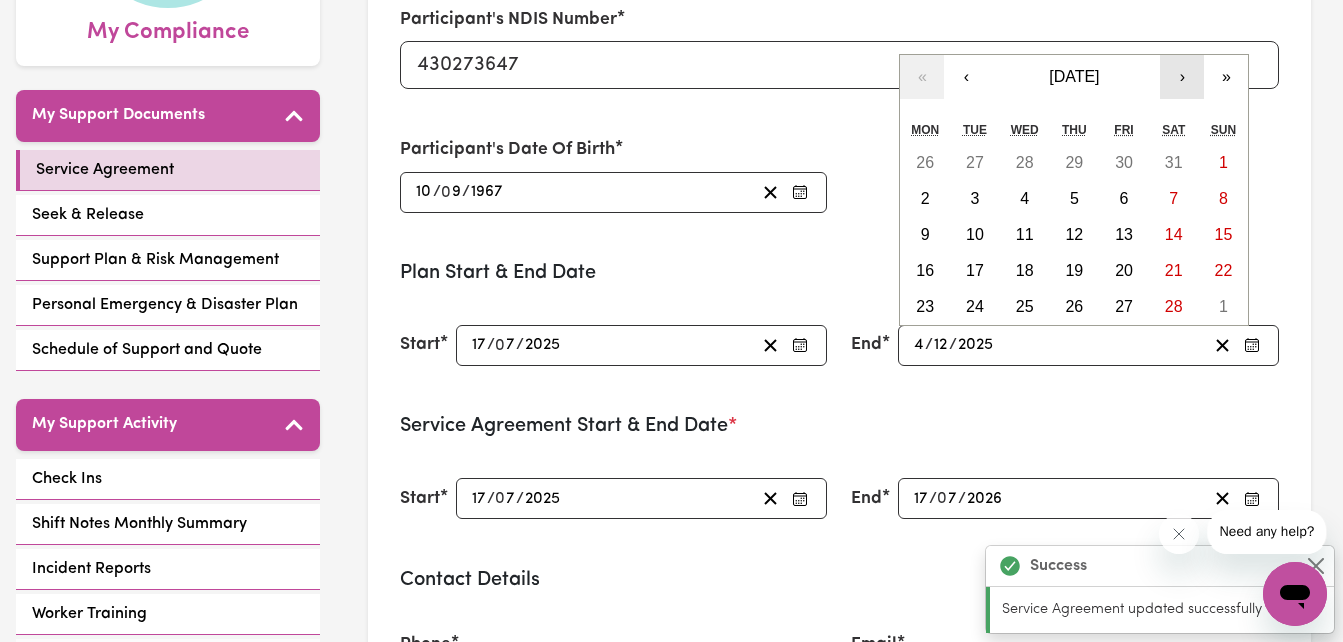 click on "›" at bounding box center [1182, 77] 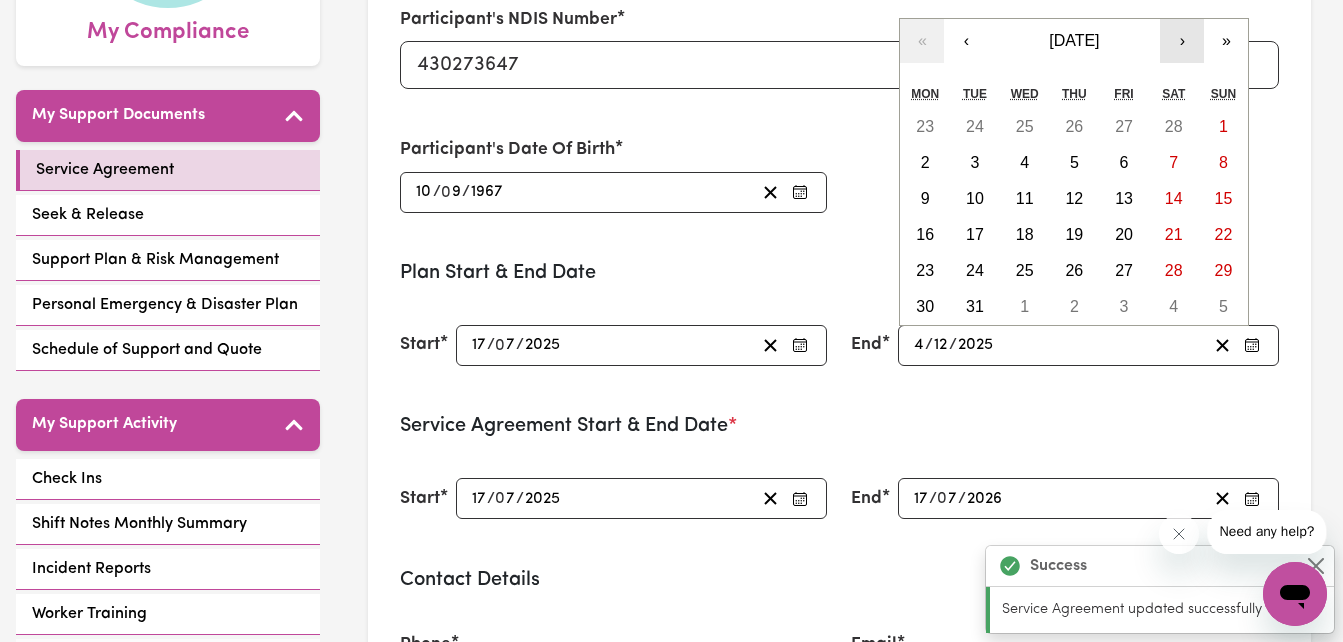 click on "Sat" at bounding box center (1174, 94) 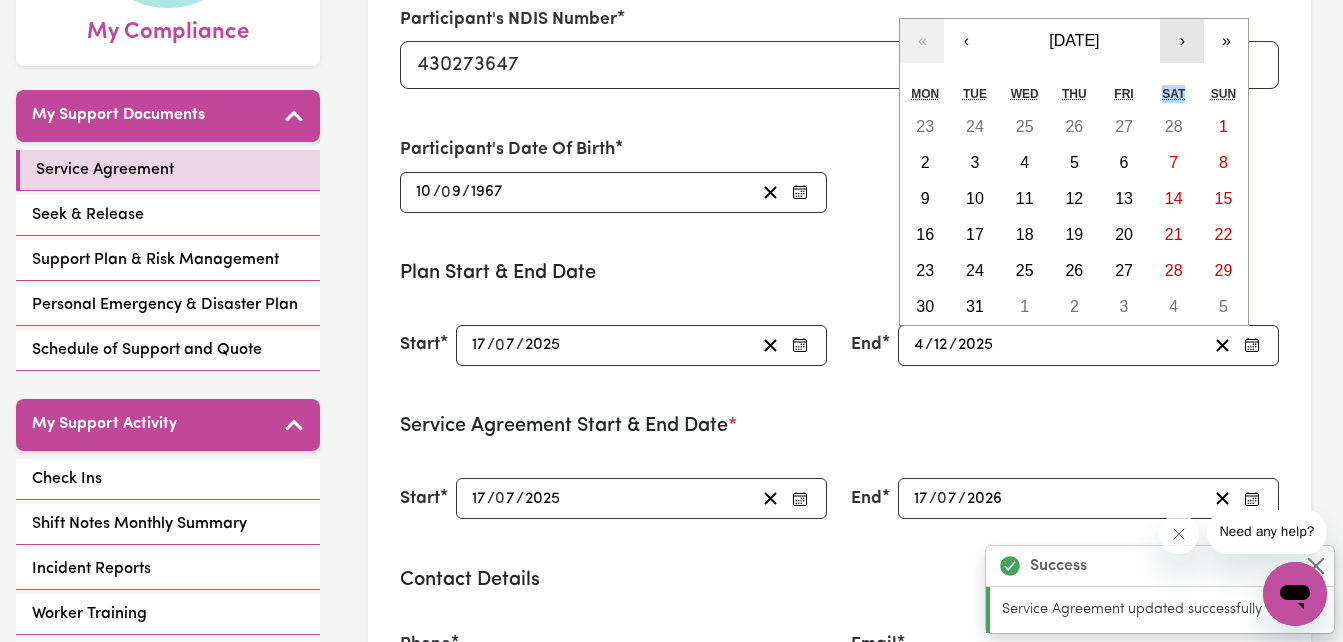 click on "Sat" at bounding box center [1174, 94] 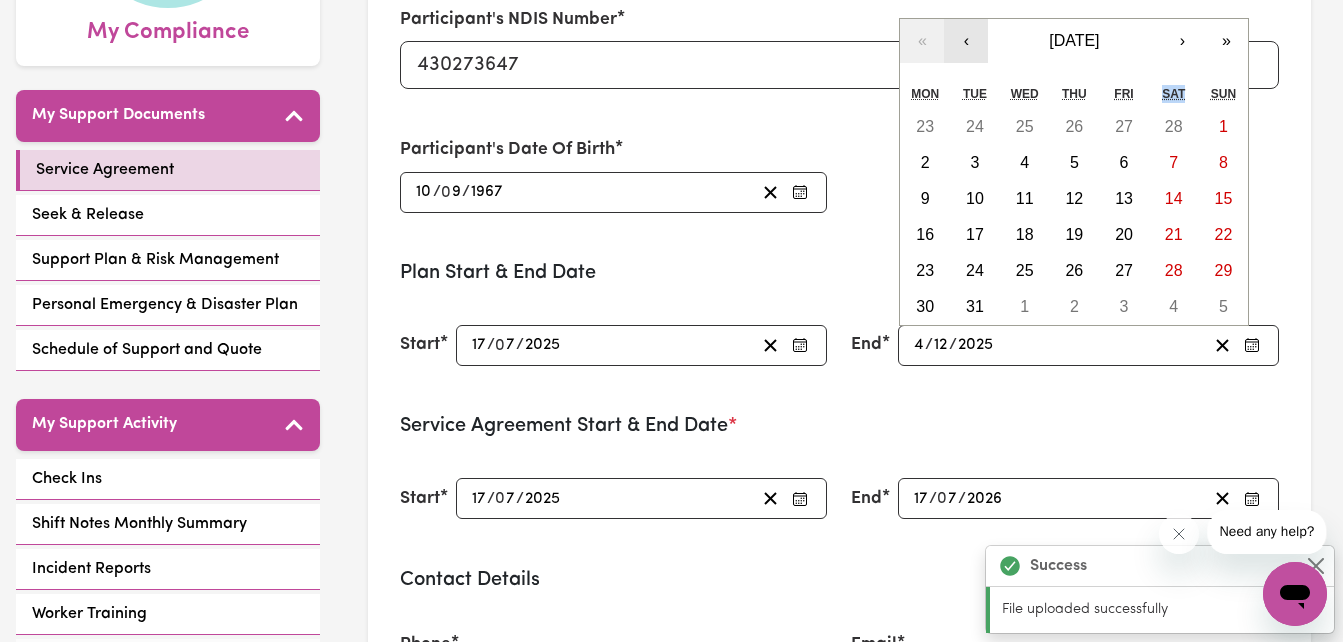 click on "‹" at bounding box center [966, 41] 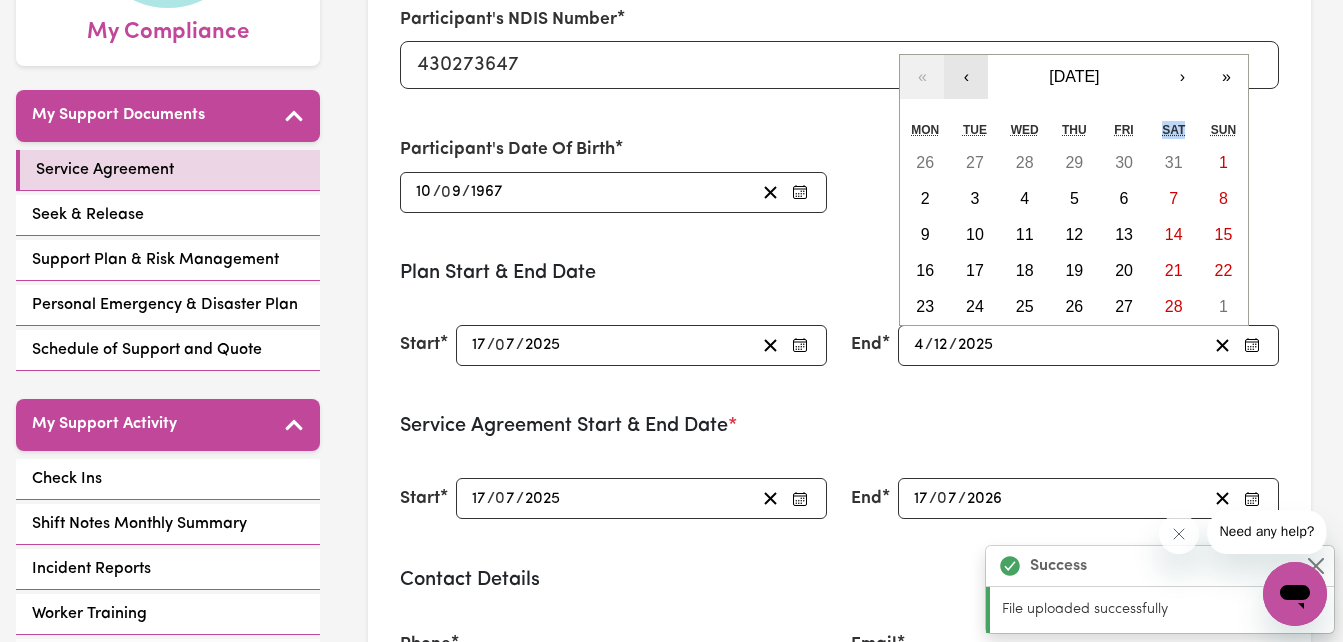 click on "‹" at bounding box center (966, 77) 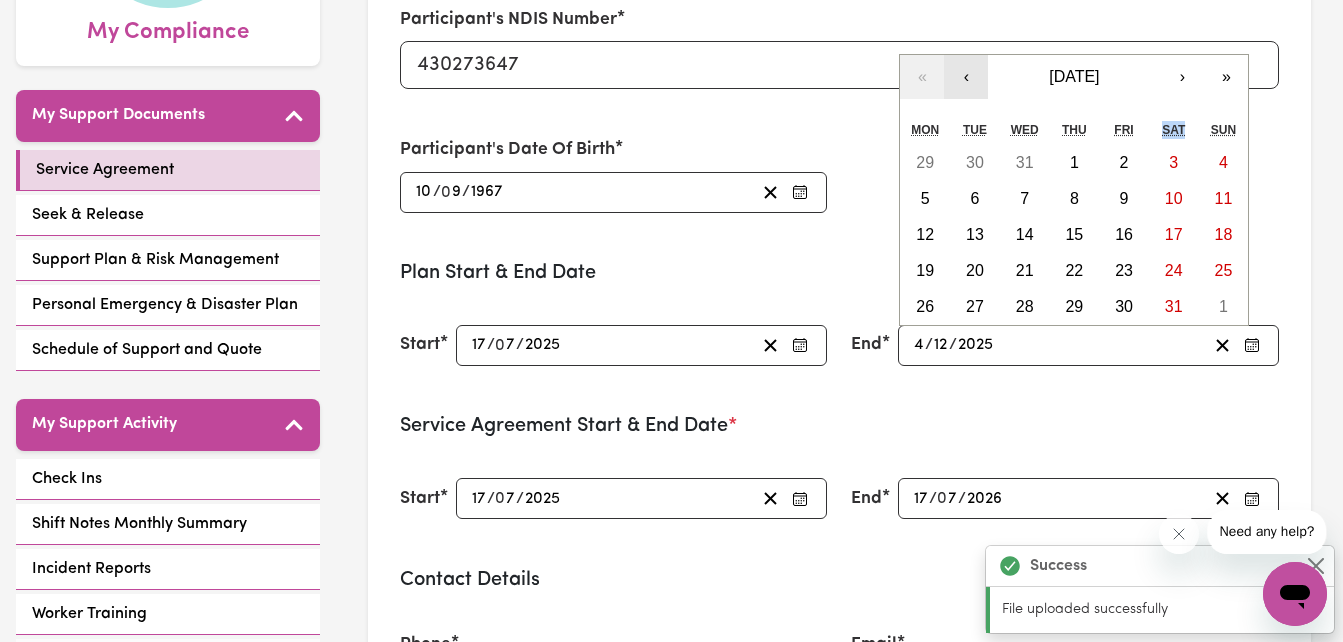 click on "‹" at bounding box center [966, 77] 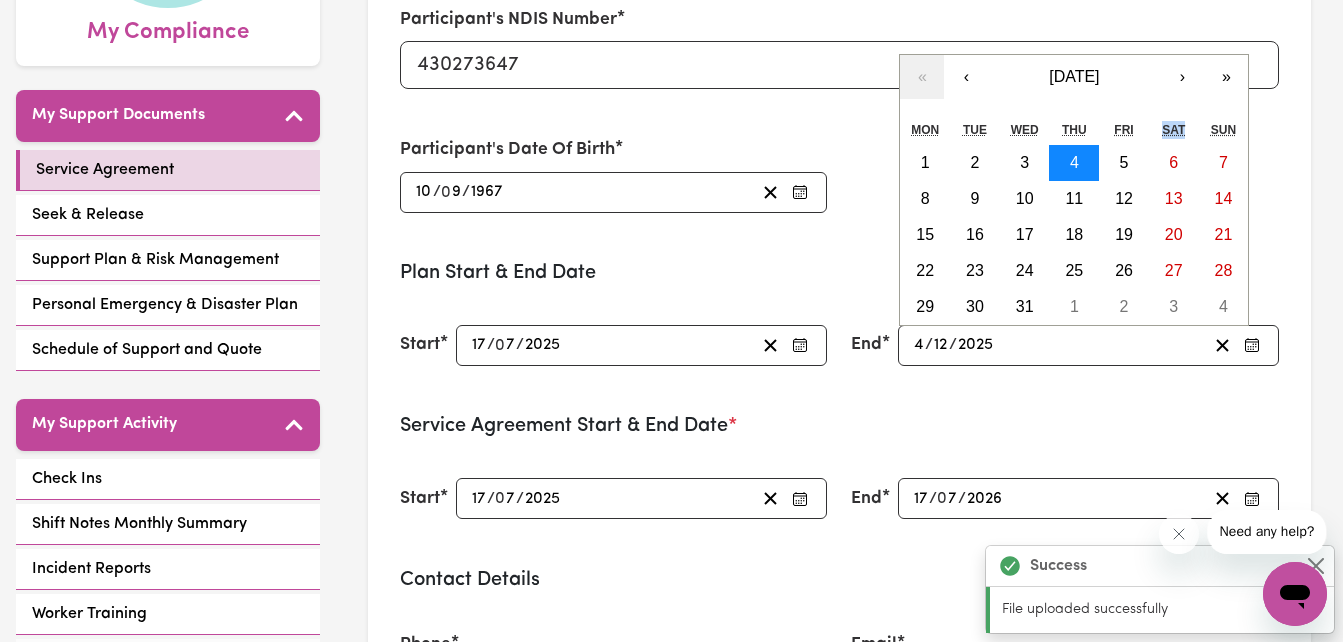 click on "4" at bounding box center (1074, 163) 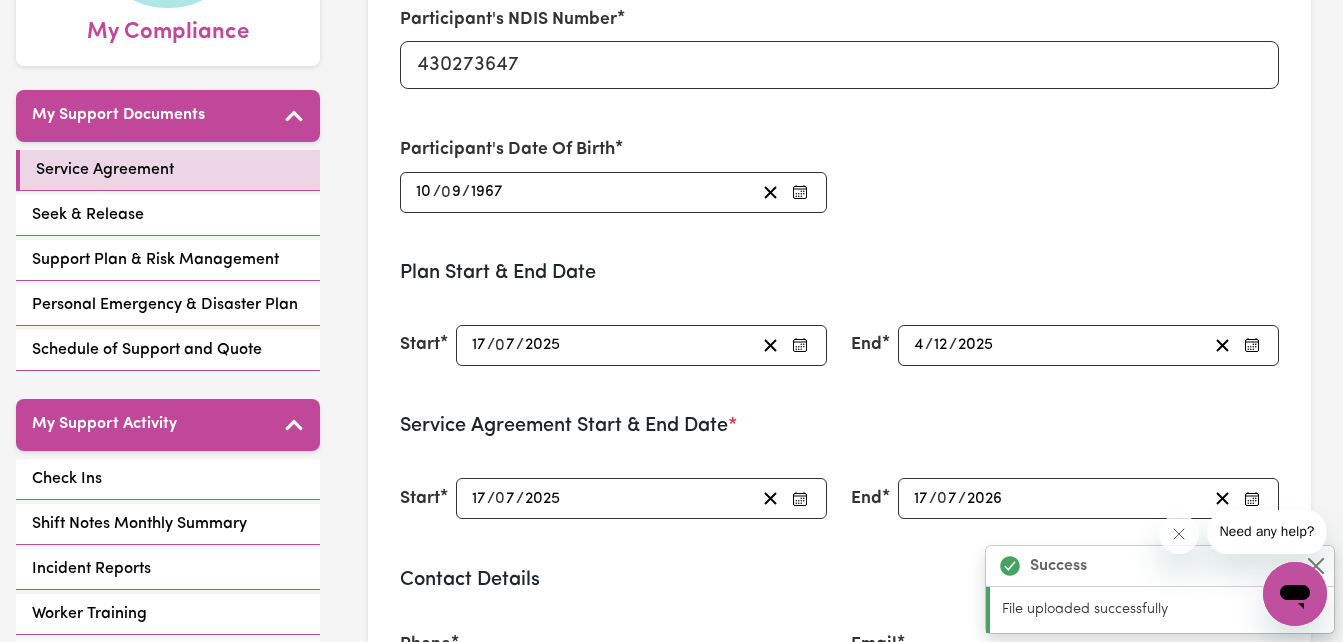 click on "Participant's Name Debbie Chilton Participant's NDIS Number 430273647 Participant's Date Of Birth 1967-09-10 10 / 0 9 / 1967 « ‹ September 1967 › » Mon Tue Wed Thu Fri Sat Sun 28 29 30 31 1 2 3 4 5 6 7 8 9 10 11 12 13 14 15 16 17 18 19 20 21 22 23 24 25 26 27 28 29 30 1" at bounding box center (839, 56) 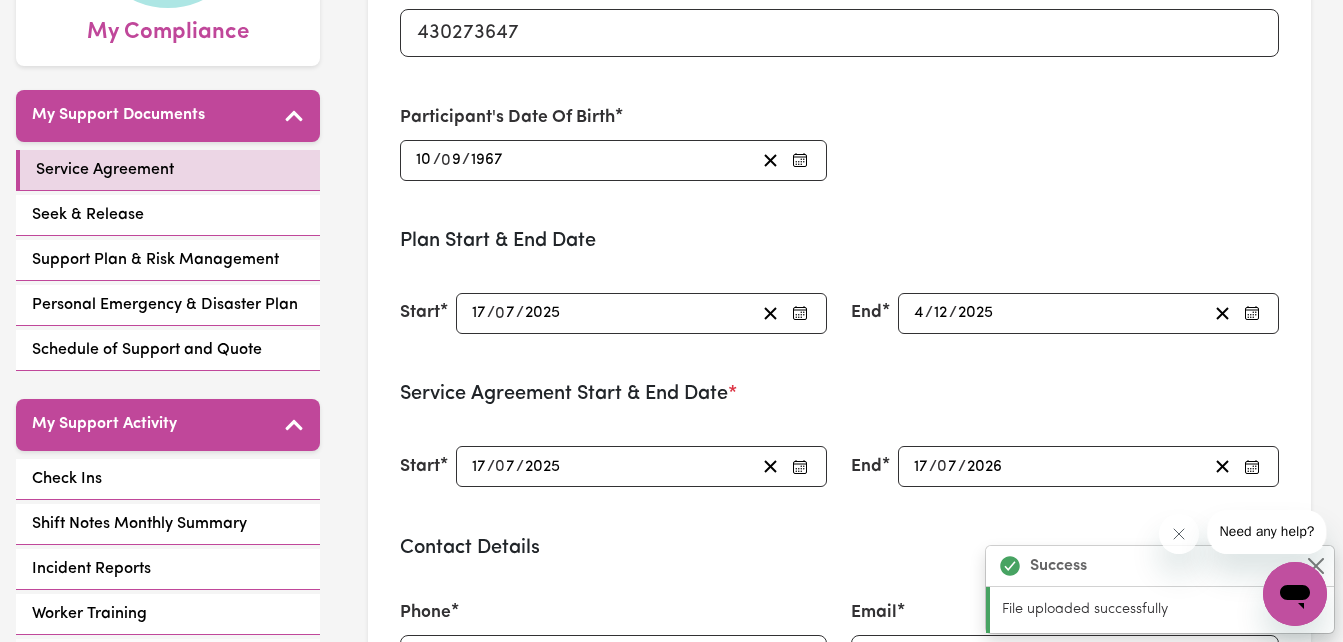 scroll, scrollTop: 0, scrollLeft: 0, axis: both 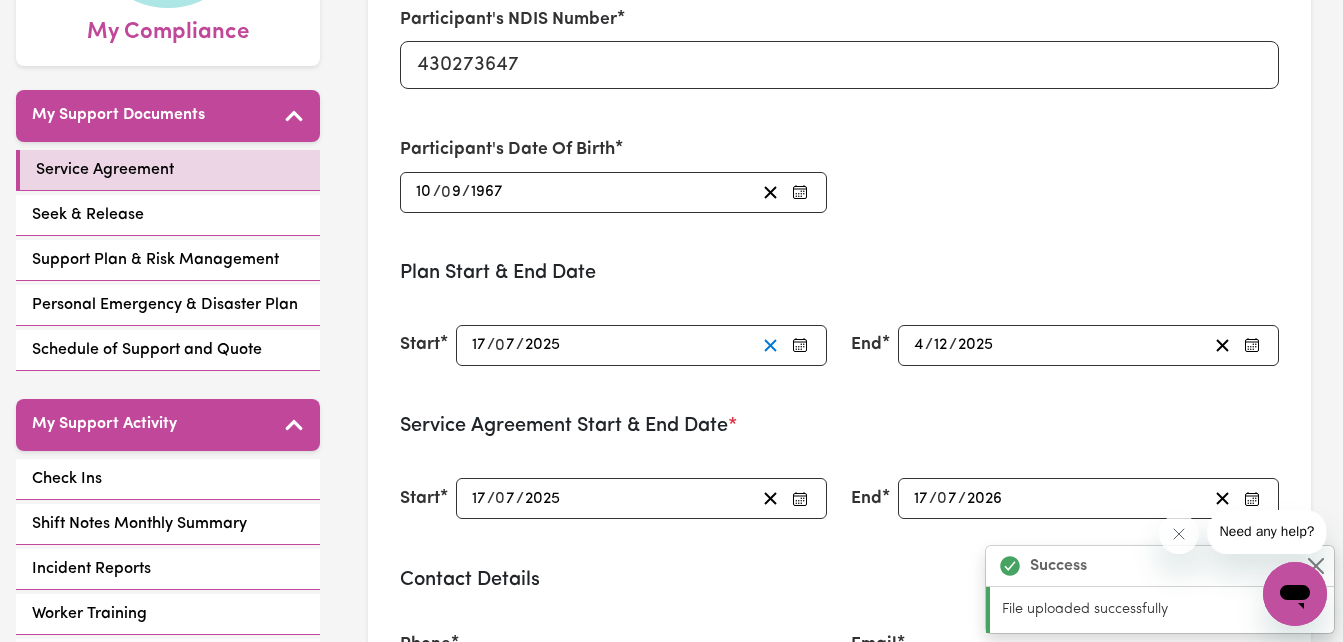 click at bounding box center [770, 345] 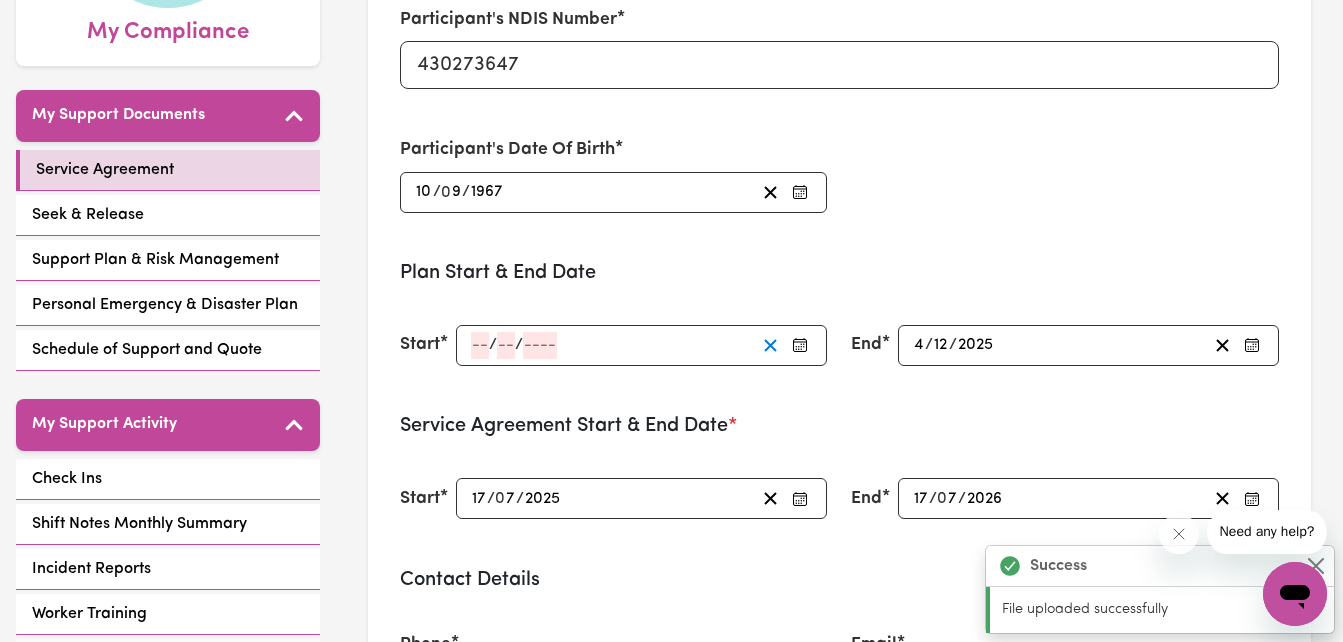 click 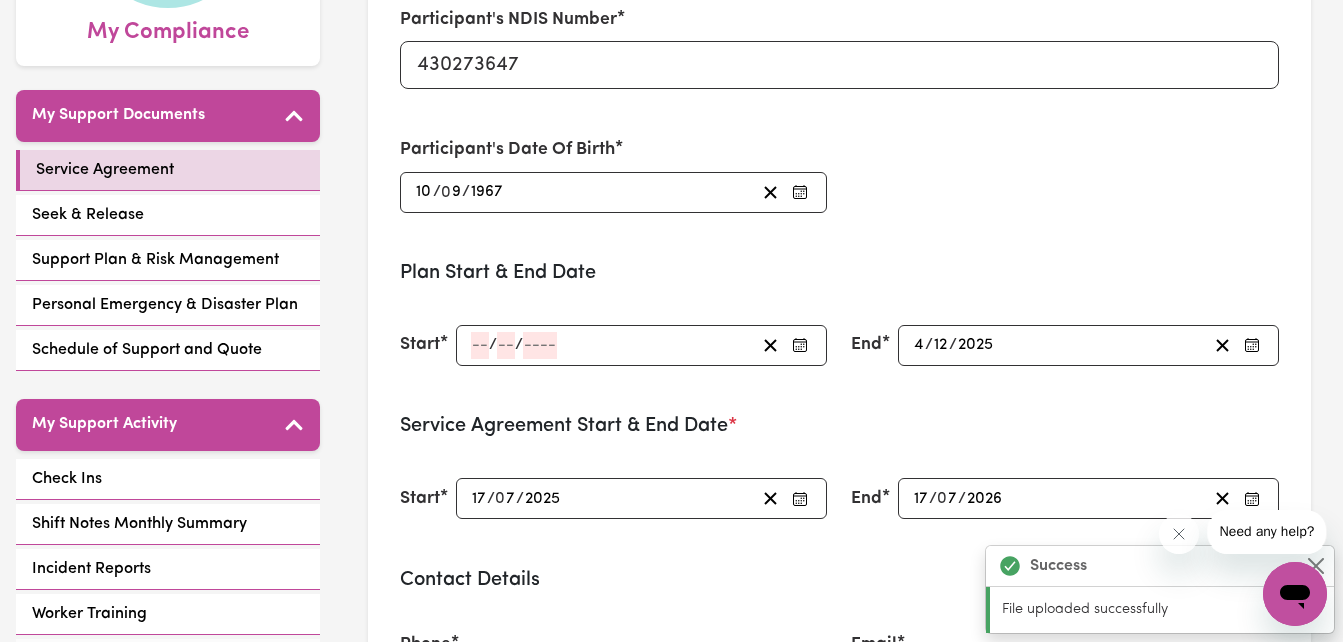 click 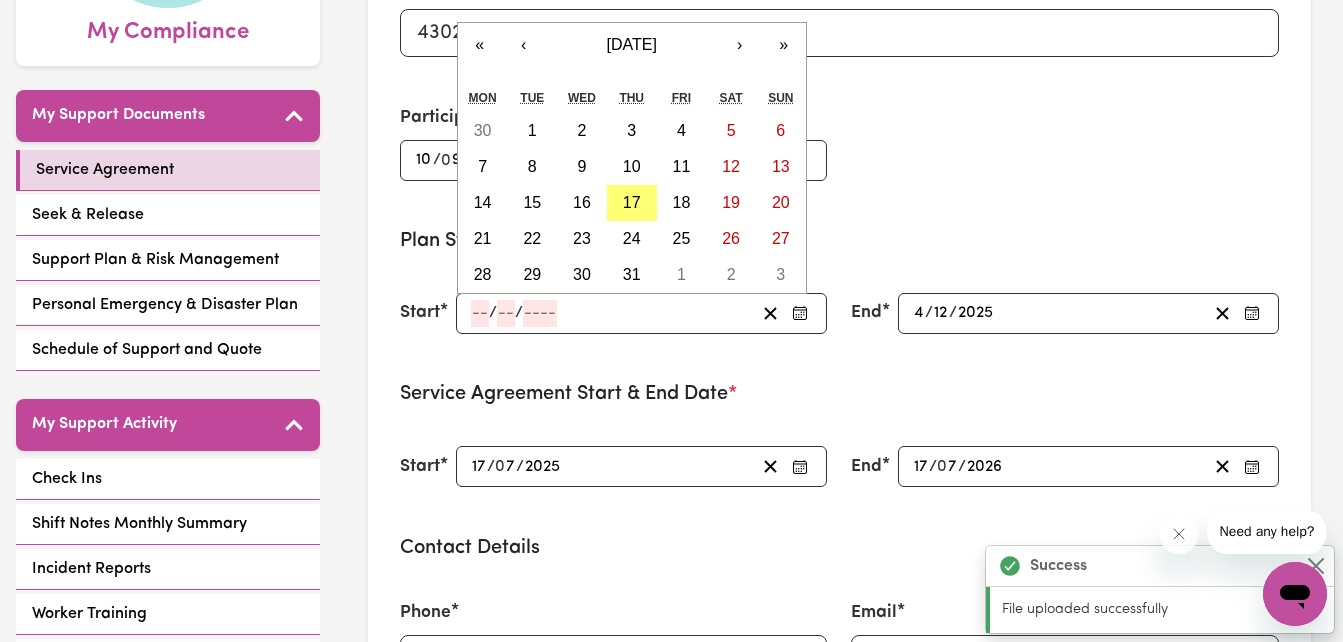 scroll, scrollTop: 0, scrollLeft: 0, axis: both 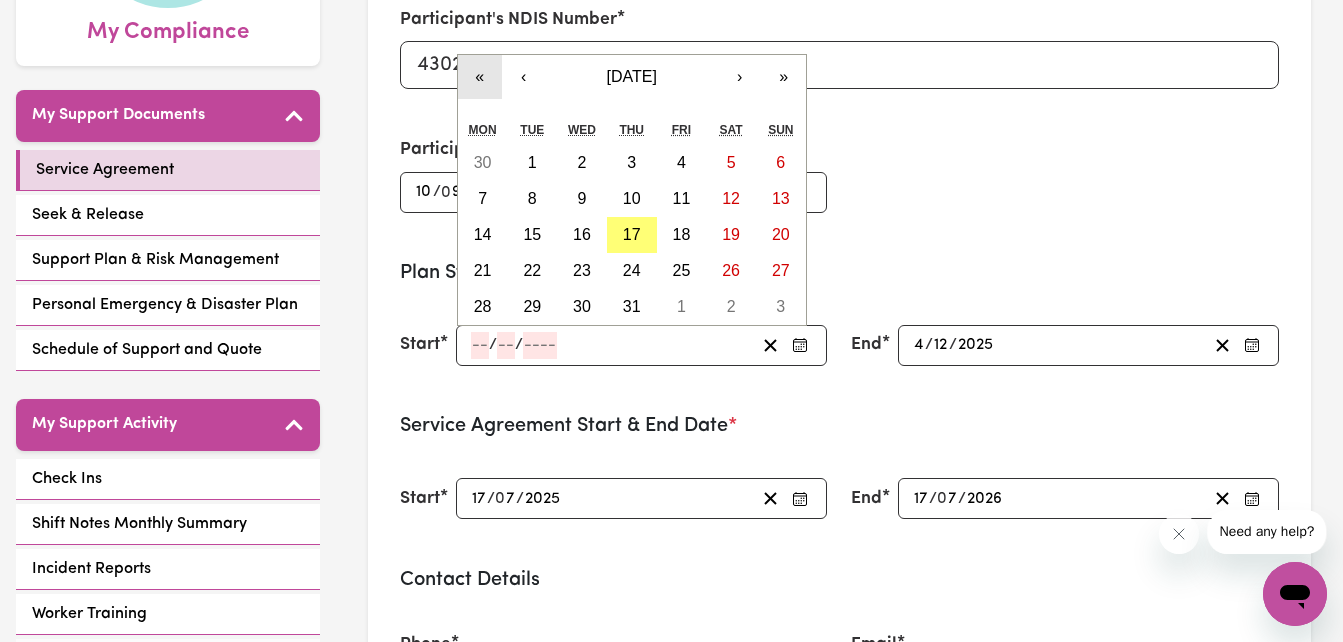 type on "2025-07-17" 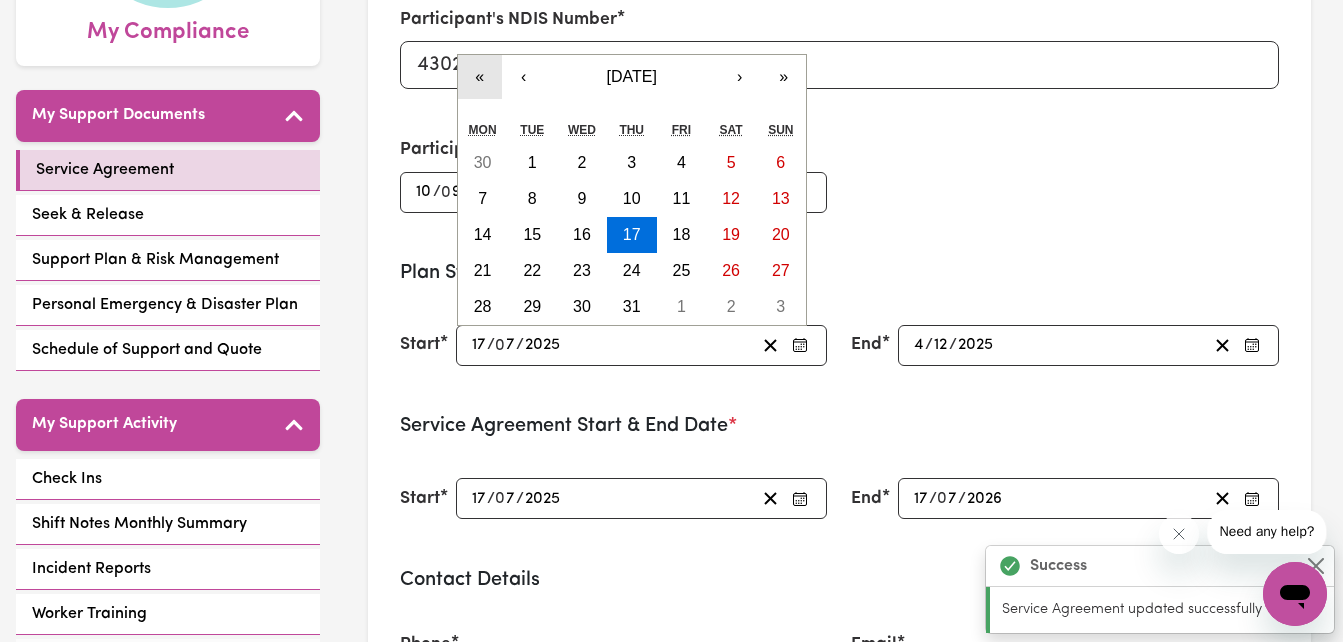 type 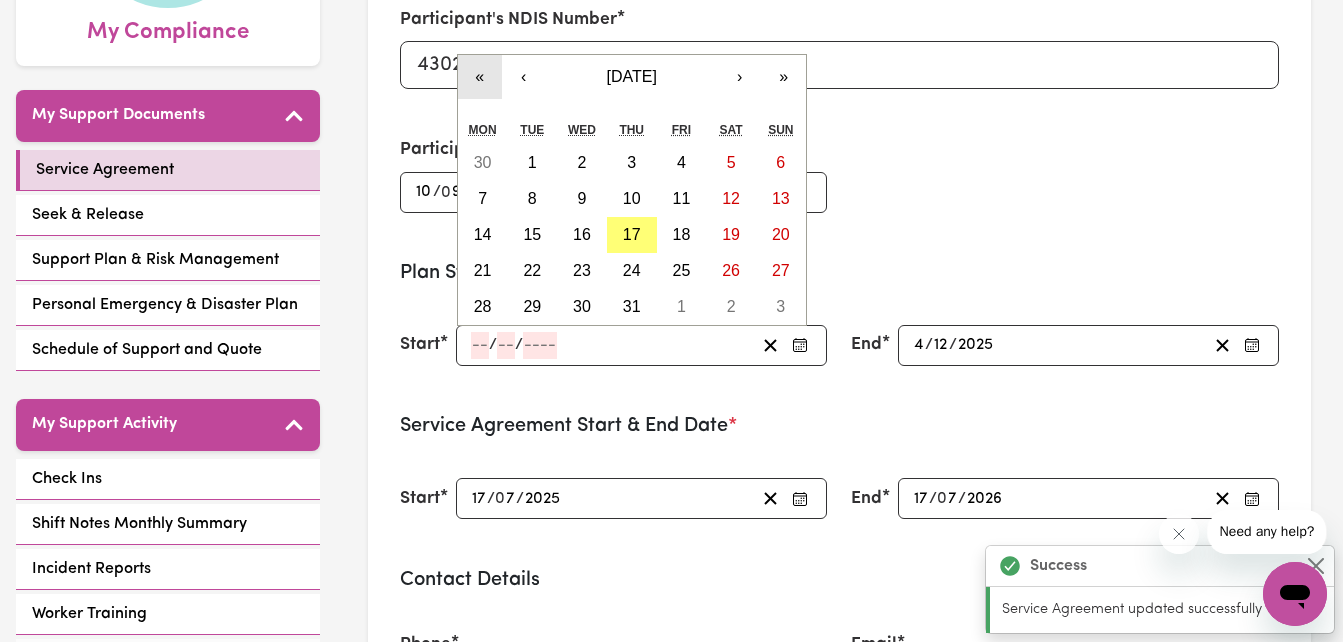 click on "«" at bounding box center (480, 77) 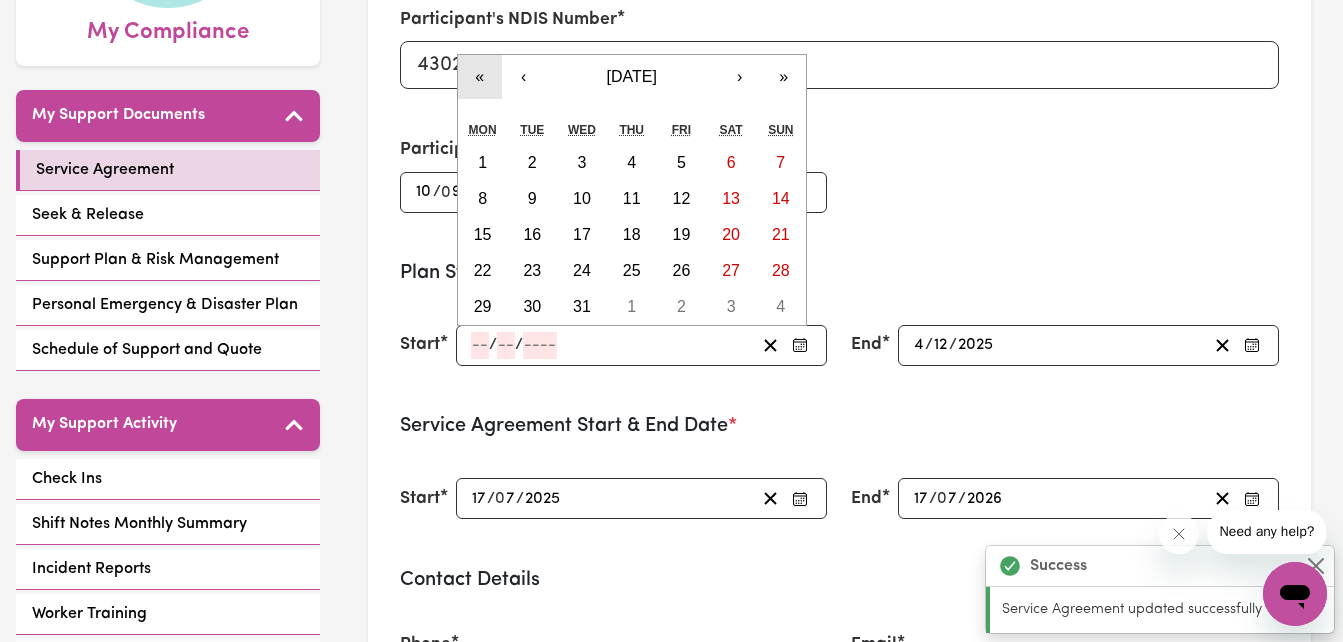click on "«" at bounding box center [480, 77] 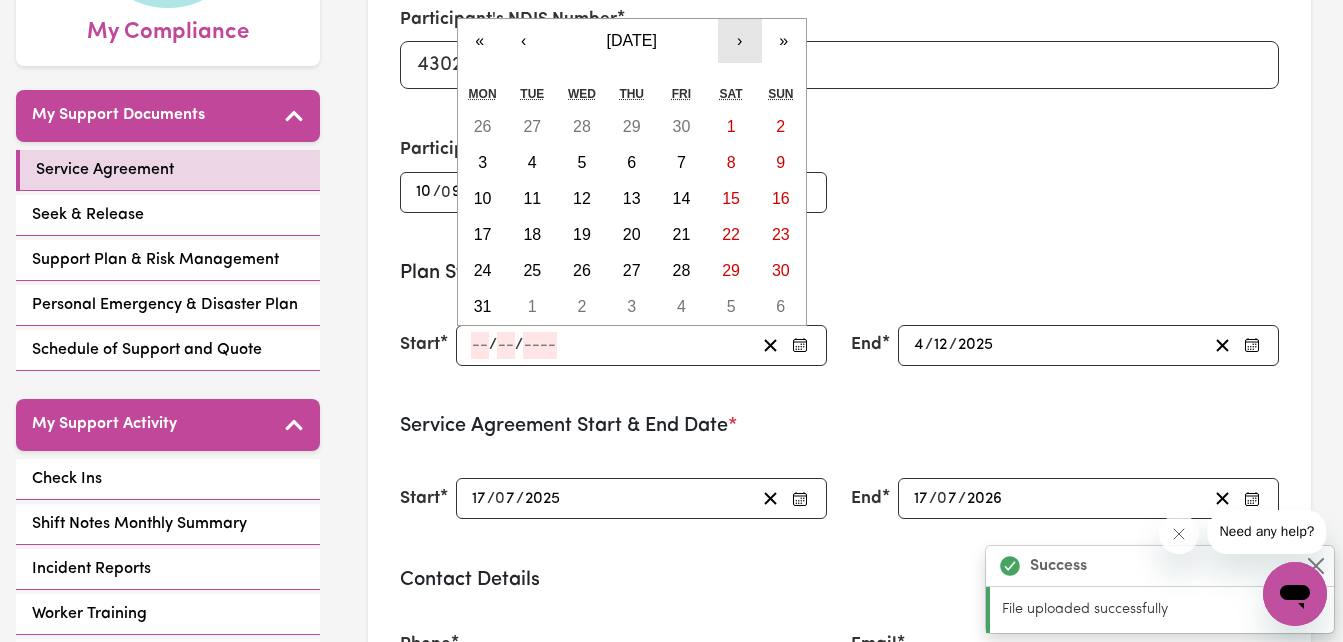 click on "›" at bounding box center (740, 41) 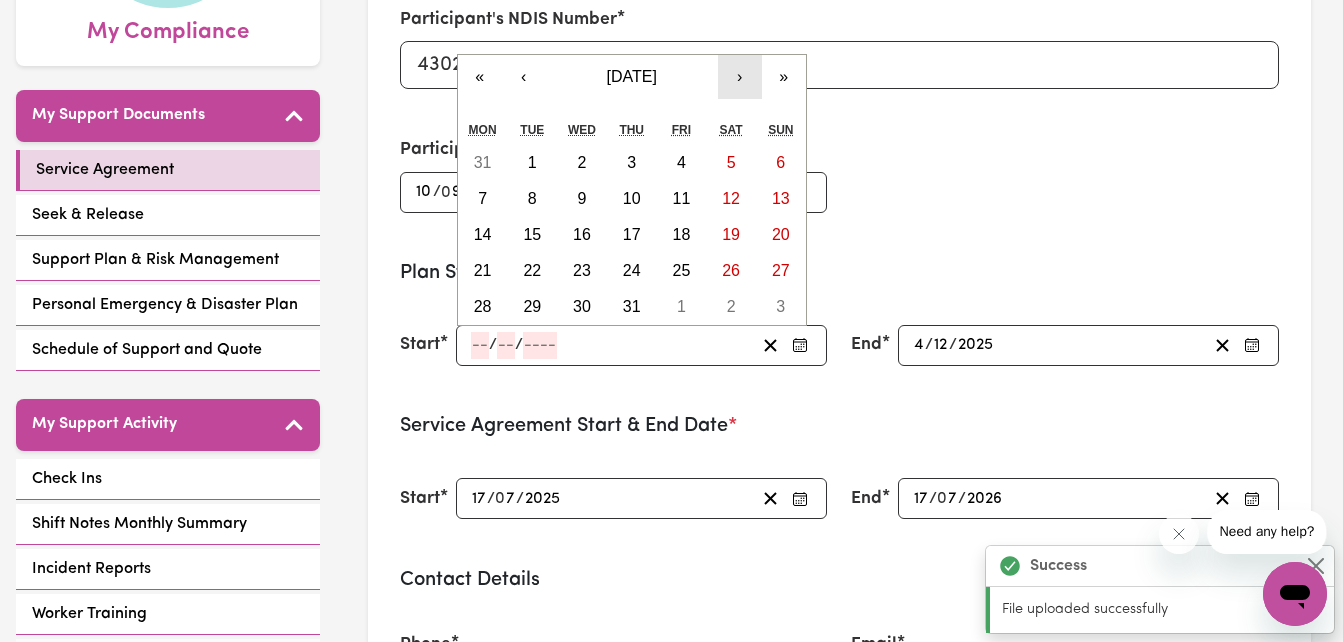 click on "›" at bounding box center [740, 77] 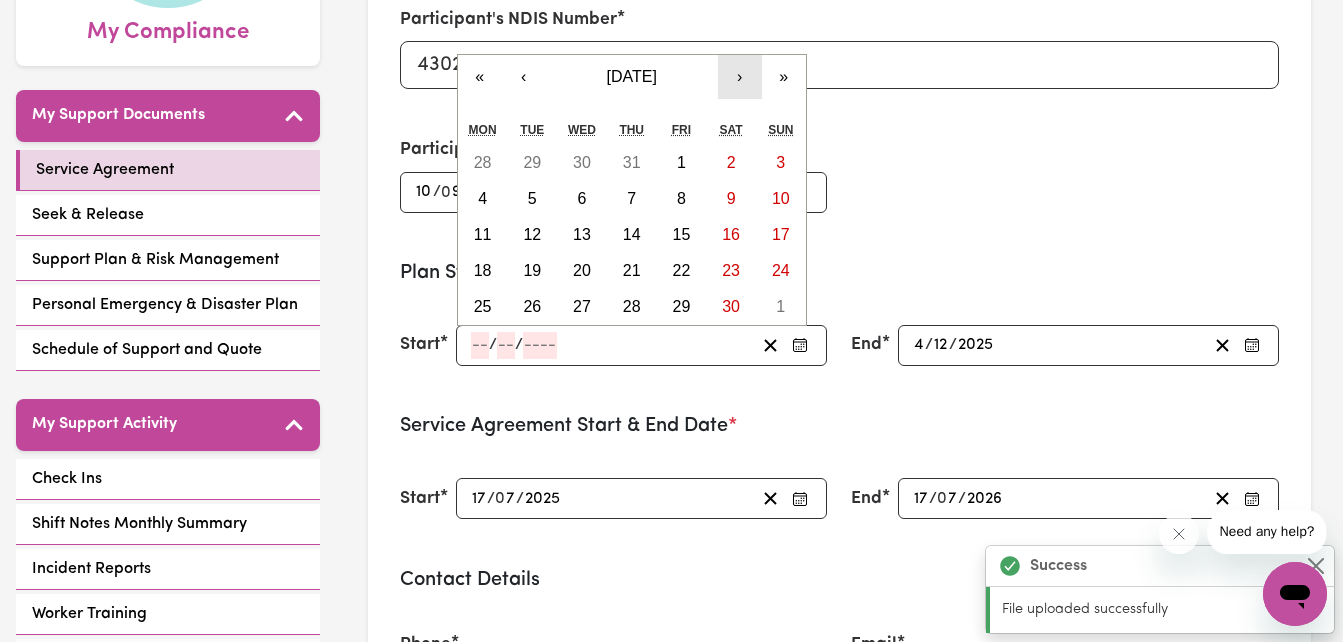 click on "›" at bounding box center [740, 77] 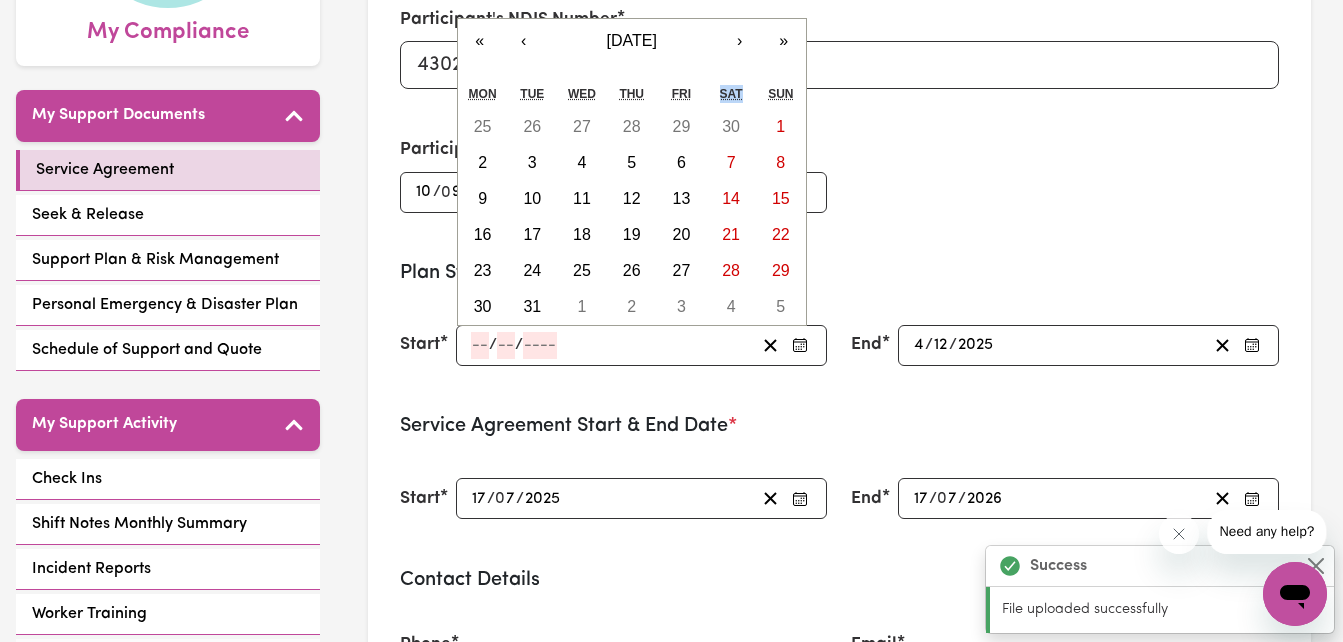 click on "« ‹ October 2023 › » Mon Tue Wed Thu Fri Sat Sun 25 26 27 28 29 30 1 2 3 4 5 6 7 8 9 10 11 12 13 14 15 16 17 18 19 20 21 22 23 24 25 26 27 28 29 30 31 1 2 3 4 5" at bounding box center (632, 172) 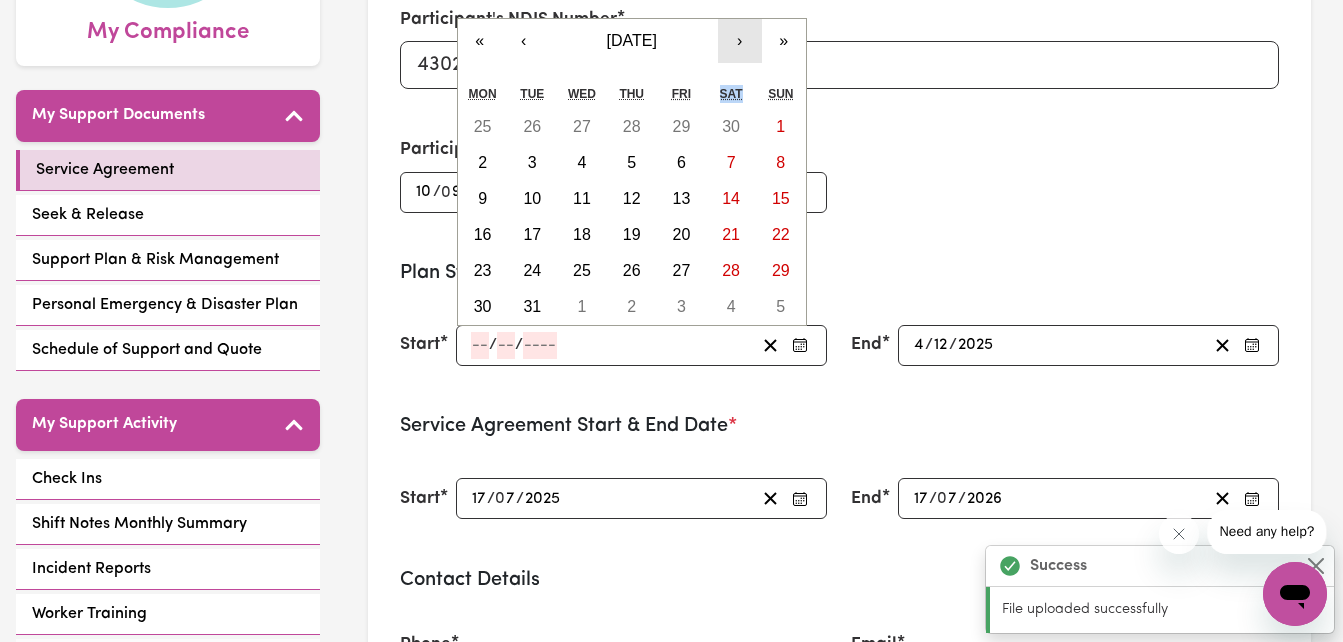 drag, startPoint x: 736, startPoint y: 69, endPoint x: 737, endPoint y: 41, distance: 28.01785 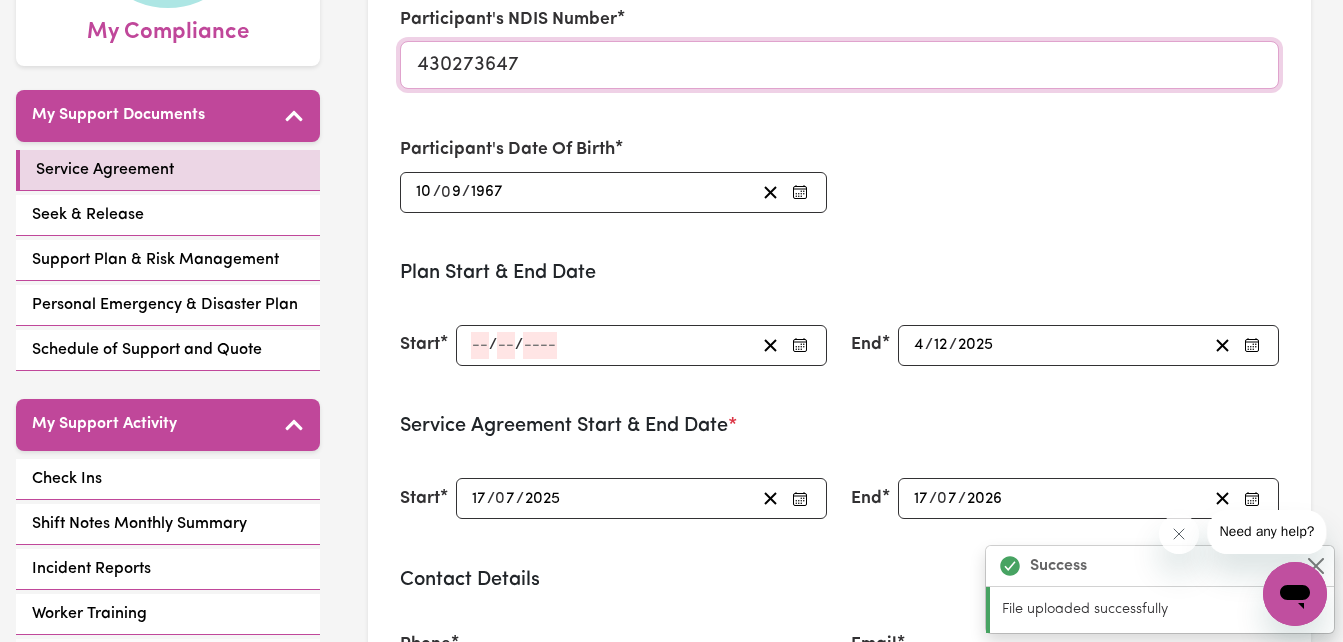 click on "430273647" at bounding box center (839, 65) 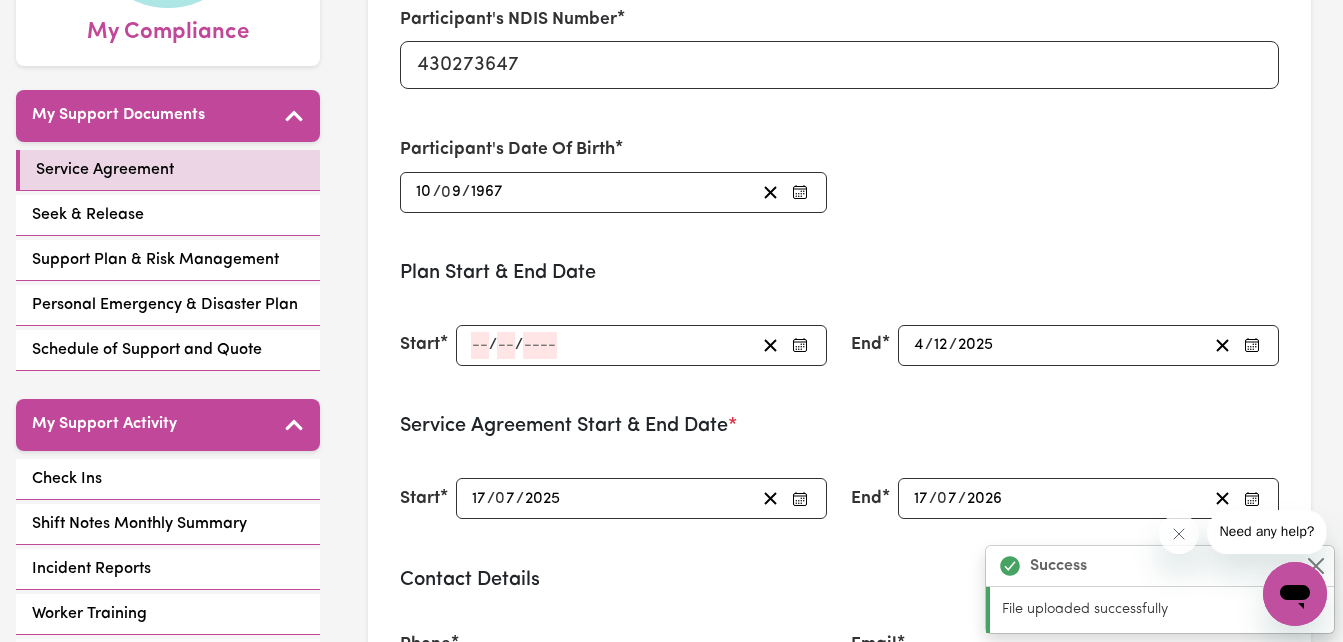 click on "/ /" at bounding box center [612, 345] 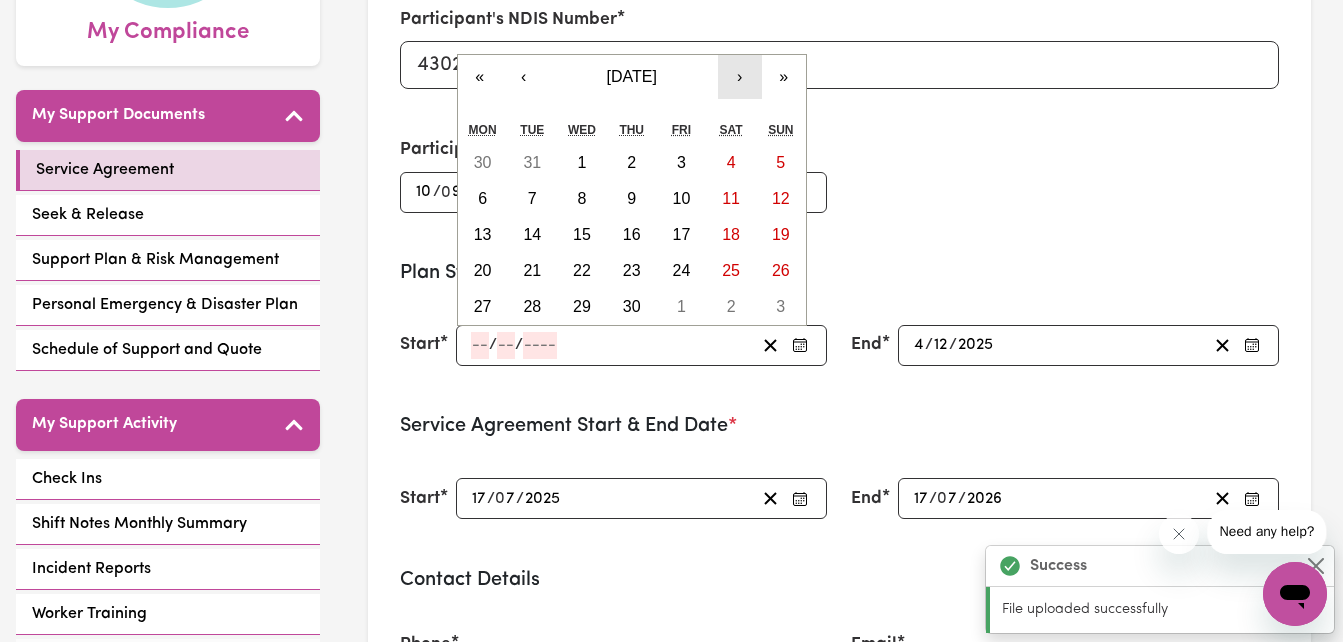 click on "›" at bounding box center [740, 77] 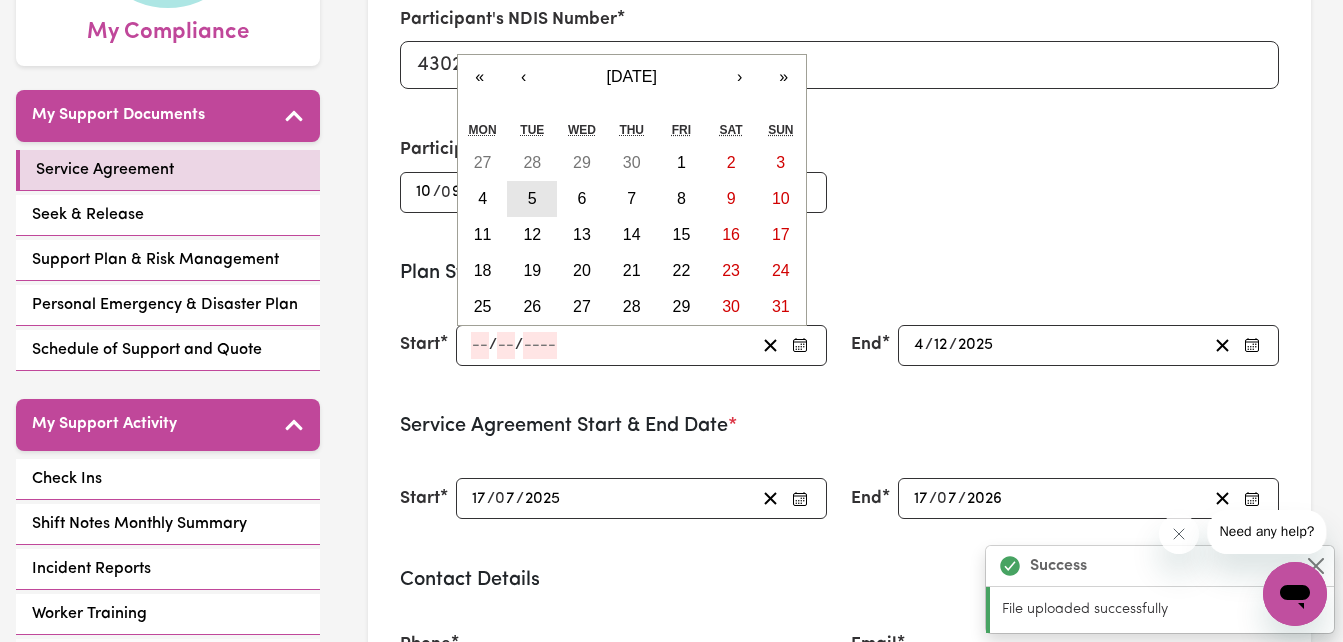 click on "5" at bounding box center [532, 199] 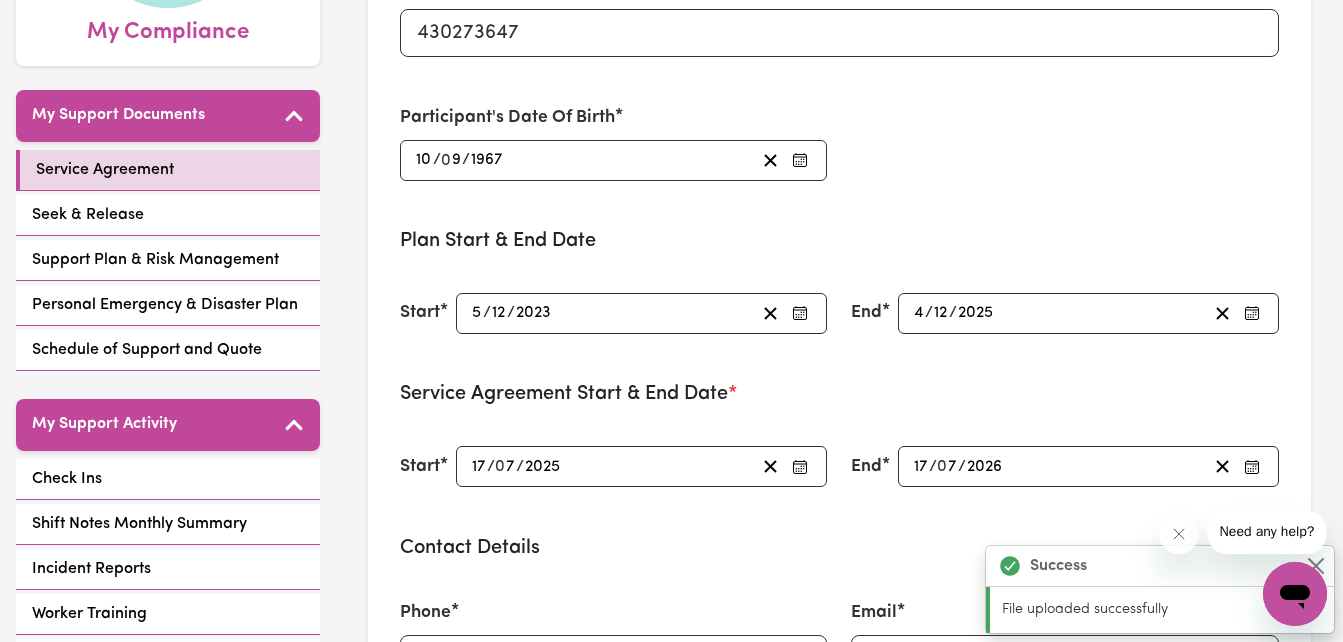 scroll, scrollTop: 0, scrollLeft: 0, axis: both 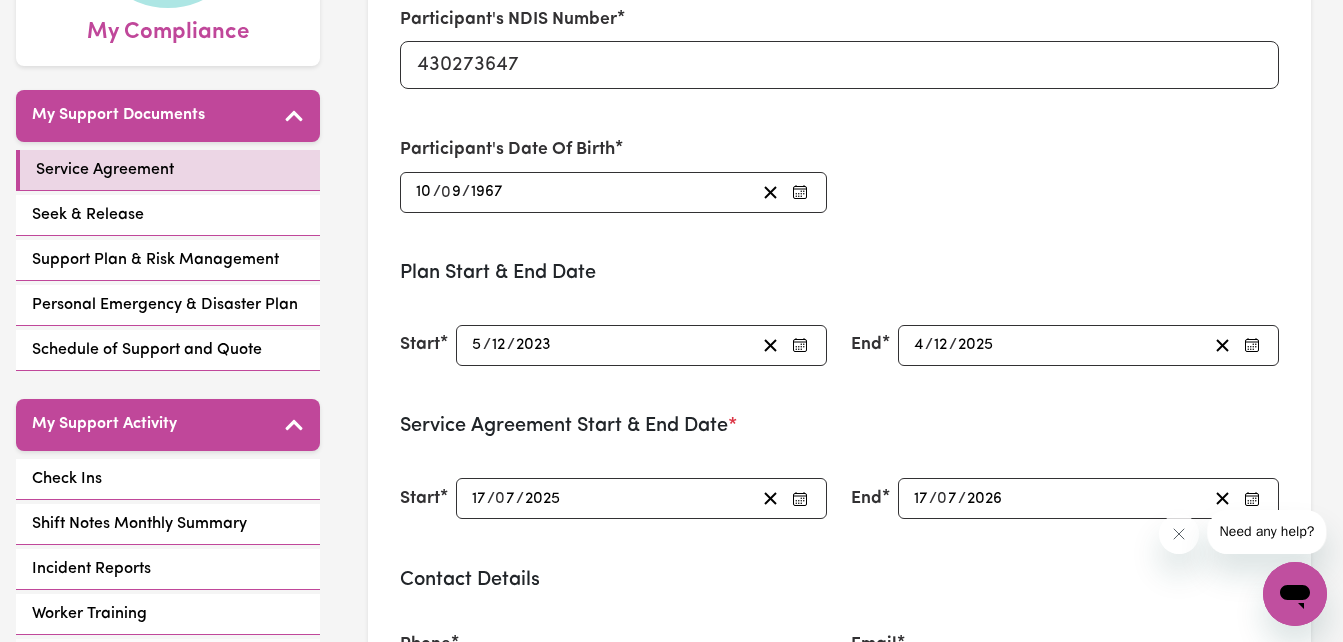 type 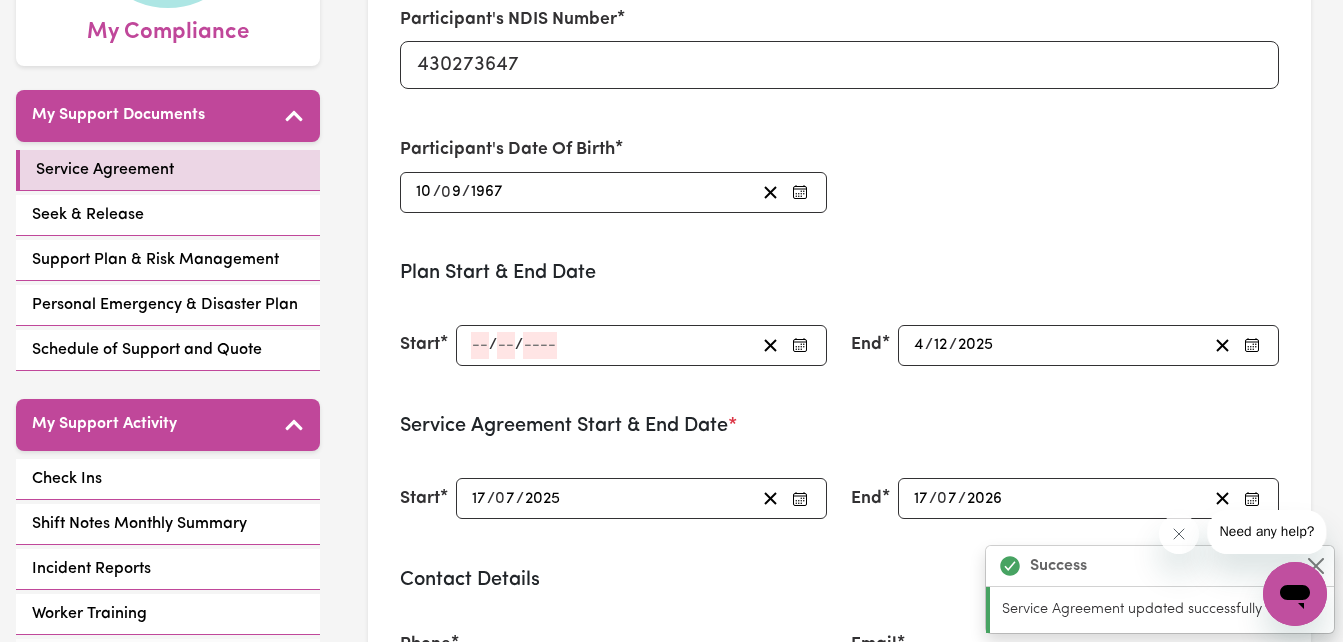 type on "[DATE]" 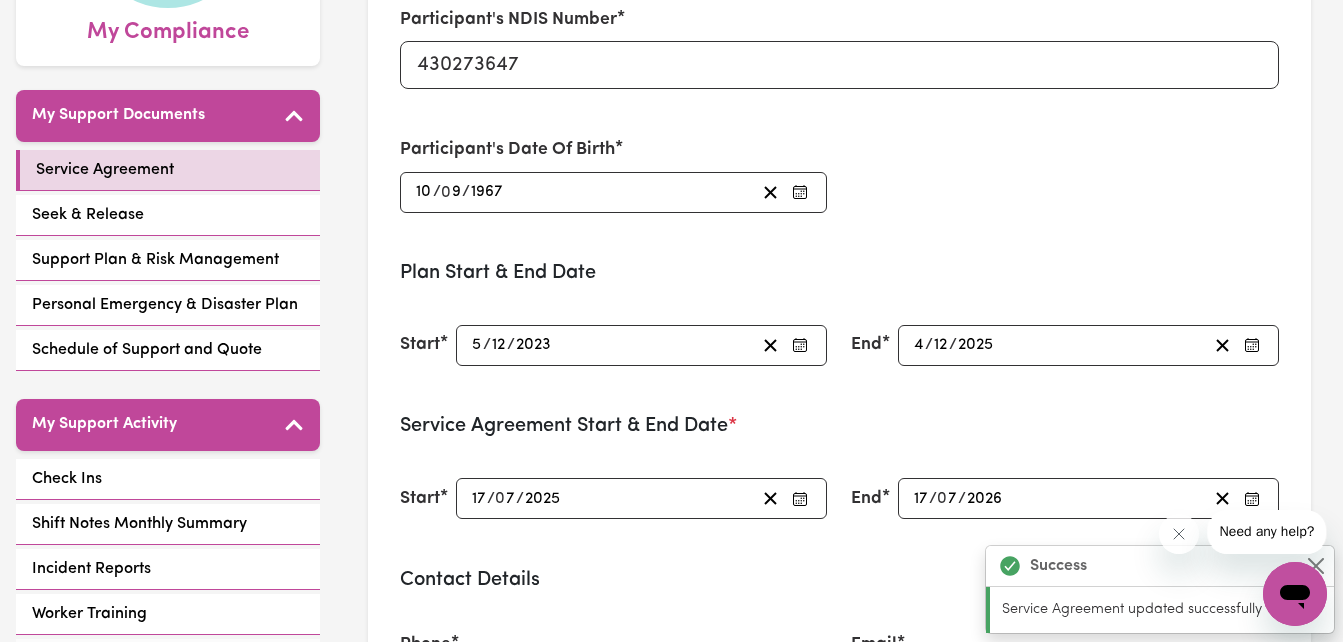 click on "2025-07-17 17 / 0 7 / 2025" at bounding box center (642, 498) 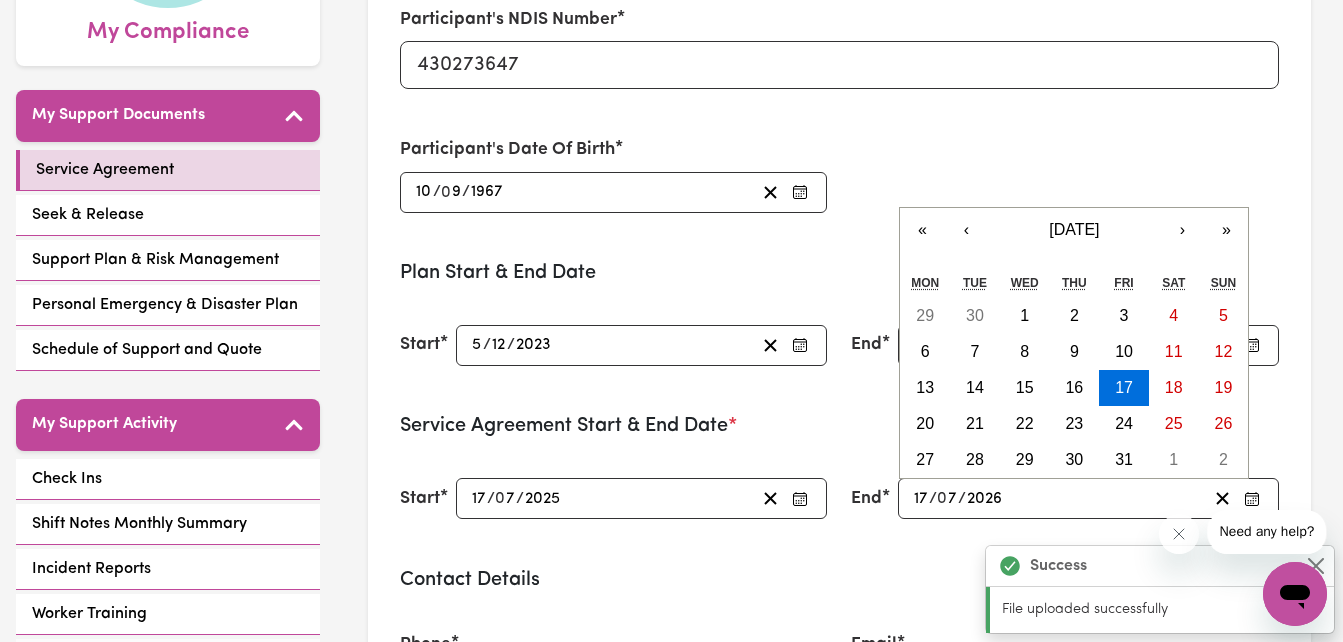 click on "2026" 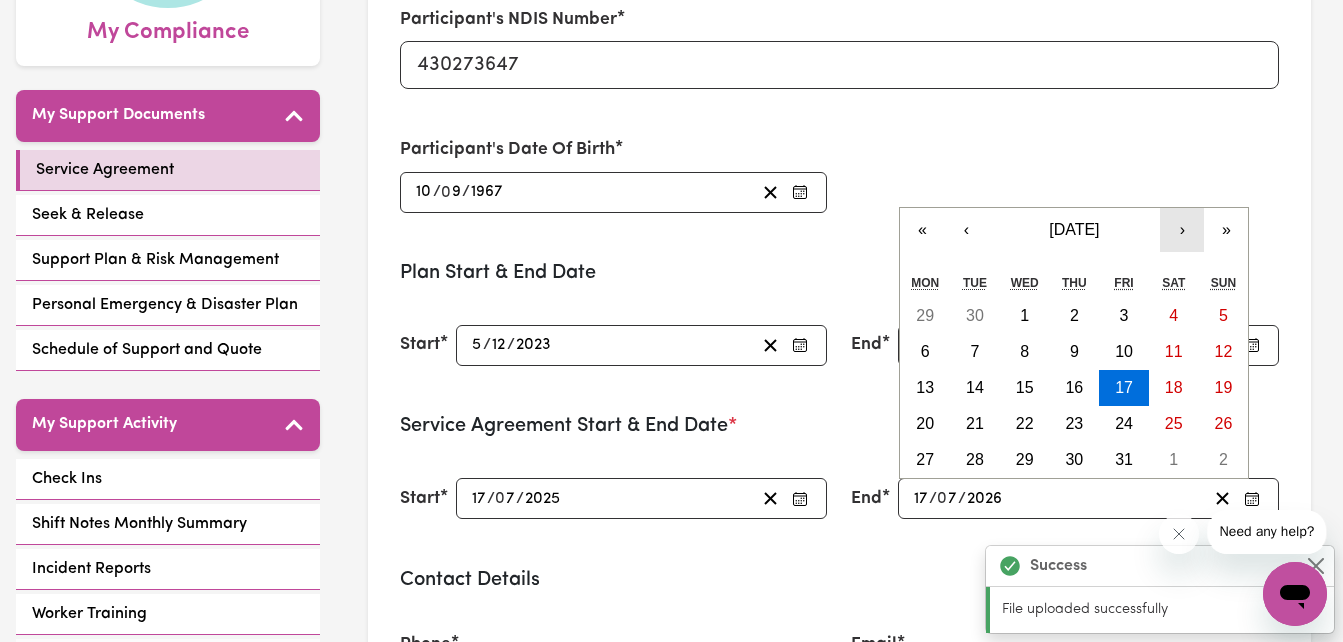 click on "›" at bounding box center (1182, 230) 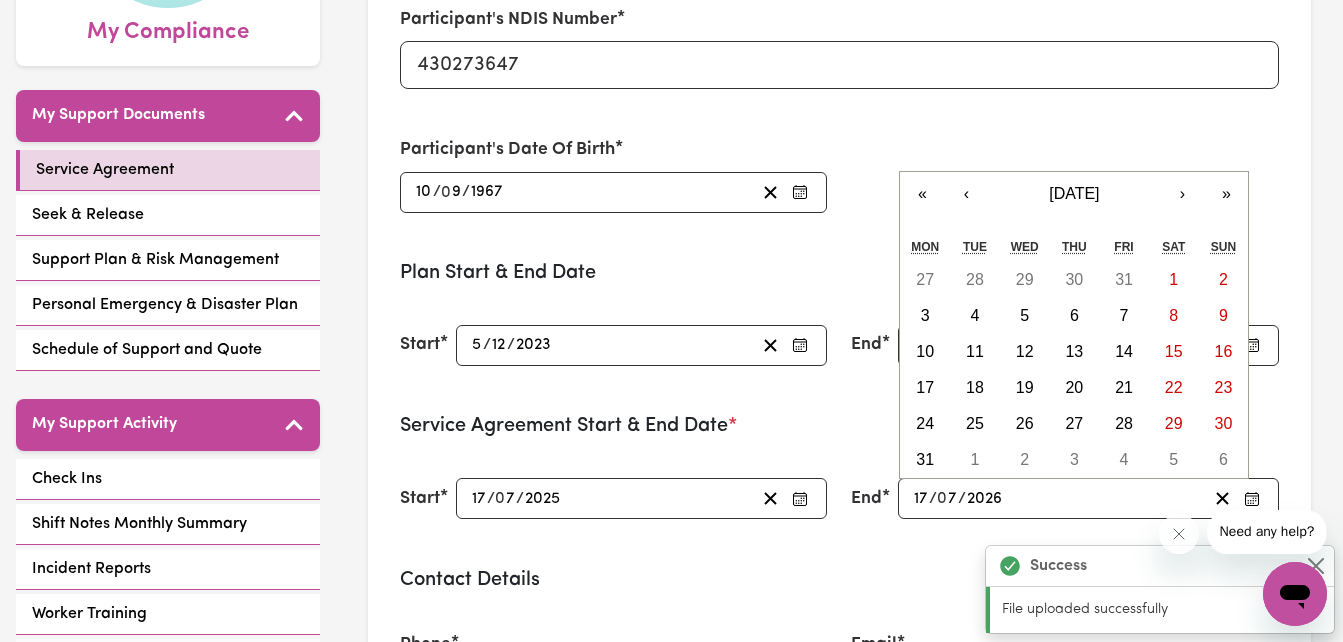 click on "Sat" at bounding box center [1173, 247] 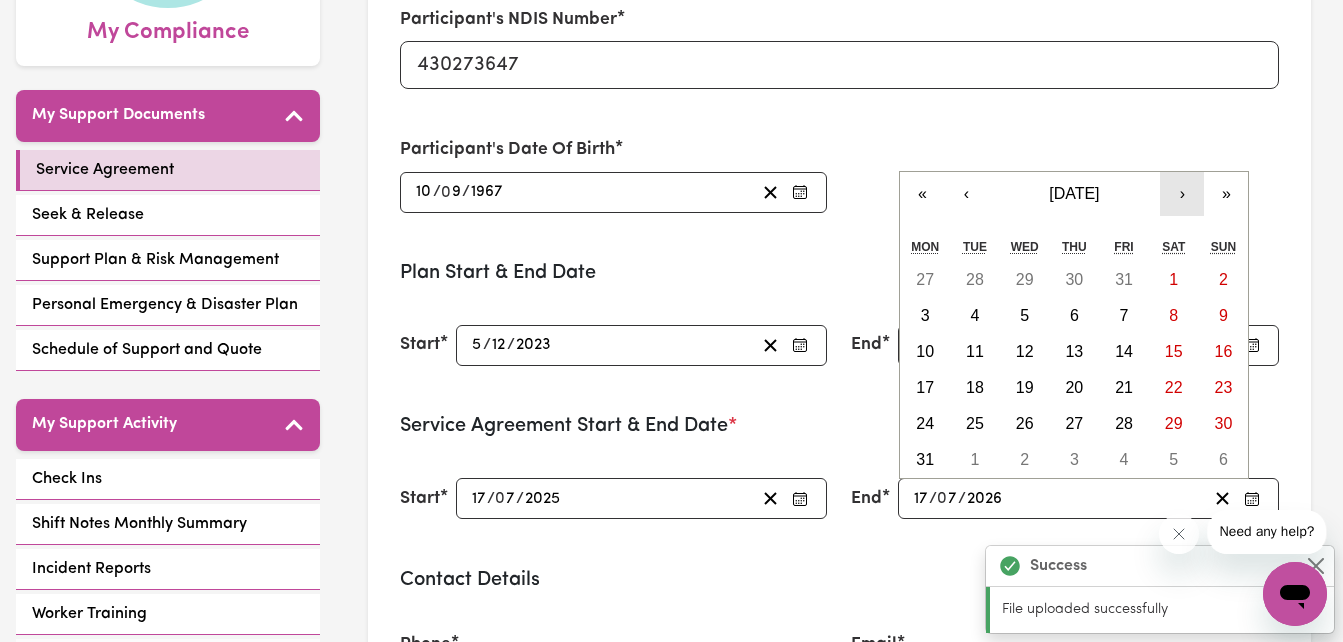 click on "›" at bounding box center [1182, 194] 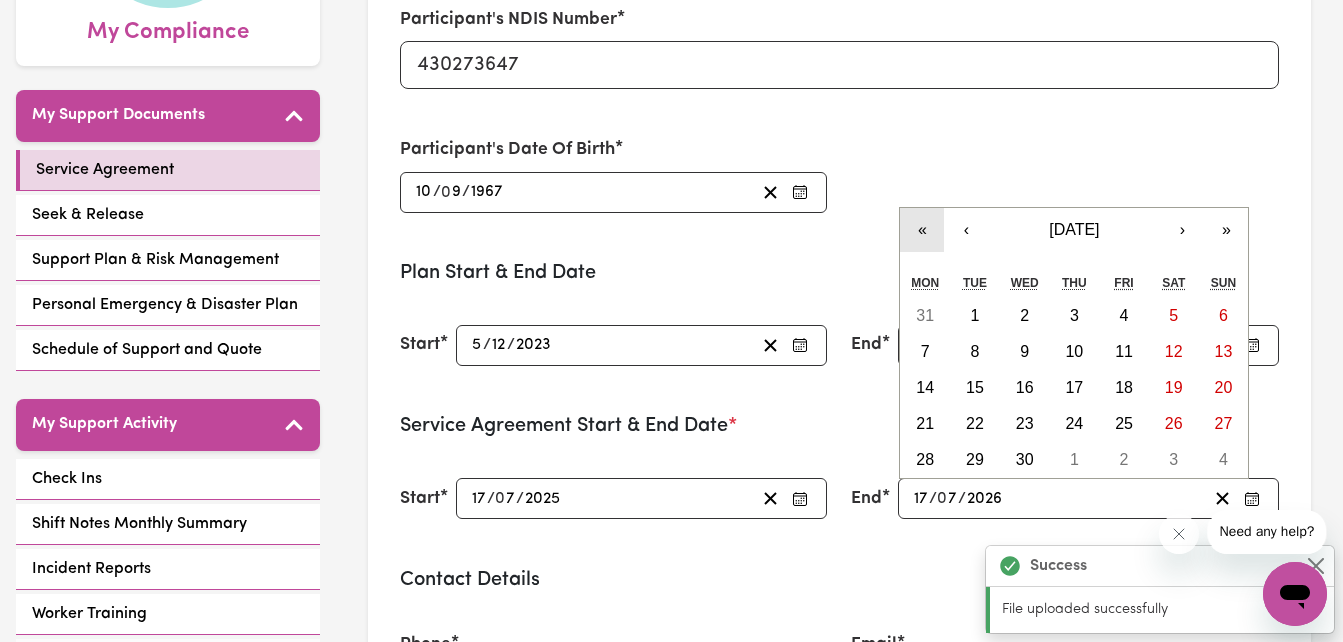 click on "«" at bounding box center (922, 230) 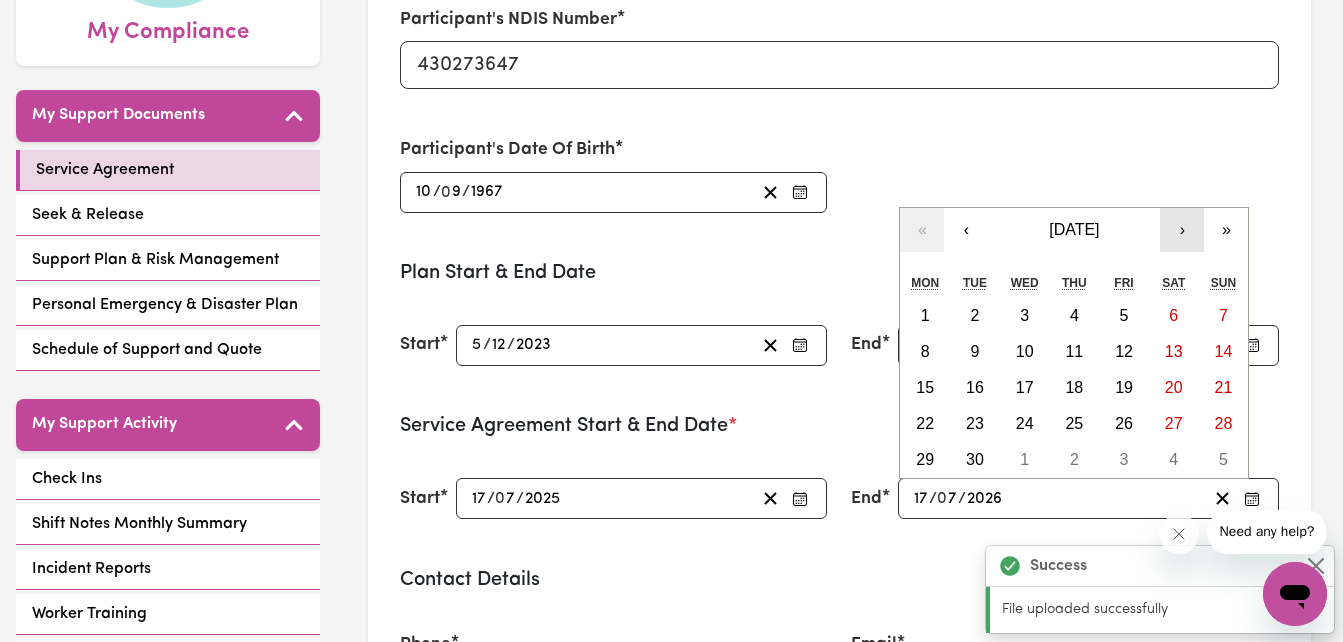 click on "›" at bounding box center (1182, 230) 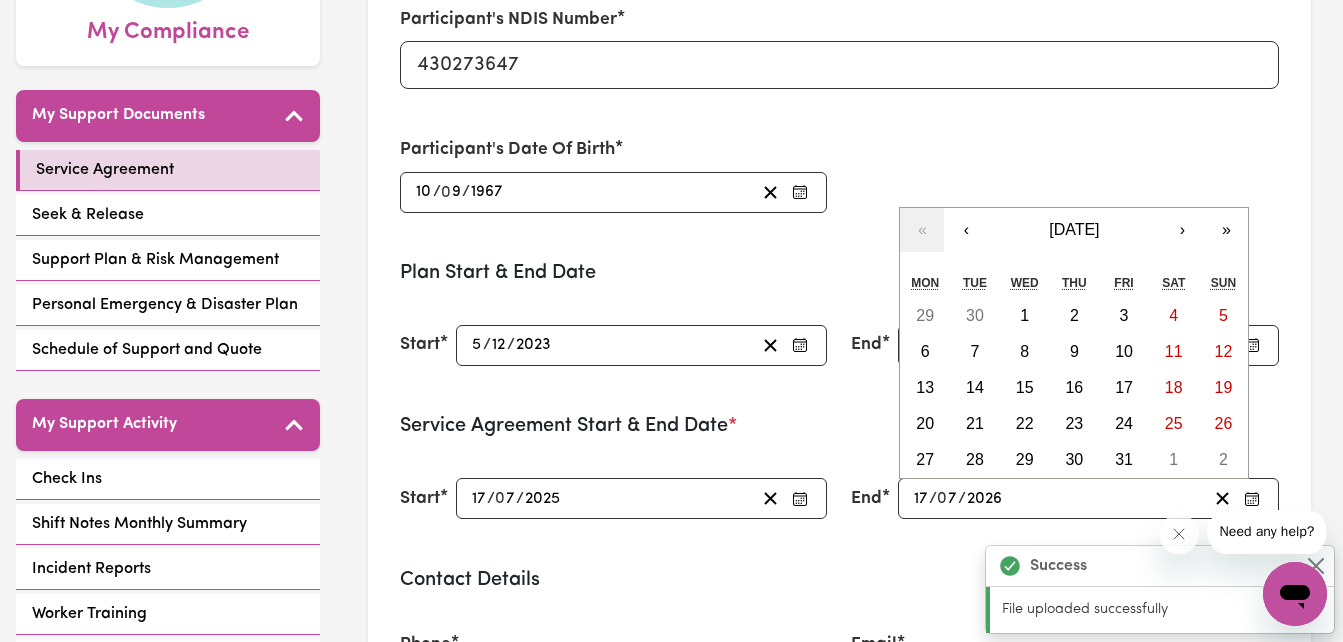 click on "« ‹ October 2025 › » Mon Tue Wed Thu Fri Sat Sun 29 30 1 2 3 4 5 6 7 8 9 10 11 12 13 14 15 16 17 18 19 20 21 22 23 24 25 26 27 28 29 30 31 1 2" at bounding box center (1074, 343) 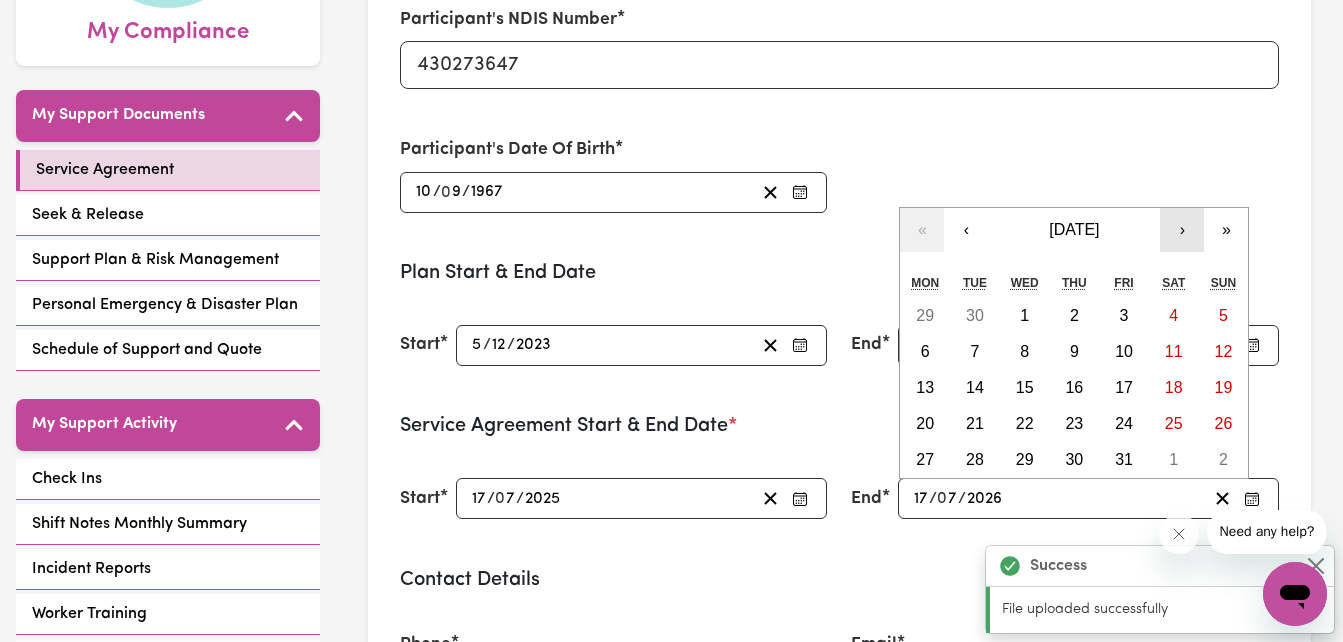click on "›" at bounding box center [1182, 230] 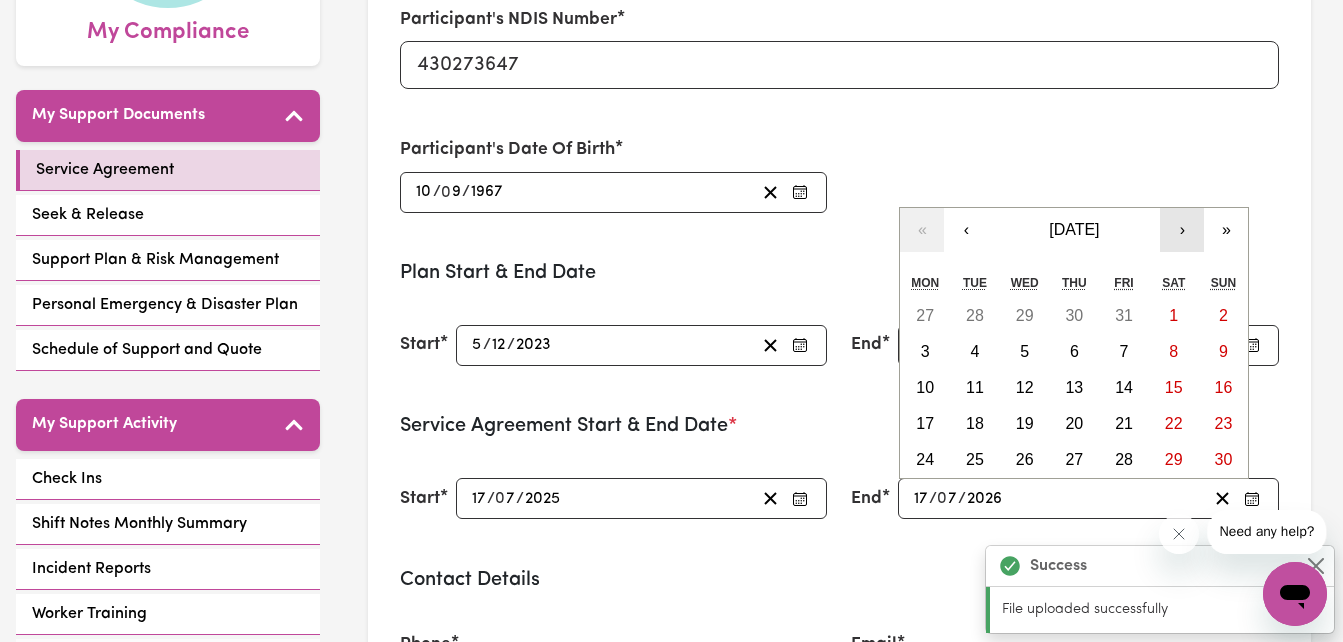 click on "›" at bounding box center [1182, 230] 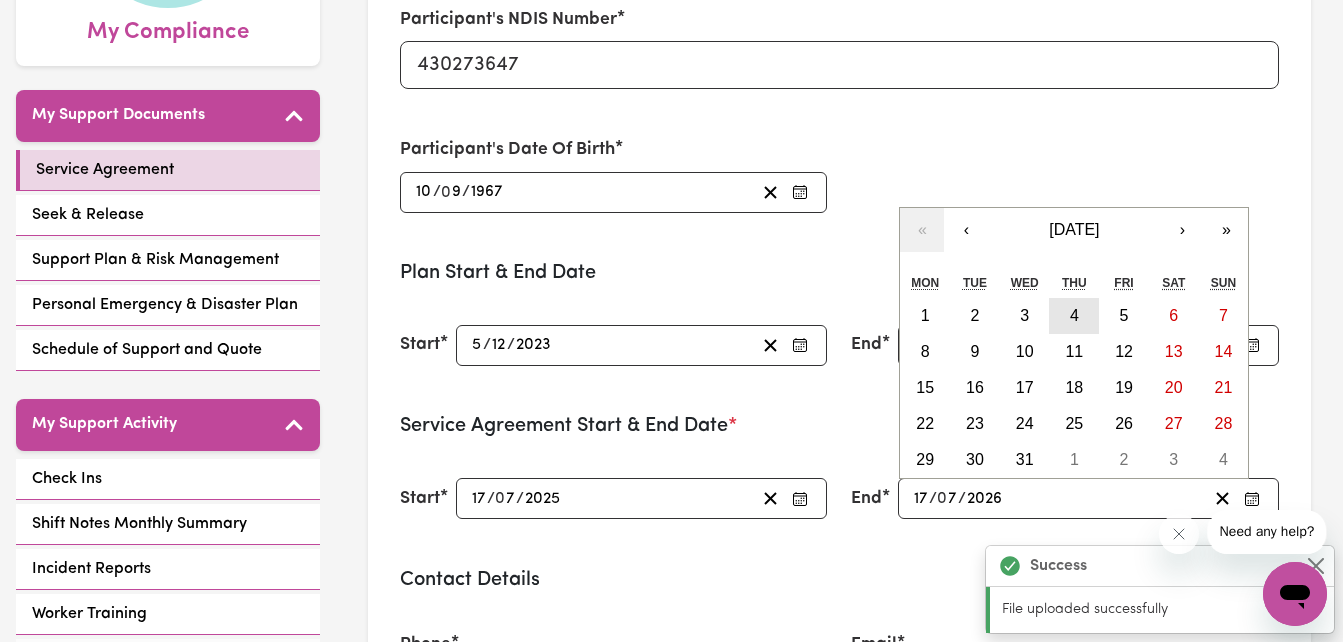 click on "4" at bounding box center (1074, 315) 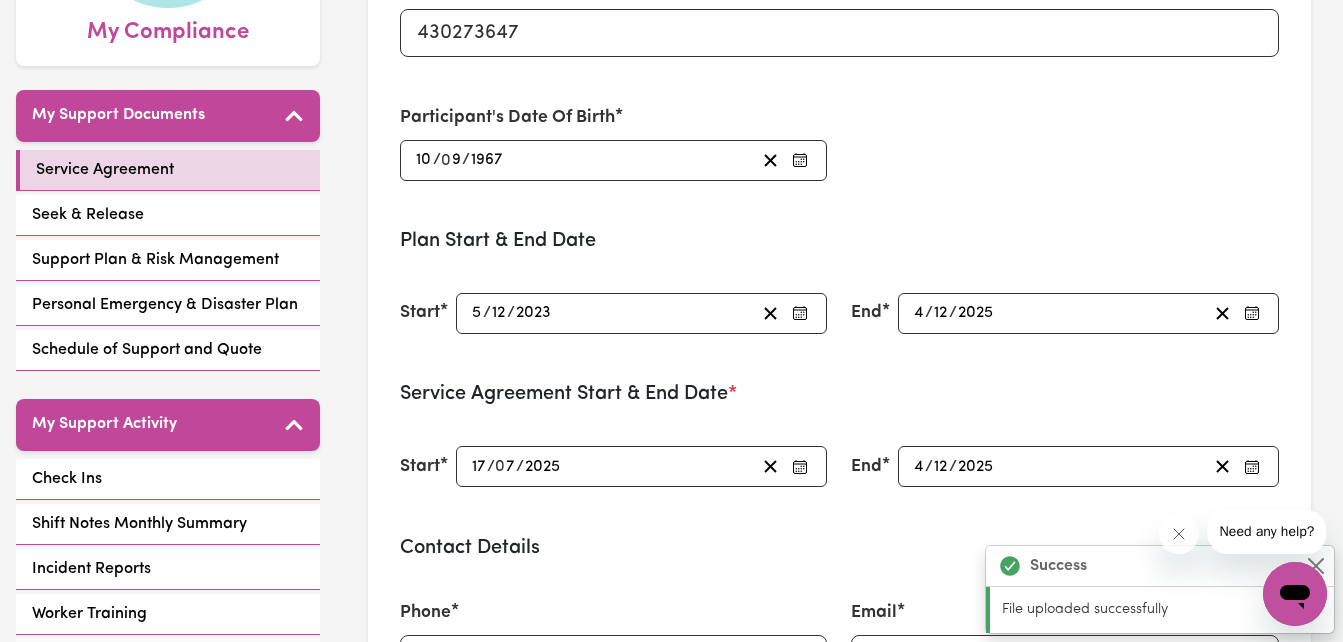 scroll, scrollTop: 0, scrollLeft: 0, axis: both 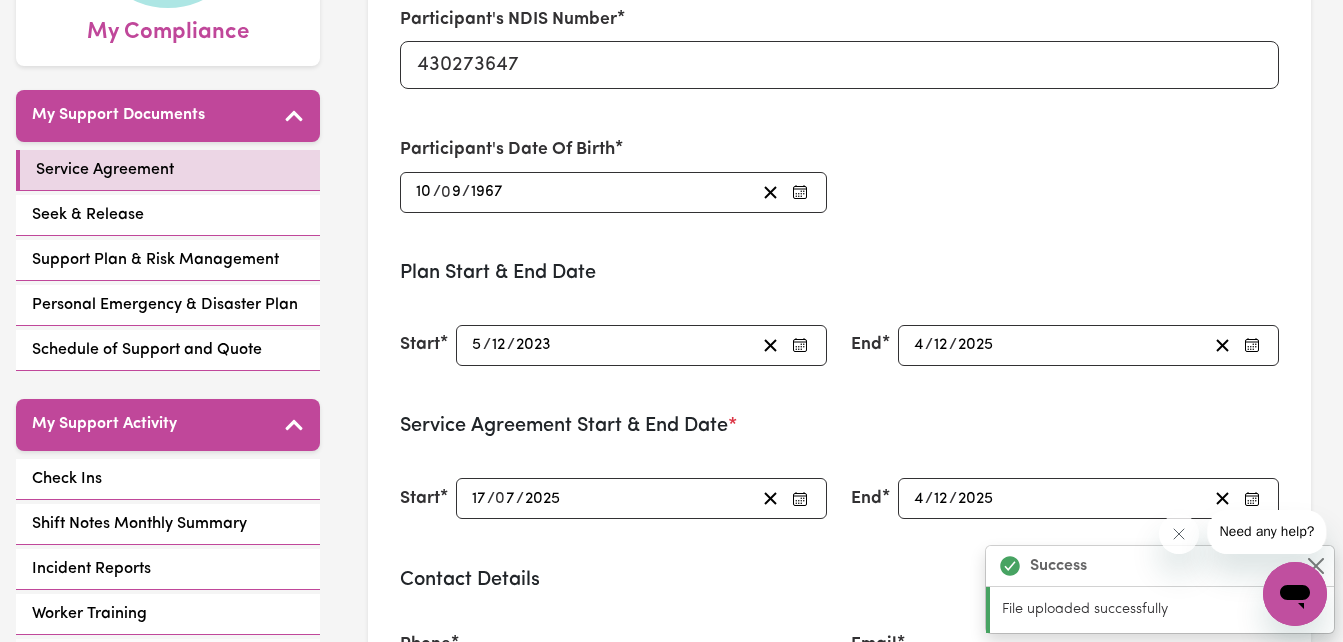 click on "Service Agreement Parties: Participant/Participant's Representative e.g. family member or friend and Careseekers Participant's Name Debbie Chilton Participant's NDIS Number 430273647 Participant's Date Of Birth 1967-09-10 10 / 0 9 / 1967 « ‹ September 1967 › » Mon Tue Wed Thu Fri Sat Sun 28 29 30 31 1 2 3 4 5 6 7 8 9 10 11 12 13 14 15 16 17 18 19 20 21 22 23 24 25 26 27 28 29 30 1 Plan Start & End Date Start 2023-12-05 5 / 12 / 2023 « ‹ December 2023 › » Mon Tue Wed Thu Fri Sat Sun 27 28 29 30 1 2 3 4 5 6 7 8 9 10 11 12 13 14 15 16 17 18 19 20 21 22 23 24 25 26 27 28 29 30 31 End 2025-12-04 4 / 12 / 2025 « ‹ December 2025 › » Mon Tue Wed Thu Fri Sat Sun 1 2 3 4 5 6 7 8 9 10 11 12 13 14 15 16 17 18 19 20 21 22 23 24 25 26 27 28 29 30 31 1 2 3 4 Service Agreement Start & End Date  * Start 2025-07-17 17 / 0 7 / 2025 End 2025-12-04 4 / 12 / 2025 « ‹ December 2025 › » Mon Tue Wed Thu Fri Sat Sun 1 2 3 4 5 6 7 8 9 10 11 12 13 14 15 16 17 18 19 20 21 22 23 24 25 26 27 28 29 30 31 1 2 3 4 Use" at bounding box center (839, 536) 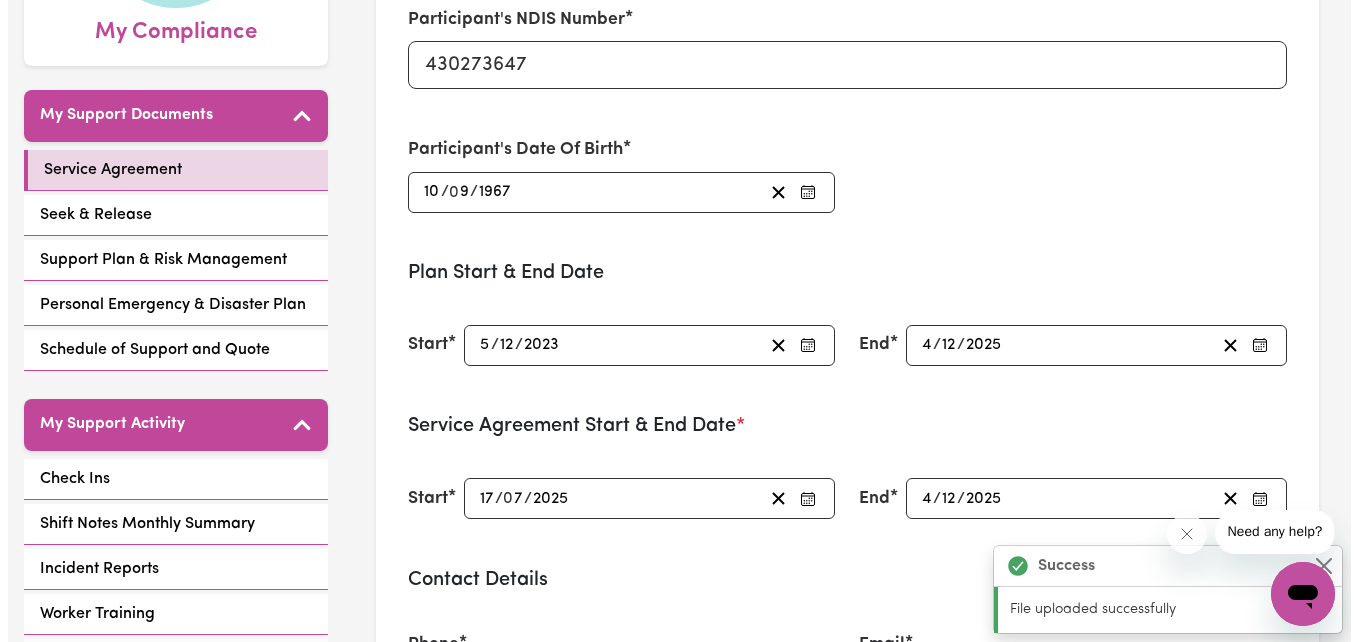 scroll, scrollTop: 921, scrollLeft: 0, axis: vertical 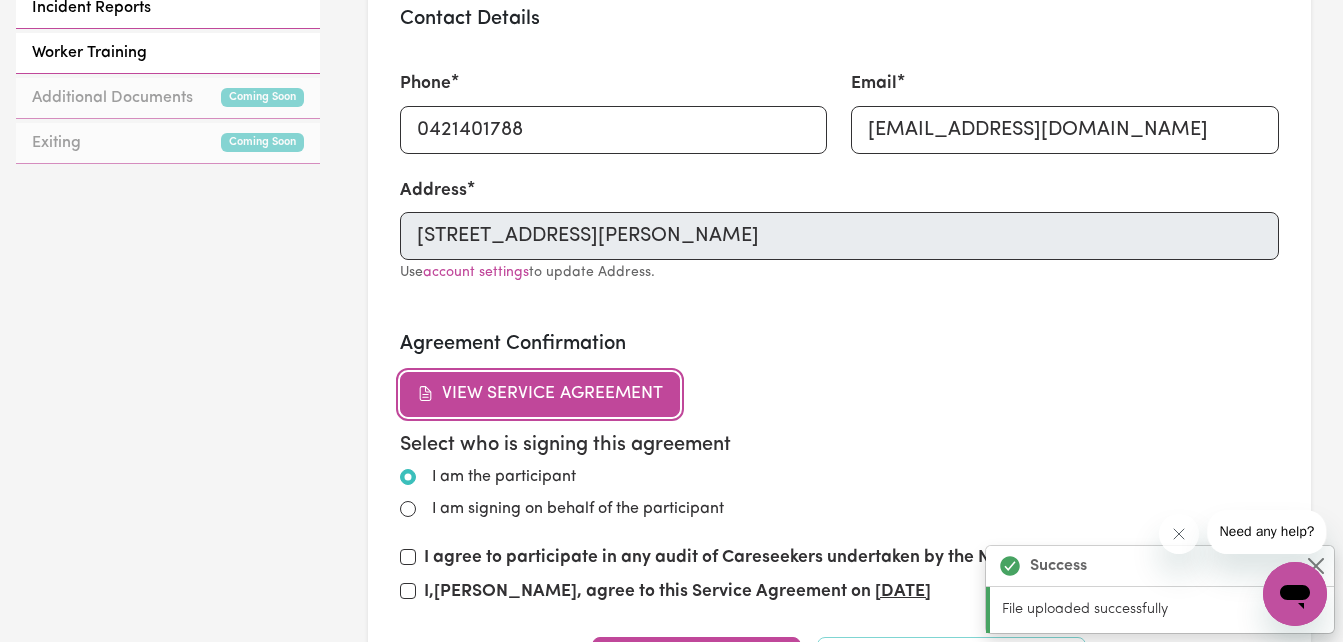 click on "View Service Agreement" at bounding box center [540, 394] 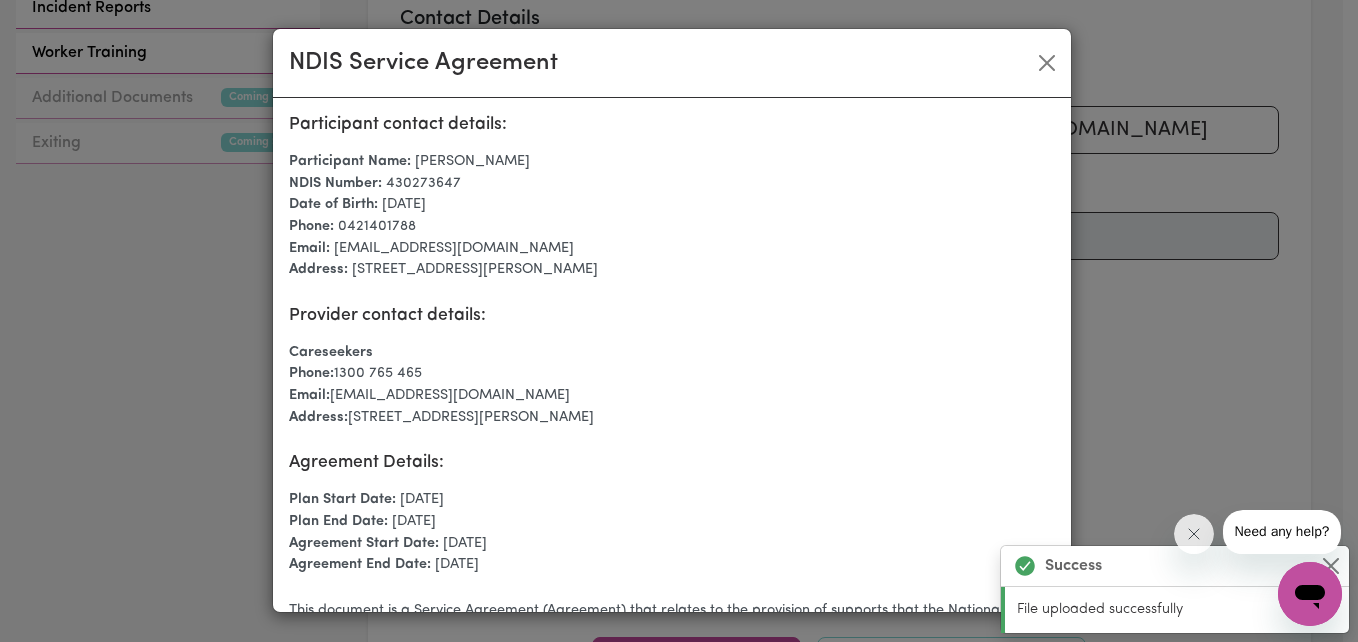 scroll, scrollTop: 449, scrollLeft: 0, axis: vertical 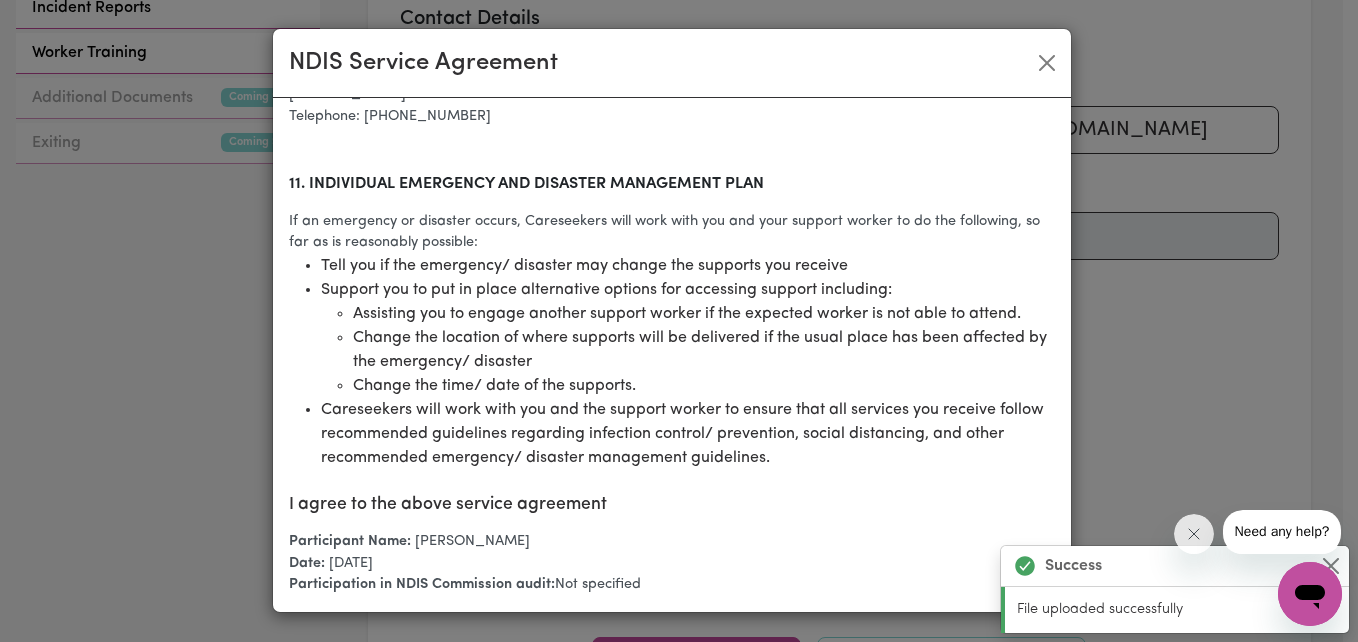 click on "Participant Name:   Debbie Chilton" at bounding box center (672, 542) 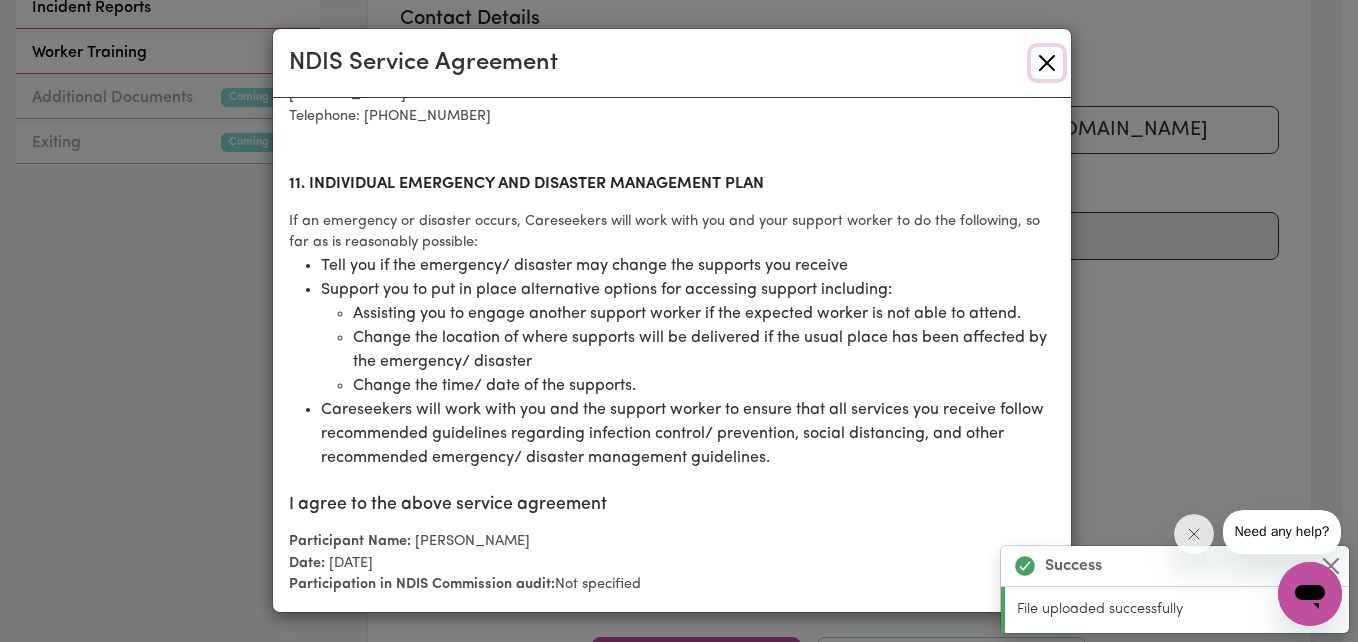 click at bounding box center [1047, 63] 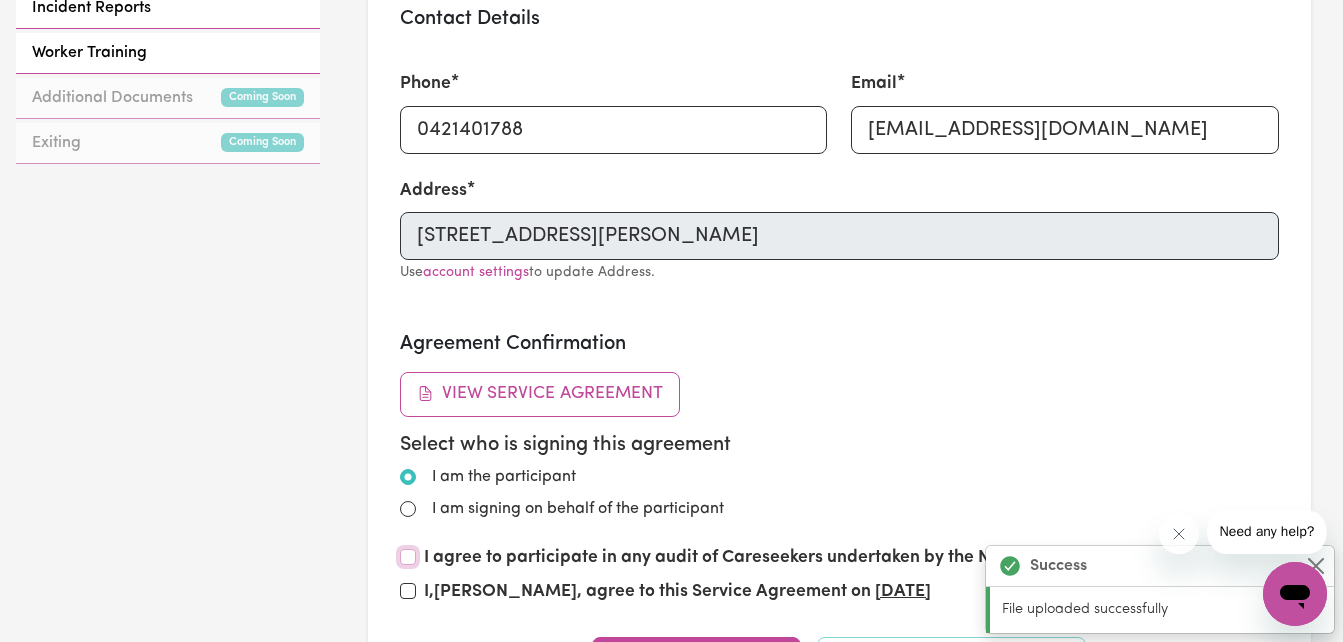 click on "I agree to participate in any audit of Careseekers undertaken by the NDIS Commission." at bounding box center (408, 557) 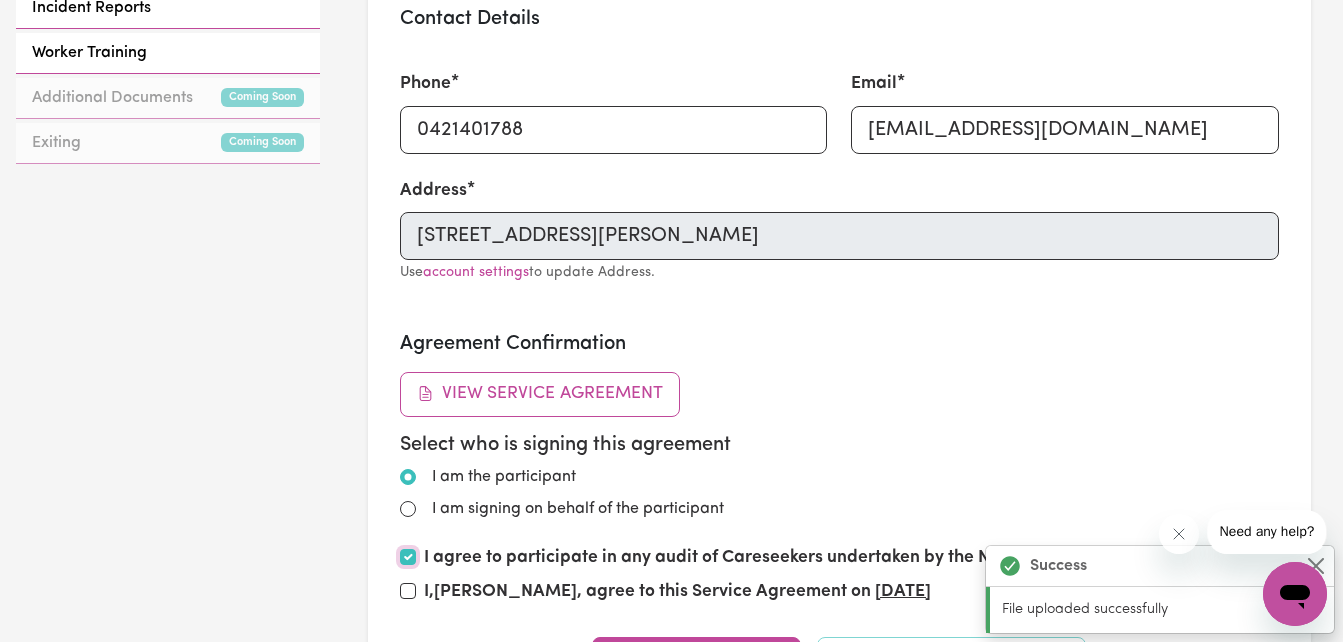 checkbox on "true" 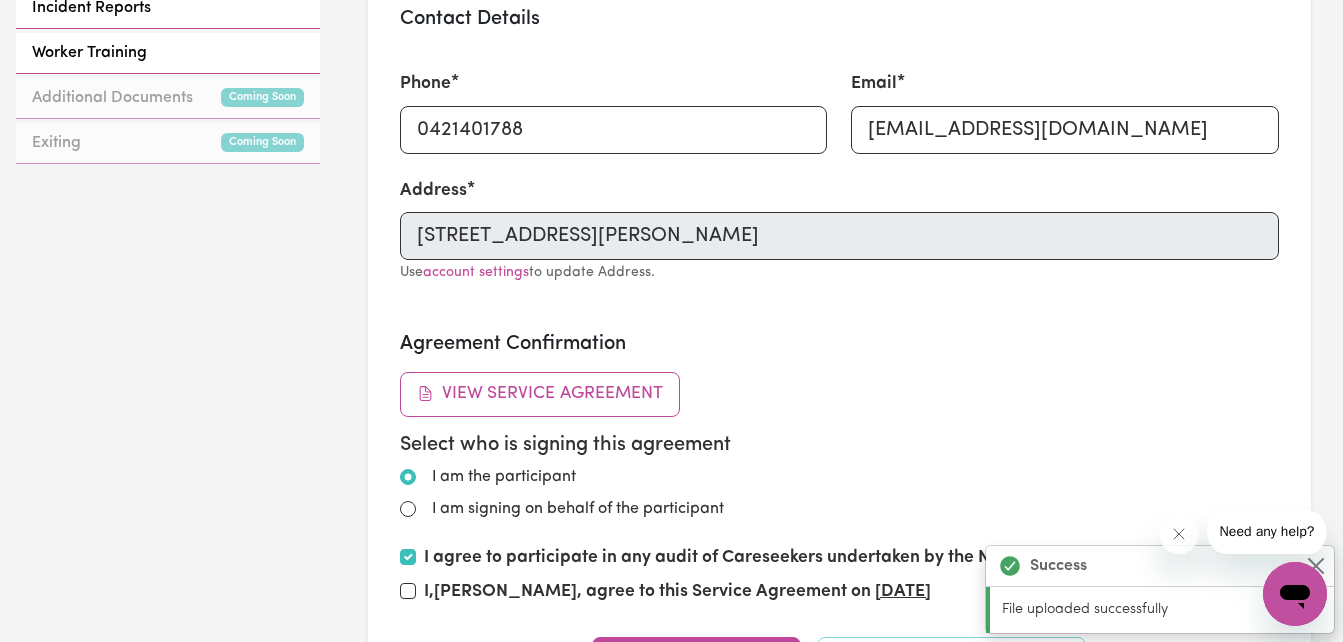 drag, startPoint x: 406, startPoint y: 565, endPoint x: 413, endPoint y: 592, distance: 27.89265 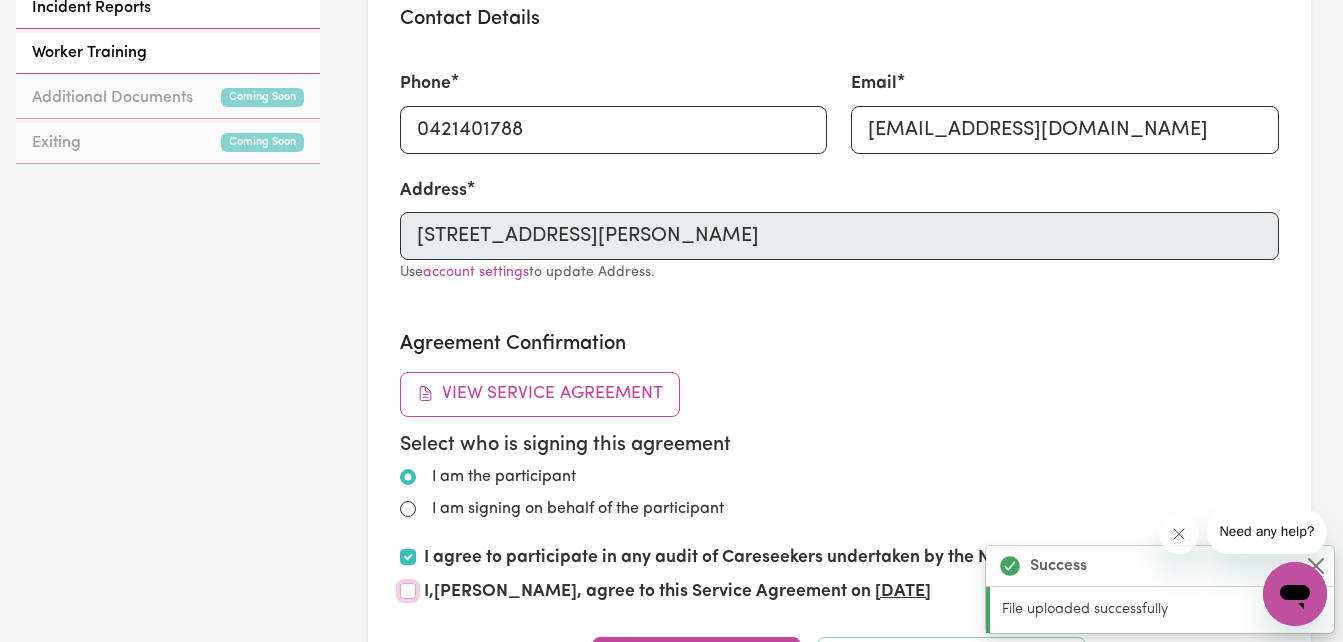 click on "I,  Debbie Chilton , agree to this Service Agreement on   17/07/2025" at bounding box center (408, 591) 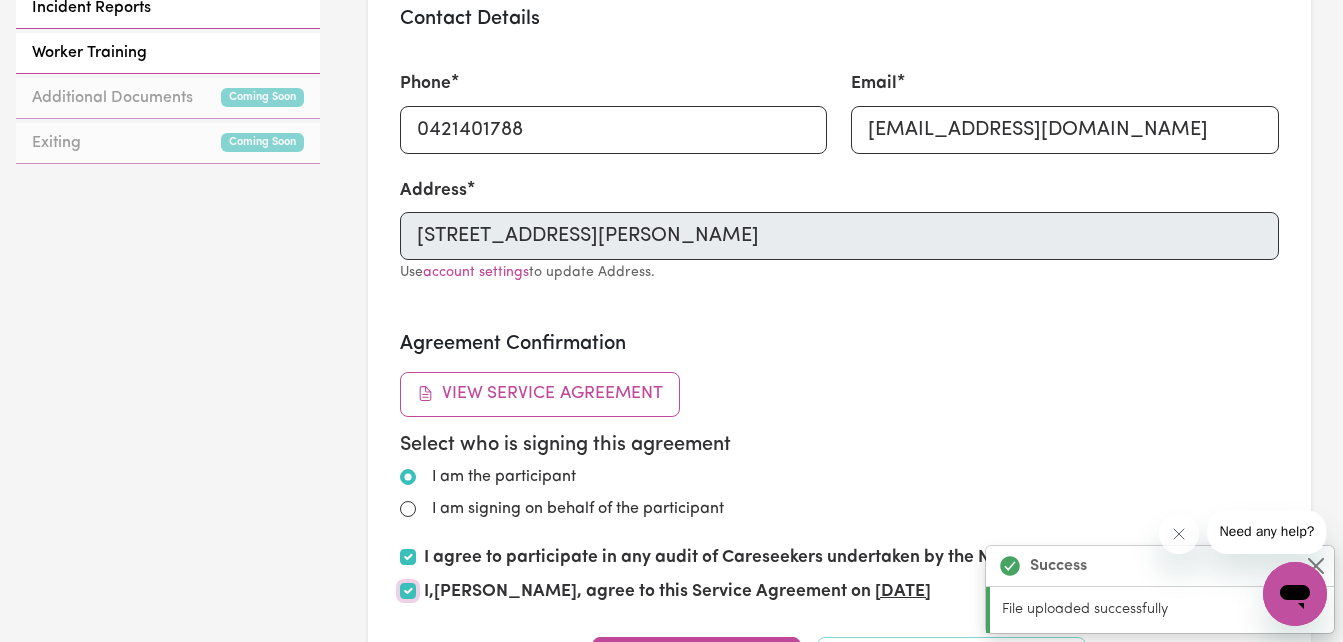 checkbox on "true" 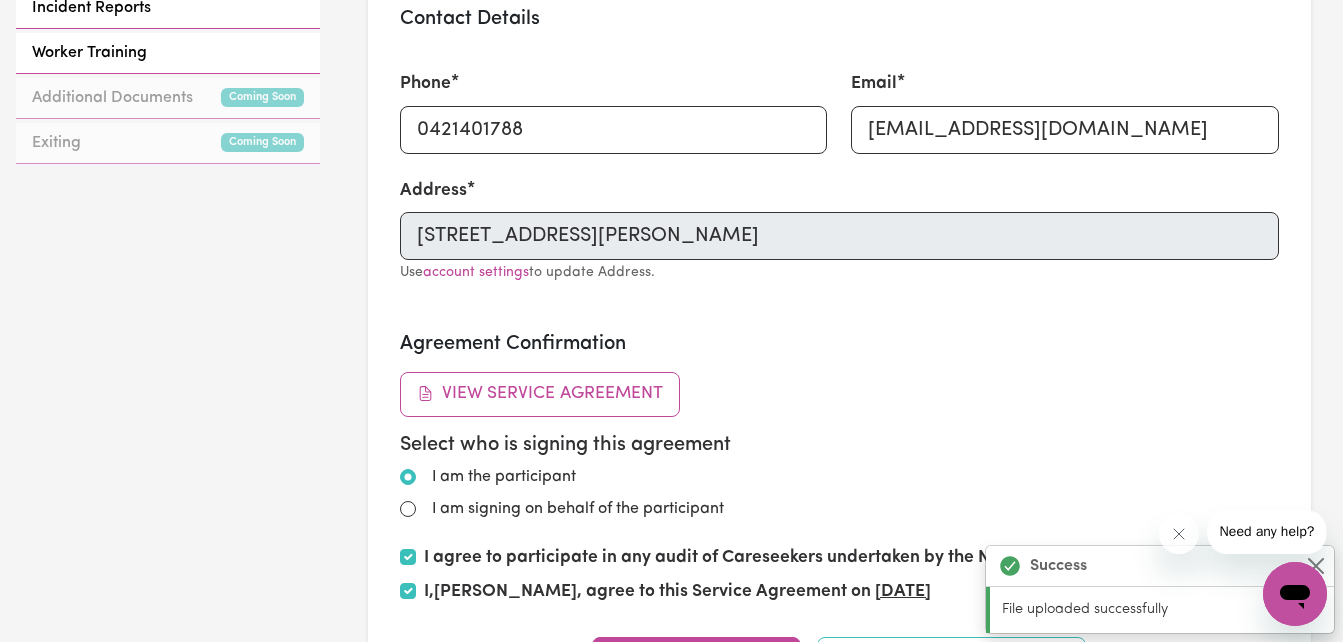 click on "GO TO DASHBOARD My Compliance My Support Documents Service Agreement Seek & Release Support Plan & Risk Management Personal Emergency & Disaster Plan Schedule of Support and Quote My Support Activity Check Ins Shift Notes Monthly Summary Incident Reports Worker Training Additional Documents Coming Soon Exiting Coming Soon" at bounding box center [168, -25] 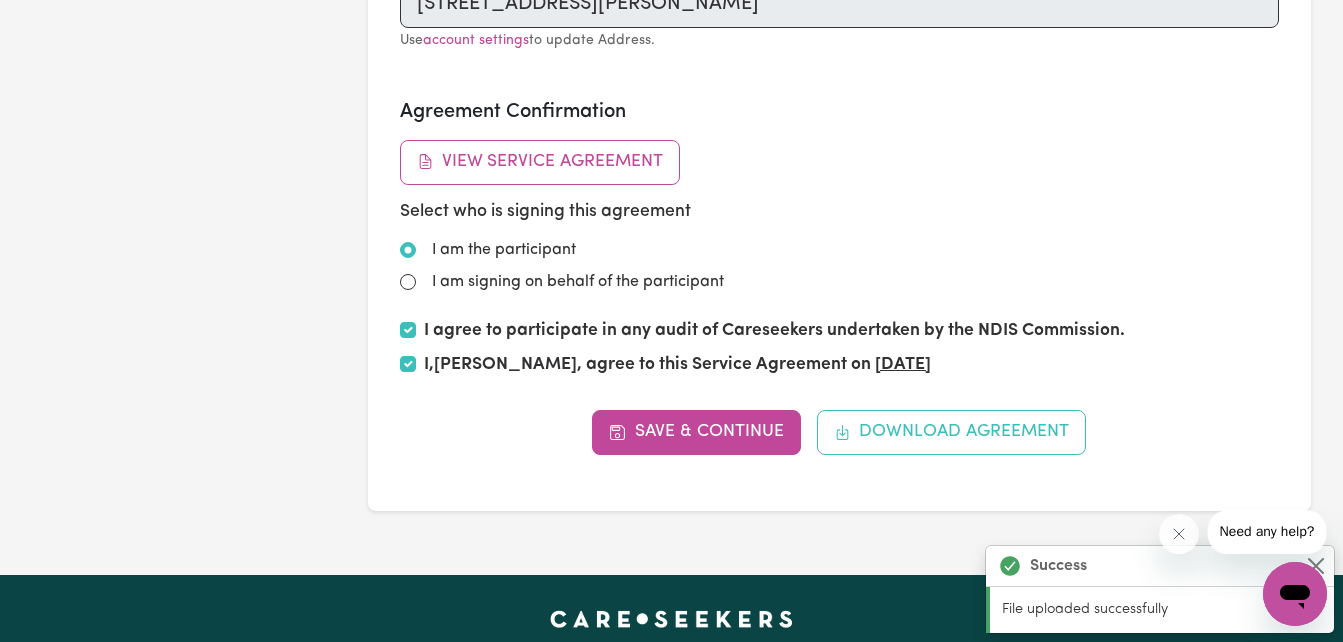 scroll, scrollTop: 0, scrollLeft: 0, axis: both 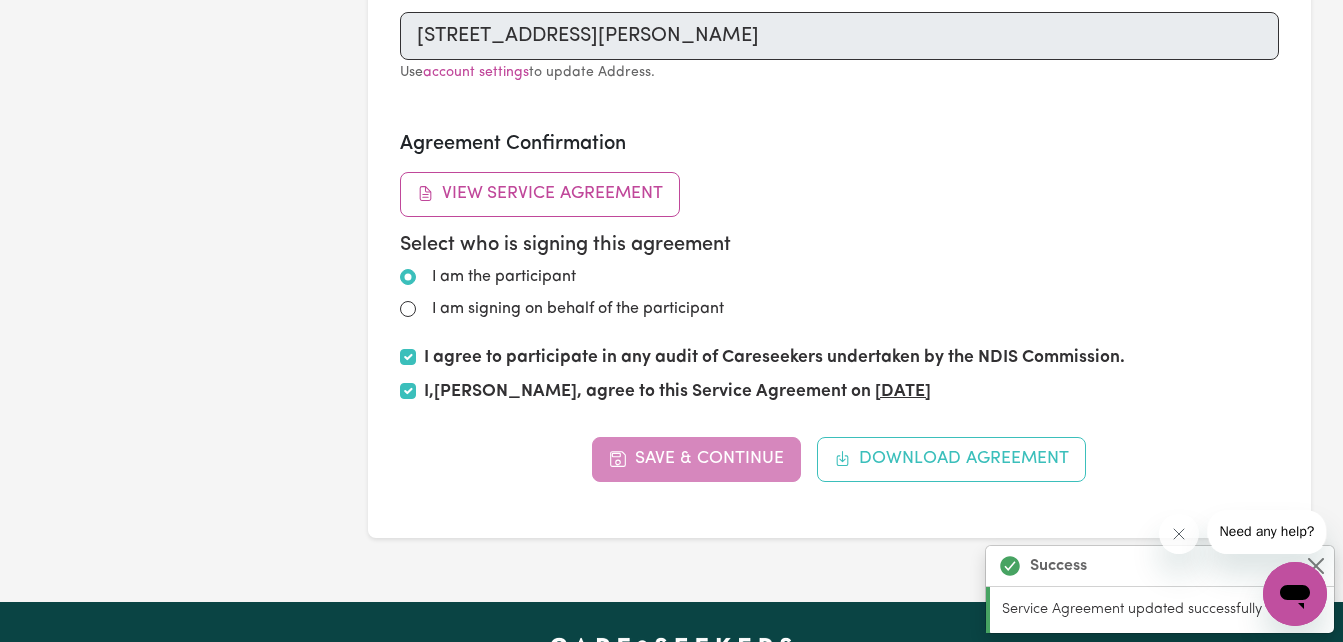 click on "Save & Continue Download Agreement" at bounding box center (839, 459) 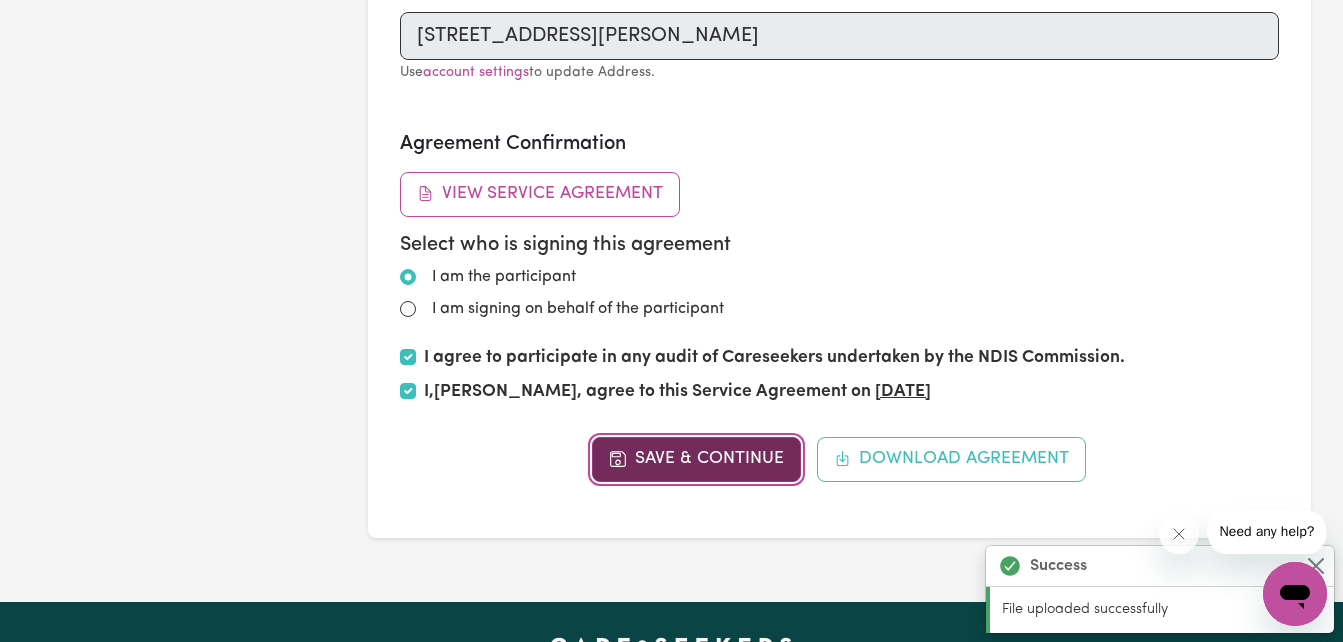 click on "Save & Continue" at bounding box center [696, 459] 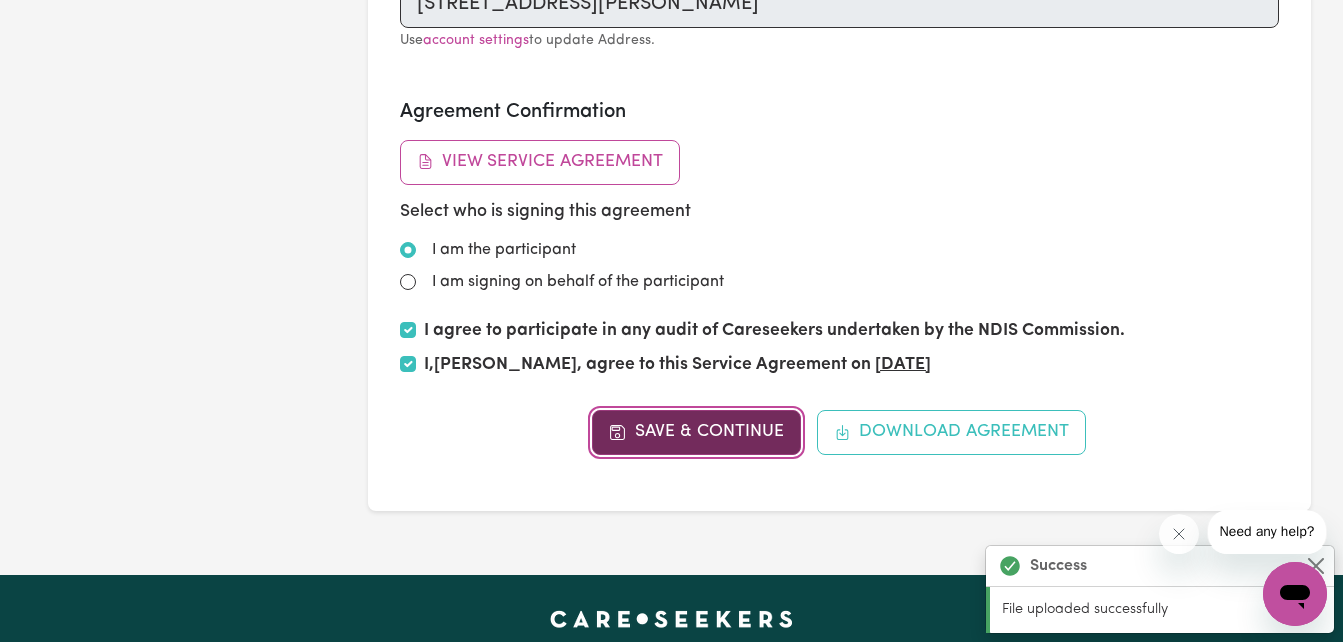 scroll, scrollTop: 0, scrollLeft: 0, axis: both 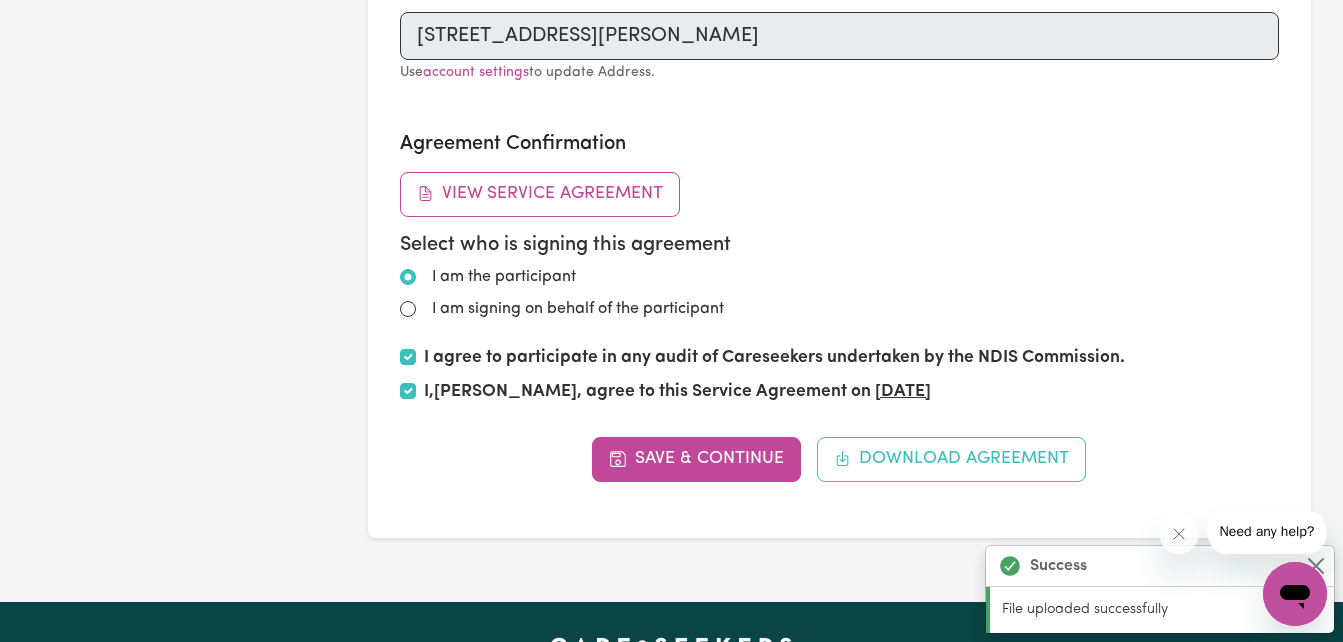 click on "Agreement Confirmation View Service Agreement Select who is signing this agreement I am the participant I am signing on behalf of the participant I agree to participate in any audit of Careseekers undertaken by the NDIS Commission. I,  Debbie Chilton , agree to this Service Agreement on   17/07/2025" at bounding box center (839, 272) 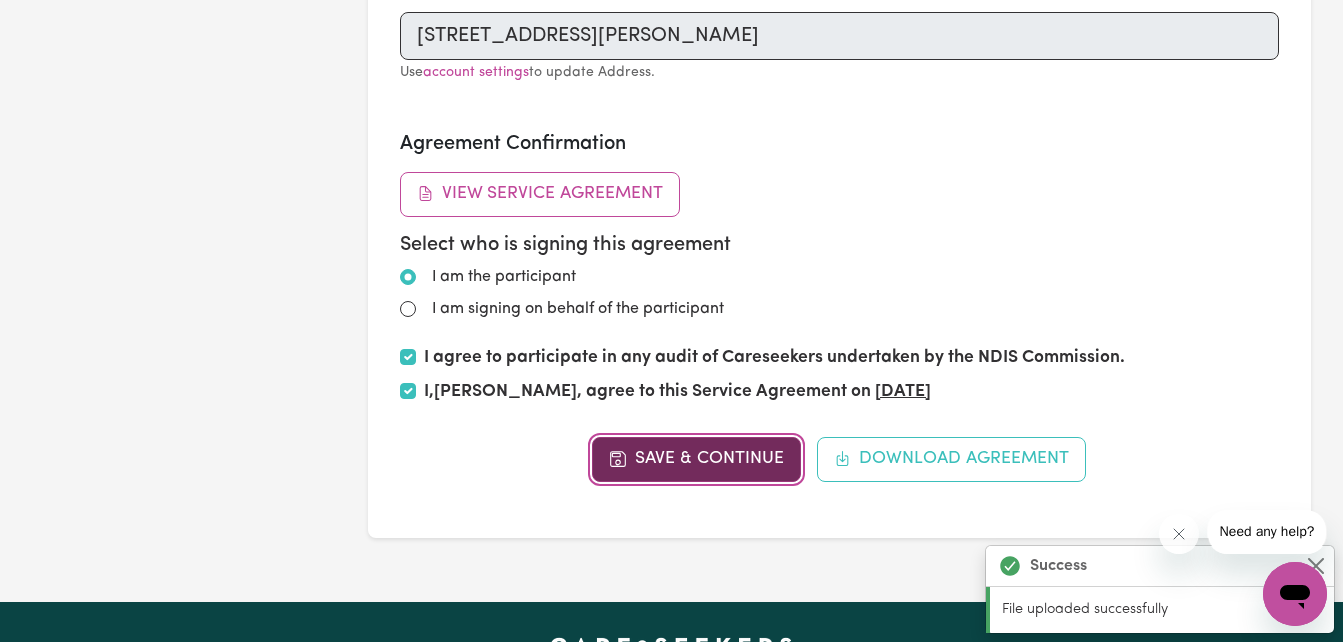 click on "Save & Continue" at bounding box center [696, 459] 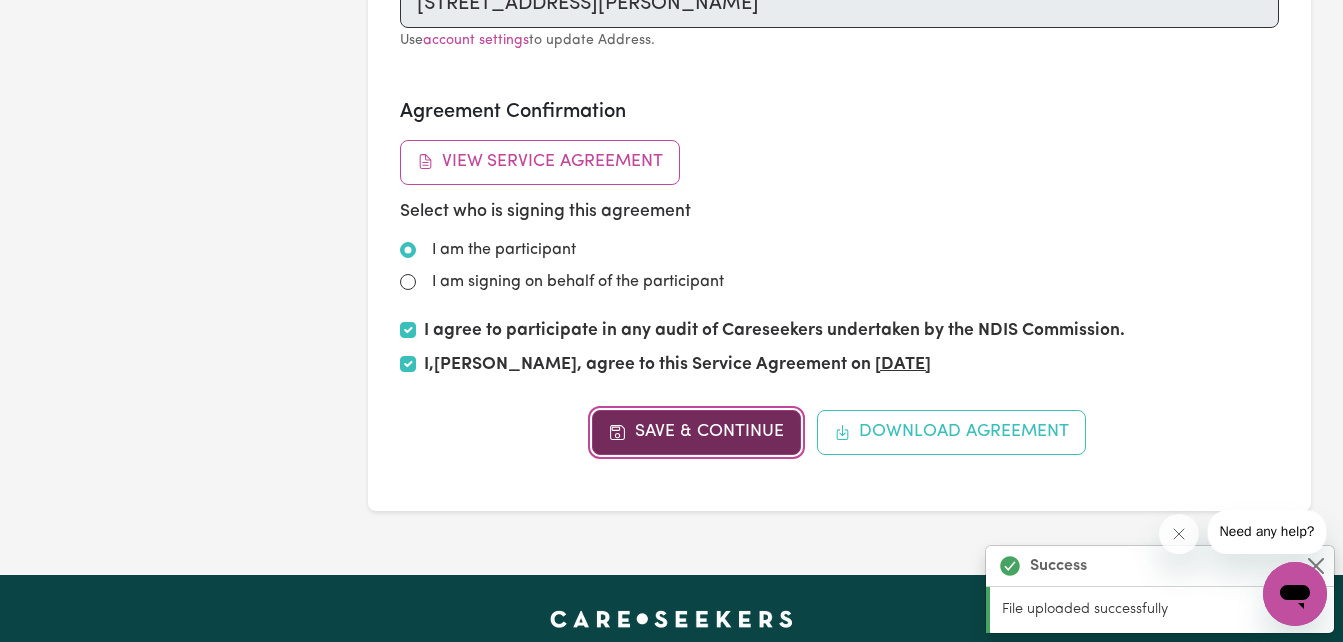 scroll, scrollTop: 0, scrollLeft: 0, axis: both 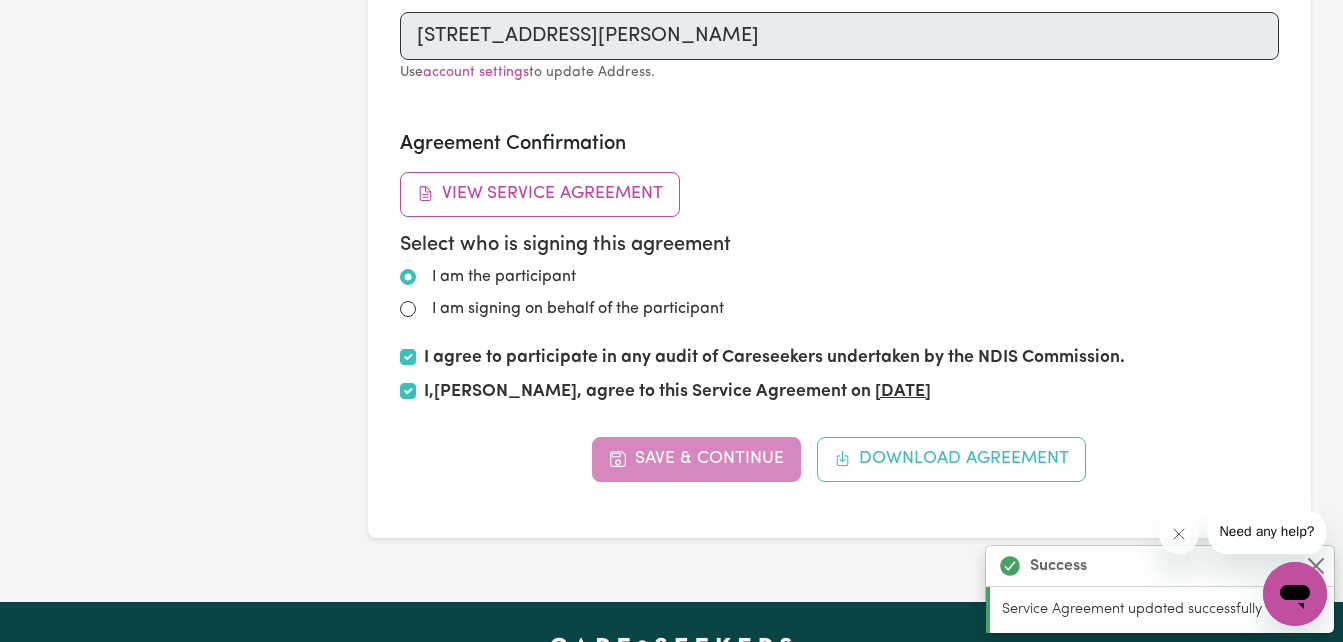 click on "Agreement Confirmation View Service Agreement Select who is signing this agreement I am the participant I am signing on behalf of the participant I agree to participate in any audit of Careseekers undertaken by the NDIS Commission. I,  Debbie Chilton , agree to this Service Agreement on   17/07/2025" at bounding box center (839, 272) 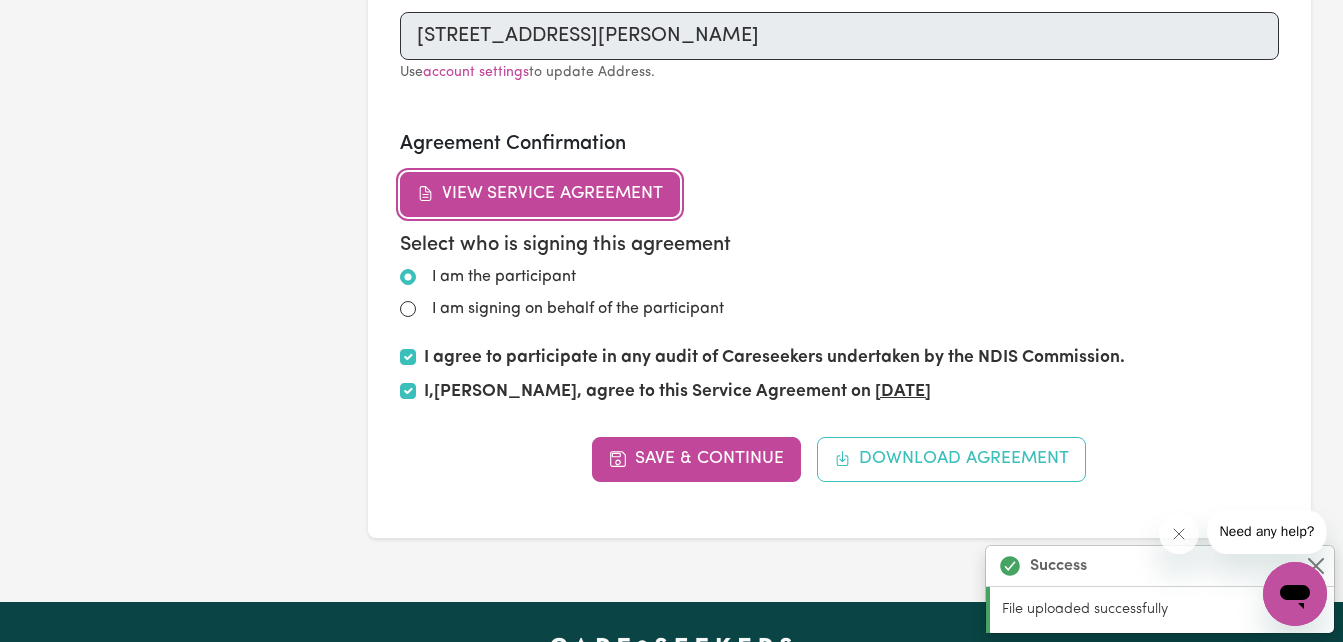 click on "View Service Agreement" at bounding box center (540, 194) 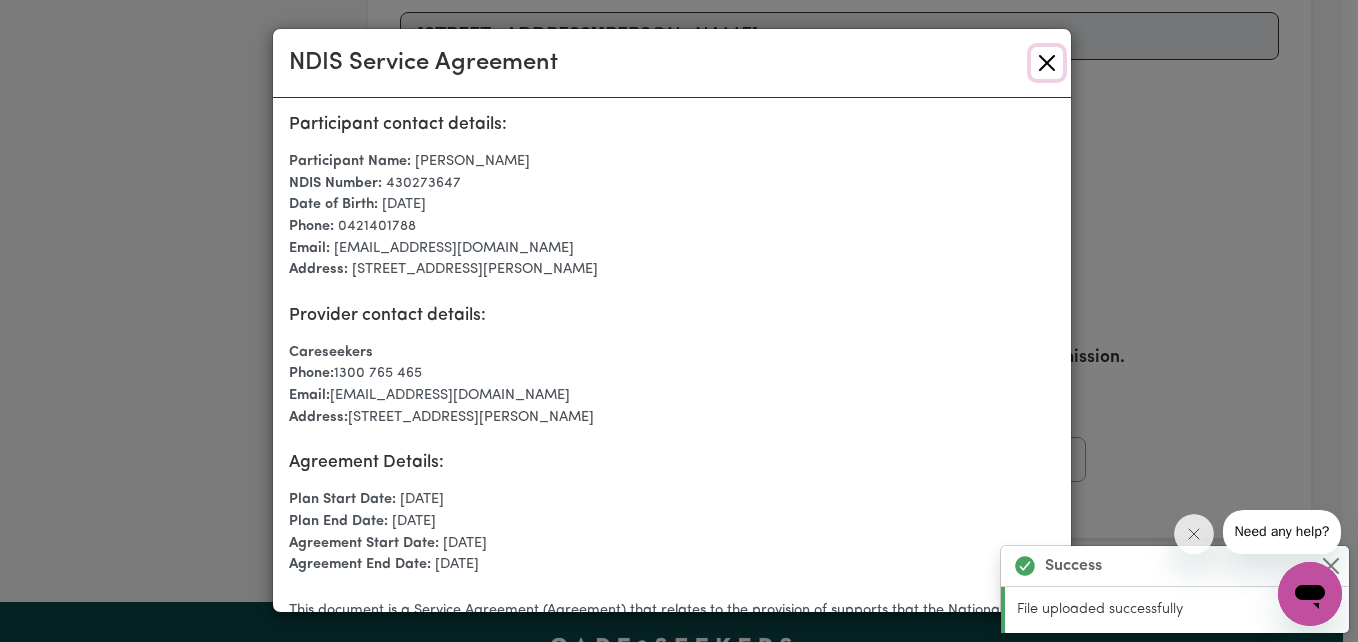 click at bounding box center [1047, 63] 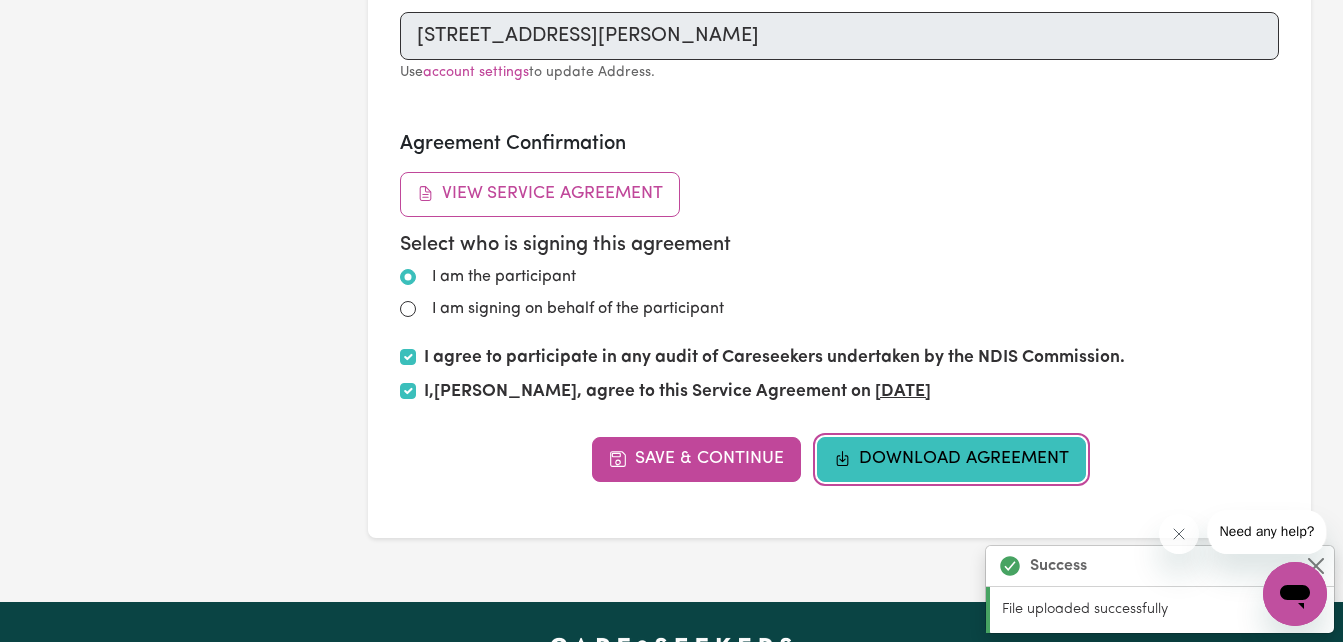 click on "Download Agreement" at bounding box center [952, 459] 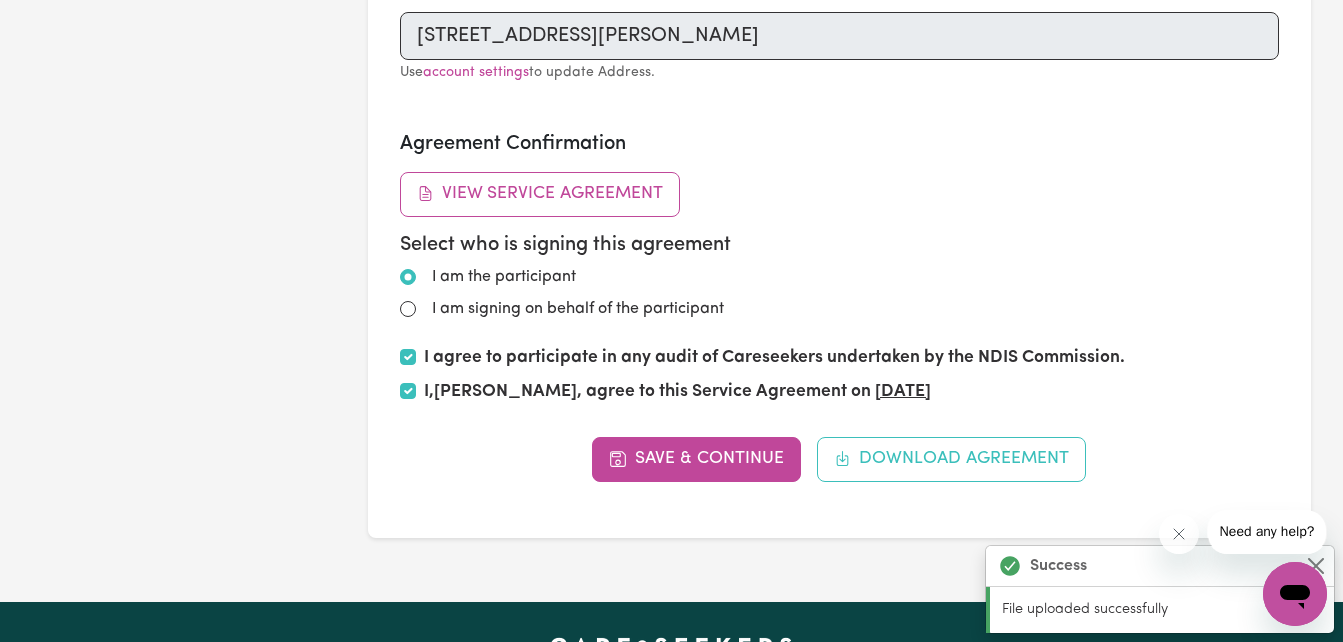 click on "Participant's Name Debbie Chilton Participant's NDIS Number 430273647 Participant's Date Of Birth 1967-09-10 10 / 0 9 / 1967 « ‹ September 1967 › » Mon Tue Wed Thu Fri Sat Sun 28 29 30 31 1 2 3 4 5 6 7 8 9 10 11 12 13 14 15 16 17 18 19 20 21 22 23 24 25 26 27 28 29 30 1 Plan Start & End Date Start 2023-12-05 5 / 12 / 2023 « ‹ December 2023 › » Mon Tue Wed Thu Fri Sat Sun 27 28 29 30 1 2 3 4 5 6 7 8 9 10 11 12 13 14 15 16 17 18 19 20 21 22 23 24 25 26 27 28 29 30 31 End 2025-12-04 4 / 12 / 2025 « ‹ December 2025 › » Mon Tue Wed Thu Fri Sat Sun 1 2 3 4 5 6 7 8 9 10 11 12 13 14 15 16 17 18 19 20 21 22 23 24 25 26 27 28 29 30 31 1 2 3 4 Service Agreement Start & End Date  * Start 2025-07-17 17 / 0 7 / 2025 End 2025-12-04 4 / 12 / 2025 « ‹ December 2025 › » Mon Tue Wed Thu Fri Sat Sun 1 2 3 4 5 6 7 8 9 10 11 12 13 14 15 16 17 18 19 20 21 22 23 24 25 26 27 28 29 30 31 1 2 3 4 Contact Details Phone 0421401788 Email debdoodles68@gmail.com Address 1/29 Lowry St, NORTH IPSWICH, Queensland, 4305" at bounding box center (839, -202) 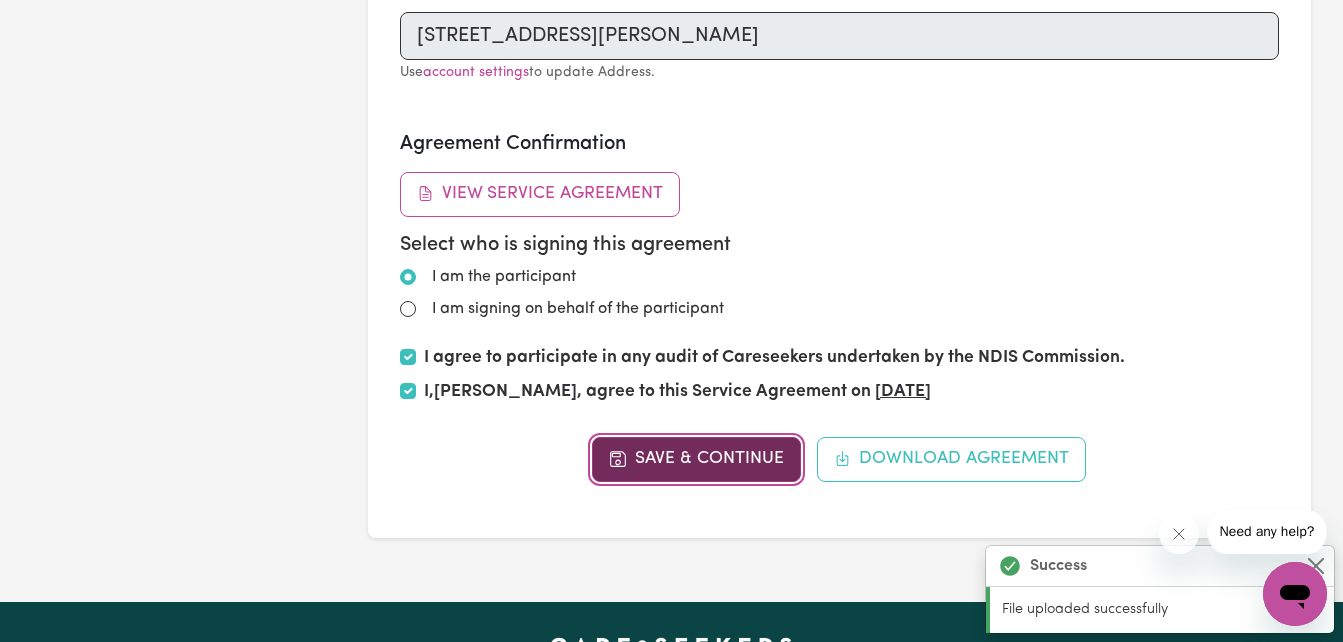 click on "Save & Continue" at bounding box center (696, 459) 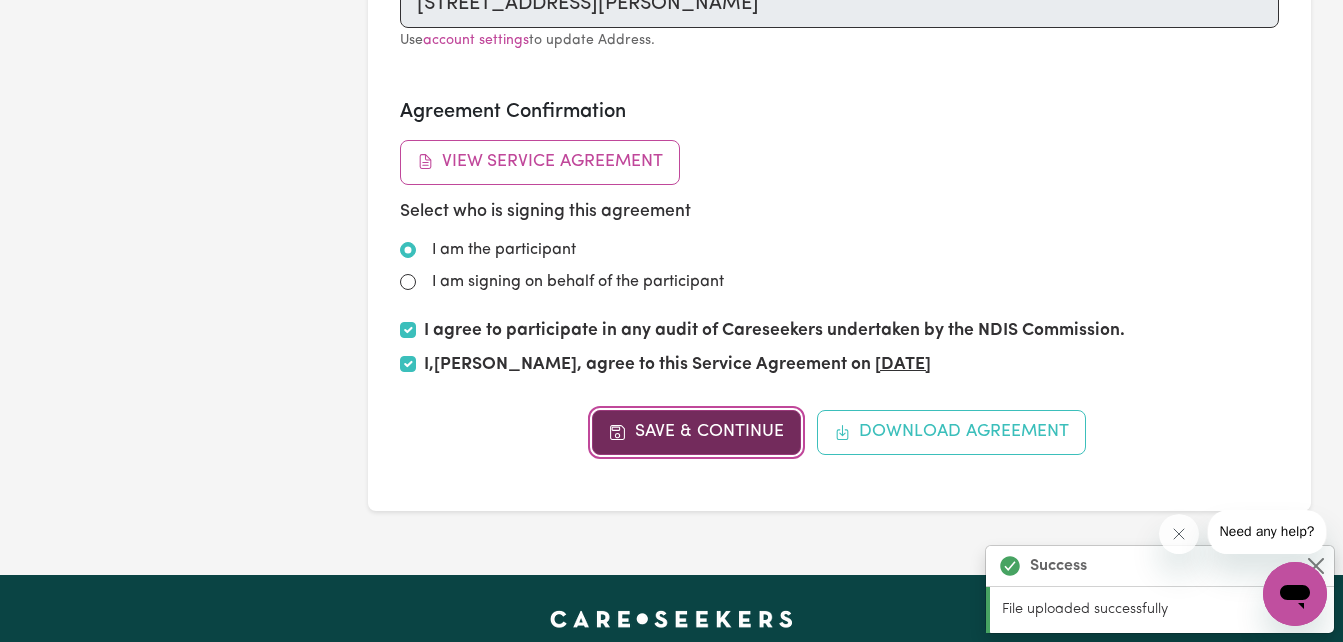 scroll, scrollTop: 0, scrollLeft: 0, axis: both 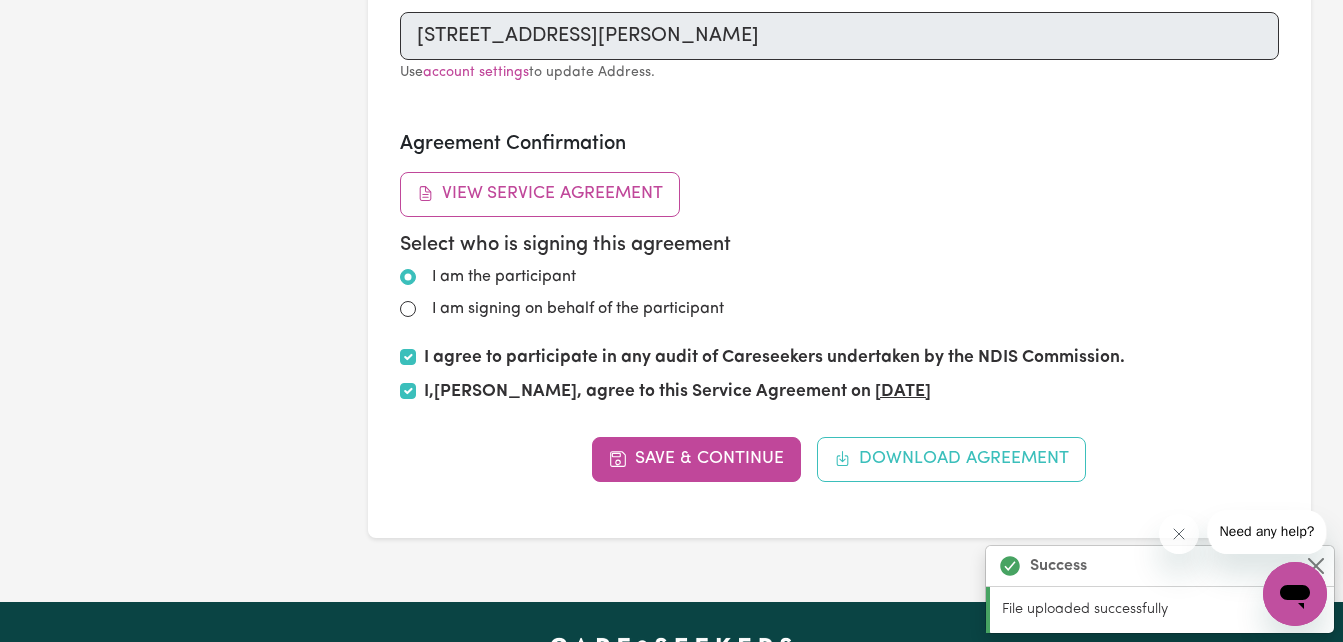 click on "GO TO DASHBOARD My Compliance My Support Documents Service Agreement Seek & Release Support Plan & Risk Management Personal Emergency & Disaster Plan Schedule of Support and Quote My Support Activity Check Ins Shift Notes Monthly Summary Incident Reports Worker Training Additional Documents Coming Soon Exiting Coming Soon" at bounding box center [168, -225] 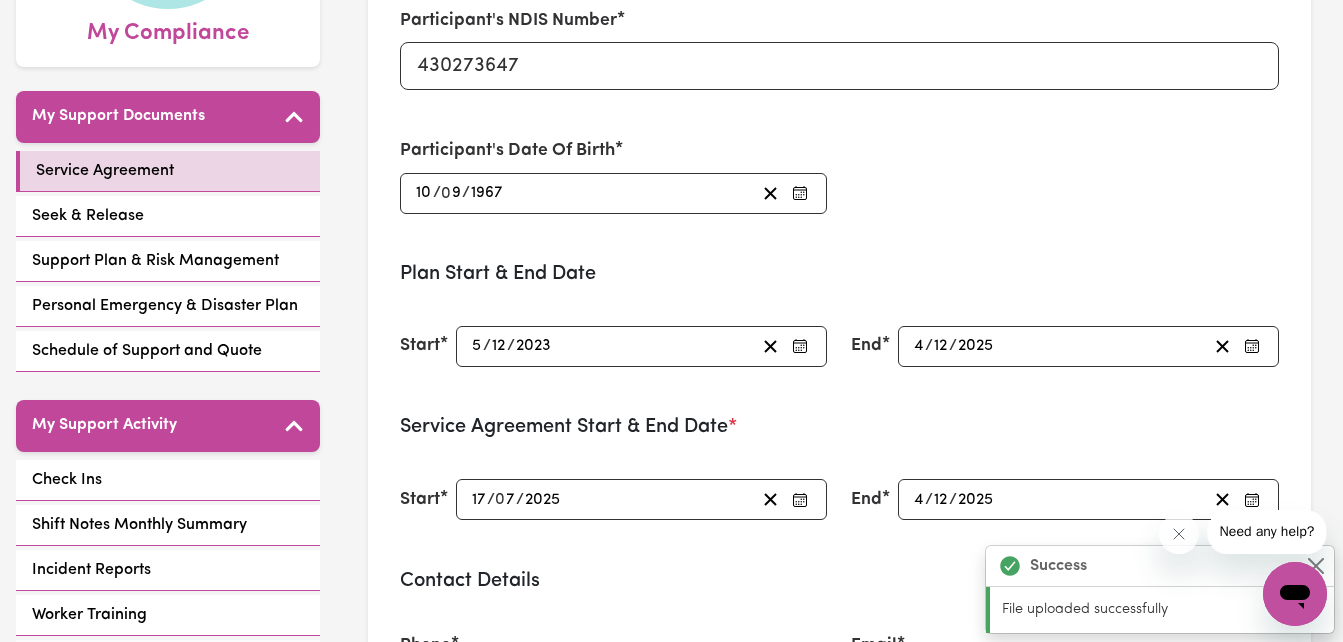 scroll, scrollTop: 361, scrollLeft: 0, axis: vertical 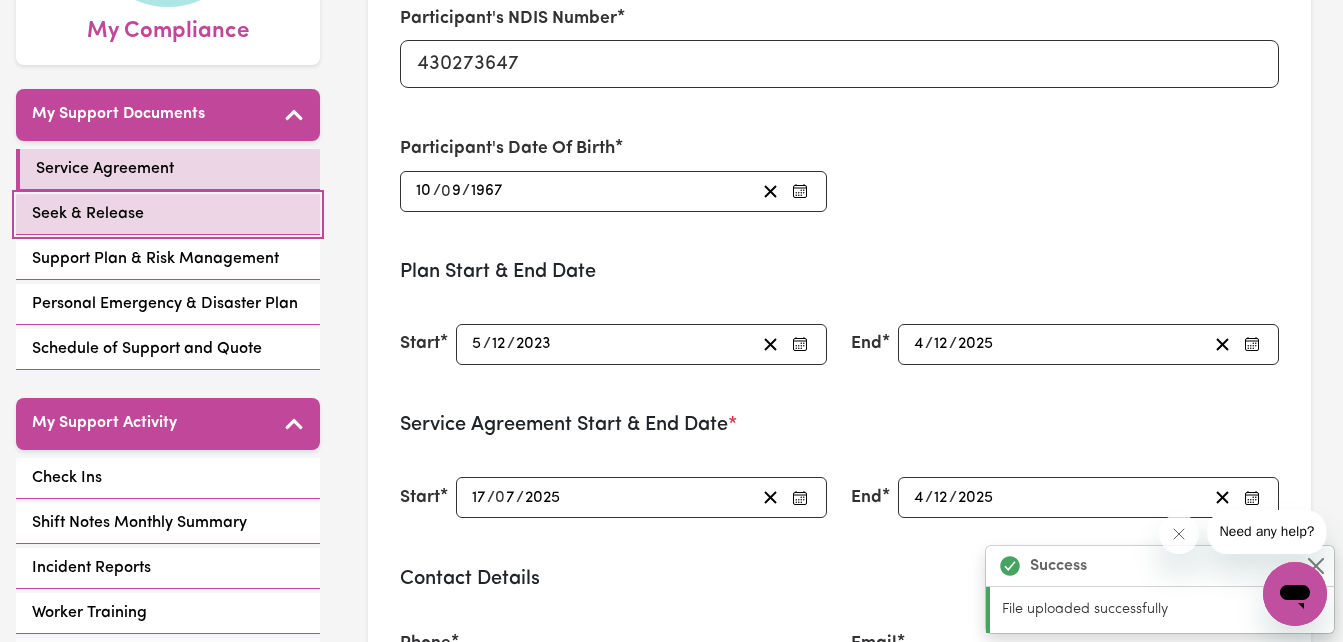 click on "Seek & Release" at bounding box center [168, 214] 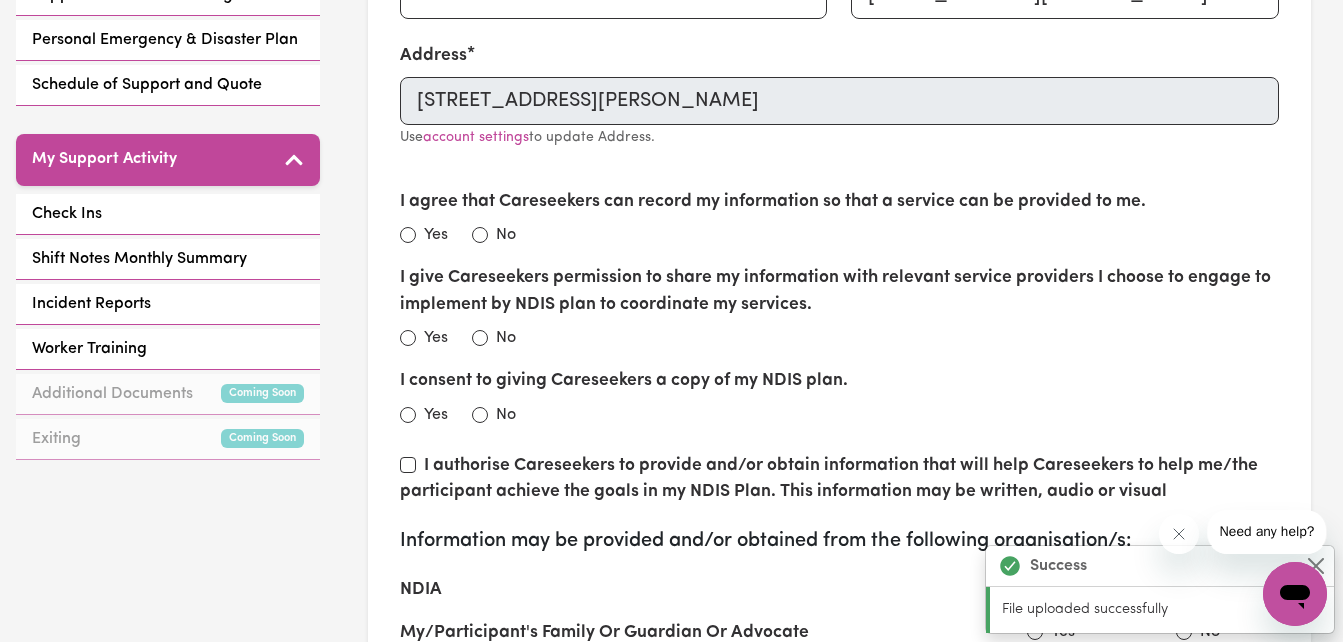 scroll, scrollTop: 680, scrollLeft: 0, axis: vertical 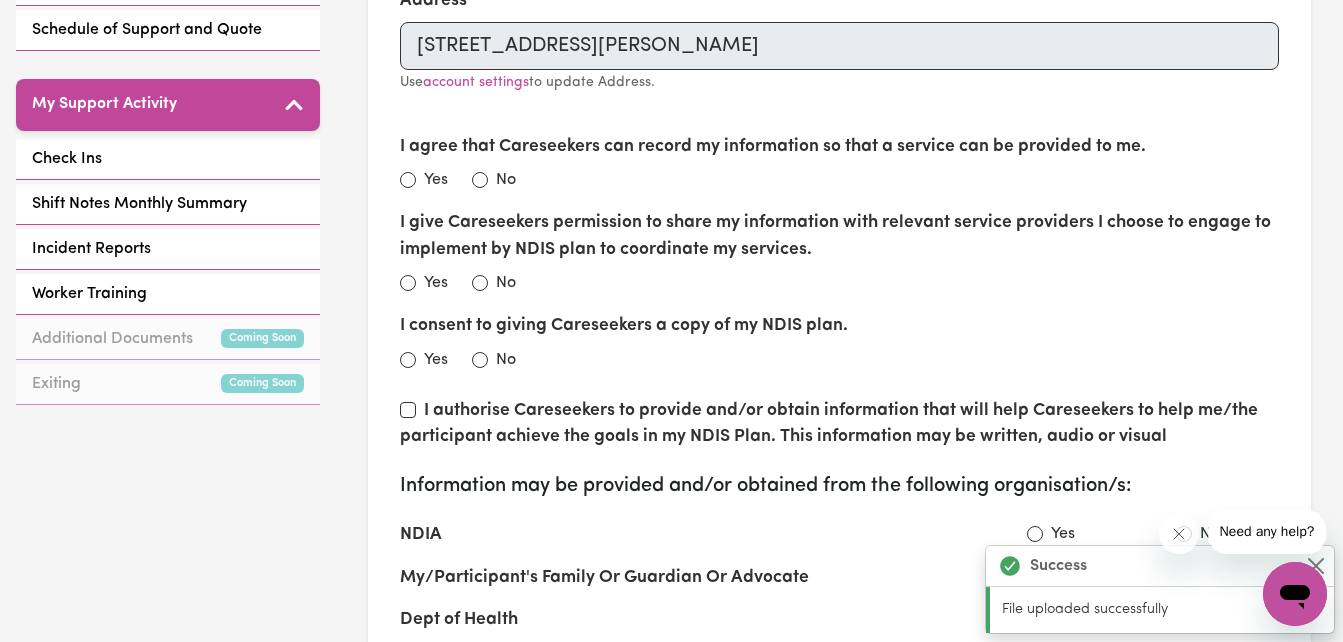 click on "Yes" at bounding box center [424, 180] 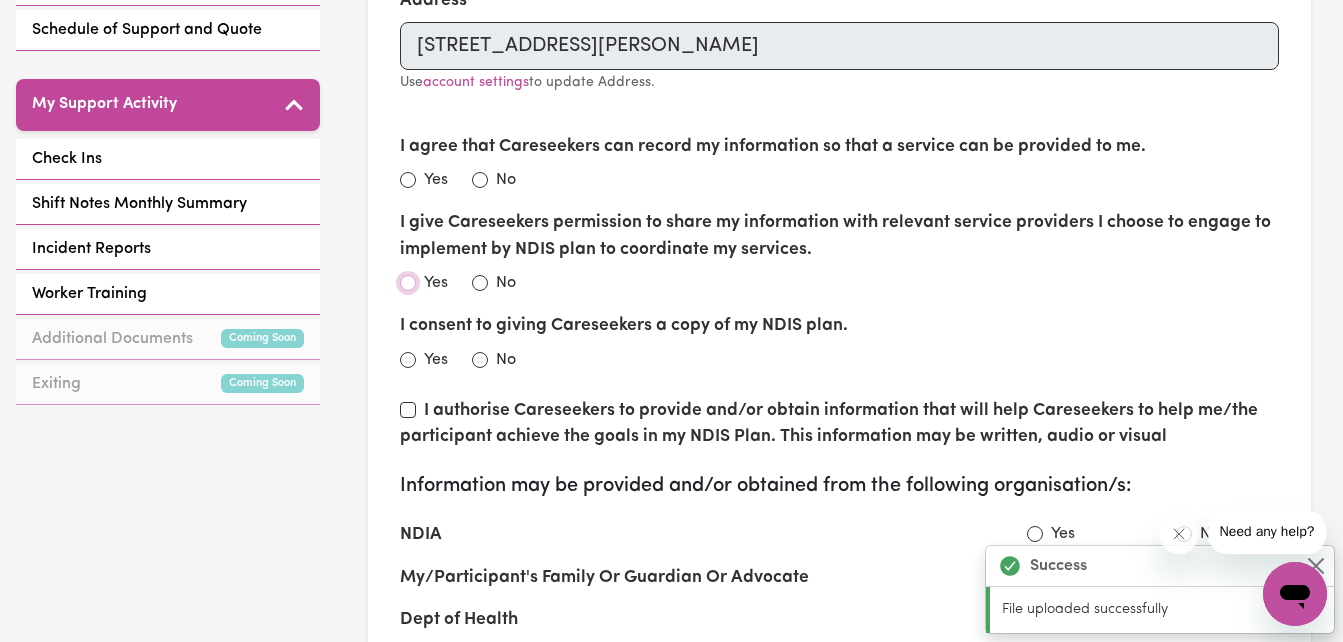 click on "Yes" at bounding box center (408, 283) 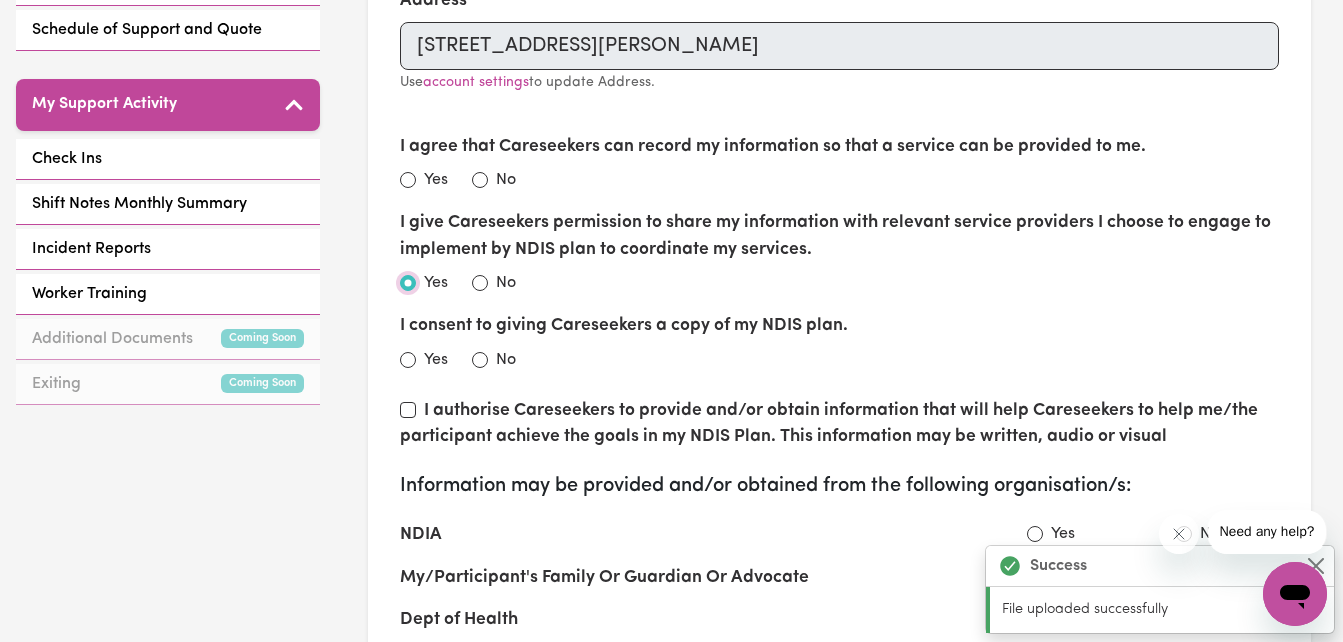 radio on "true" 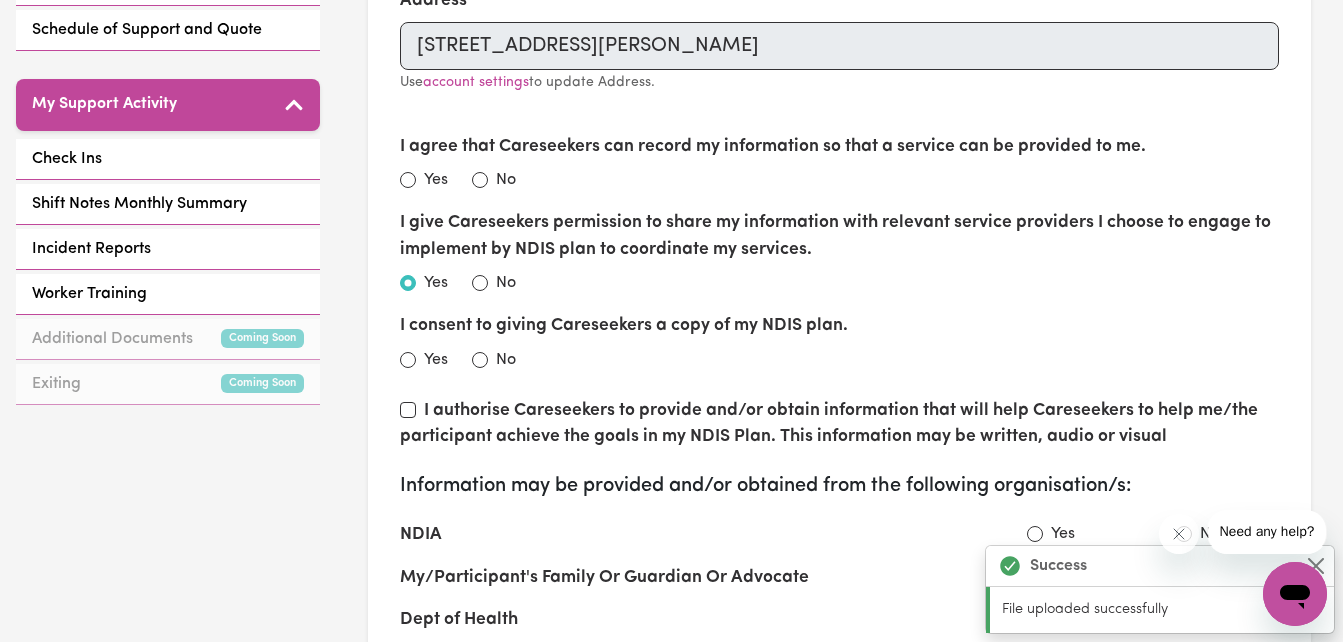 click on "Yes" at bounding box center [424, 360] 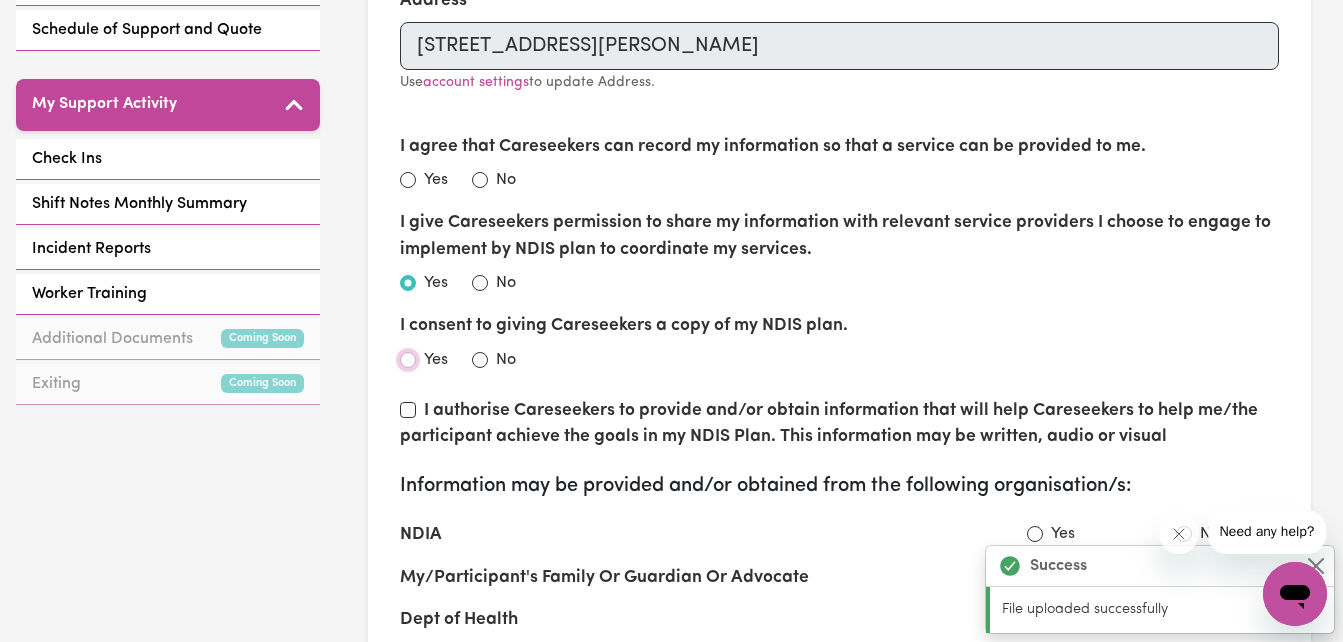 click on "Yes" at bounding box center (408, 360) 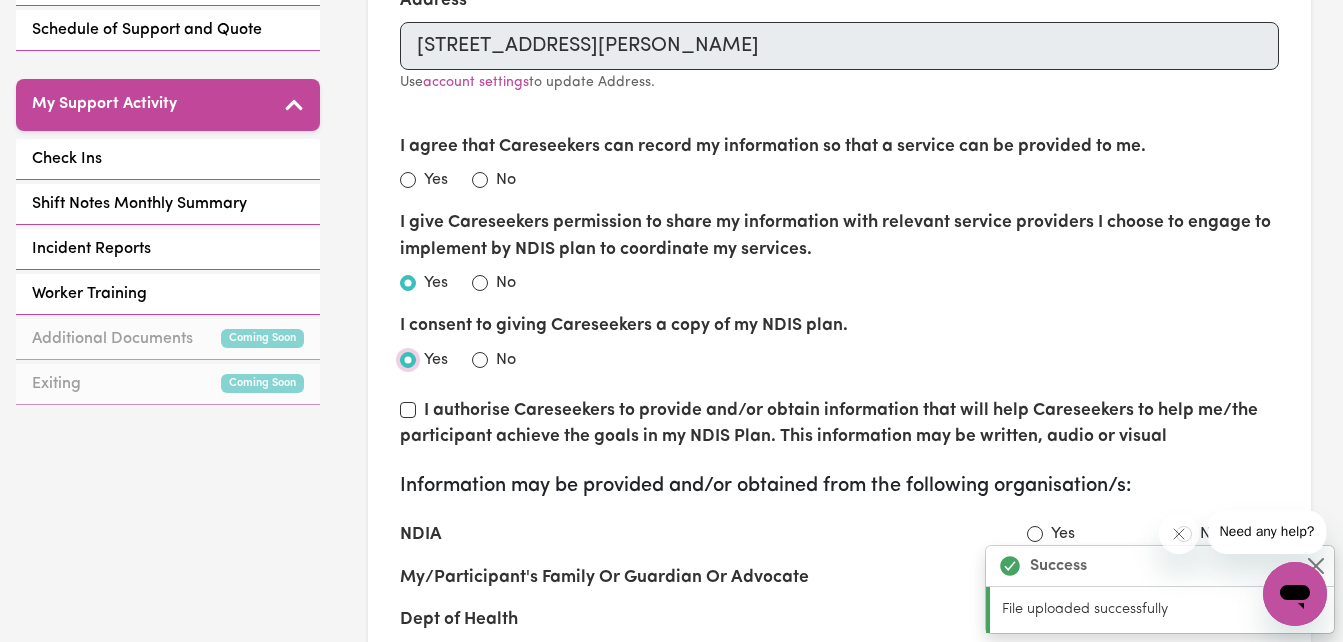 radio on "true" 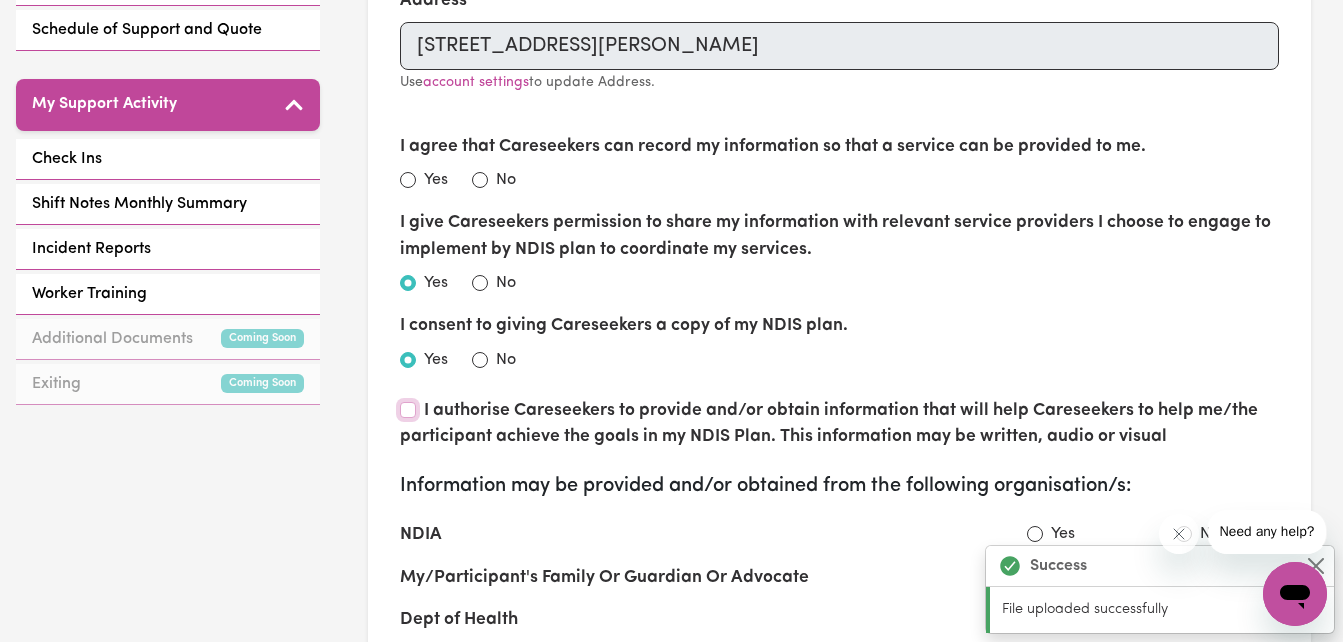 click on "I authorise Careseekers to provide and/or obtain information that will help Careseekers to help me/the participant achieve the goals in my NDIS Plan. This information may be written, audio or visual" at bounding box center (408, 410) 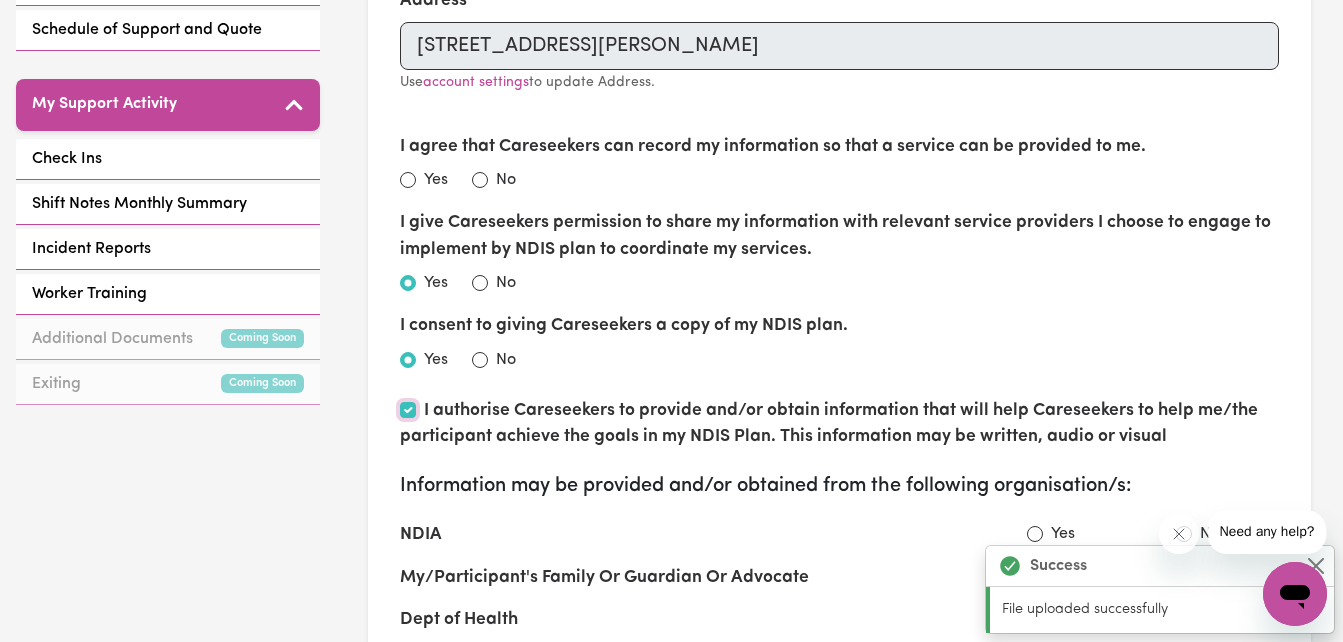 checkbox on "true" 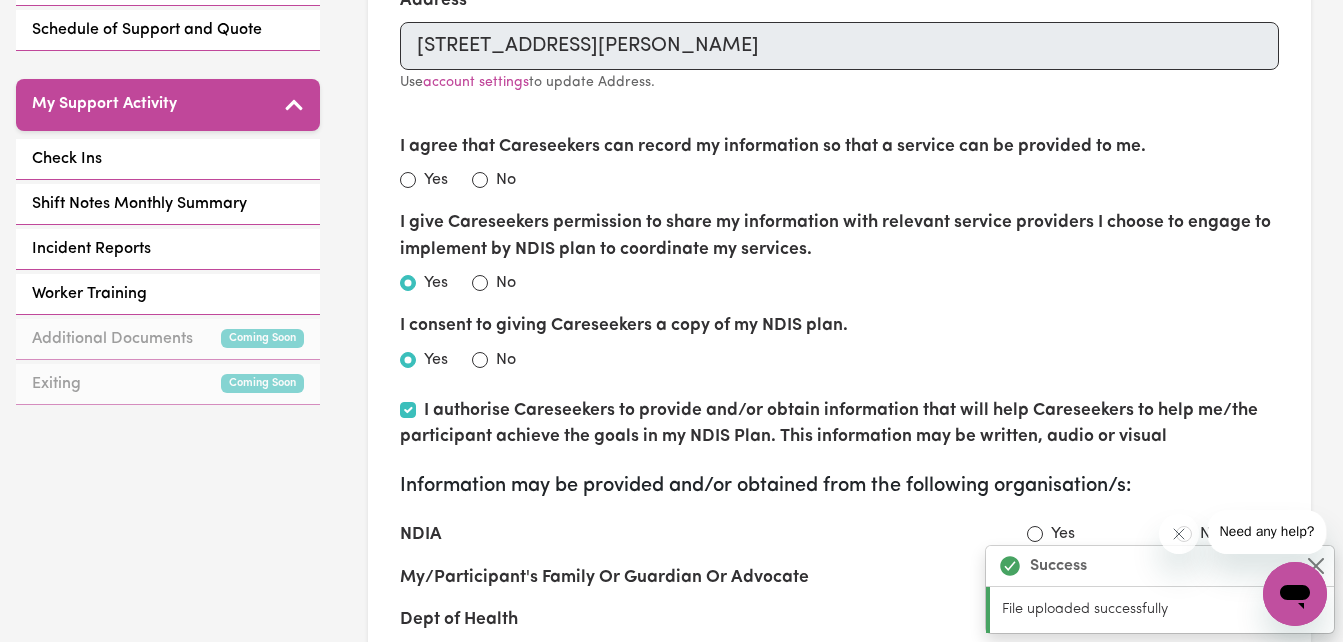 click on "GO TO DASHBOARD My Compliance My Support Documents Service Agreement Seek & Release Support Plan & Risk Management Personal Emergency & Disaster Plan Schedule of Support and Quote My Support Activity Check Ins Shift Notes Monthly Summary Incident Reports Worker Training Additional Documents Coming Soon Exiting Coming Soon" at bounding box center (168, 285) 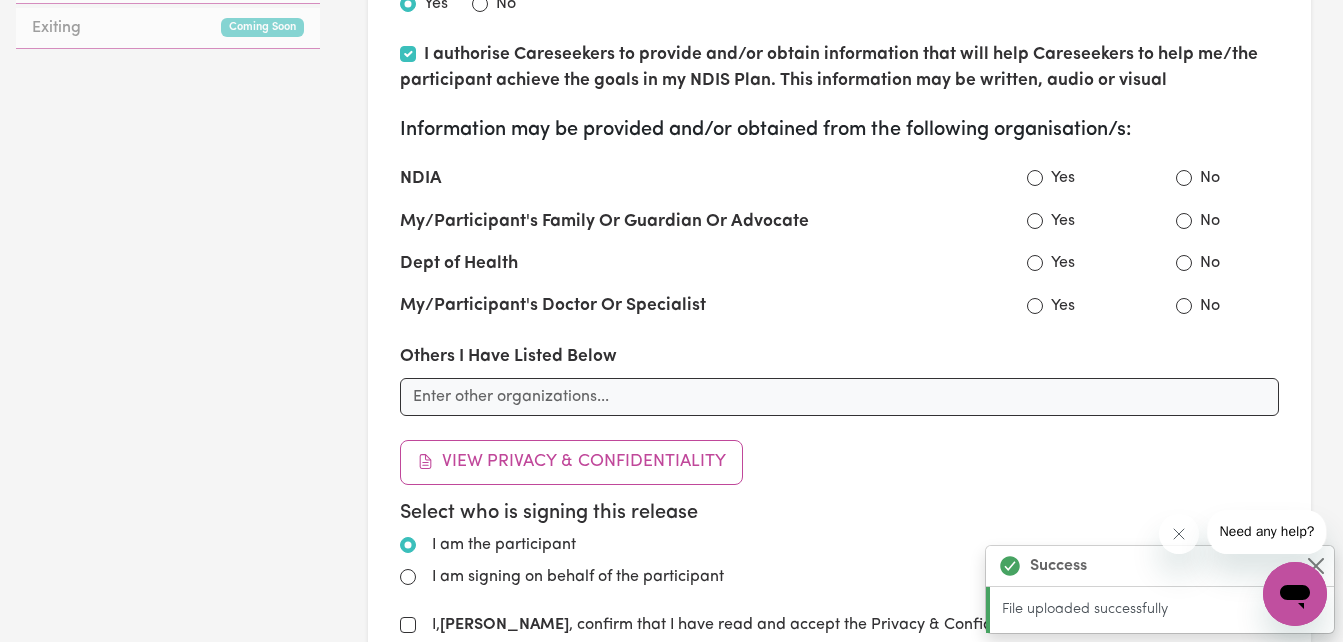 scroll, scrollTop: 1040, scrollLeft: 0, axis: vertical 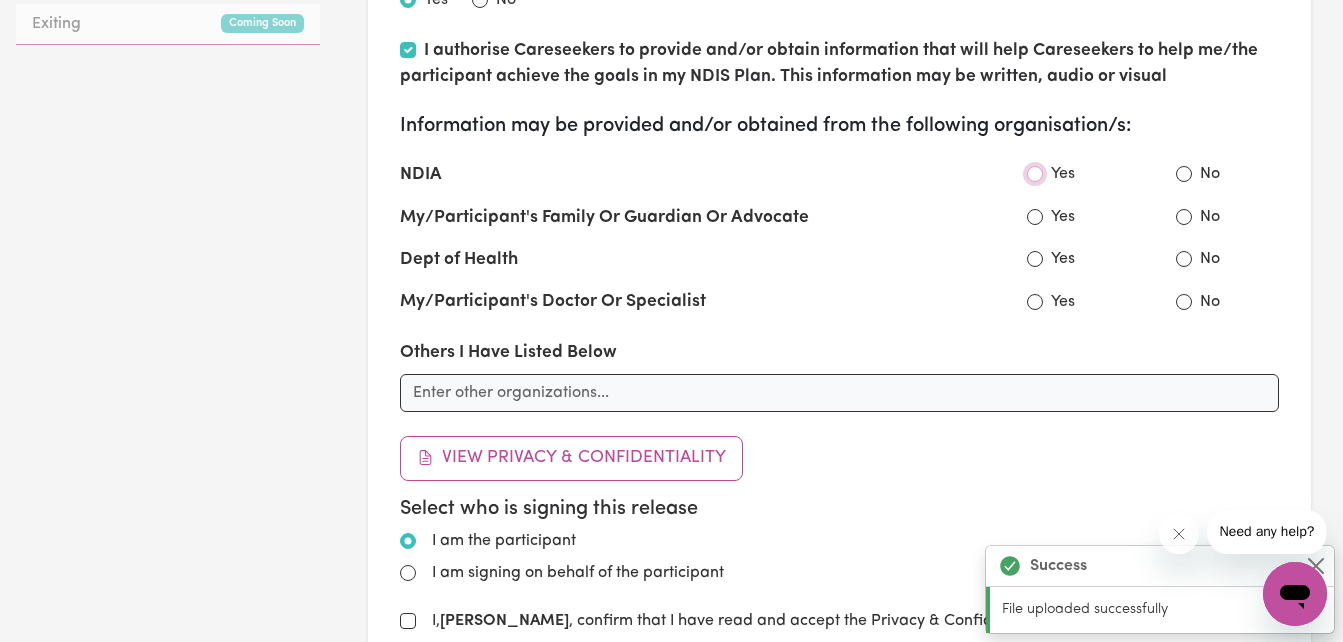click on "Yes" at bounding box center [1035, 174] 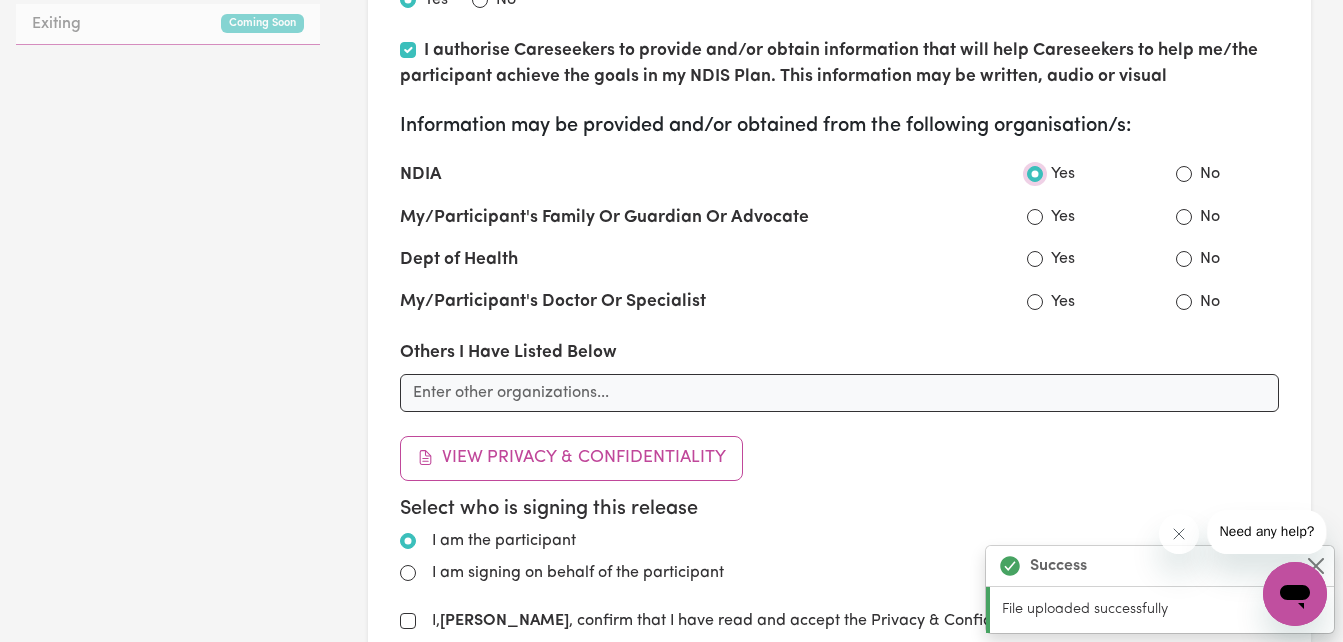 radio on "true" 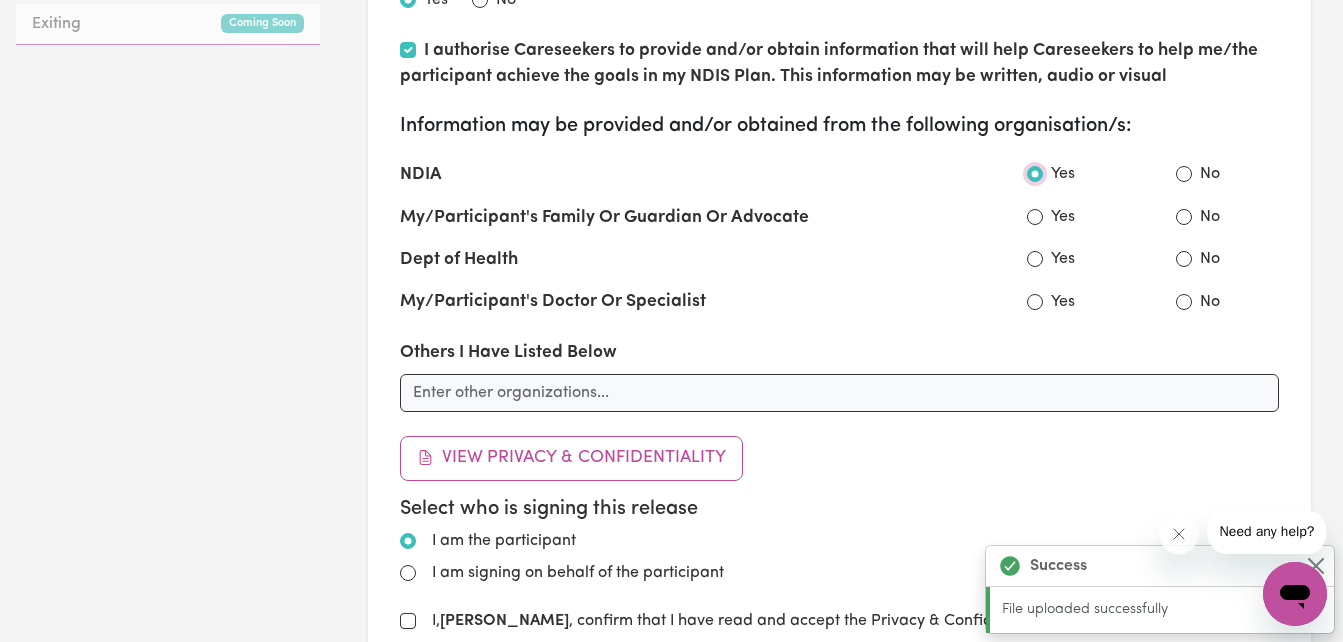 scroll, scrollTop: 0, scrollLeft: 0, axis: both 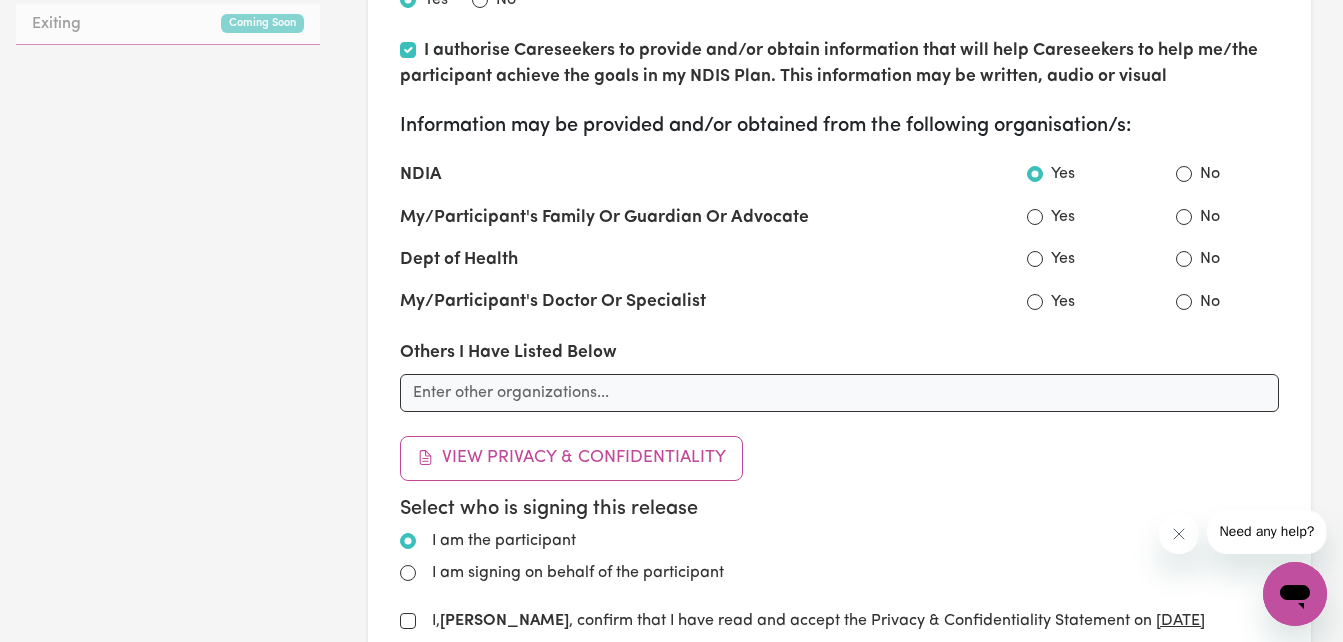 click on "No" at bounding box center [1210, 217] 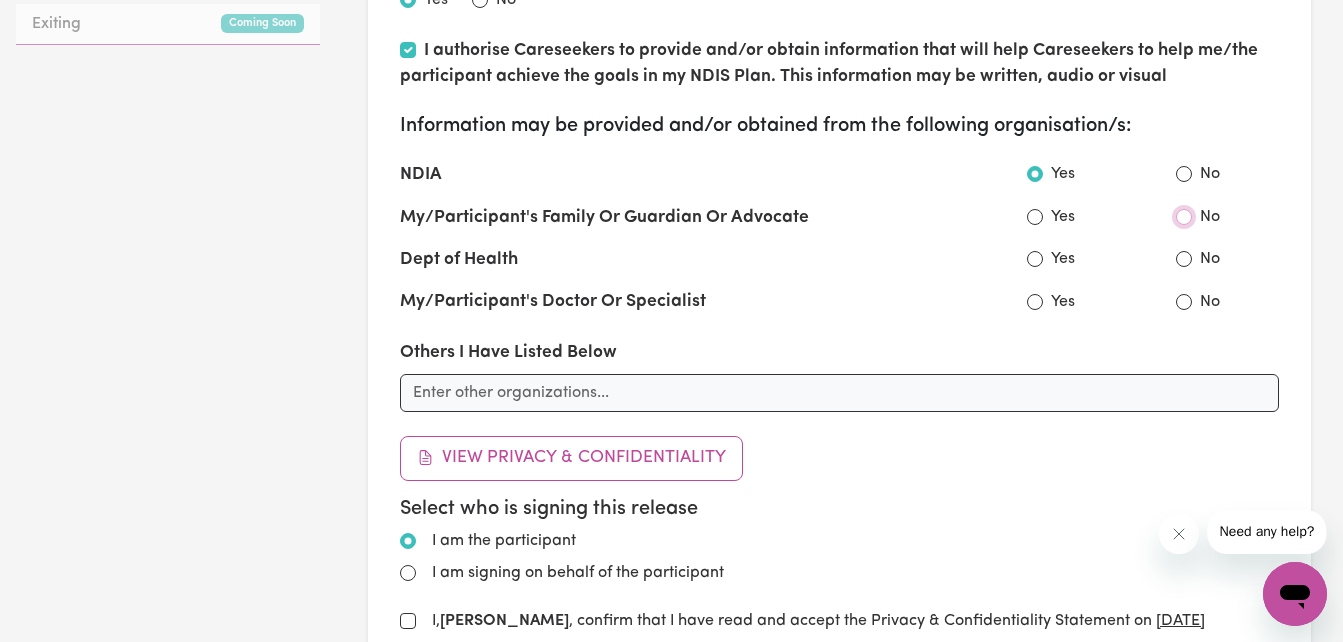 click on "No" at bounding box center [1184, 217] 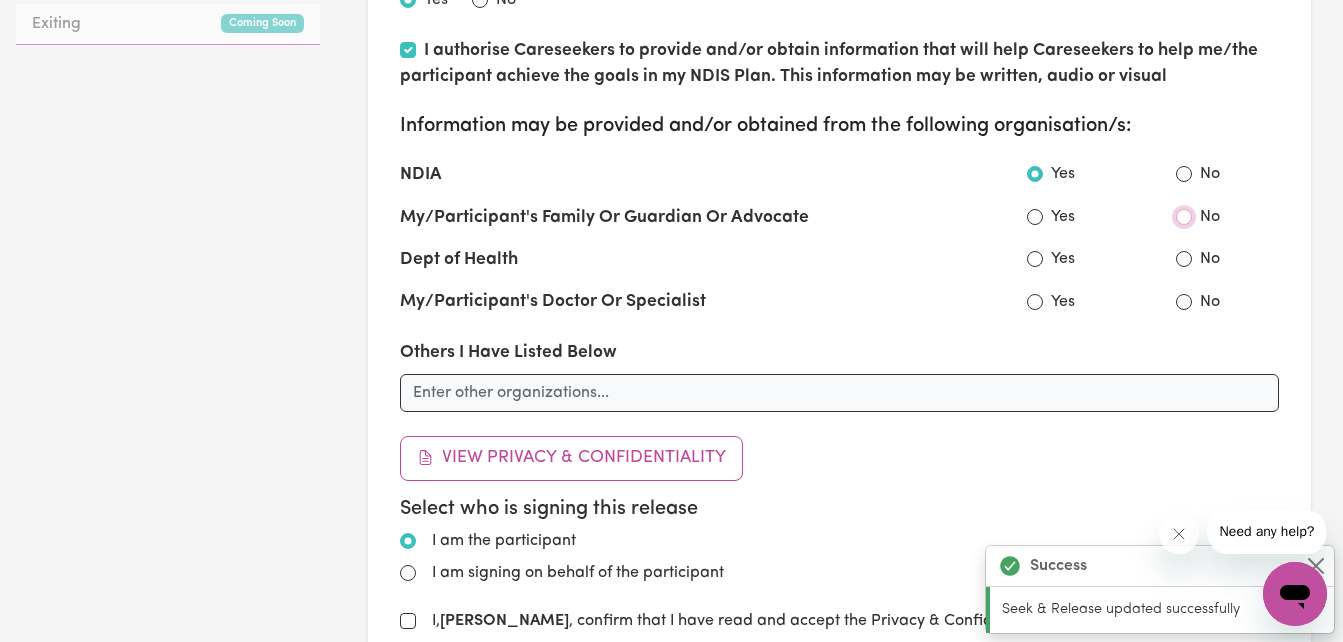 click on "No" at bounding box center (1184, 217) 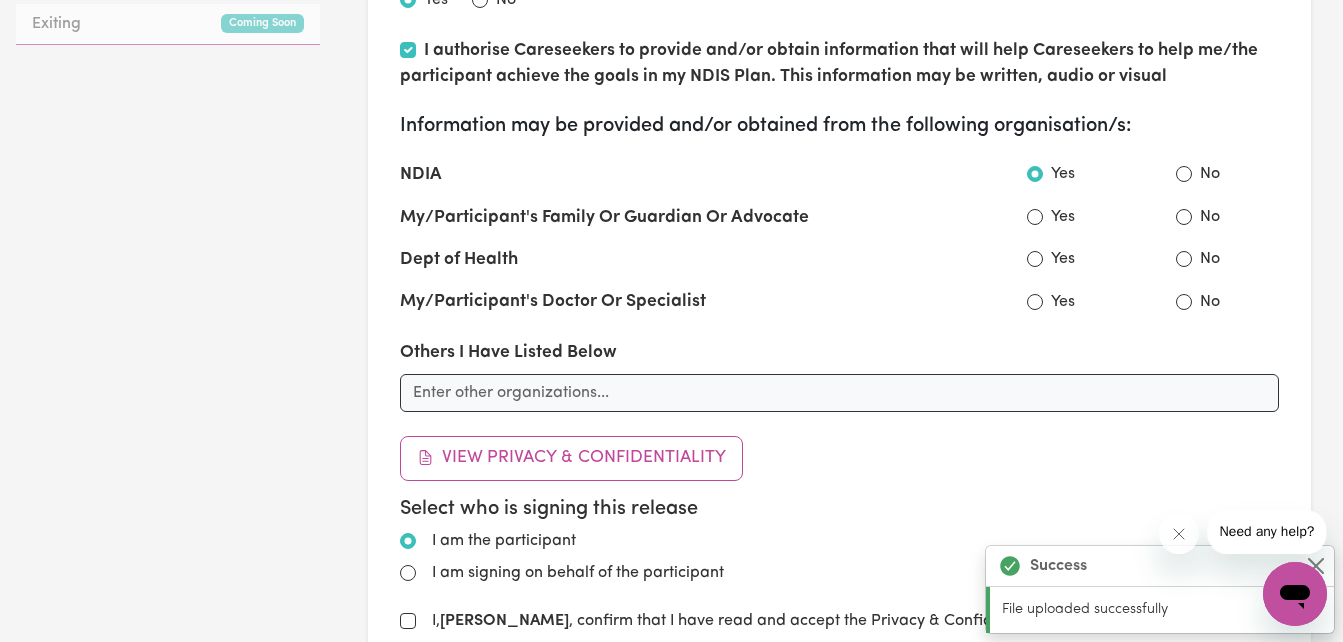 click on "No" at bounding box center [1205, 218] 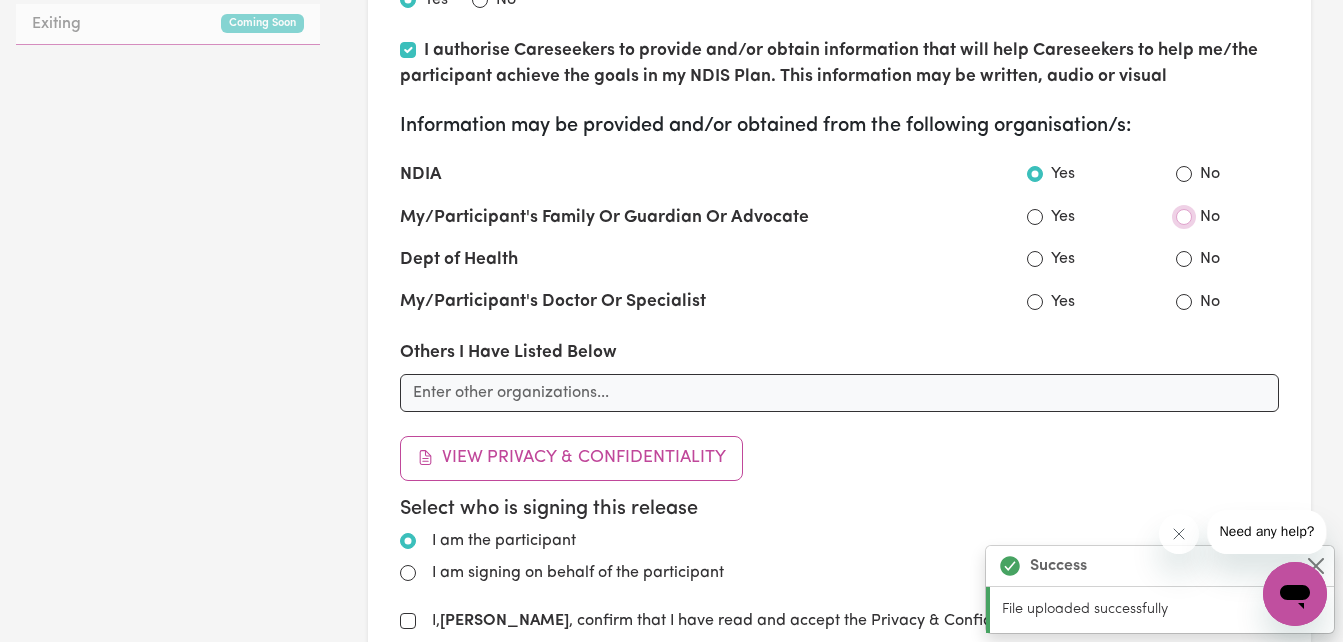 click on "No" at bounding box center [1184, 217] 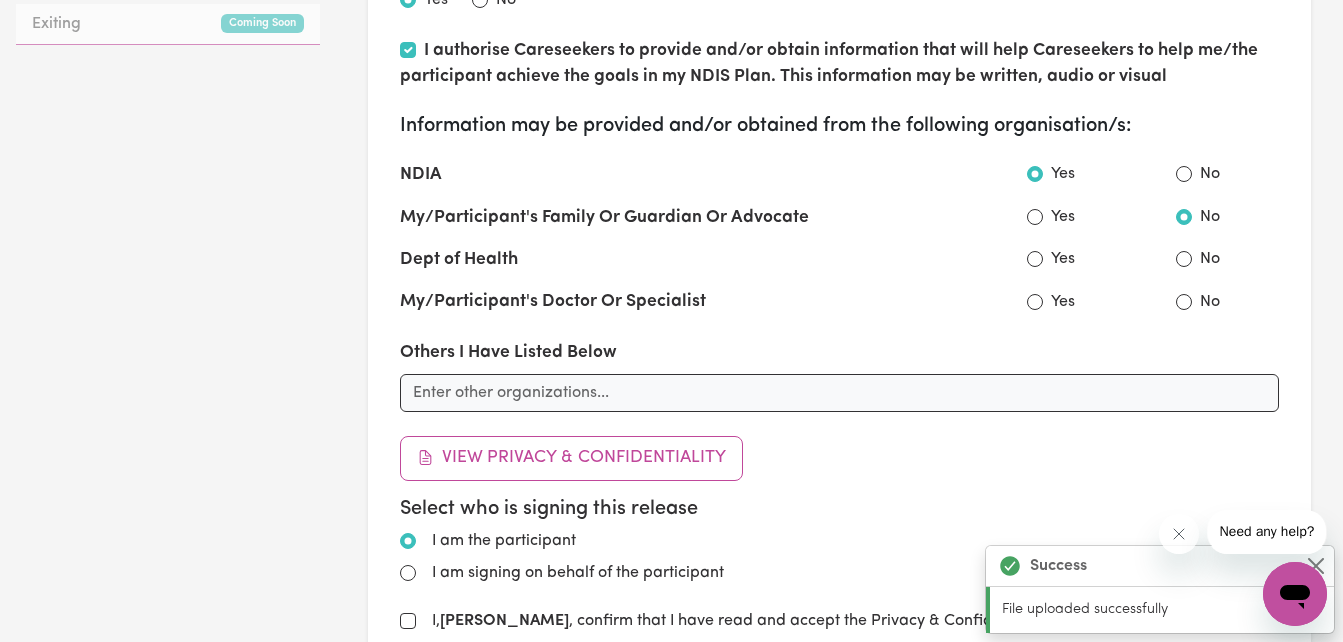 click on "Yes" at bounding box center (1051, 259) 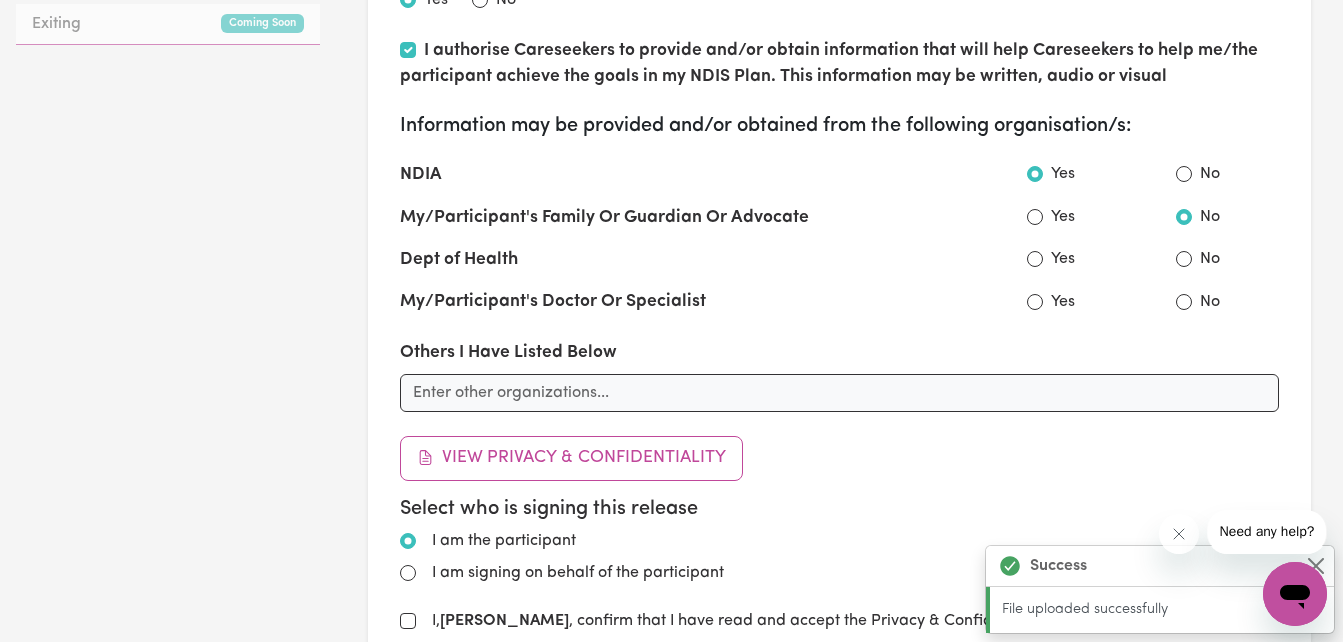 scroll, scrollTop: 0, scrollLeft: 0, axis: both 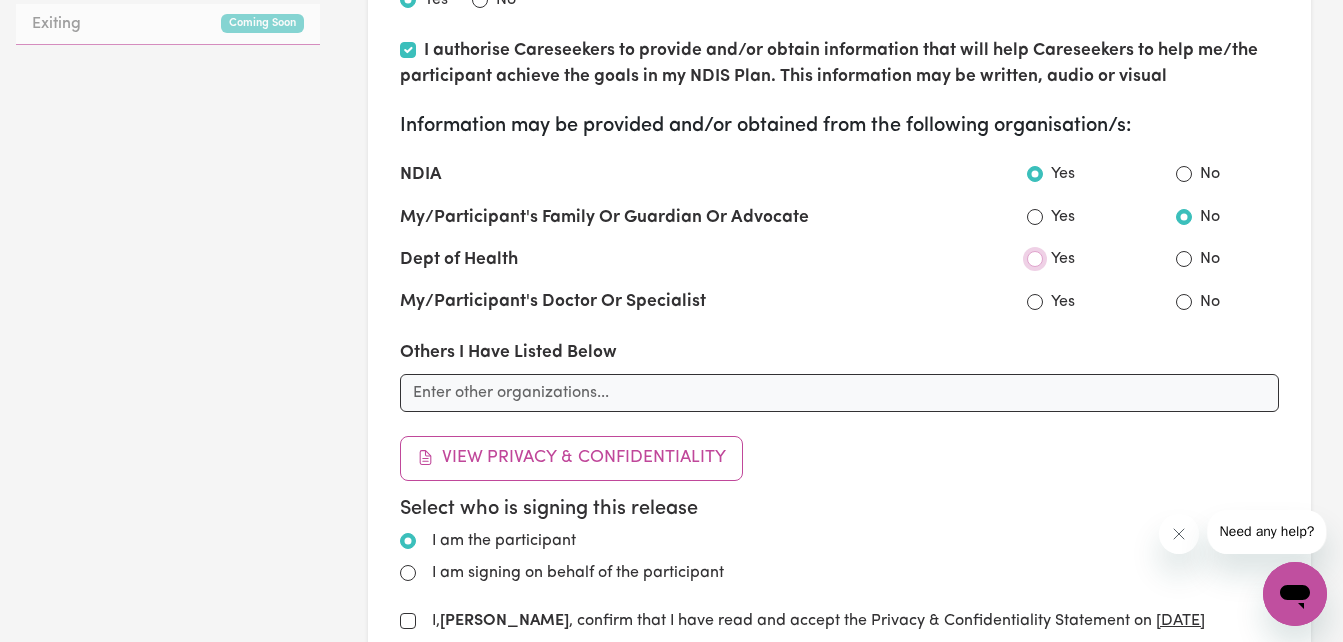 click on "Yes" at bounding box center (1035, 259) 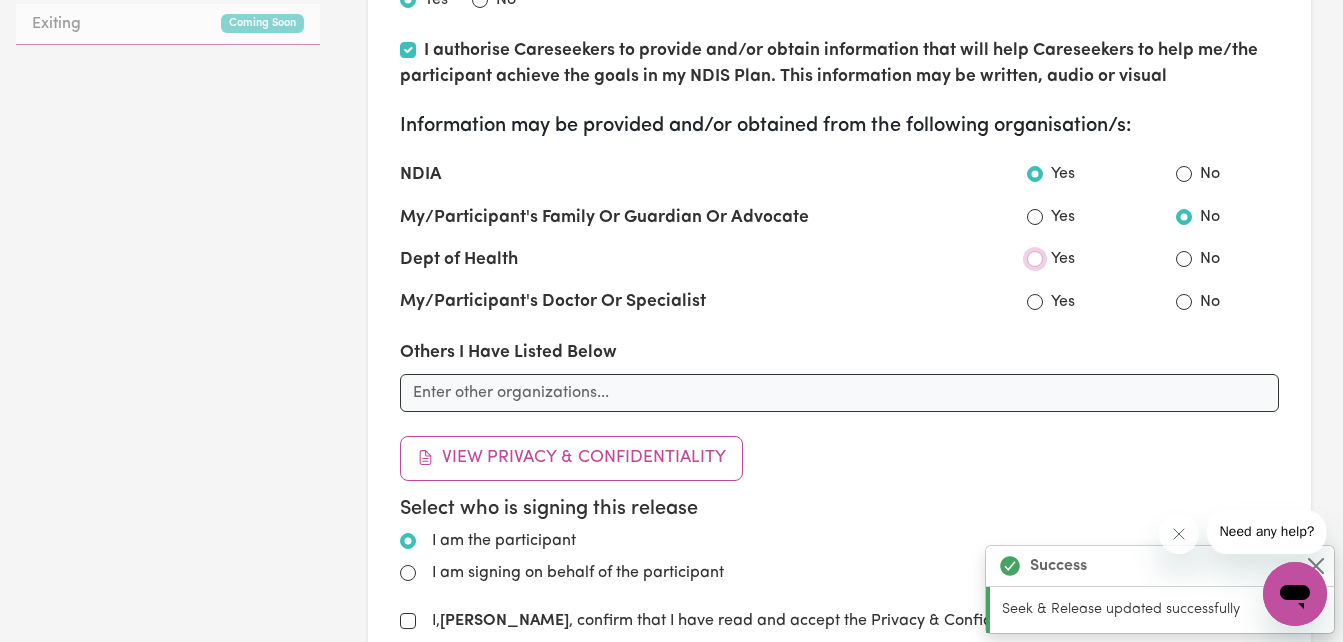 click on "Yes" at bounding box center (1035, 259) 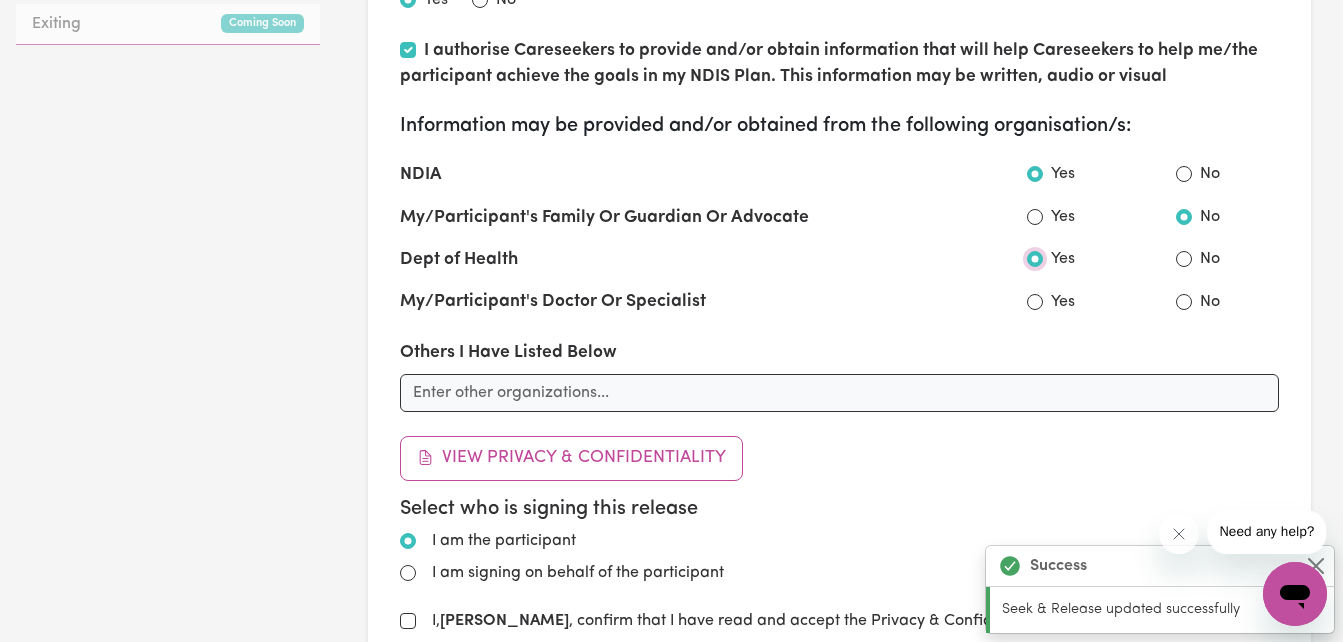 radio on "false" 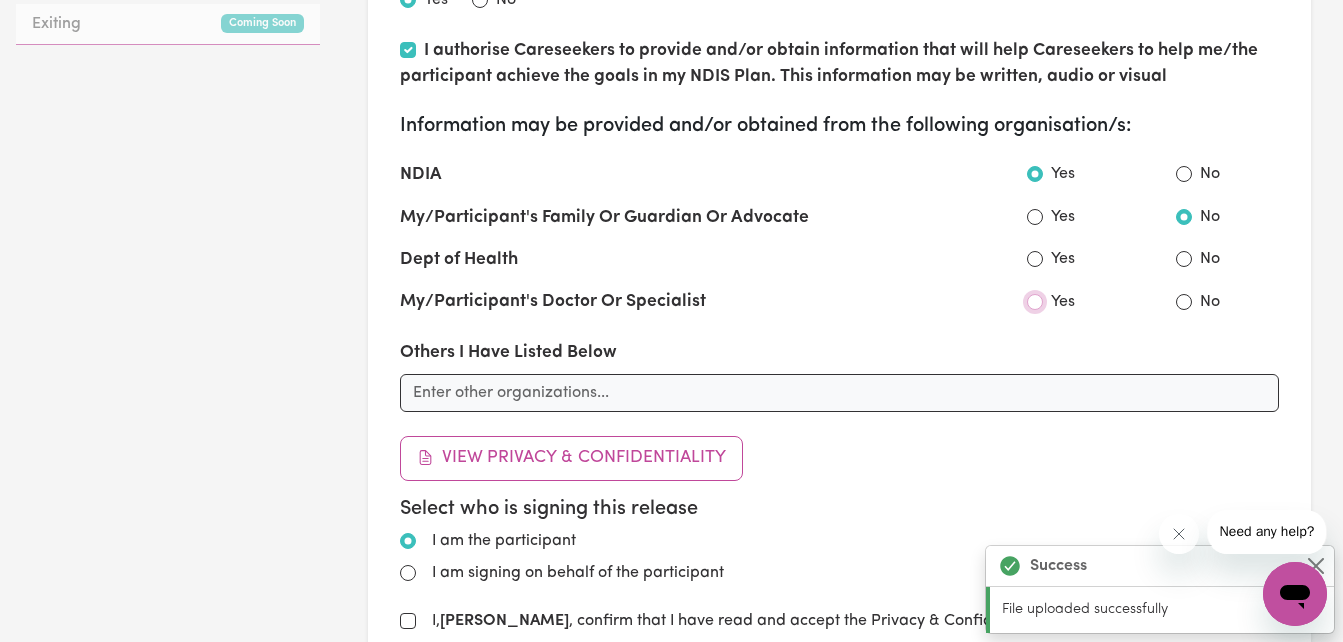 click on "Yes" at bounding box center (1035, 302) 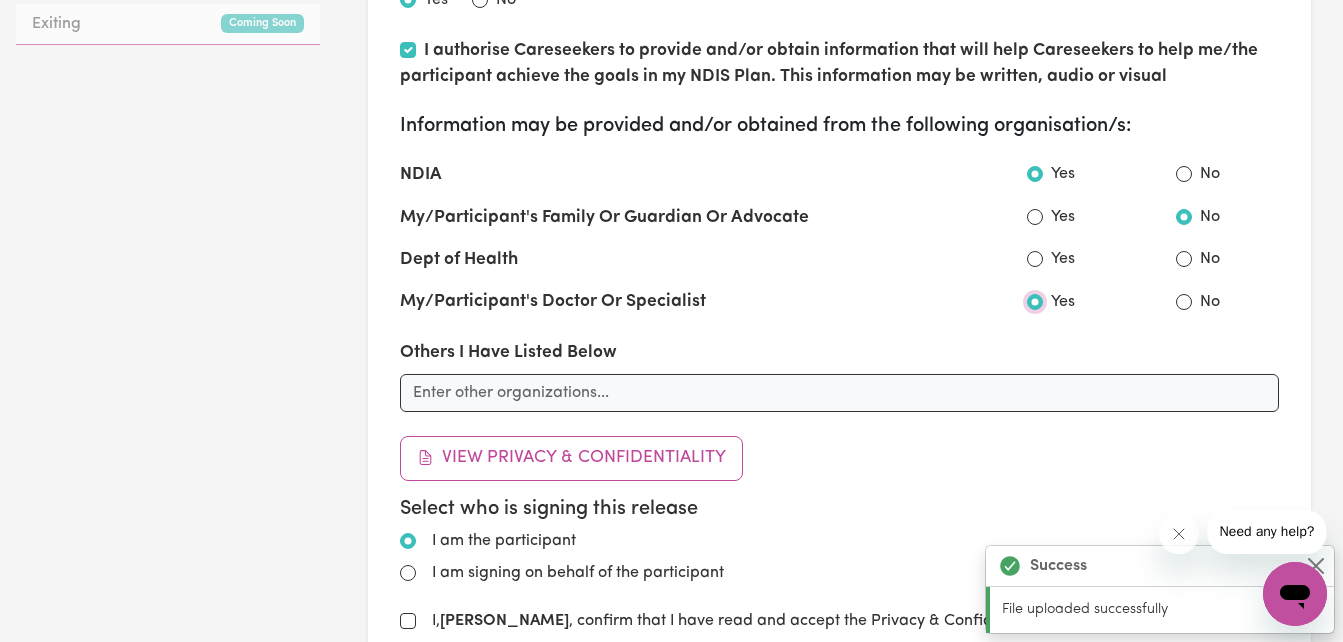 radio on "true" 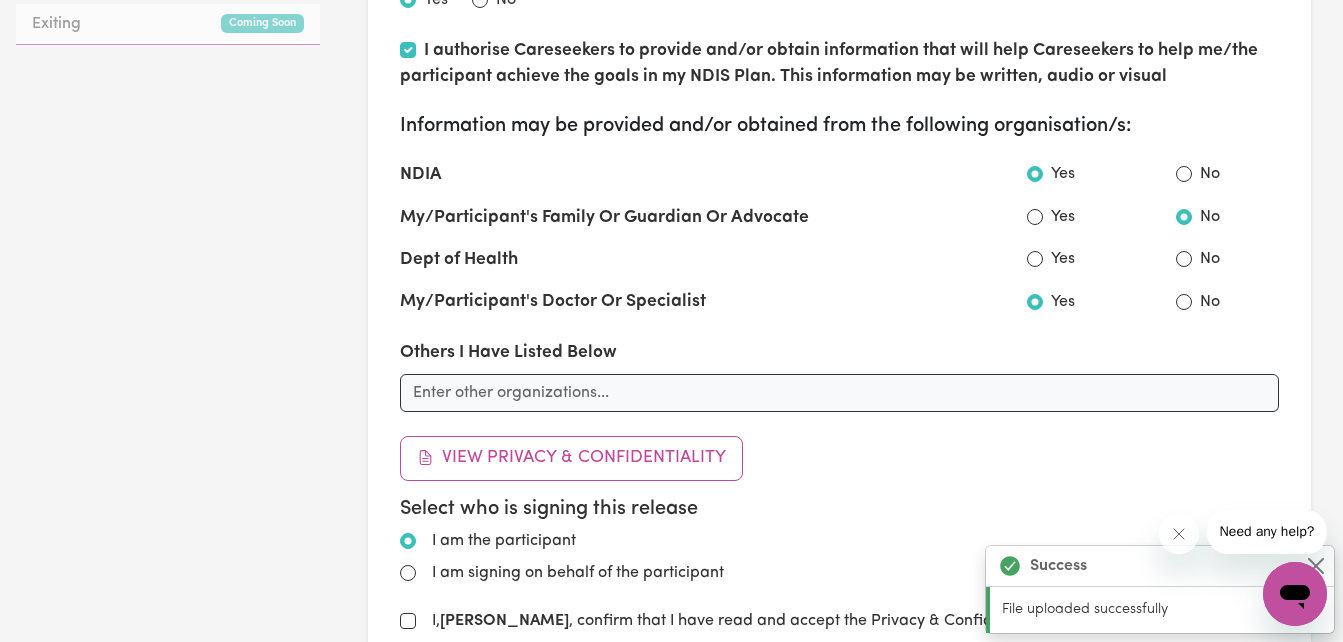 click on "Yes" at bounding box center [1051, 259] 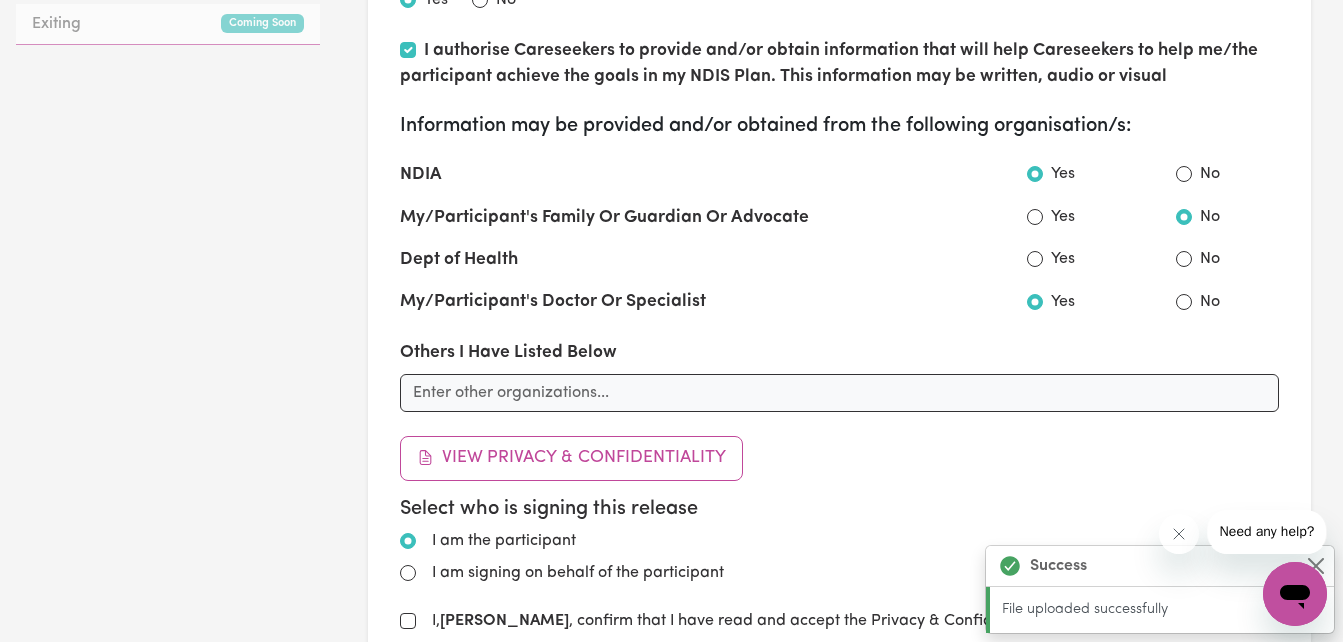 scroll, scrollTop: 0, scrollLeft: 0, axis: both 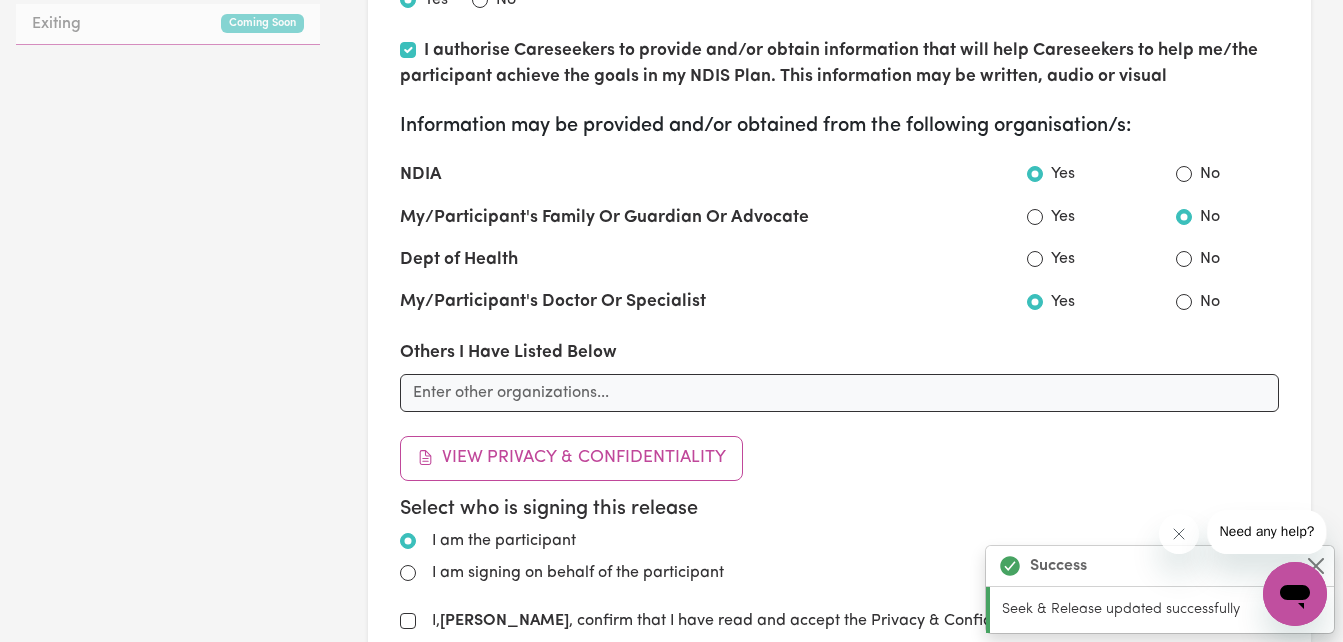 click on "Yes" at bounding box center (1059, 260) 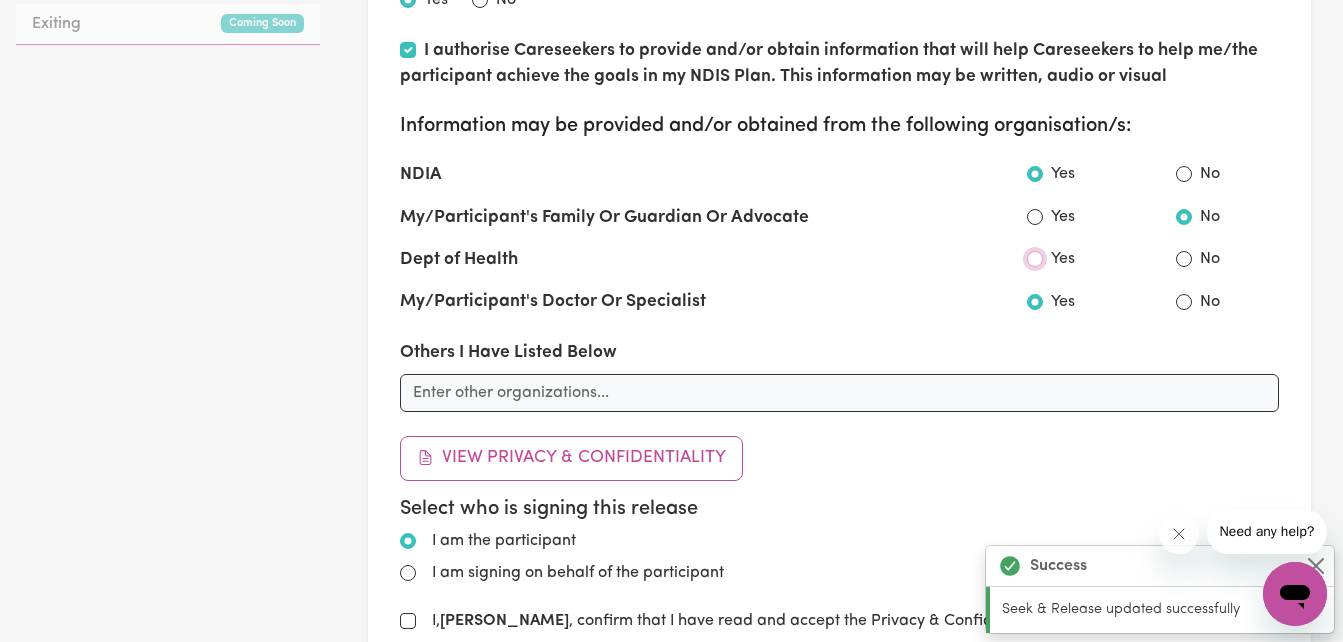click on "Yes" at bounding box center (1035, 259) 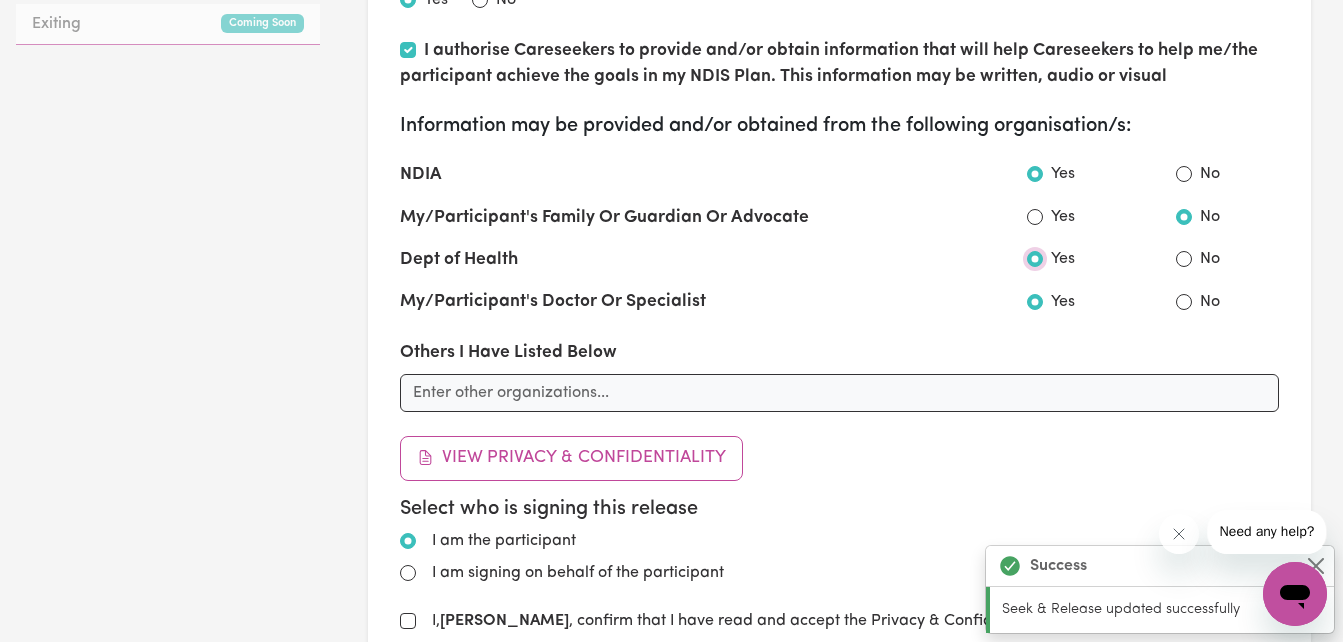 radio on "false" 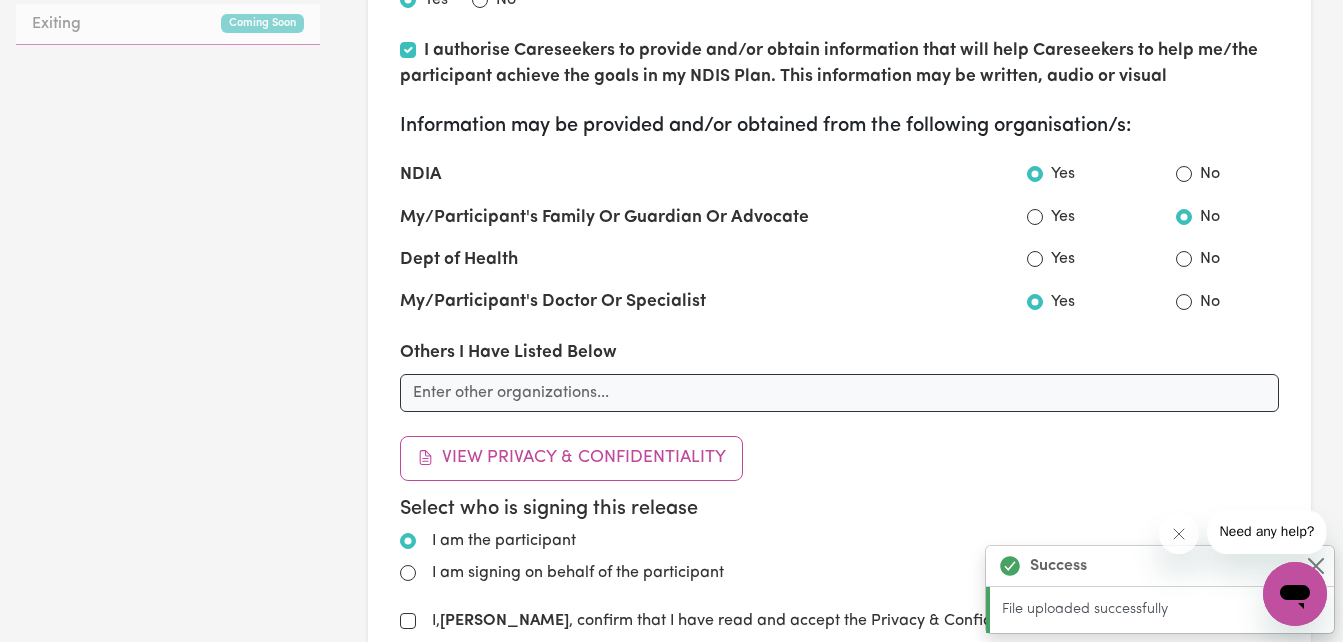 scroll, scrollTop: 0, scrollLeft: 0, axis: both 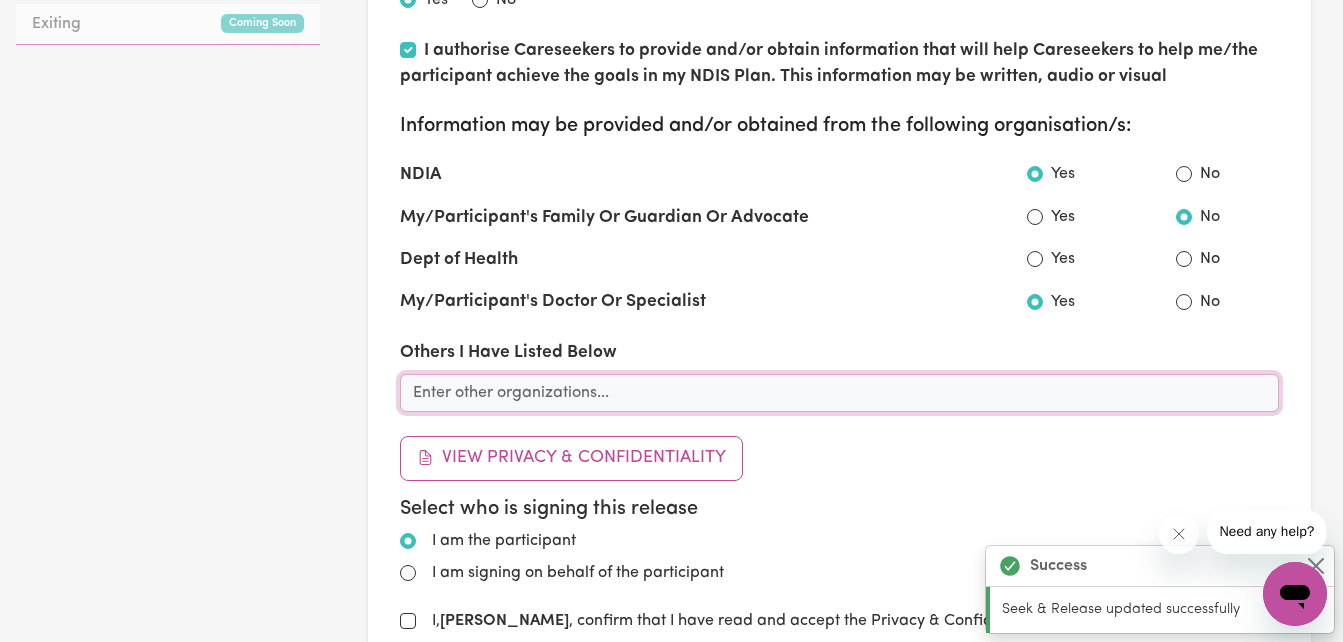 click at bounding box center (839, 393) 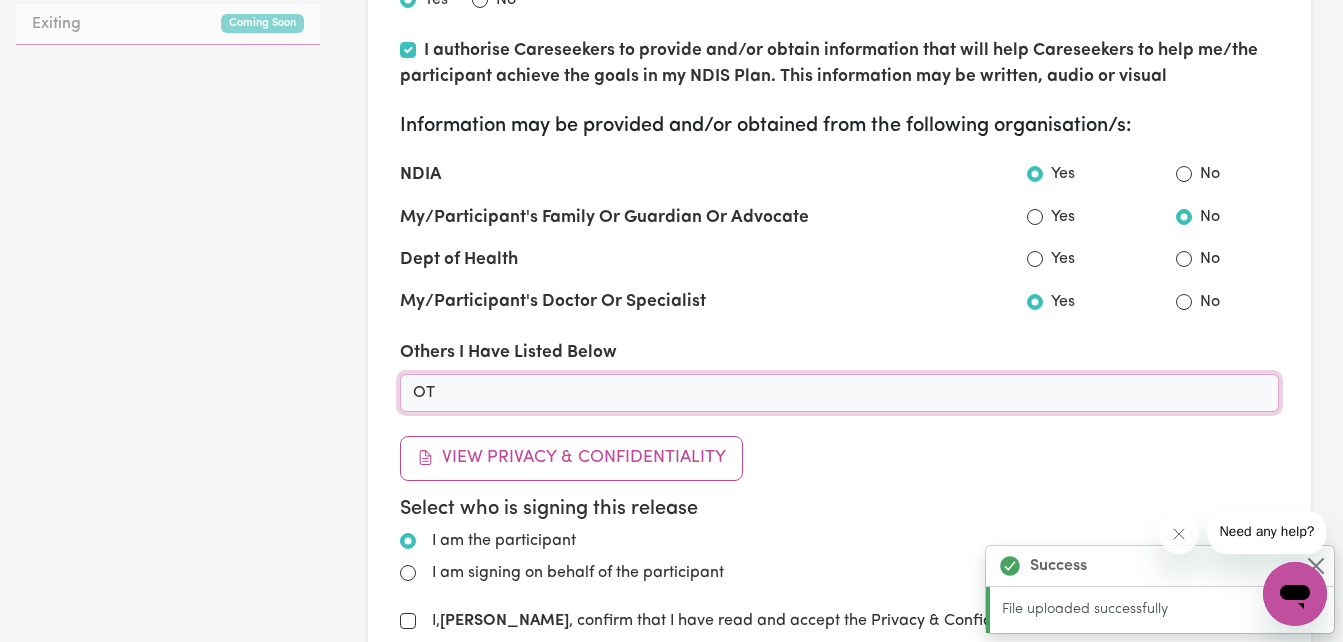 scroll, scrollTop: 0, scrollLeft: 0, axis: both 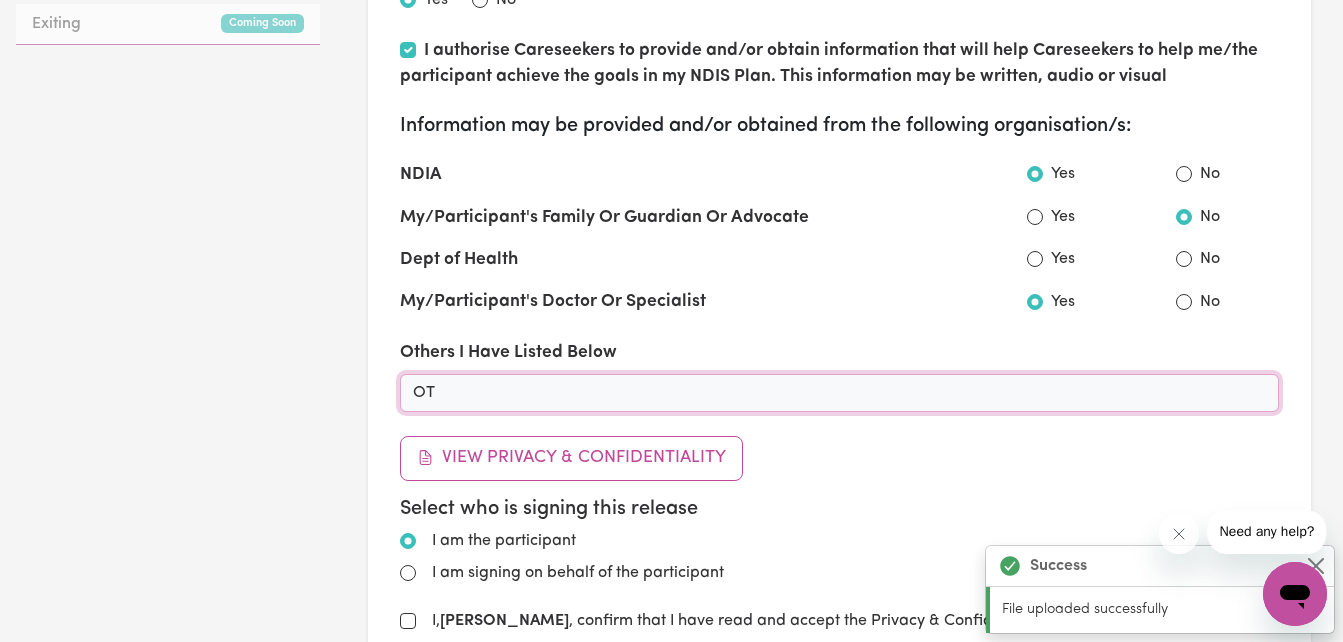 type on "O" 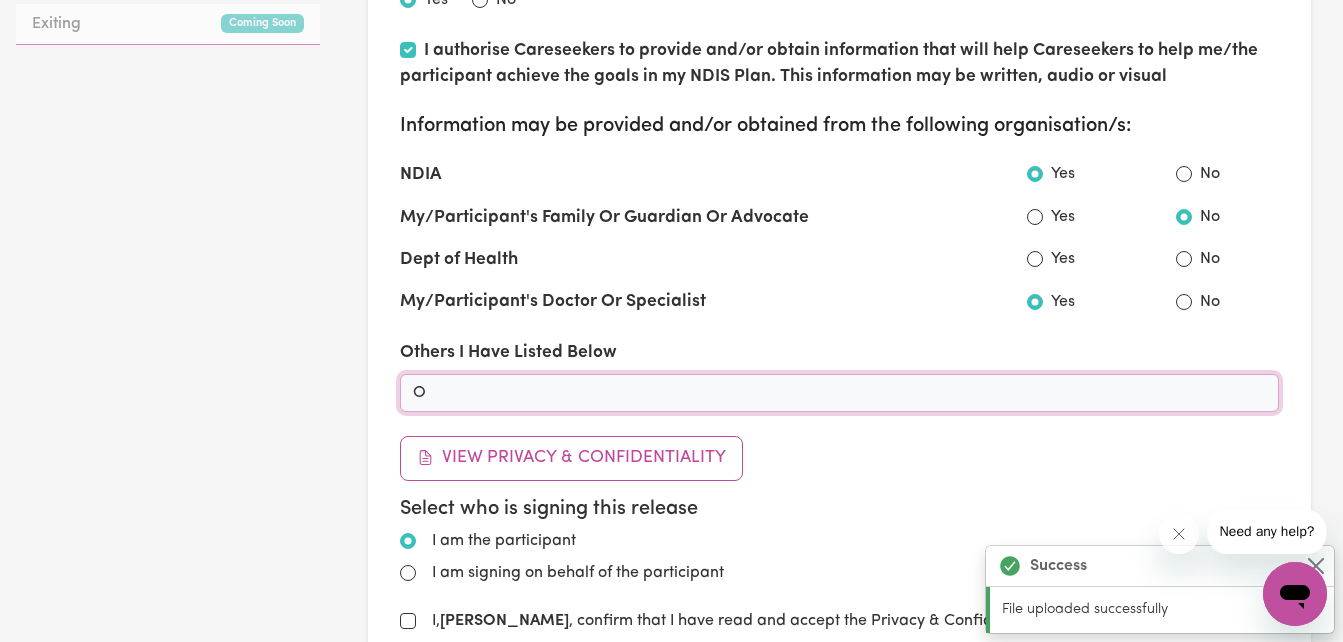 type 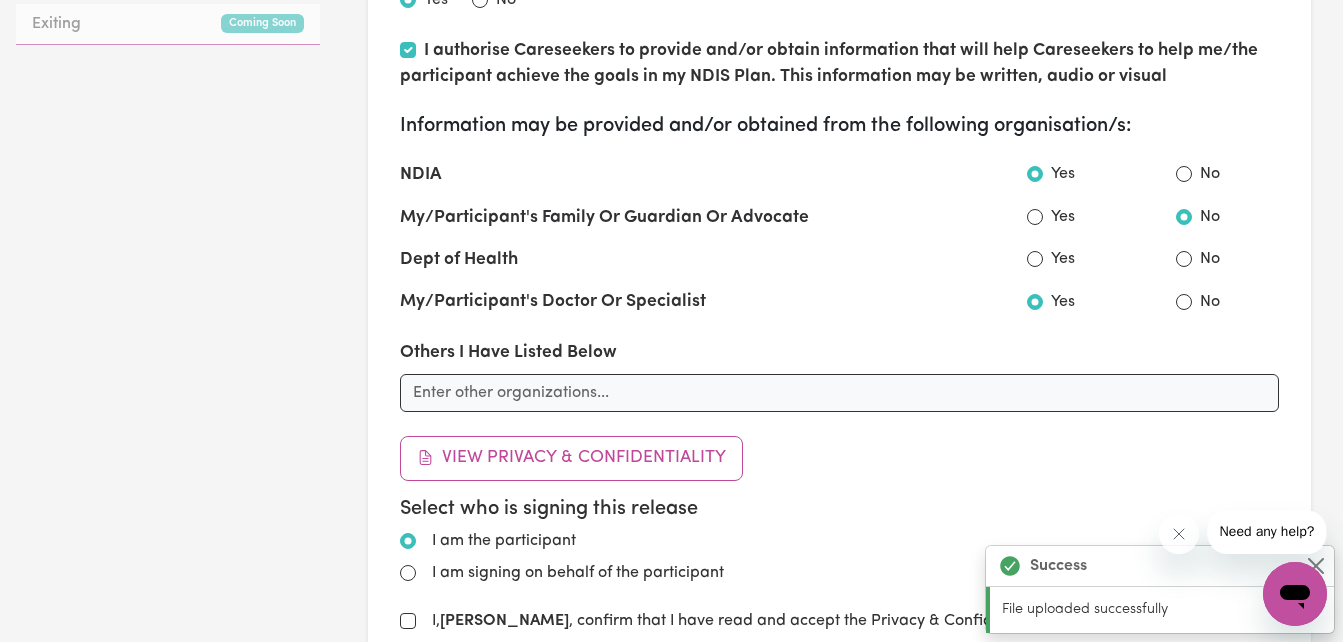 click on "GO TO DASHBOARD My Compliance My Support Documents Service Agreement Seek & Release Support Plan & Risk Management Personal Emergency & Disaster Plan Schedule of Support and Quote My Support Activity Check Ins Shift Notes Monthly Summary Incident Reports Worker Training Additional Documents Coming Soon Exiting Coming Soon" at bounding box center (168, -75) 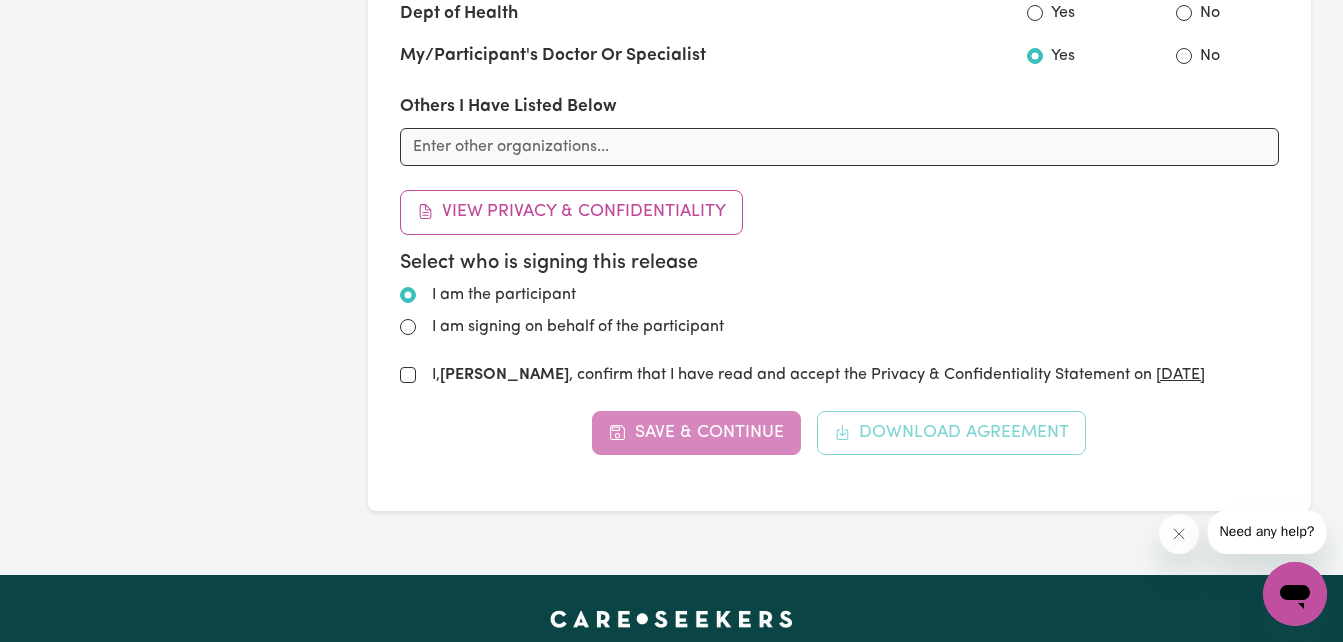 scroll, scrollTop: 1360, scrollLeft: 0, axis: vertical 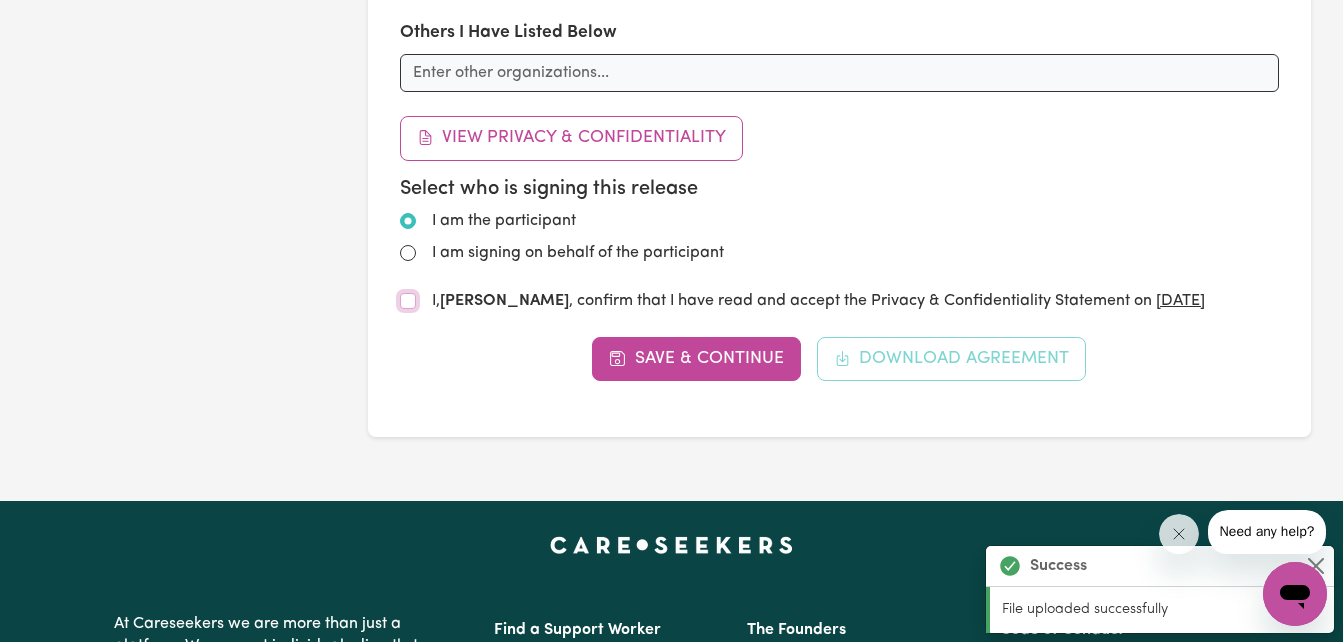 click on "I,  Debbie Chilton , confirm that I have read and accept the Privacy & Confidentiality Statement on   17/07/2025" at bounding box center (408, 301) 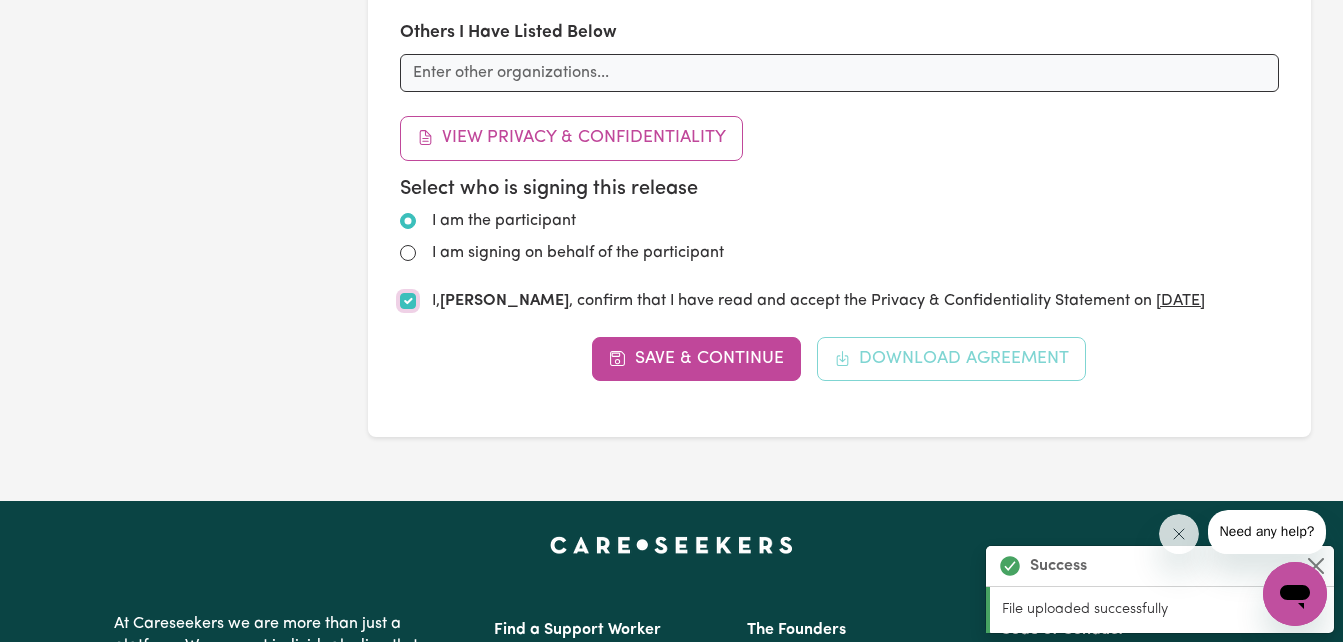 checkbox on "true" 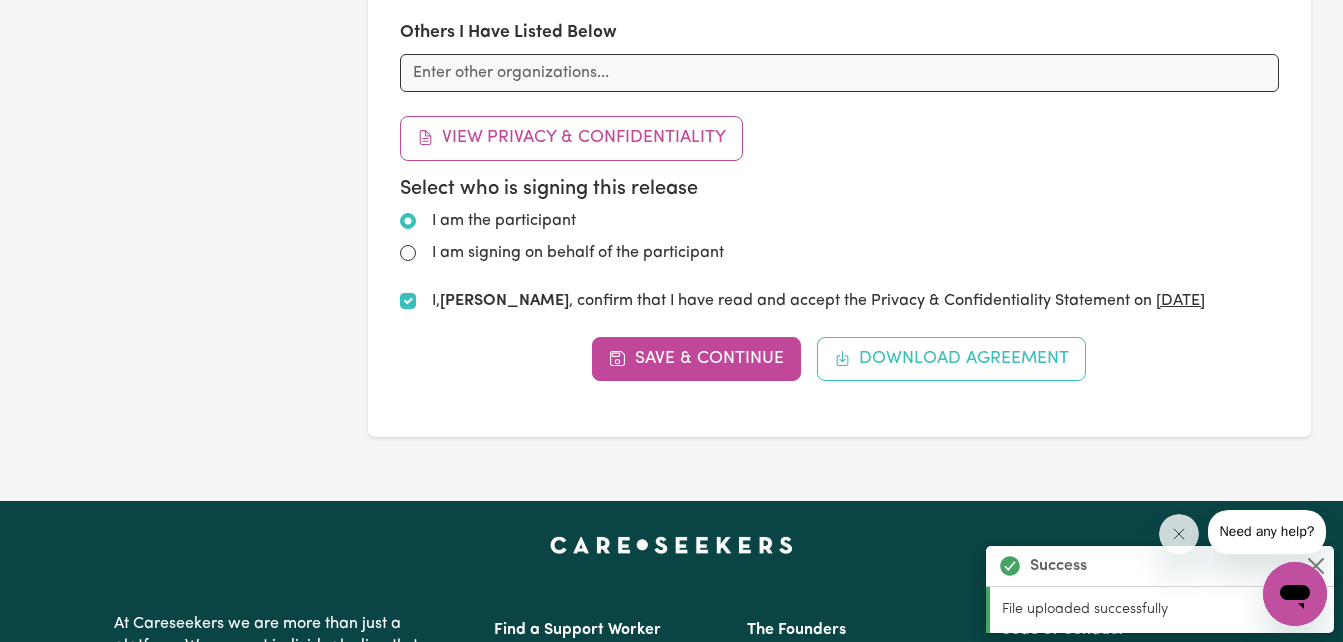 click on "GO TO DASHBOARD My Compliance My Support Documents Service Agreement Seek & Release Support Plan & Risk Management Personal Emergency & Disaster Plan Schedule of Support and Quote My Support Activity Check Ins Shift Notes Monthly Summary Incident Reports Worker Training Additional Documents Coming Soon Exiting Coming Soon" at bounding box center (168, -395) 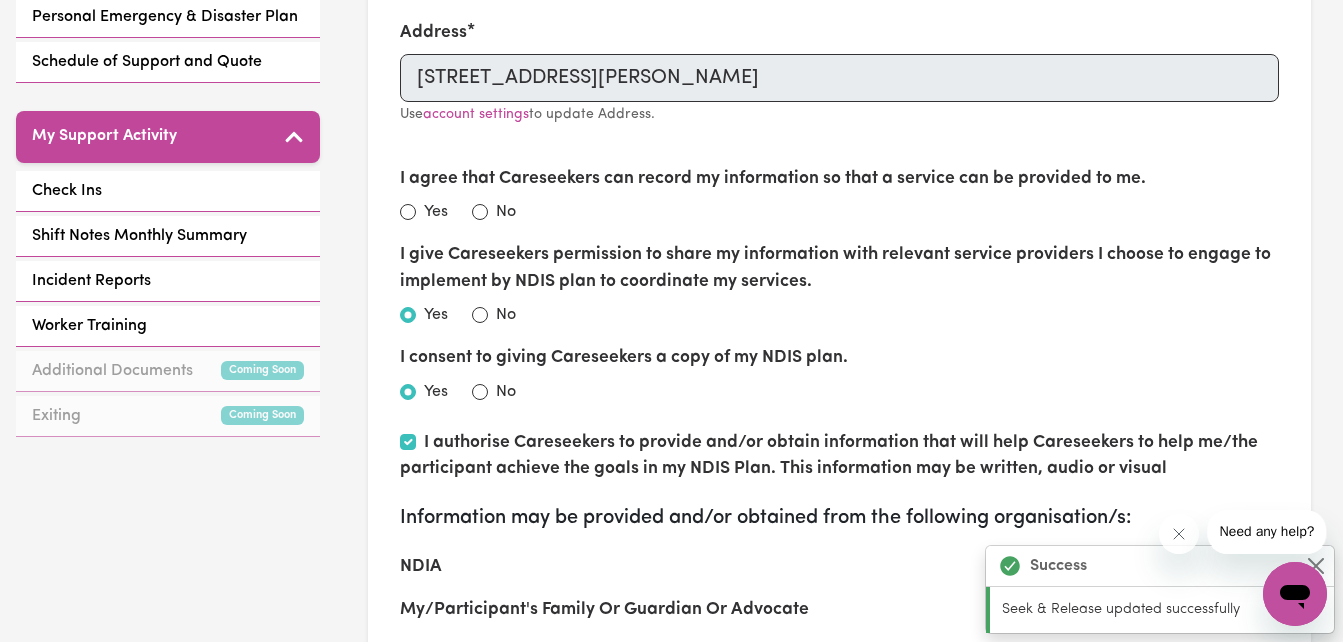 scroll, scrollTop: 600, scrollLeft: 0, axis: vertical 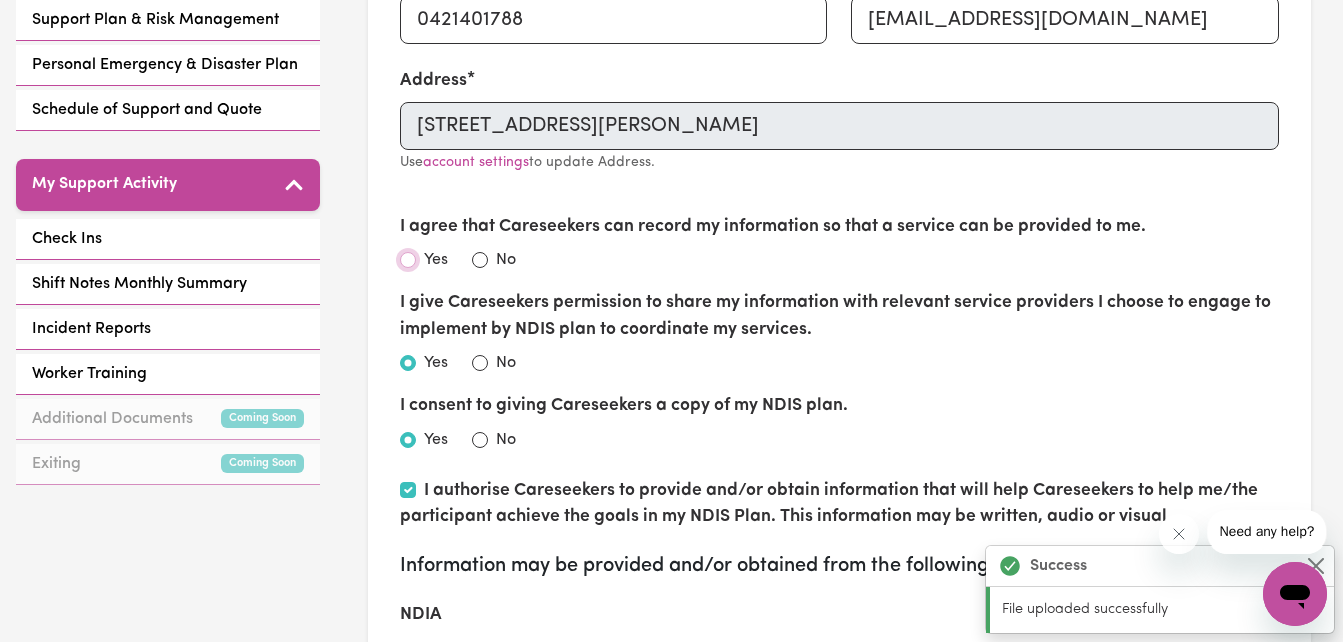 click on "Yes" at bounding box center (408, 260) 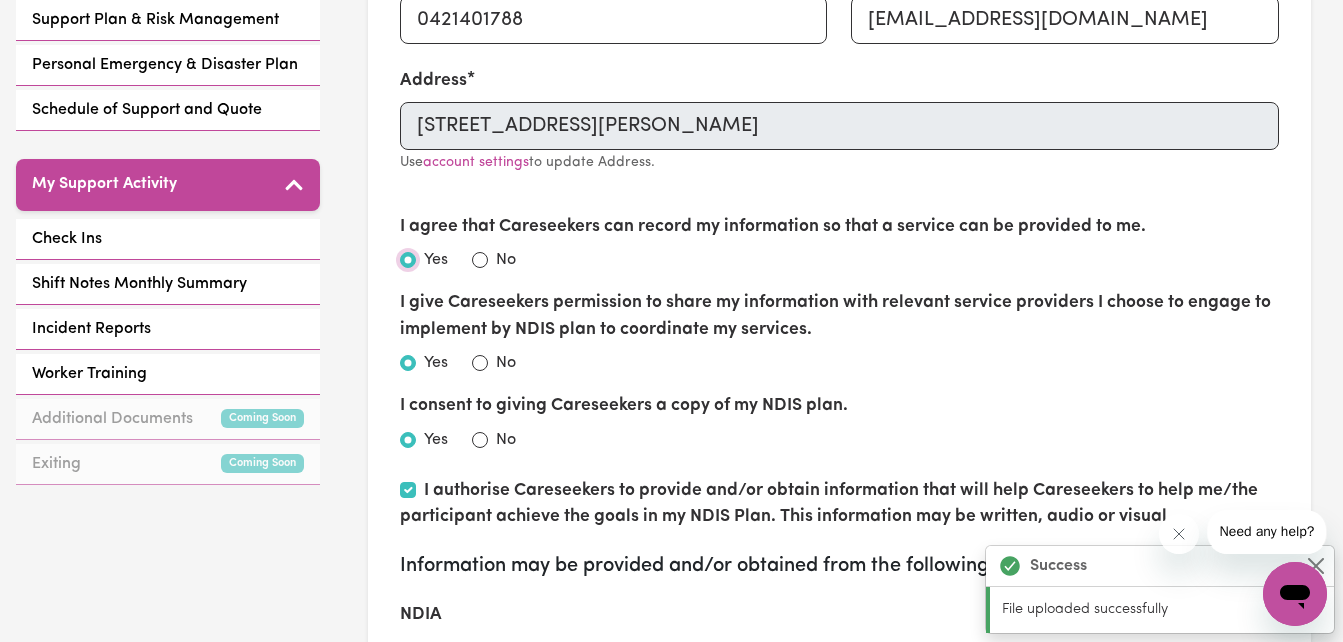 radio on "true" 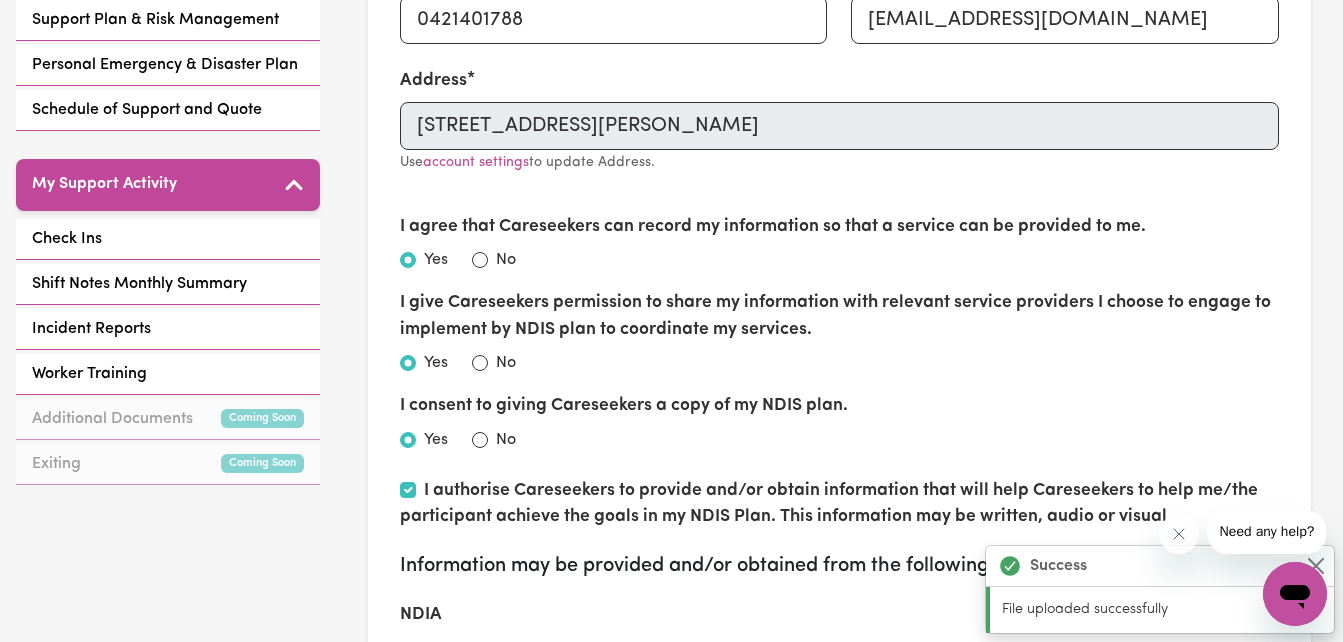 click on "GO TO DASHBOARD My Compliance My Support Documents Service Agreement Seek & Release Support Plan & Risk Management Personal Emergency & Disaster Plan Schedule of Support and Quote My Support Activity Check Ins Shift Notes Monthly Summary Incident Reports Worker Training Additional Documents Coming Soon Exiting Coming Soon" at bounding box center (168, 365) 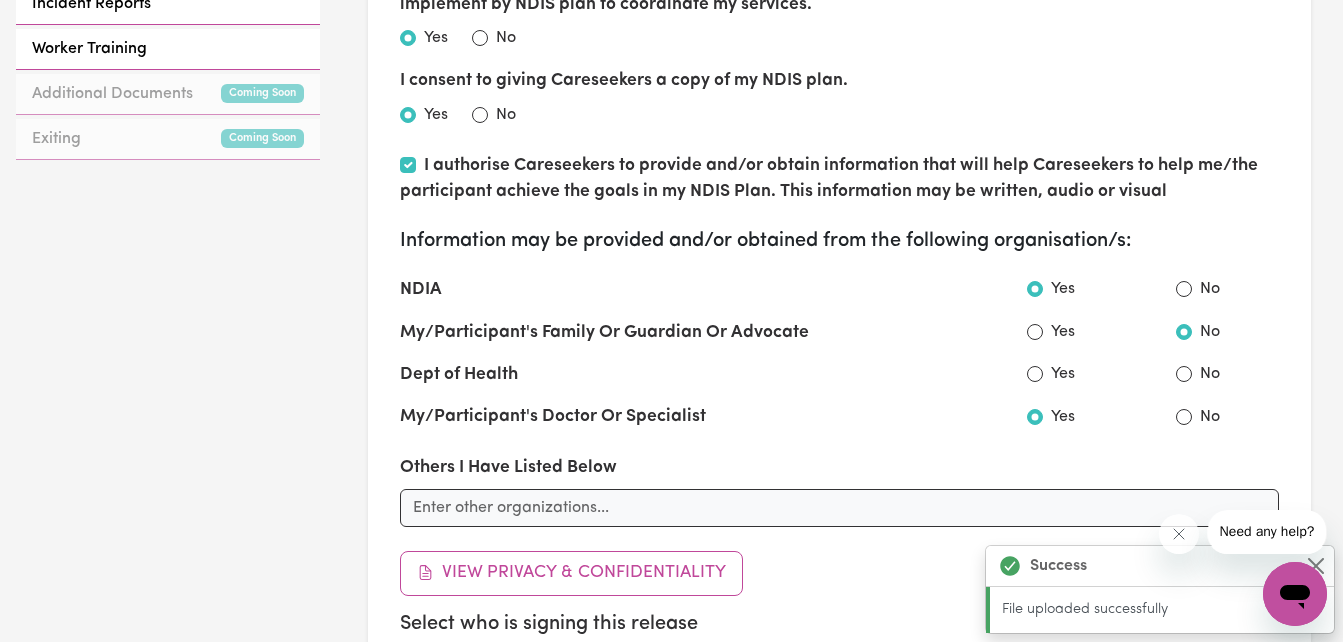 scroll, scrollTop: 960, scrollLeft: 0, axis: vertical 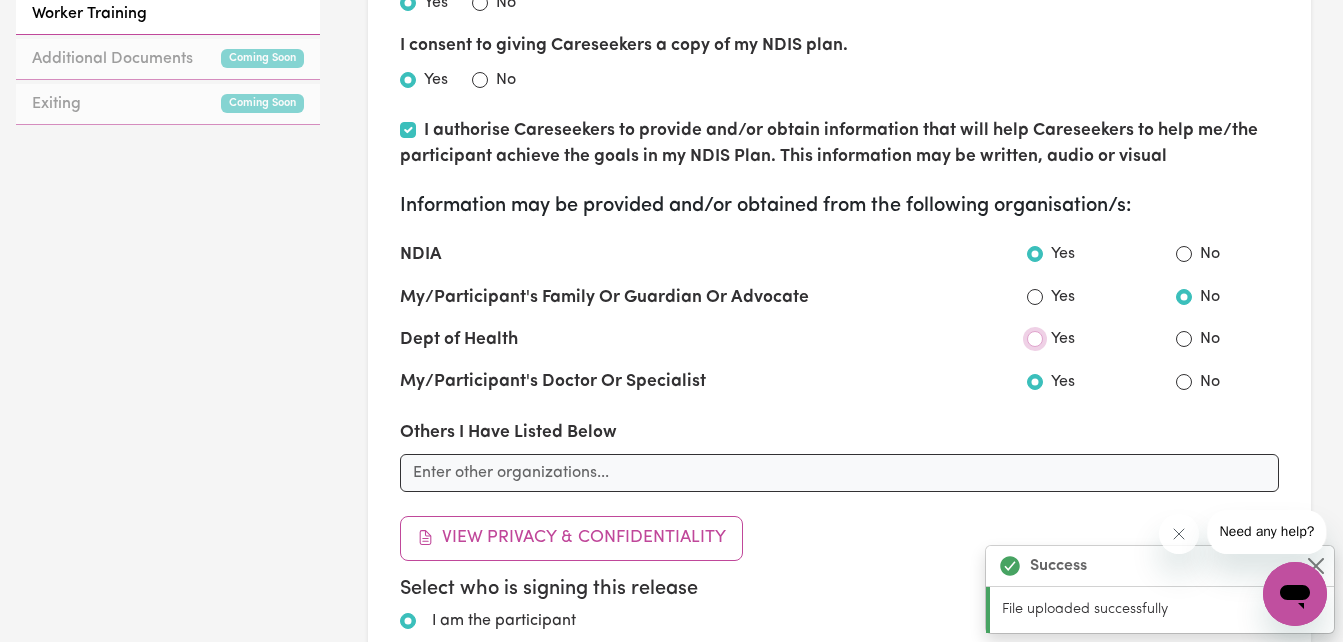 click on "Yes" at bounding box center [1035, 339] 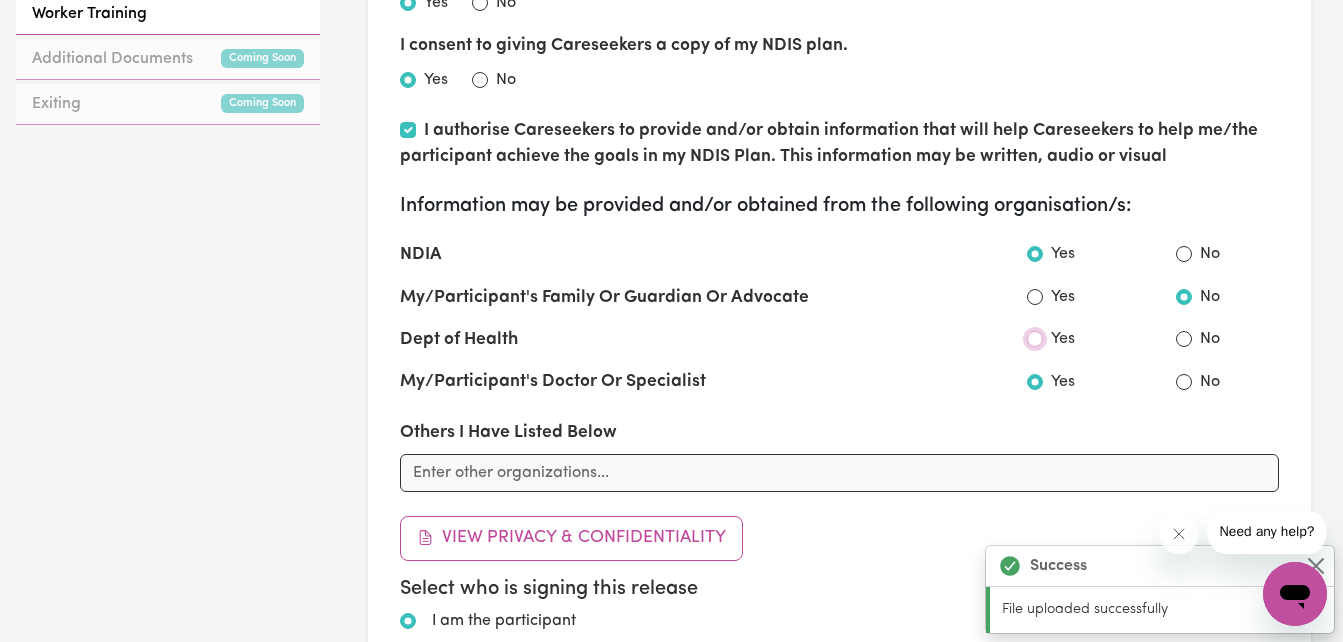 radio on "true" 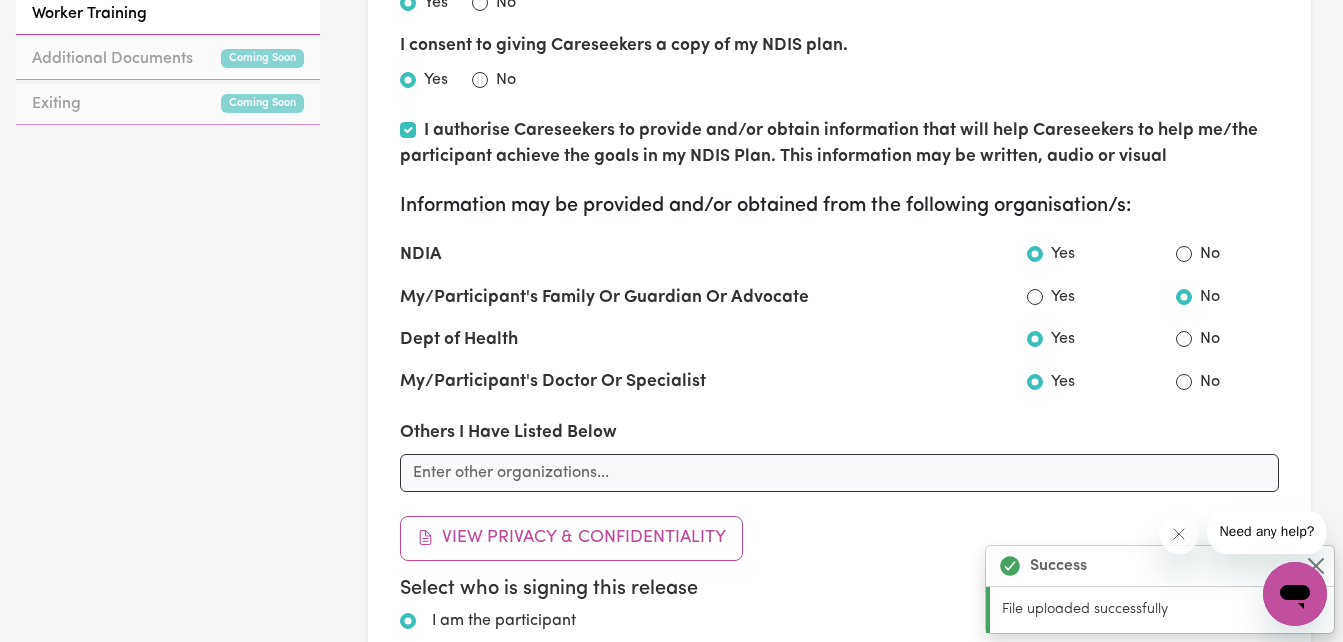 click on "GO TO DASHBOARD My Compliance My Support Documents Service Agreement Seek & Release Support Plan & Risk Management Personal Emergency & Disaster Plan Schedule of Support and Quote My Support Activity Check Ins Shift Notes Monthly Summary Incident Reports Worker Training Additional Documents Coming Soon Exiting Coming Soon" at bounding box center (168, 5) 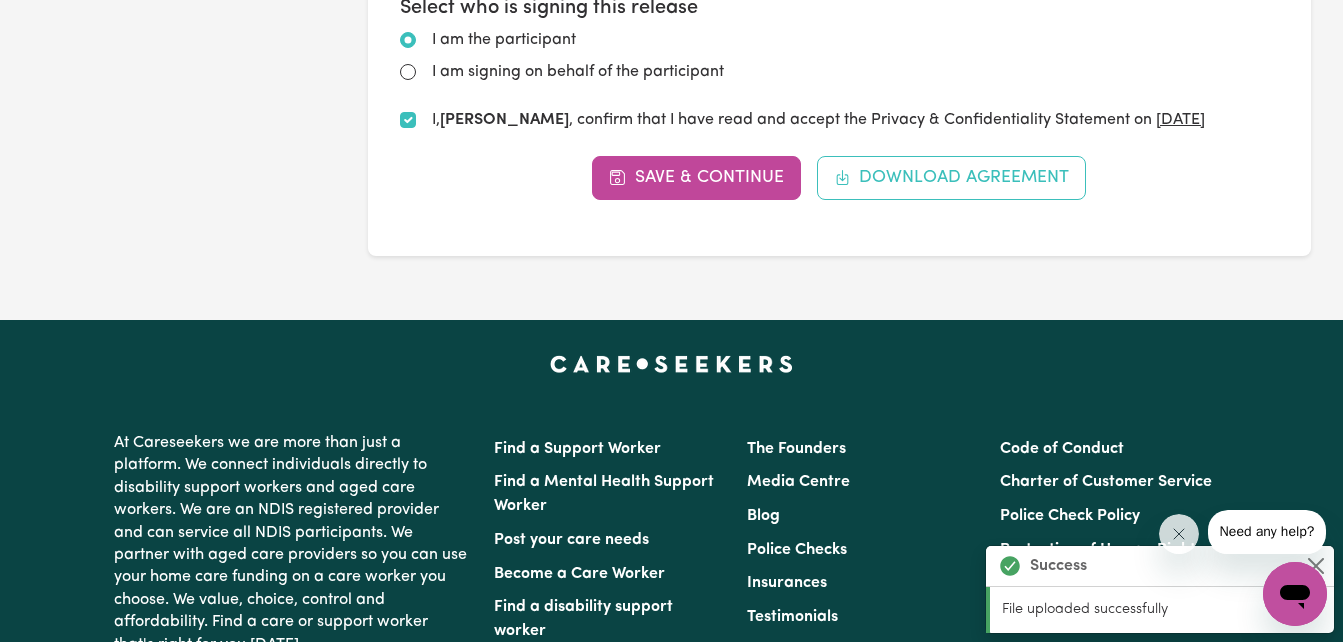 scroll, scrollTop: 1600, scrollLeft: 0, axis: vertical 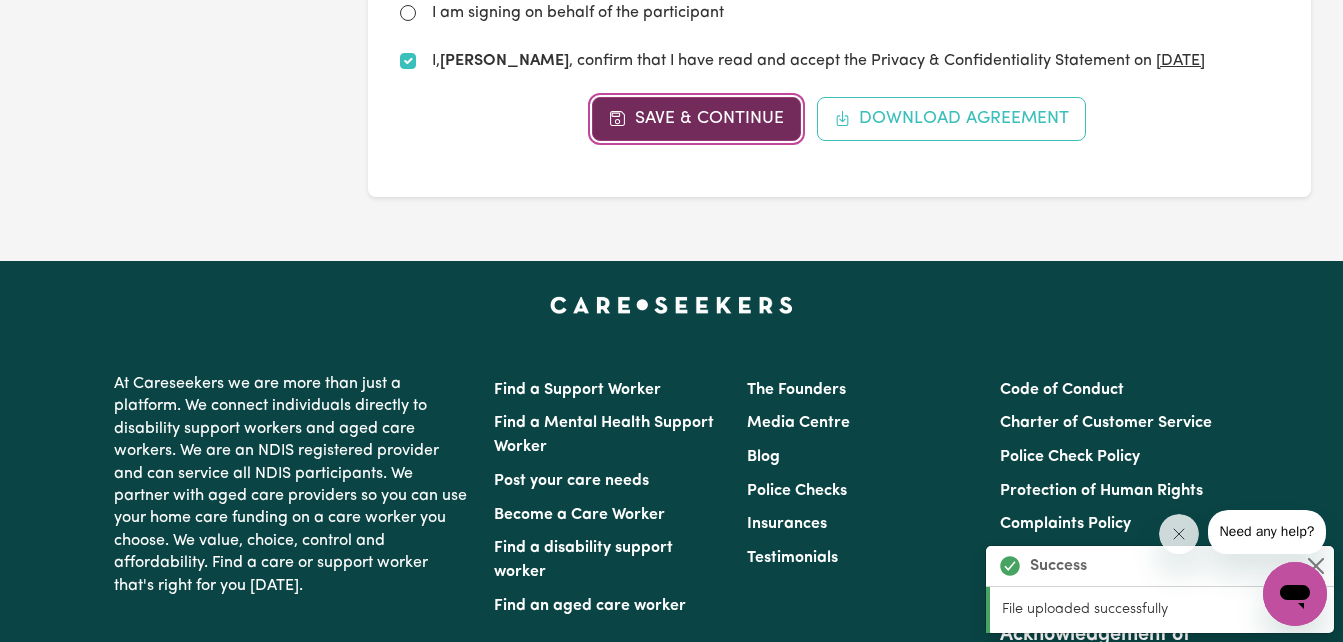 click on "Save & Continue" at bounding box center (696, 119) 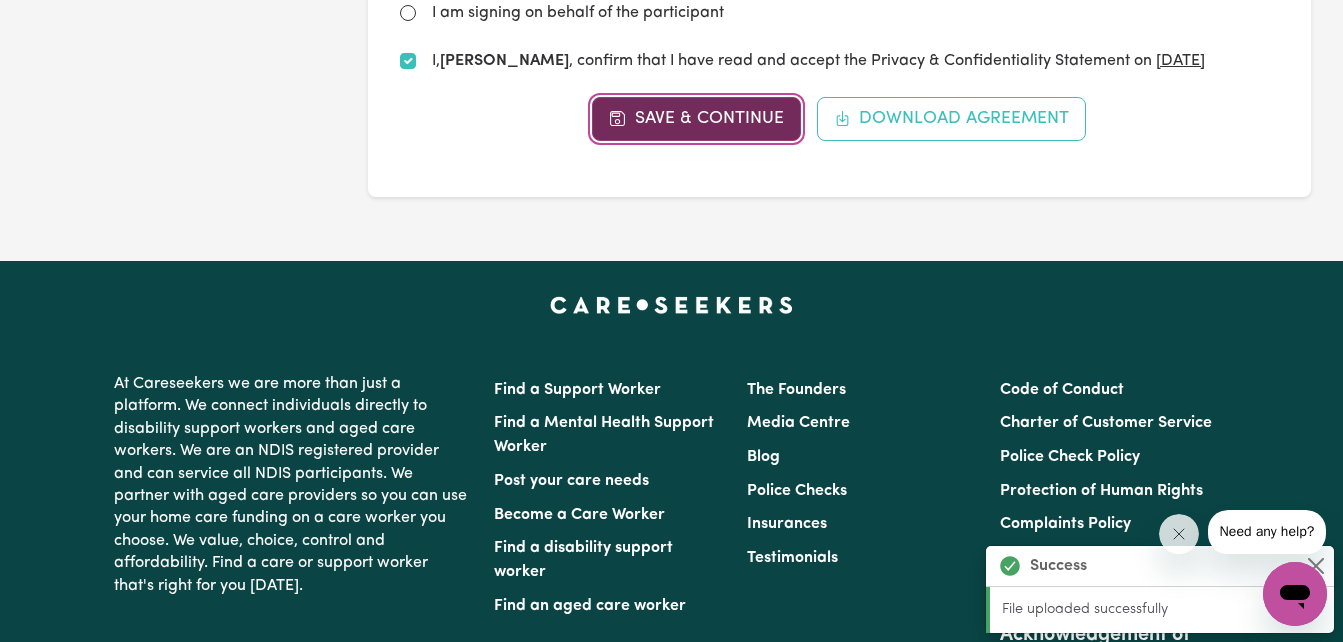 scroll, scrollTop: 0, scrollLeft: 0, axis: both 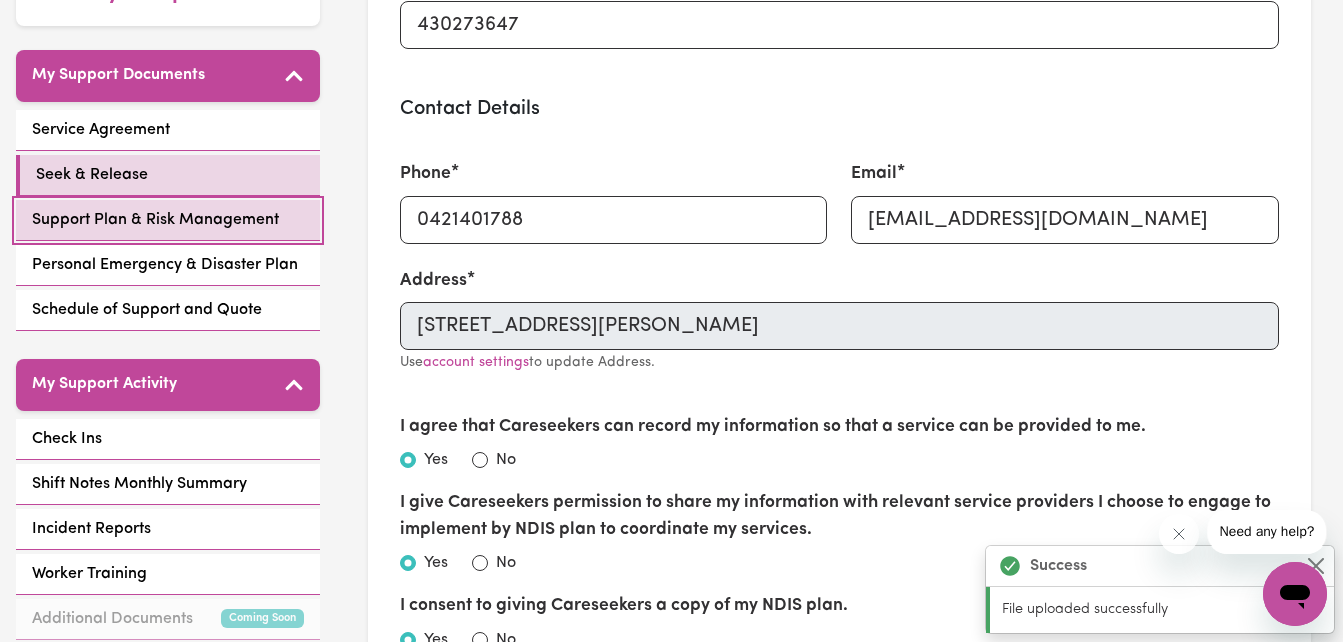 click on "Support Plan & Risk Management" at bounding box center (155, 220) 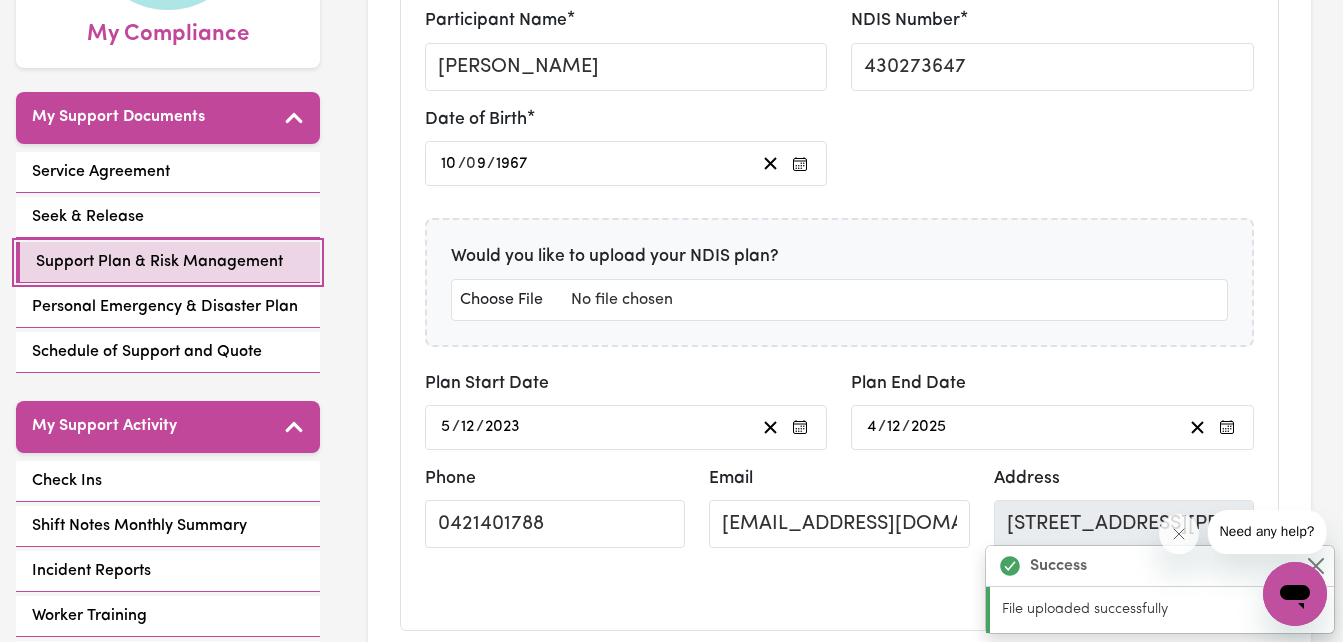 scroll, scrollTop: 360, scrollLeft: 0, axis: vertical 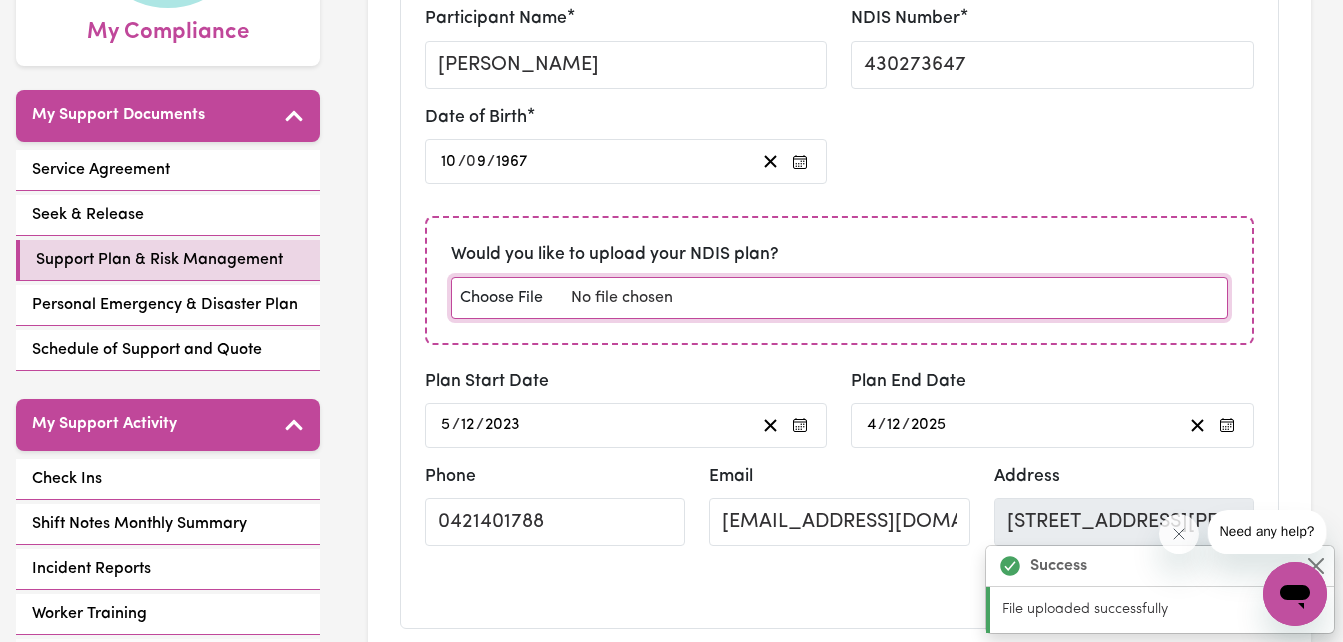 click 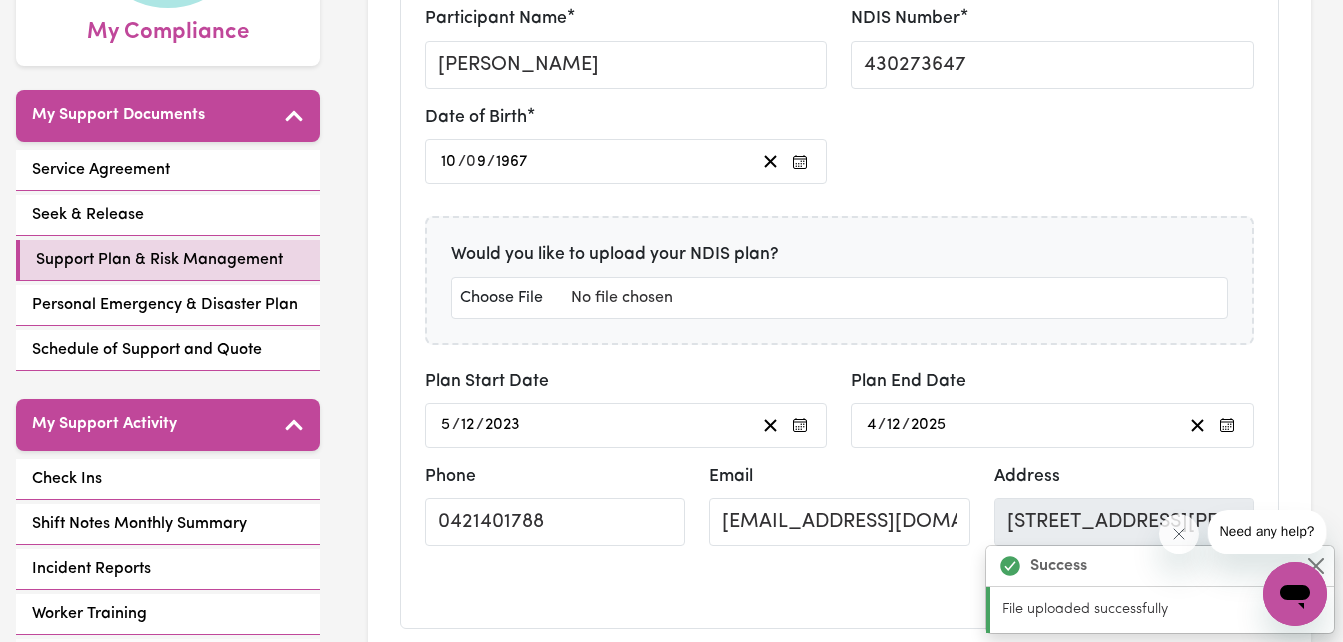 click on "Support Plan & Risk Management A support plan and risk management plan helps to make sure your supports are being delivered safely and effectively. The support plan outlines how your supports are helping you achieve your goals. The risk management plan identifies and manages potential risks so that you are safe when supports are being delivered. Participant Details Participant Name Debbie Chilton NDIS Number 430273647 Date of Birth 1967-09-10 10 / 0 9 / 1967 Would you like to upload your NDIS plan? Plan Start Date 2023-12-05 5 / 12 / 2023 Plan End Date 2025-12-04 4 / 12 / 2025 Phone 0421401788 Email debdoodles68@gmail.com Address 1/29 Lowry St, NORTH IPSWICH, Queensland, 4305 Use  account settings  to update Address. Your Goals Telling us your goals helps us know what you are trying to achieve so we can make sure we are providing supports in line with those goals. Goal  1 What do you want to achieve? How can we help you get there? Who else can help you get there? + Add Another Goal Your Supports * Yes No 1 No" at bounding box center [839, 3799] 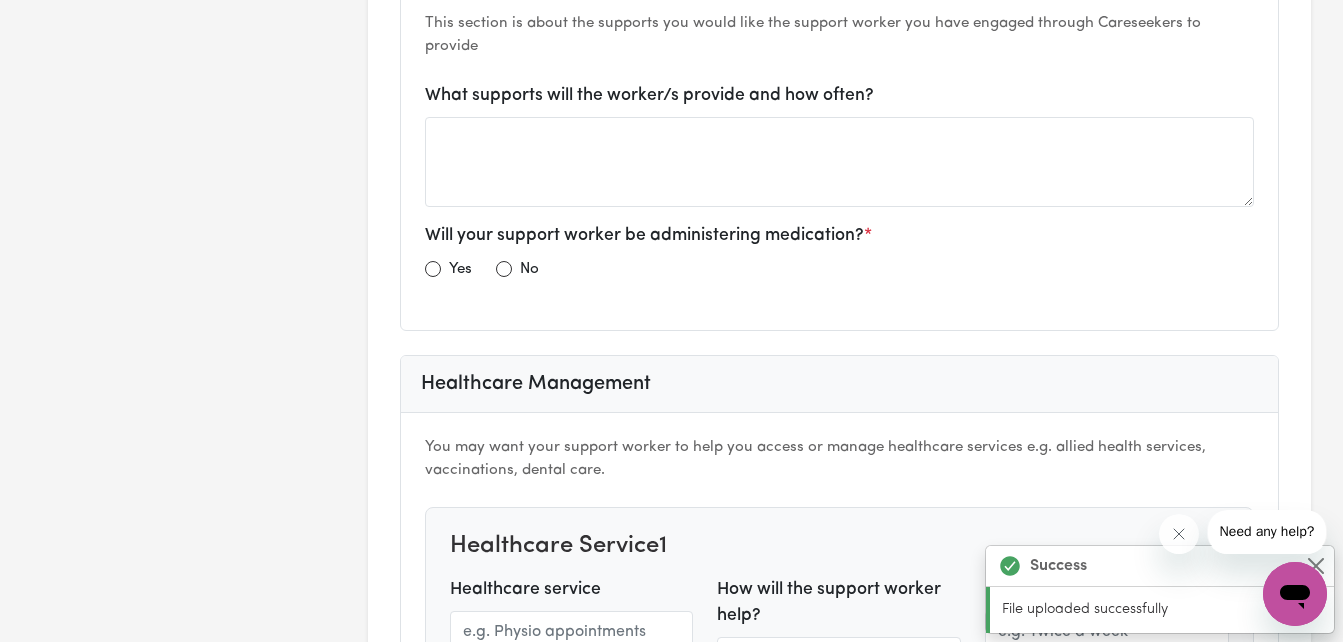 scroll, scrollTop: 1640, scrollLeft: 0, axis: vertical 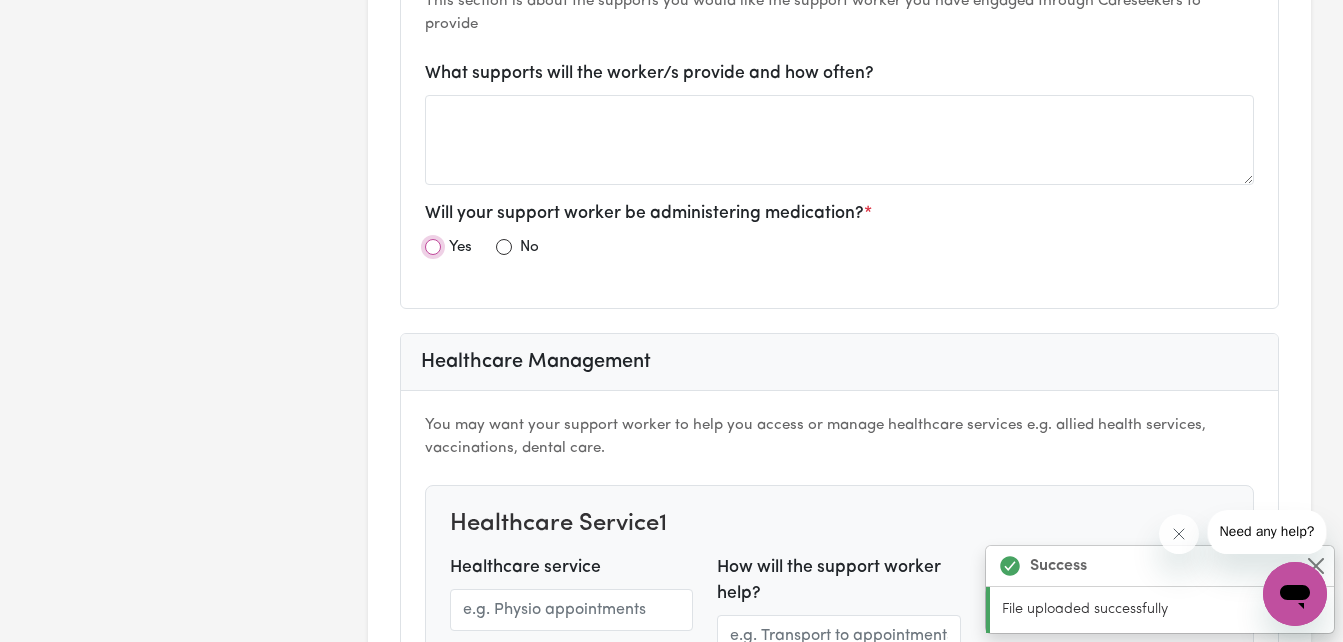 click at bounding box center [433, 247] 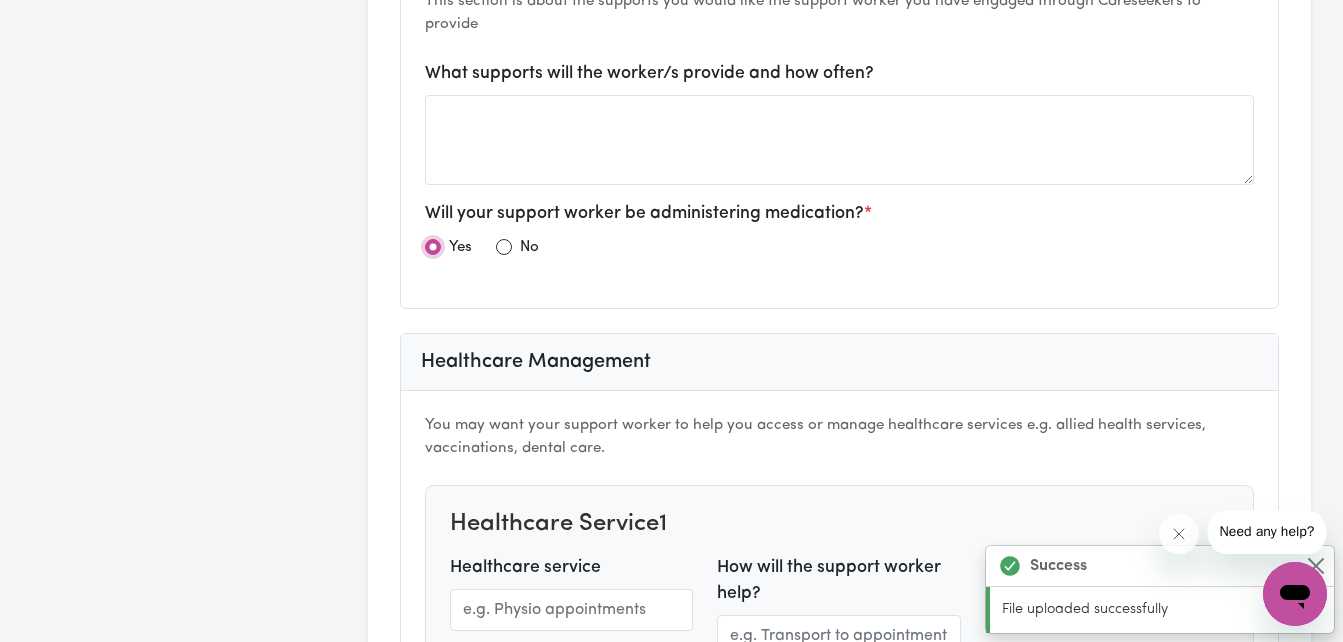 radio on "true" 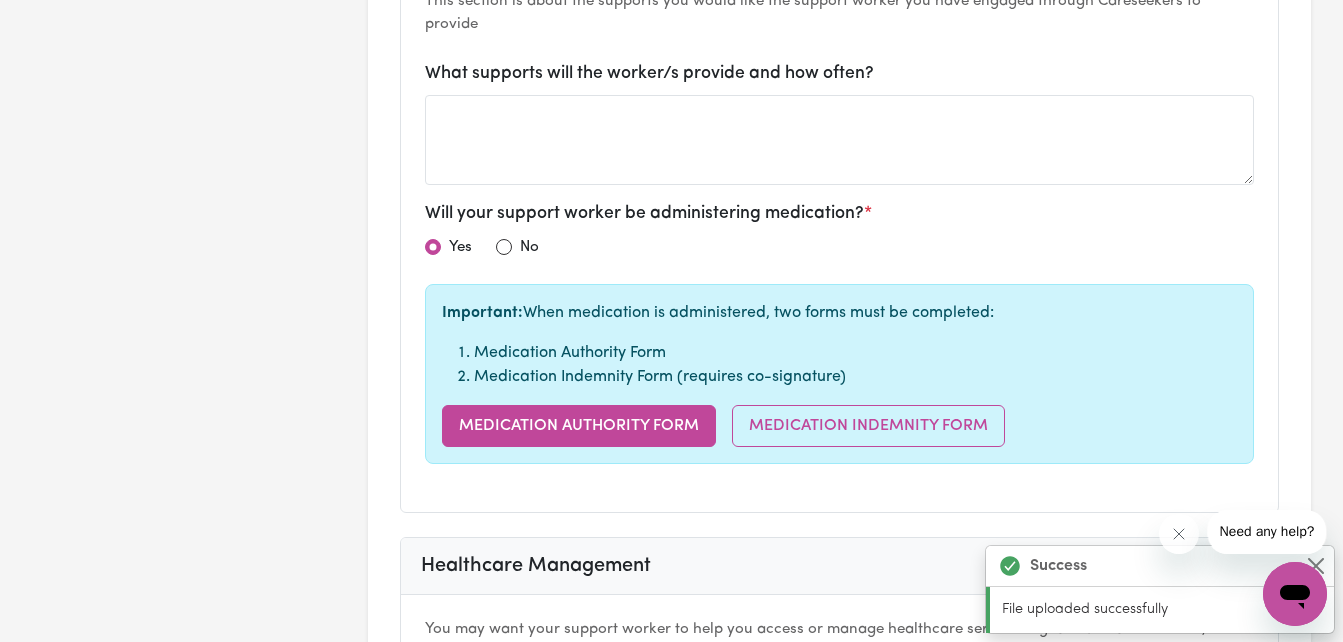 scroll, scrollTop: 0, scrollLeft: 0, axis: both 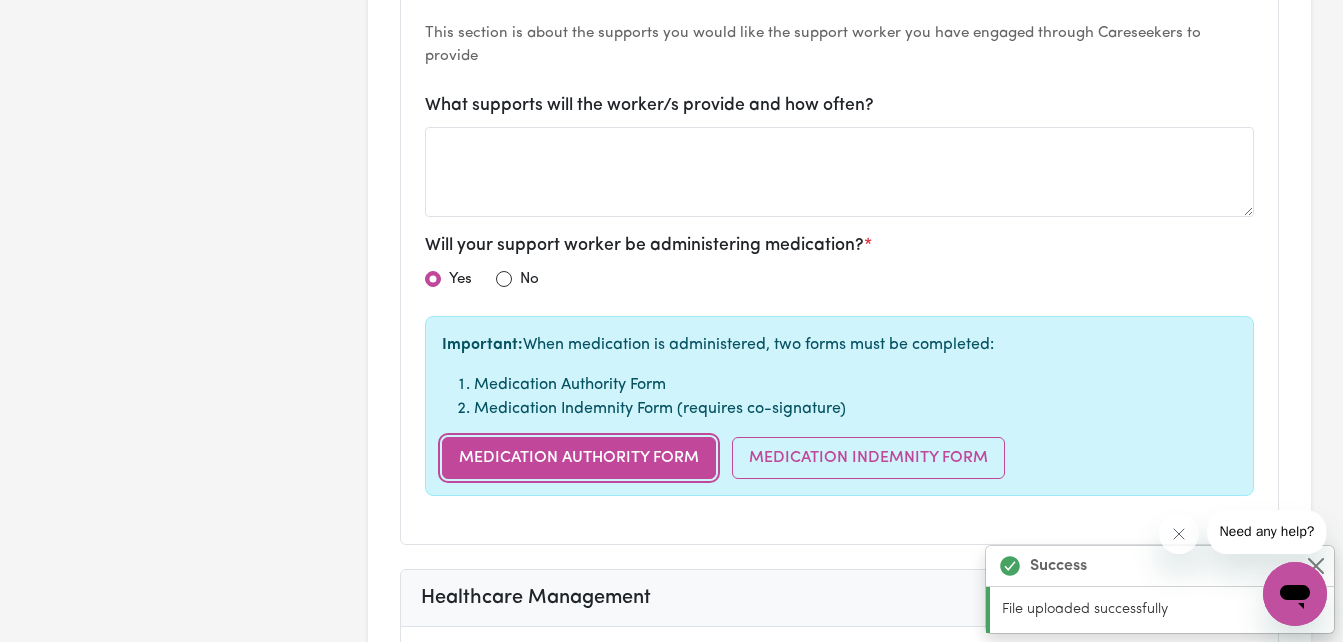 click on "Medication Authority Form" at bounding box center (579, 458) 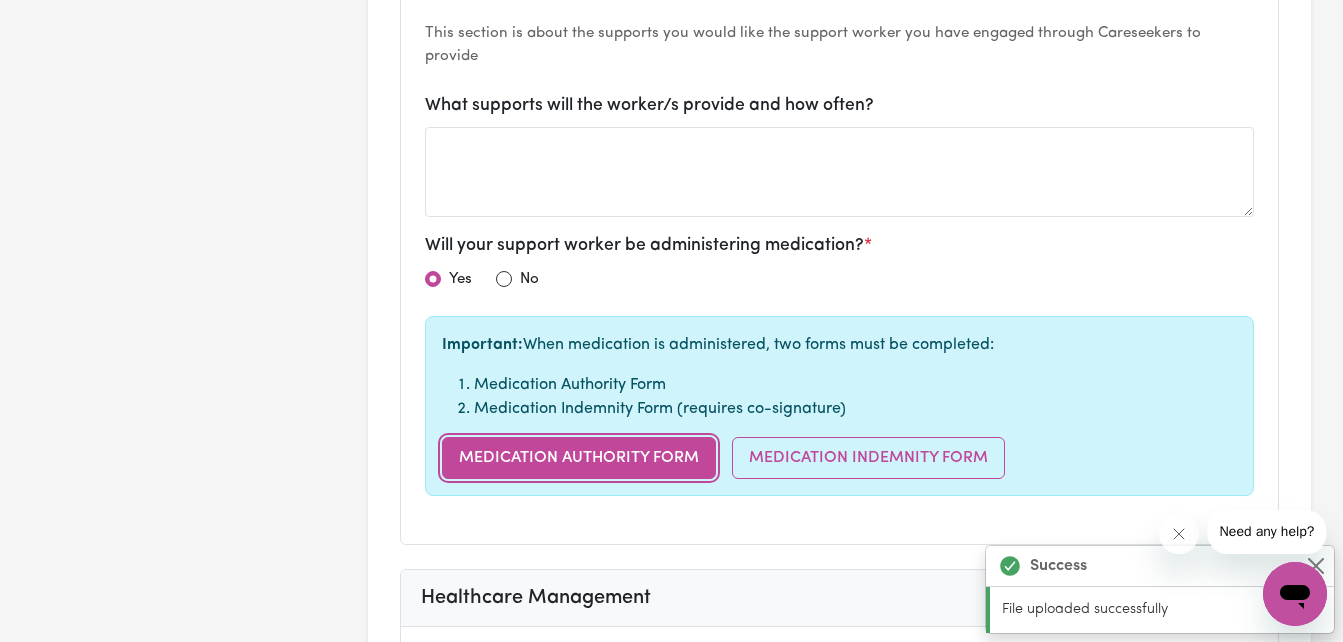 type 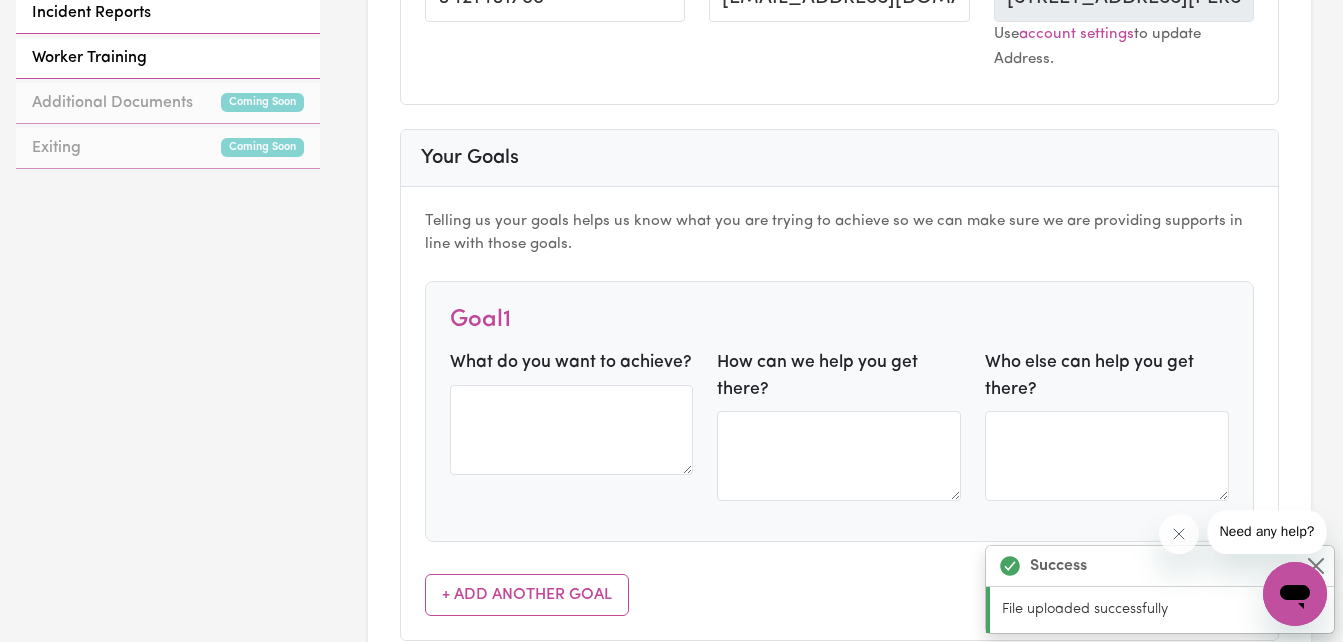 scroll, scrollTop: 920, scrollLeft: 0, axis: vertical 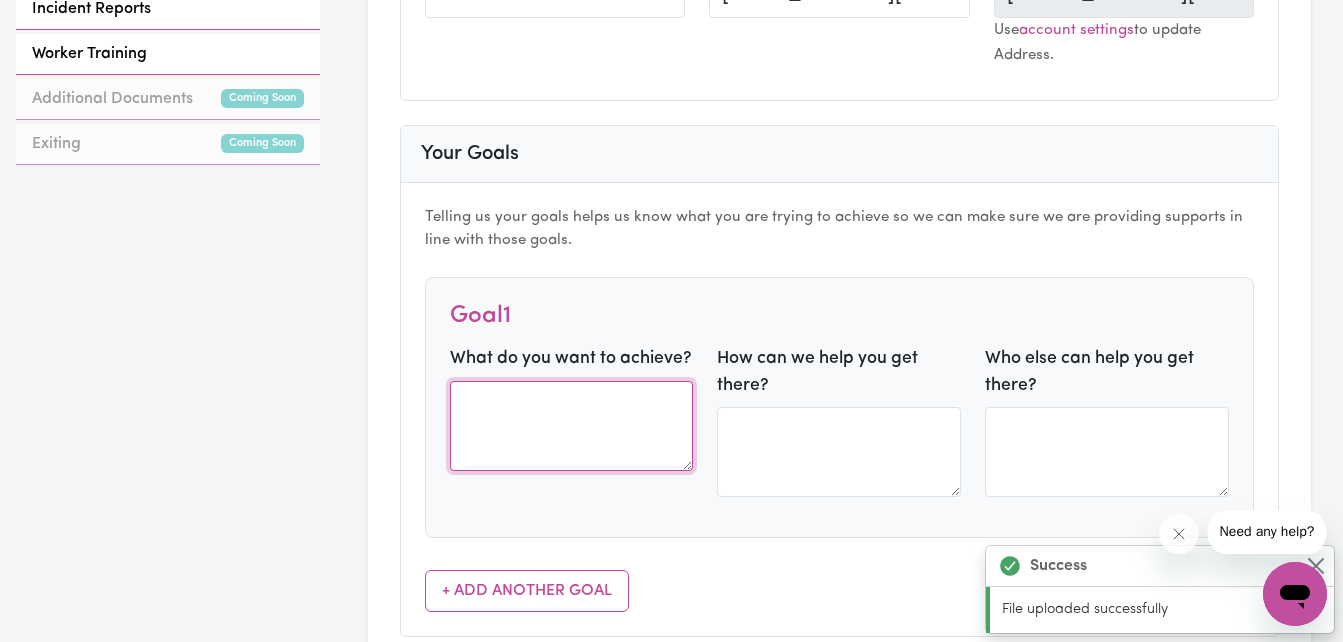 click at bounding box center (572, 426) 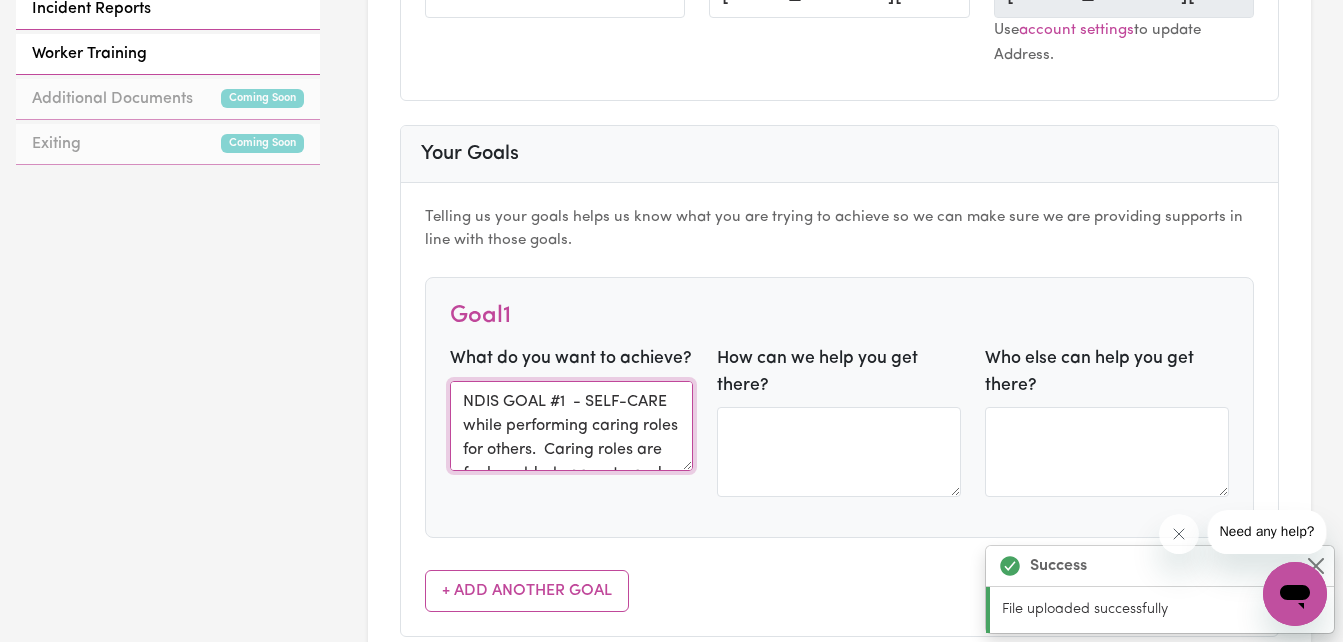 scroll, scrollTop: 278, scrollLeft: 0, axis: vertical 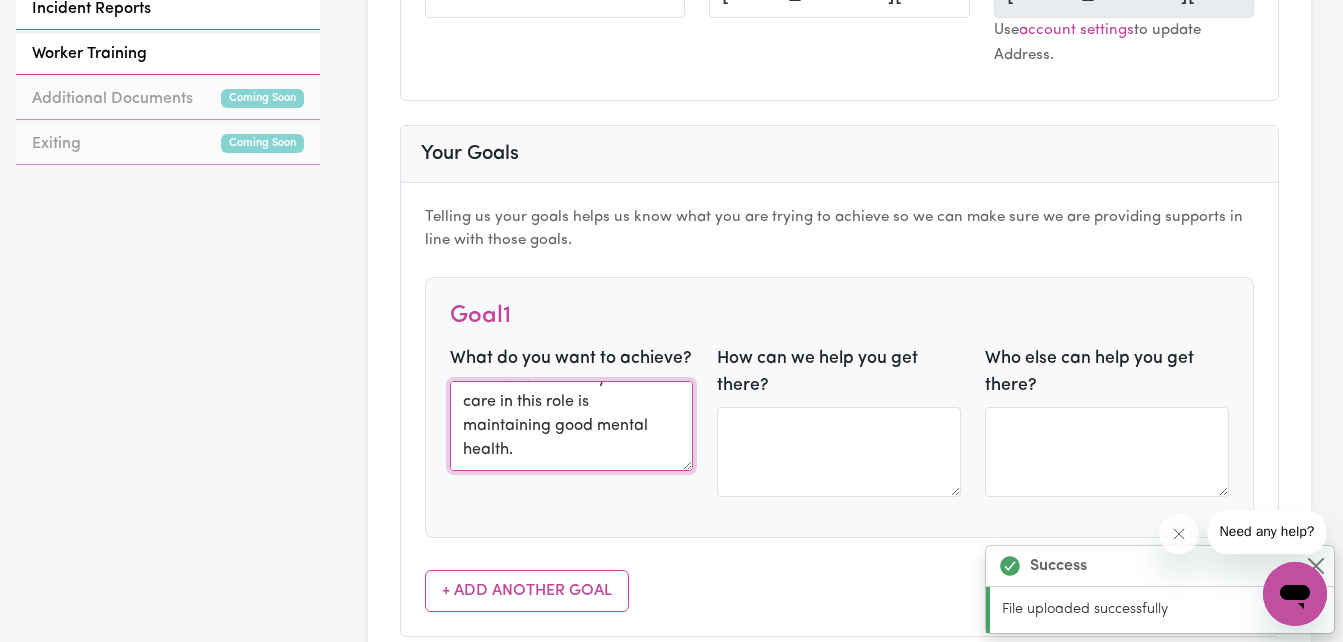 type on "NDIS GOAL #1  - SELF-CARE while performing caring roles for others.  Caring roles are for her elderly parents, and supporting her youngest sister and her 3 boys.  Self-care in this role is maintaining good mental health." 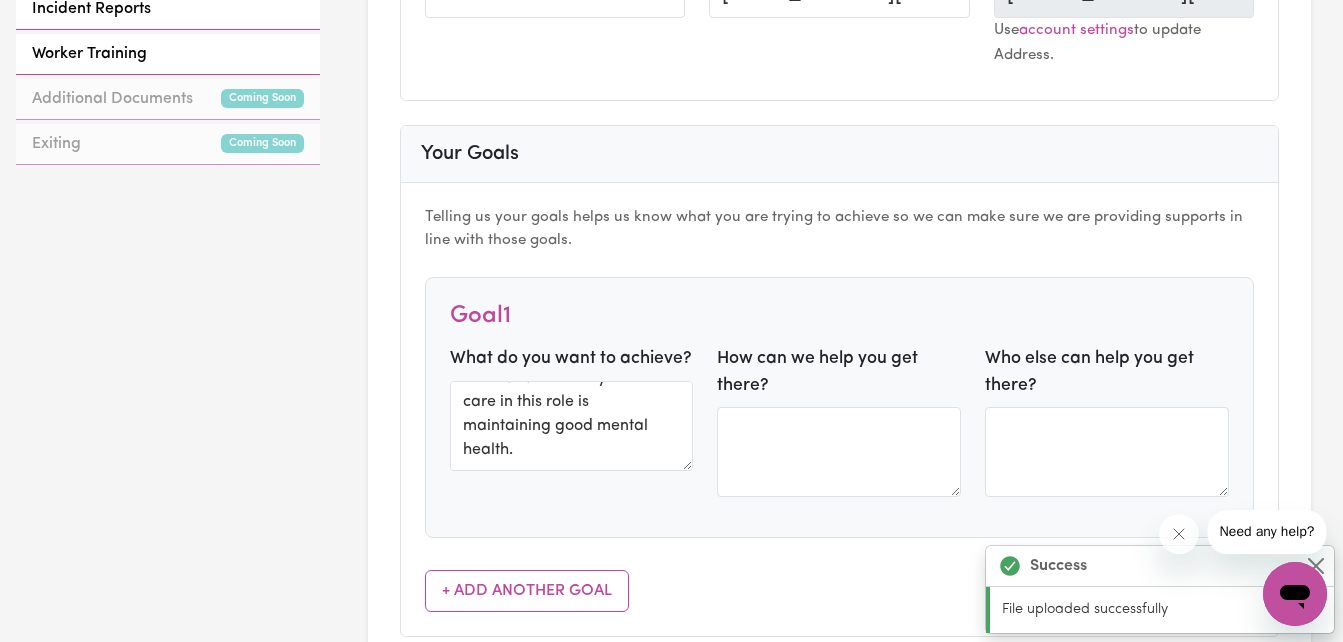 click on "How can we help you get there?" at bounding box center [839, 421] 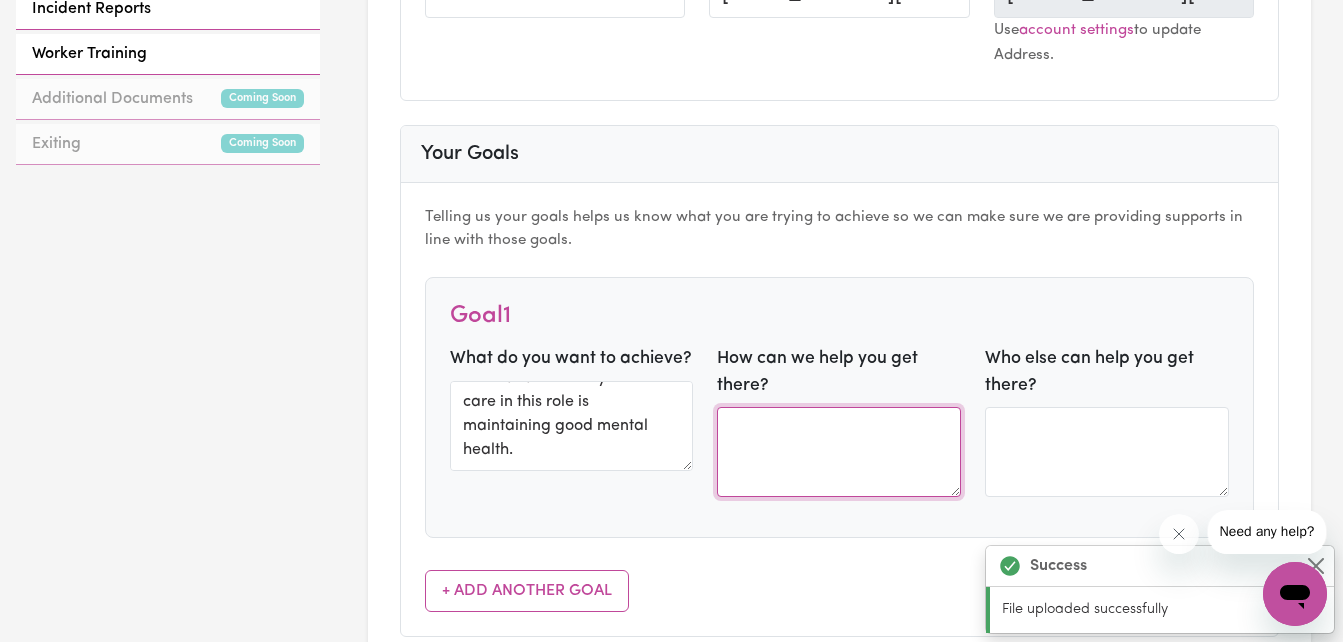click at bounding box center [839, 452] 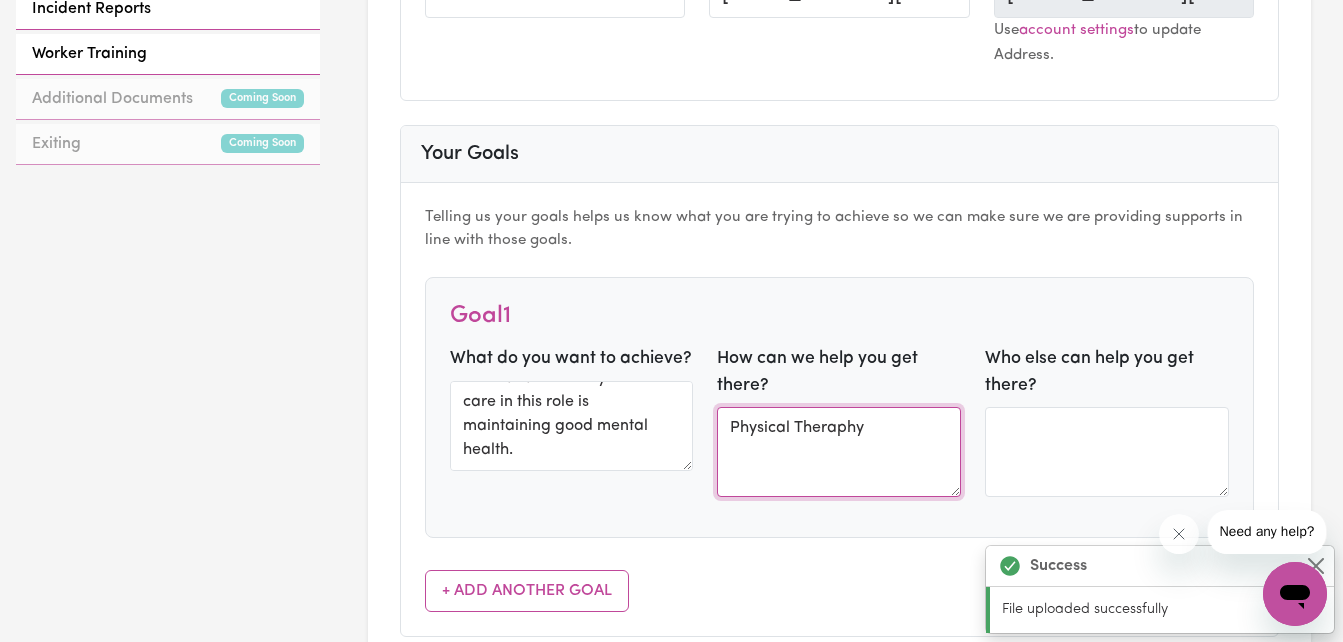 scroll, scrollTop: 0, scrollLeft: 0, axis: both 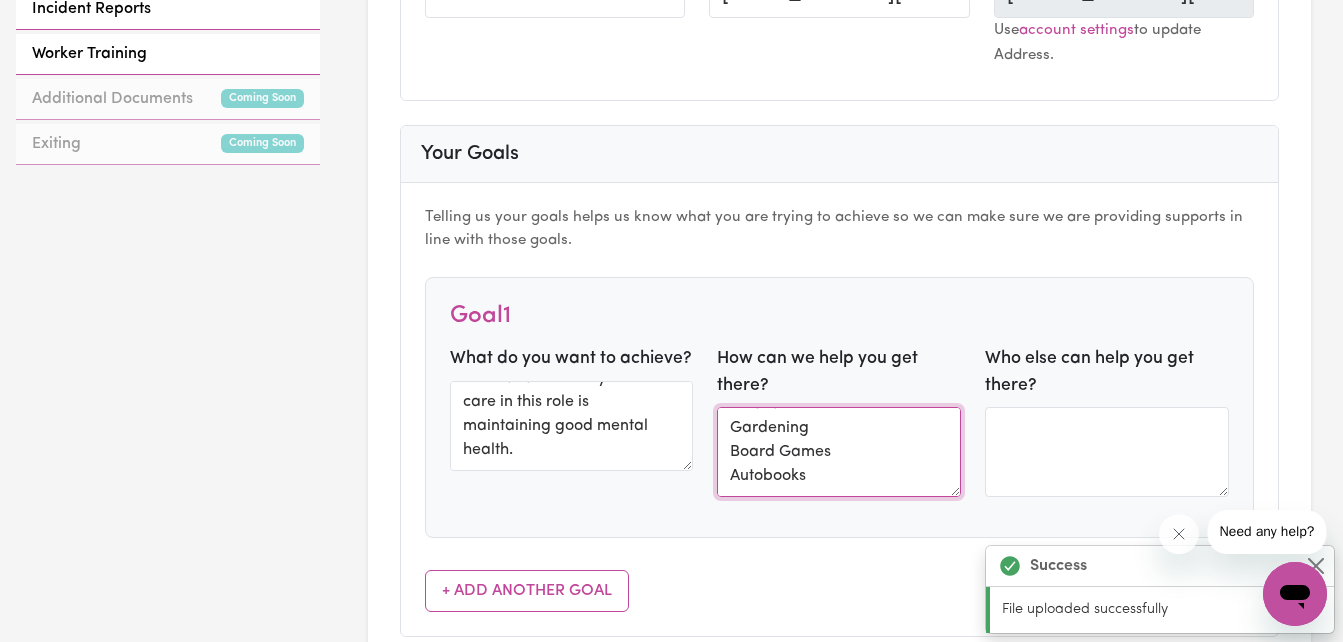 type on "Physical Therapy
CBT
Eating well
Relaxation
Gardening
Board Games
Autobooks" 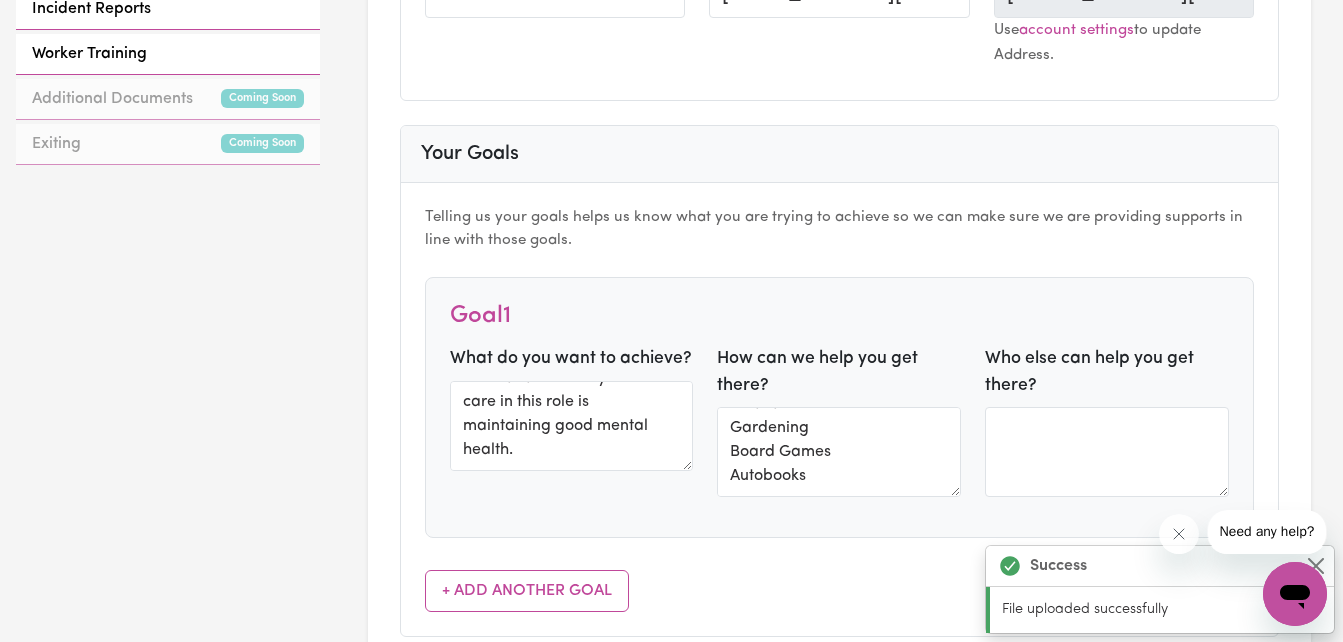 click on "Who else can help you get there?" at bounding box center [1107, 421] 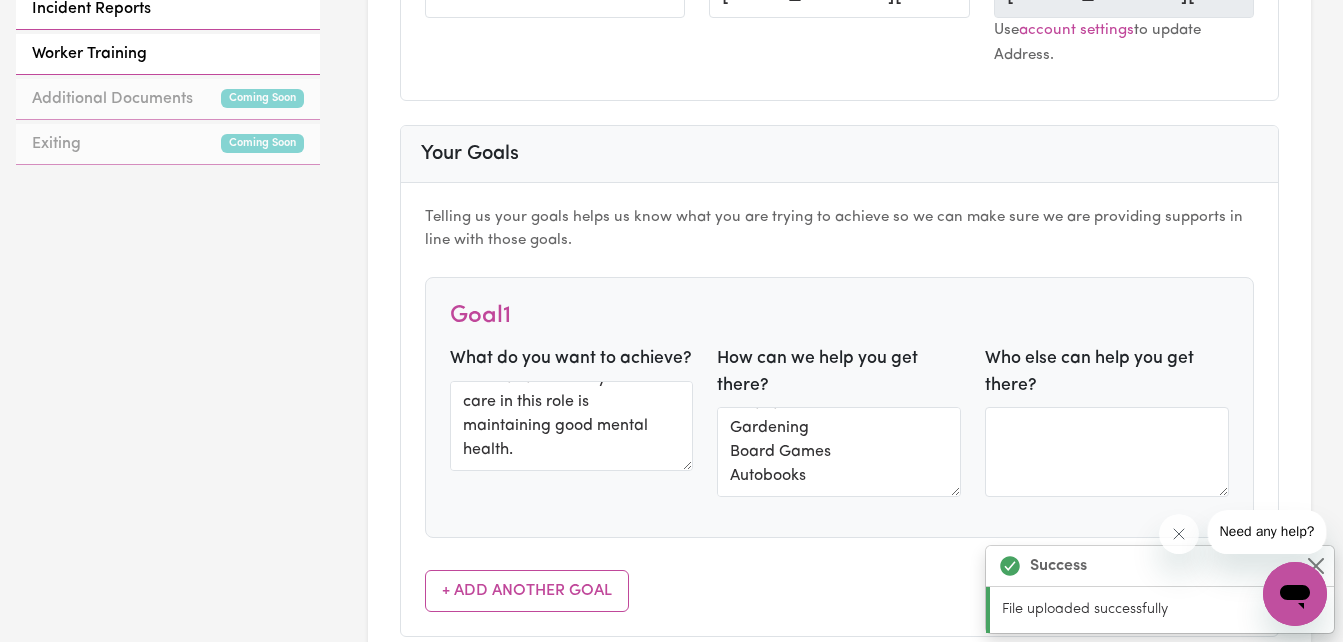 click on "Support Plan & Risk Management
Participant Details
Name:  Debbie Chilton
NDIS Number:  430273647
Date of Birth:  10/09/1967
Plan Start:  05/12/2023
Plan End:  04/12/2025
NDIS Plan:   View Uploaded NDIS Plan
Phone:  0421401788
Email:  debdoodles68@gmail.com
Address:  1/29 Lowry St, NORTH IPSWICH, Queensland, 4305
Your Goals
Goal 1
What do you want to achieve?  NDIS GOAL #1  - SELF-CARE while performing caring roles for others.  Caring roles are for her elderly parents, and supporting her youngest sister and her 3 boys.  Self-care in this role is maintaining good mental health.
How can we help?  Physical Therapy
CBT
Eating well
Relaxation
Gardening
Board Games
Autobooks
Who else can help?
Your Supports
Support Description:
Medication Required:  Yes
Healthcare Management" at bounding box center [671, 321] 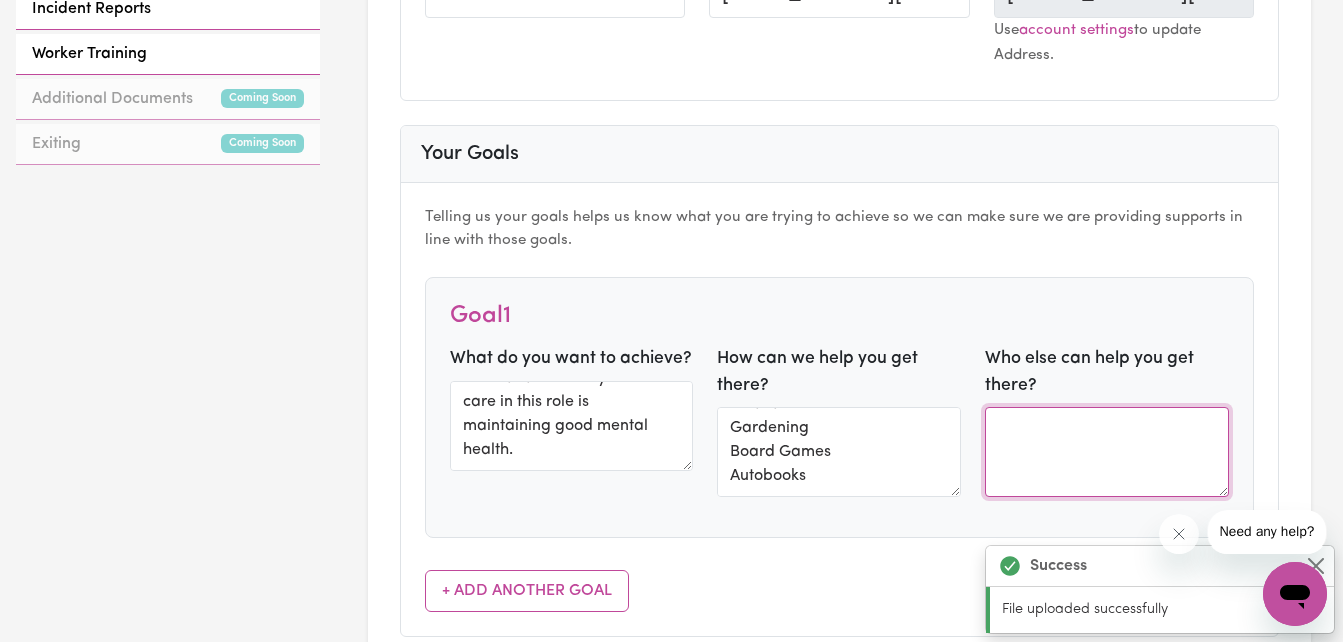 click at bounding box center (1107, 452) 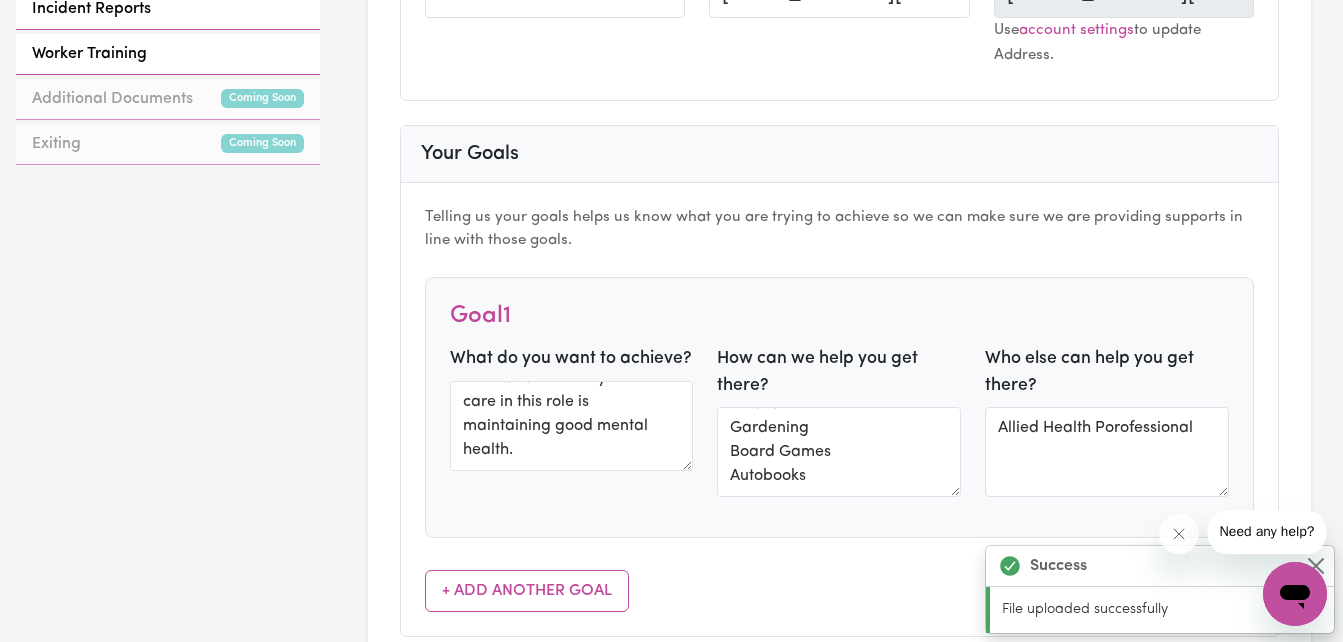 scroll, scrollTop: 0, scrollLeft: 0, axis: both 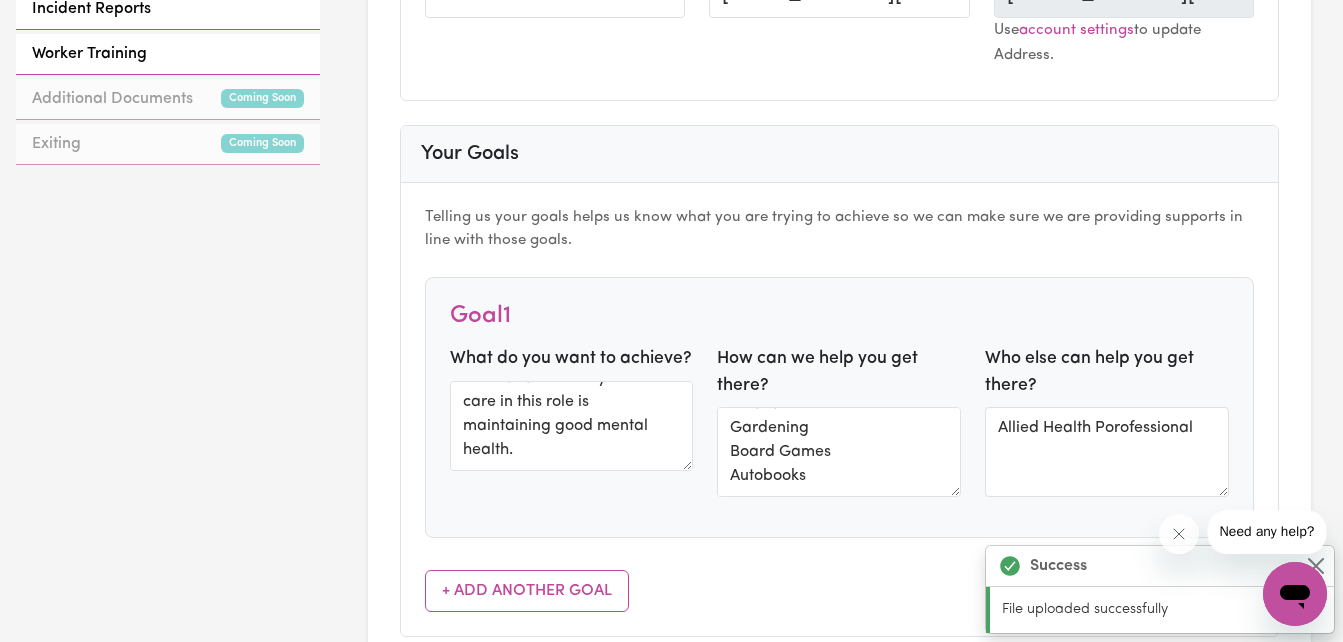 click on "Support Plan & Risk Management
Participant Details
Name:  Debbie Chilton
NDIS Number:  430273647
Date of Birth:  10/09/1967
Plan Start:  05/12/2023
Plan End:  04/12/2025
NDIS Plan:   View Uploaded NDIS Plan
Phone:  0421401788
Email:  debdoodles68@gmail.com
Address:  1/29 Lowry St, NORTH IPSWICH, Queensland, 4305
Your Goals
Goal 1
What do you want to achieve?  NDIS GOAL #1  - SELF-CARE while performing caring roles for others.  Caring roles are for her elderly parents, and supporting her youngest sister and her 3 boys.  Self-care in this role is maintaining good mental health.
How can we help?  Physical Therapy
CBT
Eating well
Relaxation
Gardening
Board Games
Autobooks
Who else can help?  Allied Health Porofessional
Your Supports
Support Description:
Medication Required:  Yes
Healthcare Management" at bounding box center [671, 321] 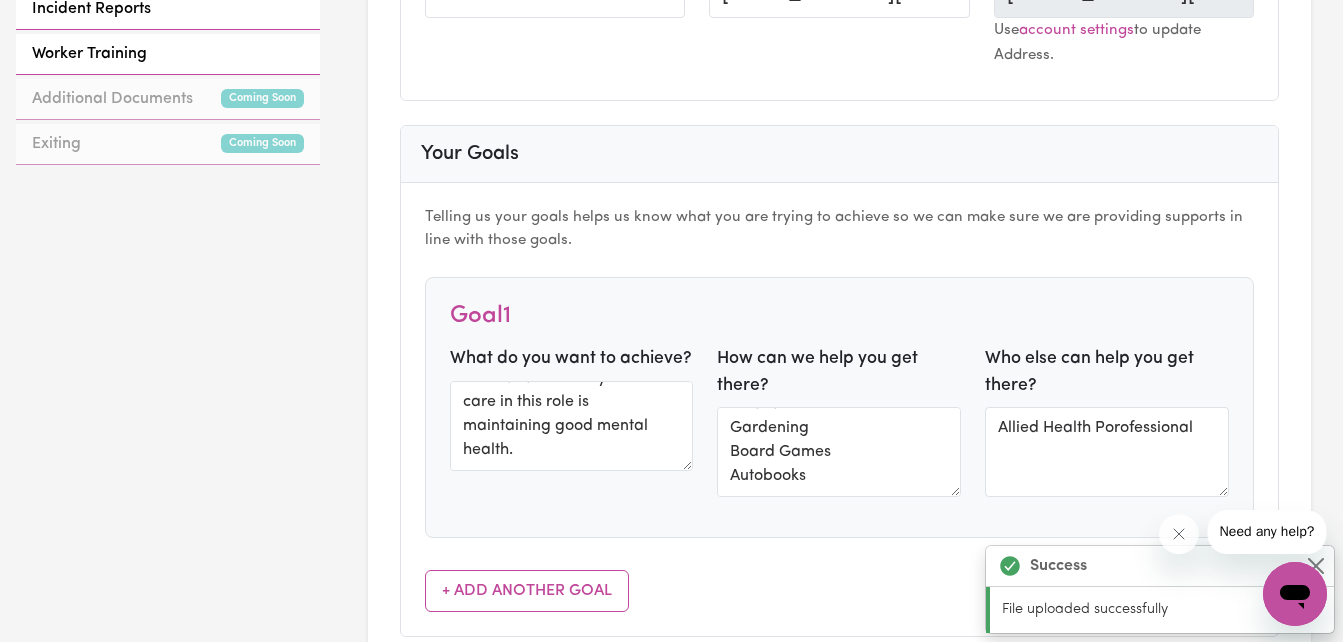 click on "Support Plan & Risk Management
Participant Details
Name:  Debbie Chilton
NDIS Number:  430273647
Date of Birth:  10/09/1967
Plan Start:  05/12/2023
Plan End:  04/12/2025
NDIS Plan:   View Uploaded NDIS Plan
Phone:  0421401788
Email:  debdoodles68@gmail.com
Address:  1/29 Lowry St, NORTH IPSWICH, Queensland, 4305
Your Goals
Goal 1
What do you want to achieve?  NDIS GOAL #1  - SELF-CARE while performing caring roles for others.  Caring roles are for her elderly parents, and supporting her youngest sister and her 3 boys.  Self-care in this role is maintaining good mental health.
How can we help?  Physical Therapy
CBT
Eating well
Relaxation
Gardening
Board Games
Autobooks
Who else can help?  Allied Health Porofessional
Your Supports
Support Description:
Medication Required:  Yes
Healthcare Management" at bounding box center [671, 321] 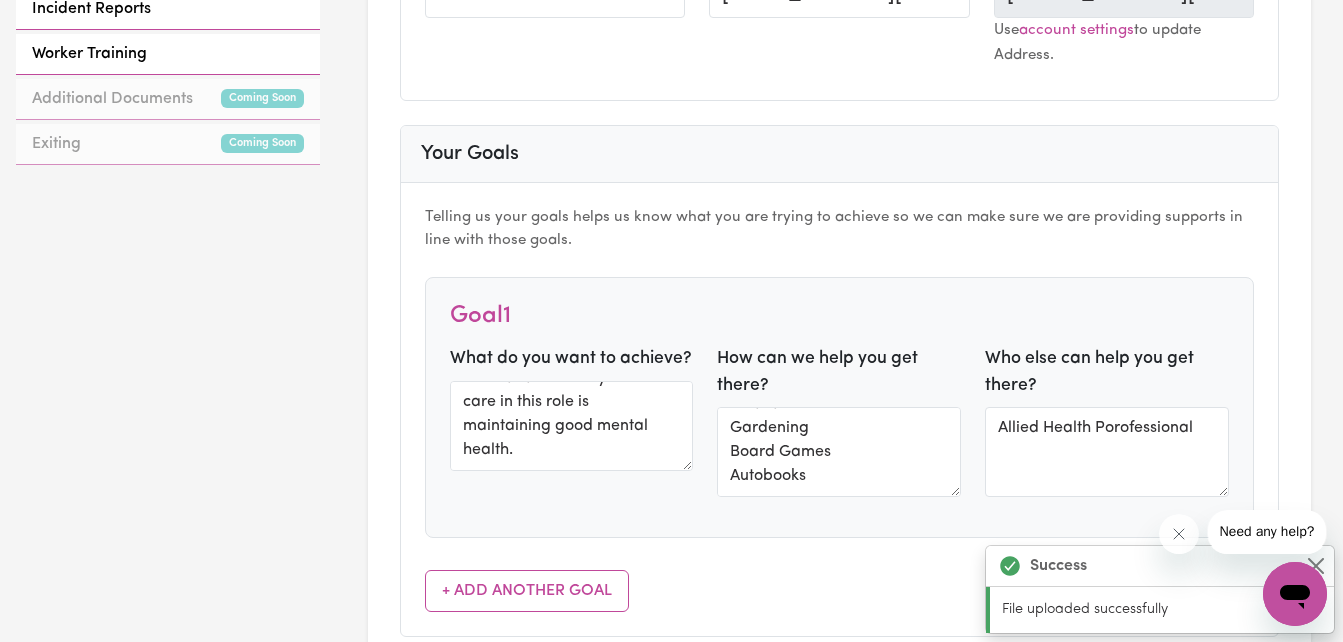 click on "Support Plan & Risk Management
Participant Details
Name:  Debbie Chilton
NDIS Number:  430273647
Date of Birth:  10/09/1967
Plan Start:  05/12/2023
Plan End:  04/12/2025
NDIS Plan:   View Uploaded NDIS Plan
Phone:  0421401788
Email:  debdoodles68@gmail.com
Address:  1/29 Lowry St, NORTH IPSWICH, Queensland, 4305
Your Goals
Goal 1
What do you want to achieve?  NDIS GOAL #1  - SELF-CARE while performing caring roles for others.  Caring roles are for her elderly parents, and supporting her youngest sister and her 3 boys.  Self-care in this role is maintaining good mental health.
How can we help?  Physical Therapy
CBT
Eating well
Relaxation
Gardening
Board Games
Autobooks
Who else can help?  Allied Health Porofessional
Your Supports
Support Description:
Medication Required:  Yes
Healthcare Management" at bounding box center (671, 321) 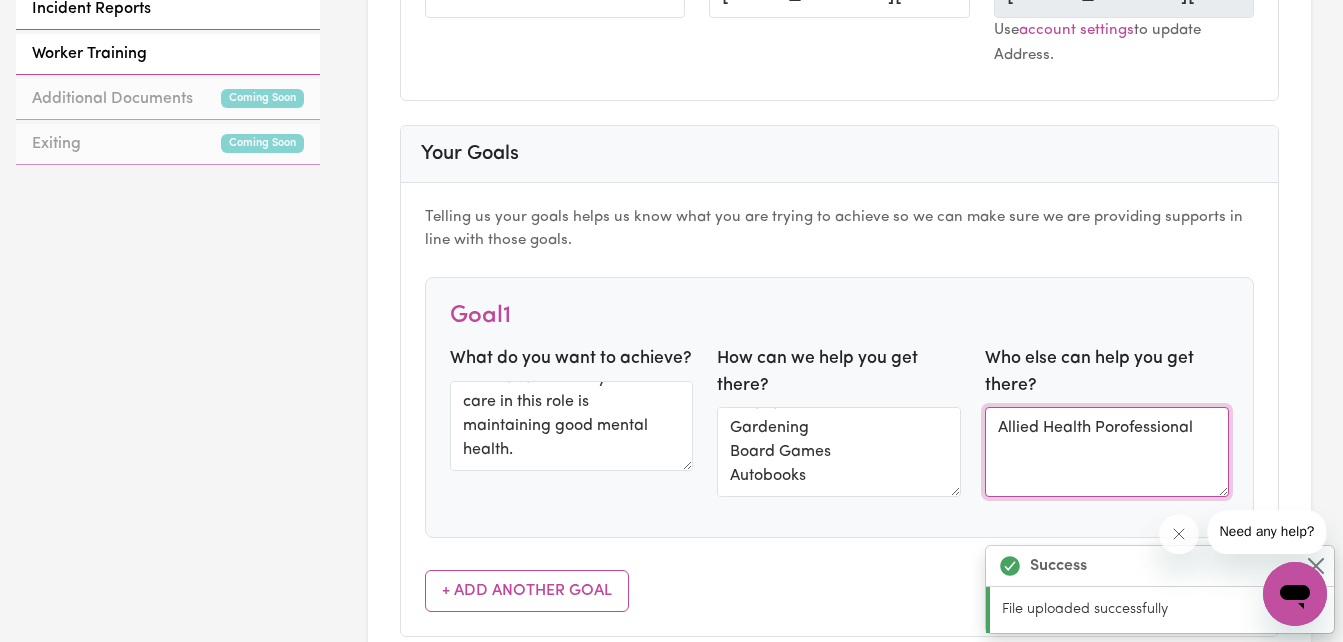 click on "Allied Health Porofessional" at bounding box center [1107, 452] 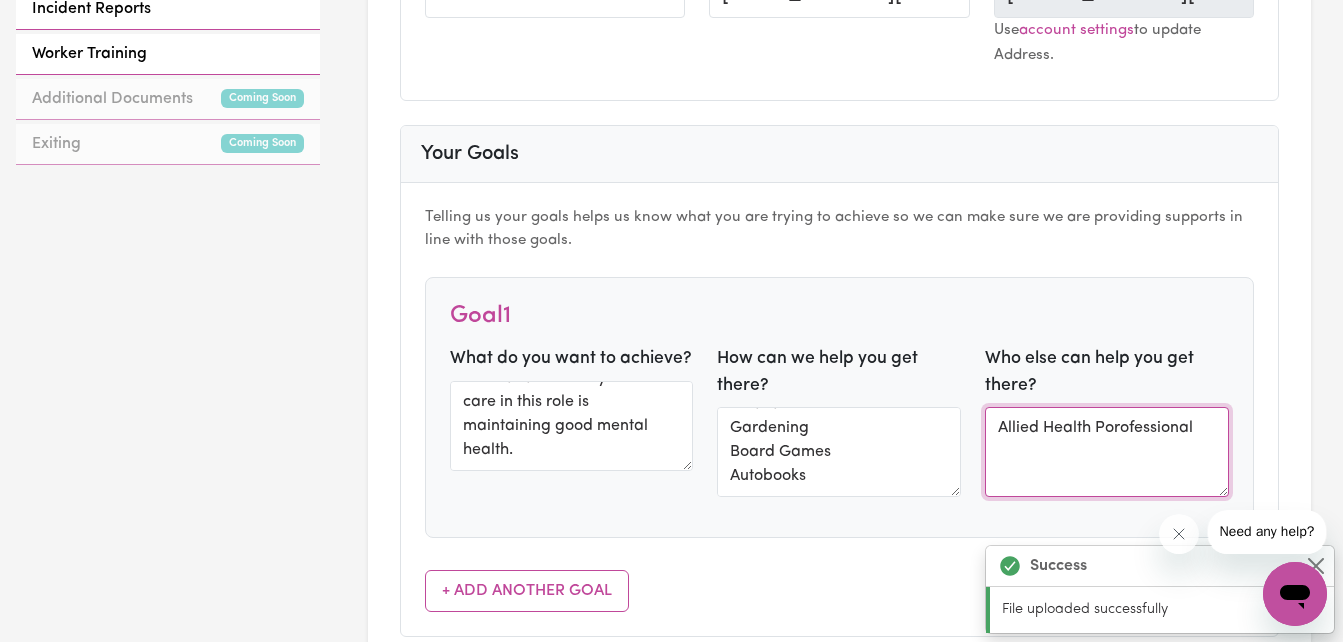 click on "Allied Health Porofessional" at bounding box center [1107, 452] 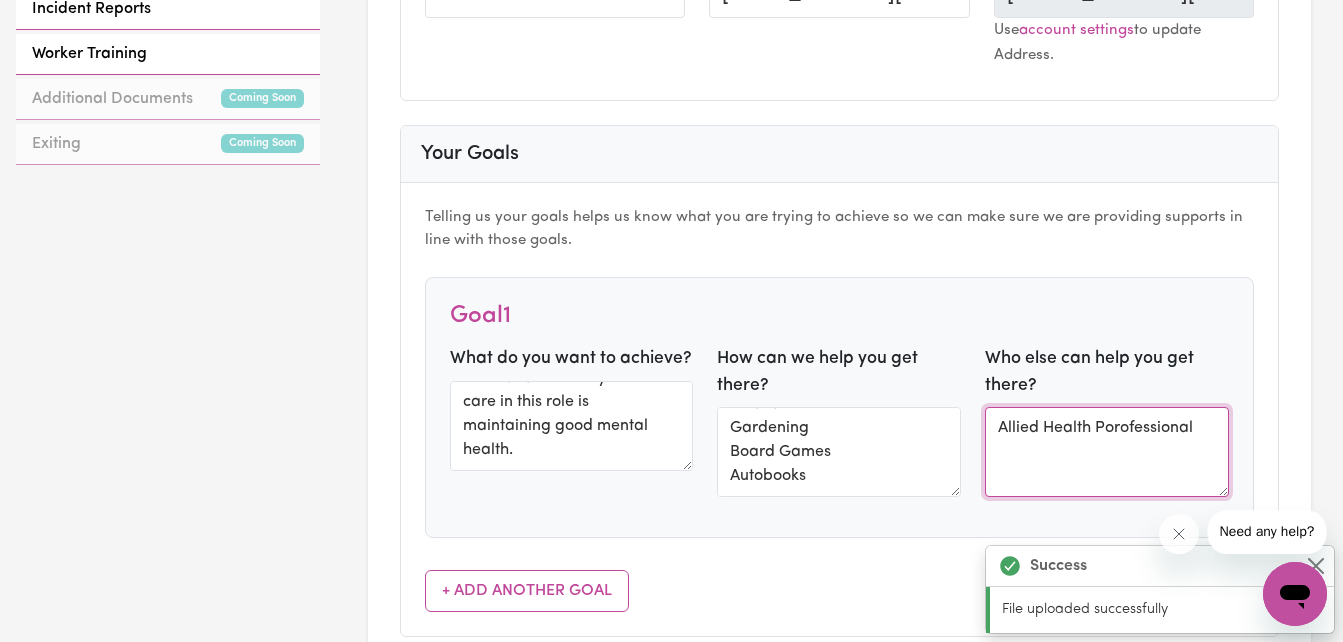 click on "Allied Health Porofessional" at bounding box center (1107, 452) 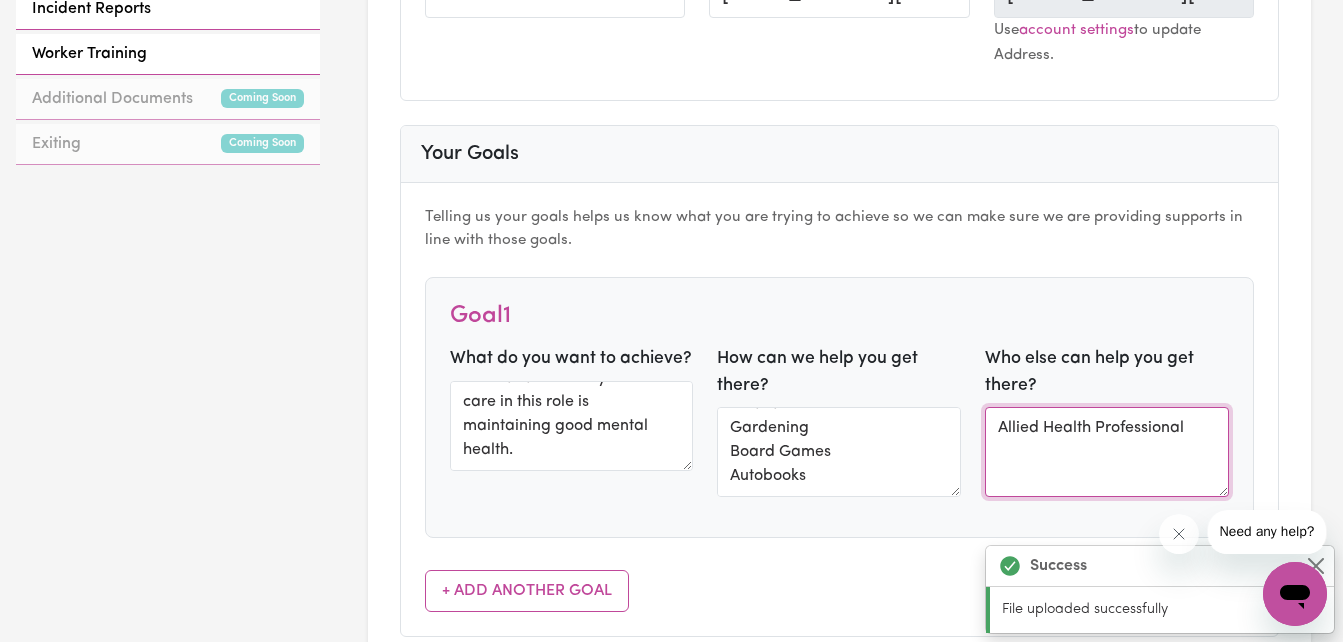 click on "Allied Health Professional" at bounding box center (1107, 452) 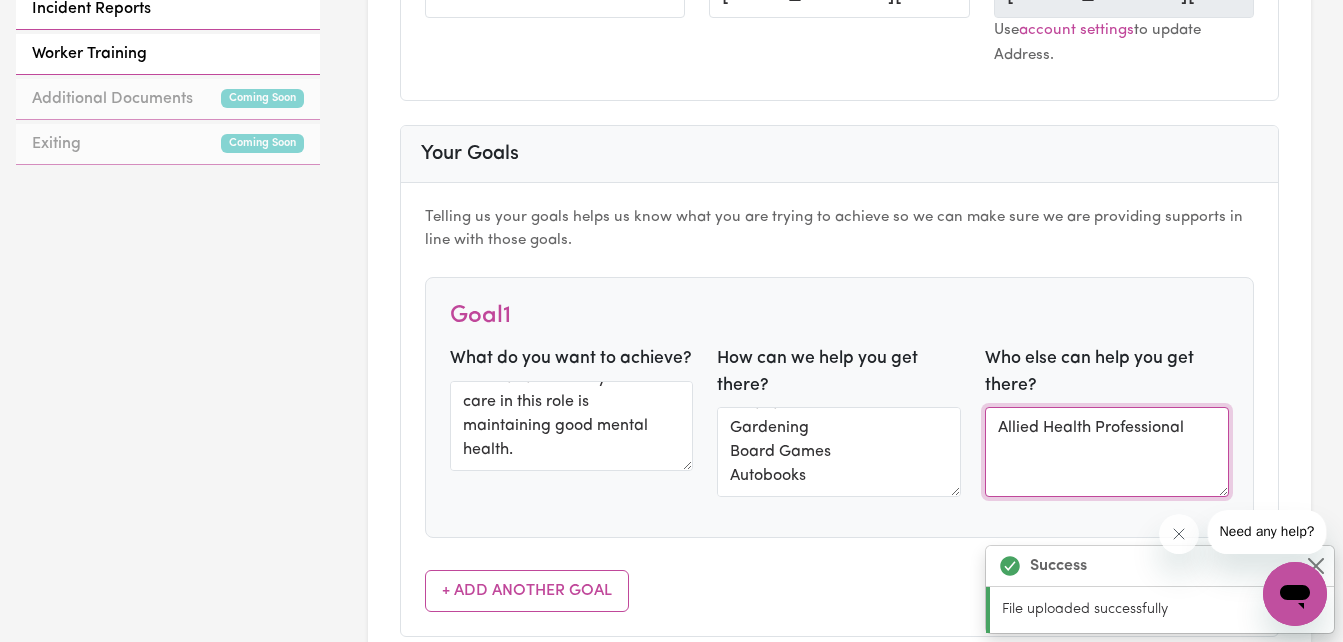 scroll, scrollTop: 0, scrollLeft: 0, axis: both 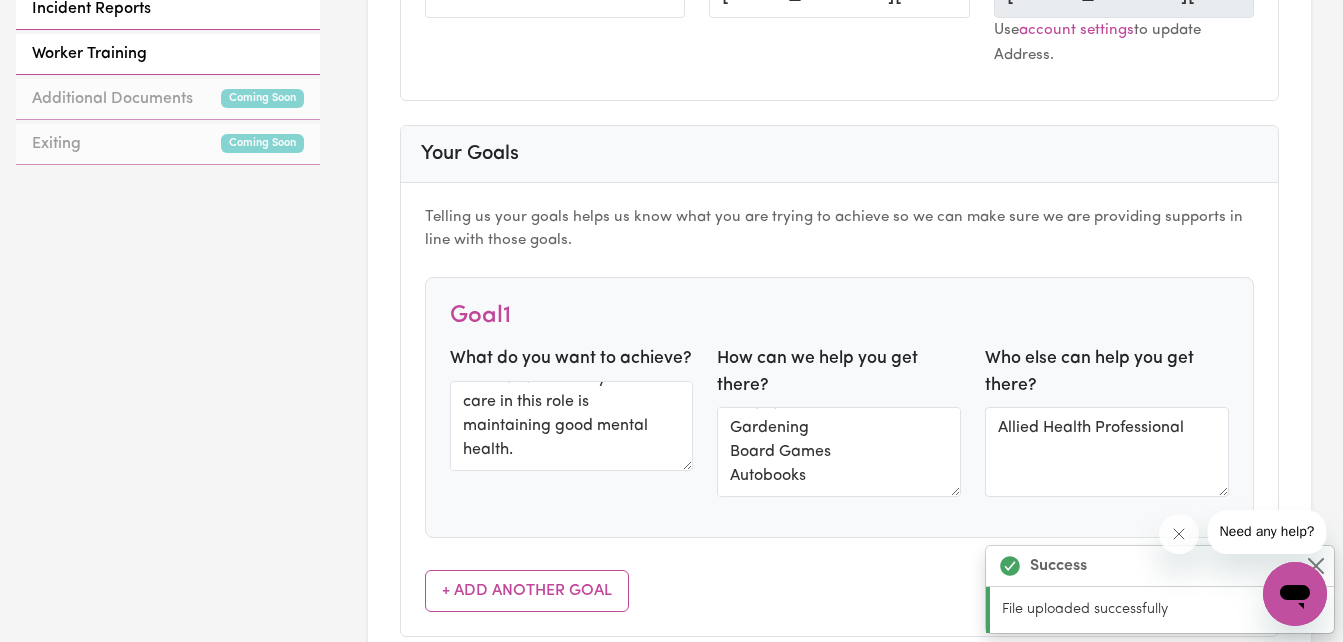 click on "Telling us your goals helps us know what you are trying to achieve so we can make sure we are providing supports in line with those goals. Goal  1 What do you want to achieve? NDIS GOAL #1  - SELF-CARE while performing caring roles for others.  Caring roles are for her elderly parents, and supporting her youngest sister and her 3 boys.  Self-care in this role is maintaining good mental health. How can we help you get there? Physical Therapy
CBT
Eating well
Relaxation
Gardening
Board Games
Autobooks Who else can help you get there? Allied Health Professional + Add Another Goal" at bounding box center [839, 409] 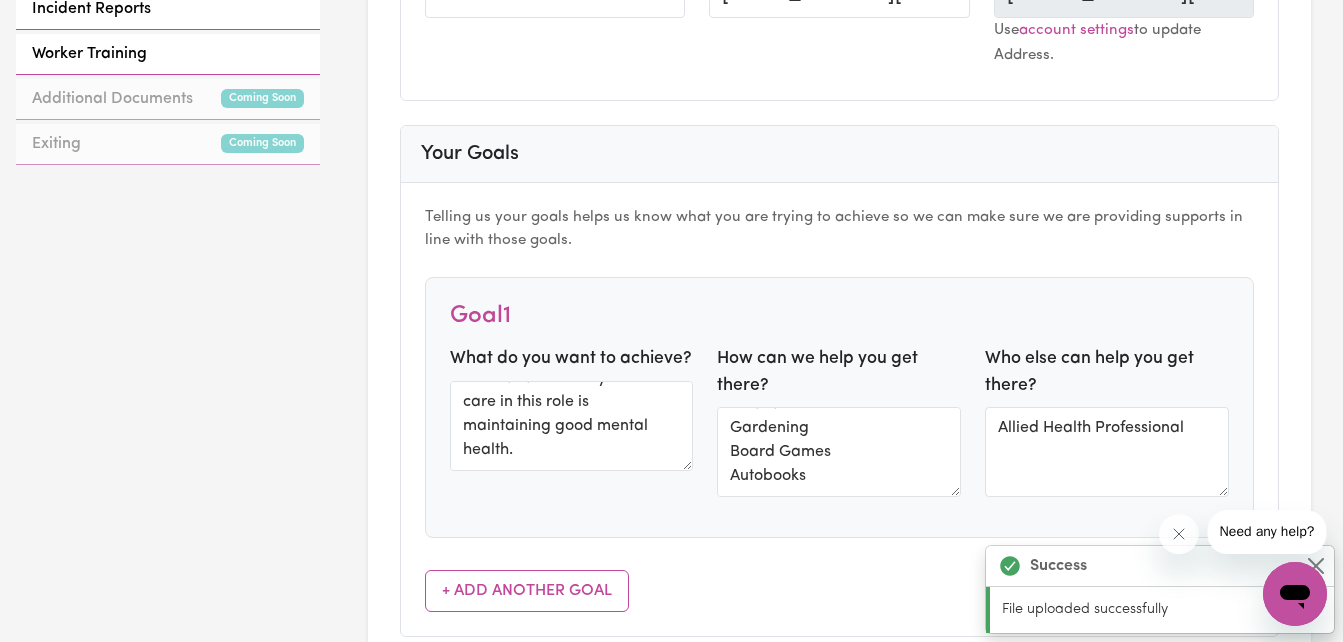 click on "Telling us your goals helps us know what you are trying to achieve so we can make sure we are providing supports in line with those goals. Goal  1 What do you want to achieve? NDIS GOAL #1  - SELF-CARE while performing caring roles for others.  Caring roles are for her elderly parents, and supporting her youngest sister and her 3 boys.  Self-care in this role is maintaining good mental health. How can we help you get there? Physical Therapy
CBT
Eating well
Relaxation
Gardening
Board Games
Autobooks Who else can help you get there? Allied Health Professional + Add Another Goal" at bounding box center (839, 409) 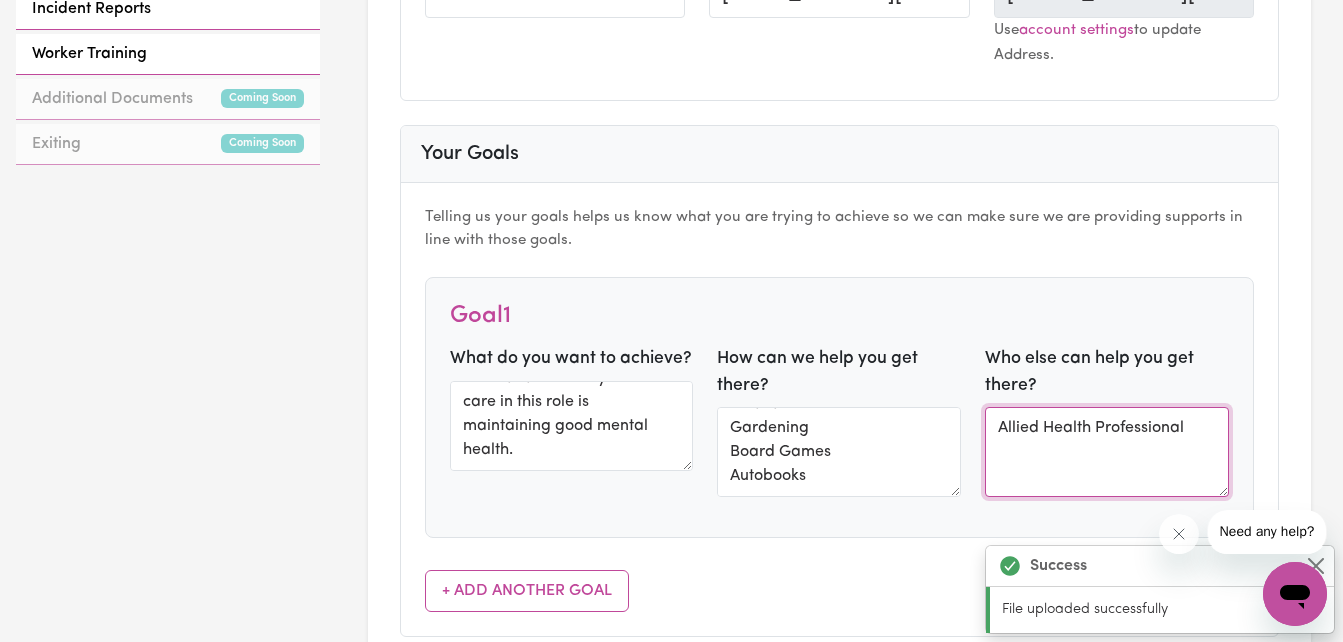 click on "Allied Health Professional" at bounding box center [1107, 452] 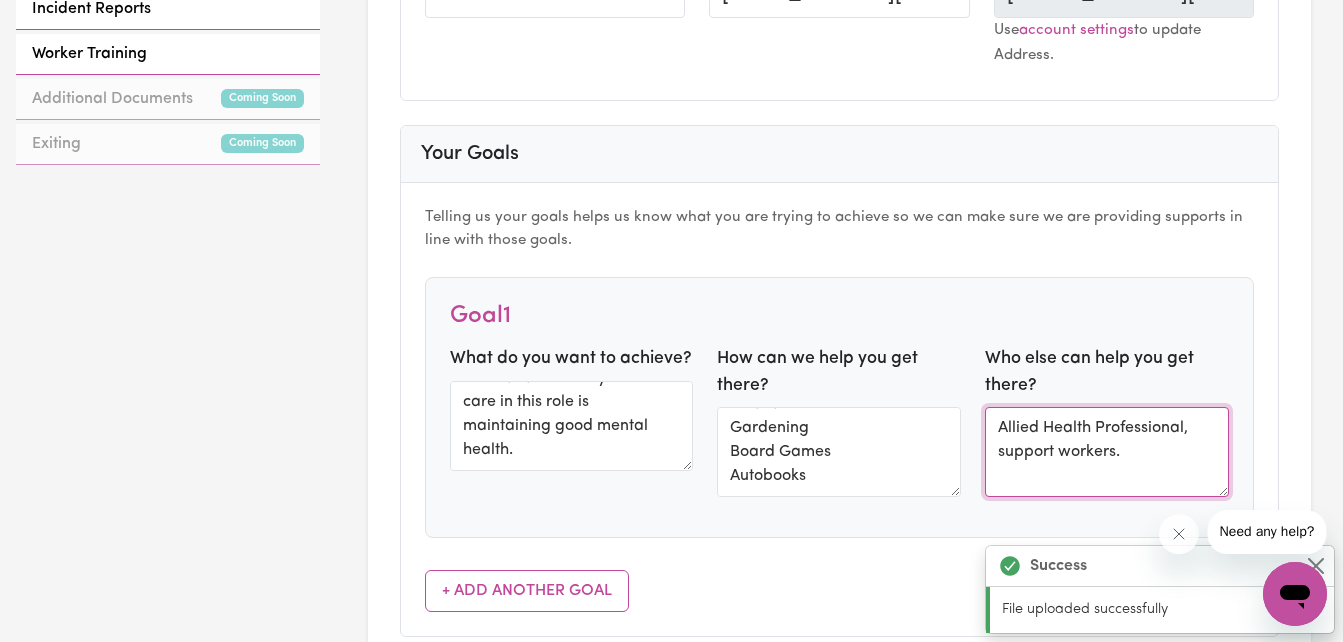 scroll, scrollTop: 965, scrollLeft: 0, axis: vertical 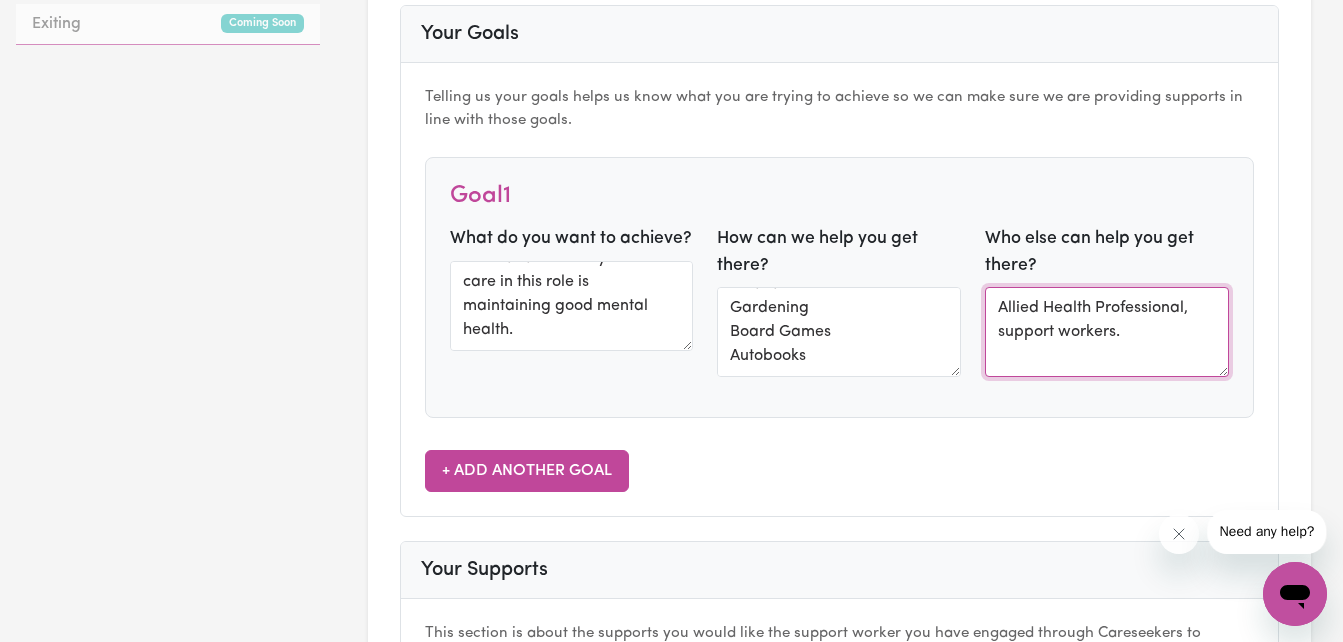 type on "Allied Health Professional, support workers." 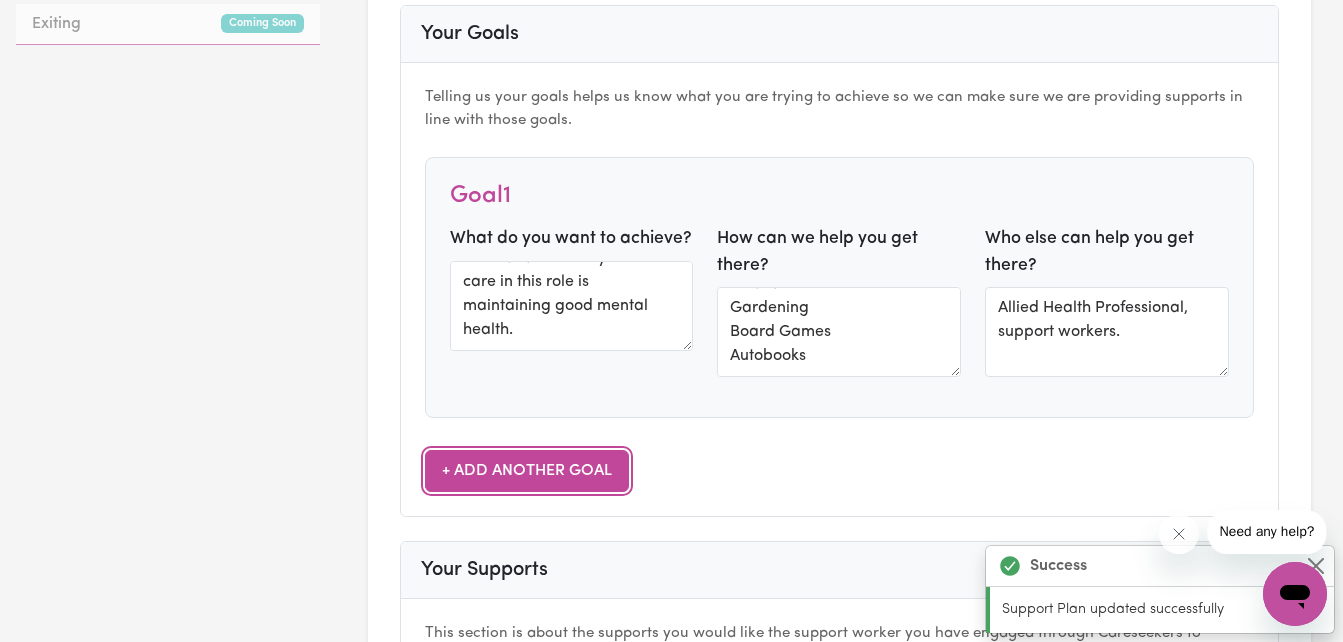 click on "+ Add Another Goal" at bounding box center [527, 471] 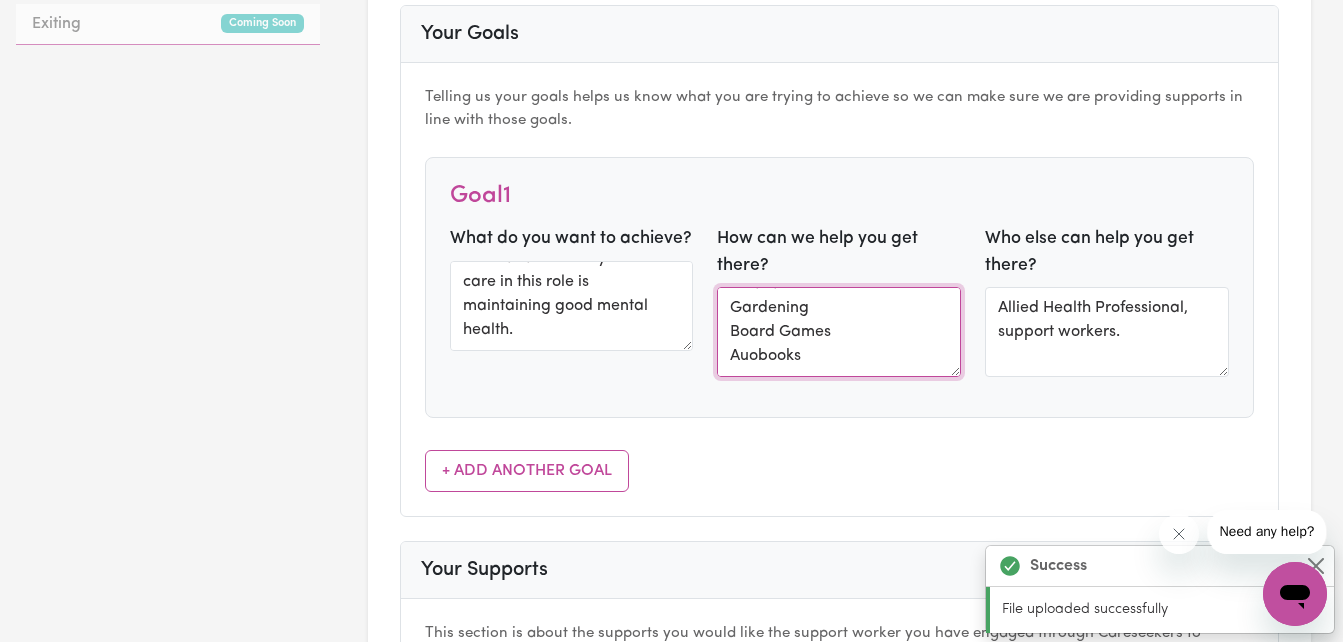 scroll, scrollTop: 0, scrollLeft: 0, axis: both 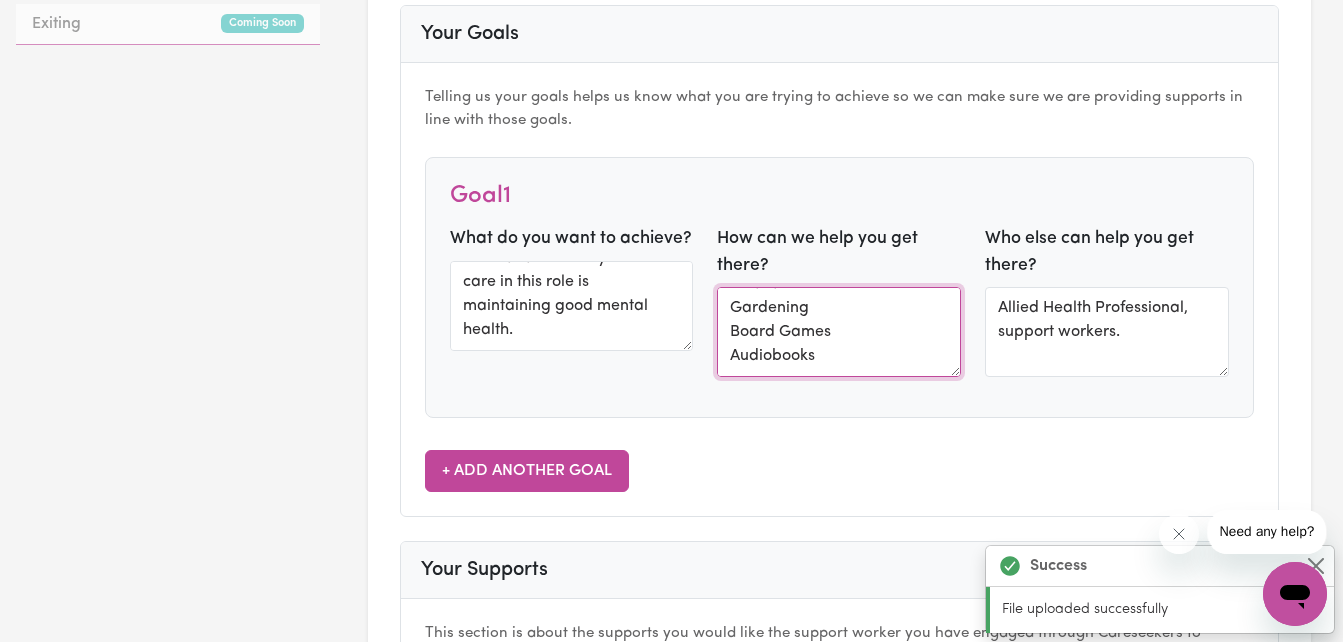 type on "Physical Therapy
CBT
Eating well
Relaxation
Gardening
Board Games
Audiobooks" 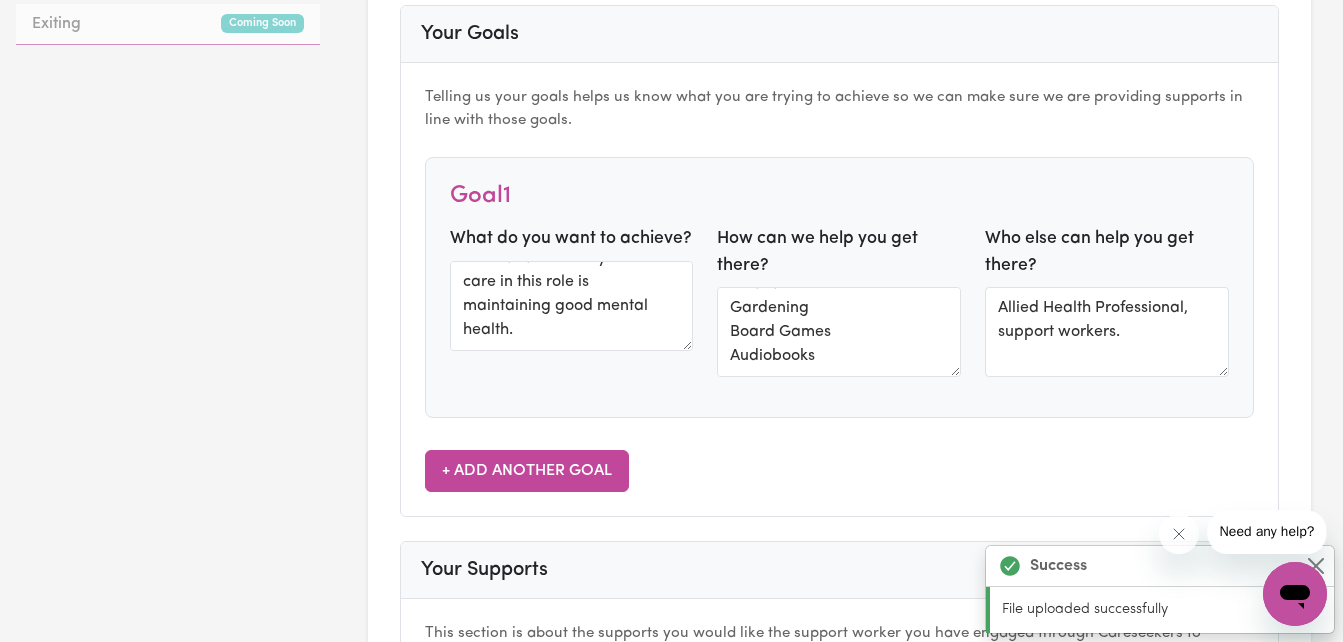 click on "Support Plan & Risk Management
Participant Details
Name:  Debbie Chilton
NDIS Number:  430273647
Date of Birth:  10/09/1967
Plan Start:  05/12/2023
Plan End:  04/12/2025
NDIS Plan:   View Uploaded NDIS Plan
Phone:  0421401788
Email:  debdoodles68@gmail.com
Address:  1/29 Lowry St, NORTH IPSWICH, Queensland, 4305
Your Goals
Goal 1
What do you want to achieve?  NDIS GOAL #1  - SELF-CARE while performing caring roles for others.  Caring roles are for her elderly parents, and supporting her youngest sister and her 3 boys.  Self-care in this role is maintaining good mental health.
How can we help?  Physical Therapy
CBT
Eating well
Relaxation
Gardening
Board Games
Audiobooks
Who else can help?  Allied Health Professional, support workers.
Your Supports
Support Description:
Medication Required:  Yes" at bounding box center (671, 1666) 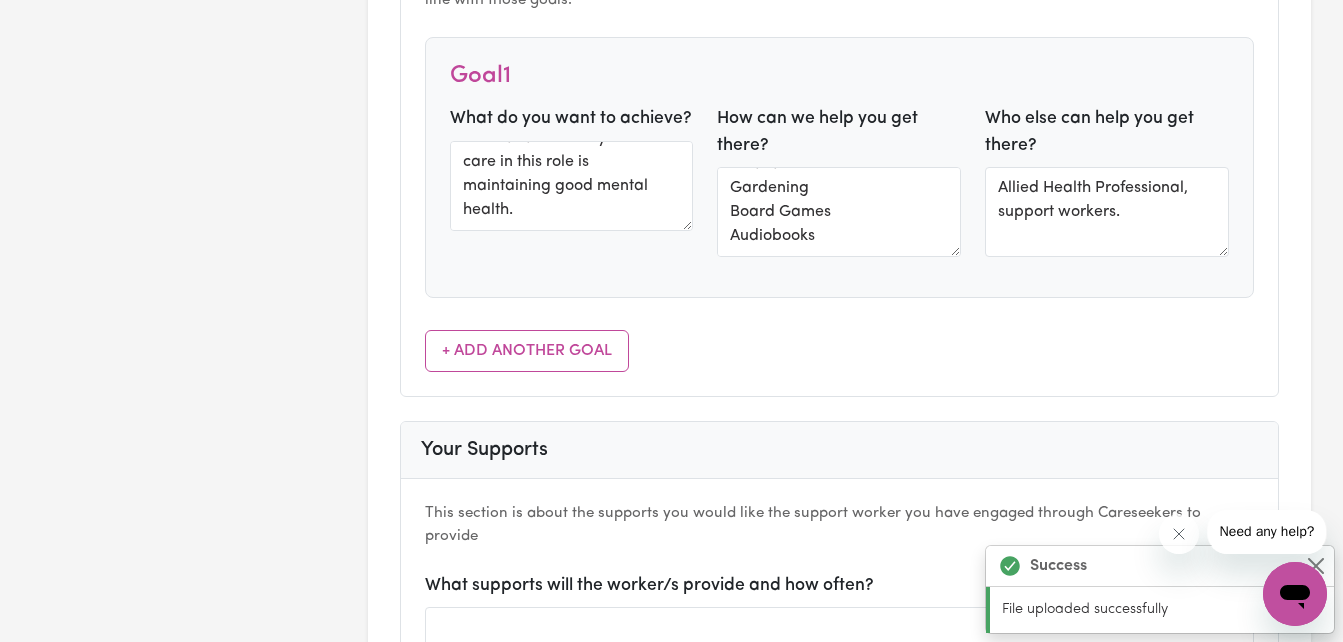 scroll, scrollTop: 1175, scrollLeft: 0, axis: vertical 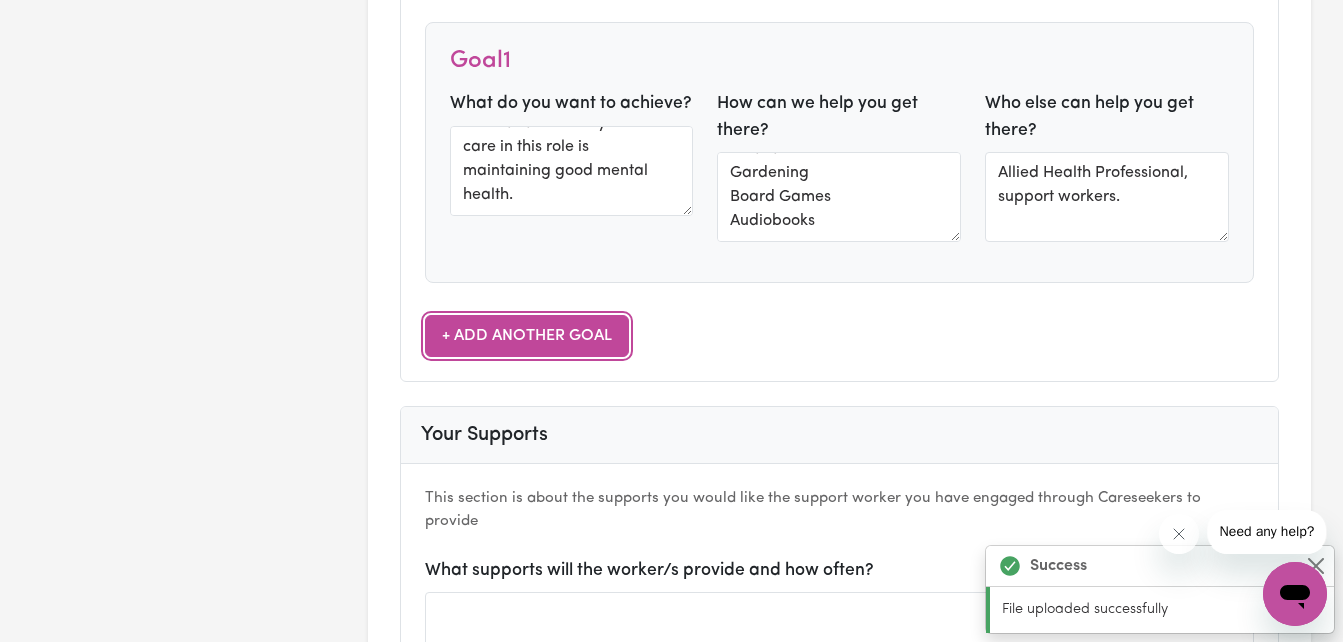click on "+ Add Another Goal" at bounding box center [527, 336] 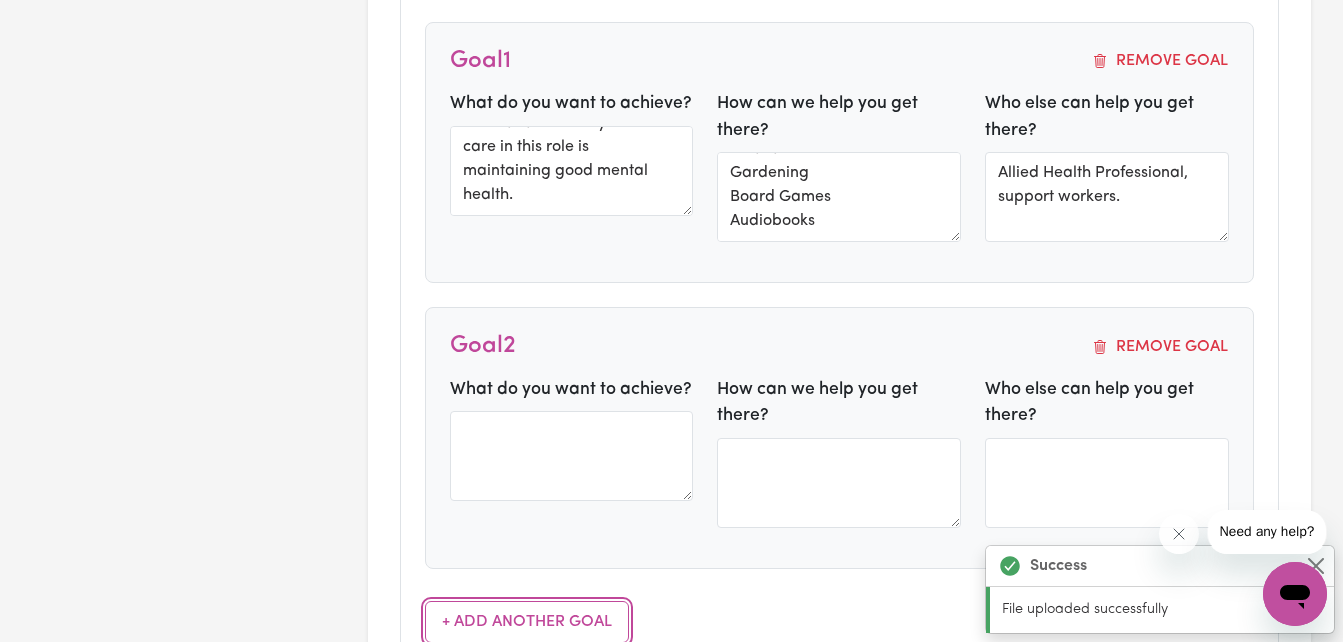 scroll, scrollTop: 0, scrollLeft: 0, axis: both 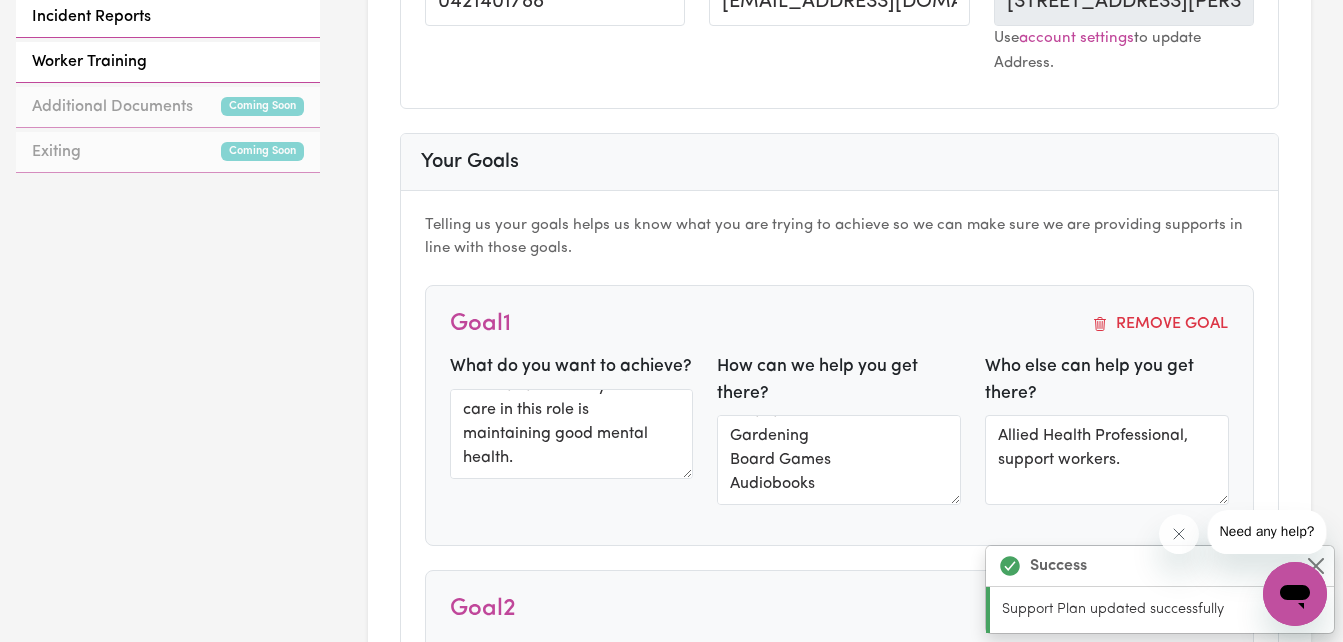 type 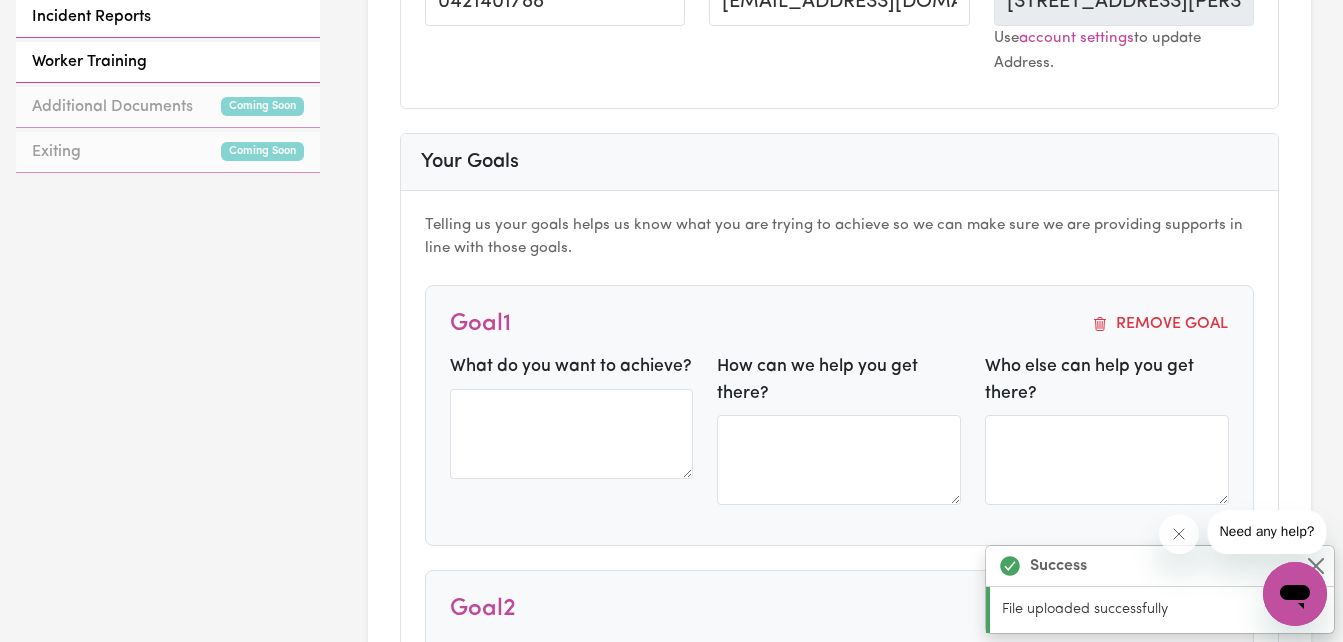 scroll, scrollTop: 0, scrollLeft: 0, axis: both 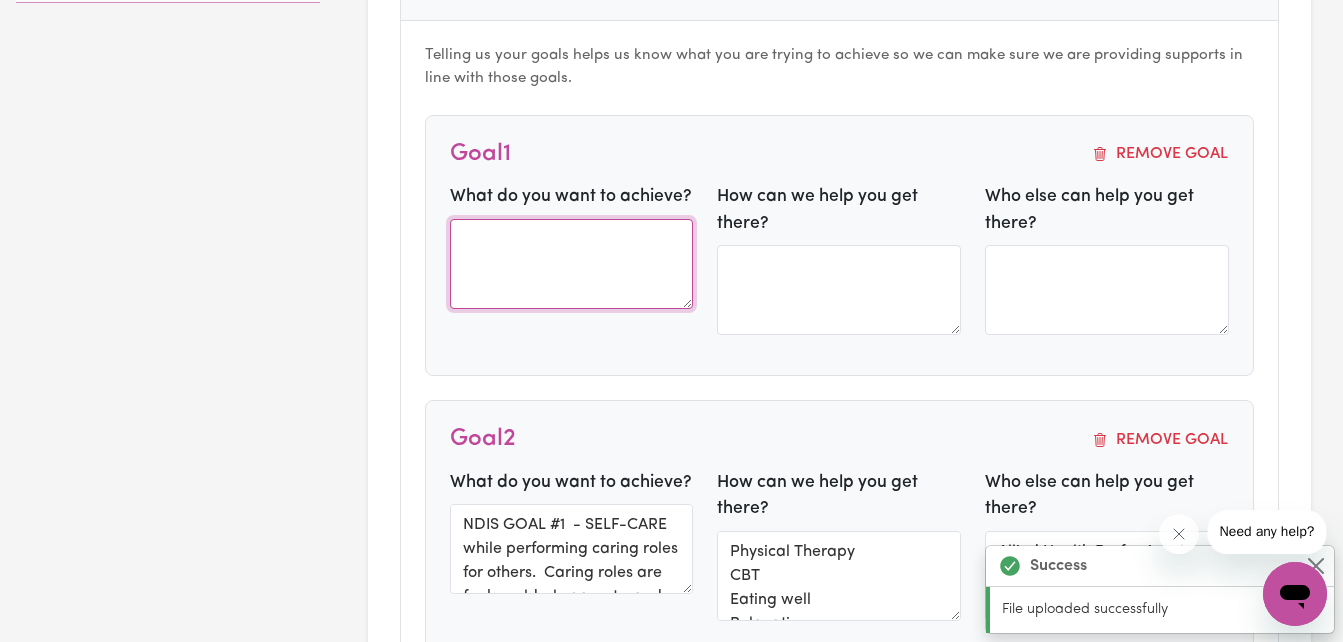 click at bounding box center [572, 264] 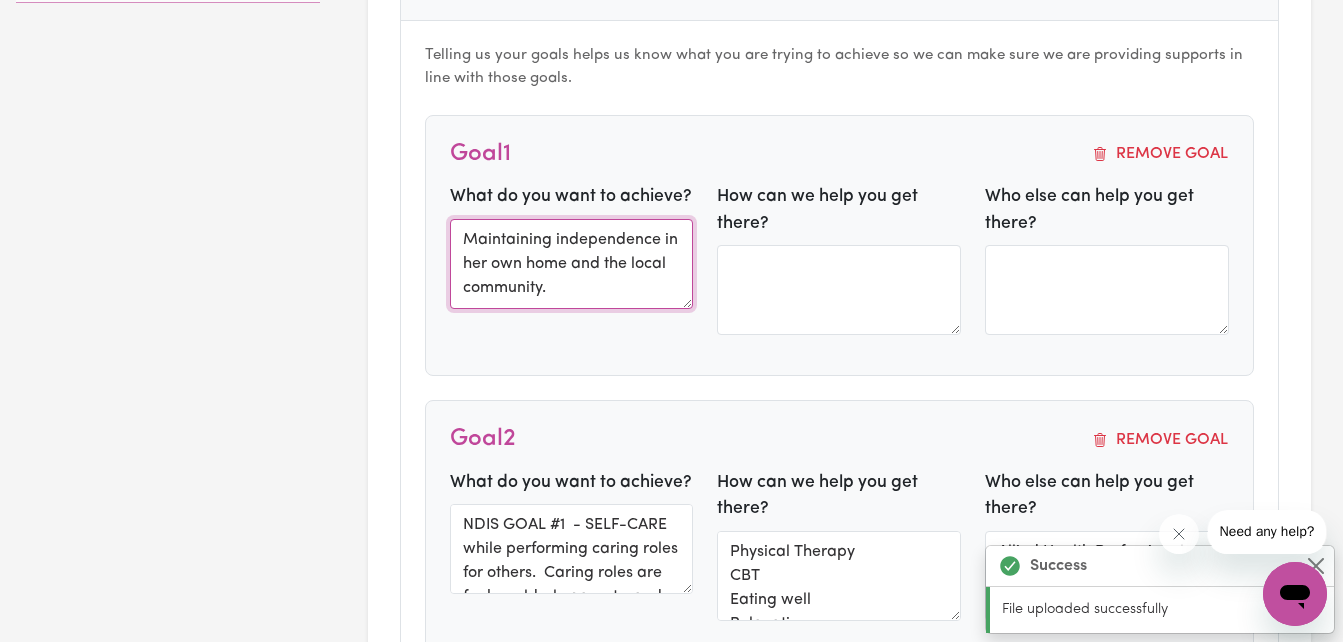type on "Maintaining independence in her own home and the local community." 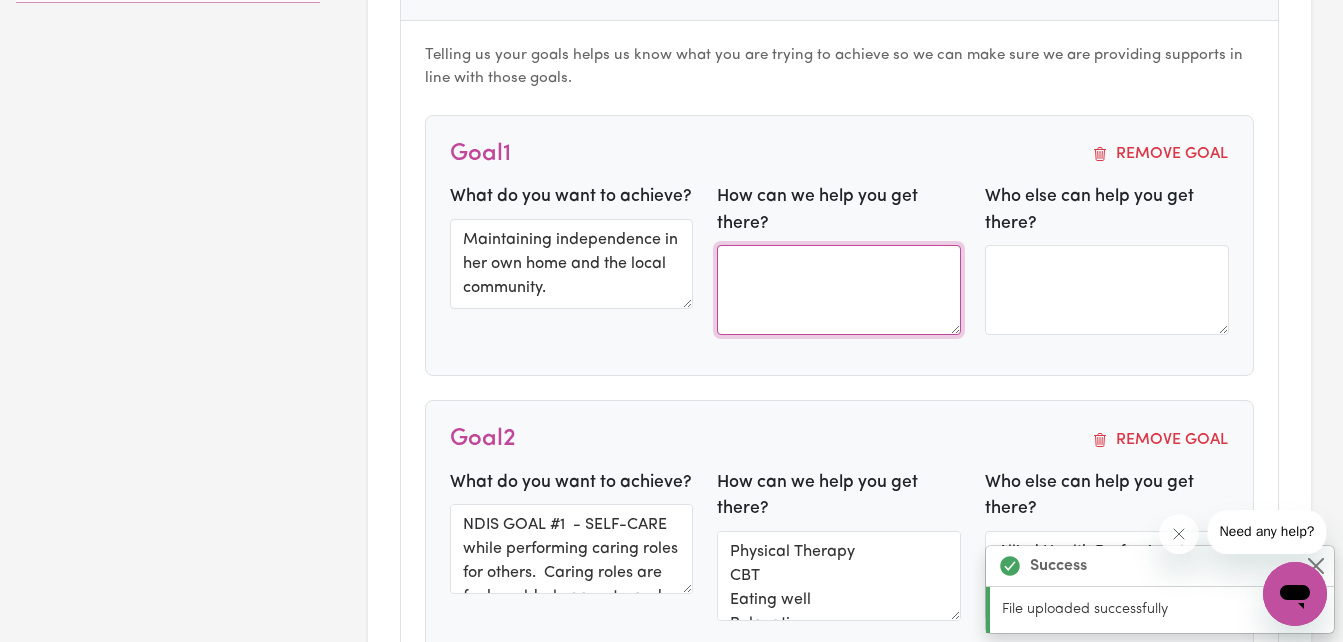 click at bounding box center (839, 290) 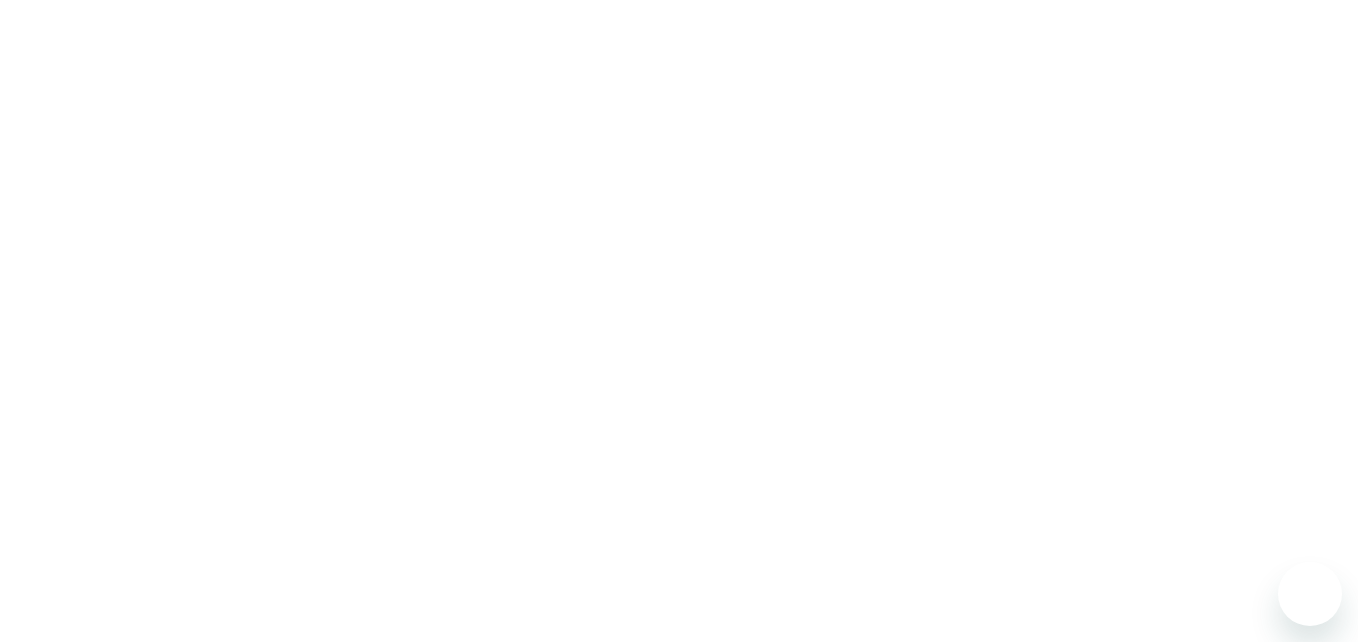 scroll, scrollTop: 0, scrollLeft: 0, axis: both 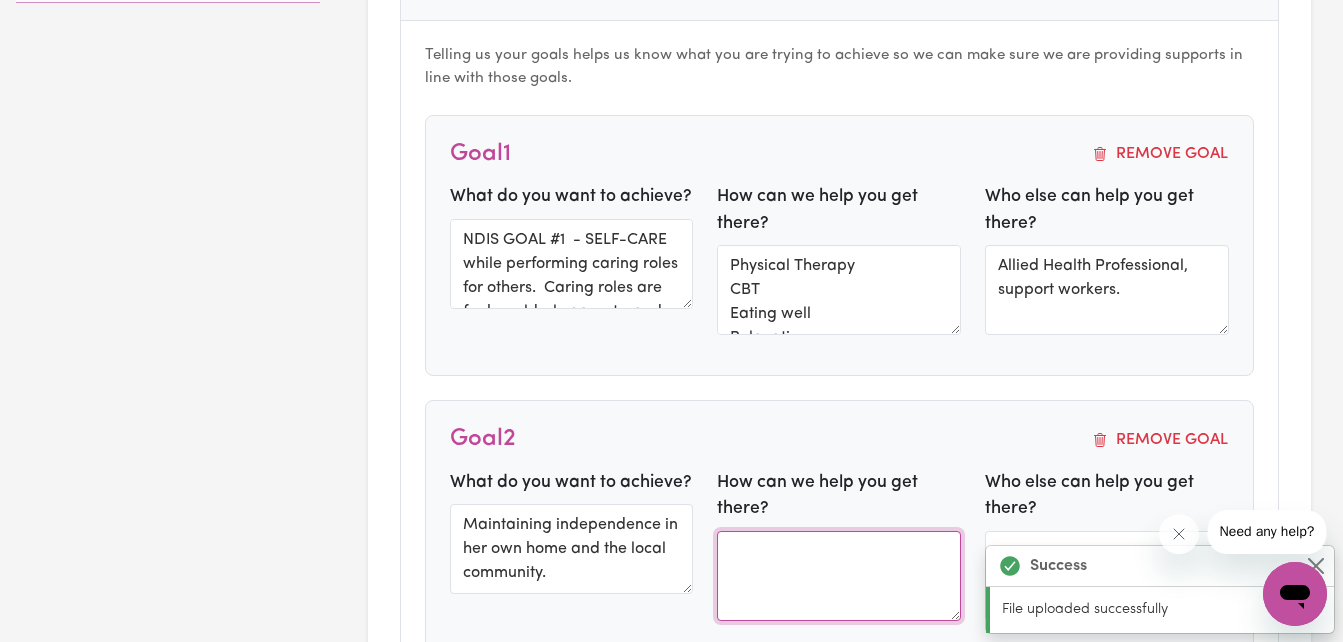 click at bounding box center [839, 576] 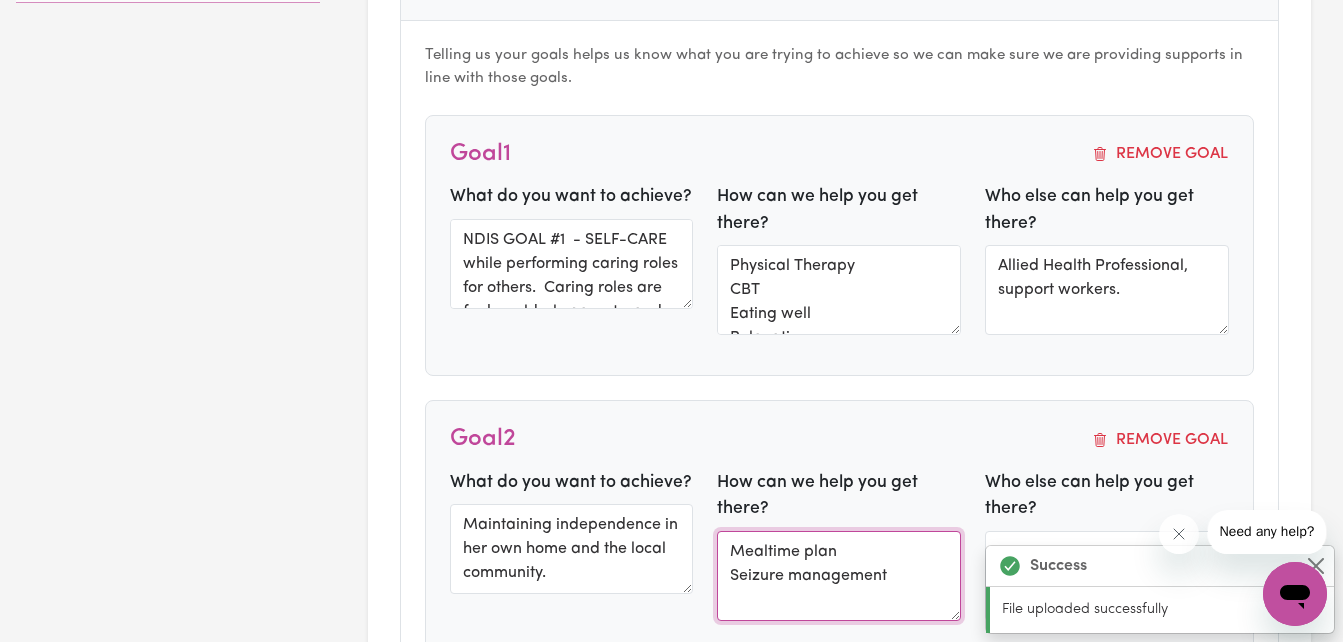 scroll, scrollTop: 0, scrollLeft: 0, axis: both 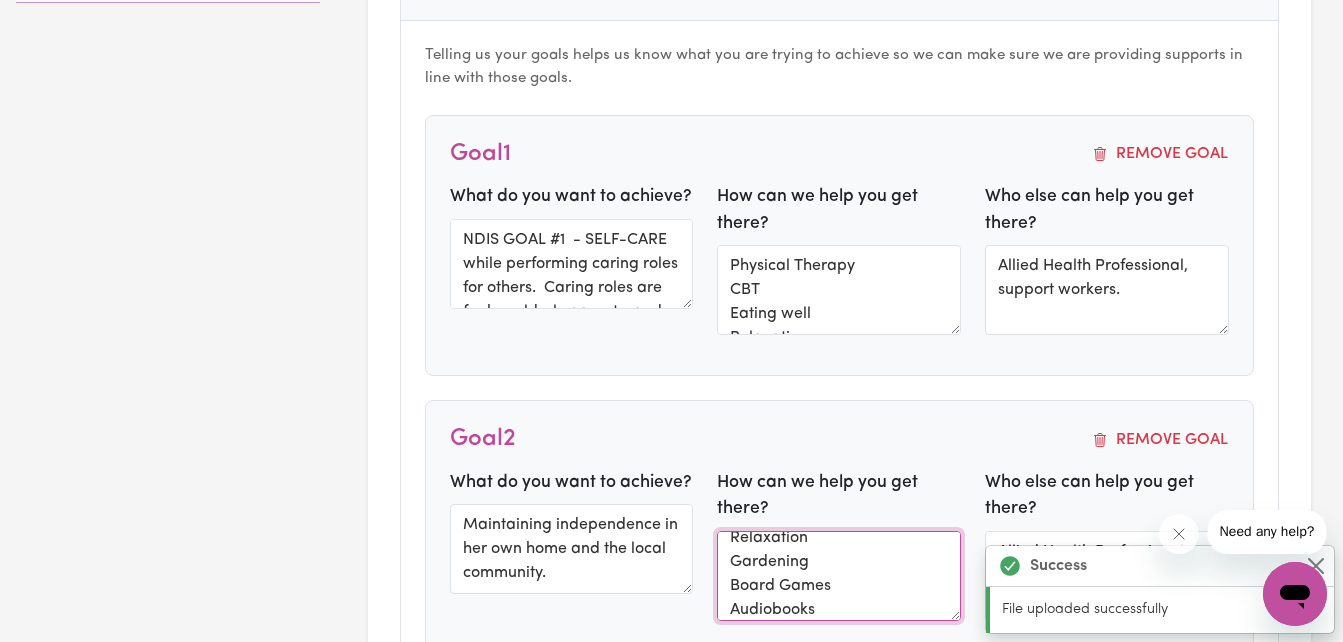 type on "Physical Therapy
CBT
Eating well
Relaxation
Gardening
Board Games
Audiobooks" 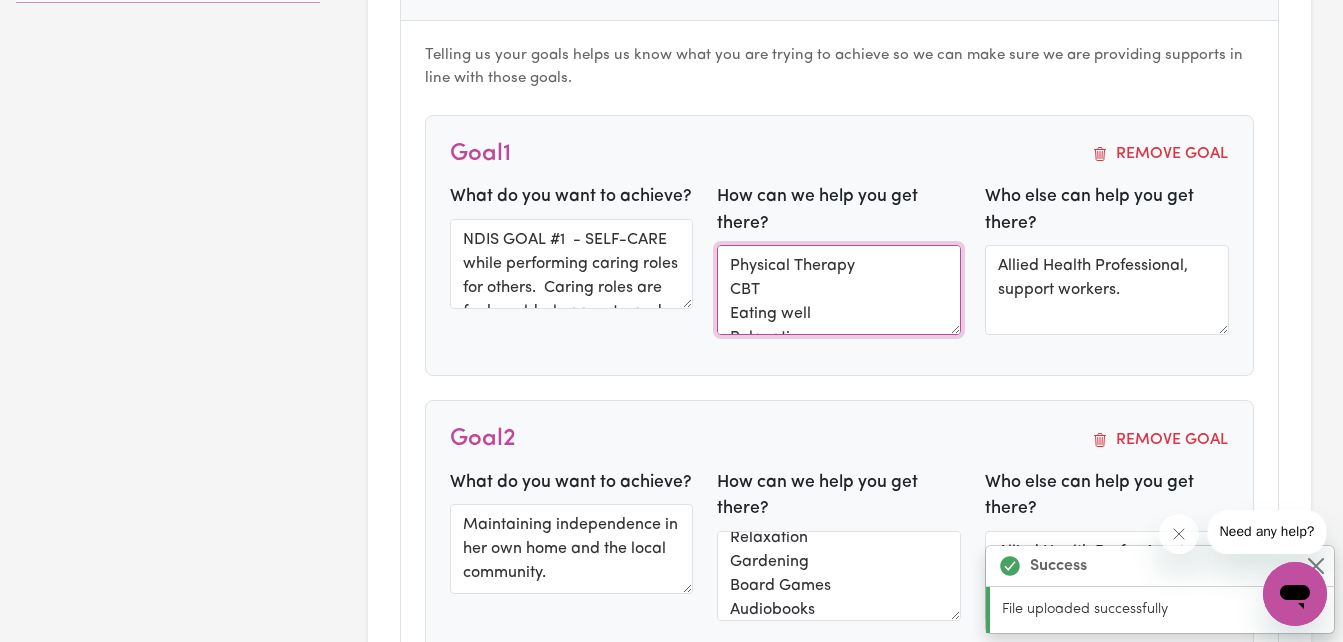 click on "Mealtime plan
Seizure management" at bounding box center [839, 290] 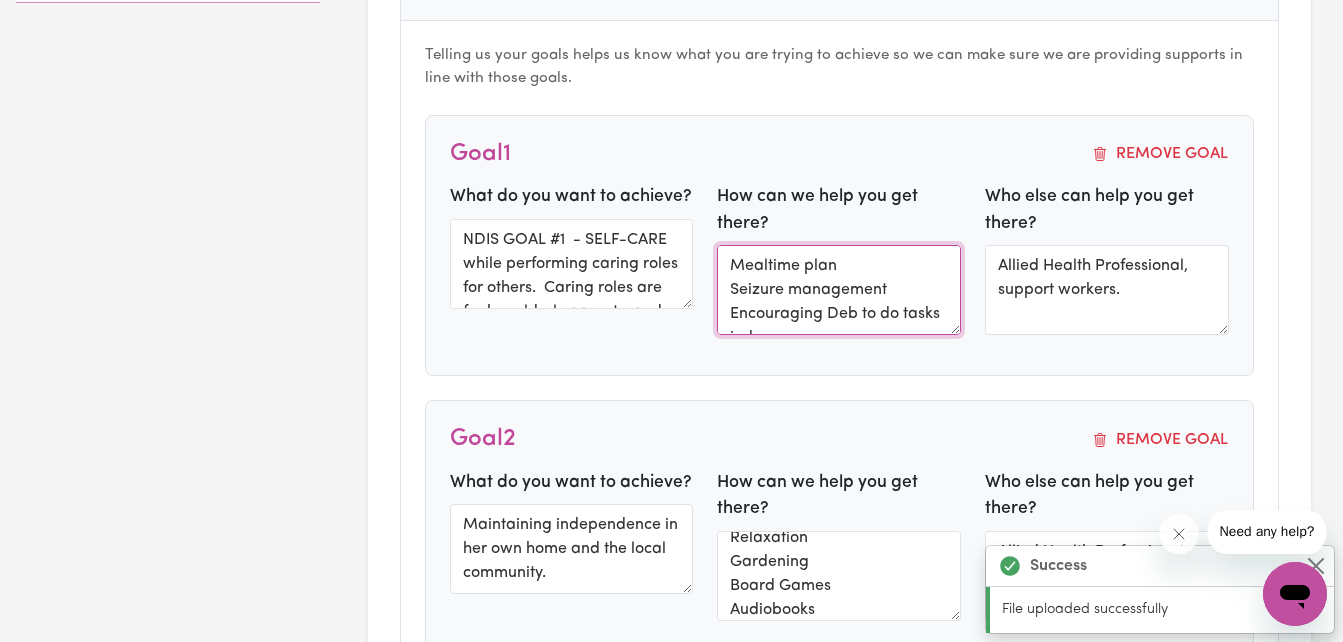 scroll, scrollTop: 15, scrollLeft: 0, axis: vertical 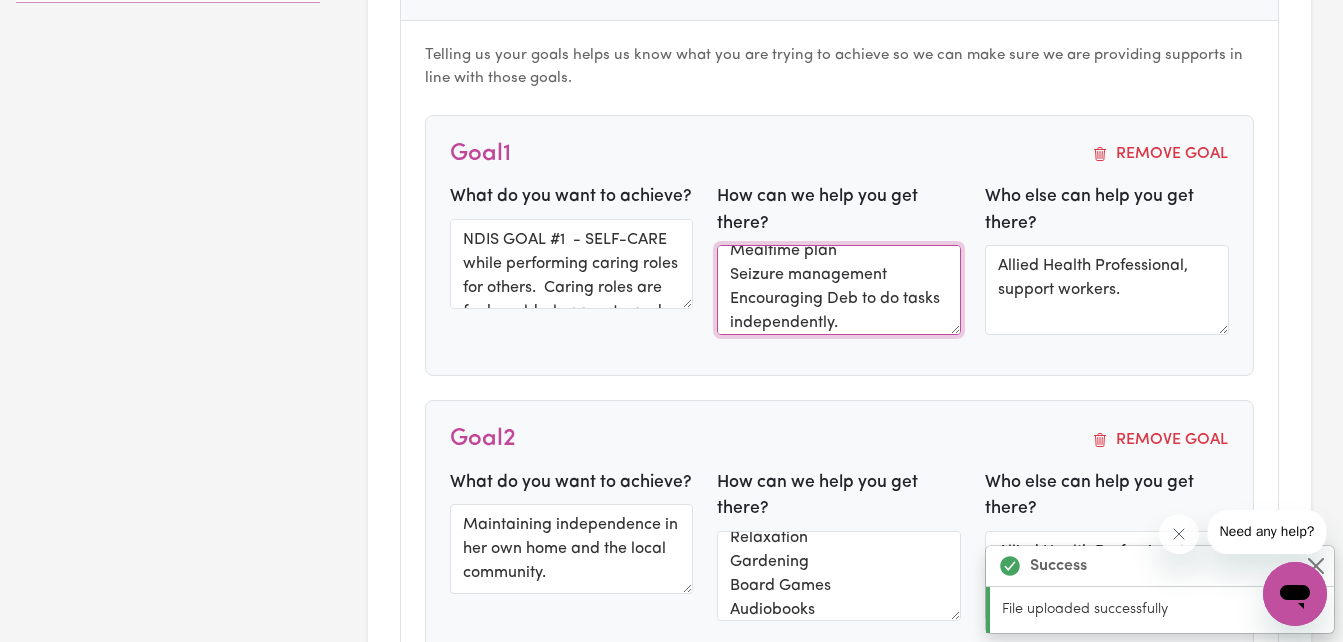 type on "Mealtime plan
Seizure management
Encouraging Deb to do tasks independently." 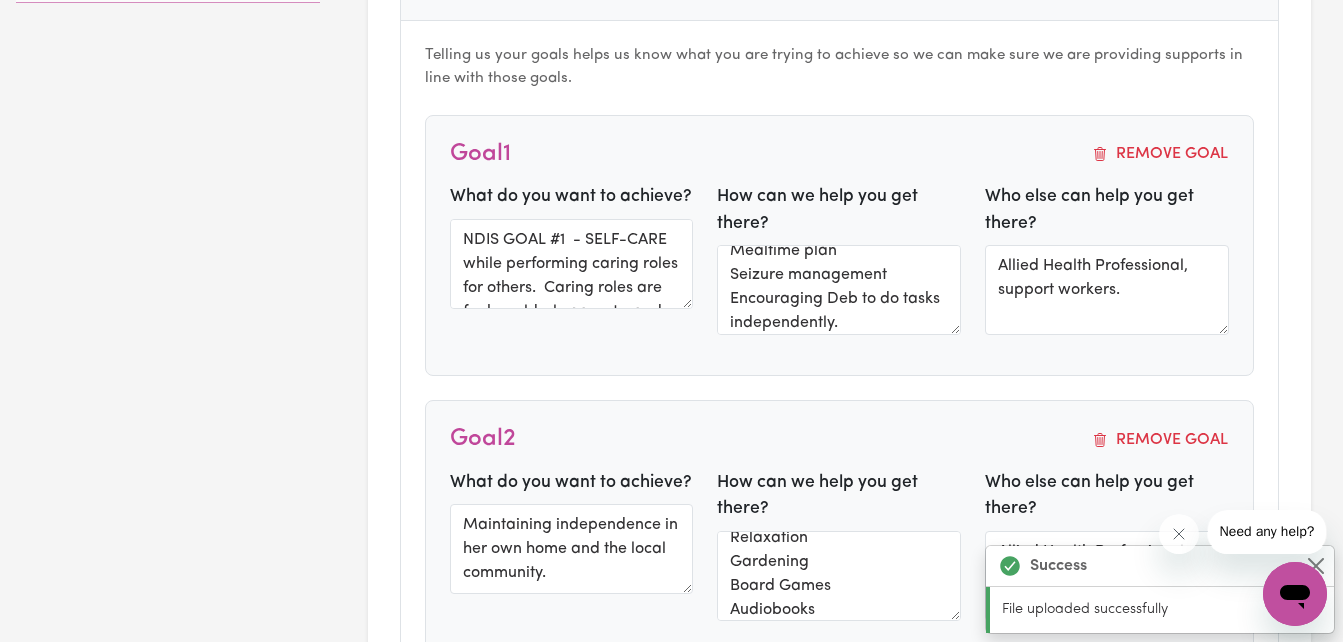scroll, scrollTop: 0, scrollLeft: 0, axis: both 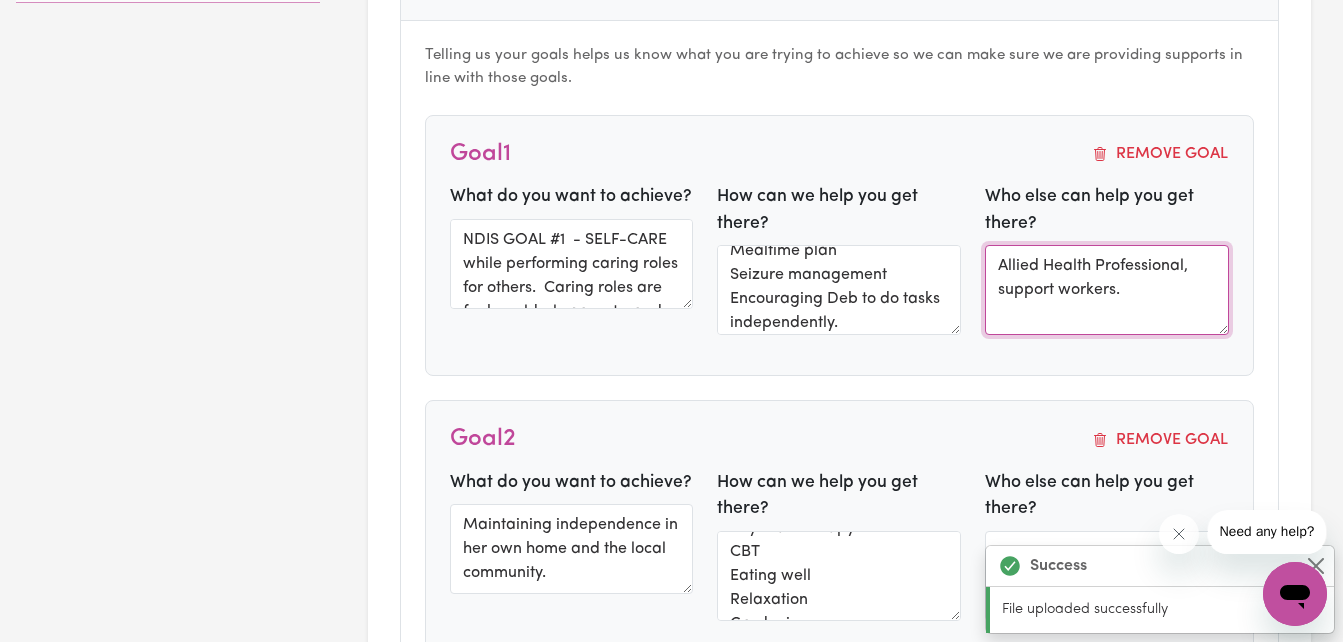 click on "Allied Health Professional, support workers." at bounding box center (1107, 290) 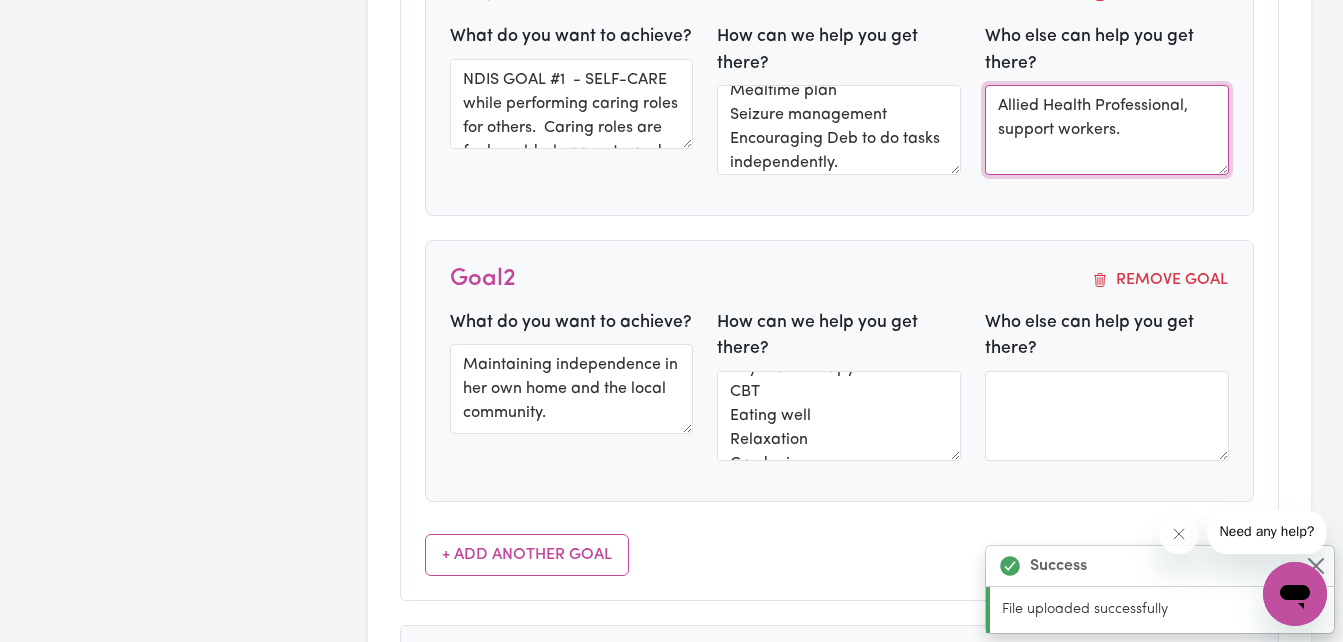 scroll, scrollTop: 1282, scrollLeft: 0, axis: vertical 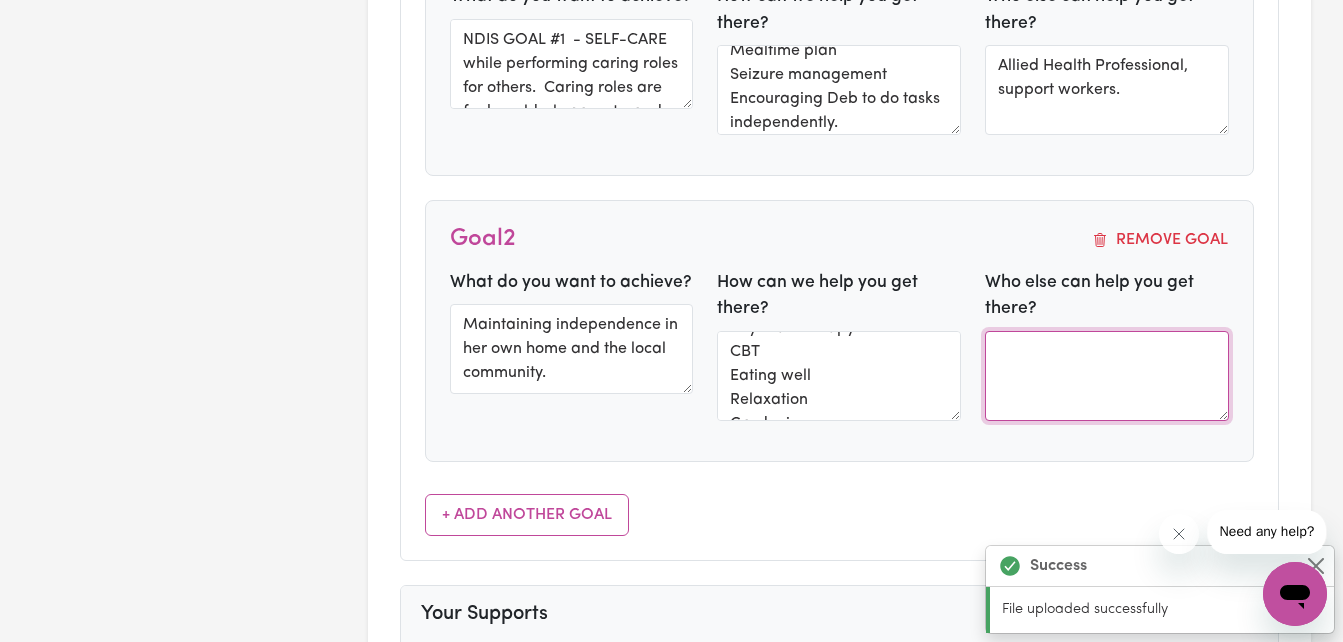 click at bounding box center [1107, 376] 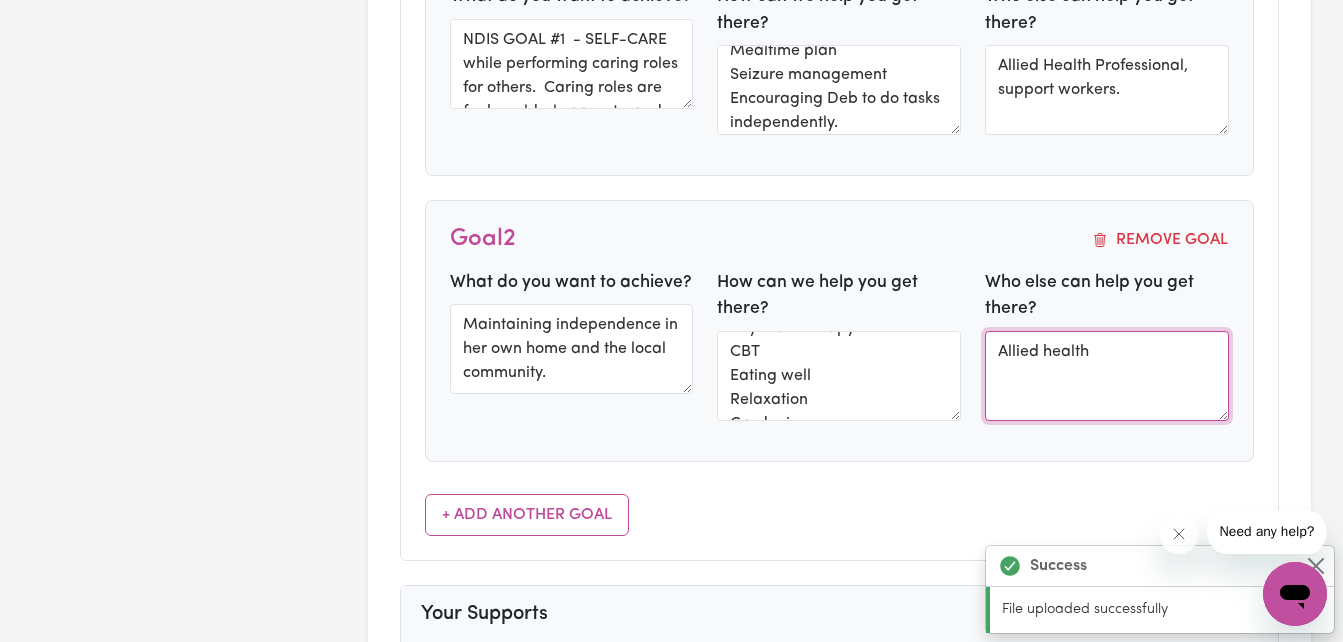 scroll, scrollTop: 0, scrollLeft: 0, axis: both 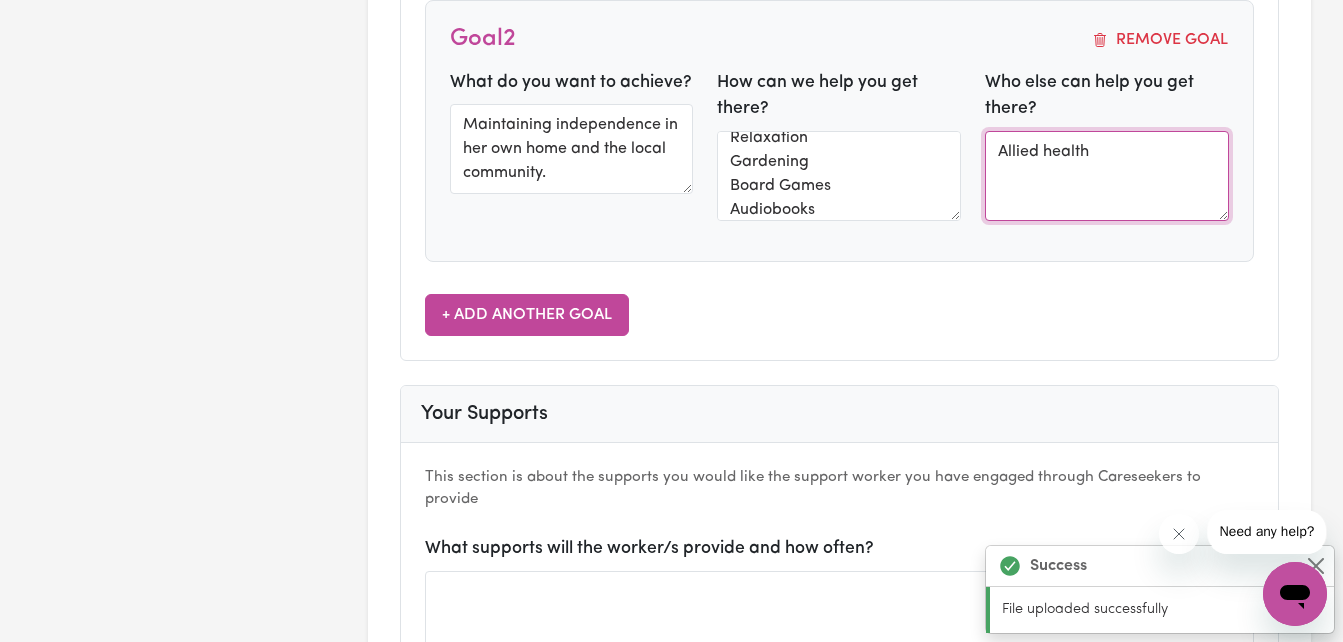 type on "Allied Health Professional, support workers." 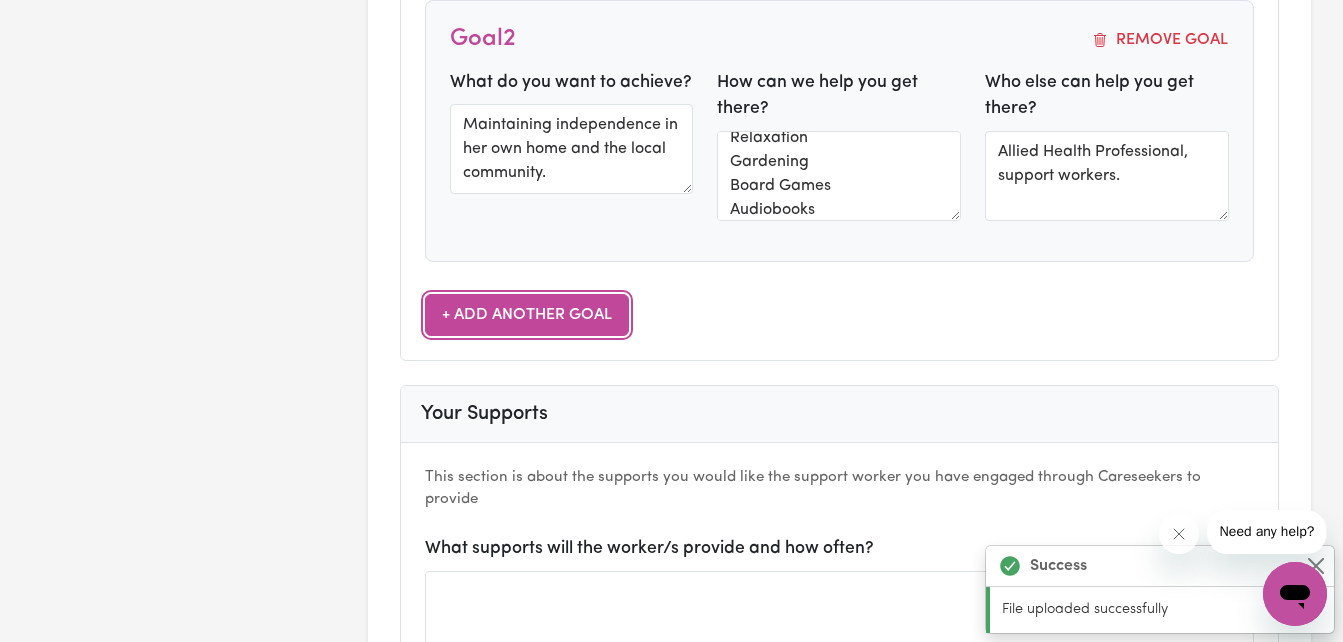 click on "+ Add Another Goal" at bounding box center (527, 315) 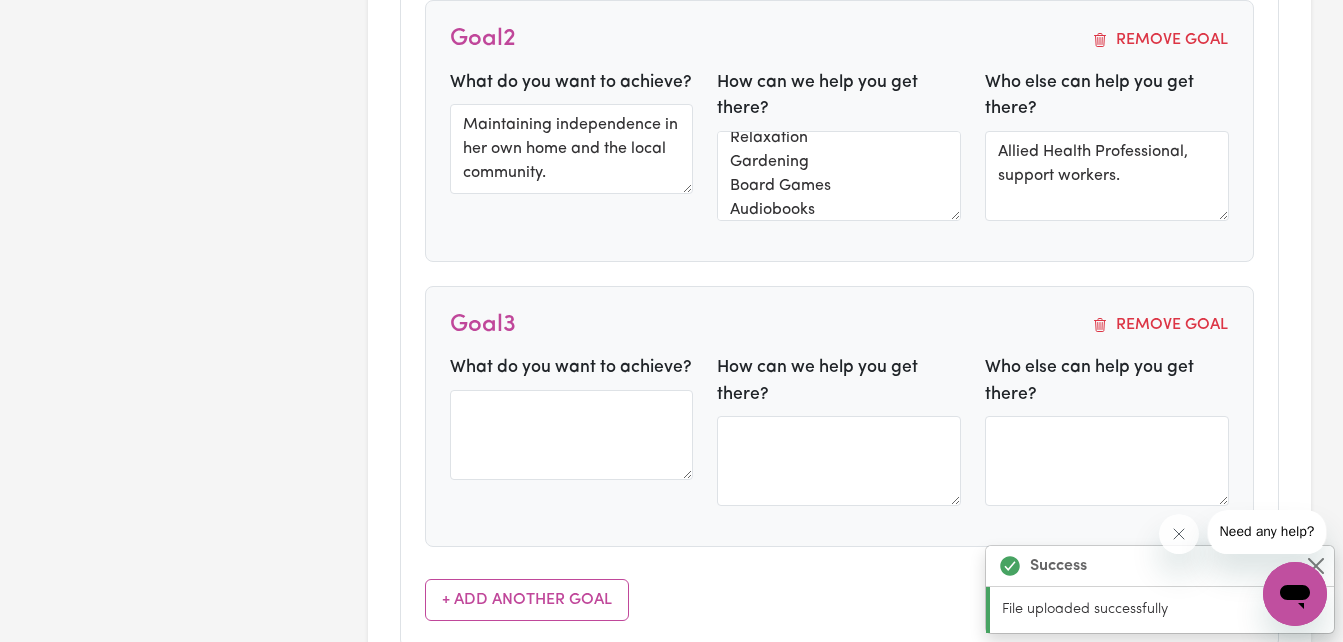 scroll, scrollTop: 0, scrollLeft: 0, axis: both 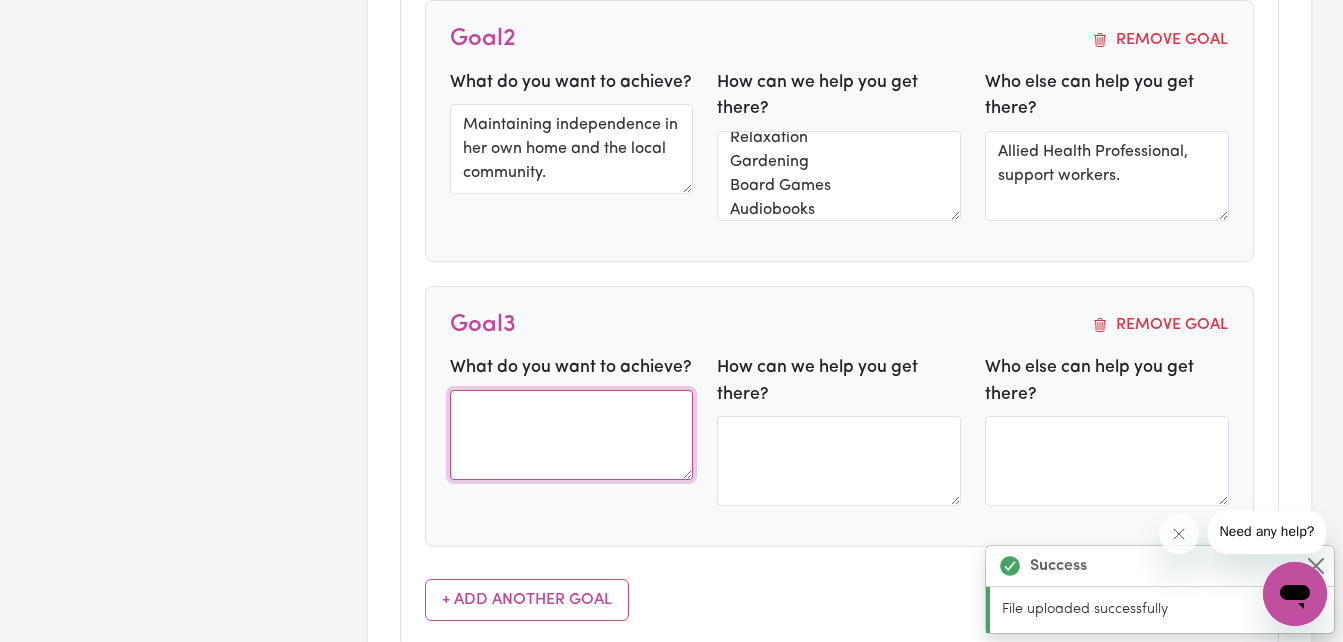 click at bounding box center (572, 435) 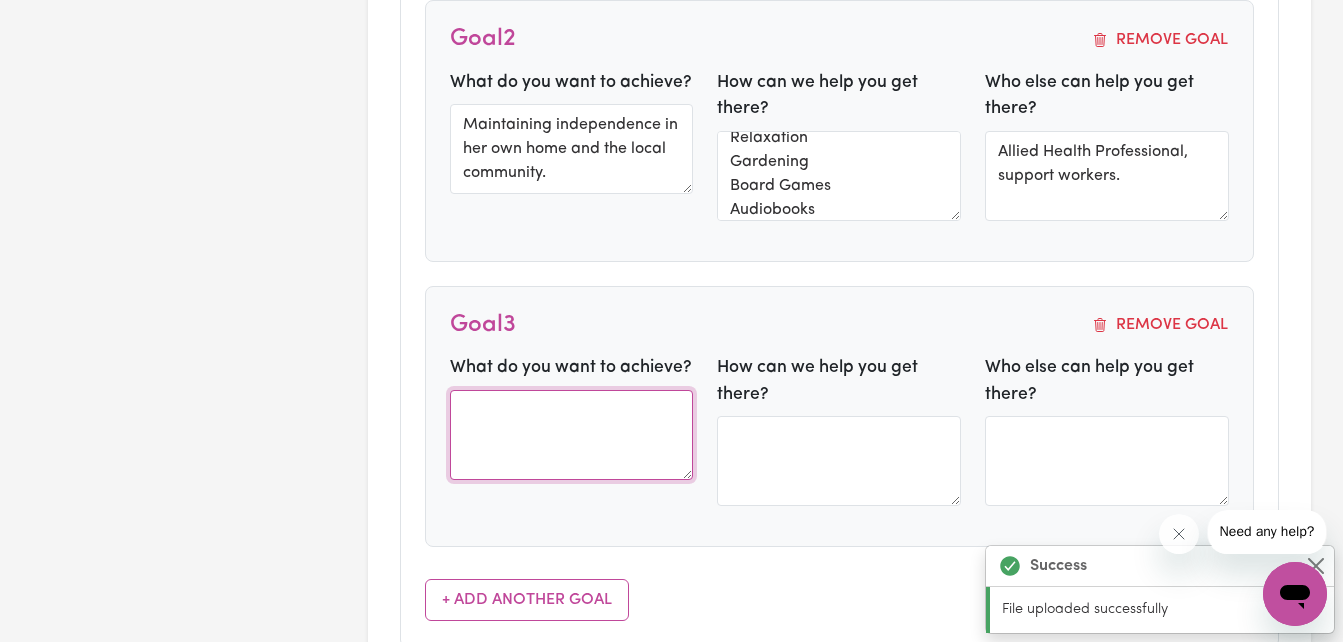 click at bounding box center (572, 435) 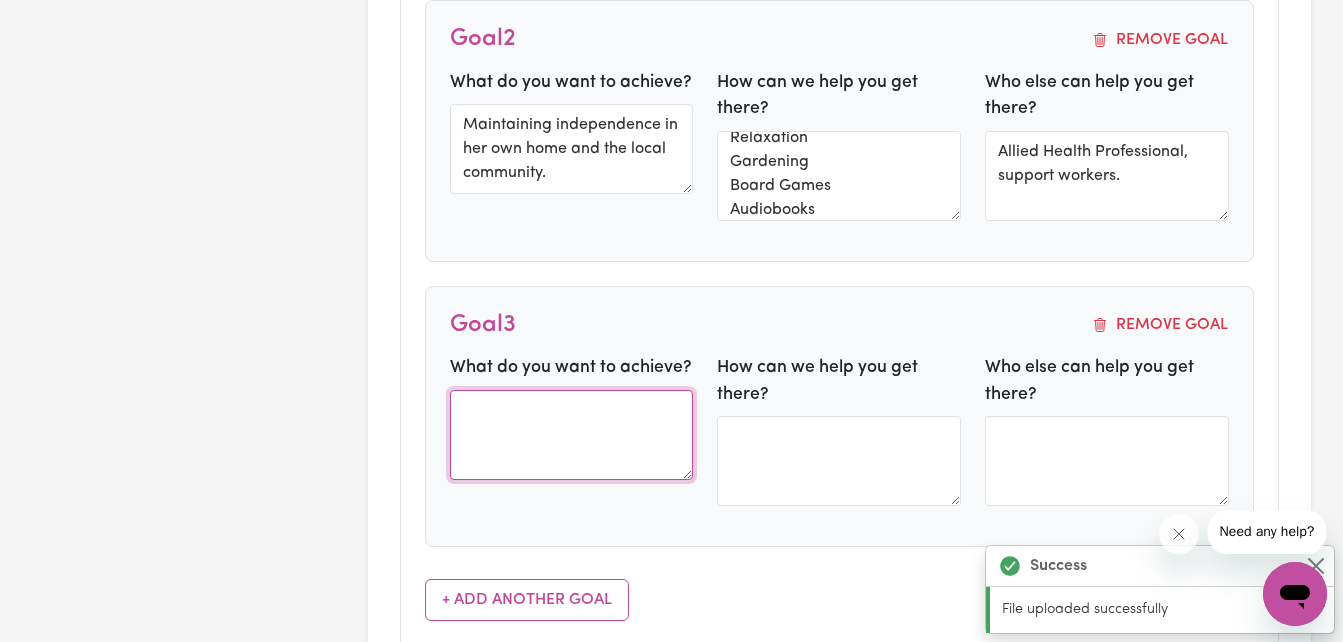 paste on "GOAL THREE - EXPANDING HER ART PRACTISE. Deb has an ambitious goal of having work acquired by the Australian Art Bank or Regional Galleries.  This is achieved through her small business - Doodles and Dribbles. Here are some ways you might assist her." 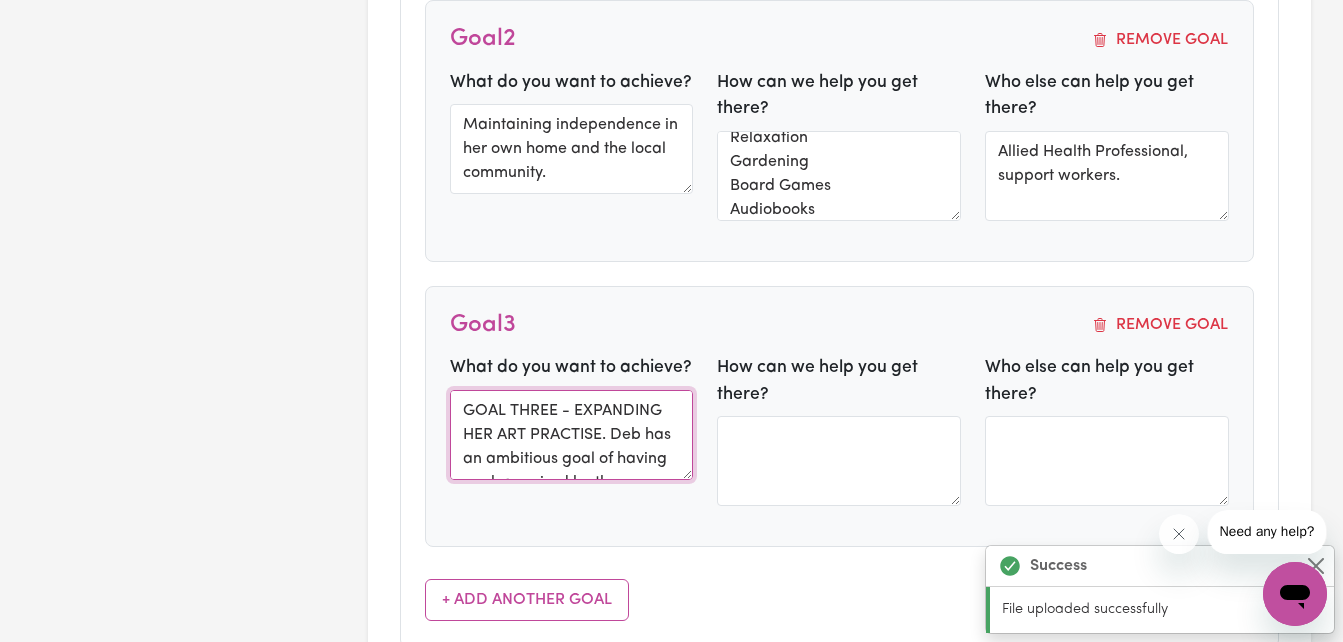 scroll, scrollTop: 158, scrollLeft: 0, axis: vertical 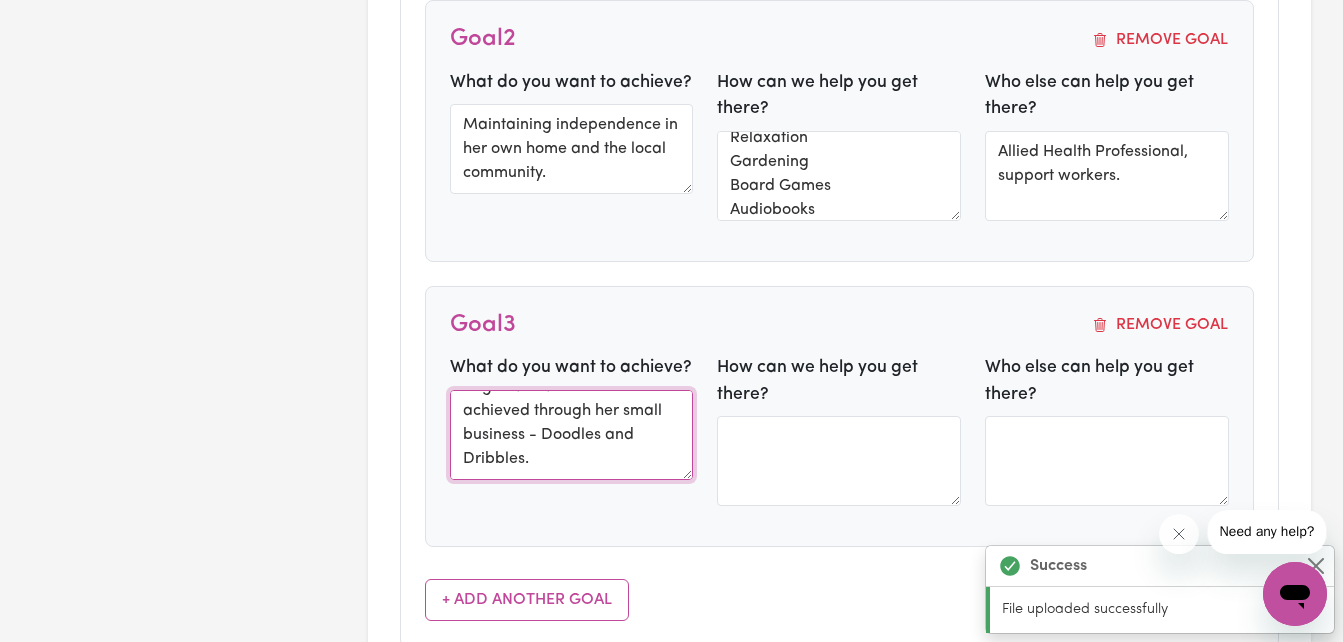 type on "GOAL THREE - EXPANDING HER ART PRACTISE. Deb has an ambitious goal of having work acquired by the Australian Art Bank or Regional Galleries.  This is achieved through her small business - Doodles and Dribbles." 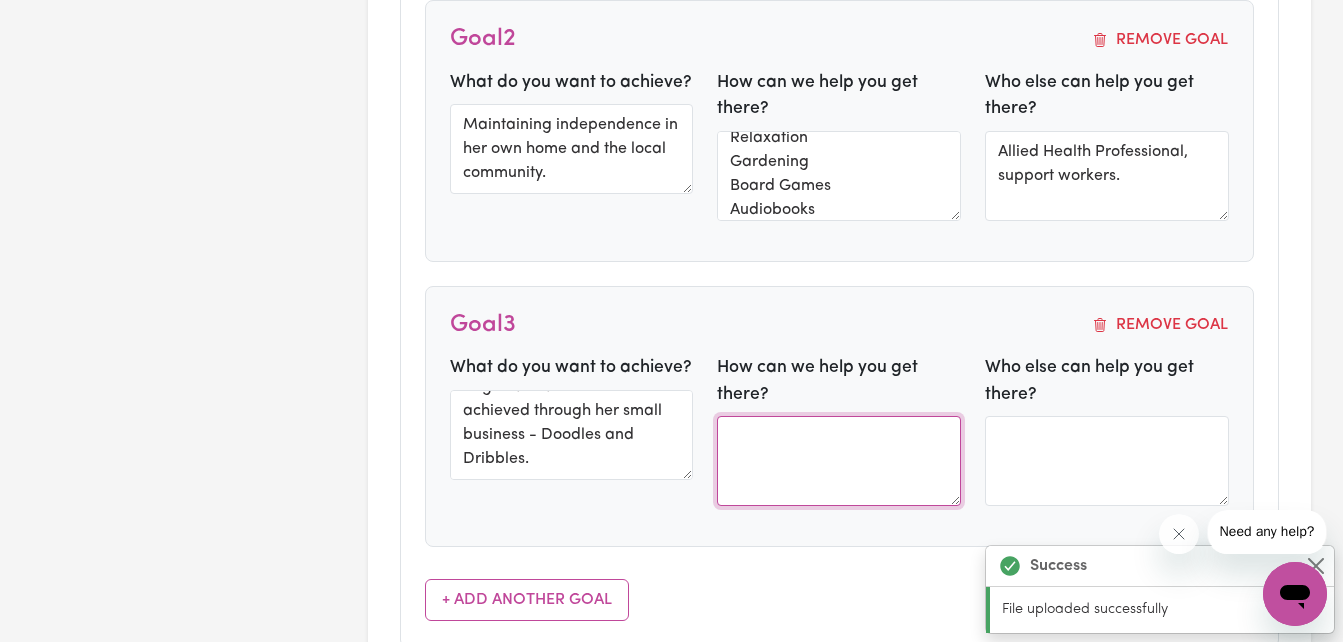 click at bounding box center [839, 461] 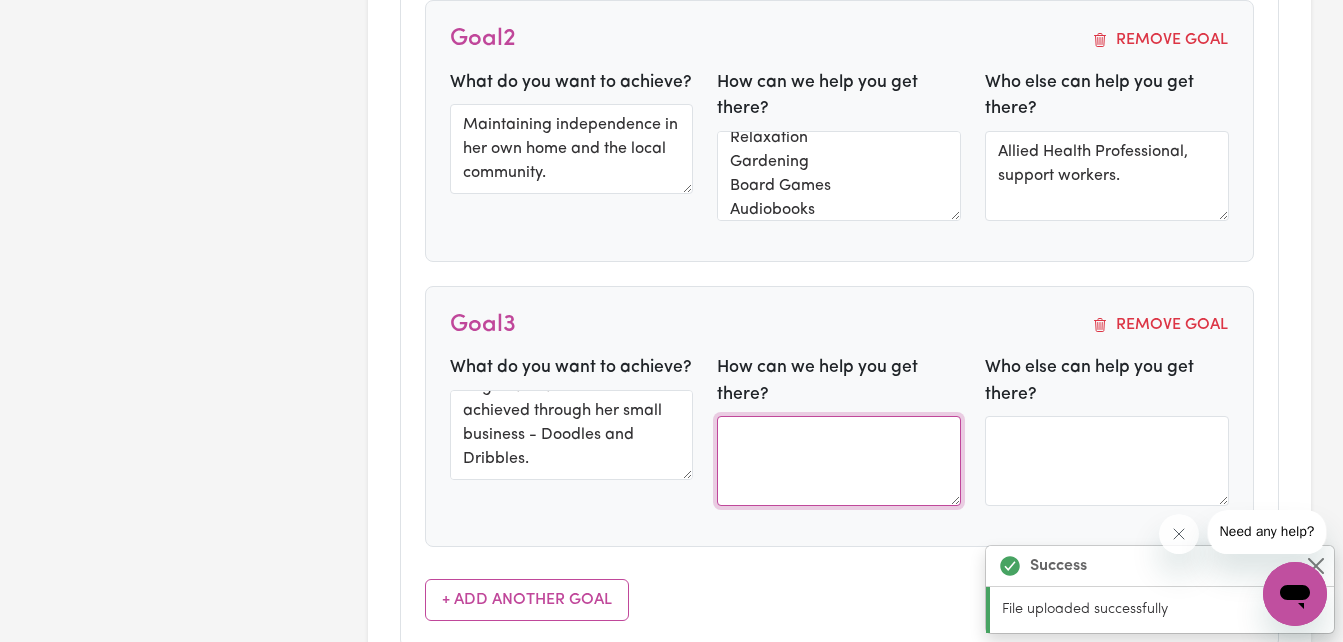 scroll, scrollTop: 0, scrollLeft: 0, axis: both 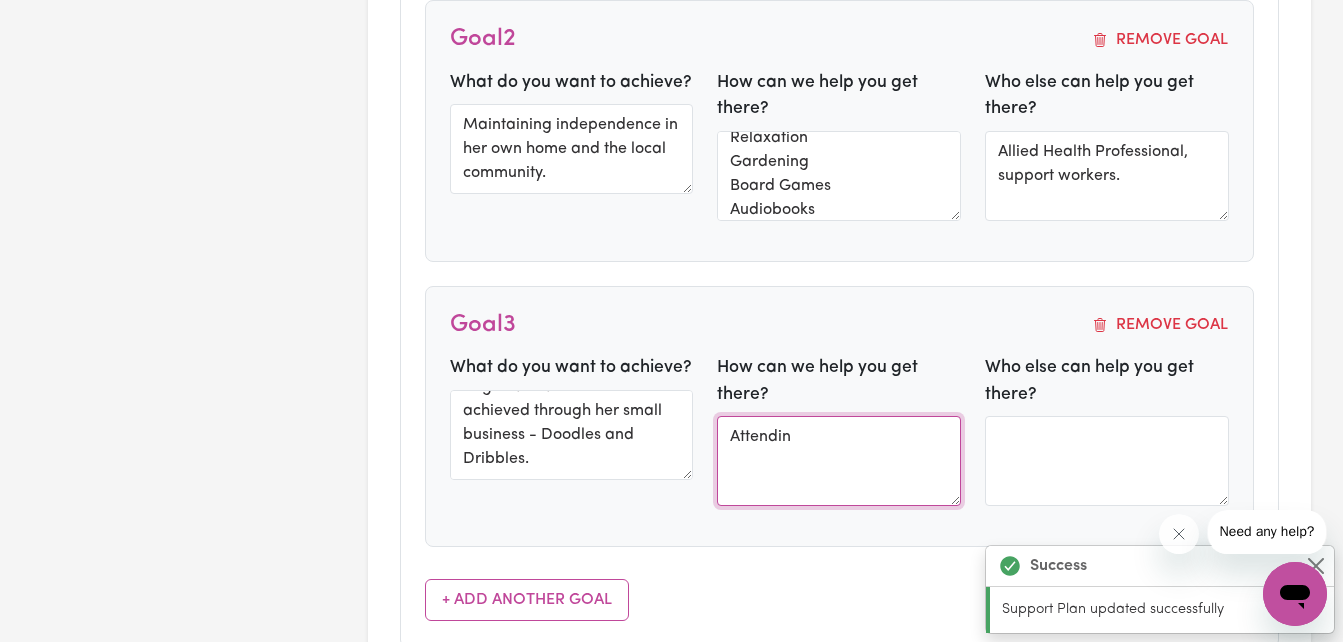 type on "Attending" 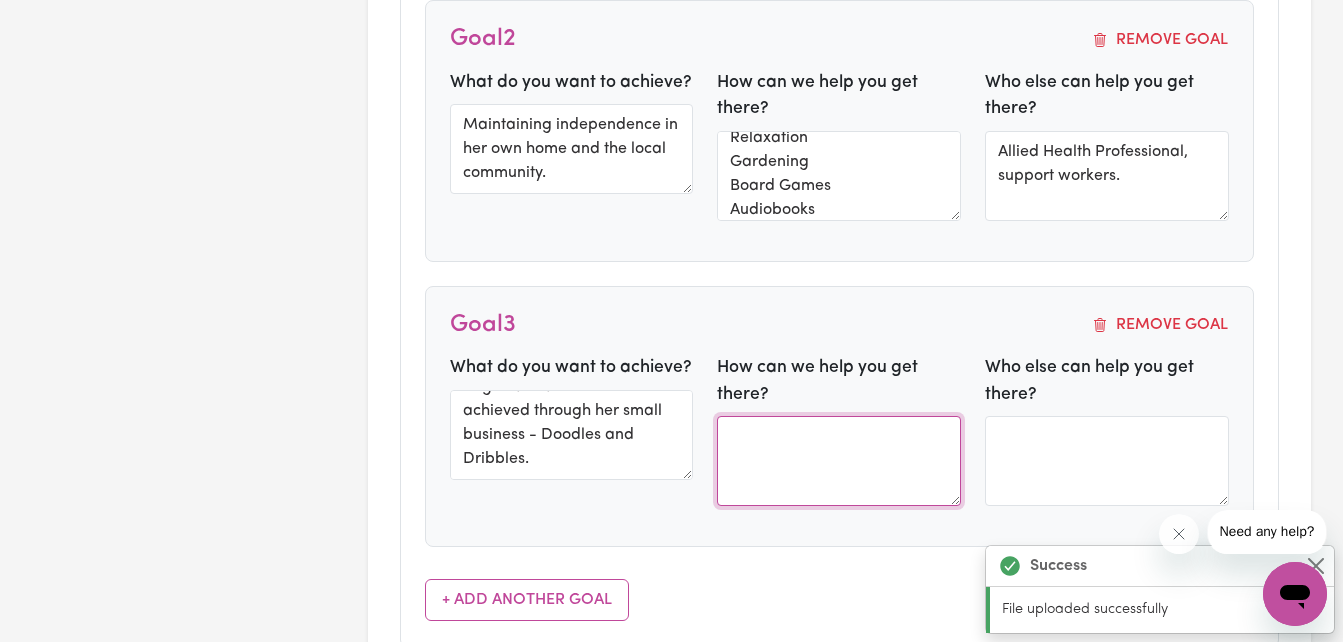 scroll, scrollTop: 24, scrollLeft: 0, axis: vertical 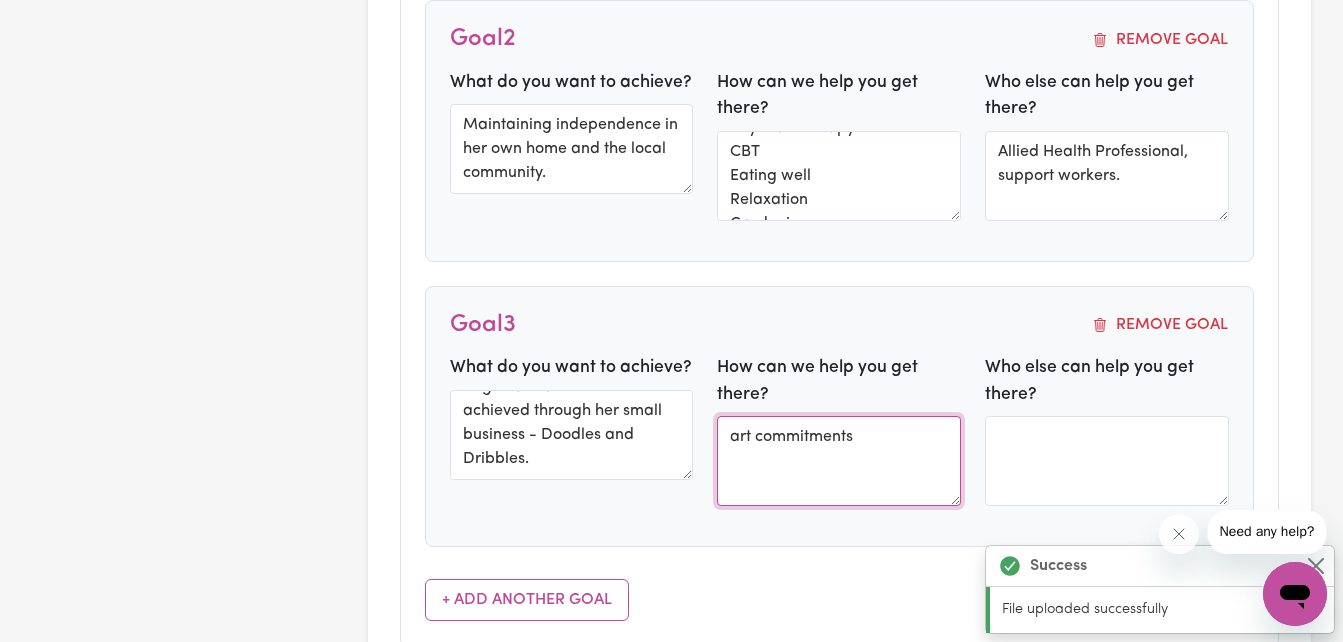 type on "art commitments" 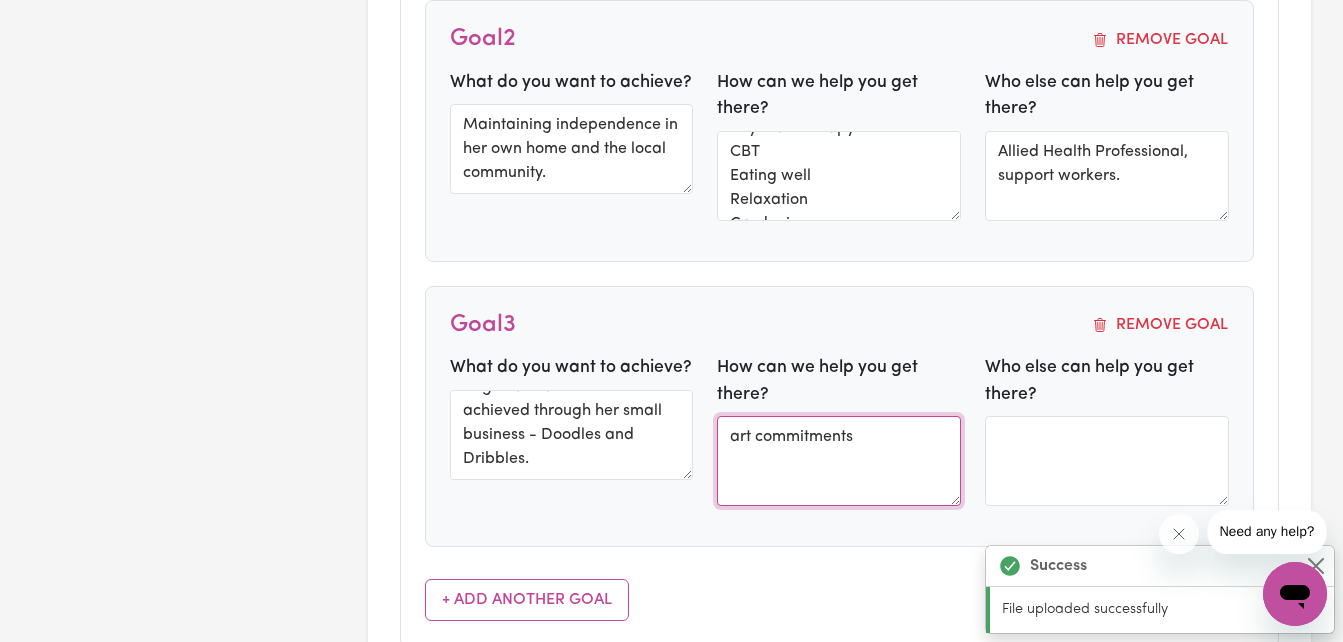 scroll, scrollTop: 0, scrollLeft: 0, axis: both 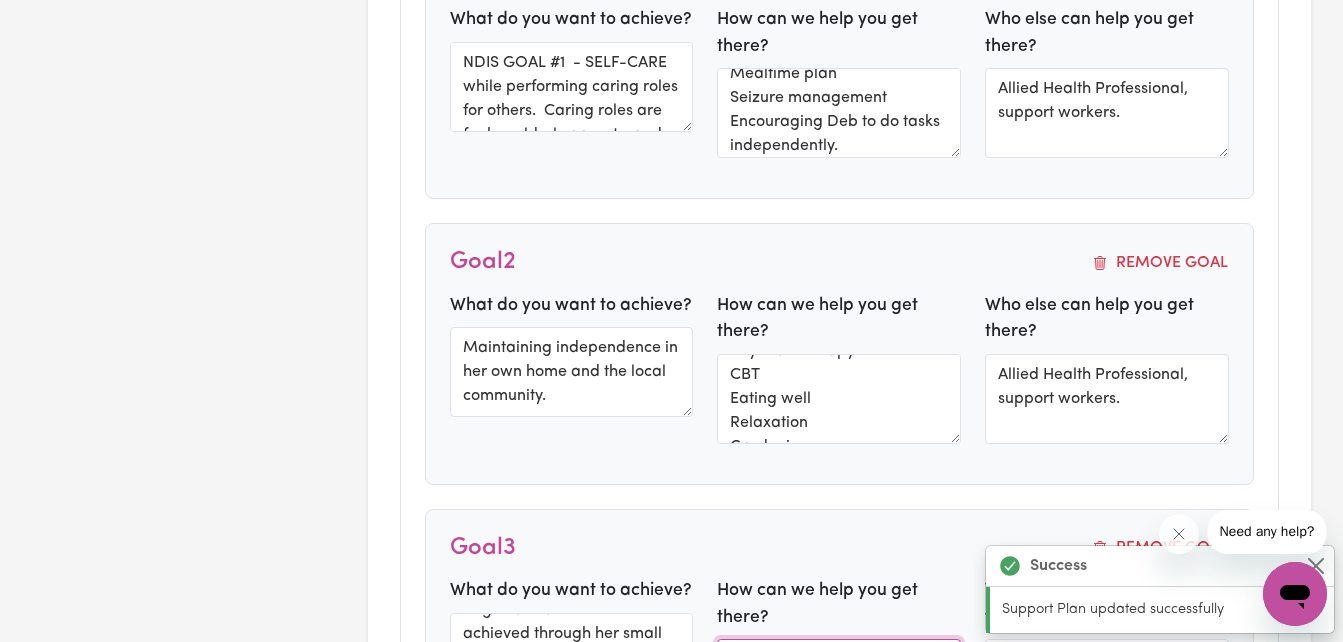 type on "NDIS GOAL #1  - SELF-CARE while performing caring roles for others.  Caring roles are for her elderly parents, and supporting her youngest sister and her 3 boys.  Self-care in this role is maintaining good mental health." 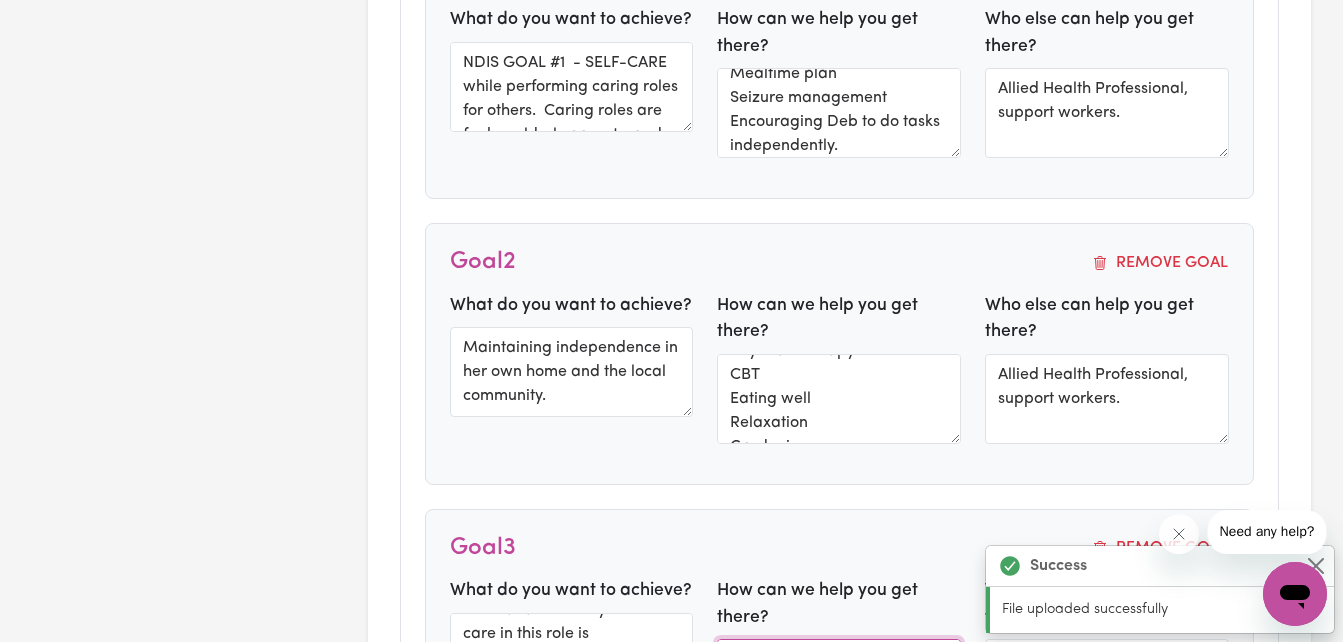 scroll, scrollTop: 0, scrollLeft: 0, axis: both 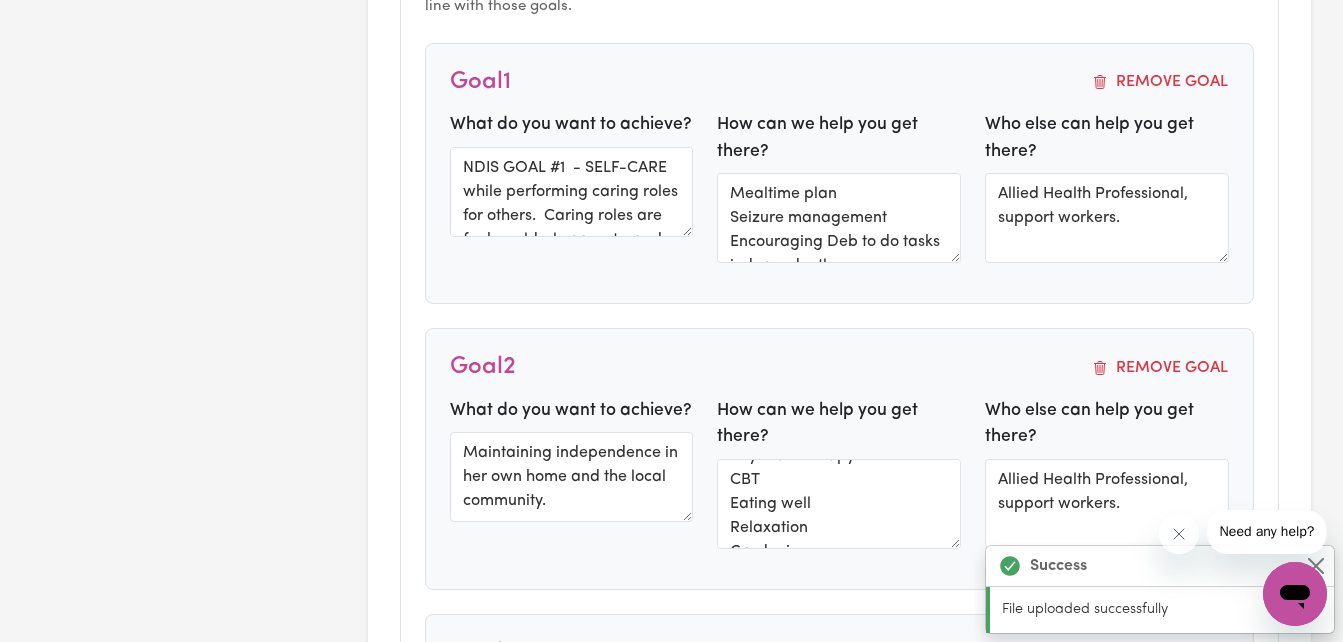 type on "Physical Therapy
CBT
Eating well
Relaxation
Gardening
Board Games
Audiobooks" 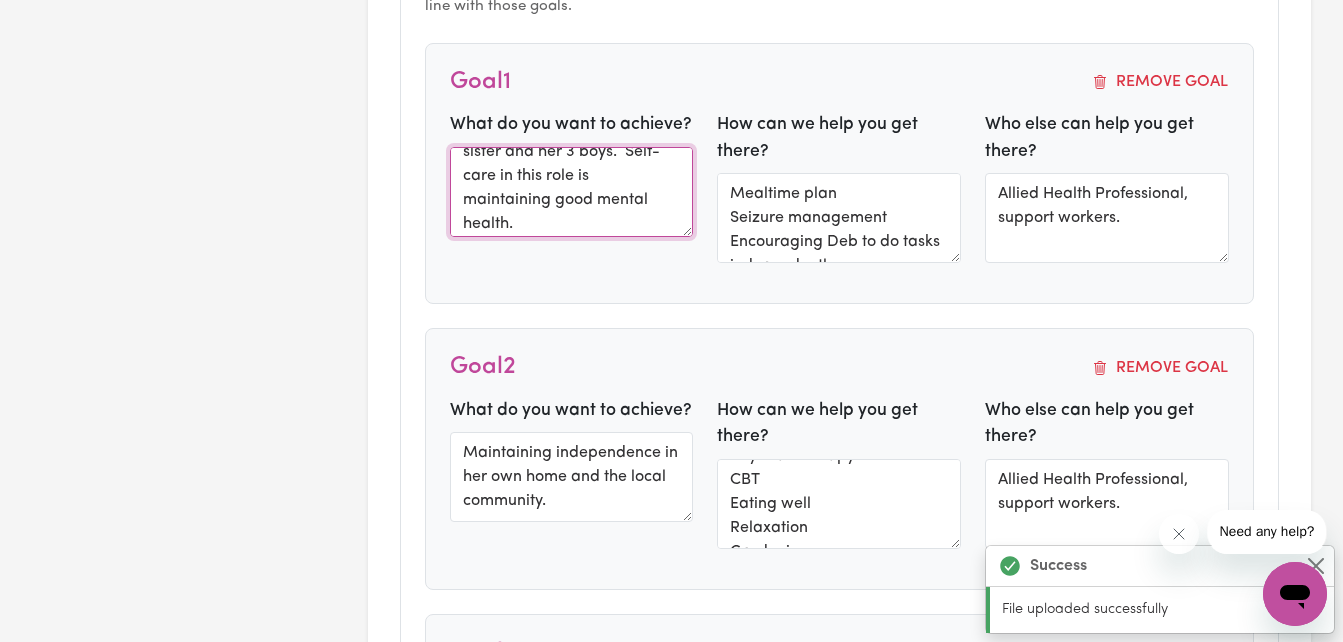 scroll, scrollTop: 144, scrollLeft: 0, axis: vertical 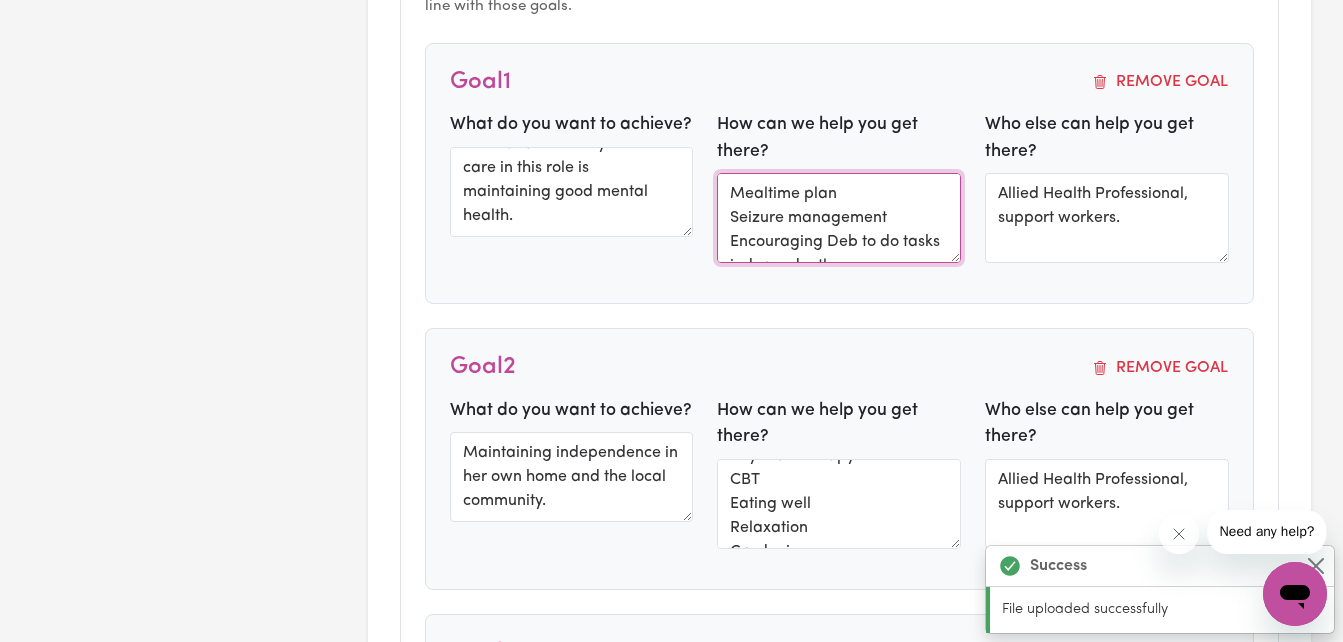 click on "art commitments" at bounding box center (839, 218) 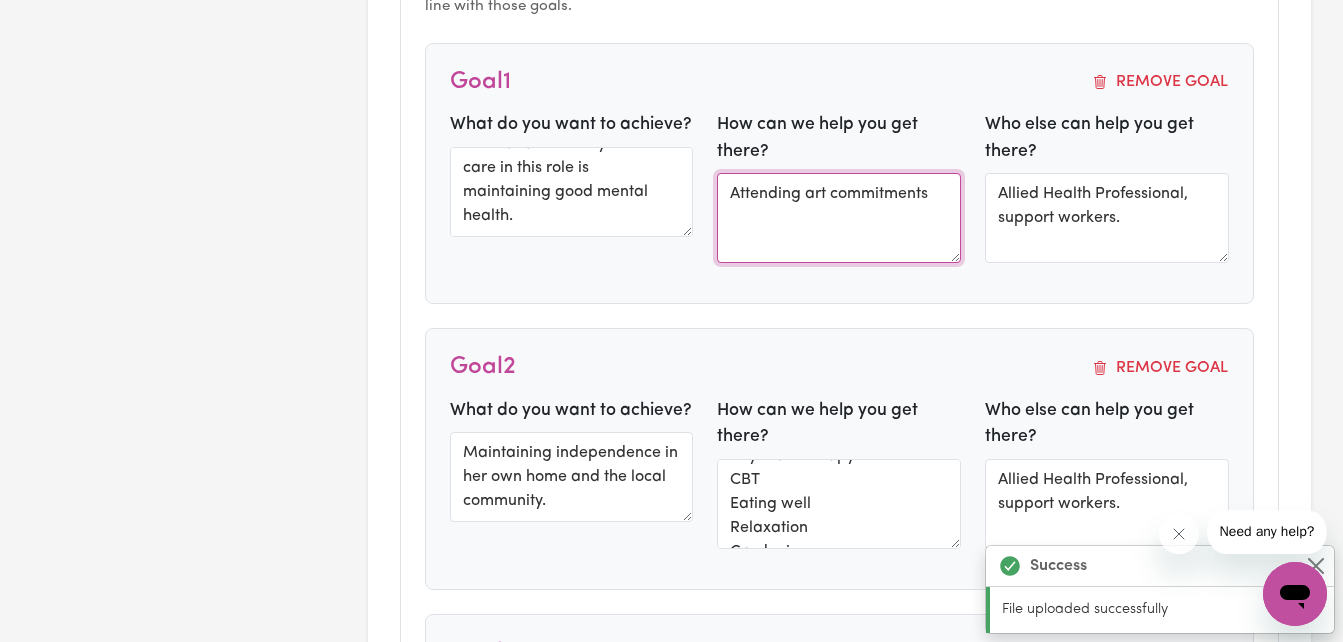 click on "Attending art commitments" at bounding box center [839, 218] 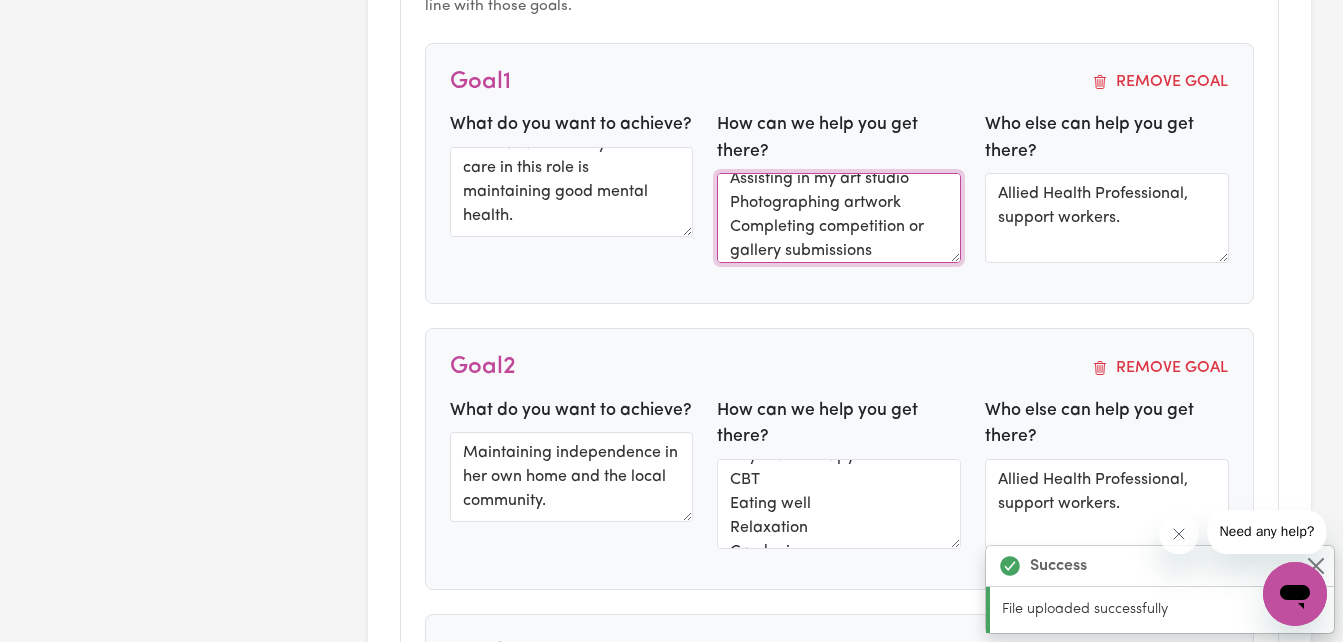 scroll, scrollTop: 63, scrollLeft: 0, axis: vertical 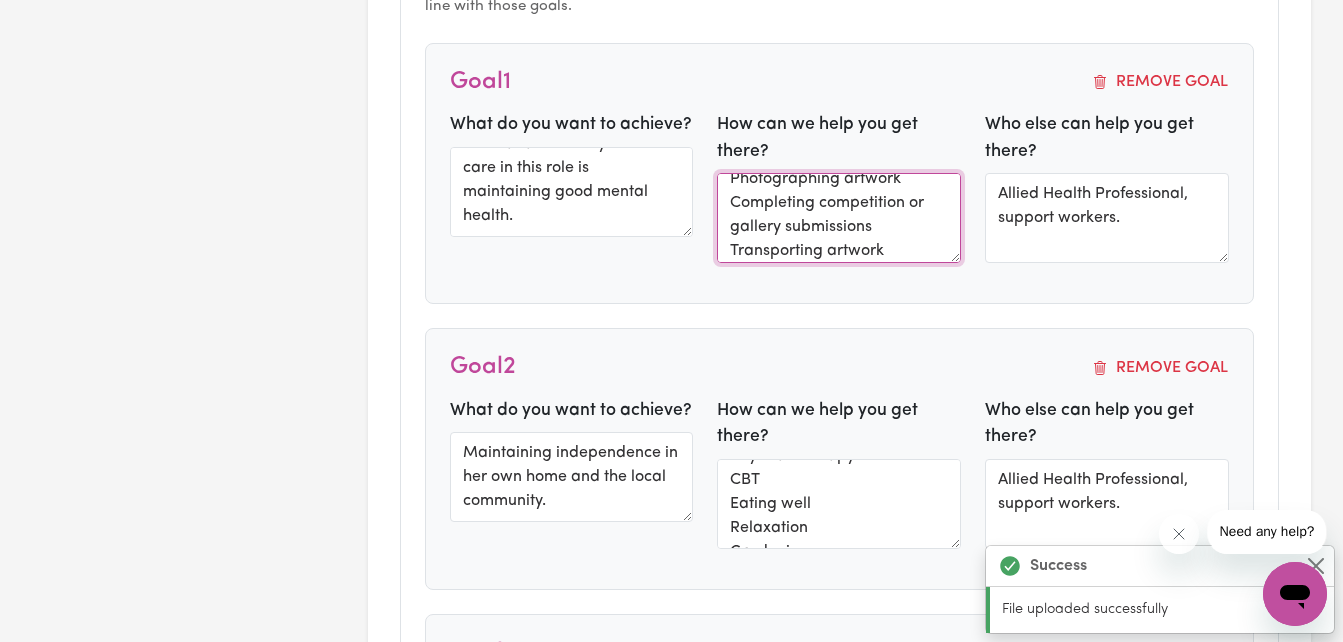 type on "Attending art commitments
Assisting in my art studio
Photographing artwork
Completing competition or gallery submissions
Transporting artwork" 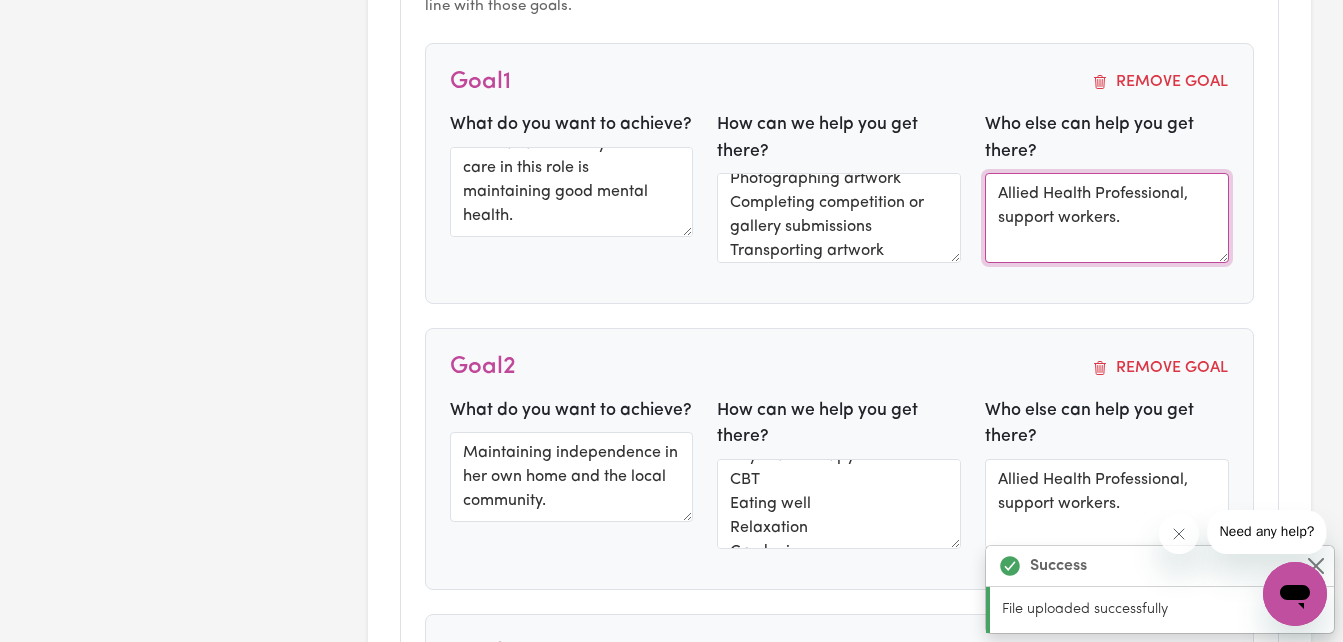 click on "Allied Health Professional, support workers." at bounding box center [1107, 218] 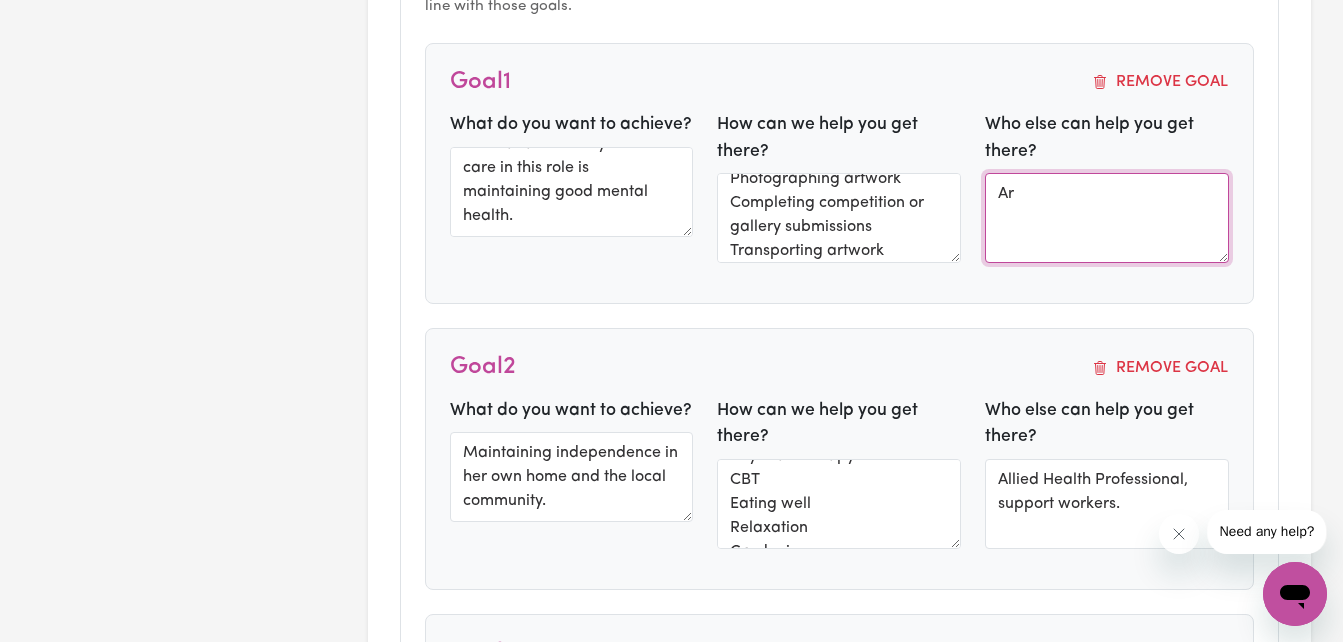 type on "Art" 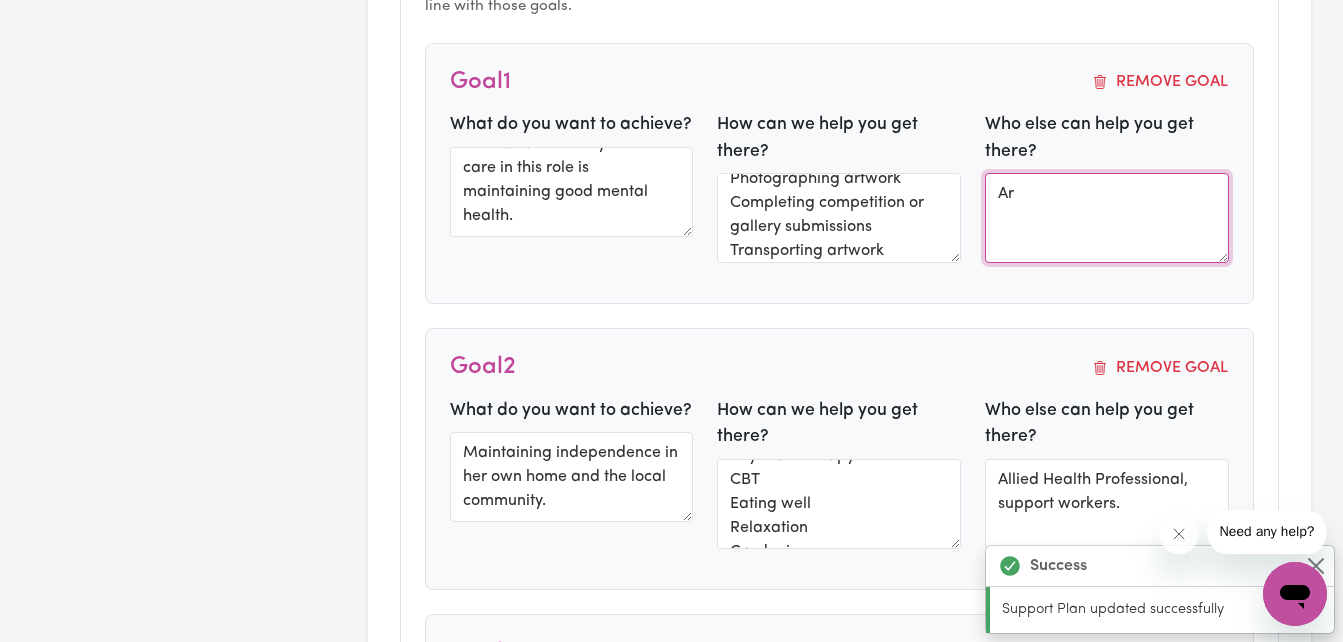 type on "Art" 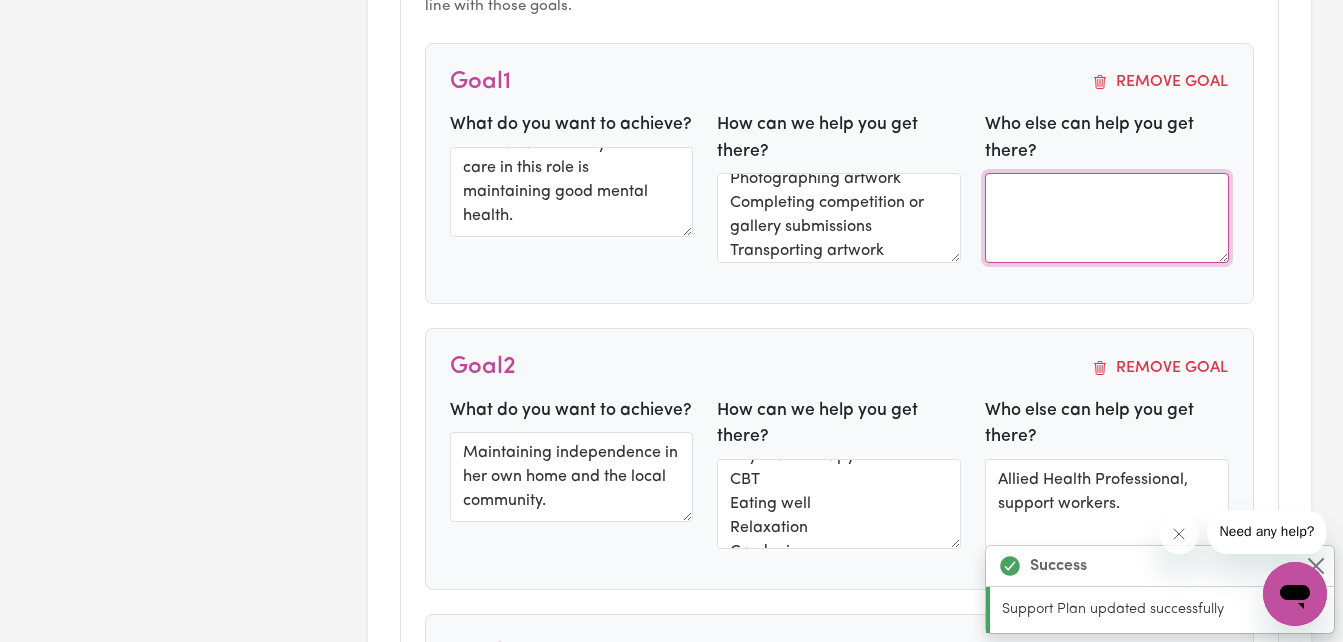 type on "s" 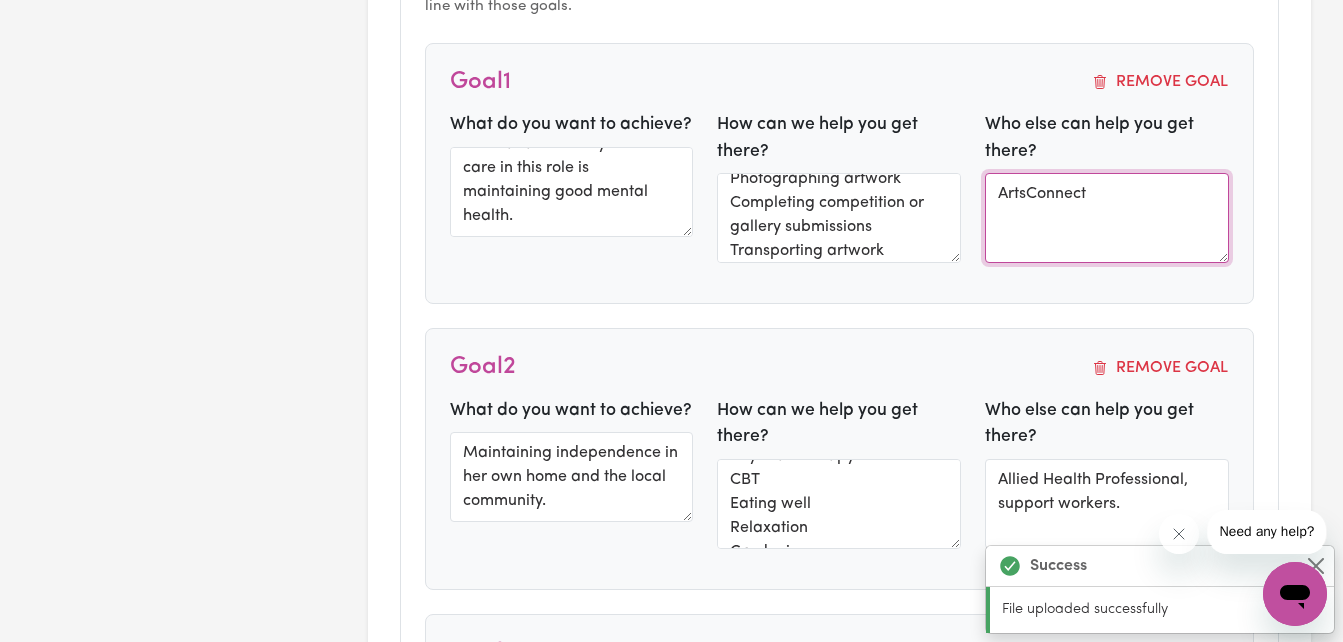 scroll, scrollTop: 0, scrollLeft: 0, axis: both 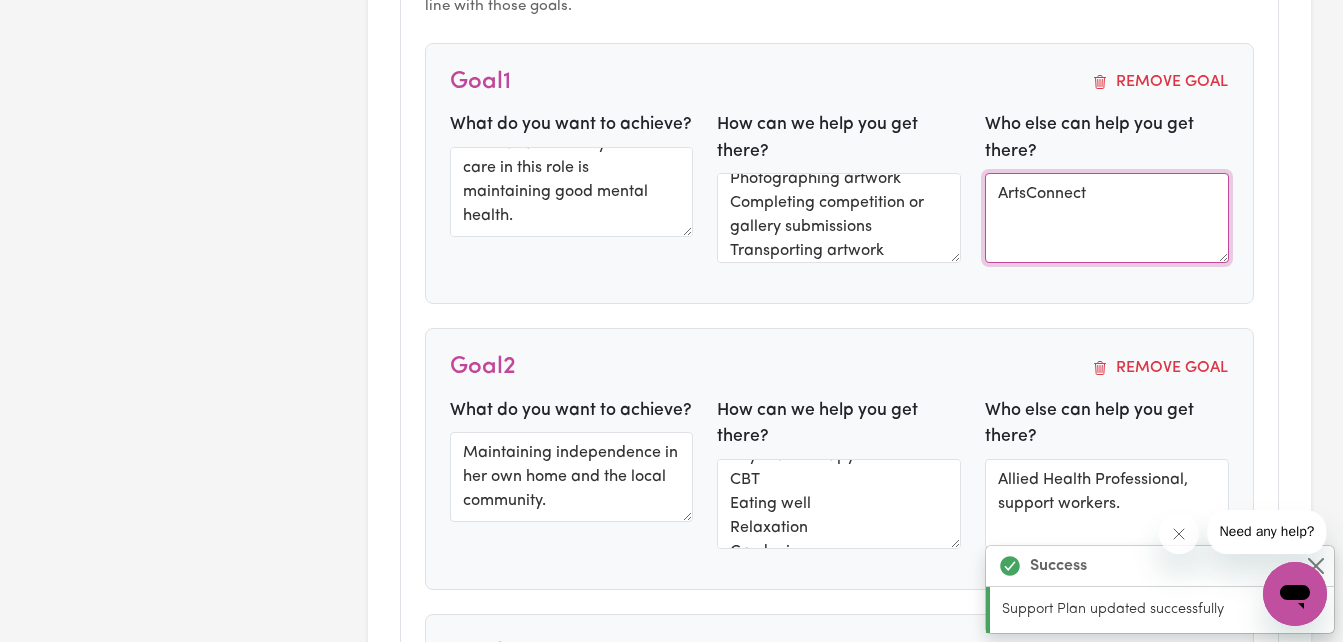 type on "ArtsConnect" 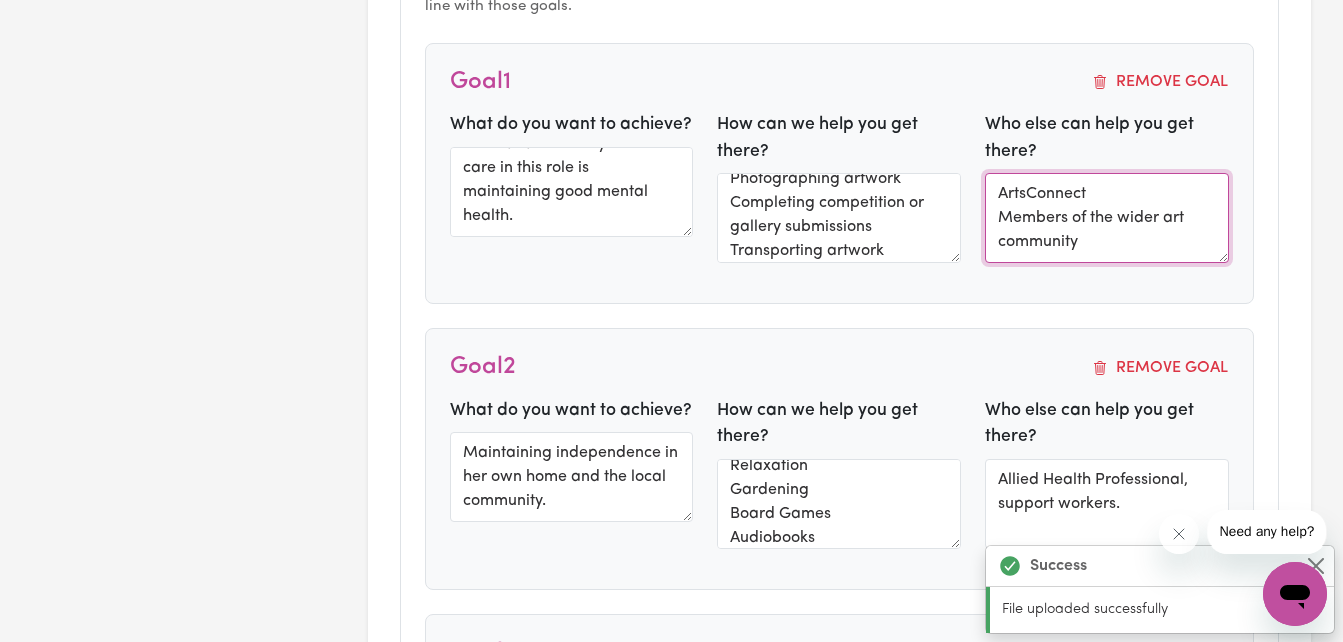 scroll, scrollTop: 0, scrollLeft: 0, axis: both 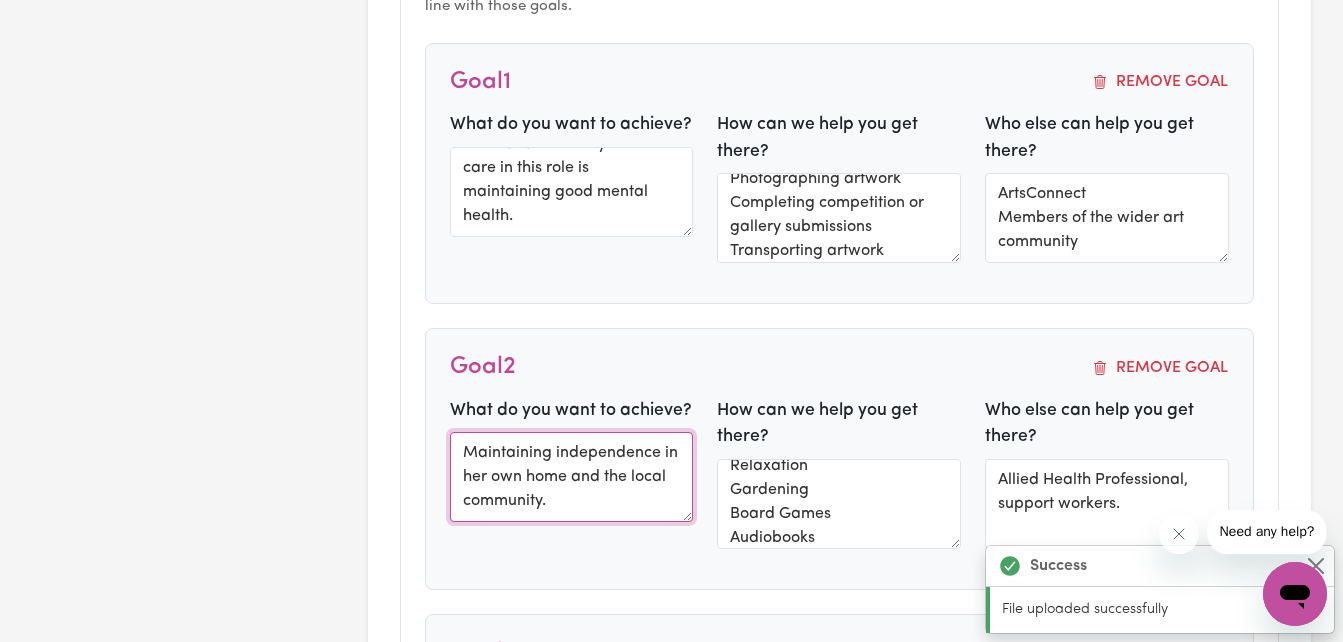 click on "NDIS GOAL #1  - SELF-CARE while performing caring roles for others.  Caring roles are for her elderly parents, and supporting her youngest sister and her 3 boys.  Self-care in this role is maintaining good mental health." at bounding box center [572, 477] 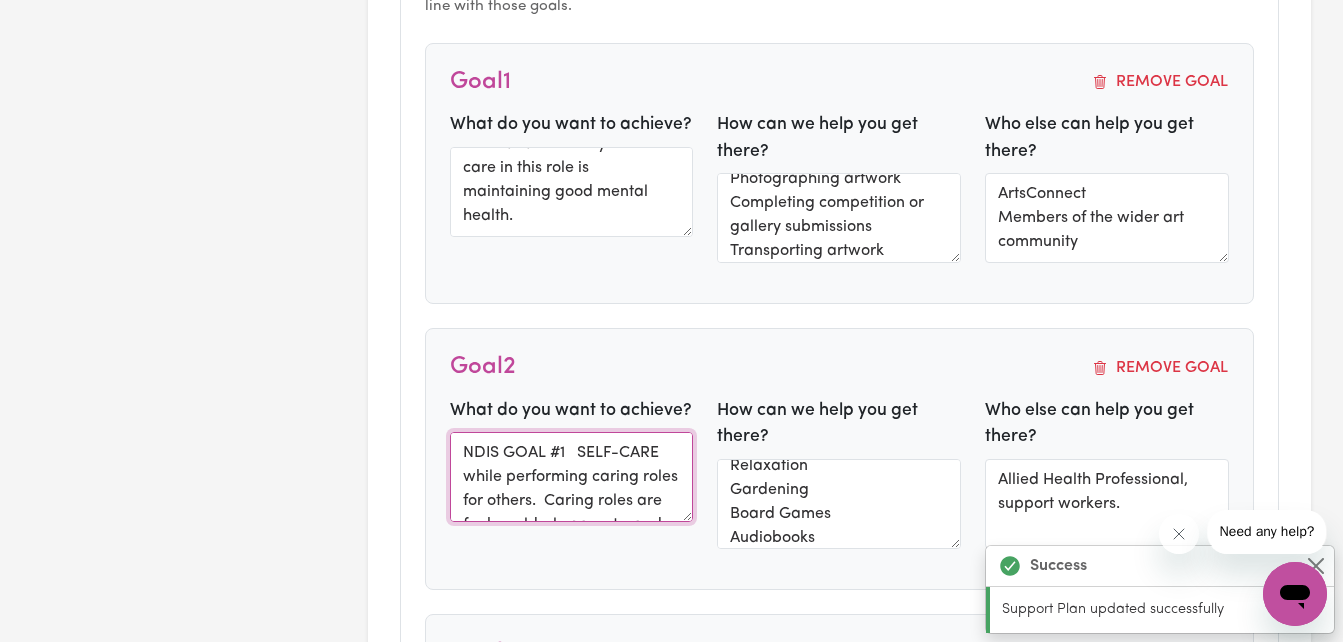 type on "NDIS GOAL #1  SELF-CARE while performing caring roles for others.  Caring roles are for her elderly parents, and supporting her youngest sister and her 3 boys.  Self-care in this role is maintaining good mental health." 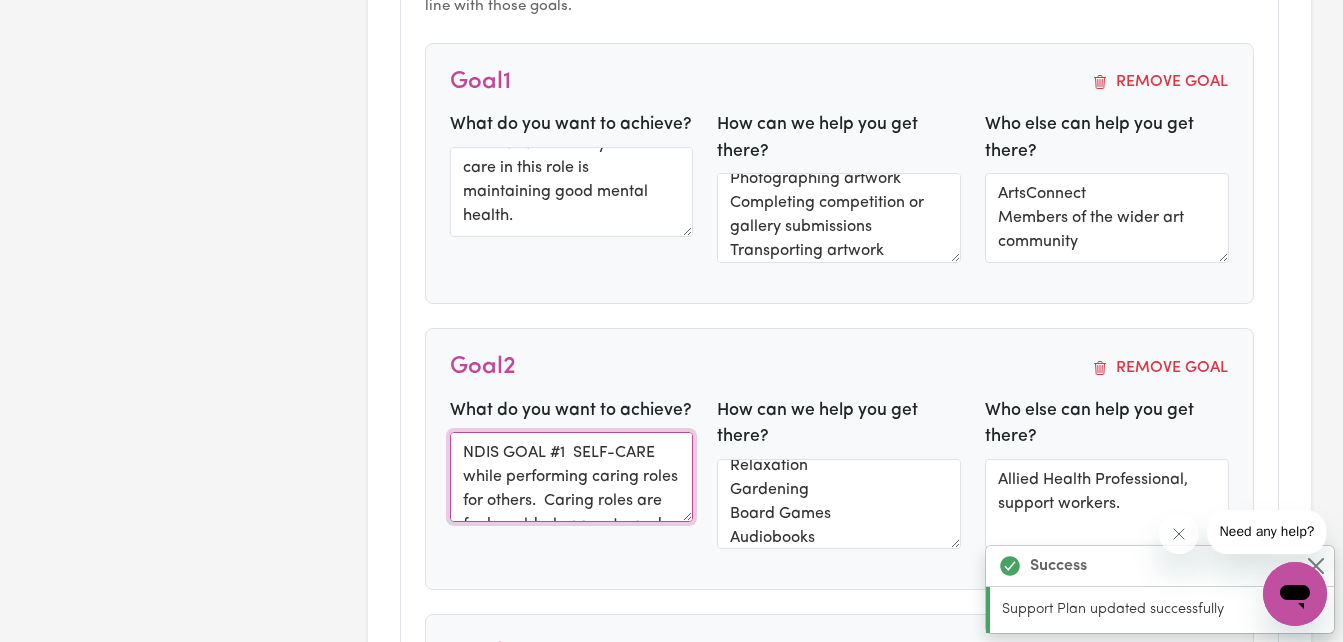 type on "NDIS GOAL #1  - SELF-CARE while performing caring roles for others.  Caring roles are for her elderly parents, and supporting her youngest sister and her 3 boys.  Self-care in this role is maintaining good mental health." 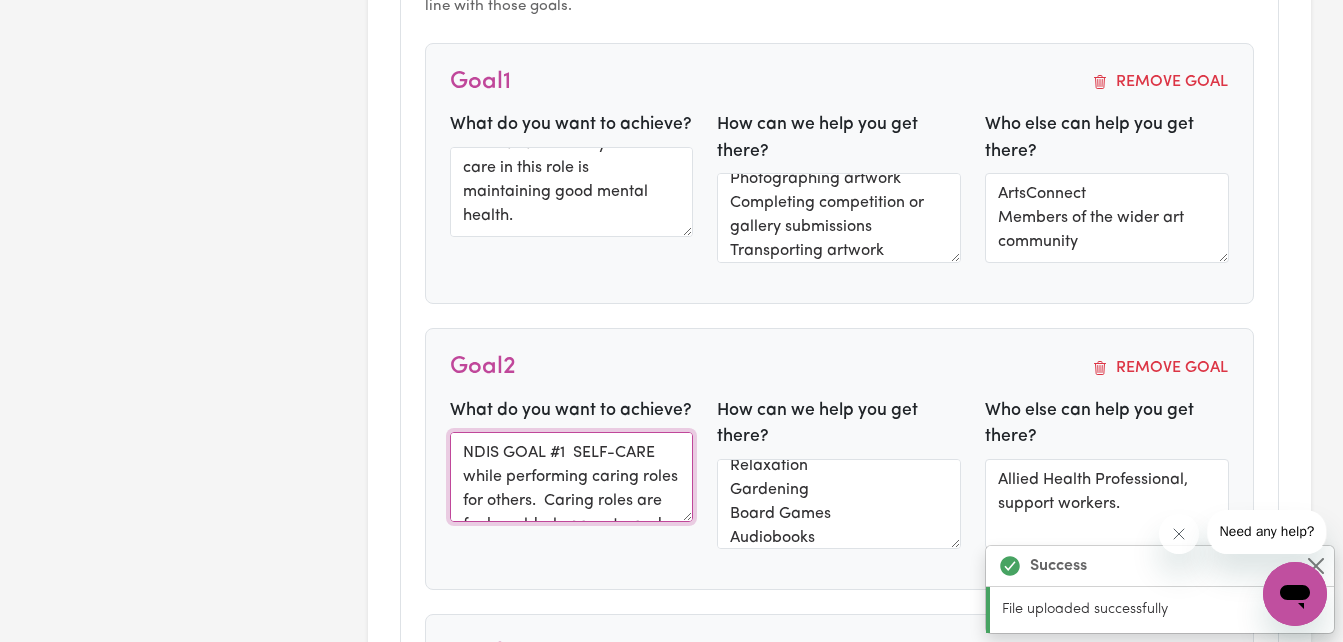 scroll, scrollTop: 0, scrollLeft: 0, axis: both 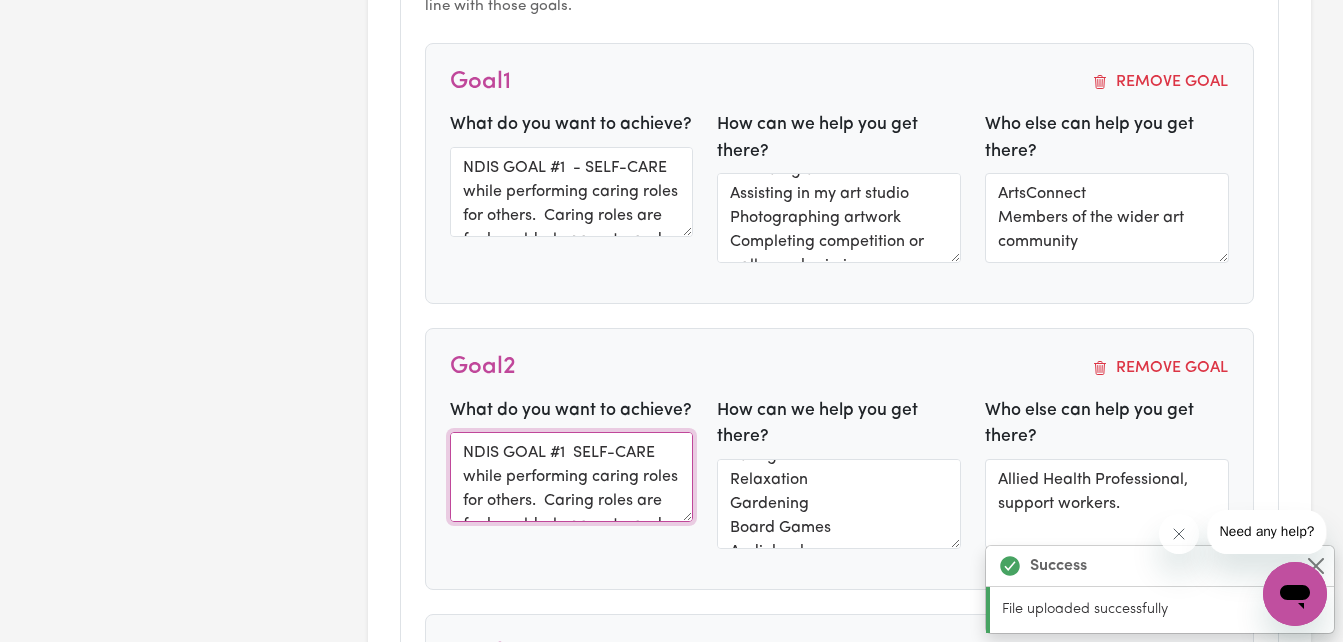 click on "Menu About us How it works Safety & resources Blog AI Worker Match Post a job Find workers Debbie GO TO DASHBOARD My Compliance My Support Documents Service Agreement Seek & Release Support Plan & Risk Management Personal Emergency & Disaster Plan Schedule of Support and Quote My Support Activity Check Ins Shift Notes Monthly Summary Incident Reports Worker Training Additional Documents Coming Soon Exiting Coming Soon Support Plan & Risk Management A support plan and risk management plan helps to make sure your supports are being delivered safely and effectively. The support plan outlines how your supports are helping you achieve your goals. The risk management plan identifies and manages potential risks so that you are safe when supports are being delivered. Participant Details Participant Name Debbie Chilton NDIS Number 430273647 Date of Birth 1967-09-10 10 / 0 9 / 1967 View Uploaded NDIS Plan Would you like to upload your NDIS plan? Plan Start Date 2023-12-05 5 / 12 / 2023 Plan End Date 2025-12-04 4 / 12 /" at bounding box center [671, 3598] 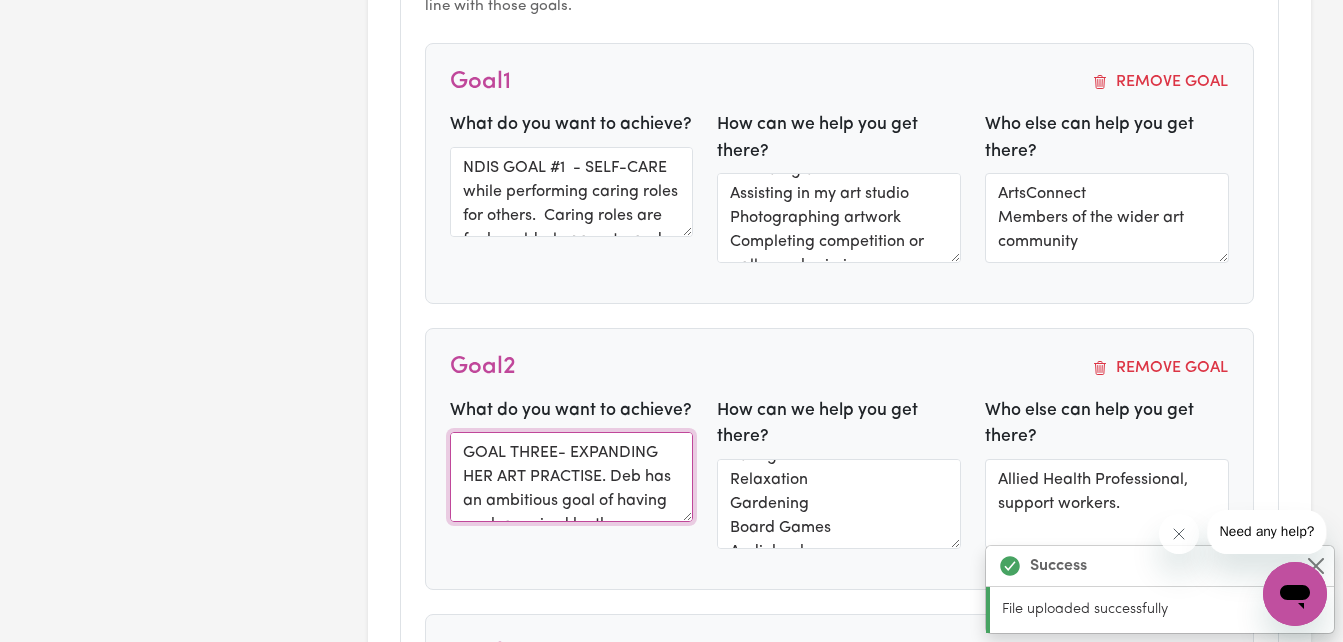 scroll, scrollTop: 0, scrollLeft: 0, axis: both 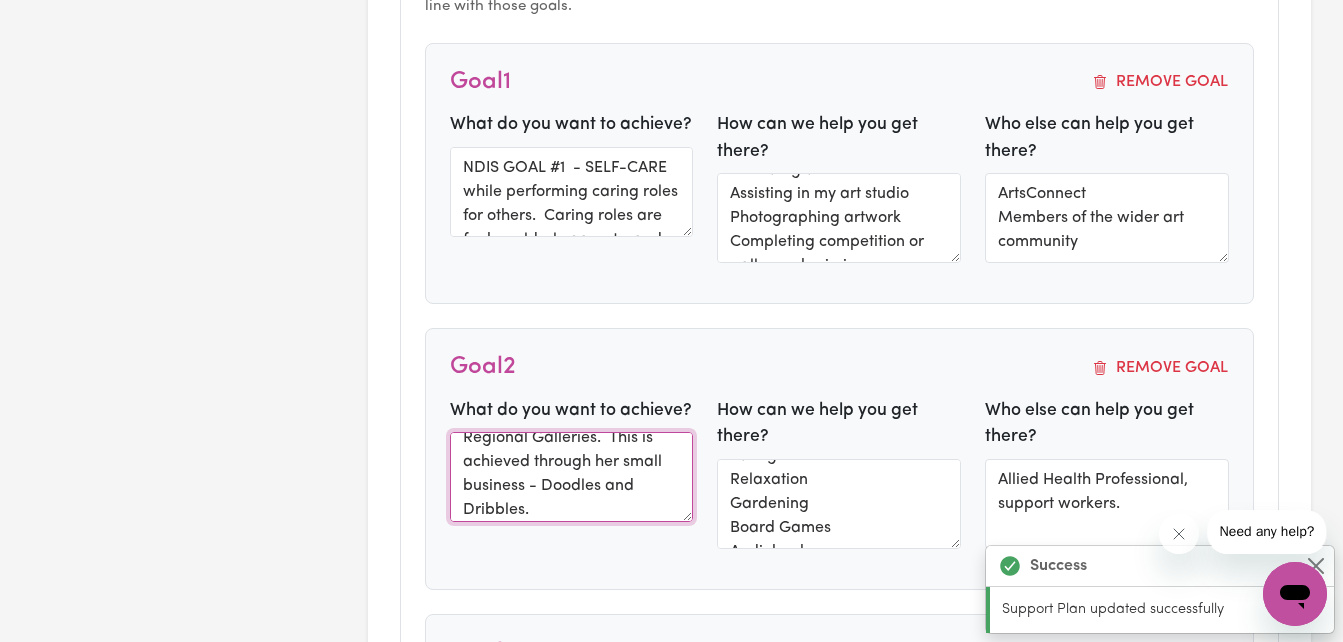 type on "GOAL THRE- EXPANDING HER ART PRACTISE. Deb has an ambitious goal of having work acquired by the Australian Art Bank or Regional Galleries.  This is achieved through her small business - Doodles and Dribbles" 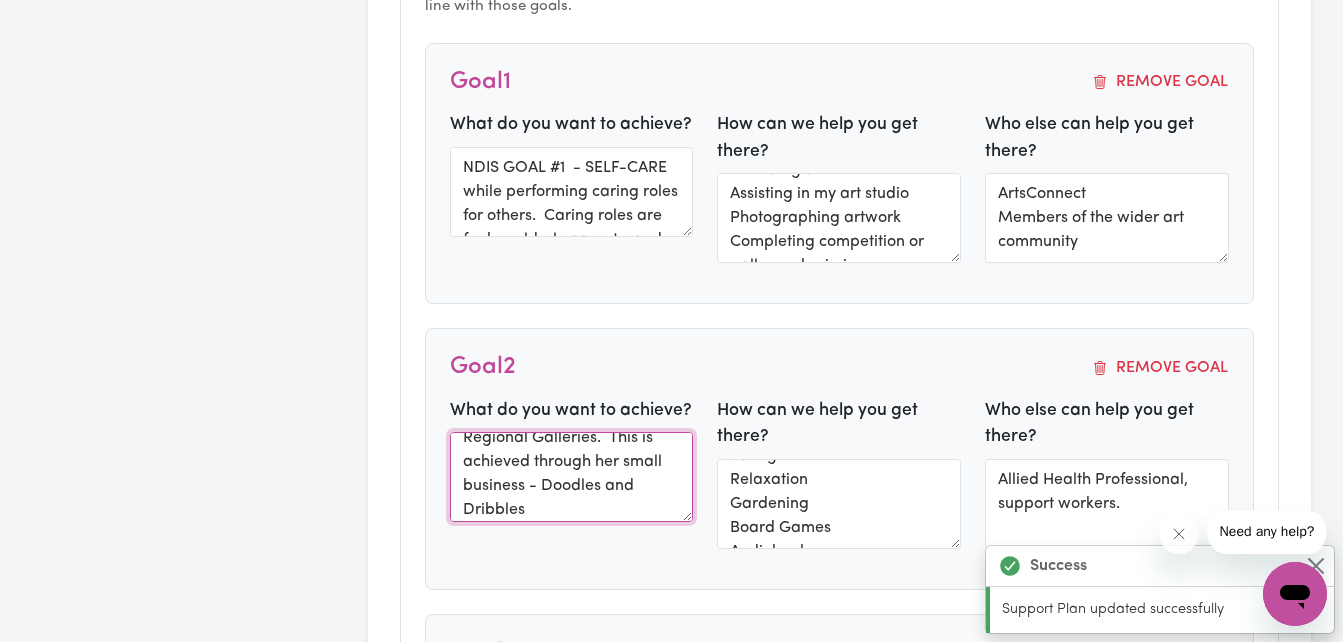 type on "GOAL THRE- EXPANDING HER ART PRACTISE. Deb has an ambitious goal of having work acquired by the Australian Art Bank or Regional Galleries.  This is achieved through her small business - Doodles and Dribbles." 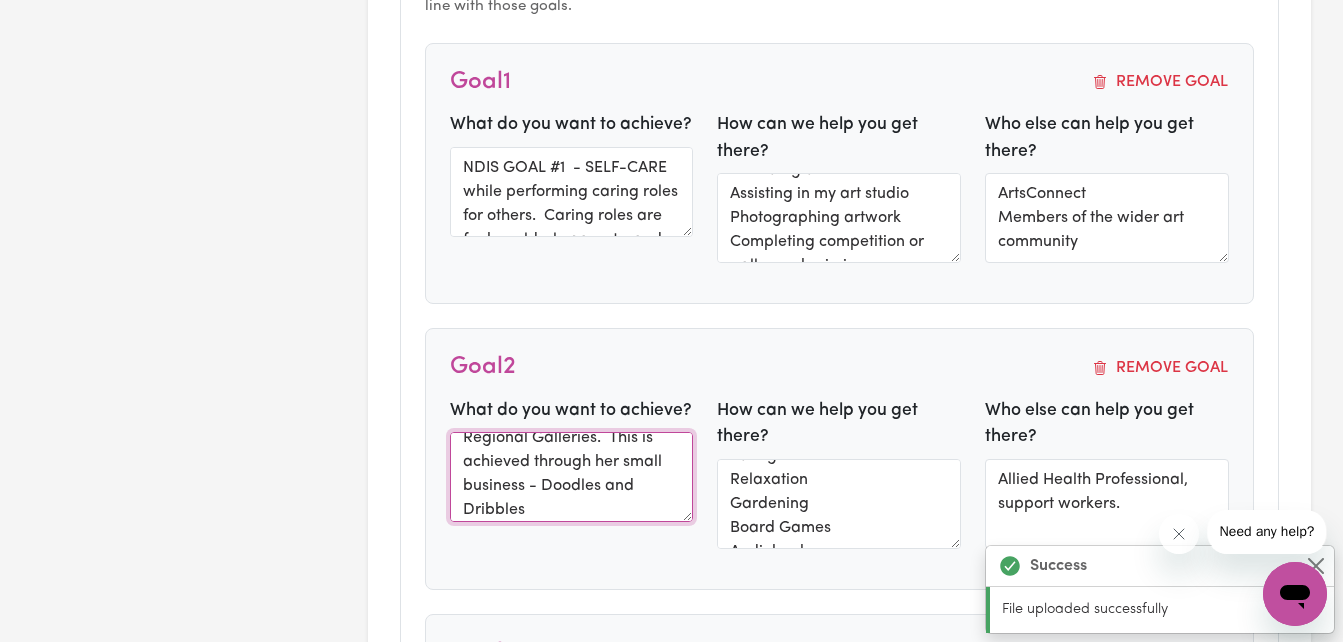 scroll, scrollTop: 0, scrollLeft: 0, axis: both 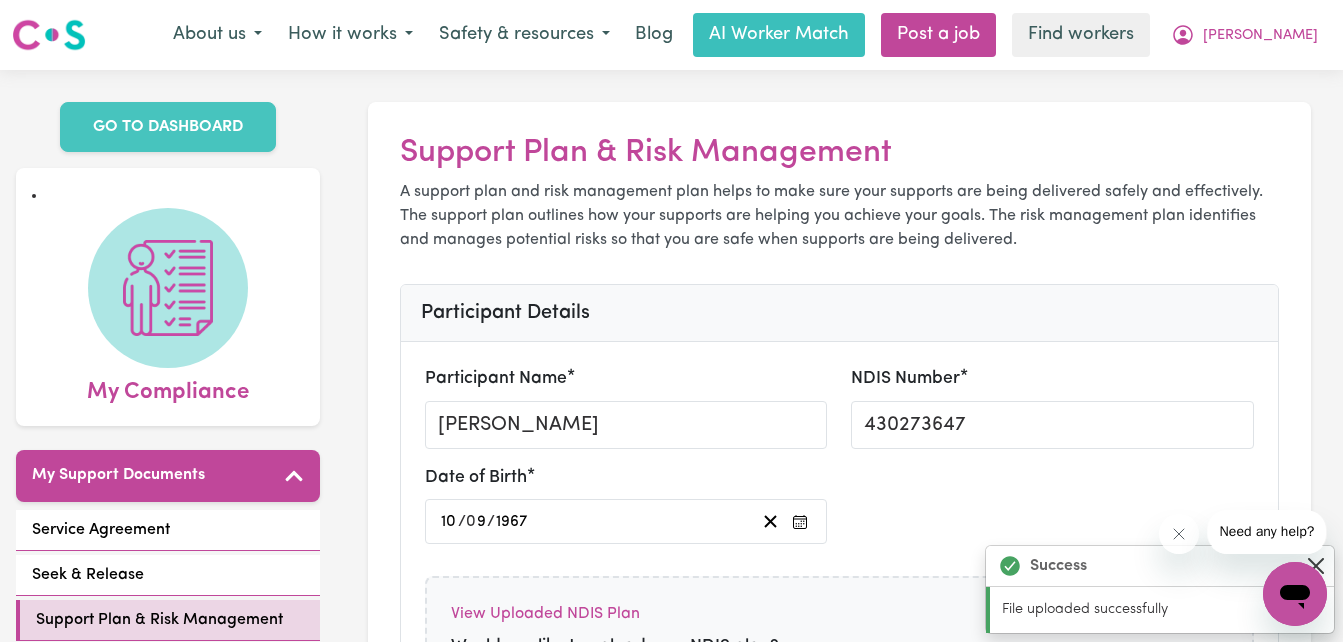 type on "Maintaining independence in her own home and the local community." 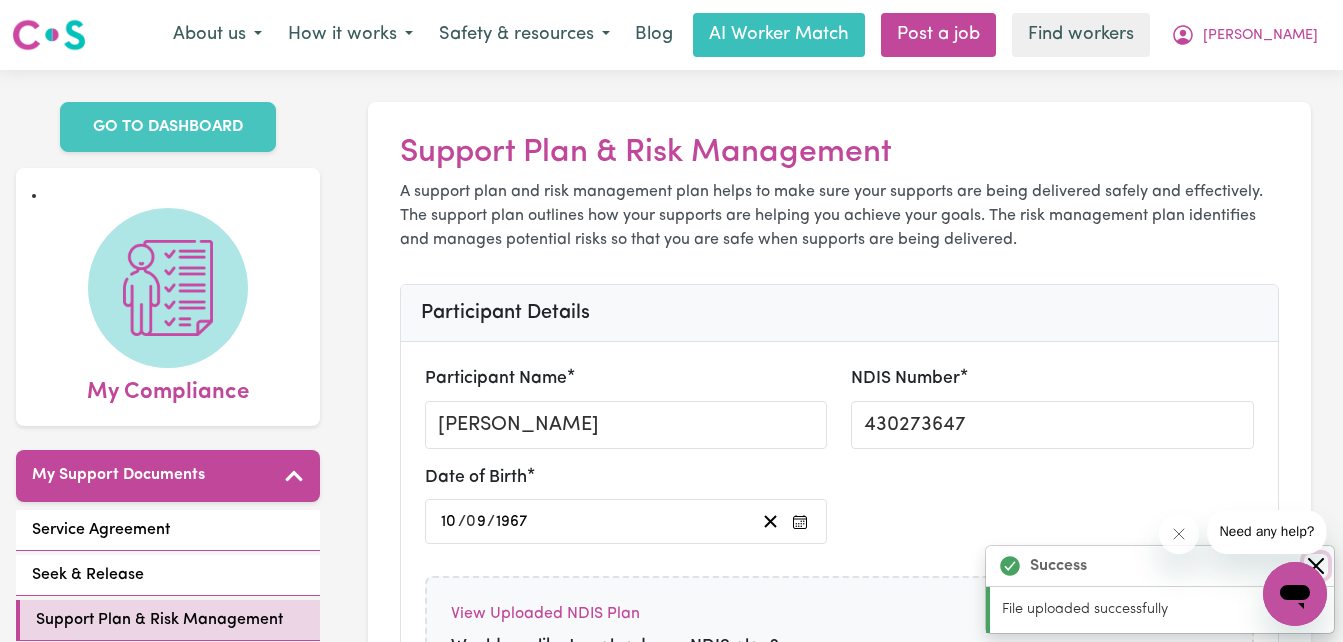 click at bounding box center (1316, 566) 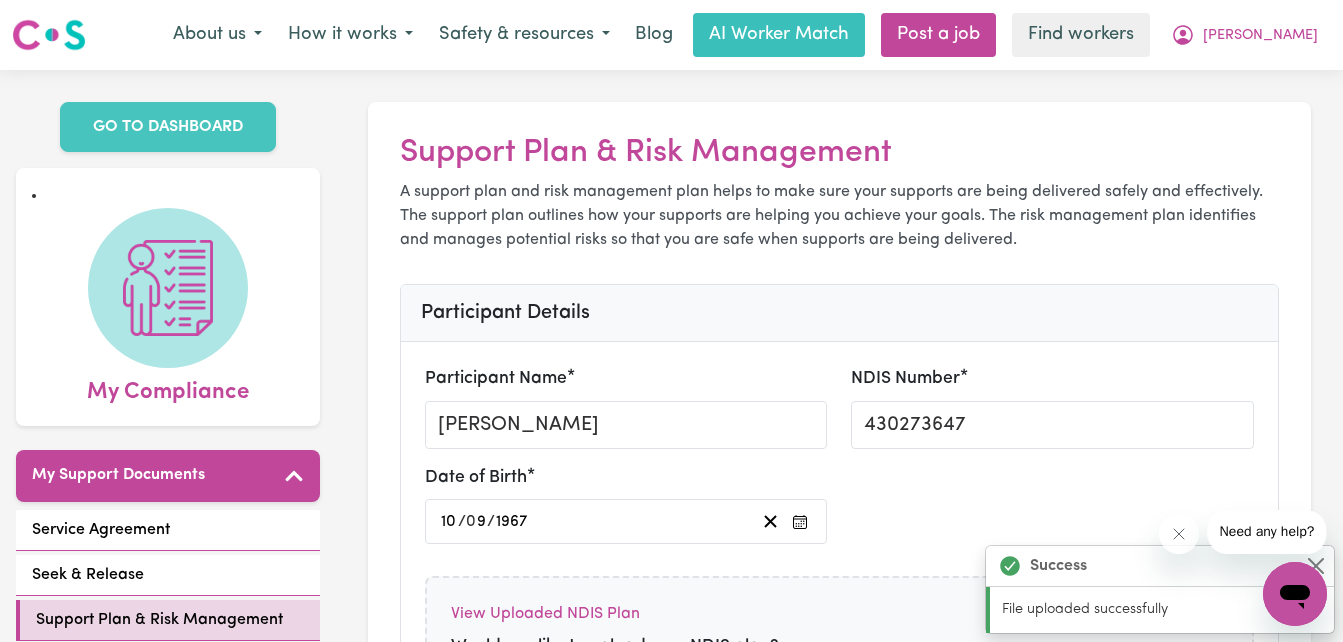 drag, startPoint x: 1315, startPoint y: 591, endPoint x: 1361, endPoint y: 612, distance: 50.566788 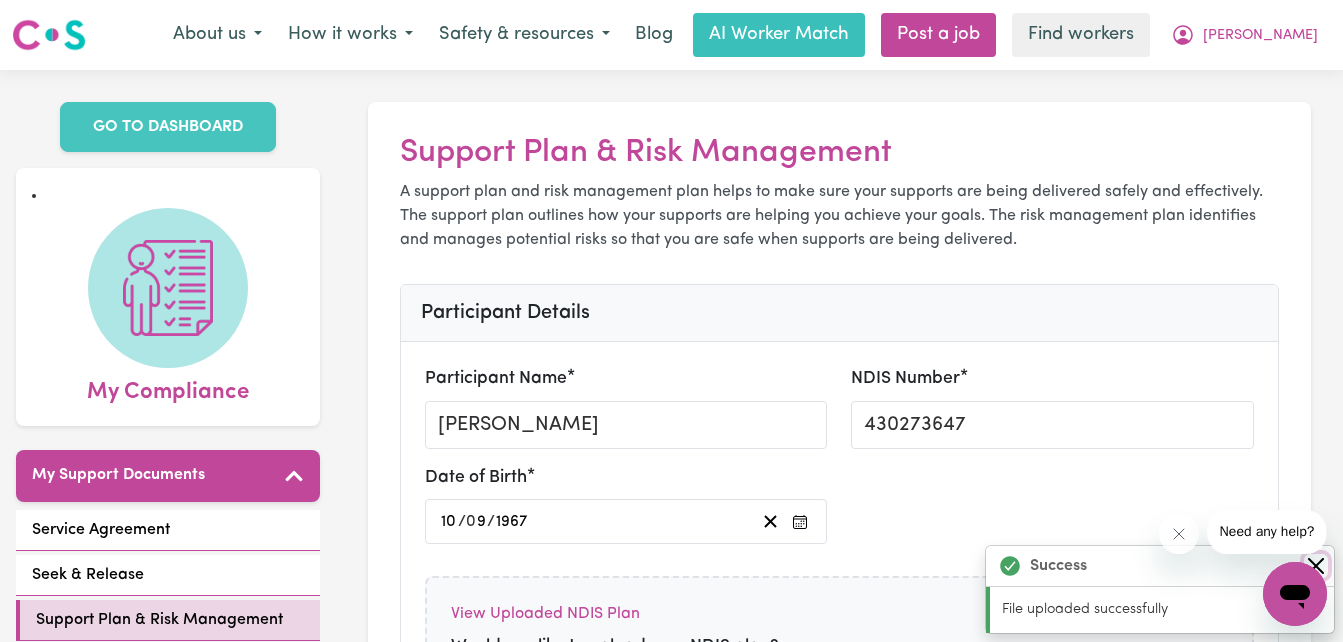 click at bounding box center (1316, 566) 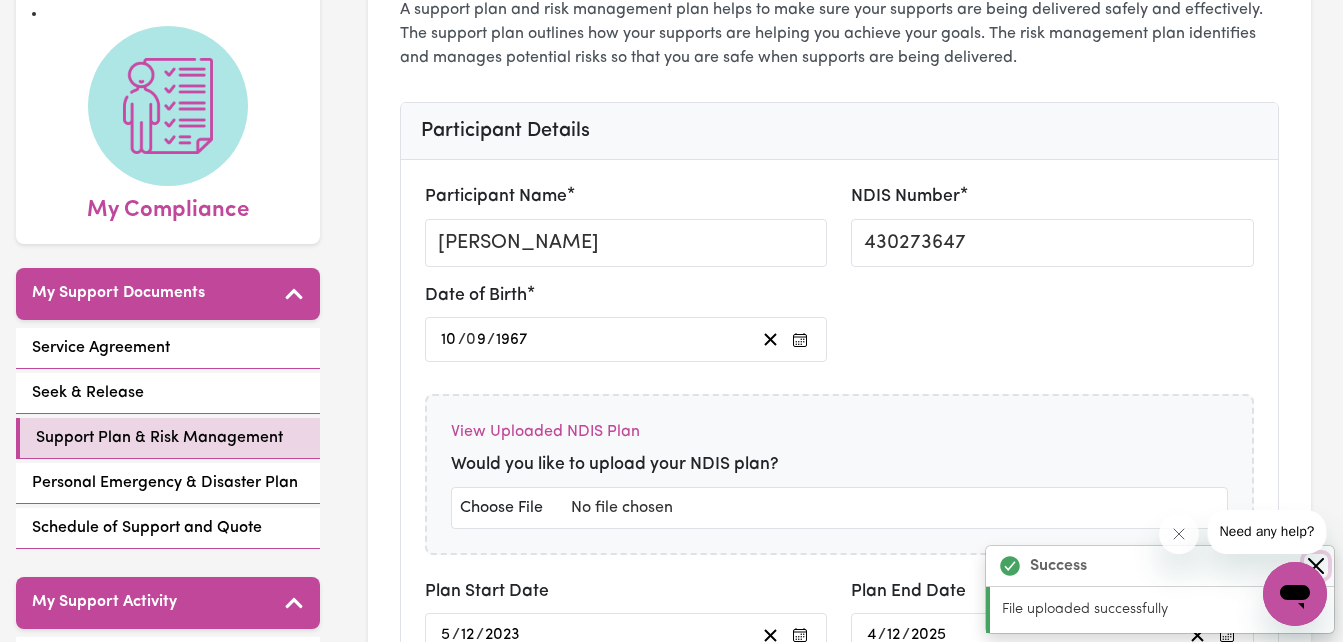 scroll, scrollTop: 200, scrollLeft: 0, axis: vertical 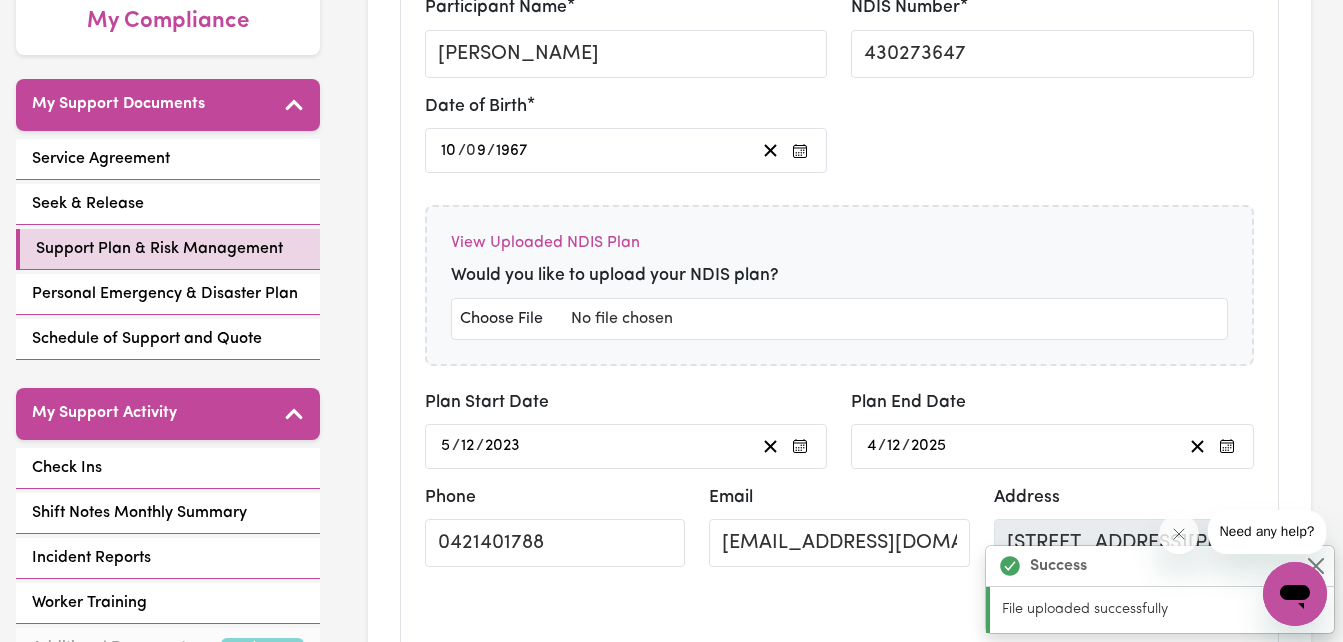 click on "1967-09-10 10 / 0 9 / 1967" at bounding box center (597, 150) 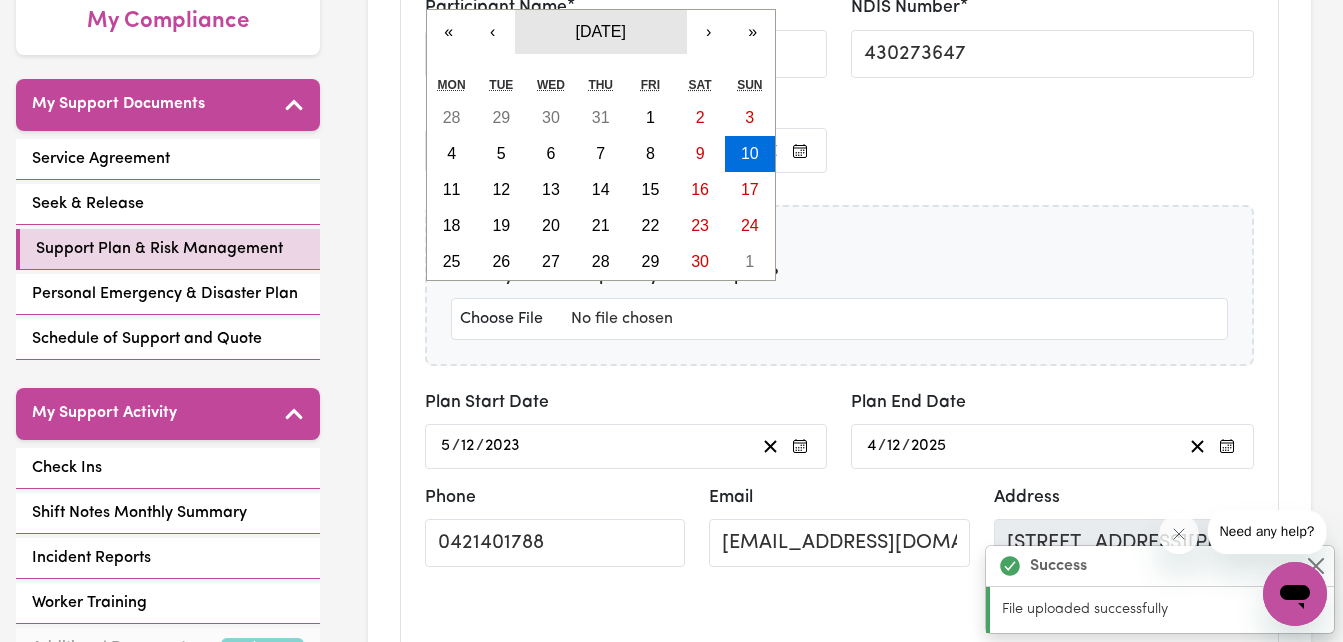 click on "September 1967" at bounding box center [601, 31] 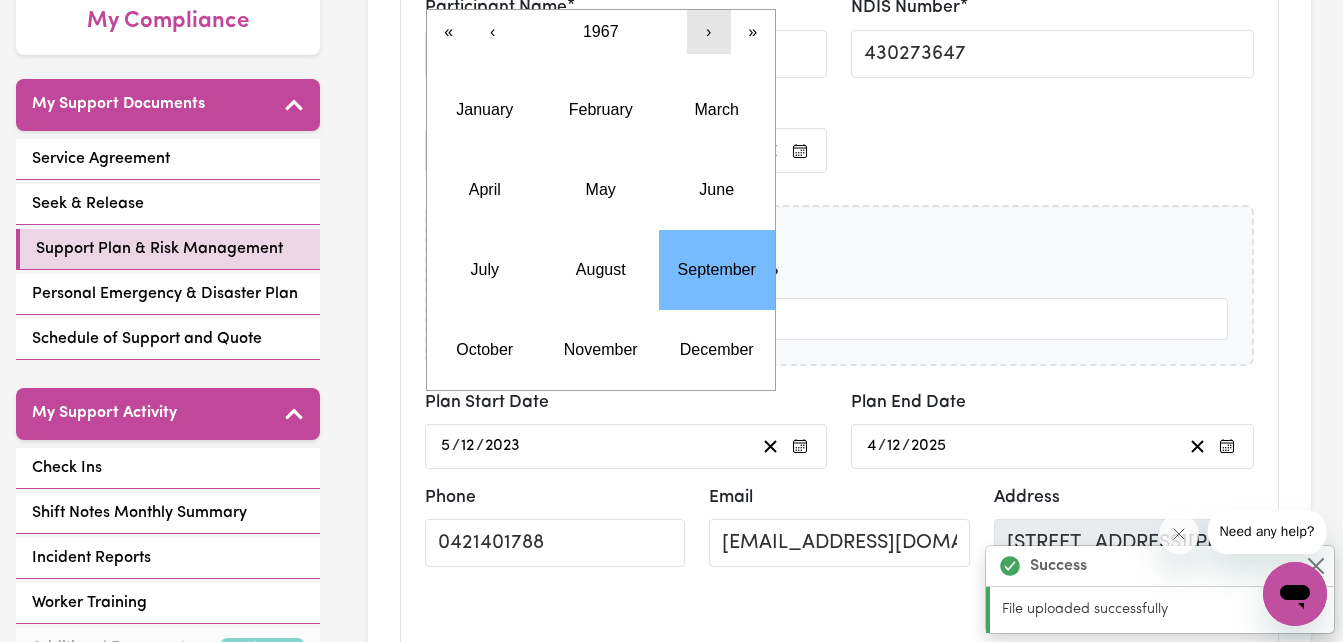 click on "›" at bounding box center (709, 32) 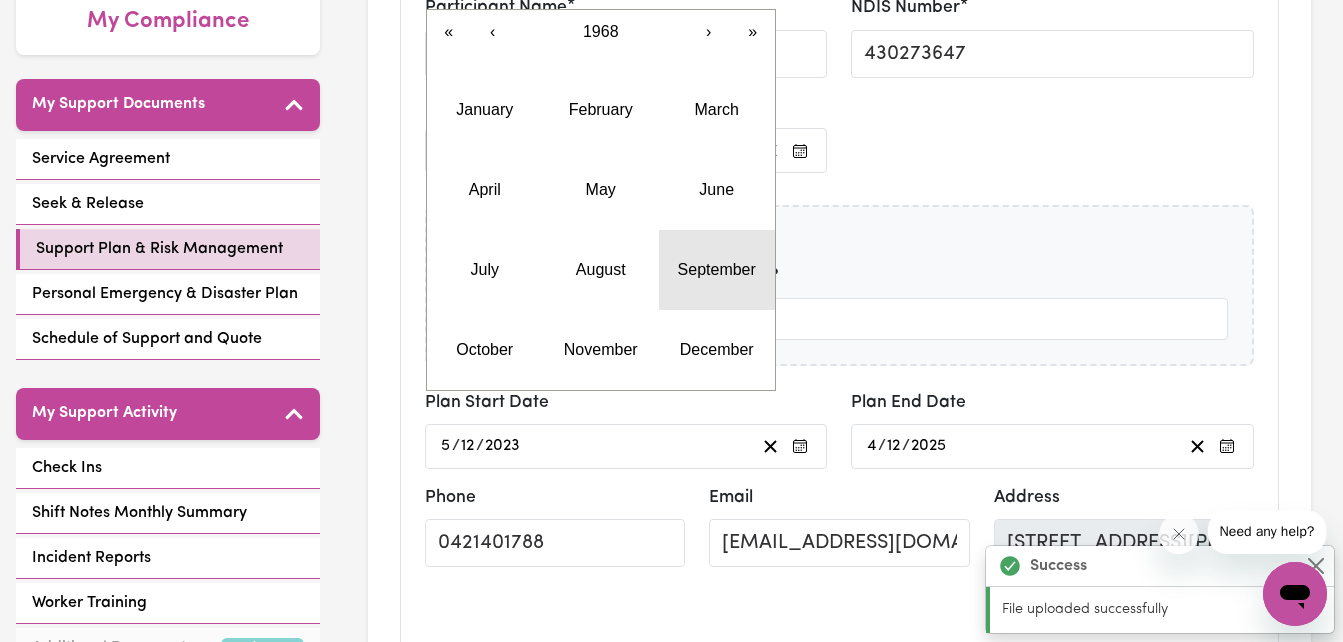 click on "September" at bounding box center (717, 269) 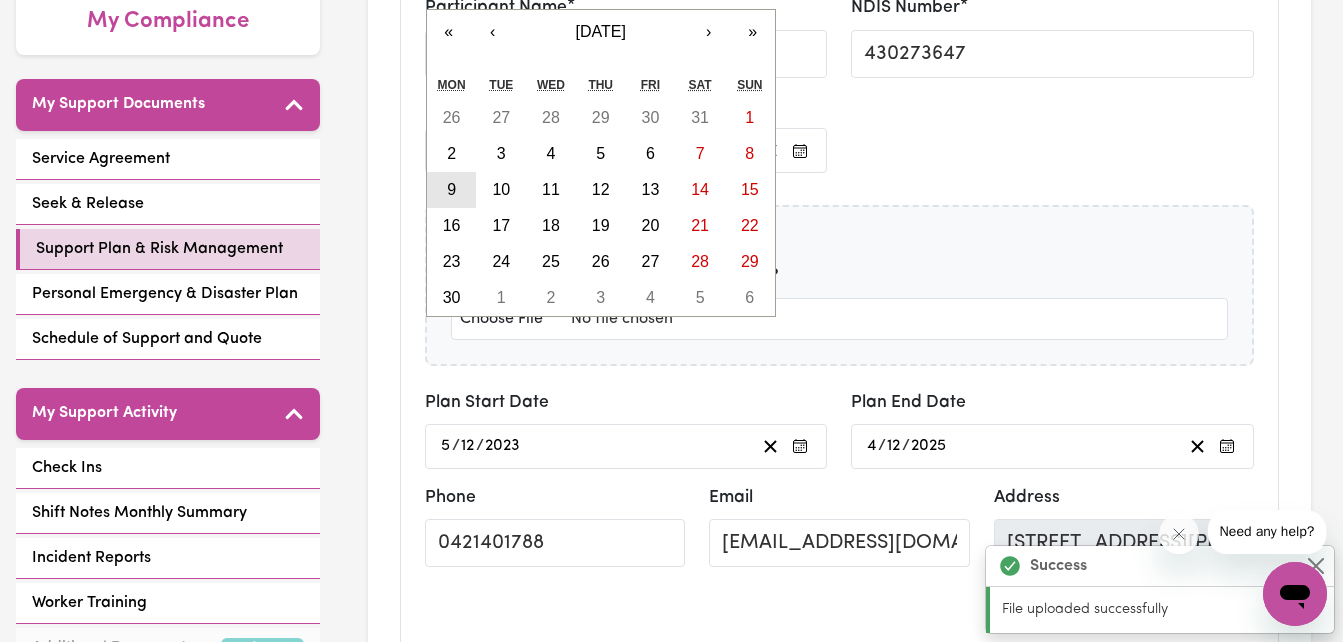 click on "9" at bounding box center (451, 189) 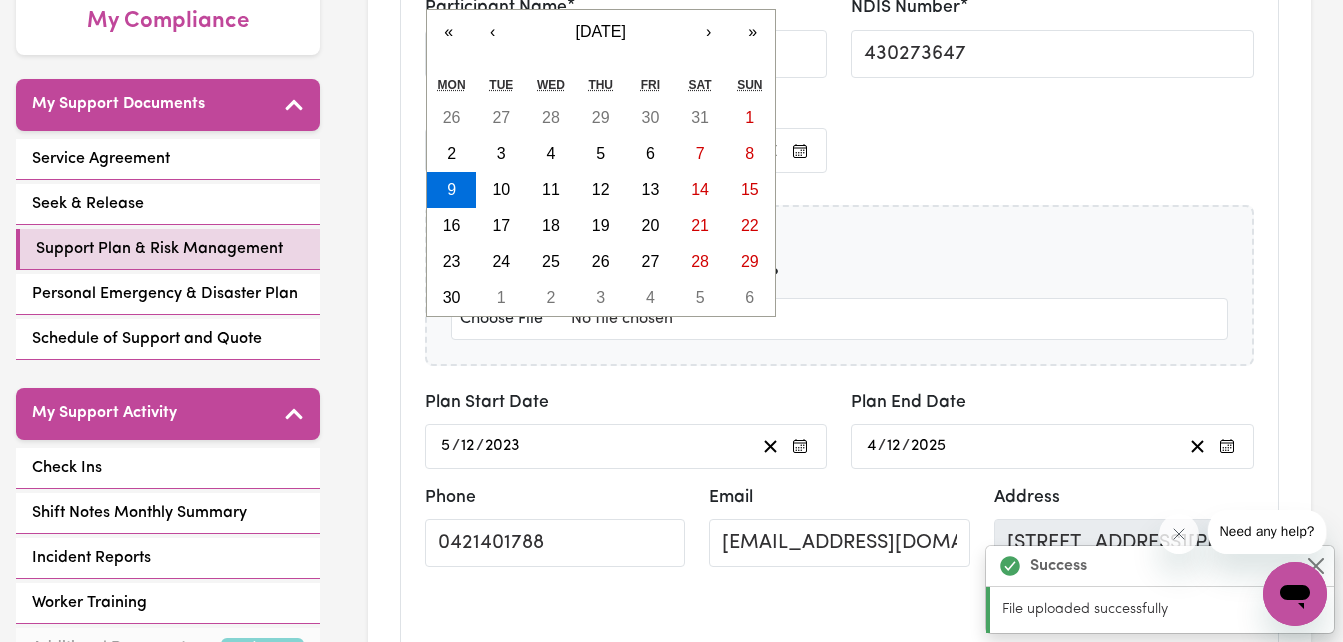click on "1968-09-09 9 / 0 9 / 1968 « ‹ September 1968 › » Mon Tue Wed Thu Fri Sat Sun 26 27 28 29 30 31 1 2 3 4 5 6 7 8 9 10 11 12 13 14 15 16 17 18 19 20 21 22 23 24 25 26 27 28 29 30 1 2 3 4 5 6" at bounding box center [626, 150] 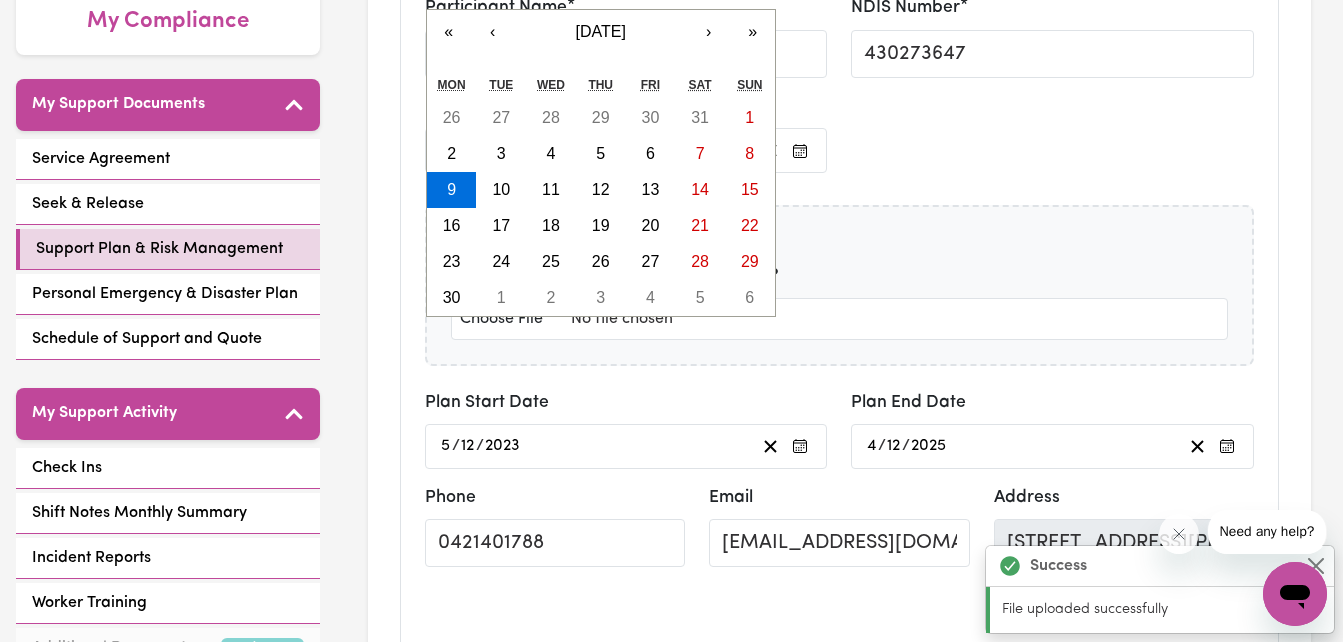 scroll, scrollTop: 0, scrollLeft: 0, axis: both 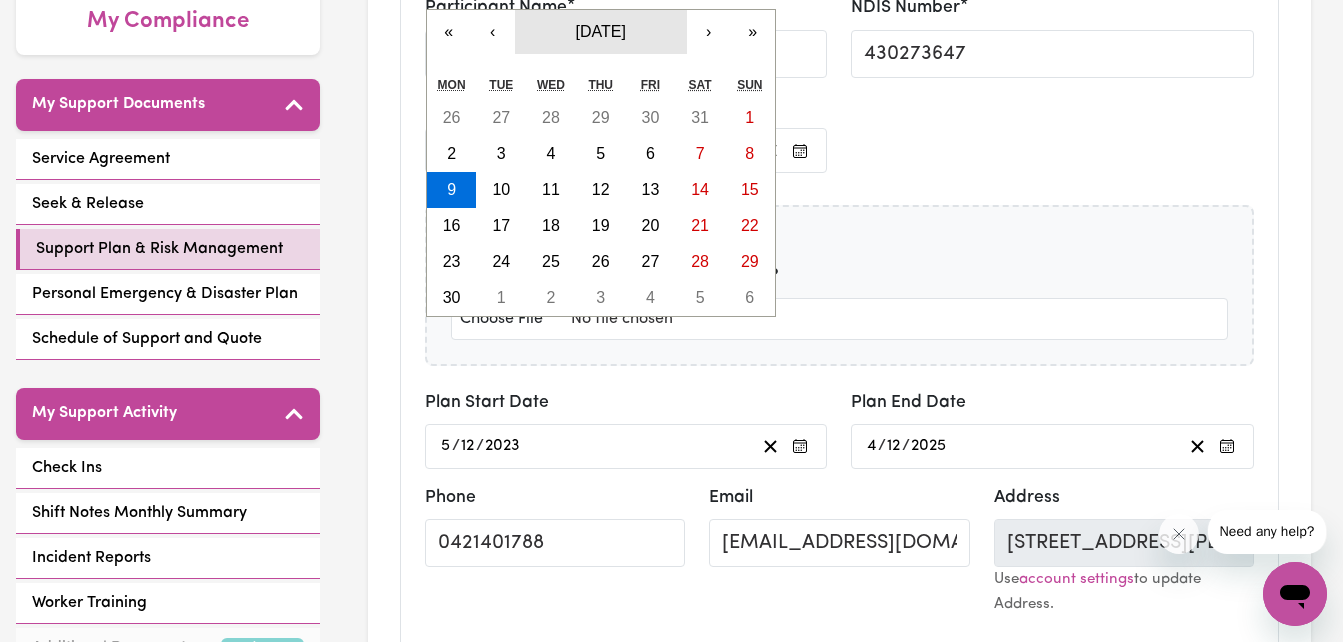 type on "1967-09-10" 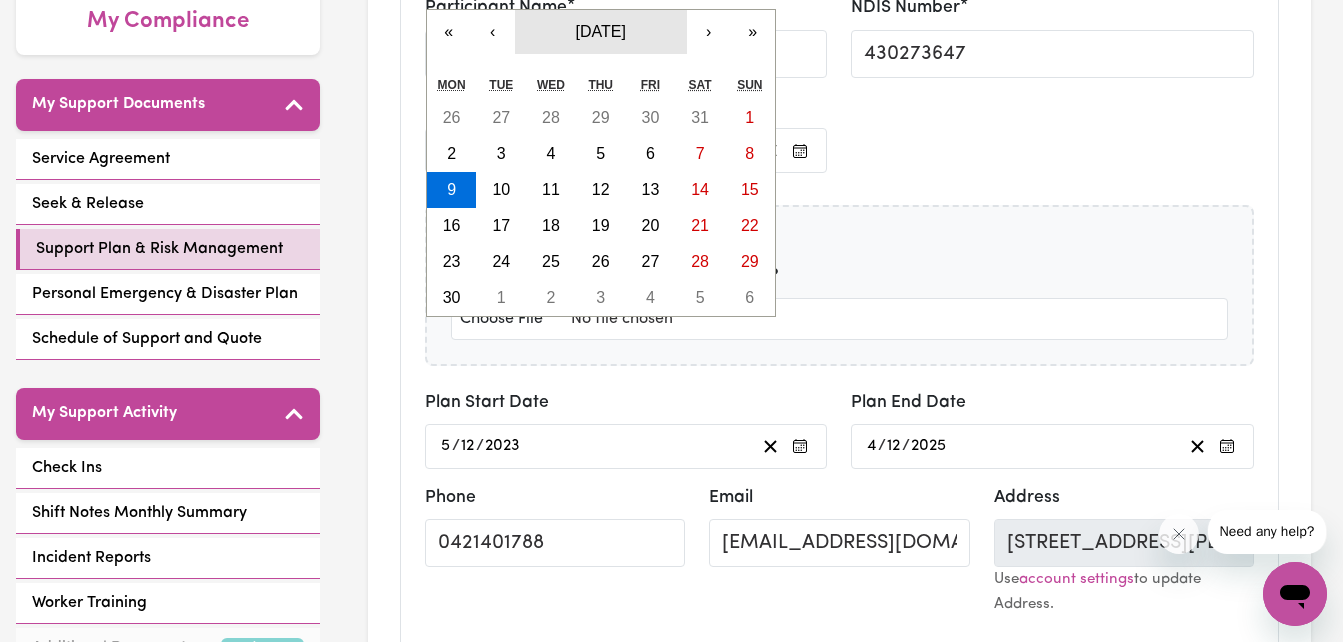 type on "10" 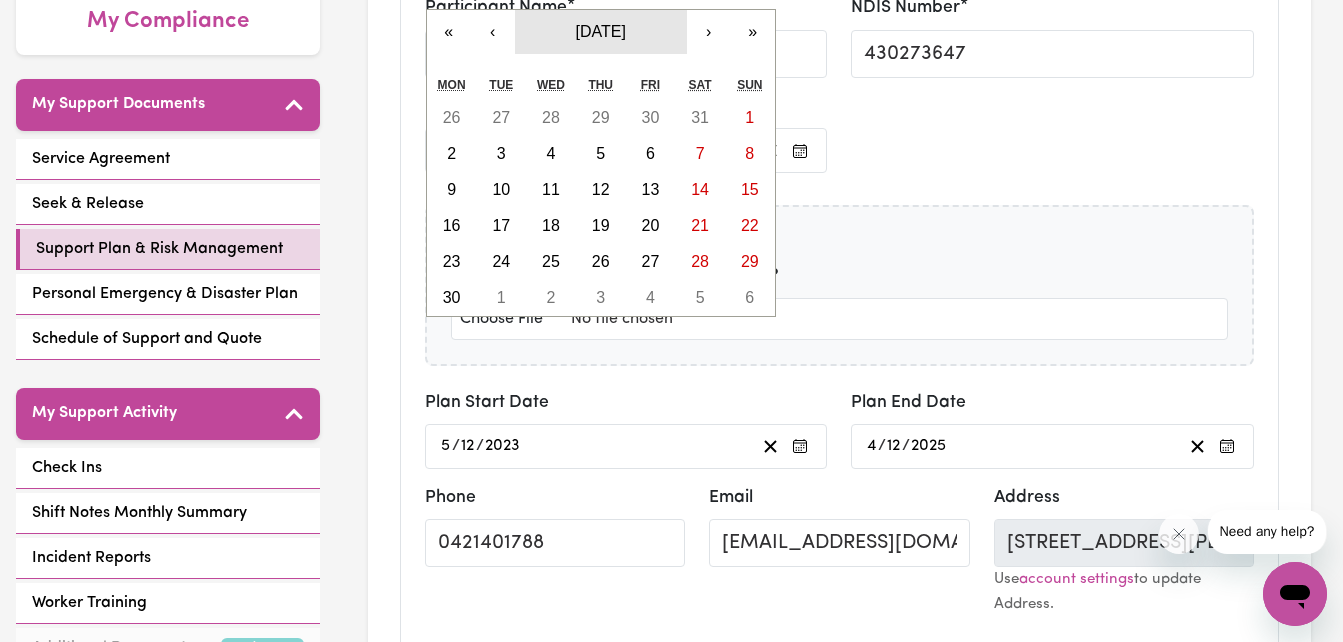 type on "1968-09-09" 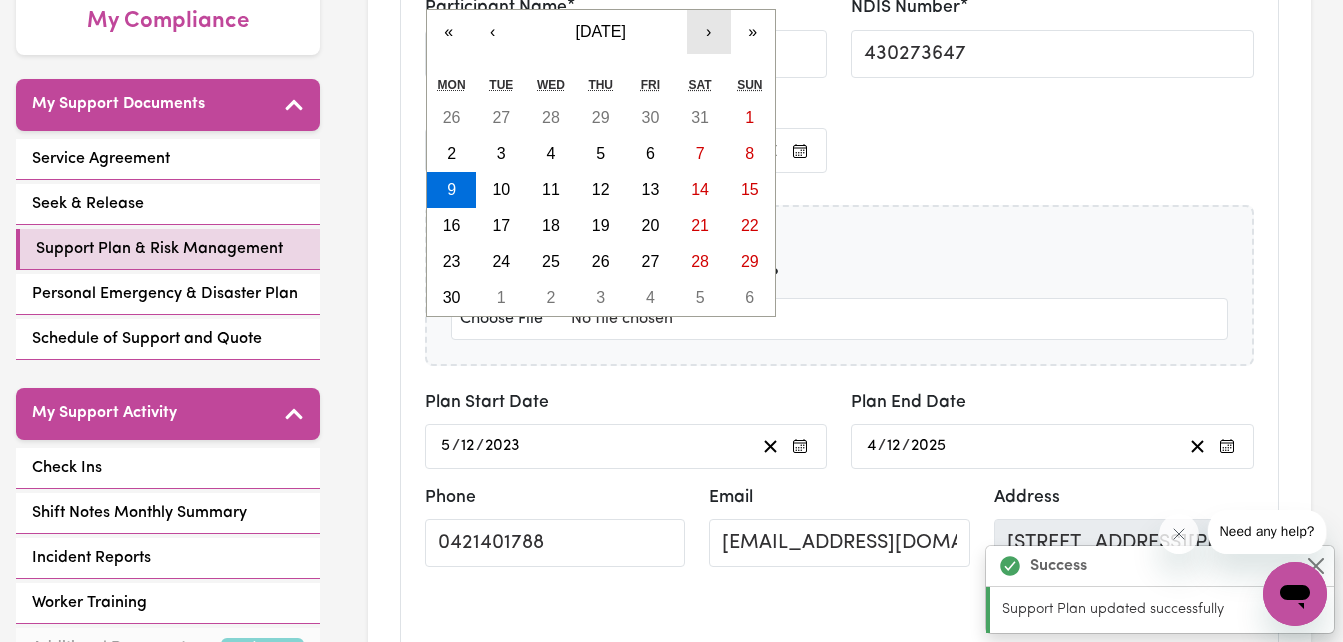 click on "›" at bounding box center (709, 32) 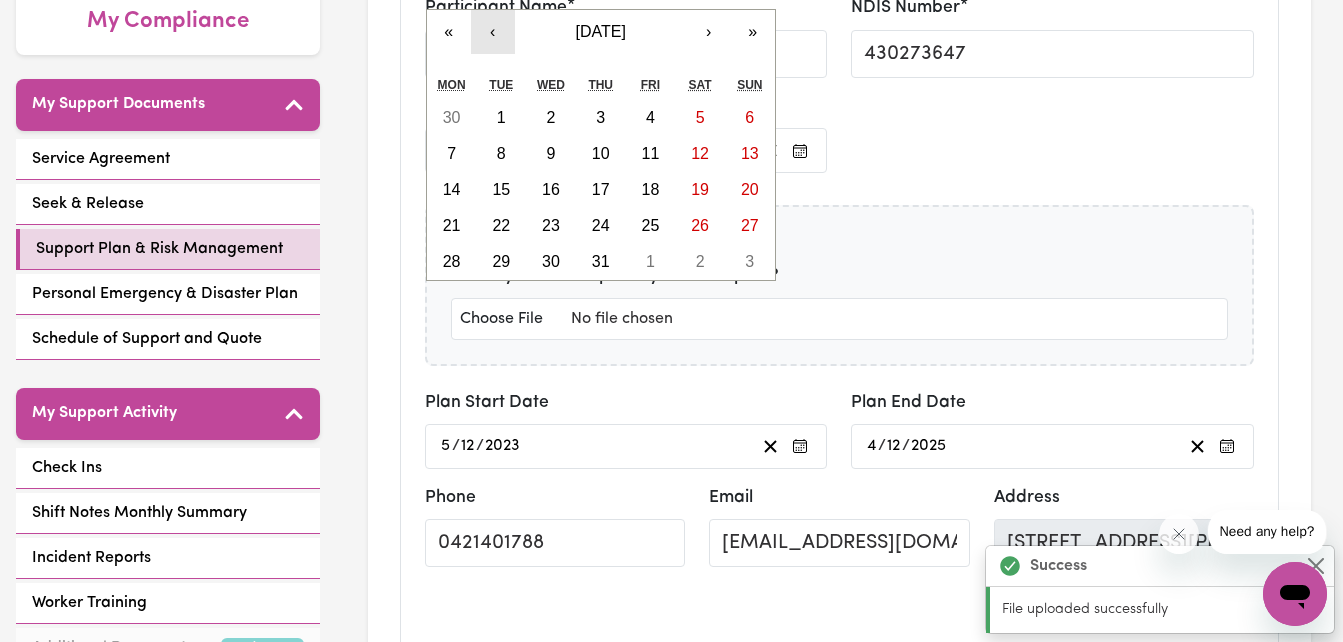 click on "‹" at bounding box center [493, 32] 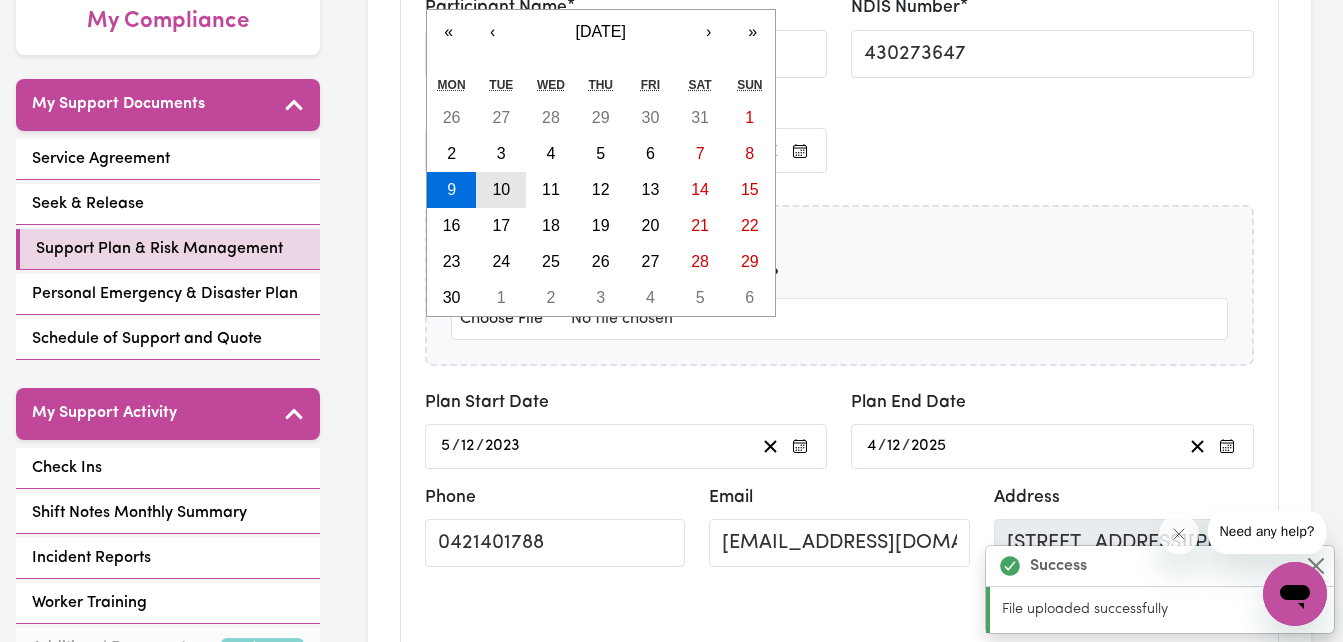 click on "10" at bounding box center (501, 189) 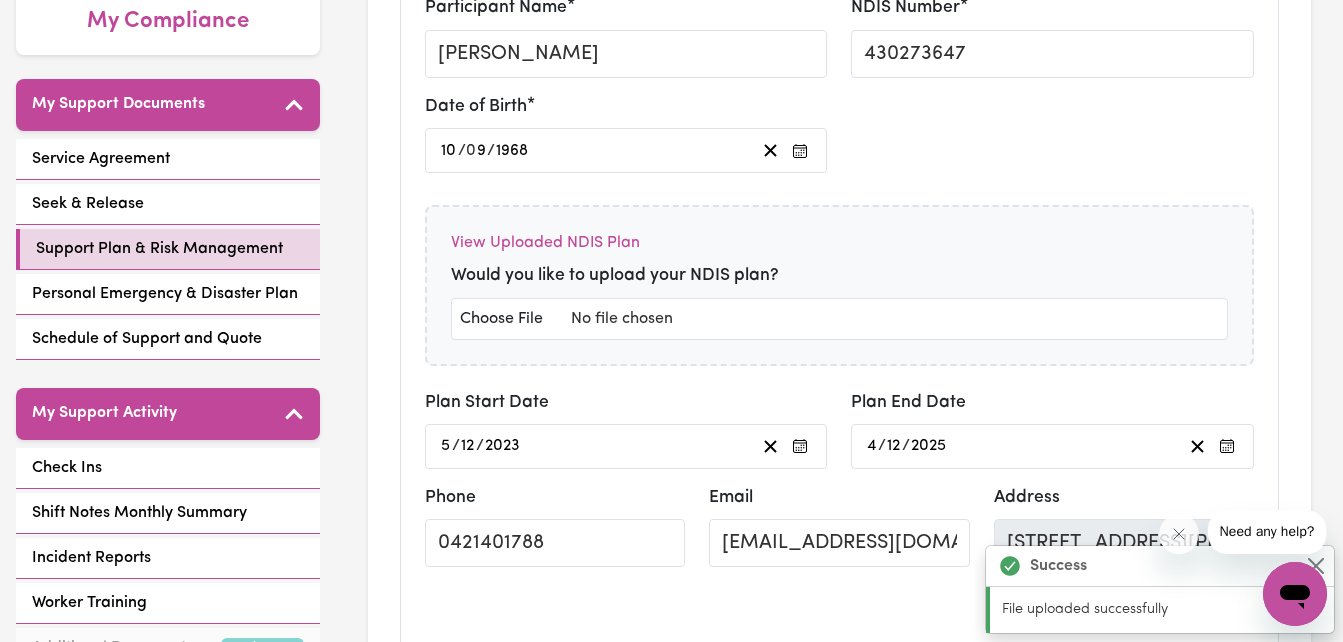 scroll, scrollTop: 0, scrollLeft: 0, axis: both 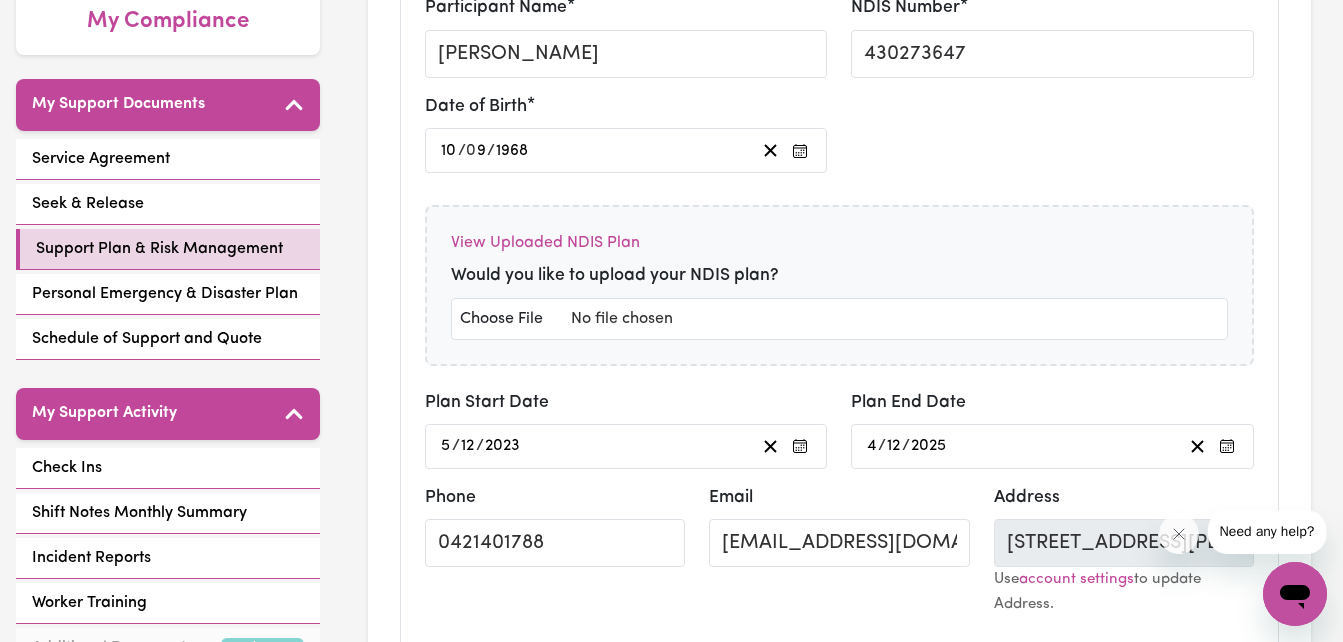 type on "1968-09-09" 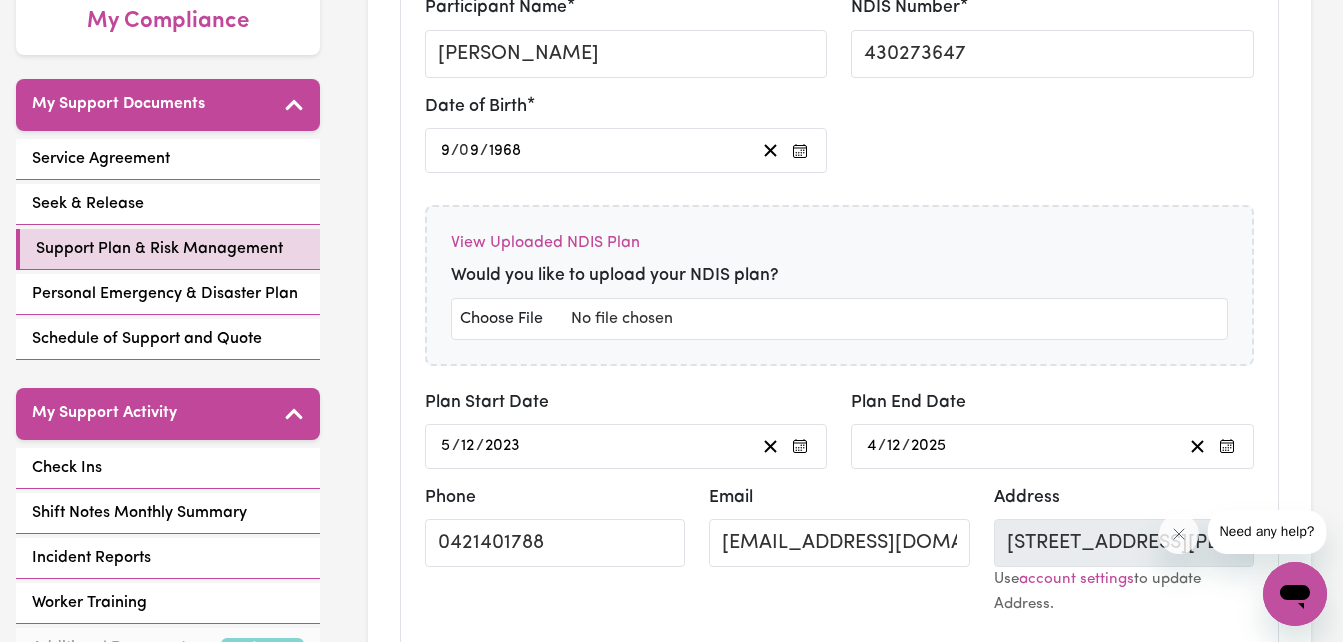 type on "[DATE]" 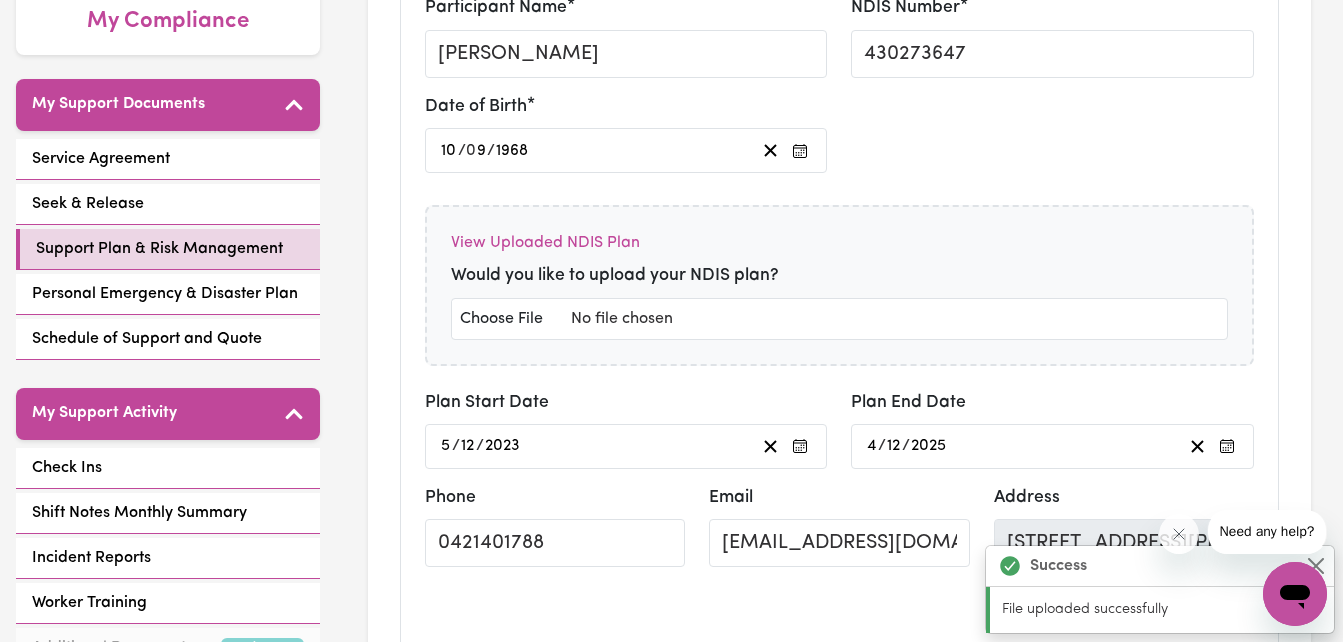 scroll, scrollTop: 24, scrollLeft: 0, axis: vertical 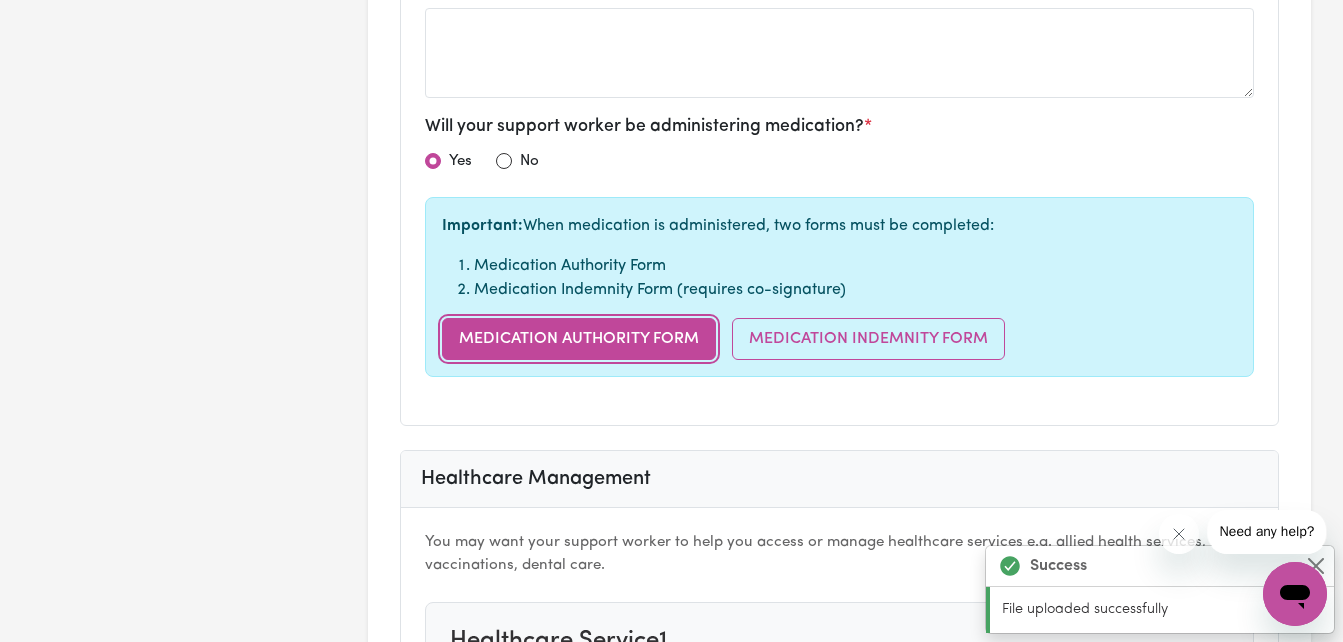 click on "Medication Authority Form" at bounding box center [579, 339] 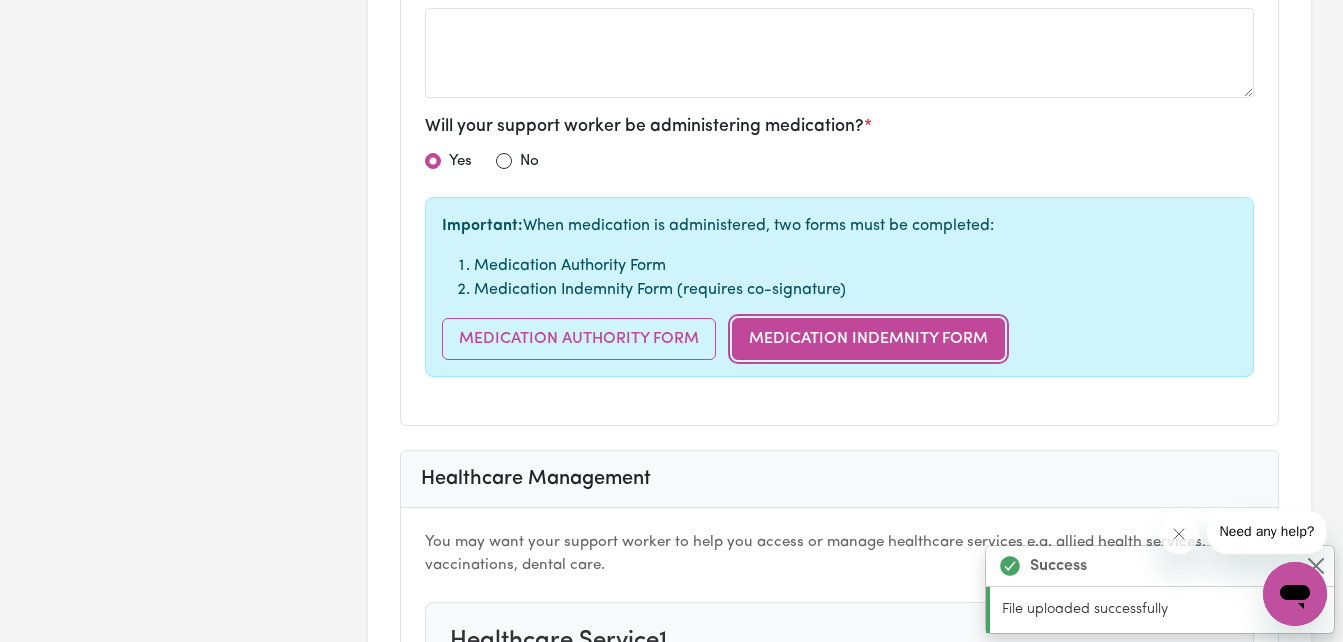 click on "Medication Indemnity Form" at bounding box center (868, 339) 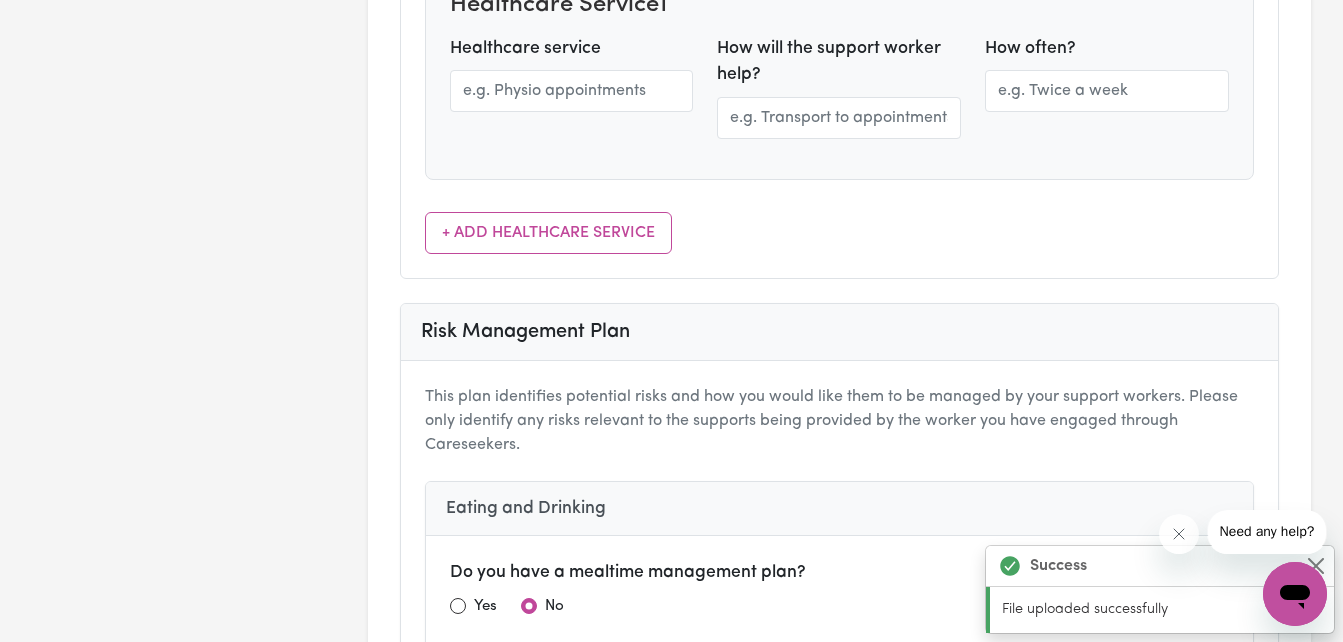 scroll, scrollTop: 2728, scrollLeft: 0, axis: vertical 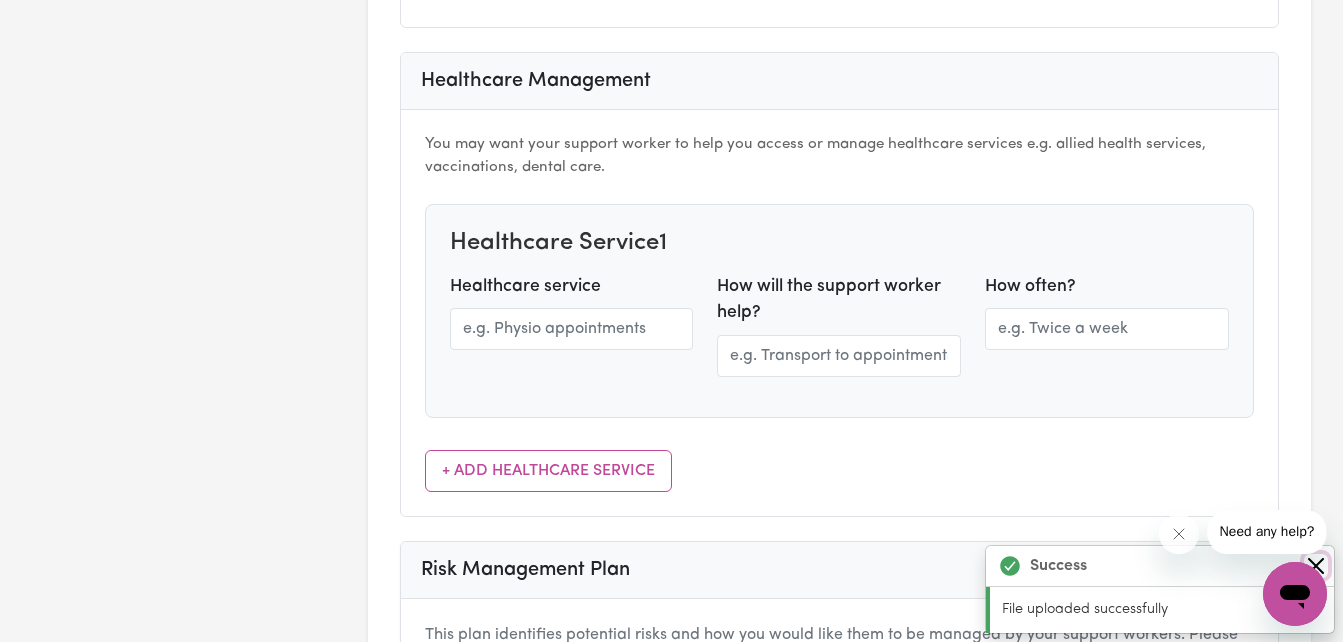 click at bounding box center (1316, 566) 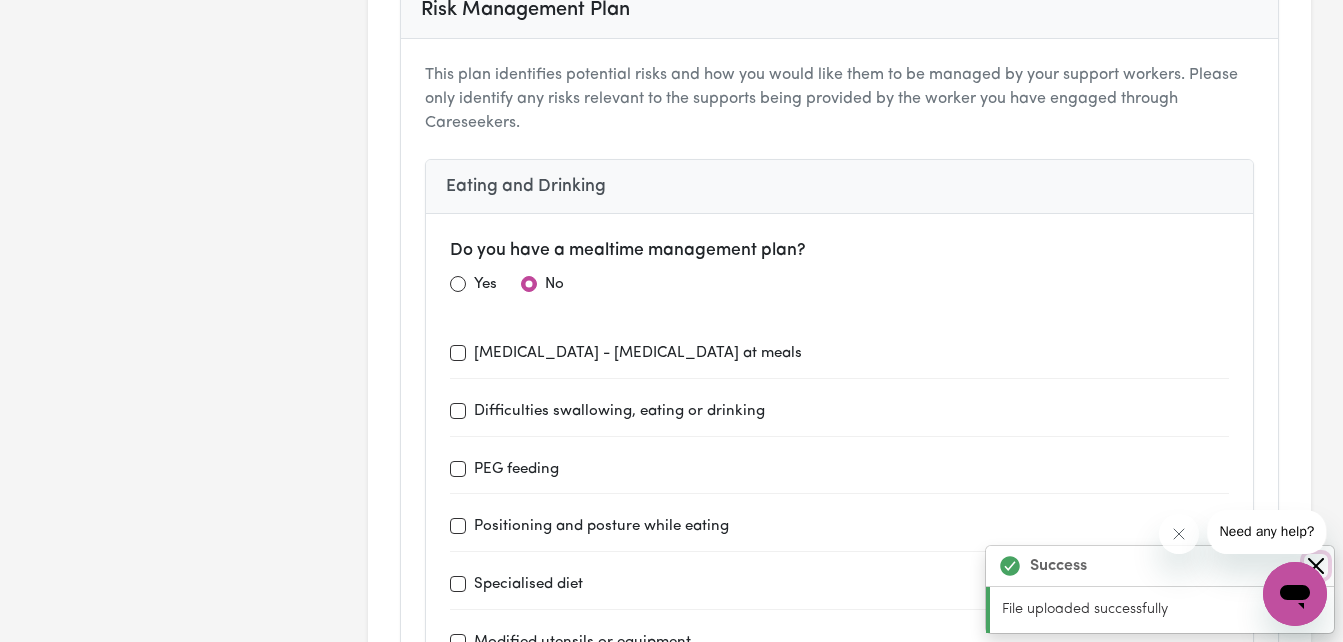 scroll, scrollTop: 3328, scrollLeft: 0, axis: vertical 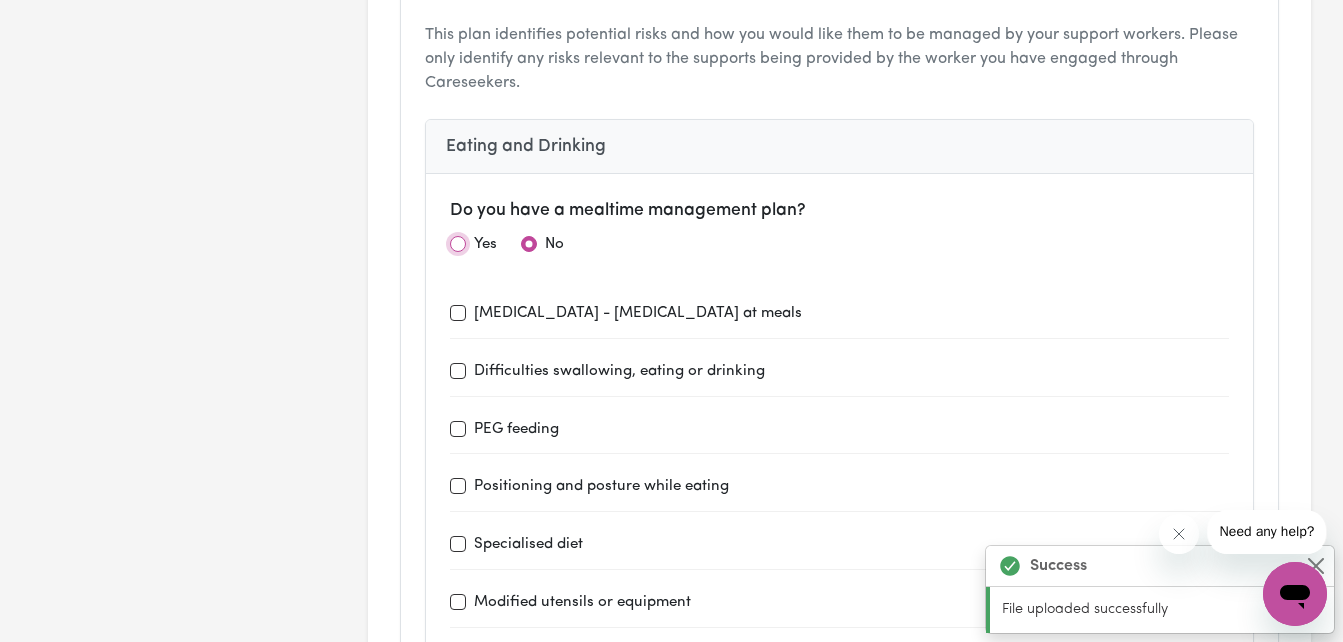 click at bounding box center (458, 244) 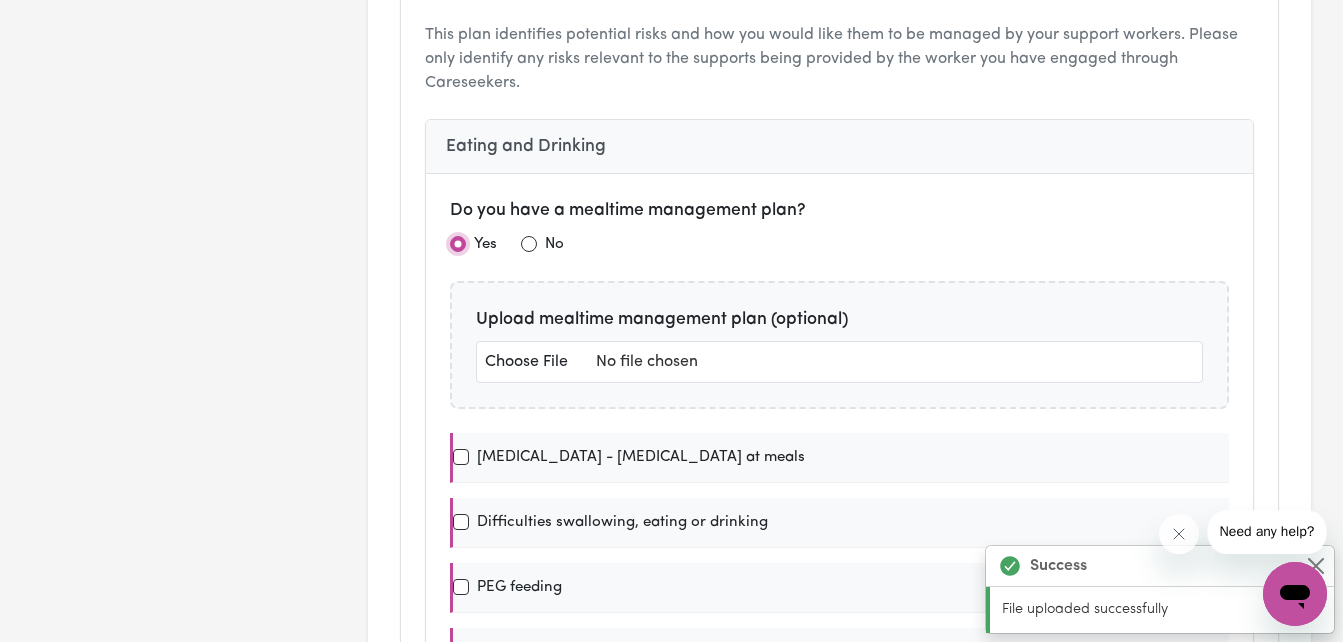 scroll, scrollTop: 0, scrollLeft: 0, axis: both 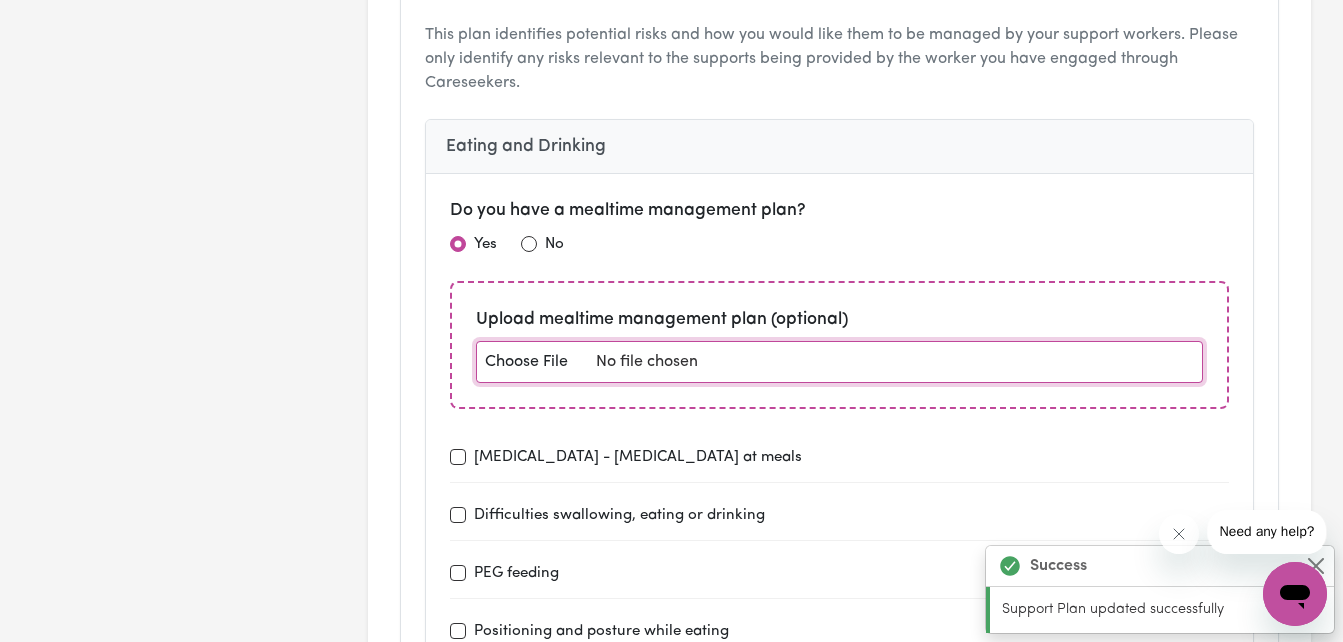 click 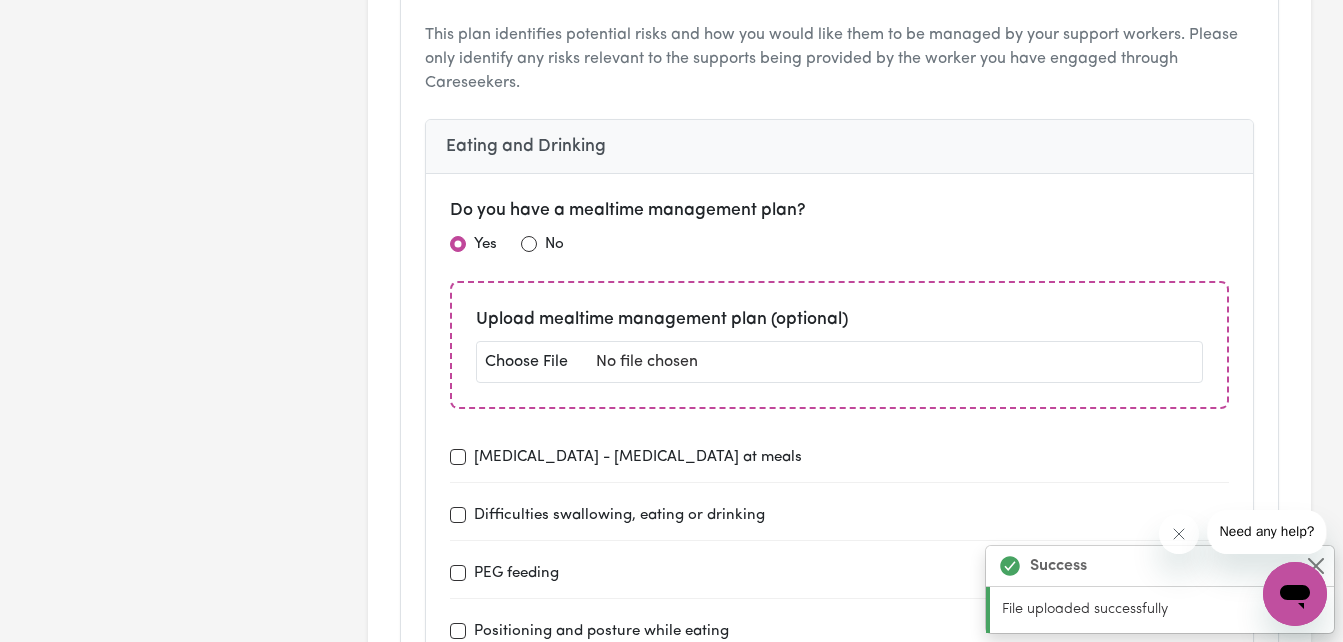scroll, scrollTop: 24, scrollLeft: 0, axis: vertical 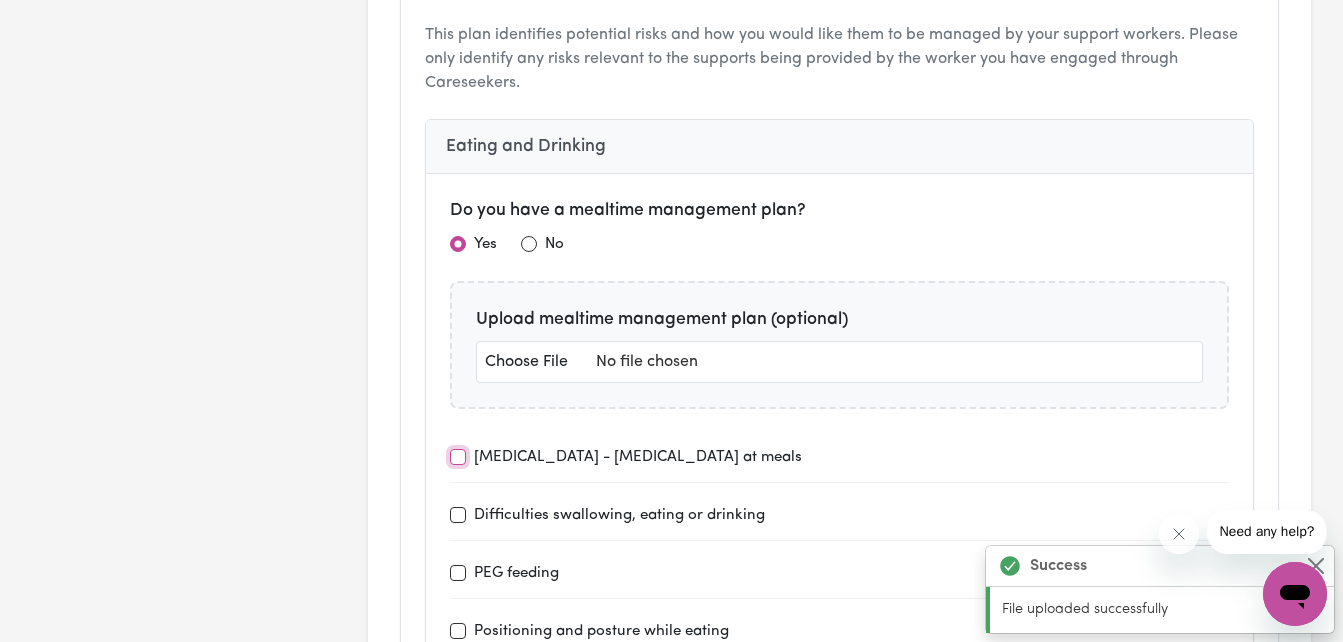 click on "[MEDICAL_DATA] - [MEDICAL_DATA] at meals" at bounding box center [458, 457] 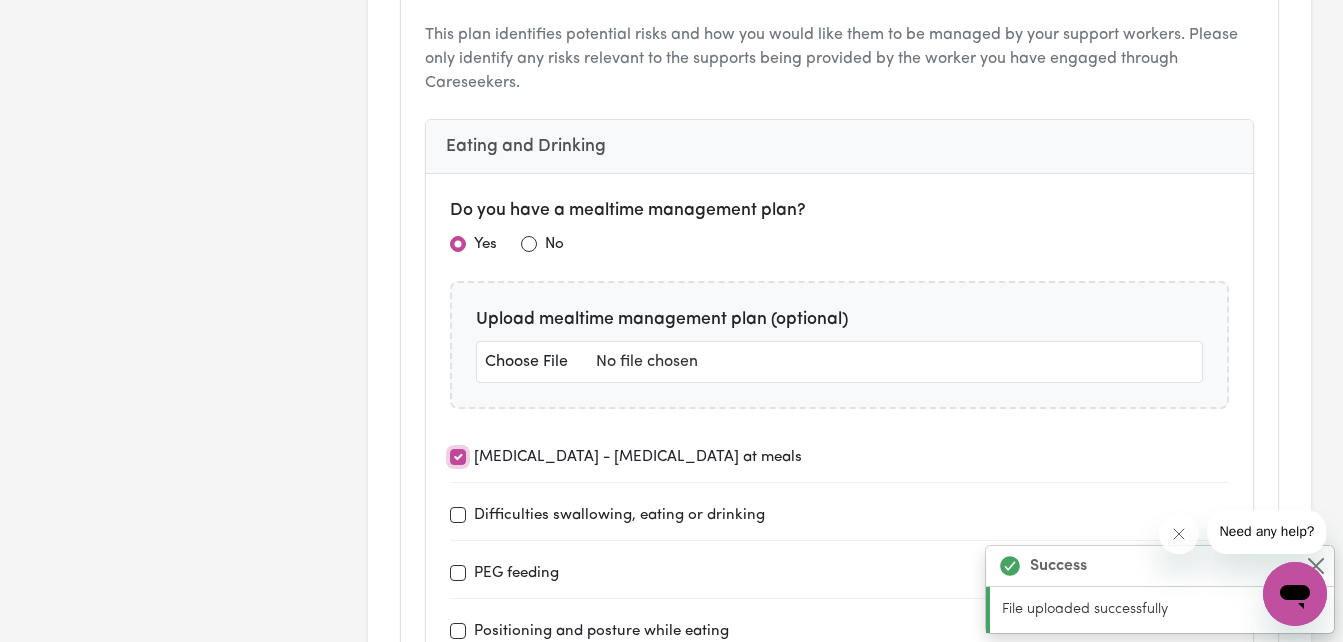 checkbox on "true" 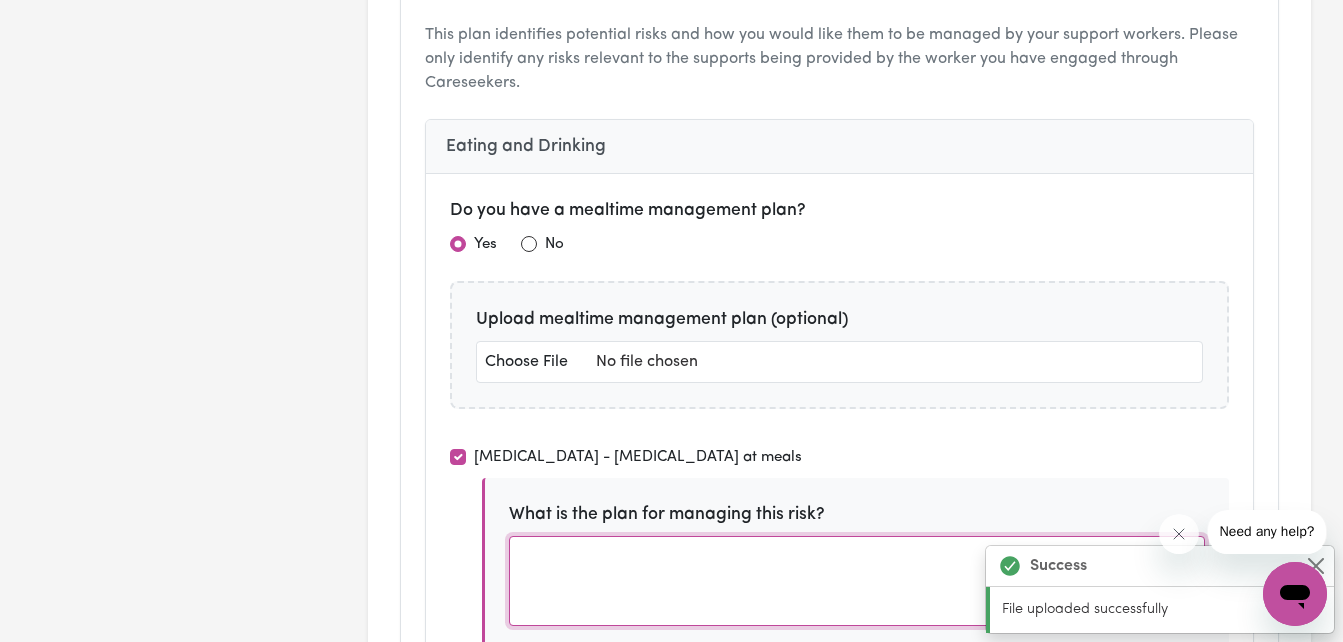click at bounding box center (857, 581) 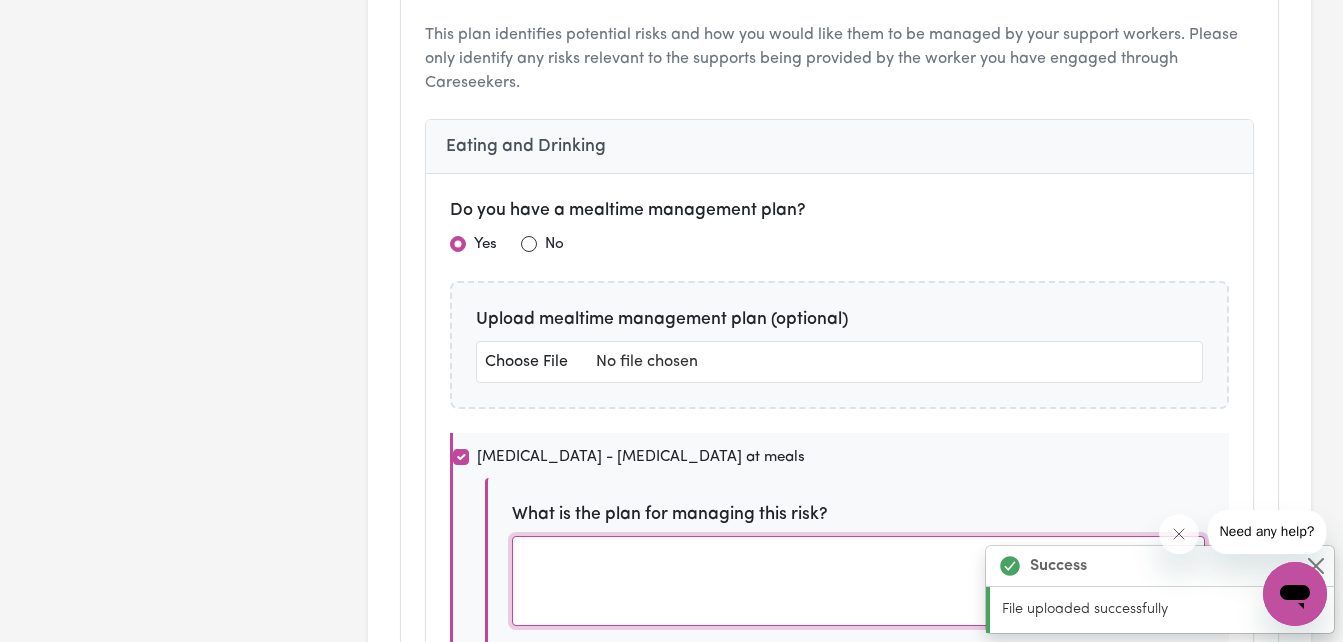 scroll, scrollTop: 0, scrollLeft: 0, axis: both 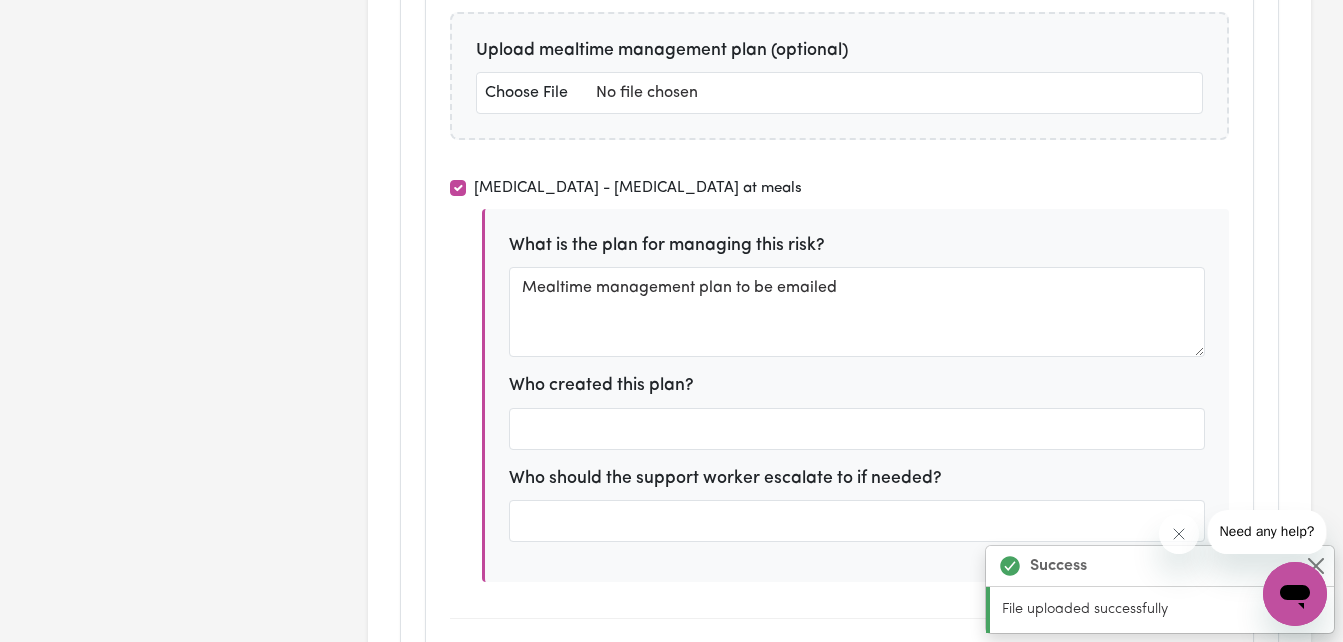 type on "Mealtime management plan to be emailed" 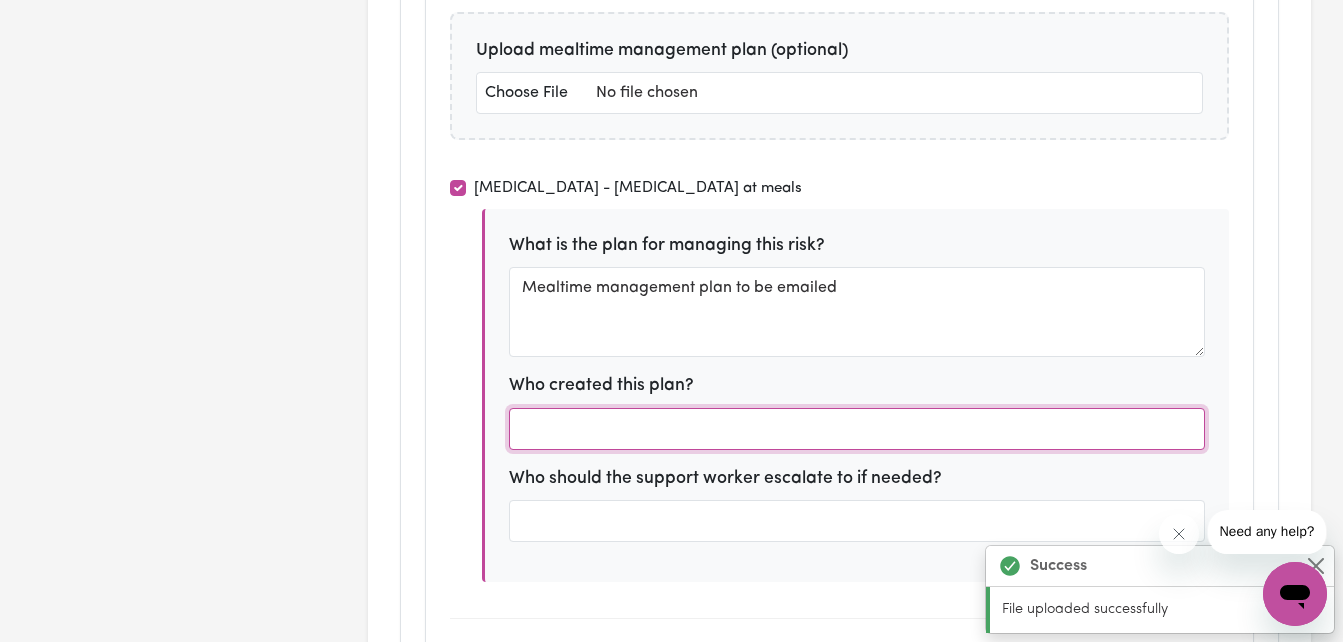 click at bounding box center (857, 429) 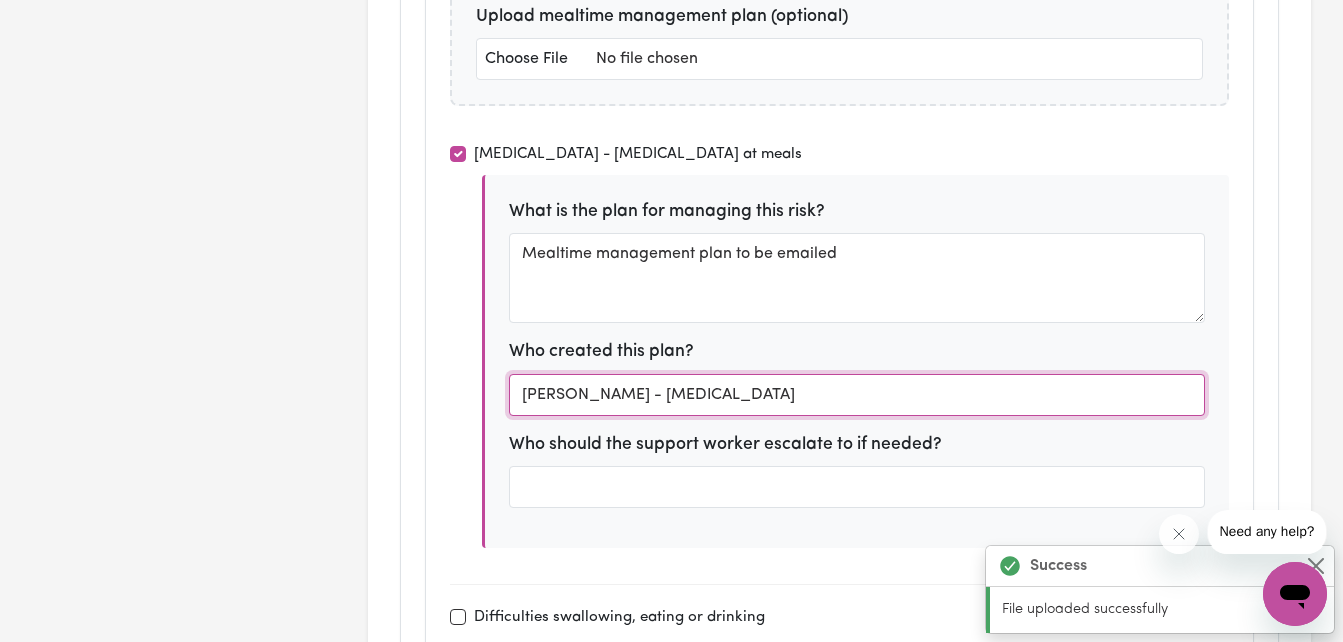 scroll, scrollTop: 3664, scrollLeft: 0, axis: vertical 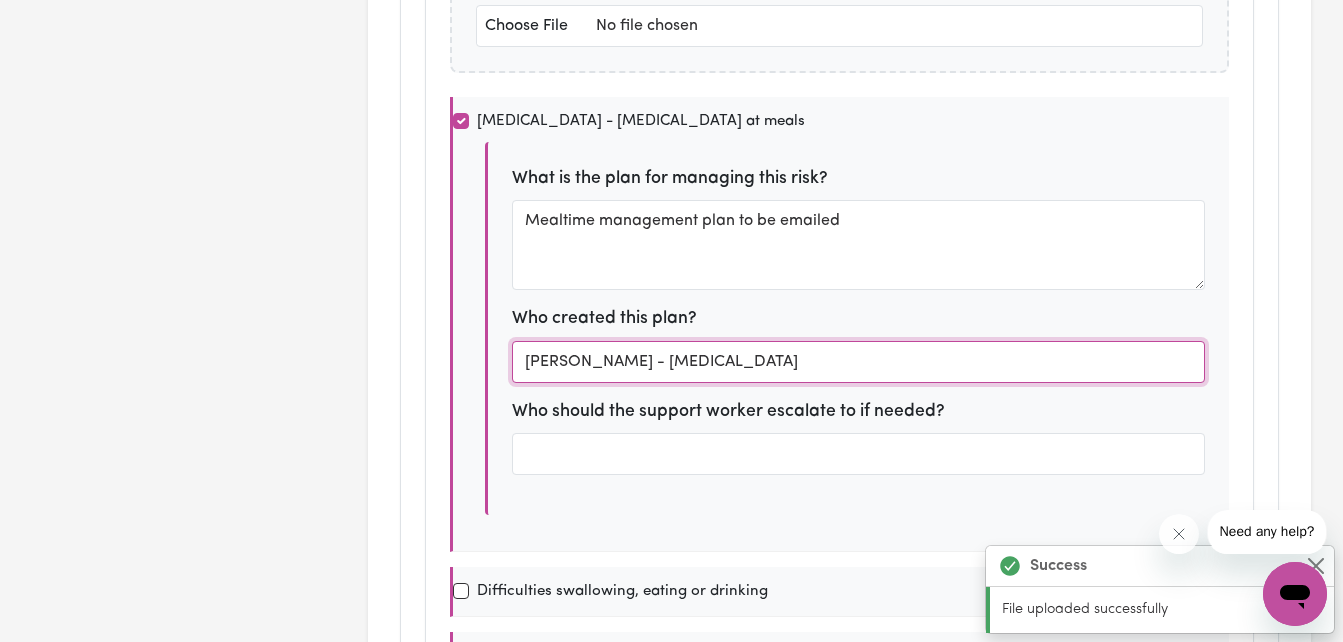 type on "[PERSON_NAME] - [MEDICAL_DATA]" 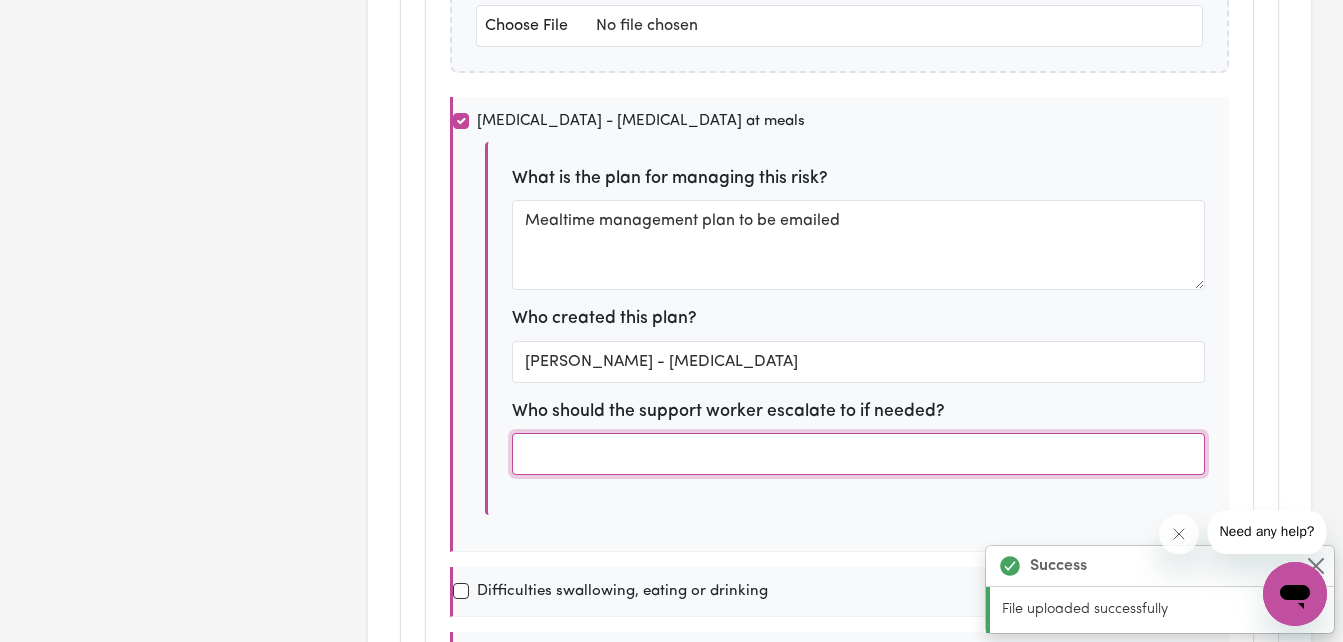 click at bounding box center (858, 454) 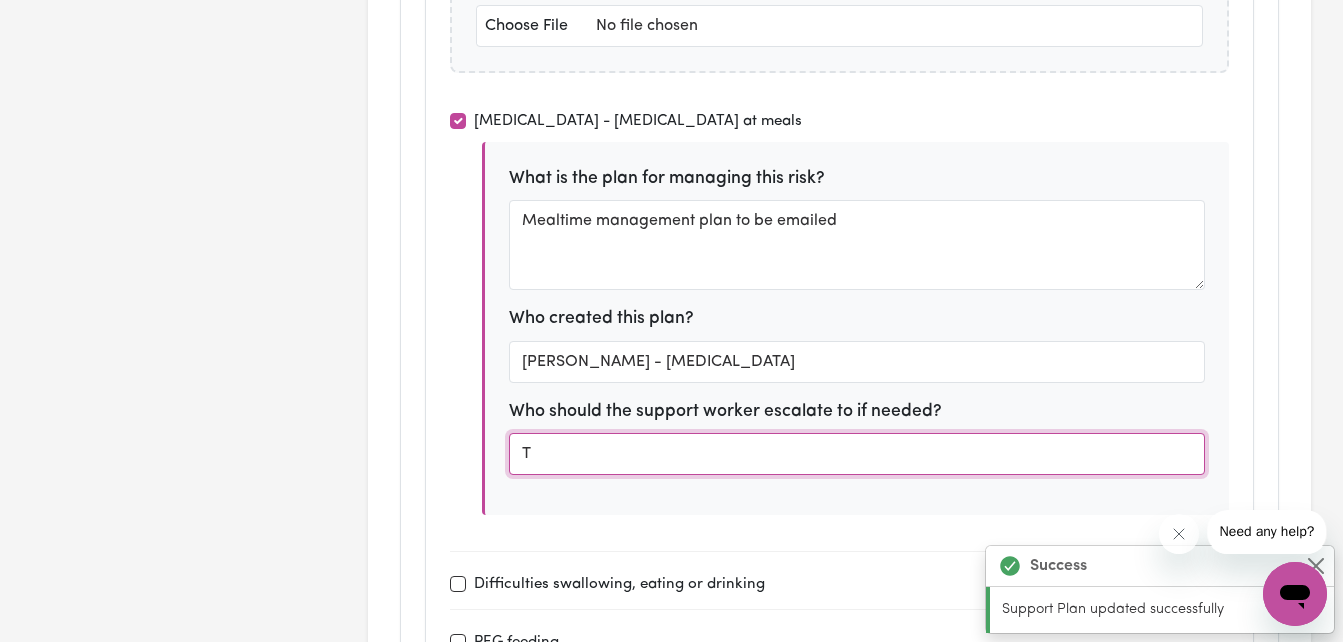 scroll, scrollTop: 24, scrollLeft: 0, axis: vertical 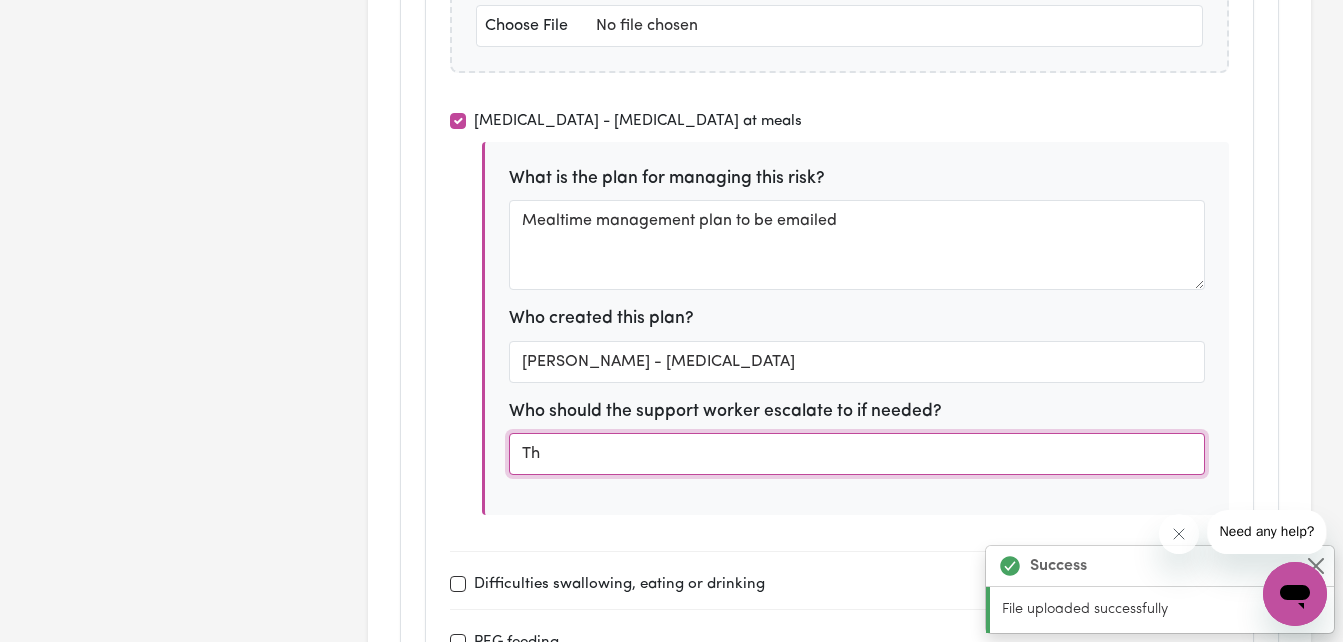 type on "T" 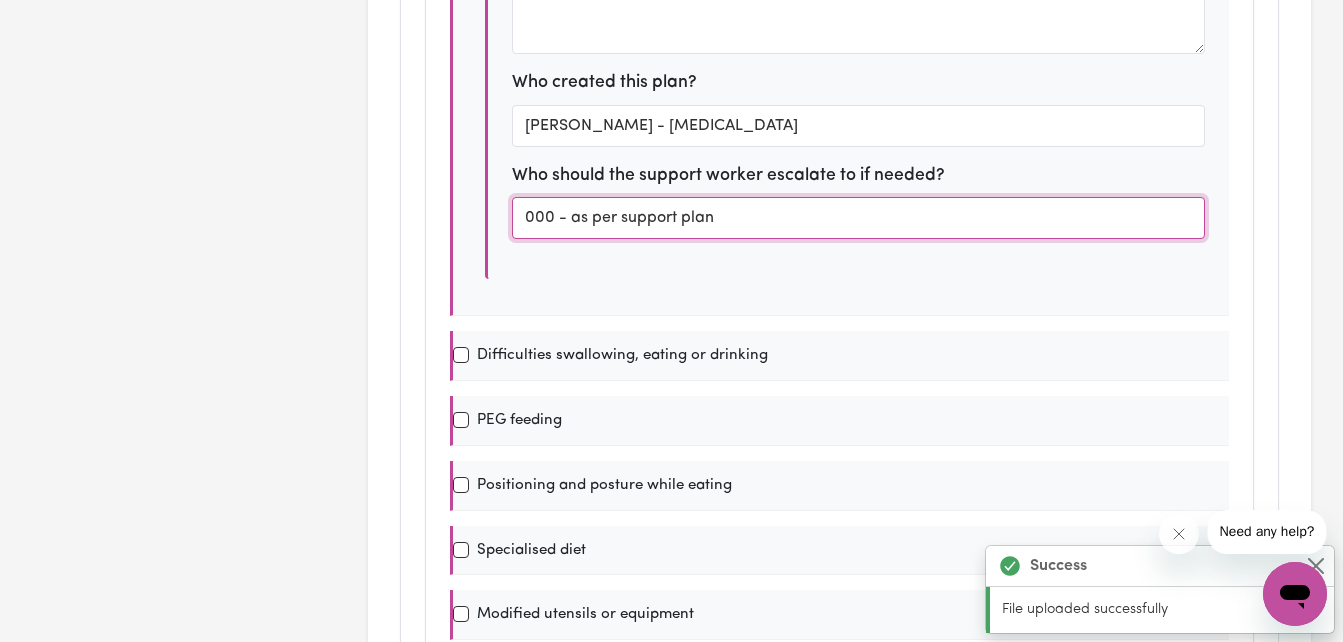 scroll, scrollTop: 0, scrollLeft: 0, axis: both 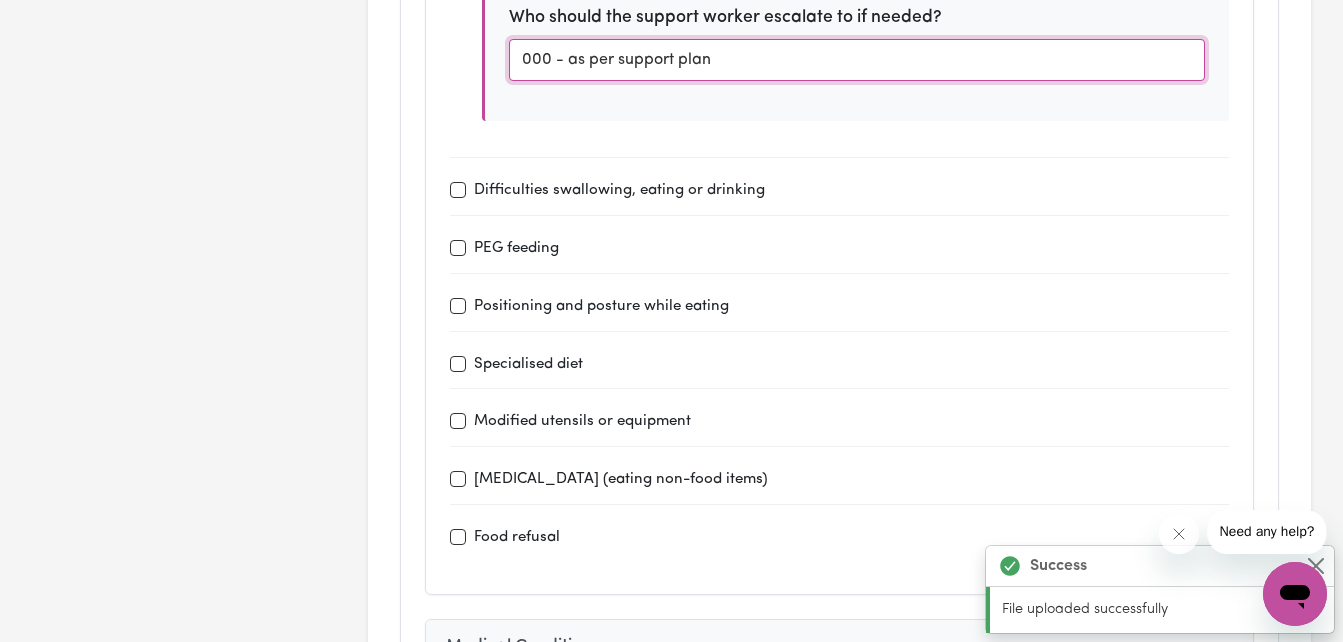 type on "000 - as per support plan" 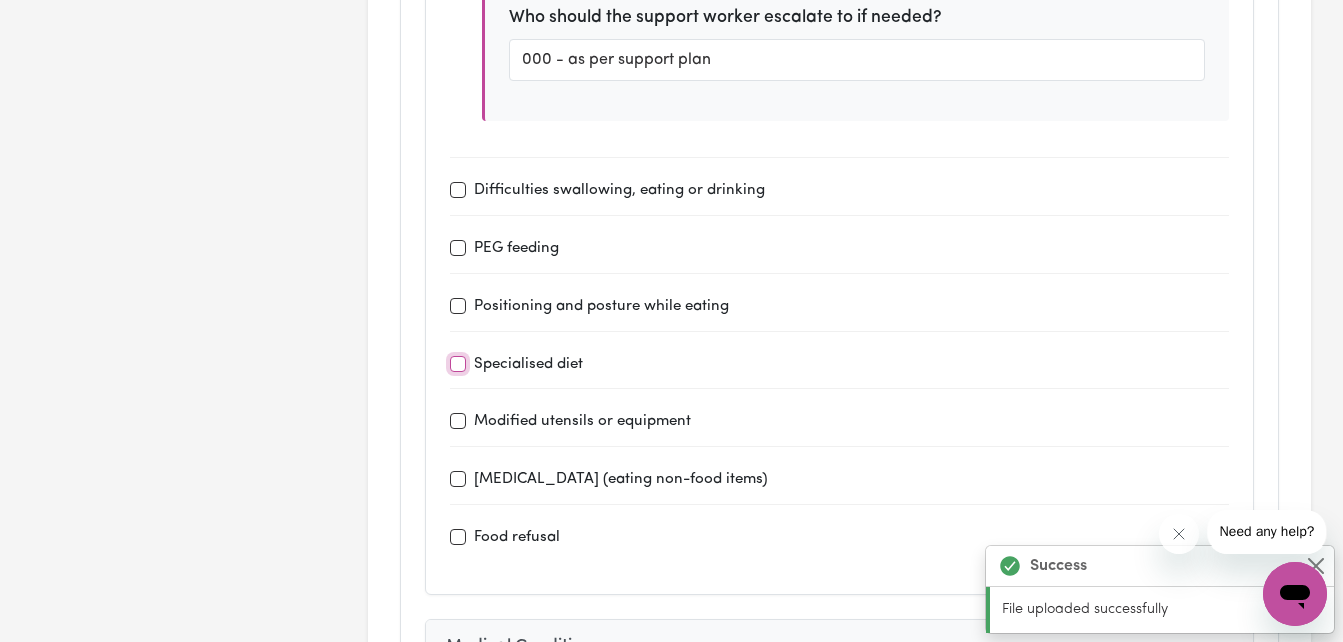 click on "Specialised diet" at bounding box center [458, 364] 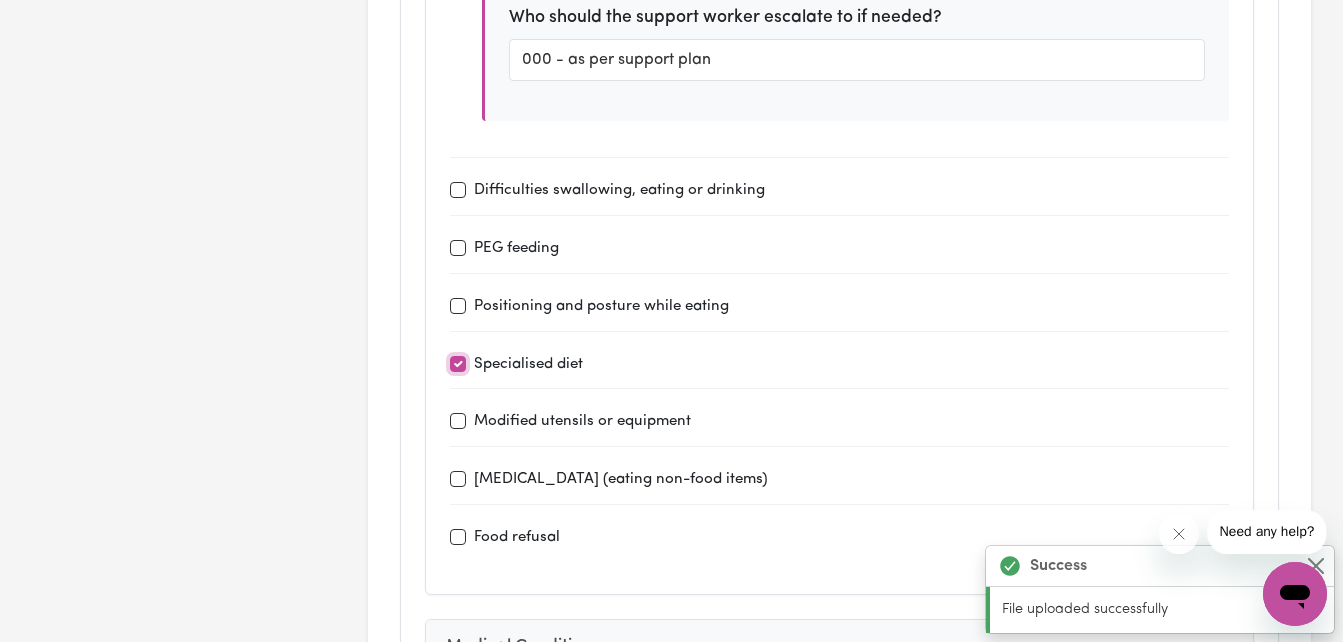 checkbox on "true" 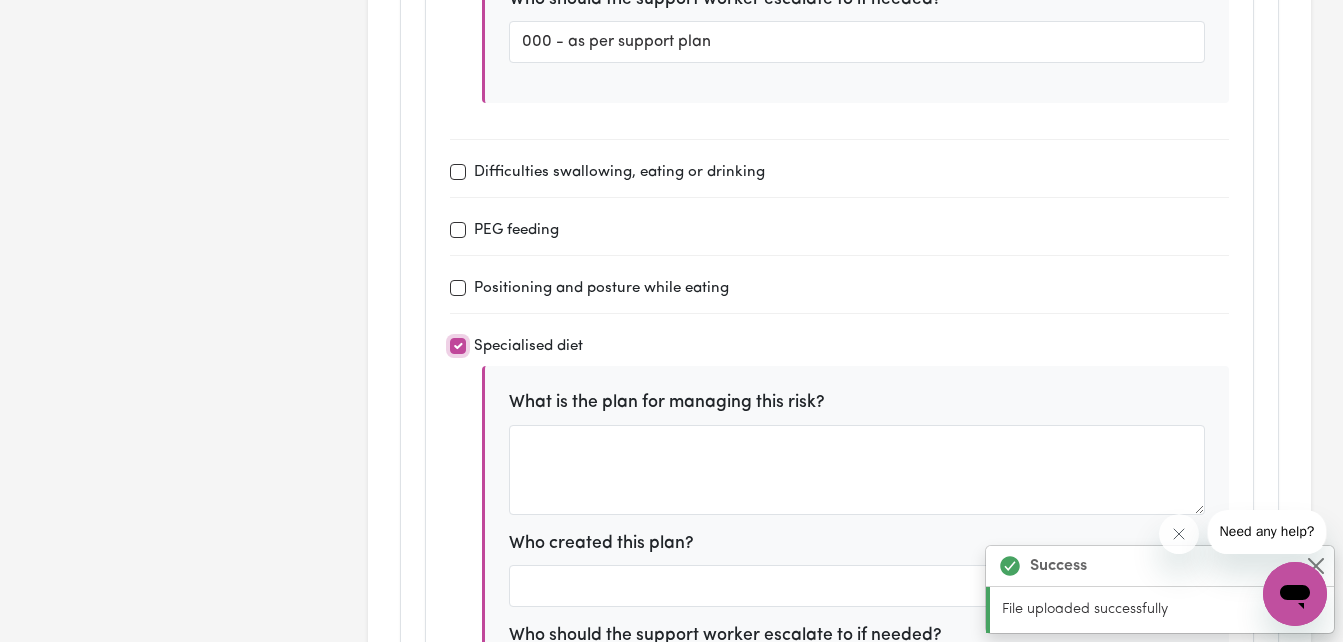 scroll, scrollTop: 4163, scrollLeft: 0, axis: vertical 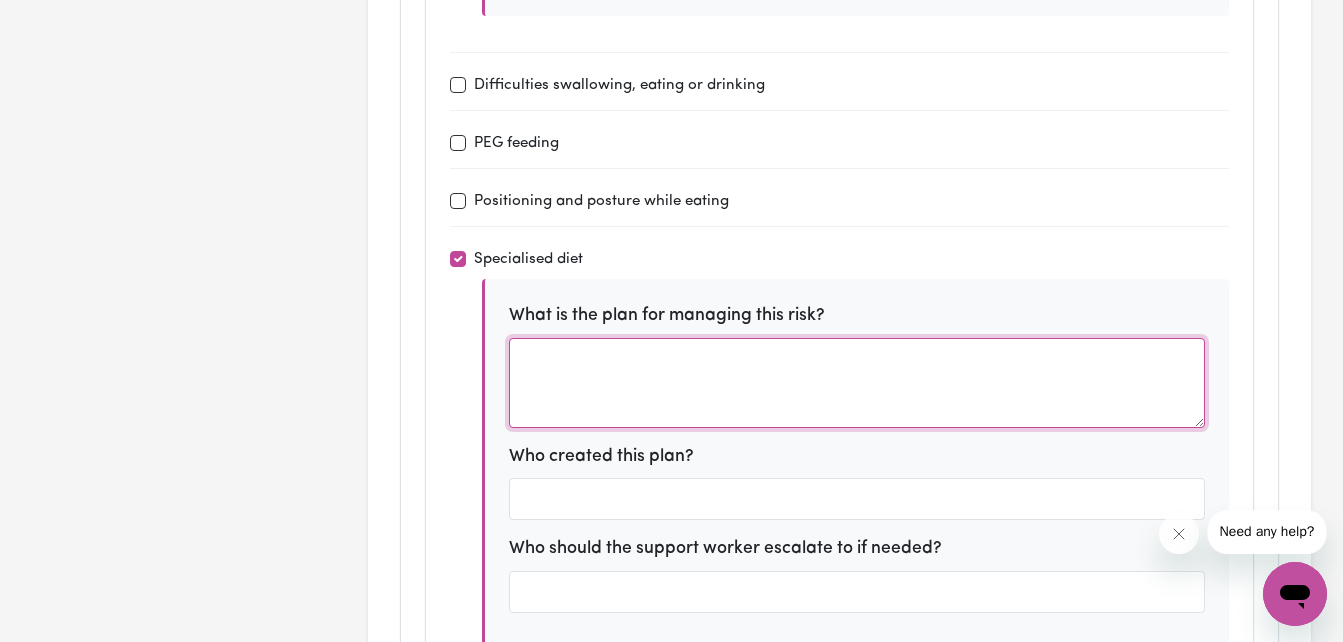 click at bounding box center [857, 383] 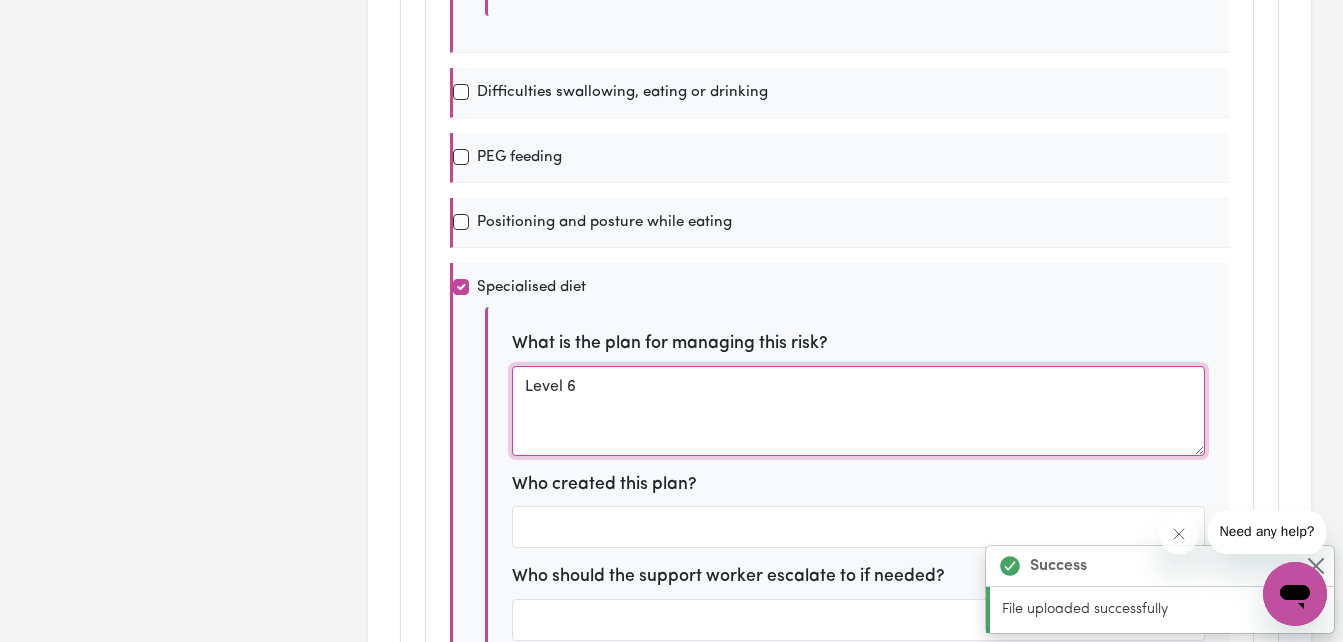 scroll, scrollTop: 0, scrollLeft: 0, axis: both 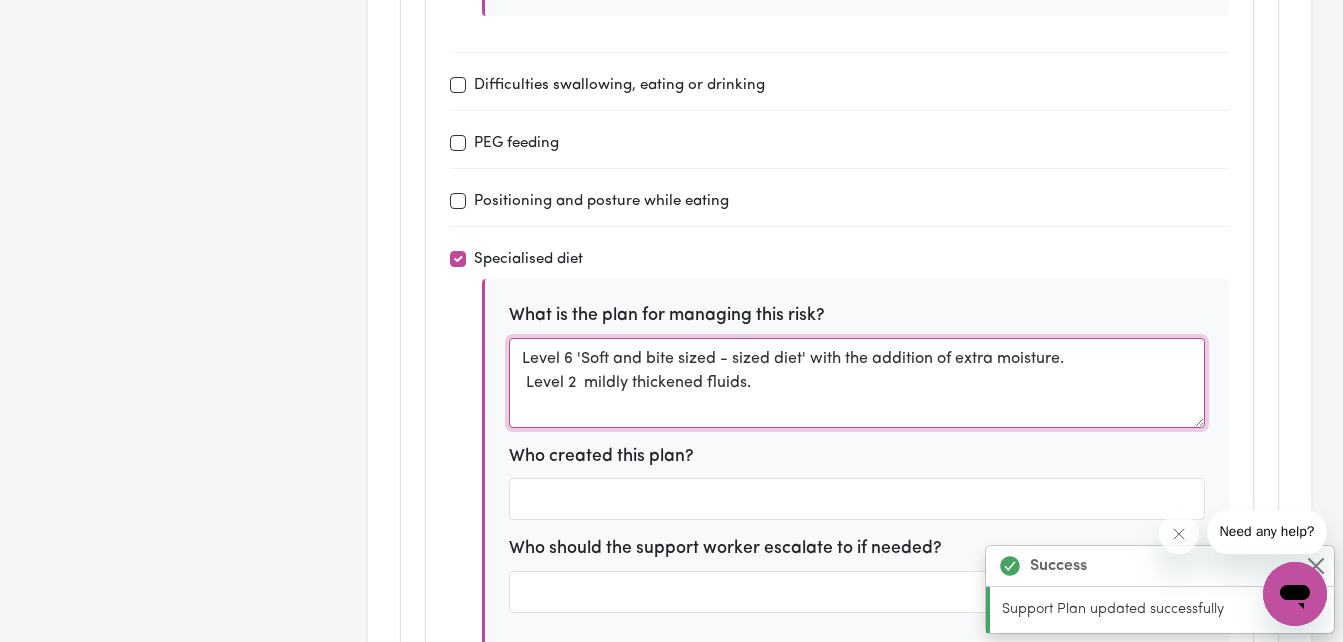 type on "Level 6 'Soft and bite sized - sized diet' with the addition of extra moisture.
Level 2  mildly thickened fluids." 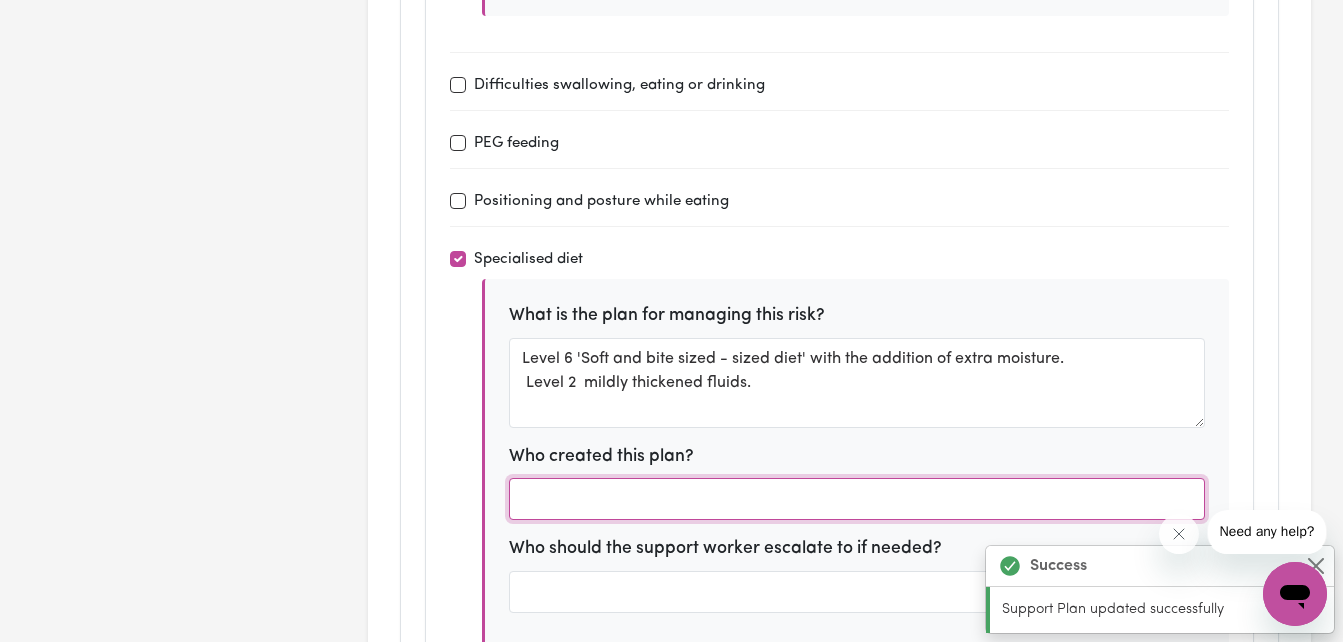 click at bounding box center (857, 499) 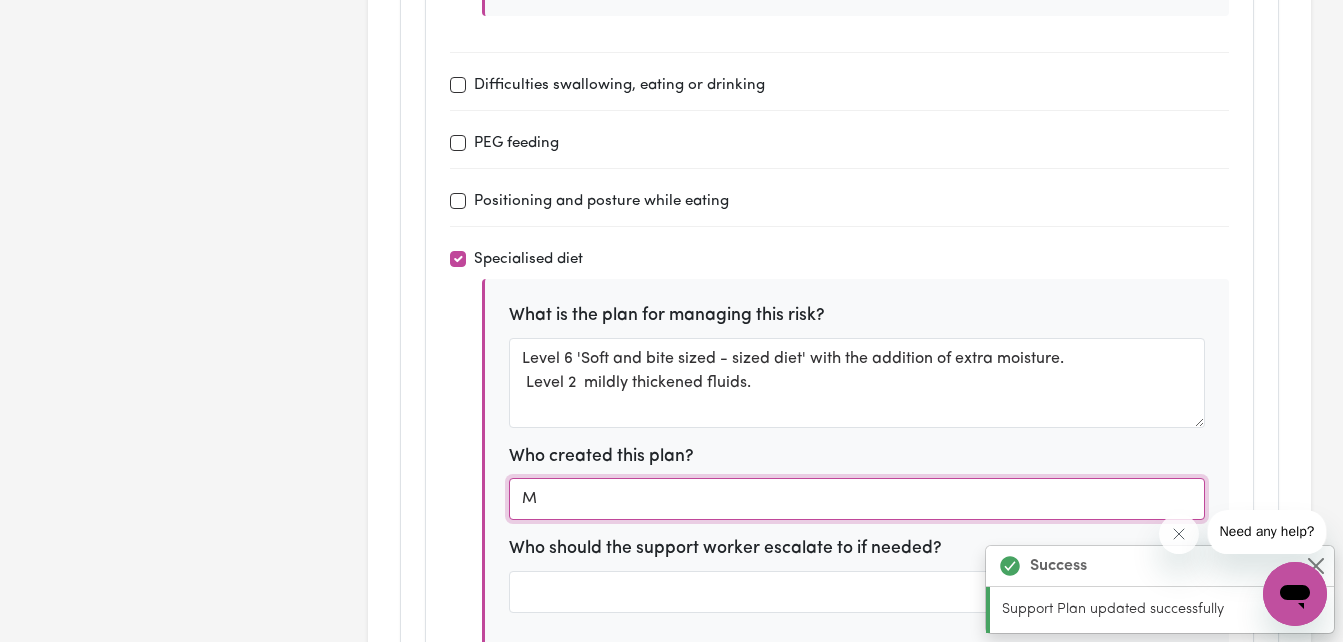 scroll, scrollTop: 96, scrollLeft: 0, axis: vertical 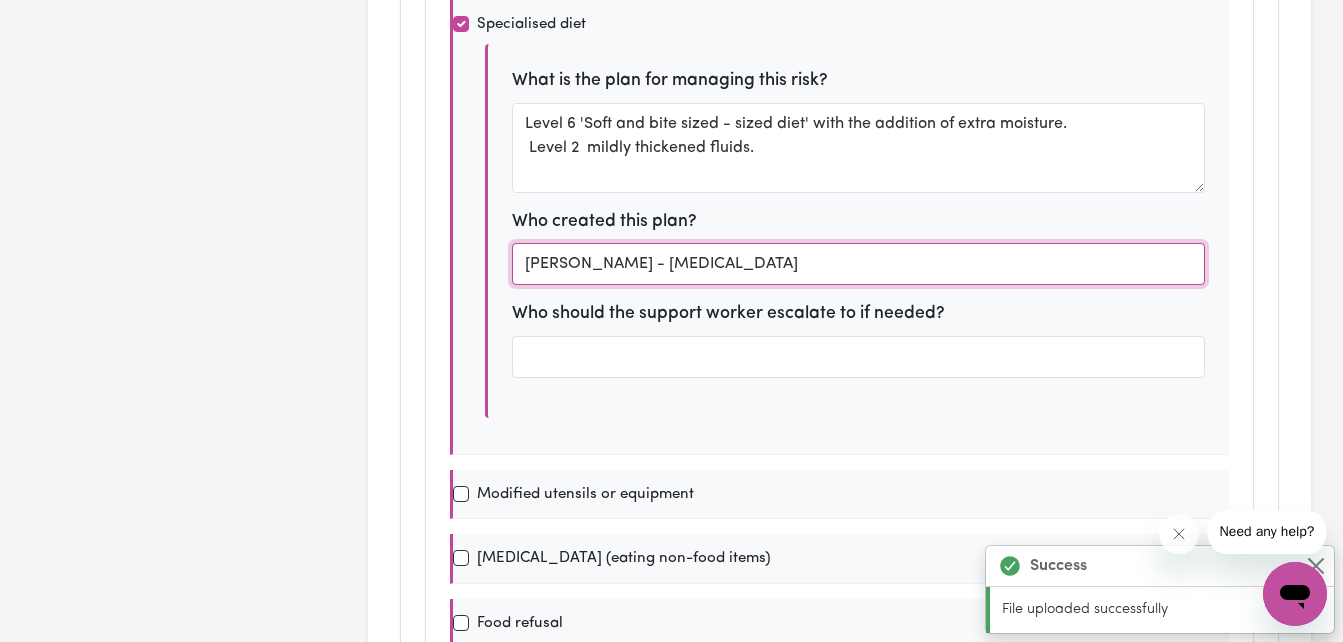 type on "[PERSON_NAME] - [MEDICAL_DATA]" 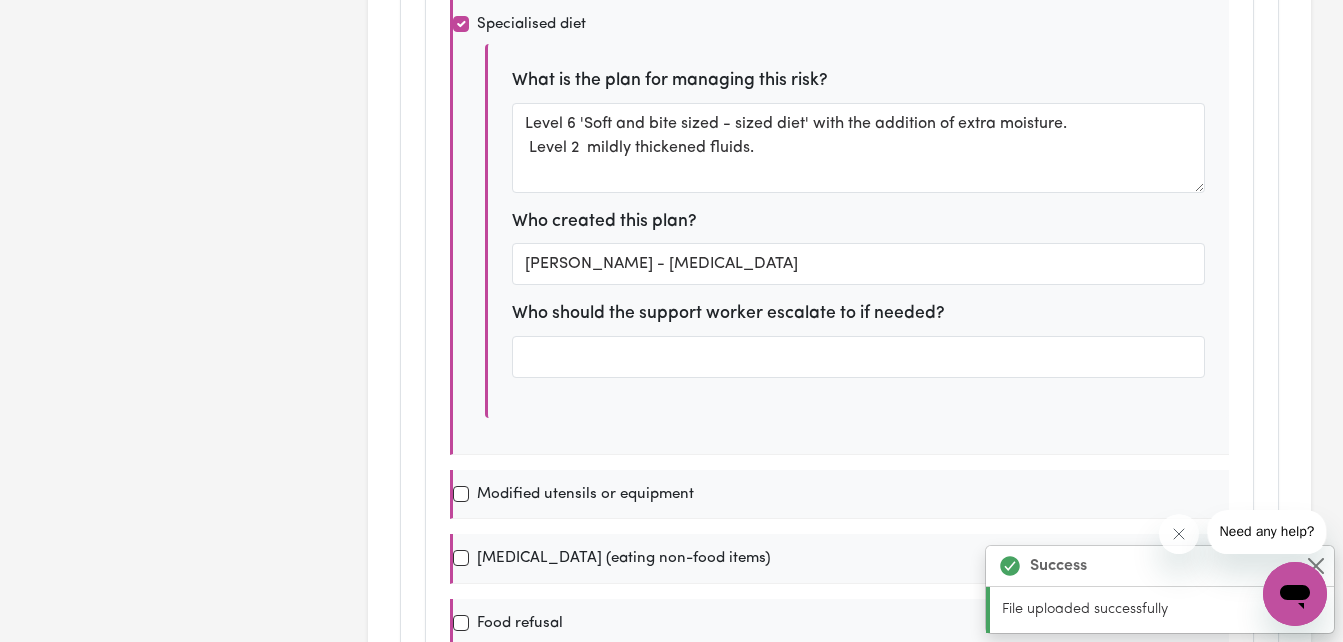 scroll, scrollTop: 0, scrollLeft: 0, axis: both 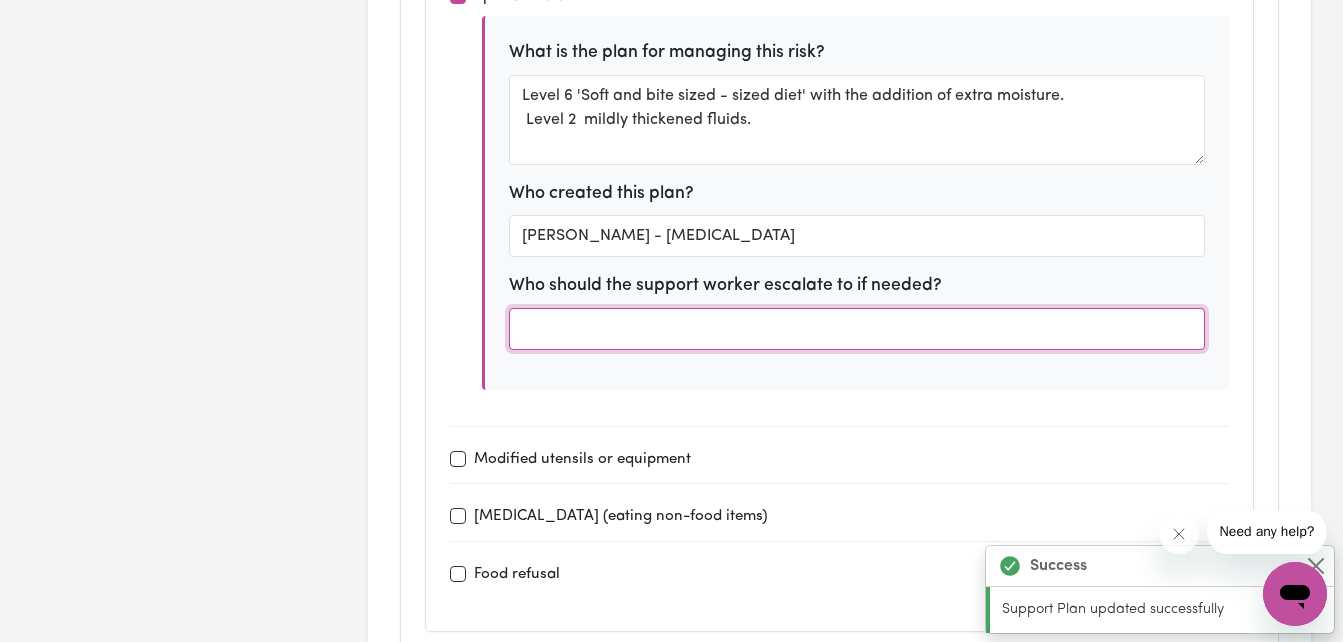 click at bounding box center (857, 329) 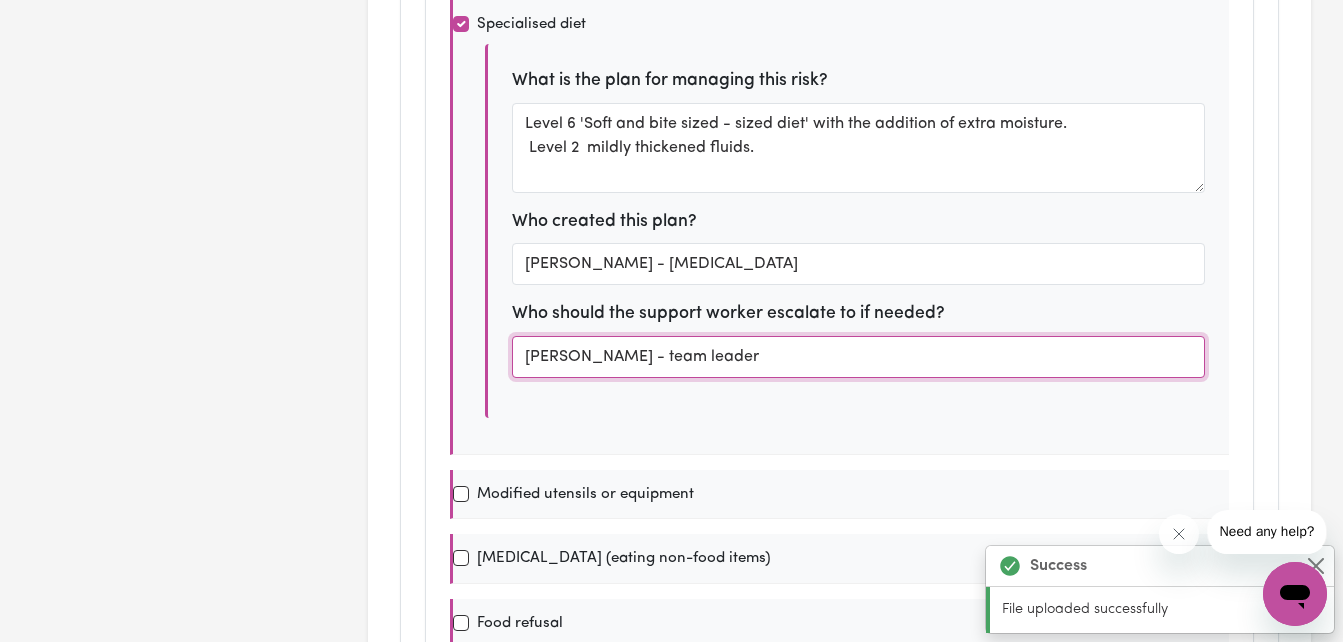 scroll, scrollTop: 0, scrollLeft: 0, axis: both 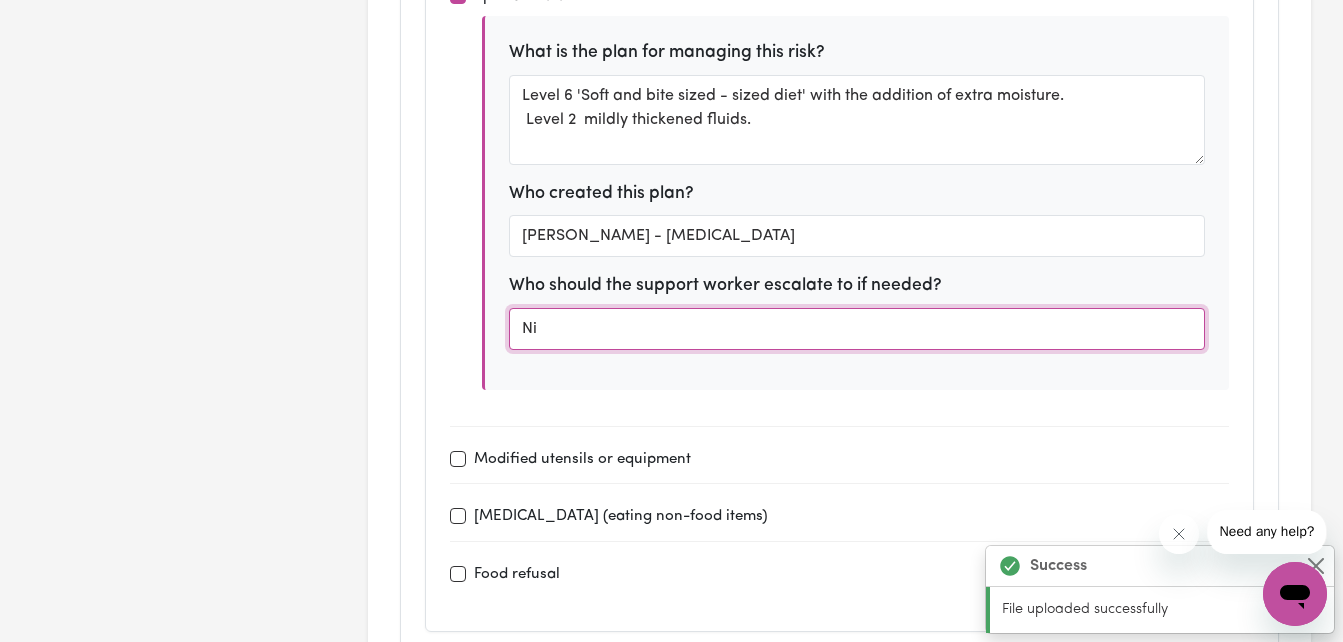 type on "N" 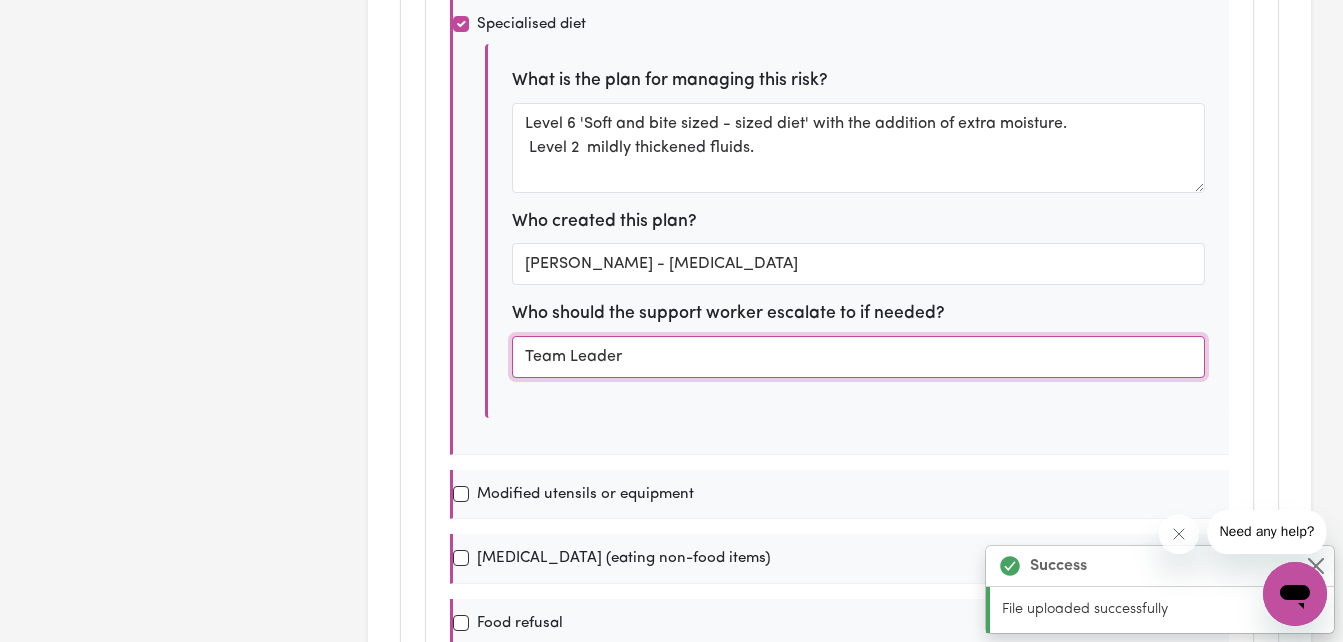 scroll, scrollTop: 0, scrollLeft: 0, axis: both 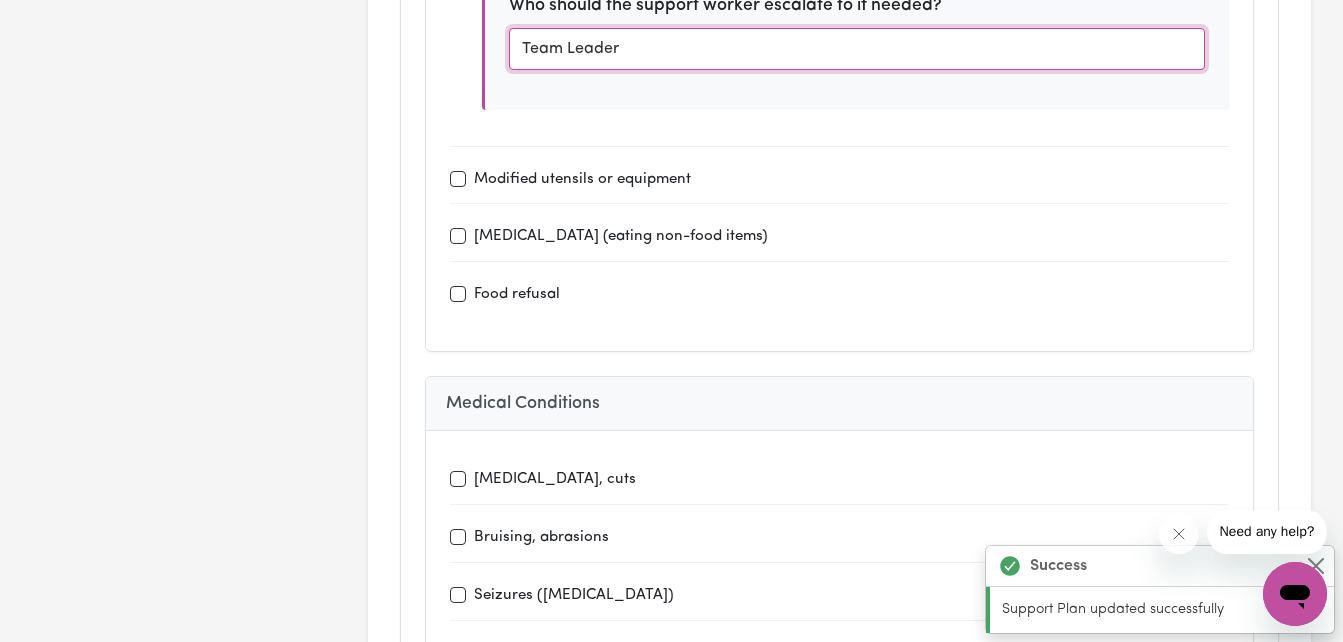 type on "Team Leader" 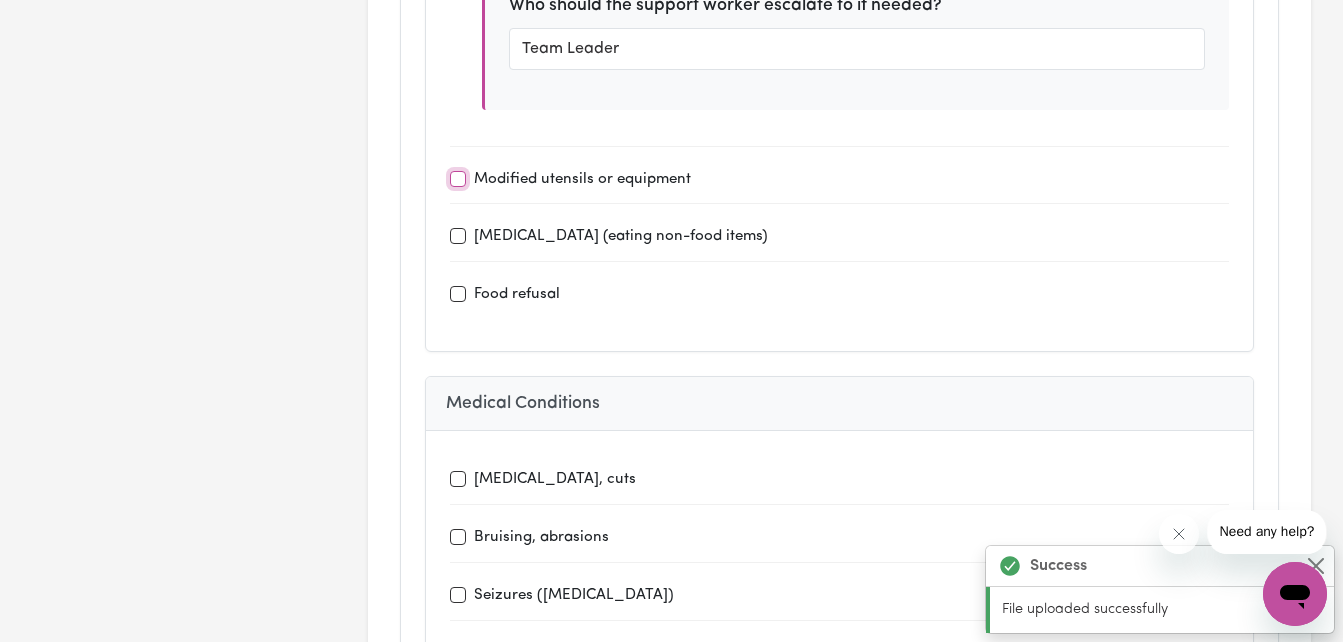 click on "Modified utensils or equipment" at bounding box center [458, 179] 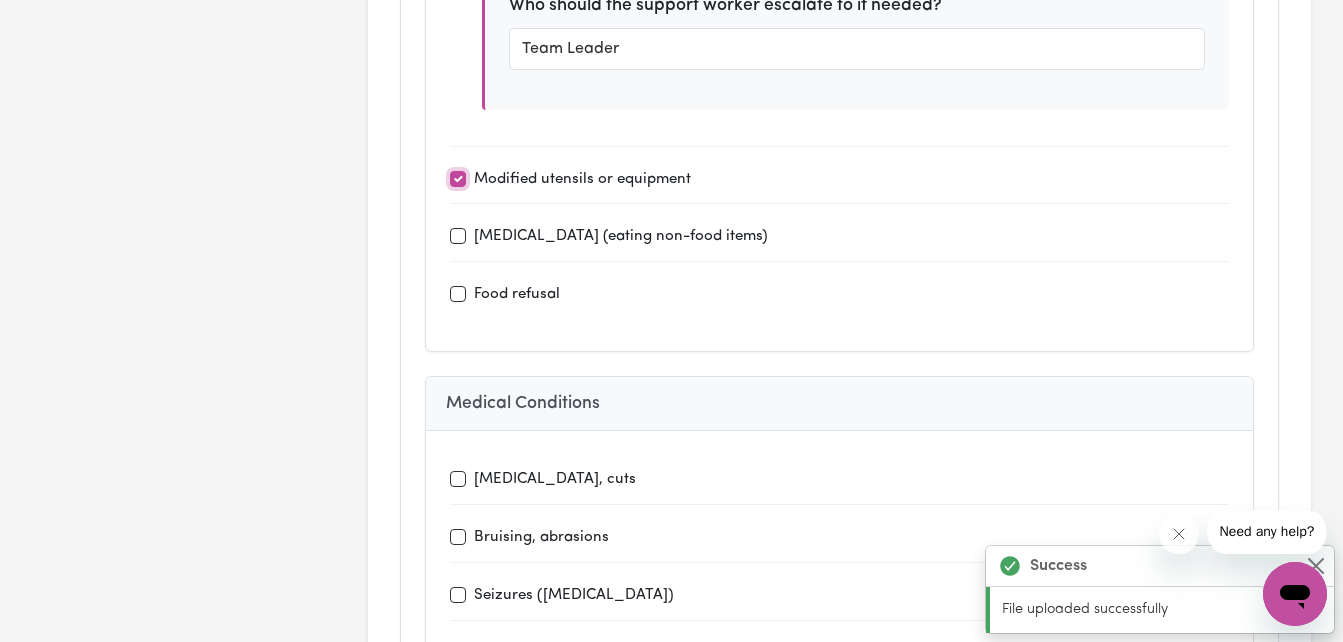 checkbox on "true" 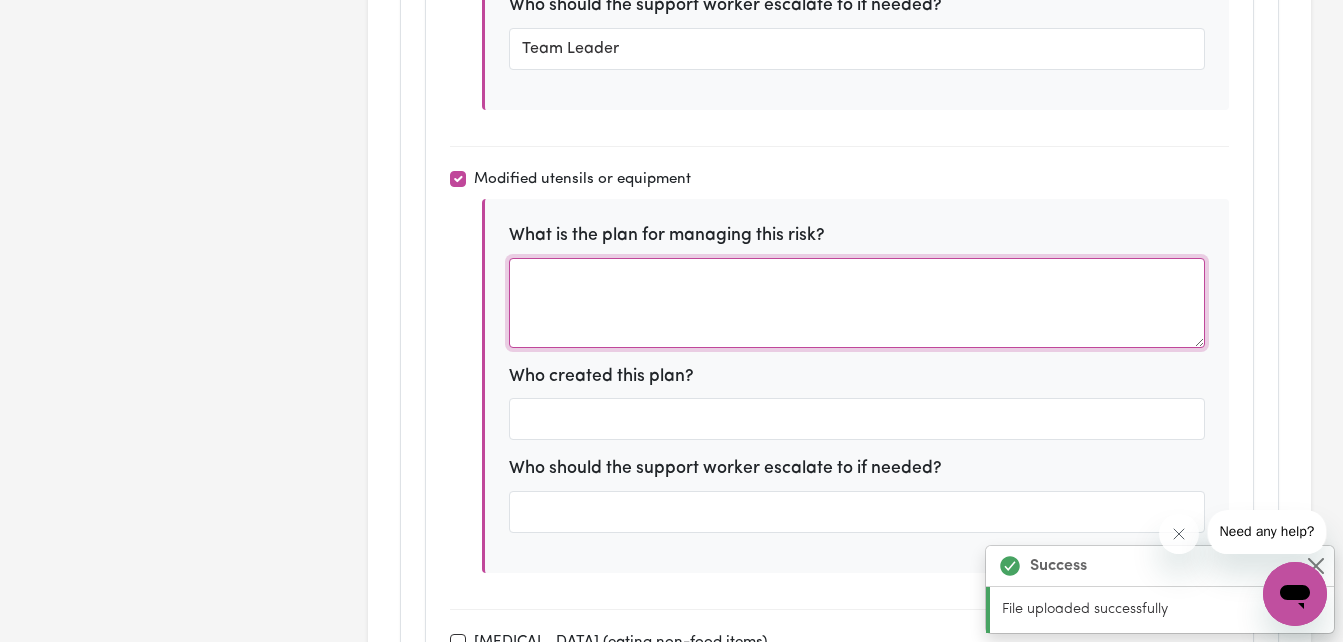 click at bounding box center (857, 303) 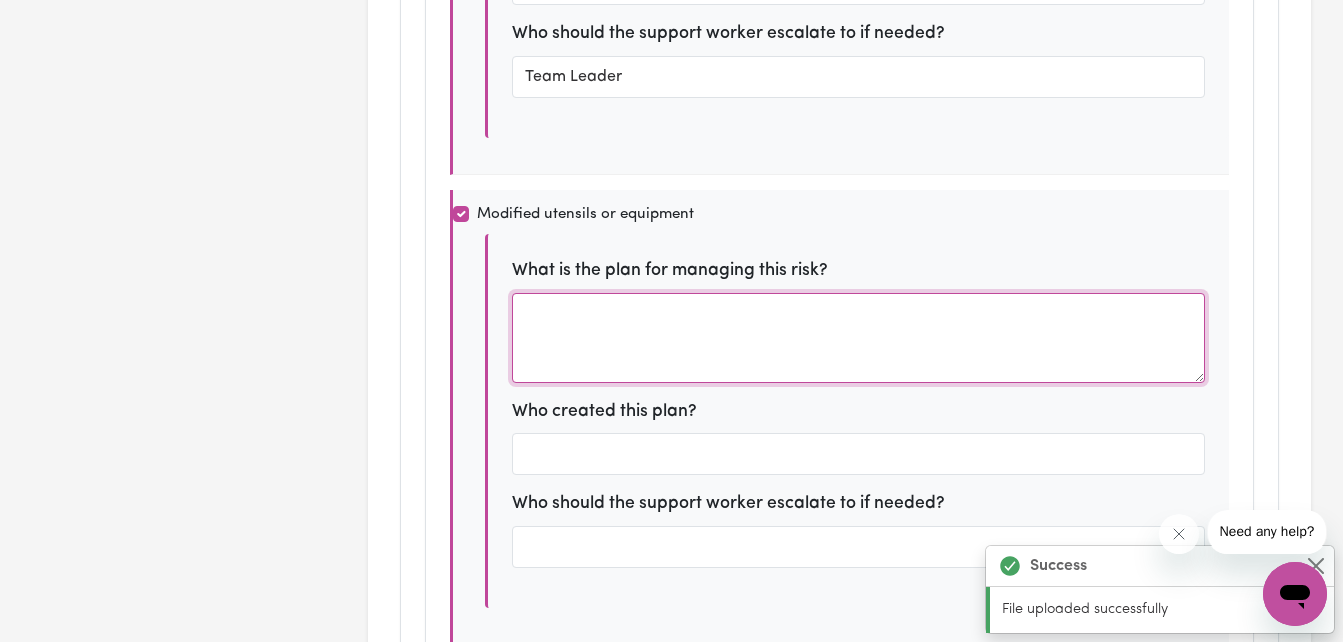 scroll, scrollTop: 0, scrollLeft: 0, axis: both 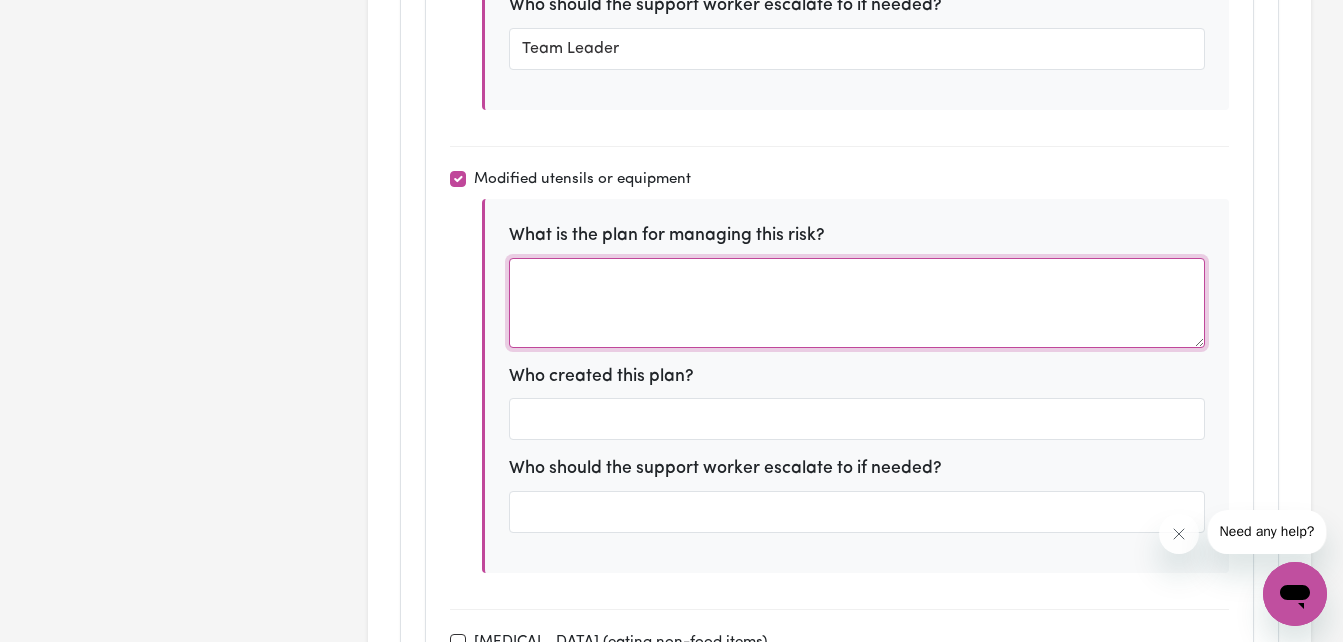 type on "N" 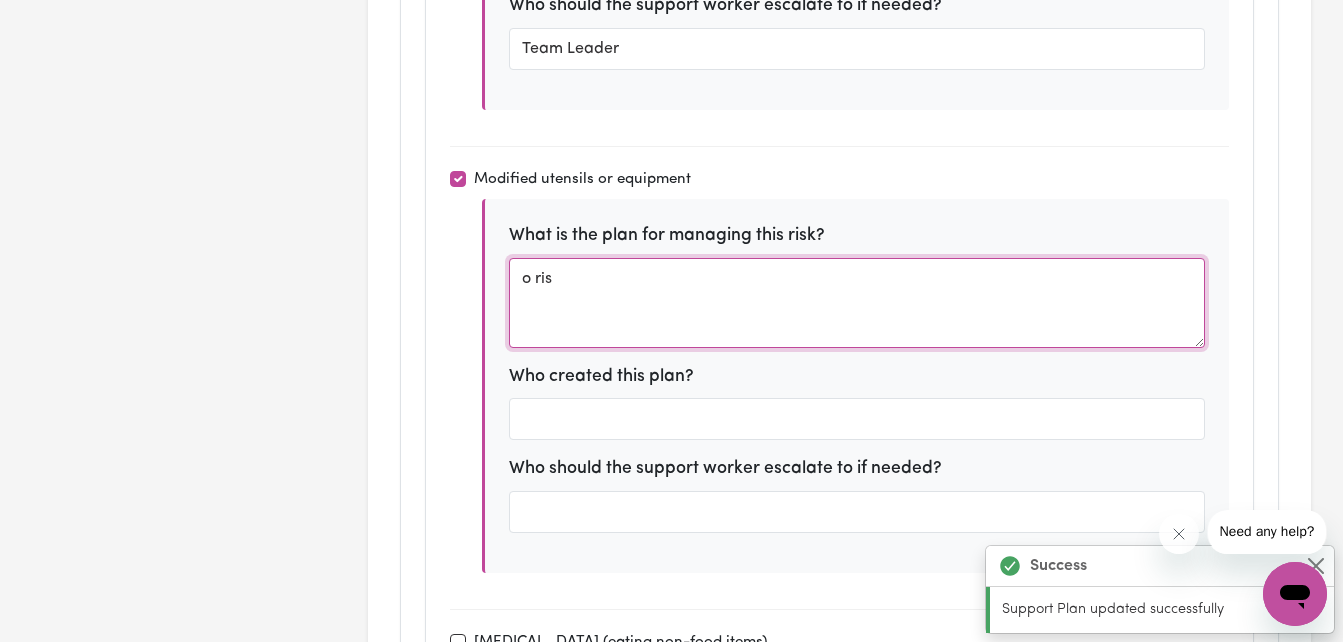 type on "o ri" 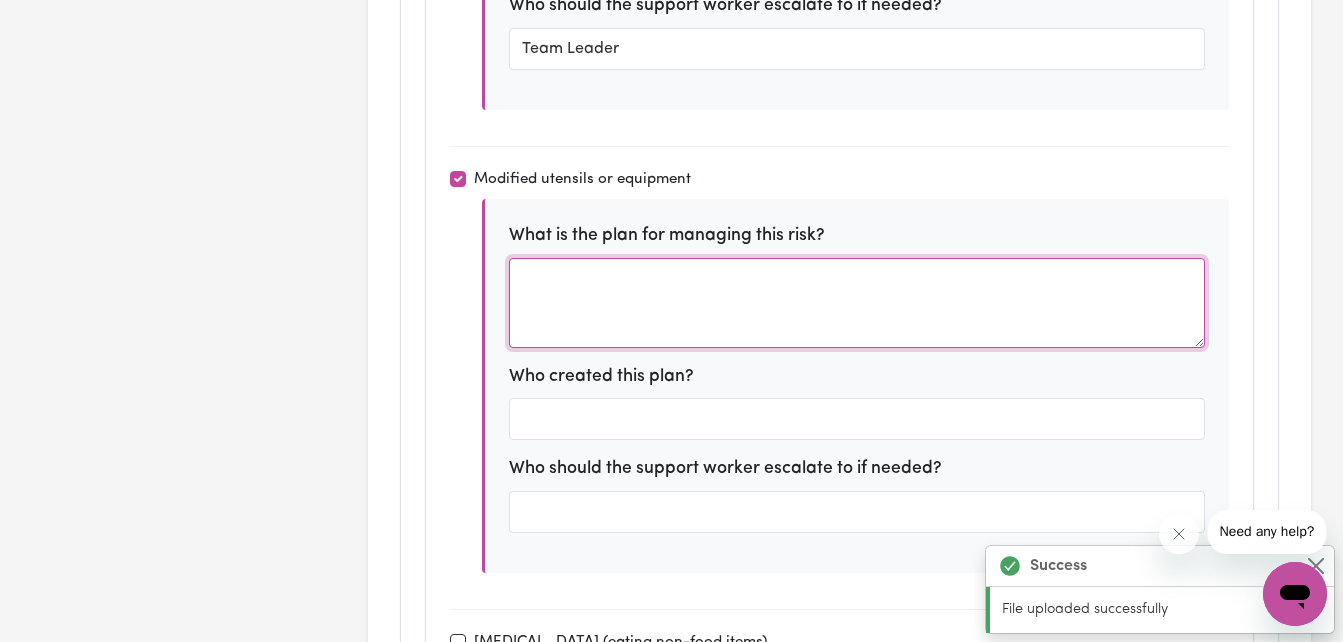 scroll, scrollTop: 24, scrollLeft: 0, axis: vertical 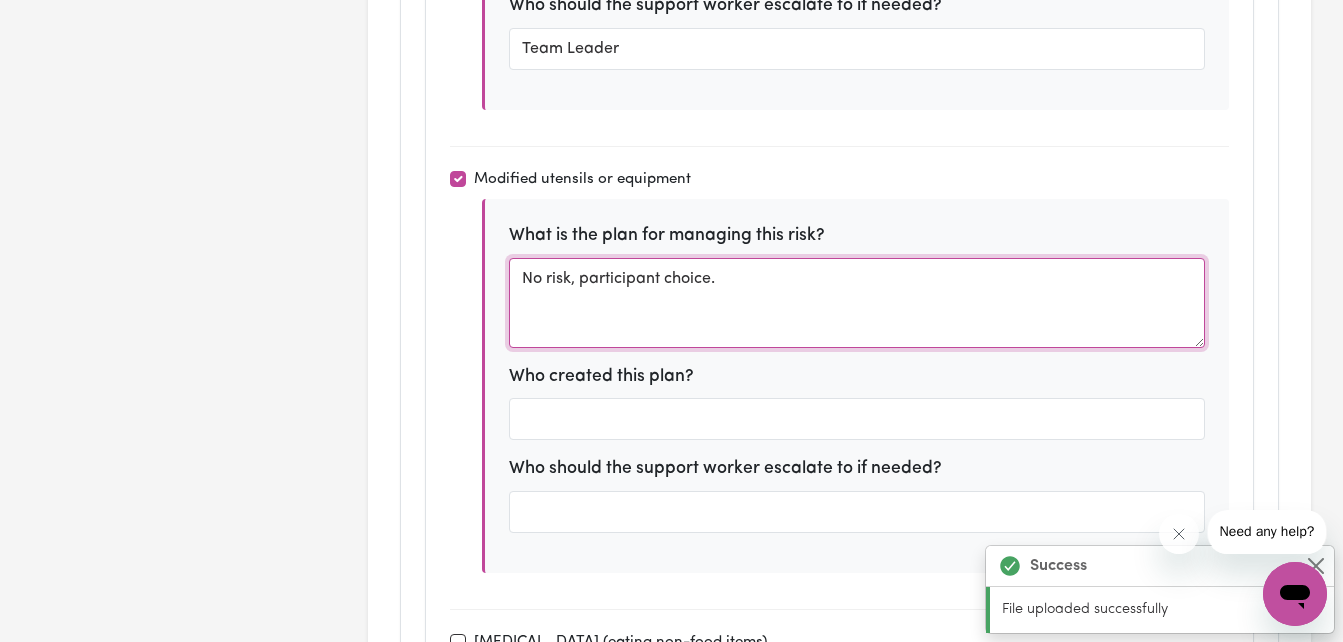 type on "No risk, participant choice." 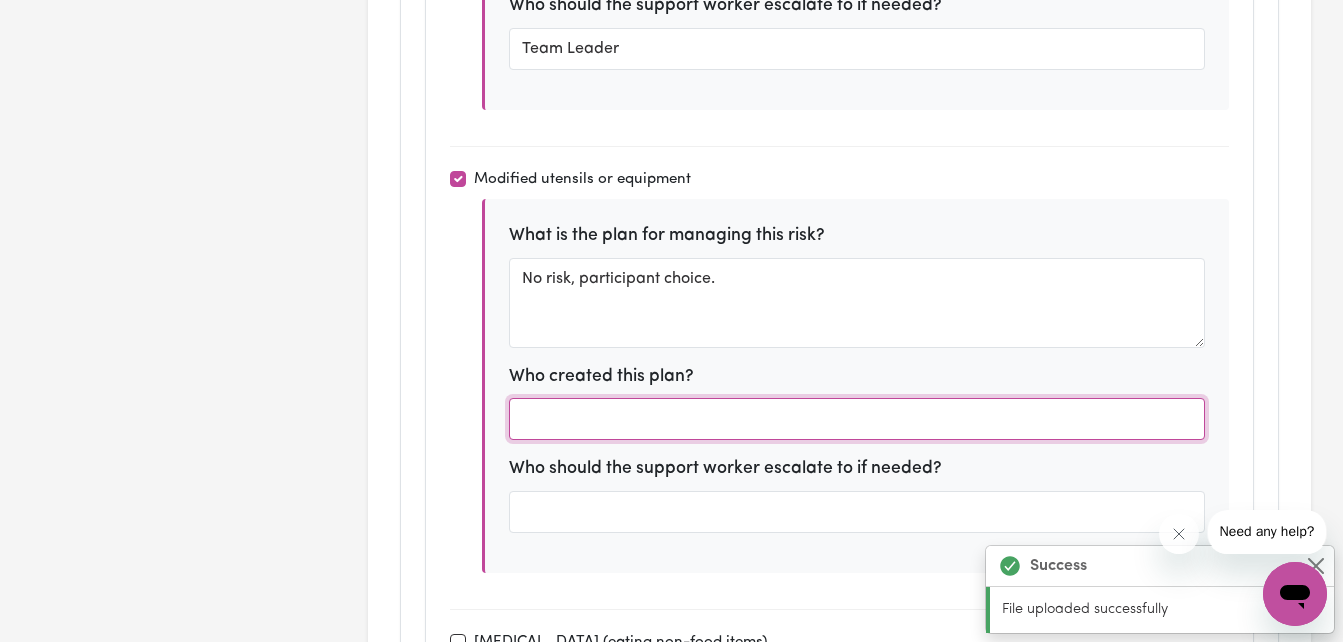 click at bounding box center (857, 419) 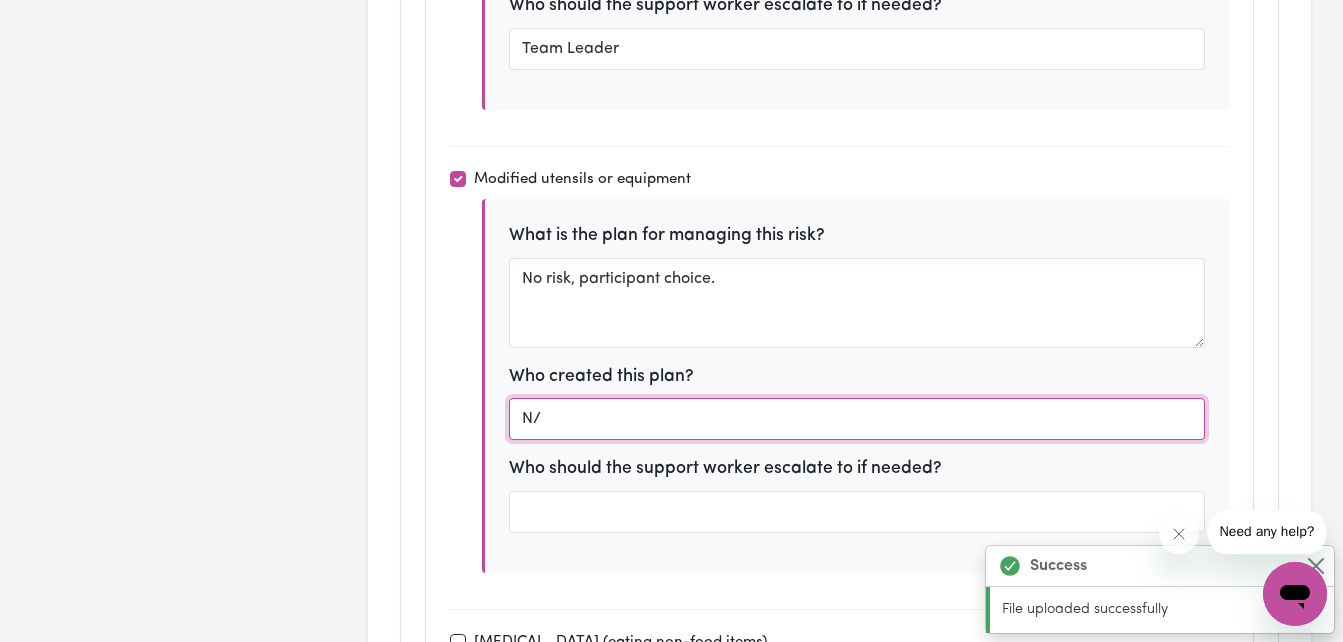 type on "N" 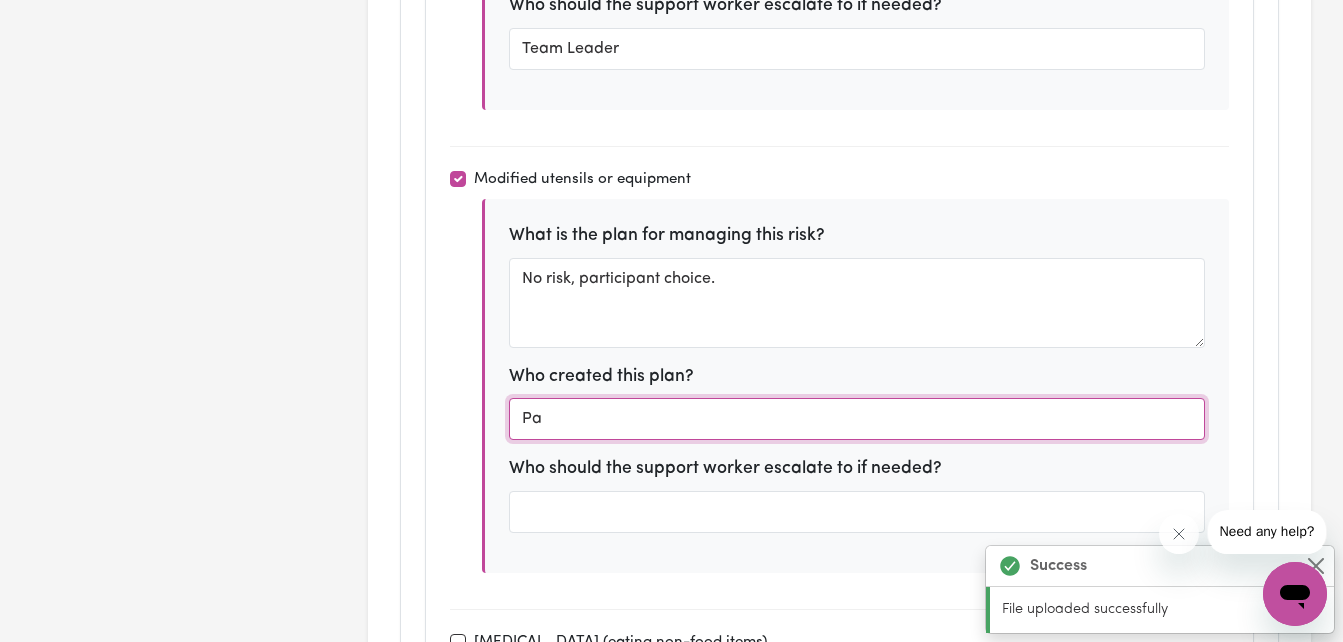 type on "P" 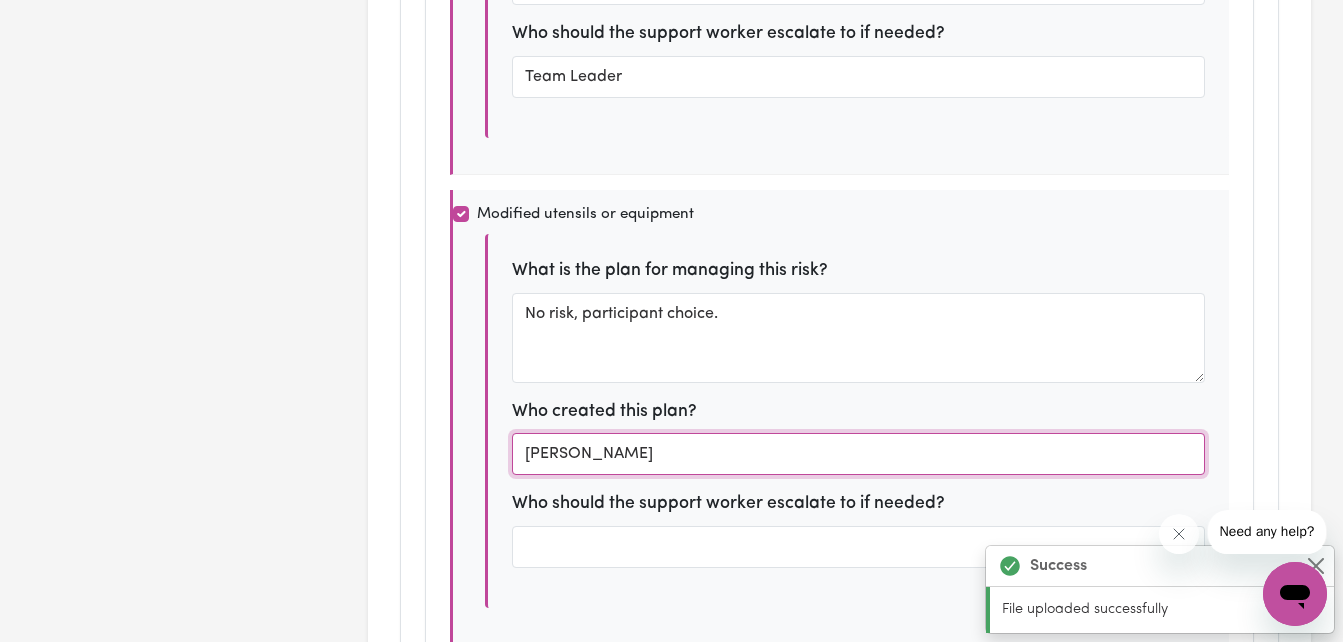 scroll, scrollTop: 0, scrollLeft: 0, axis: both 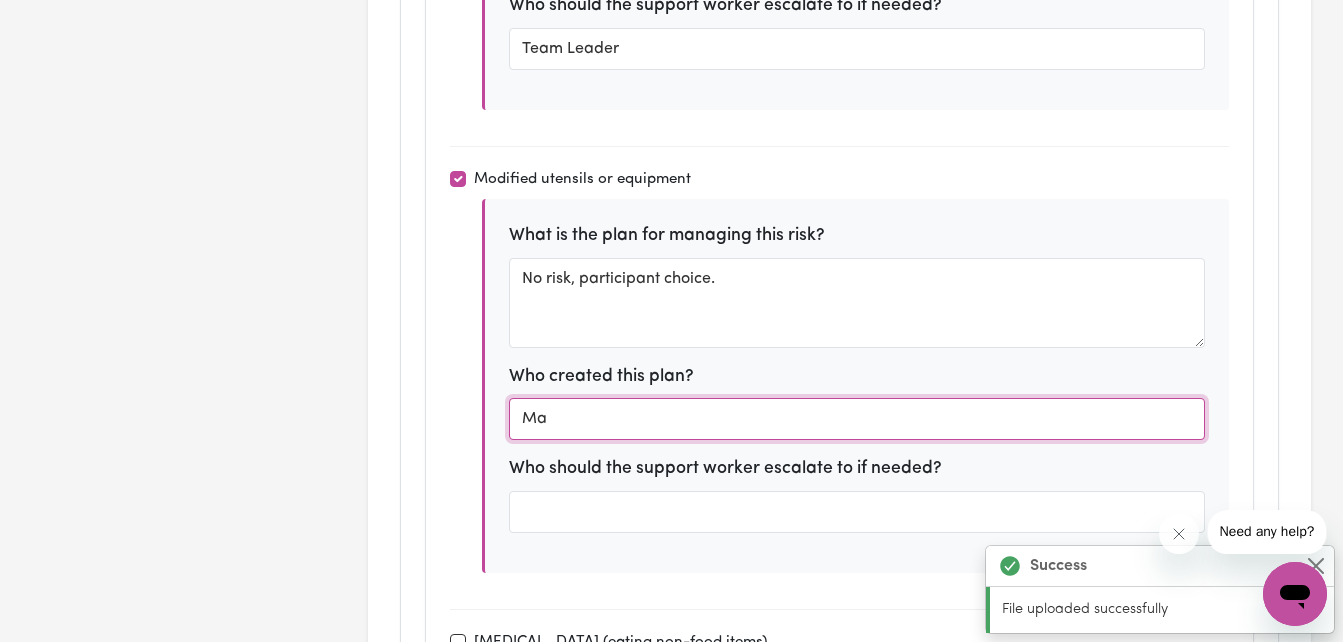 type on "M" 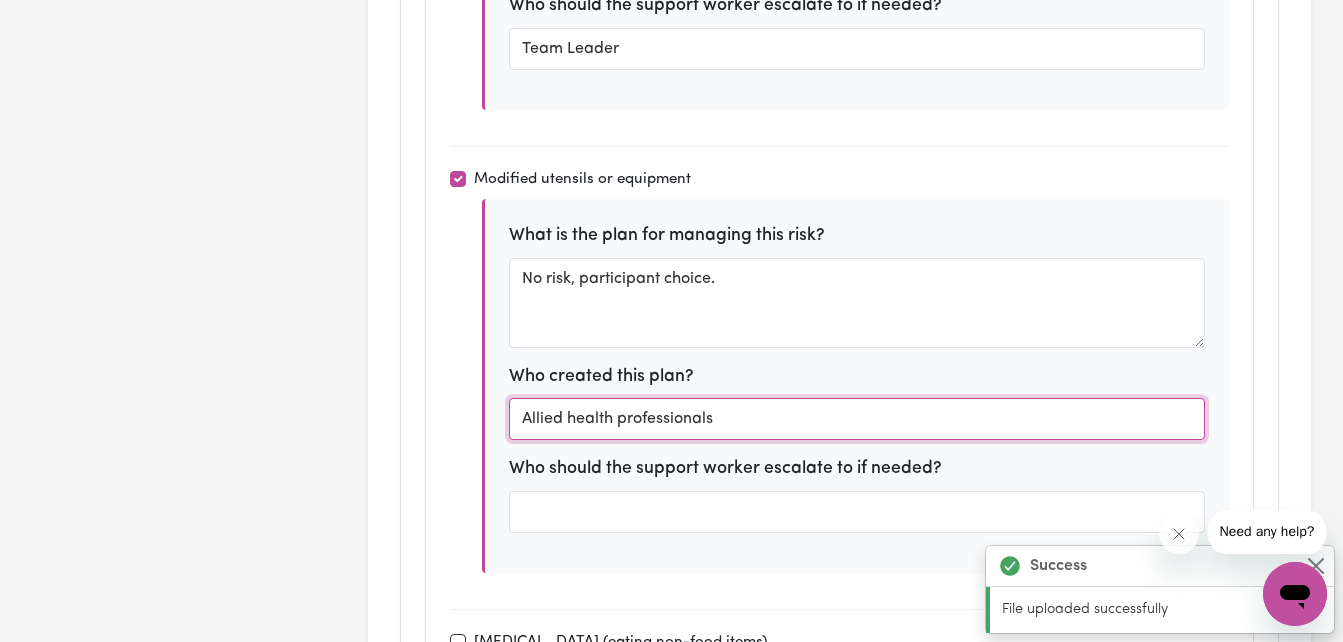 type on "Allied health professionals" 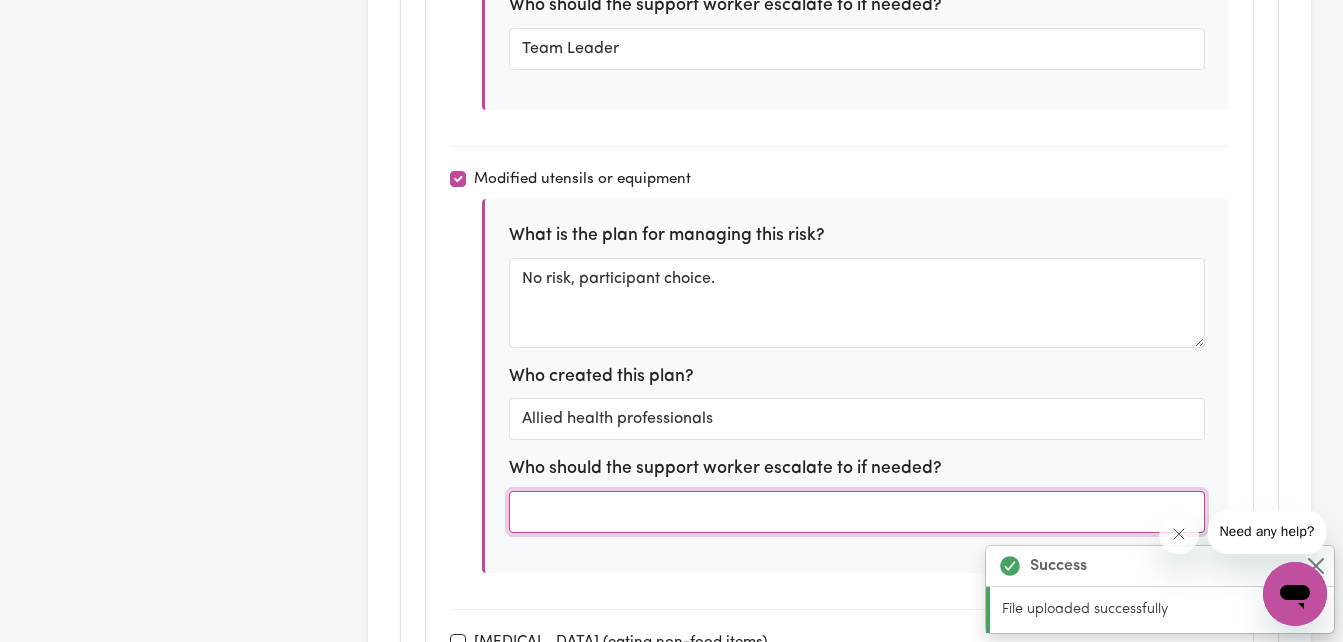 click at bounding box center (857, 512) 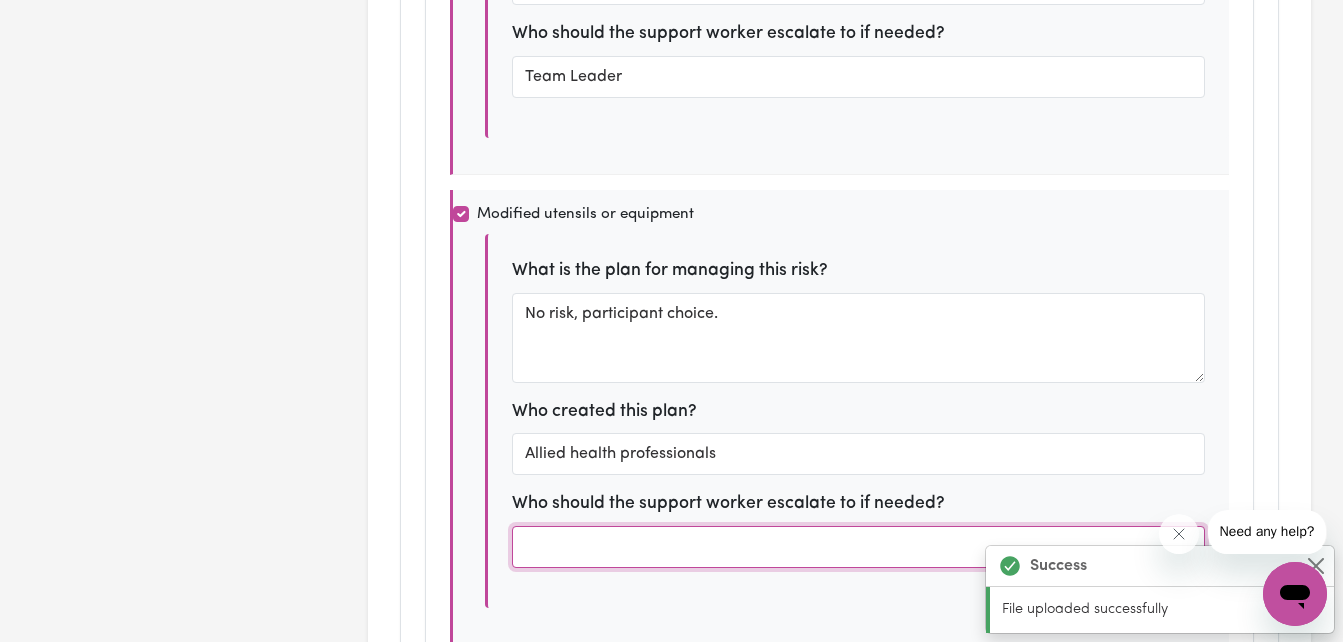 scroll, scrollTop: 0, scrollLeft: 0, axis: both 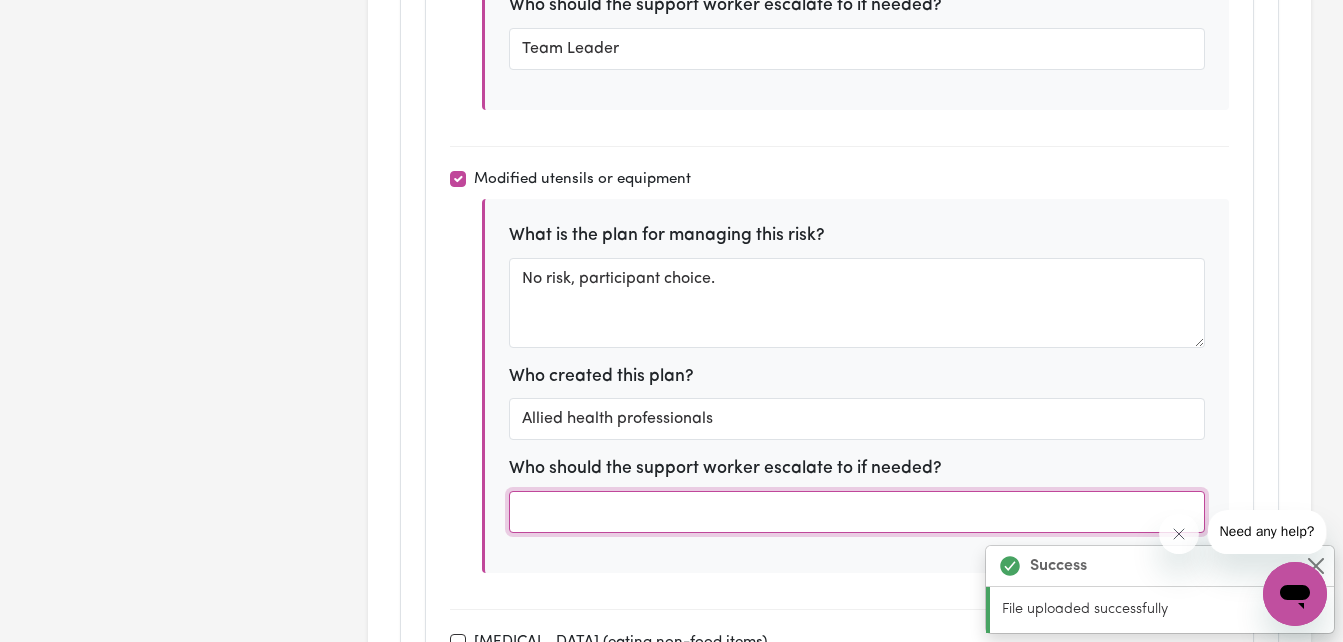 type on "T" 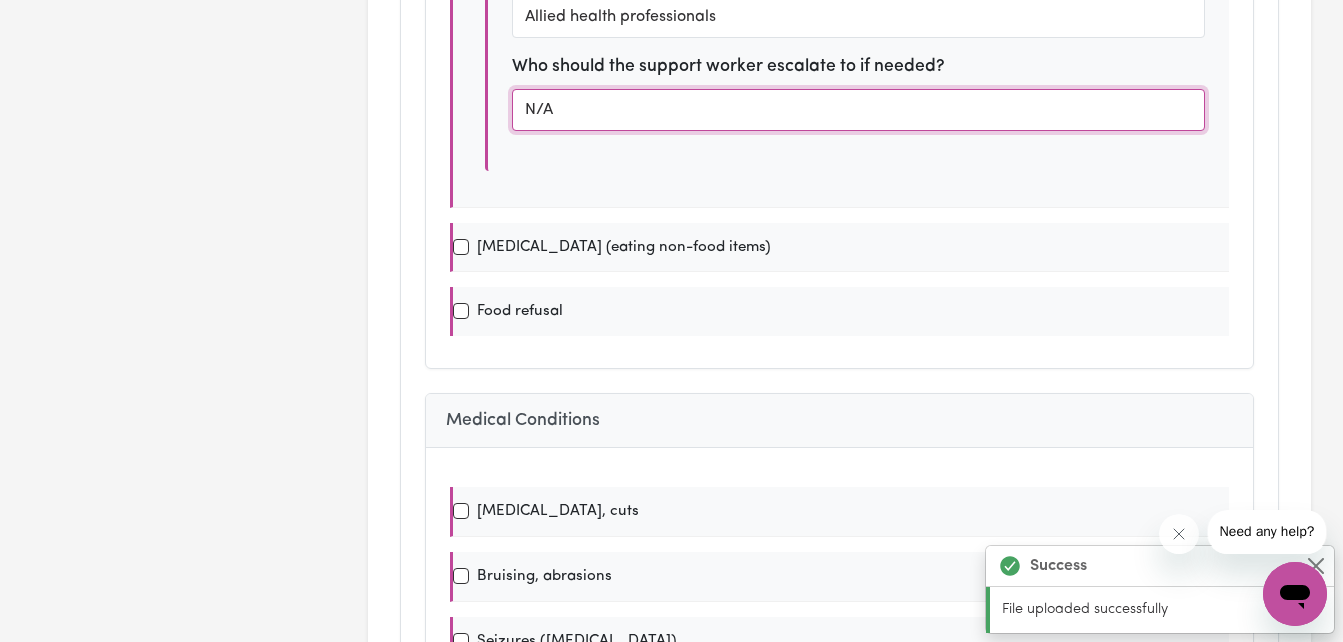 scroll, scrollTop: 0, scrollLeft: 0, axis: both 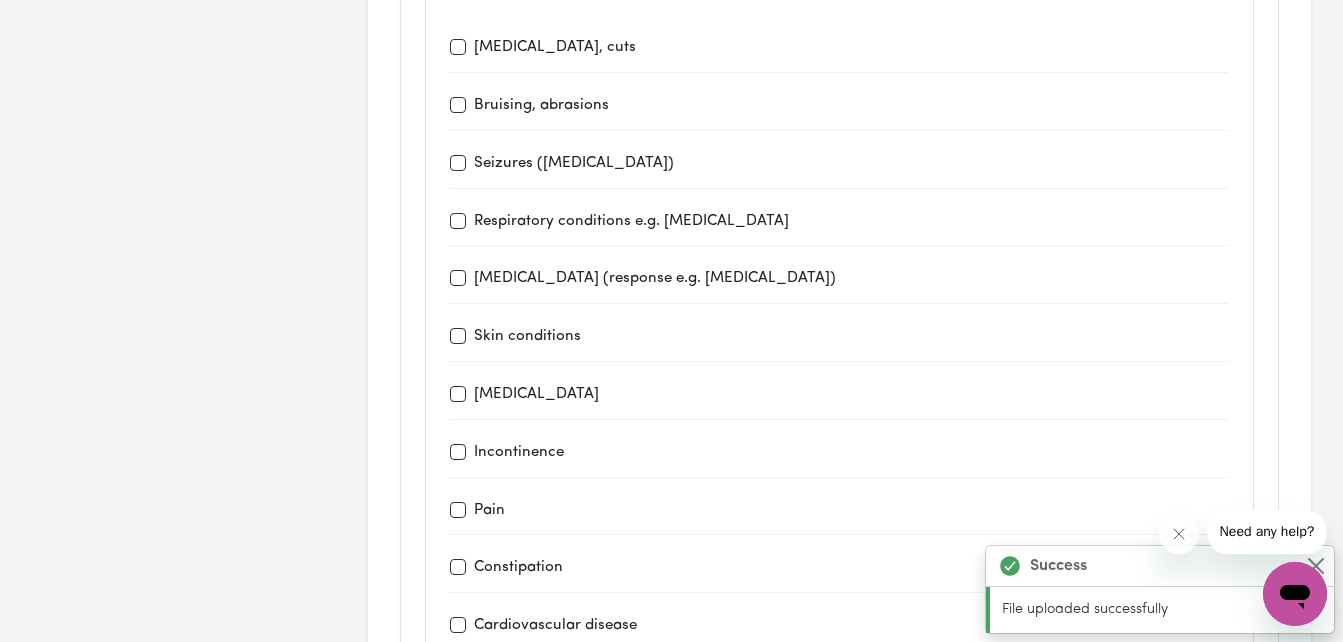 type on "N/A" 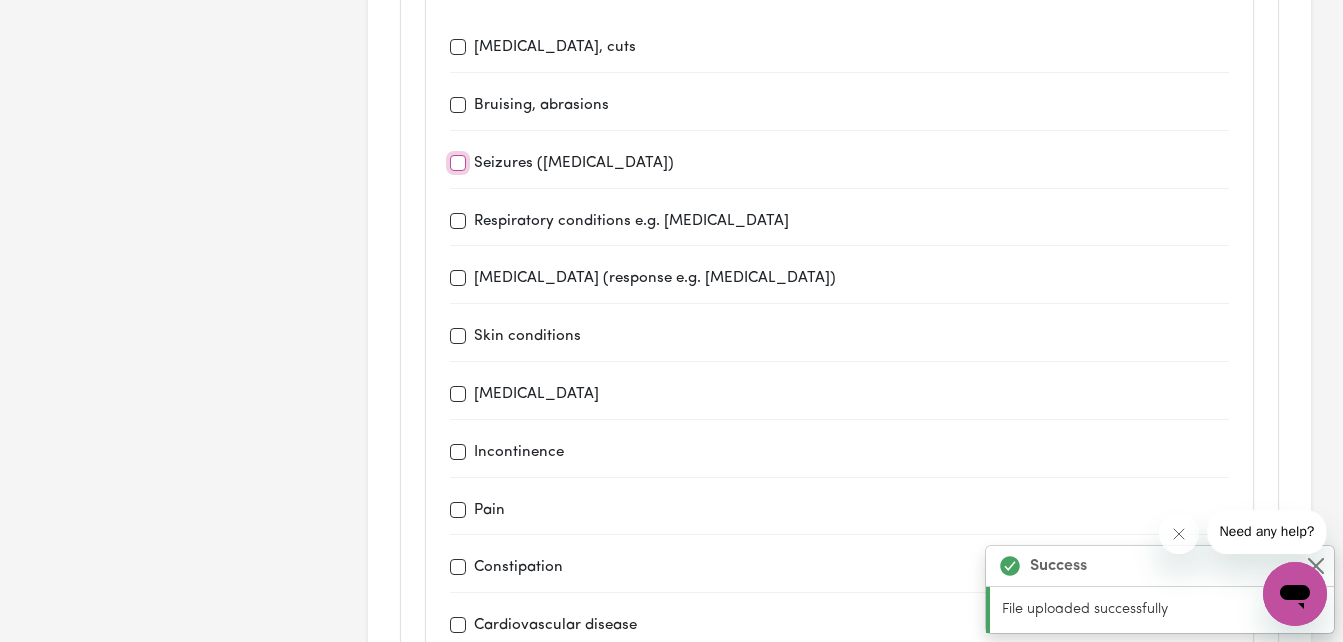 click on "Seizures ([MEDICAL_DATA])" at bounding box center (458, 163) 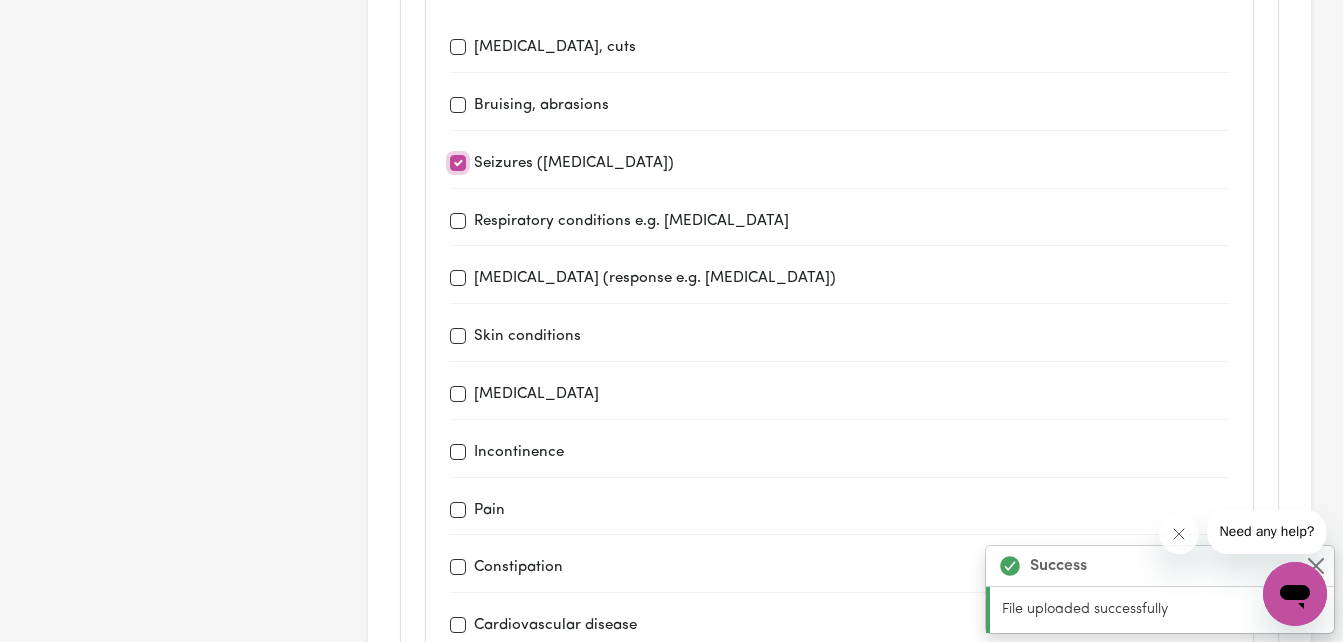 checkbox on "true" 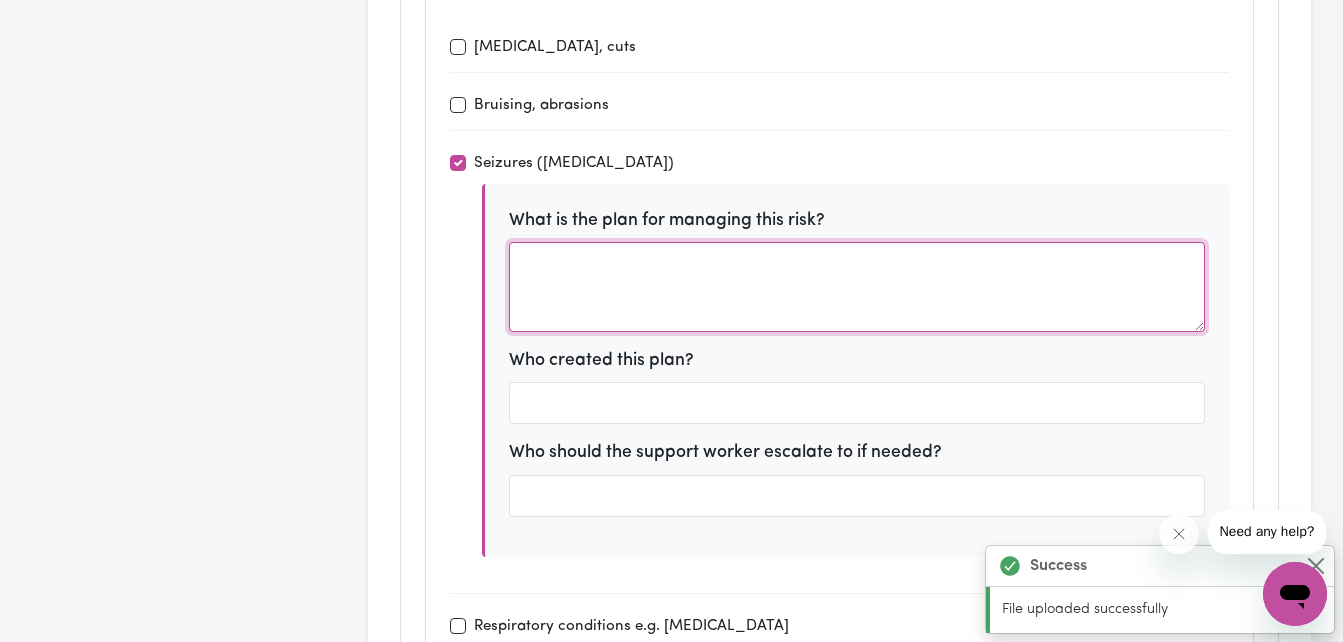 click at bounding box center [857, 287] 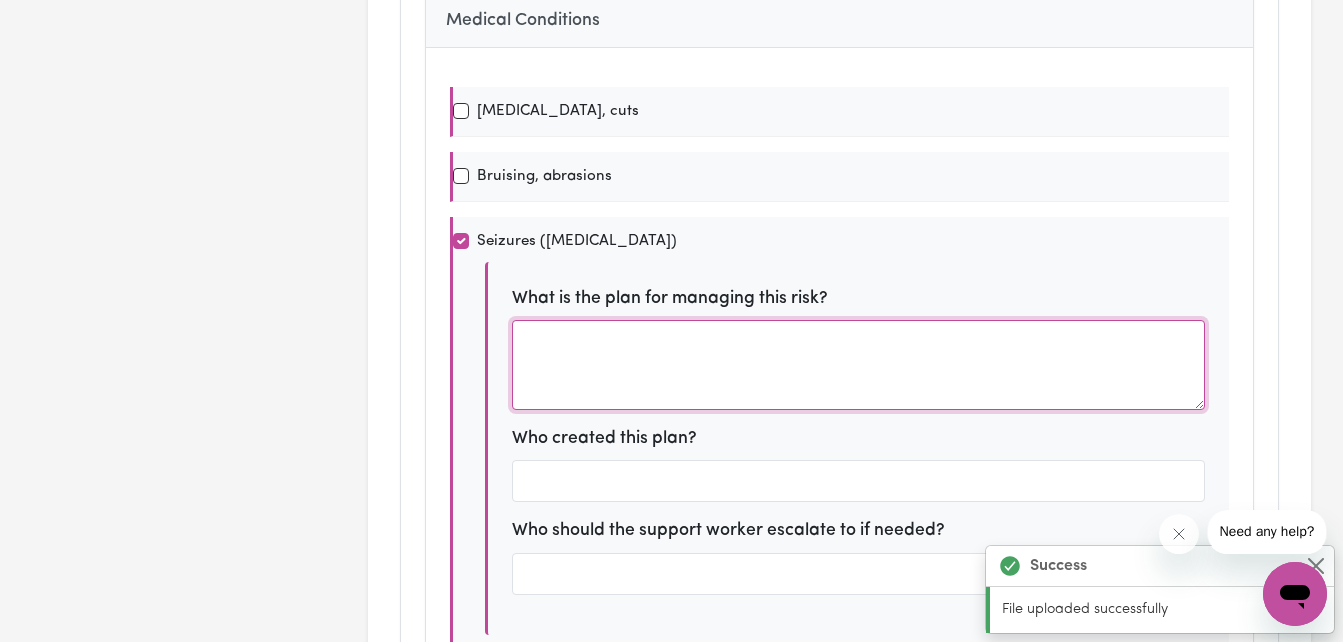 scroll, scrollTop: 0, scrollLeft: 0, axis: both 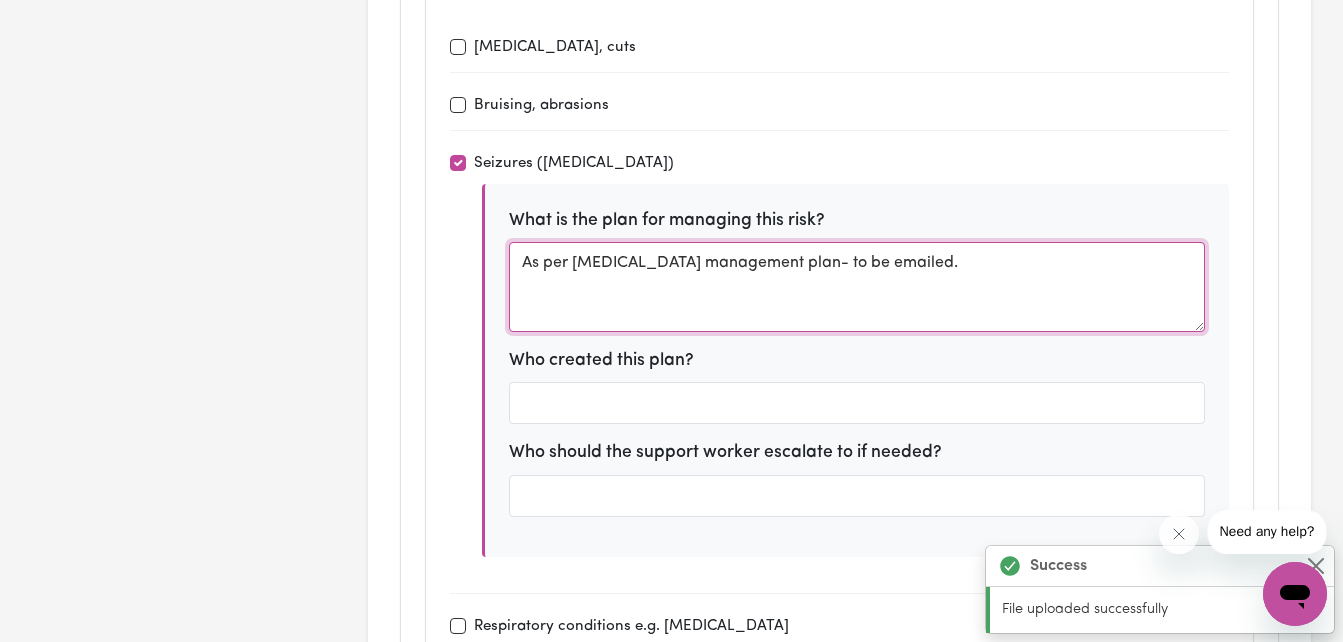 type on "As per [MEDICAL_DATA] management plan- to be emailed." 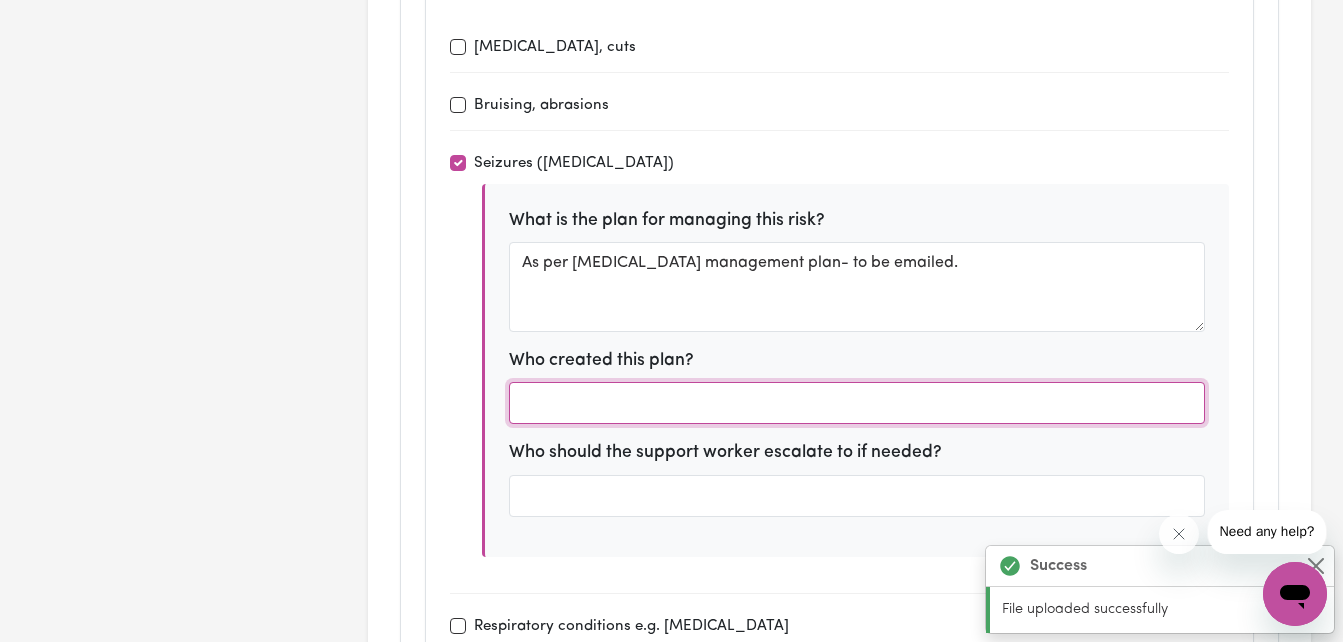 click at bounding box center [857, 403] 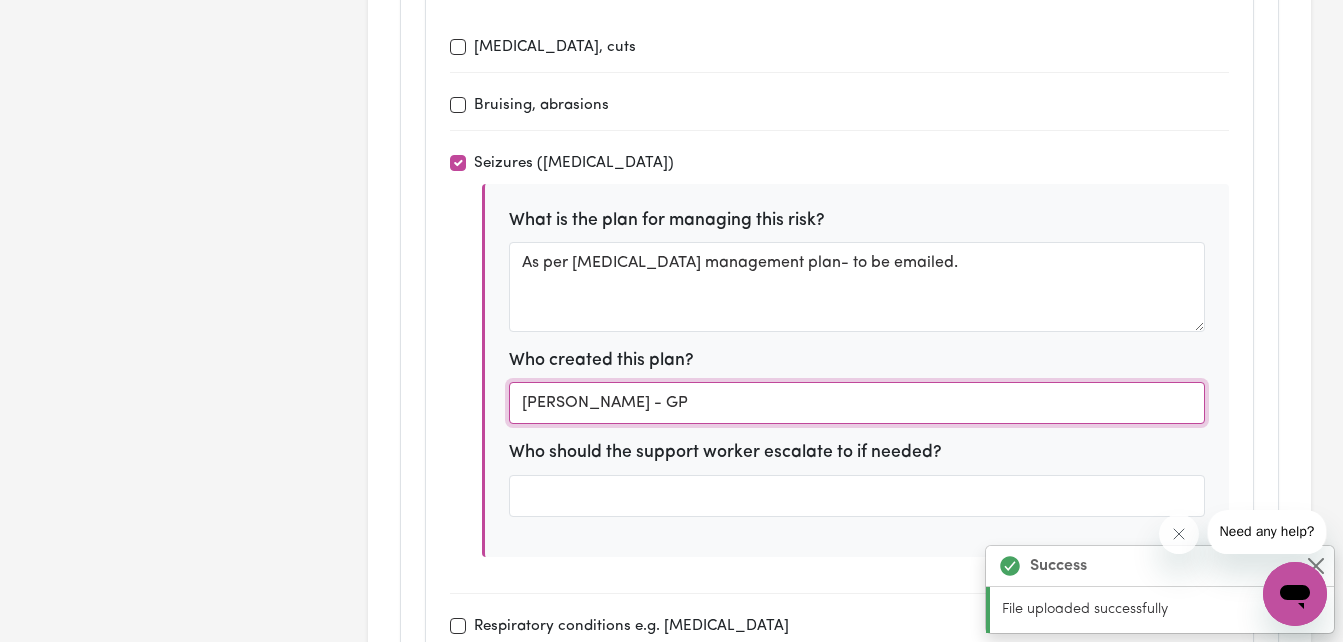 type on "[PERSON_NAME] - GP" 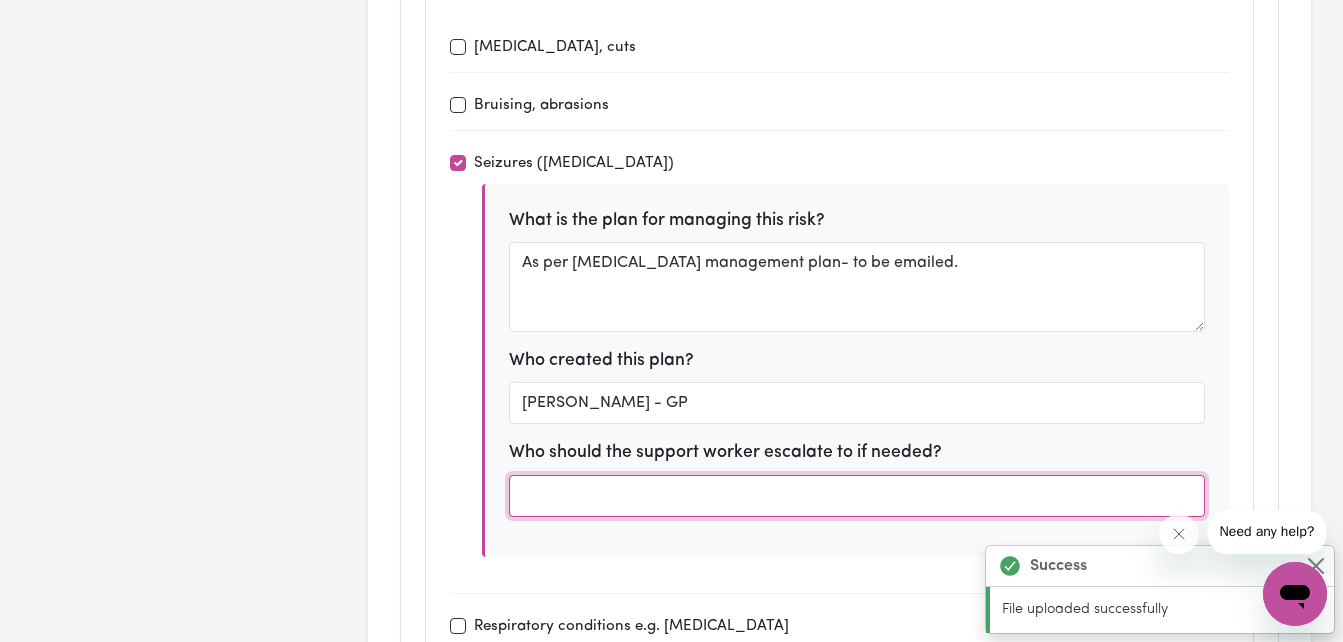 click at bounding box center (857, 496) 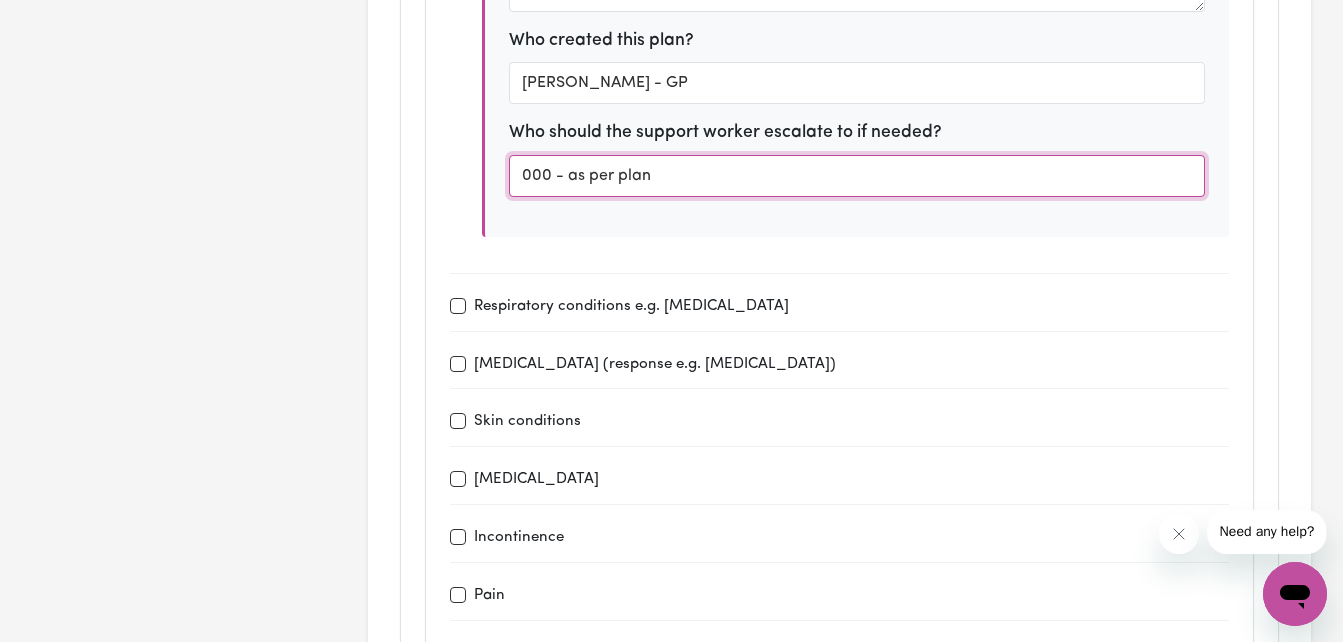 scroll, scrollTop: 5922, scrollLeft: 0, axis: vertical 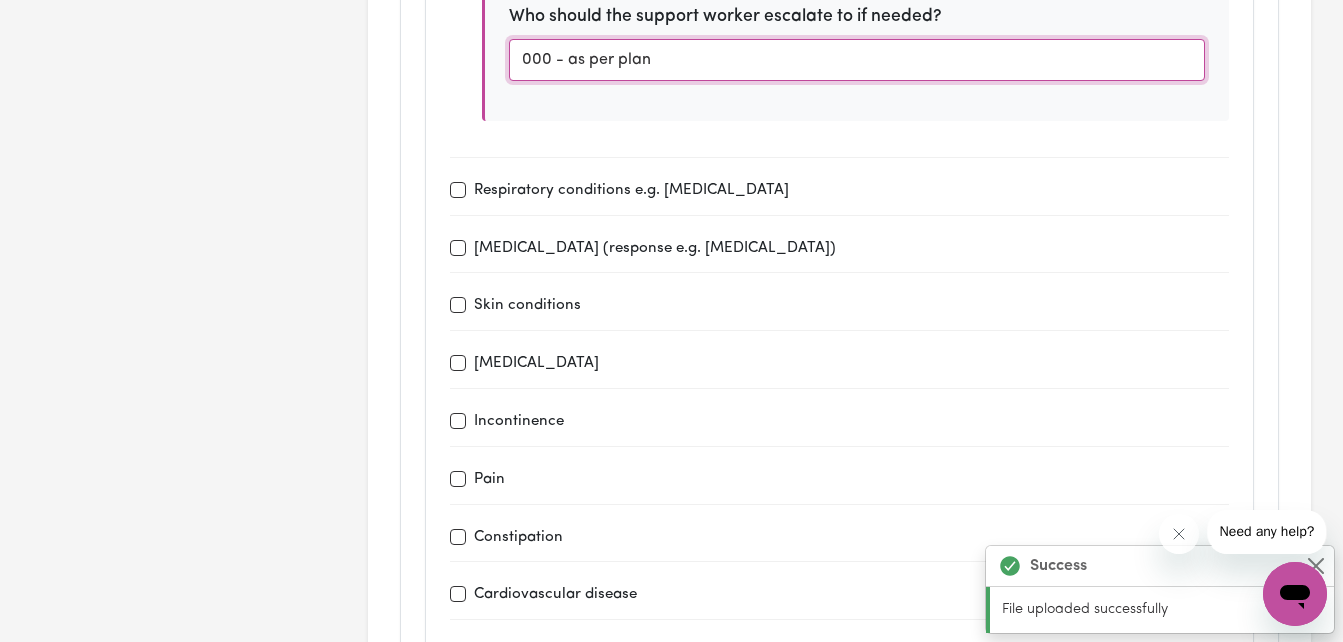 type on "000 - as per plan" 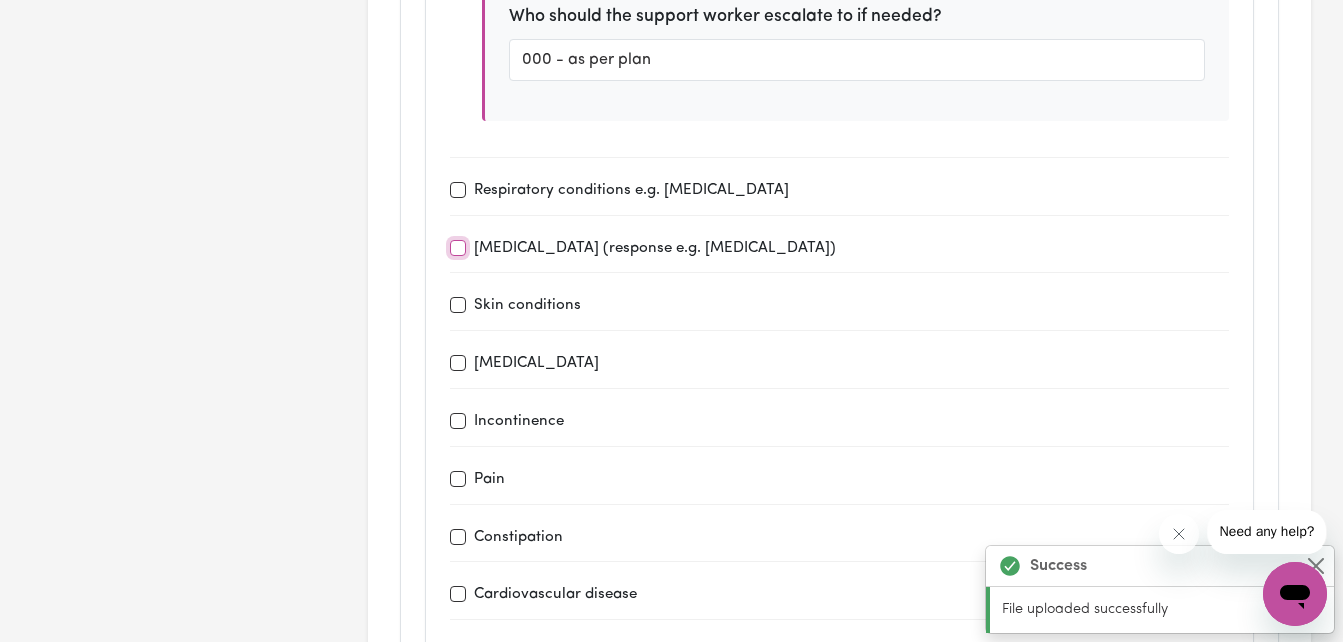 click on "[MEDICAL_DATA] (response e.g. [MEDICAL_DATA])" at bounding box center [458, 248] 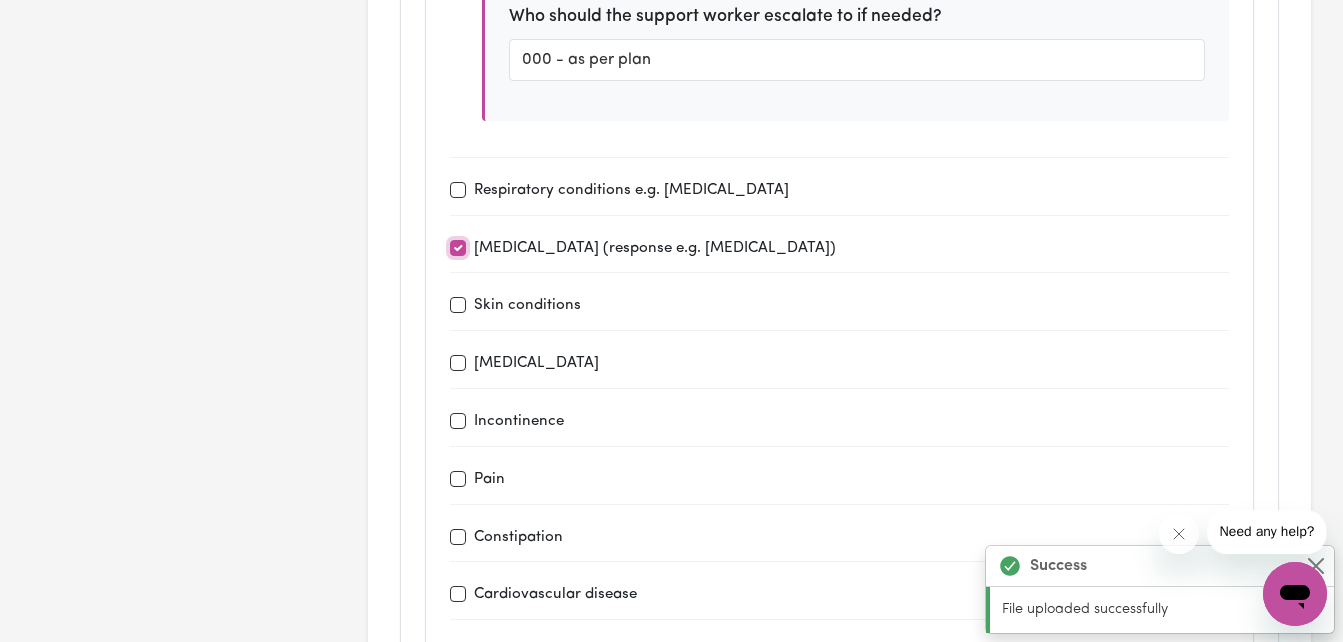 checkbox on "true" 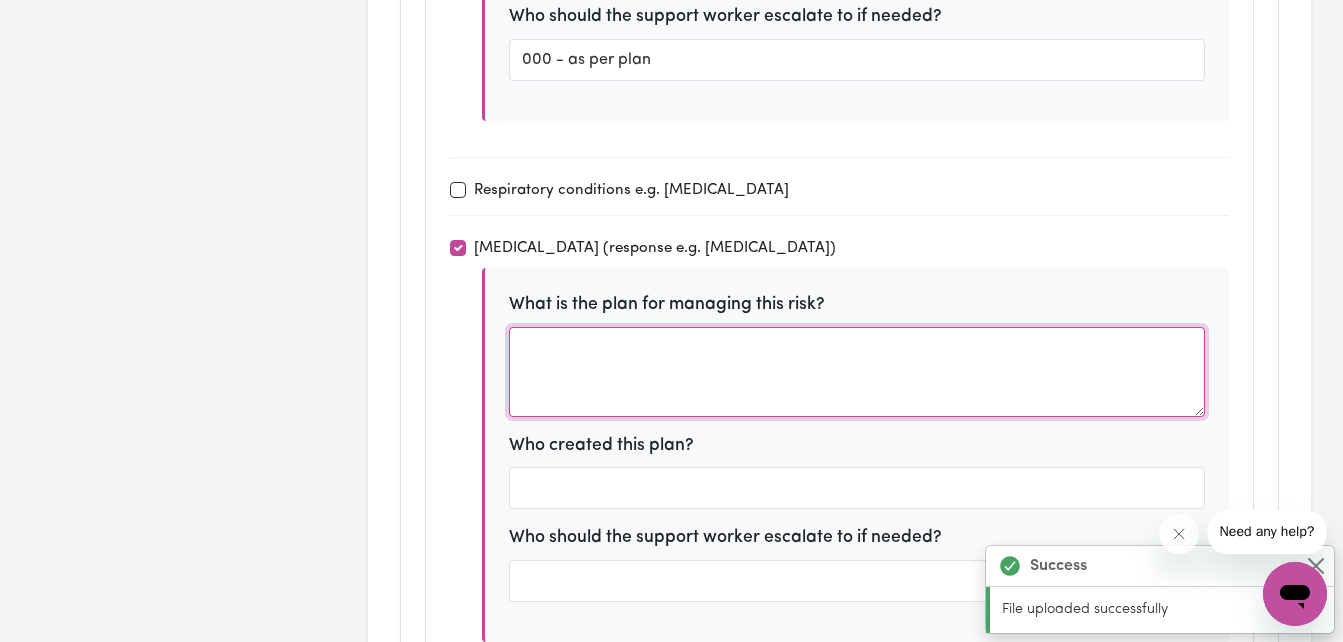 click at bounding box center (857, 372) 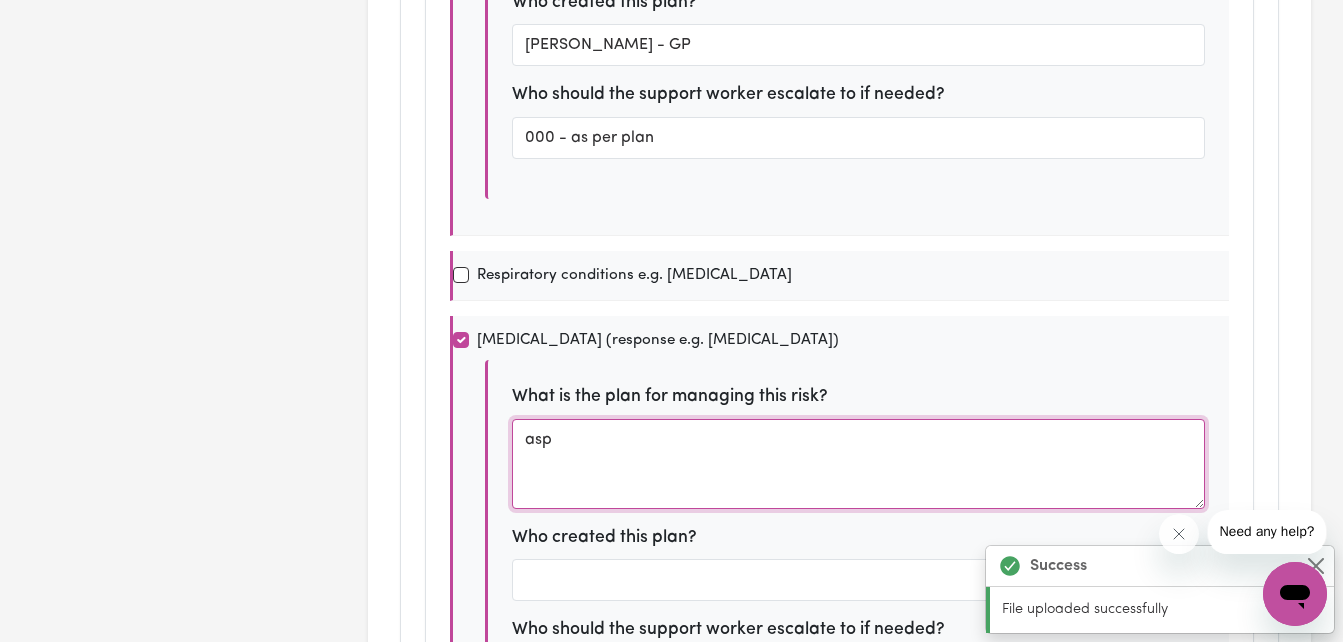 scroll, scrollTop: 0, scrollLeft: 0, axis: both 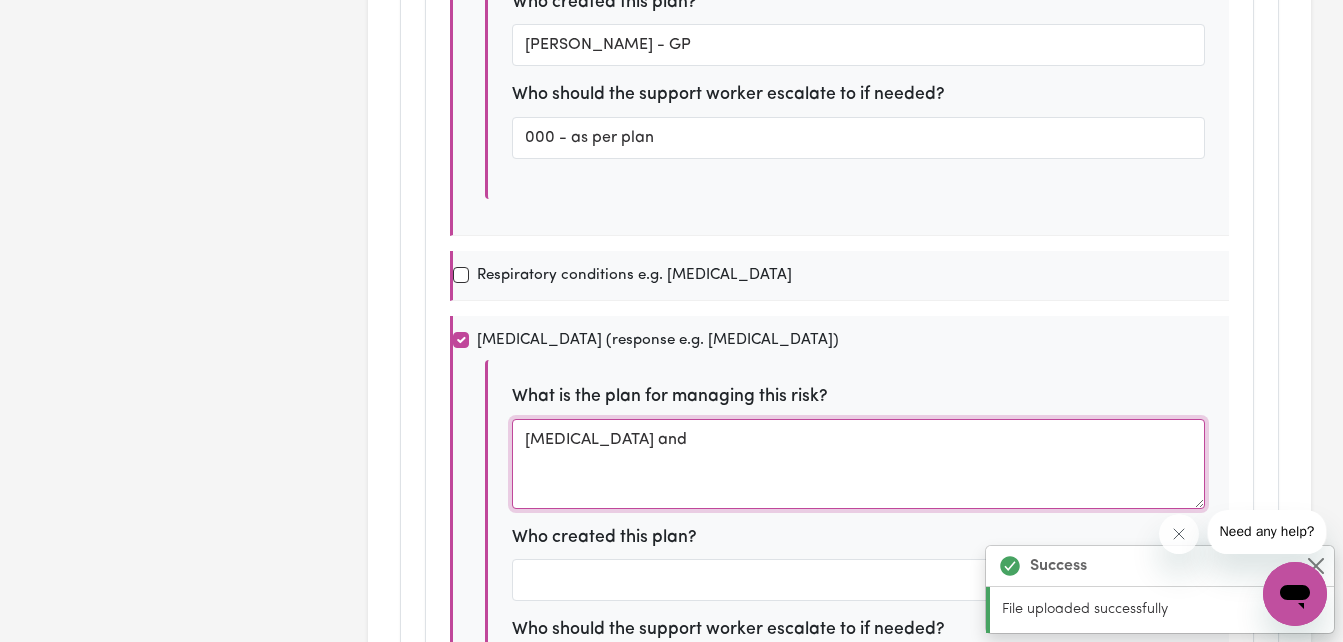 type on "[MEDICAL_DATA] and" 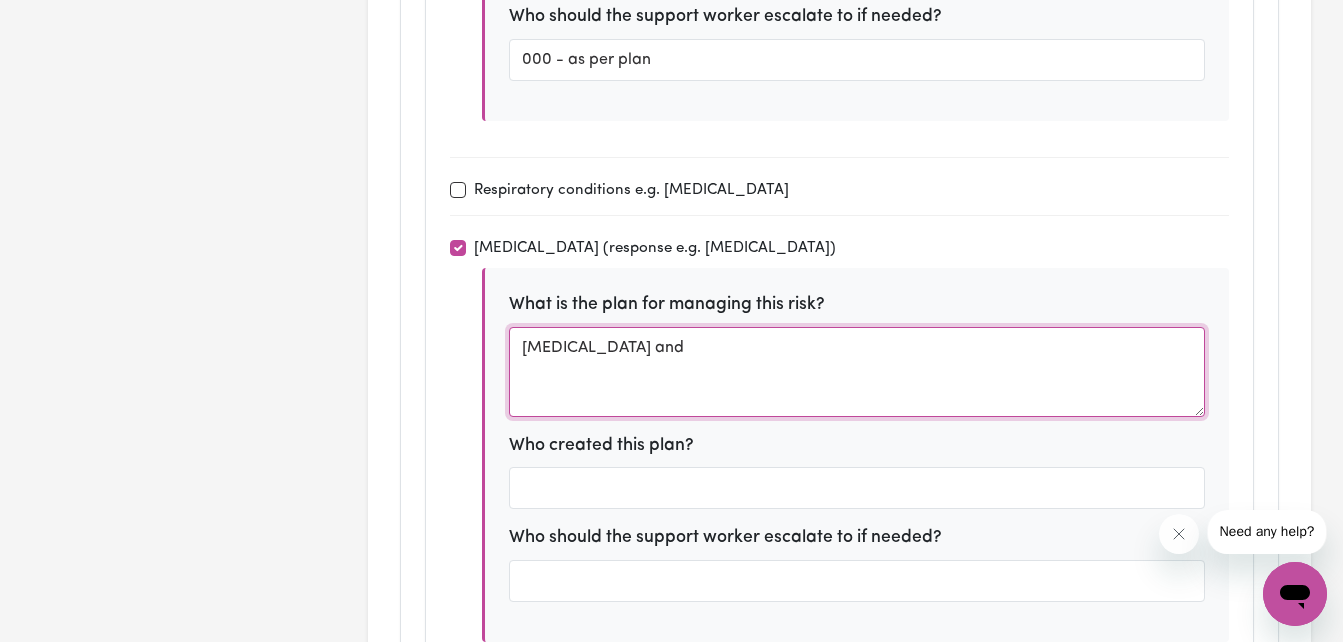 type 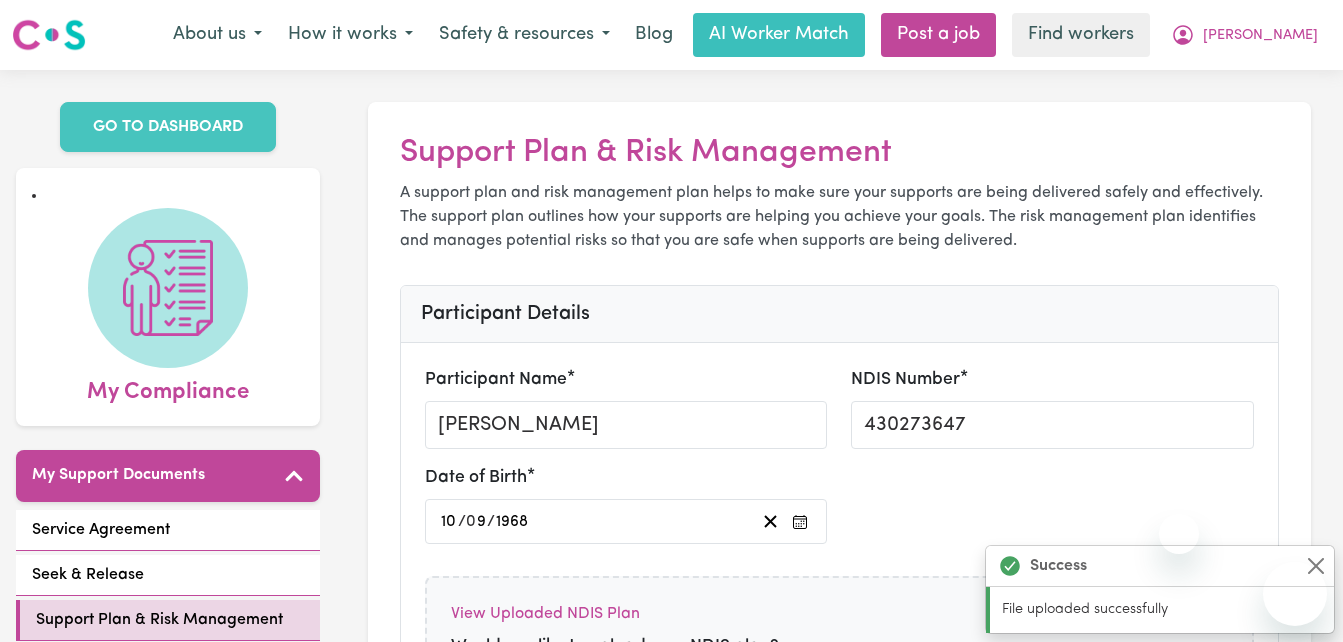 scroll, scrollTop: 5979, scrollLeft: 0, axis: vertical 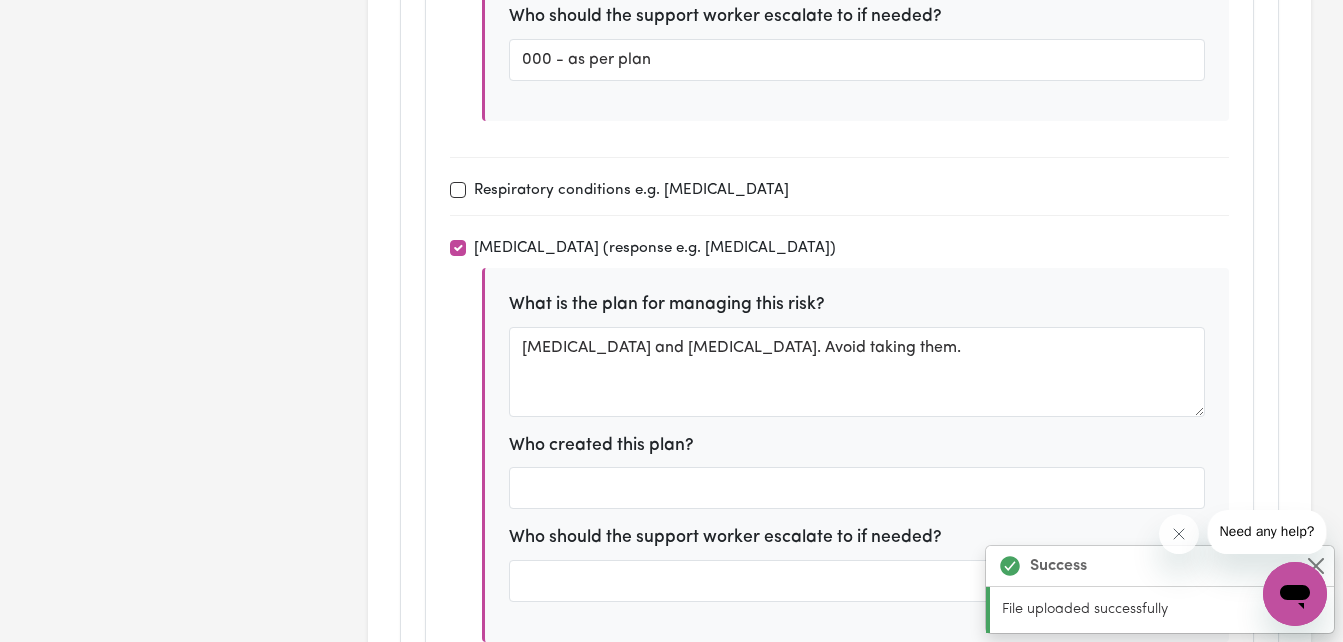 type on "[MEDICAL_DATA] and [MEDICAL_DATA]. Avoid taking them." 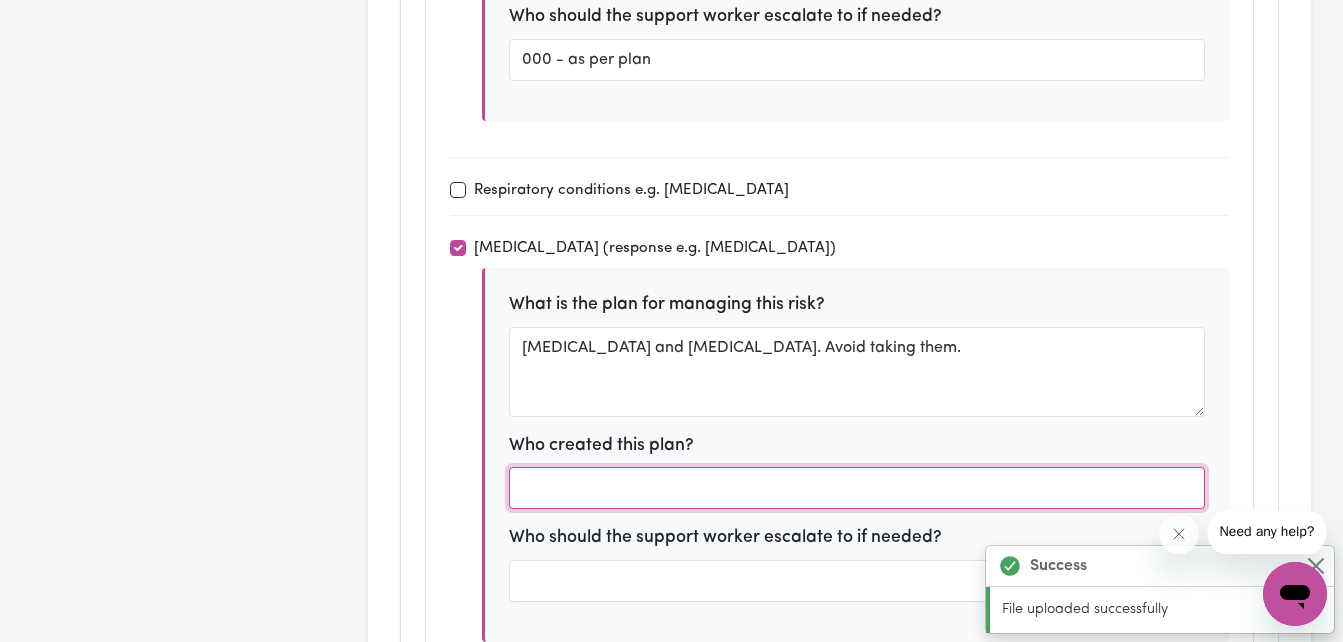 click at bounding box center [857, 488] 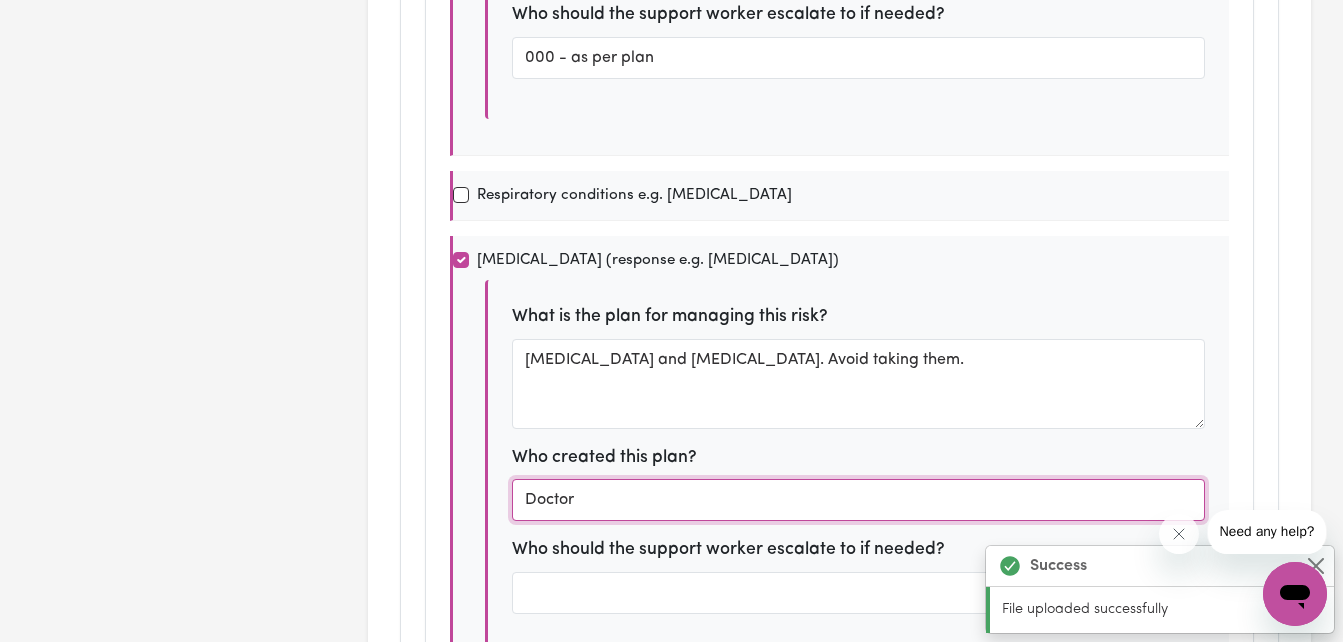 scroll, scrollTop: 0, scrollLeft: 0, axis: both 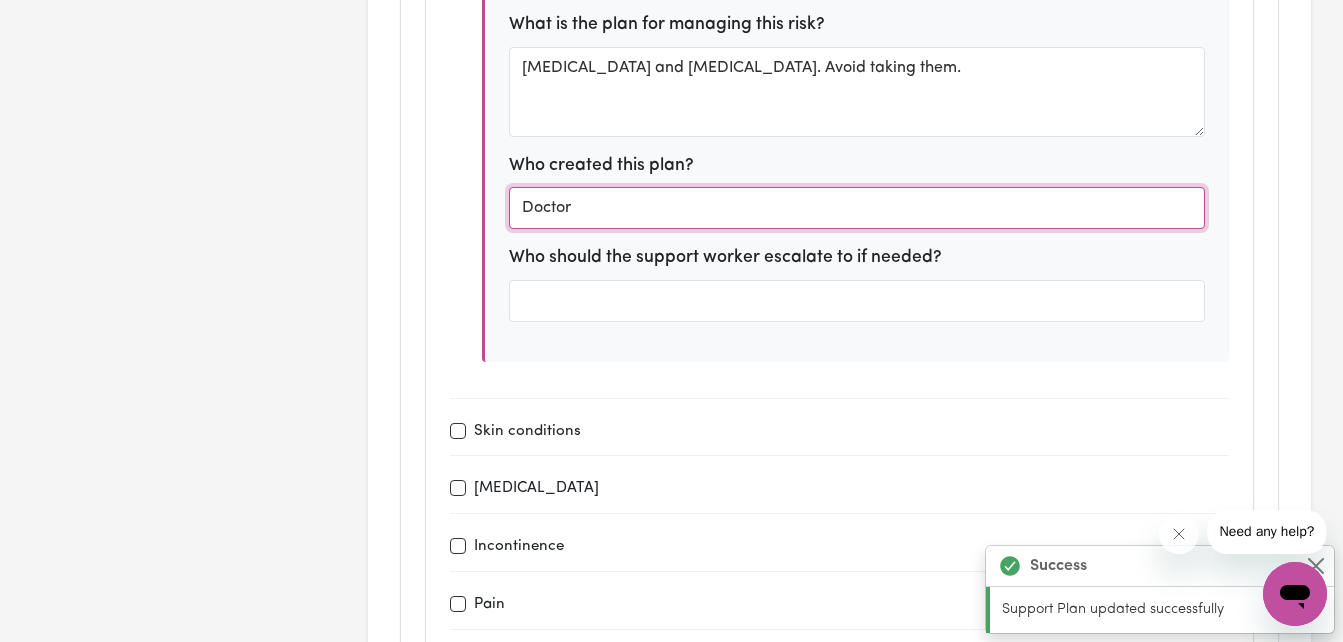 type on "Doctor" 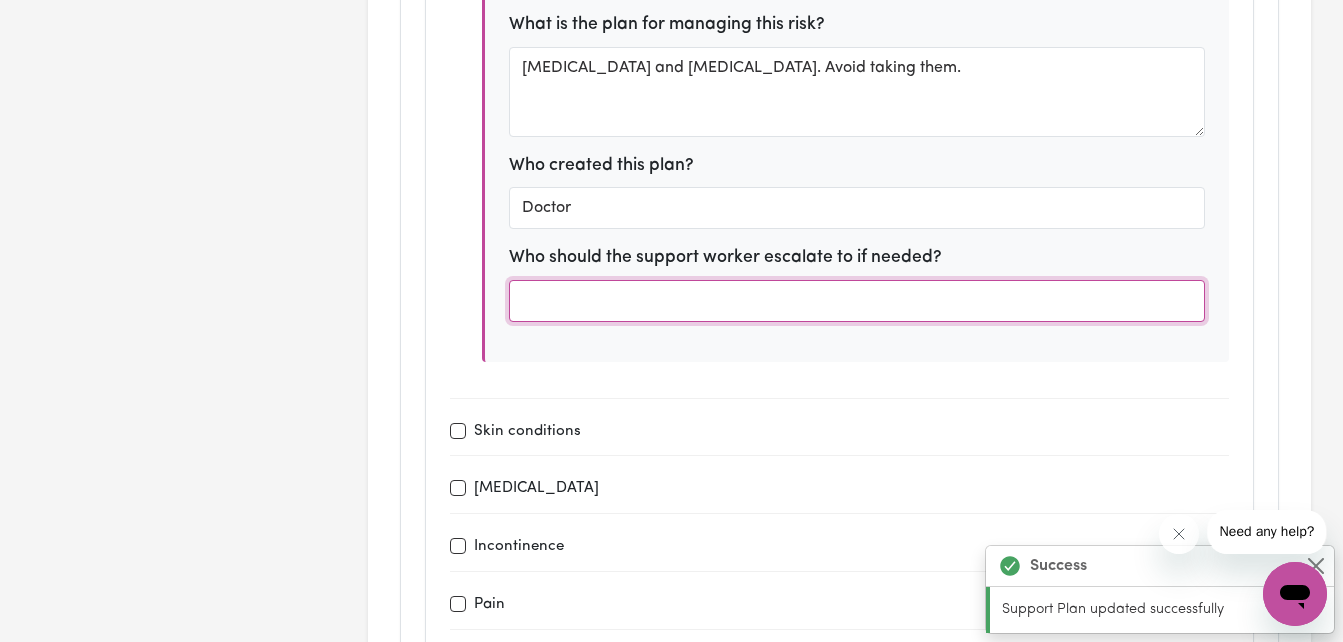 scroll, scrollTop: 24, scrollLeft: 0, axis: vertical 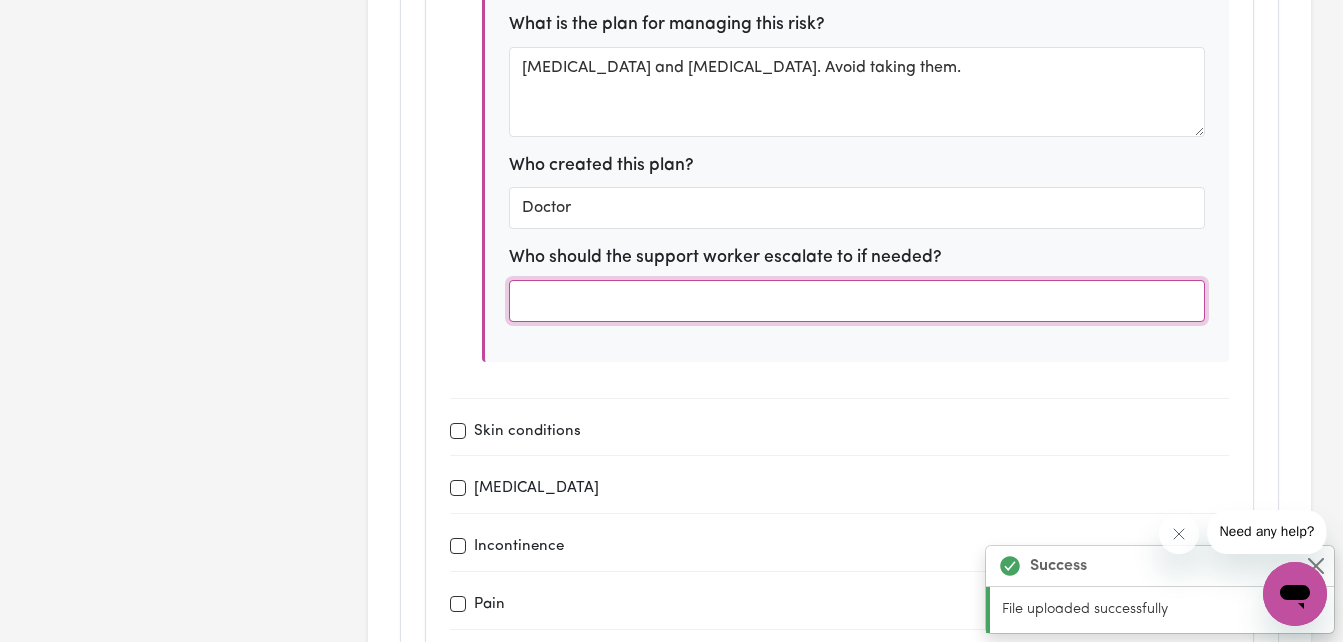 click at bounding box center (857, 301) 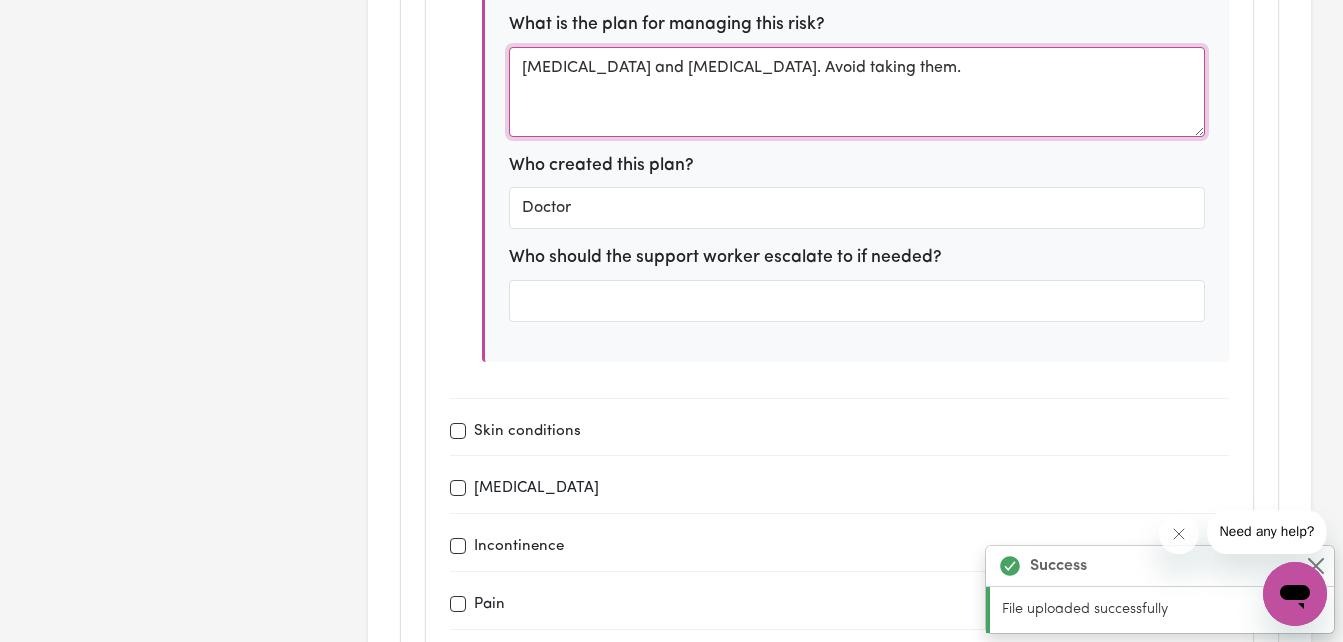 click on "aspirin and dilantin. Avoid taking them." at bounding box center (857, 92) 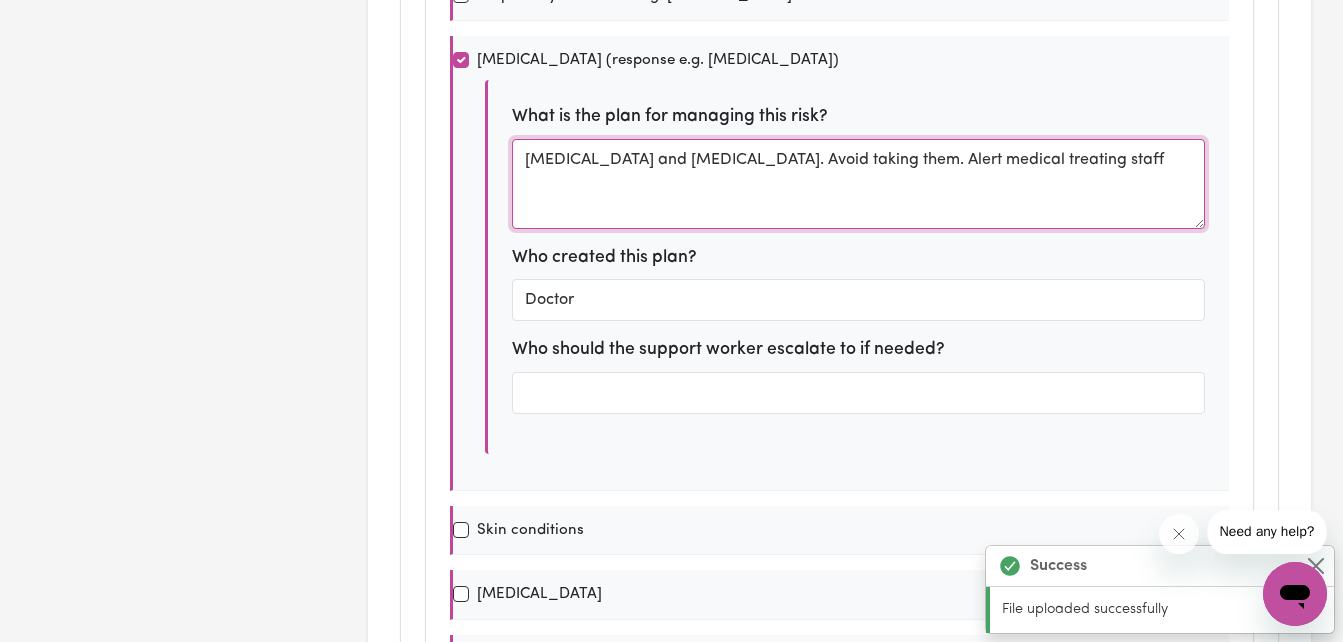 scroll, scrollTop: 0, scrollLeft: 0, axis: both 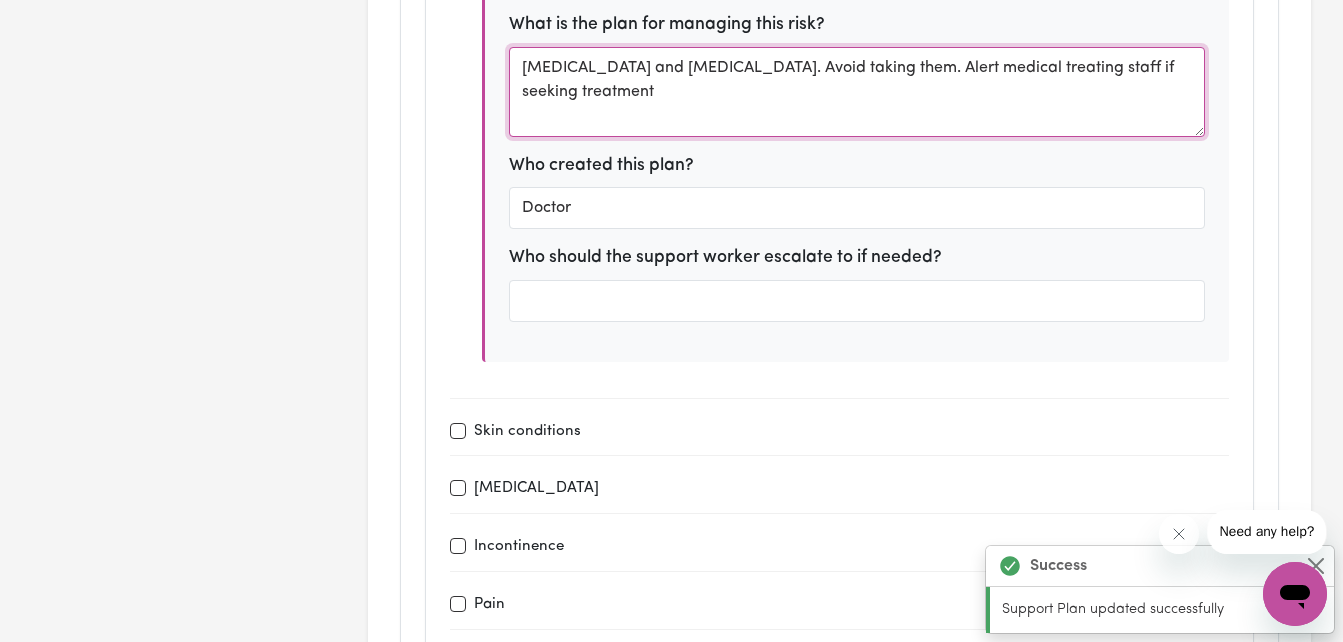 type on "[MEDICAL_DATA] and [MEDICAL_DATA]. Avoid taking them. Alert medical treating staff if seeking treatment" 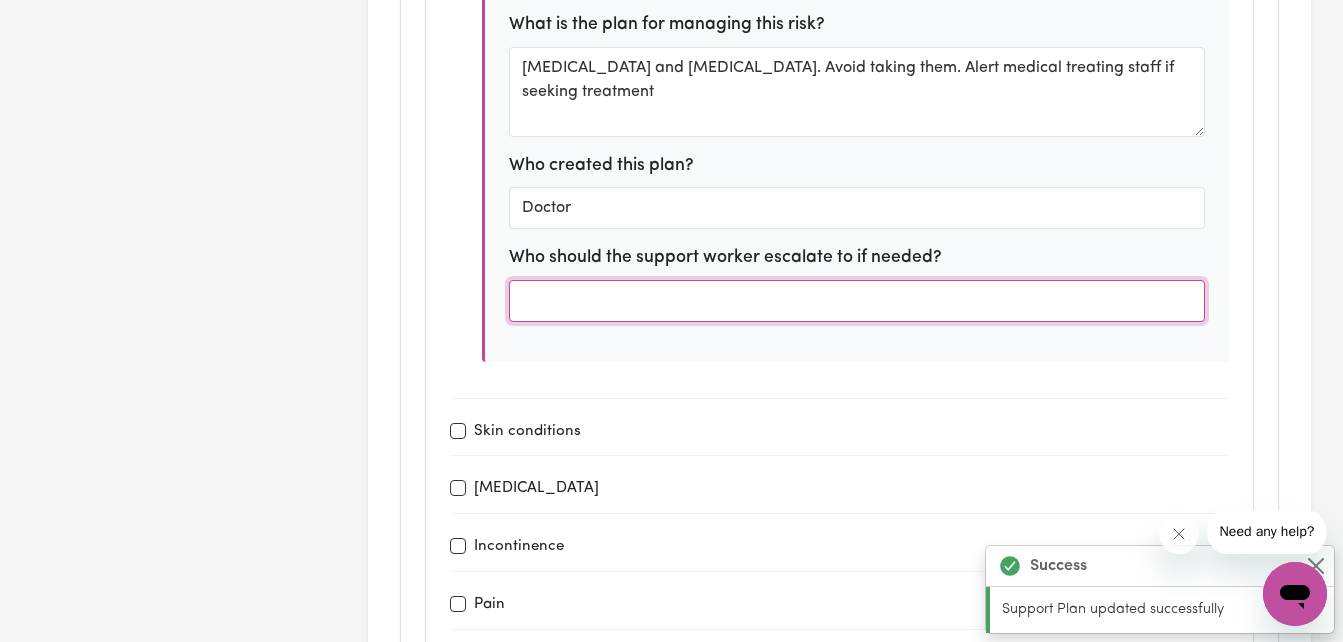 click at bounding box center [857, 301] 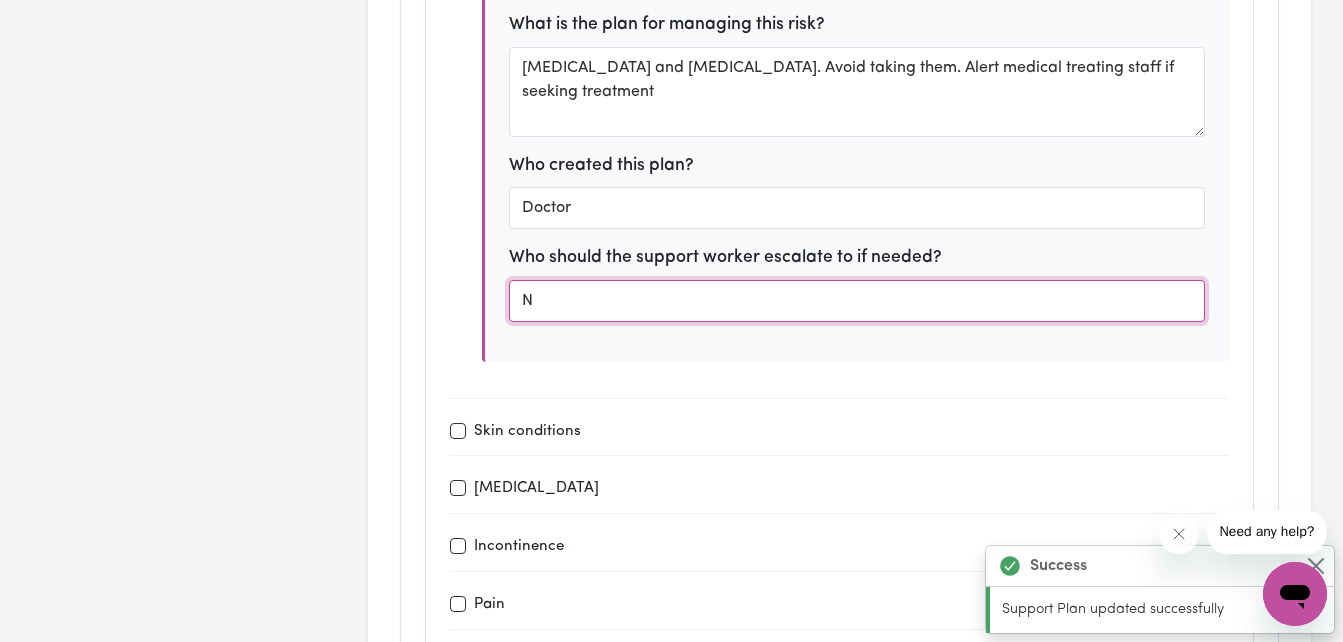 type on "NO" 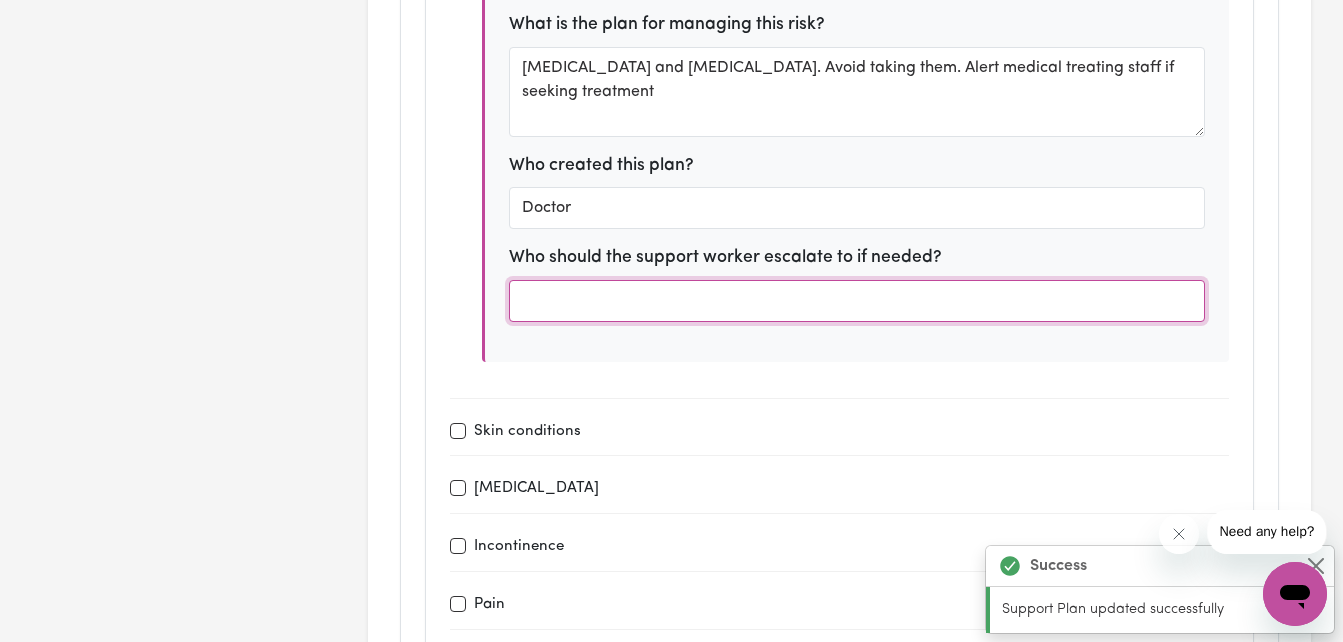 type on "K" 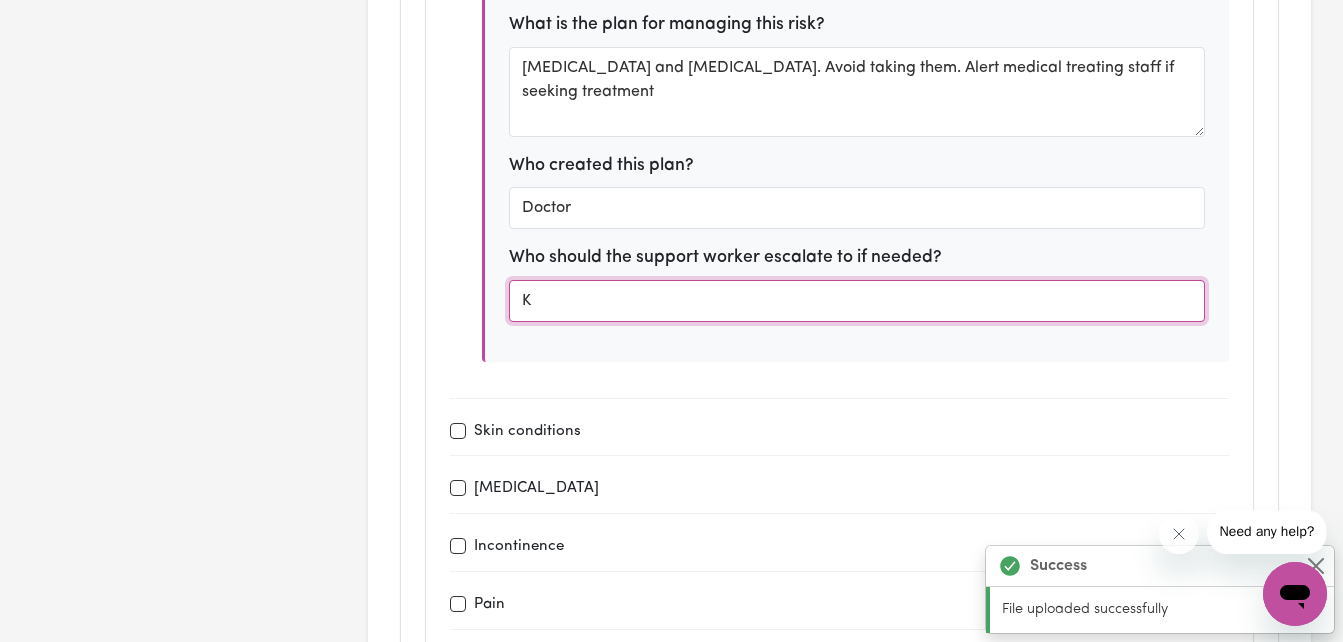 scroll, scrollTop: 24, scrollLeft: 0, axis: vertical 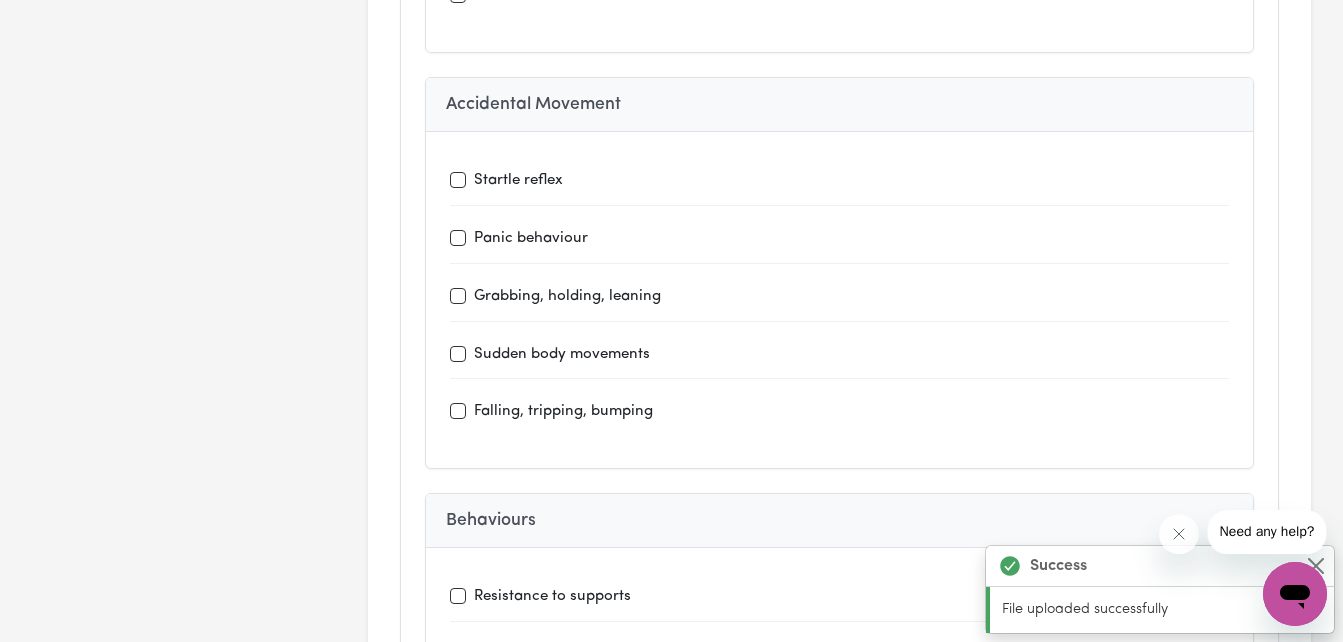 type on "NOK" 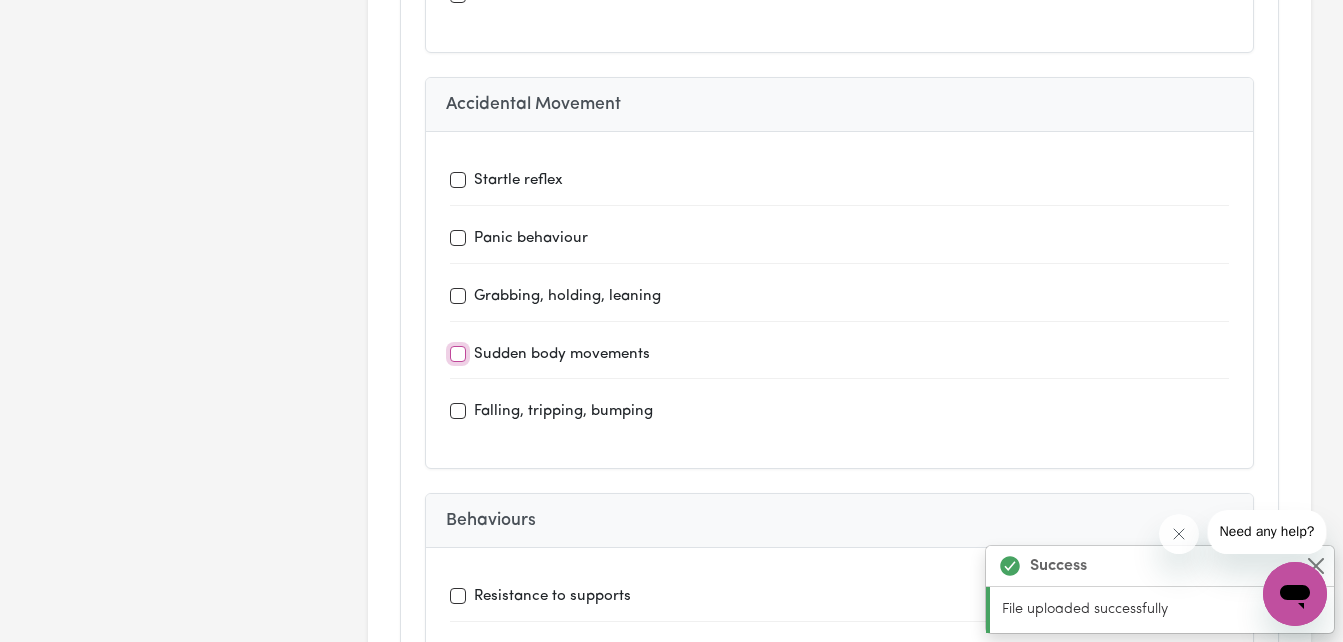 click on "Sudden body movements" at bounding box center [458, 354] 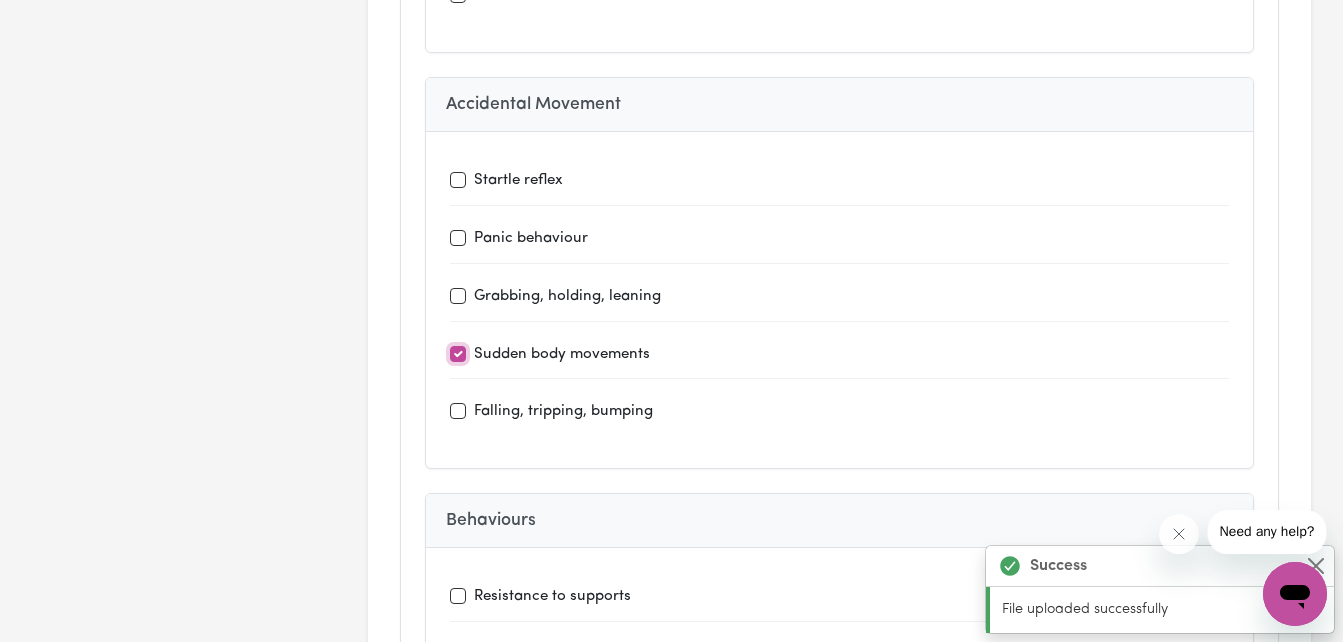 checkbox on "true" 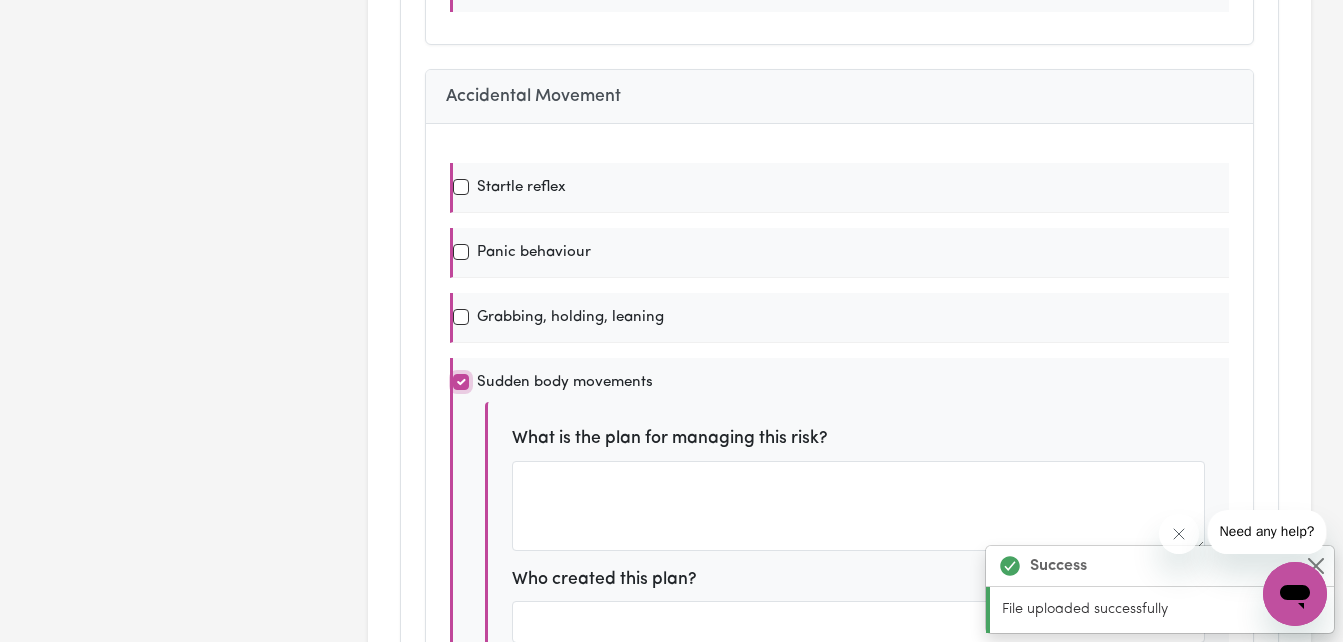 scroll, scrollTop: 7259, scrollLeft: 0, axis: vertical 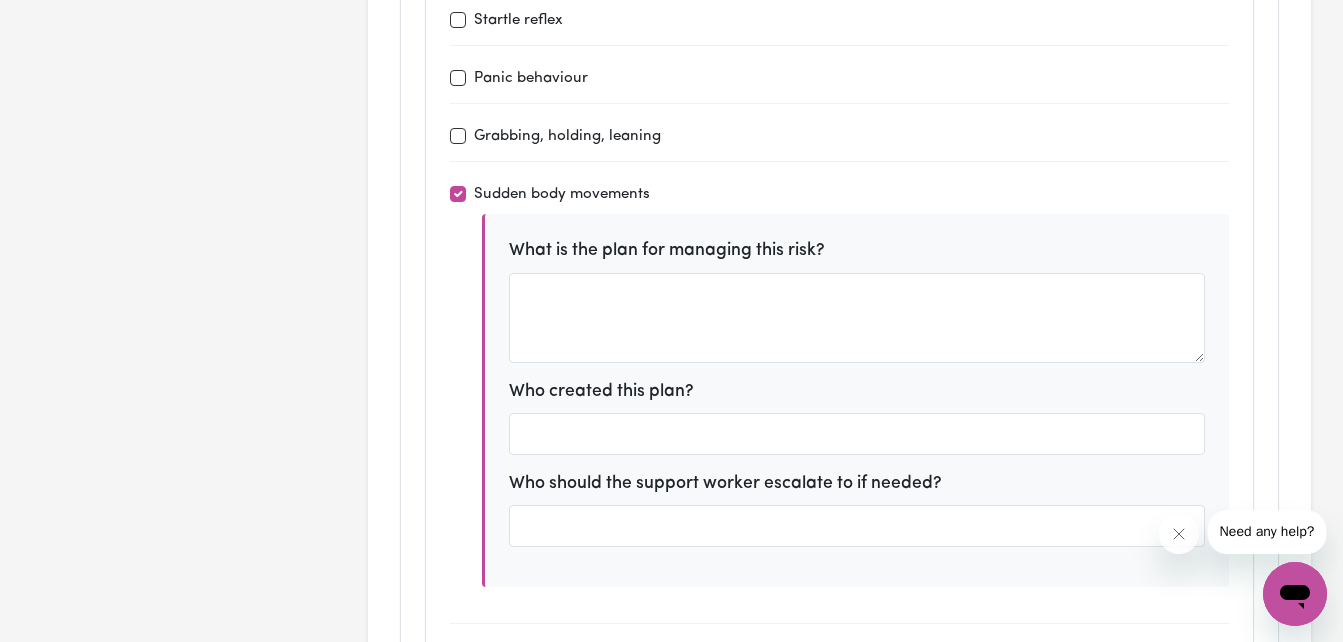 click on "Who should the support worker escalate to if needed?" at bounding box center (725, 484) 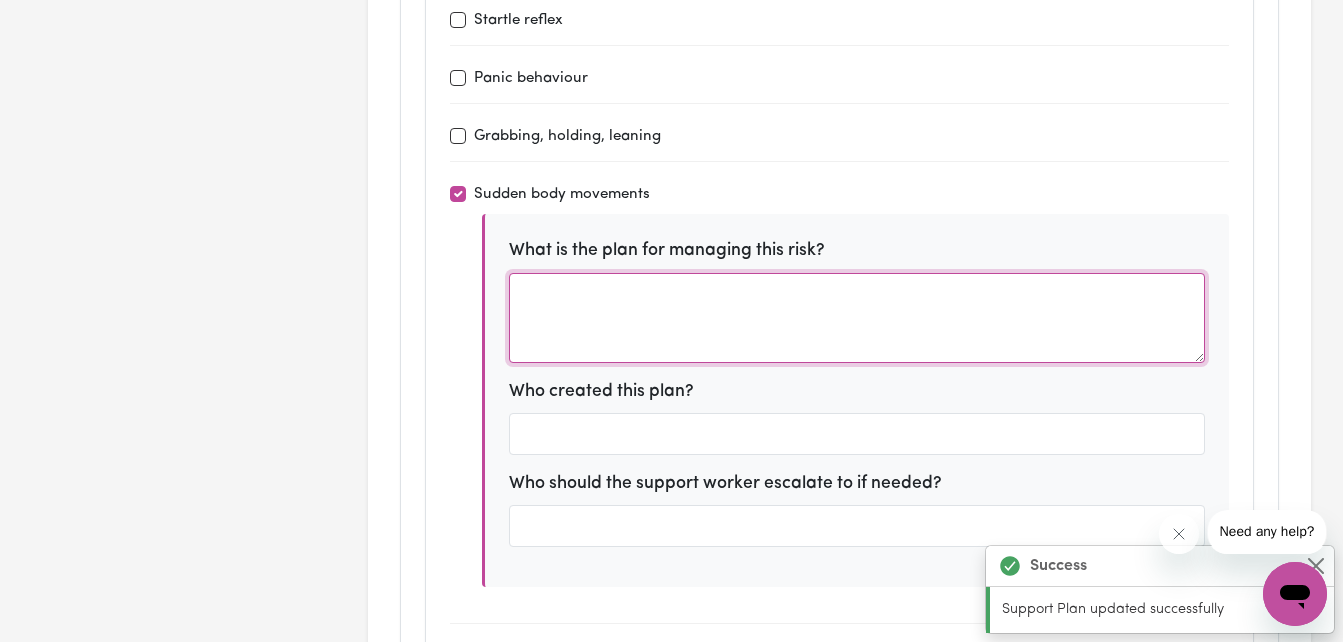 click at bounding box center (857, 318) 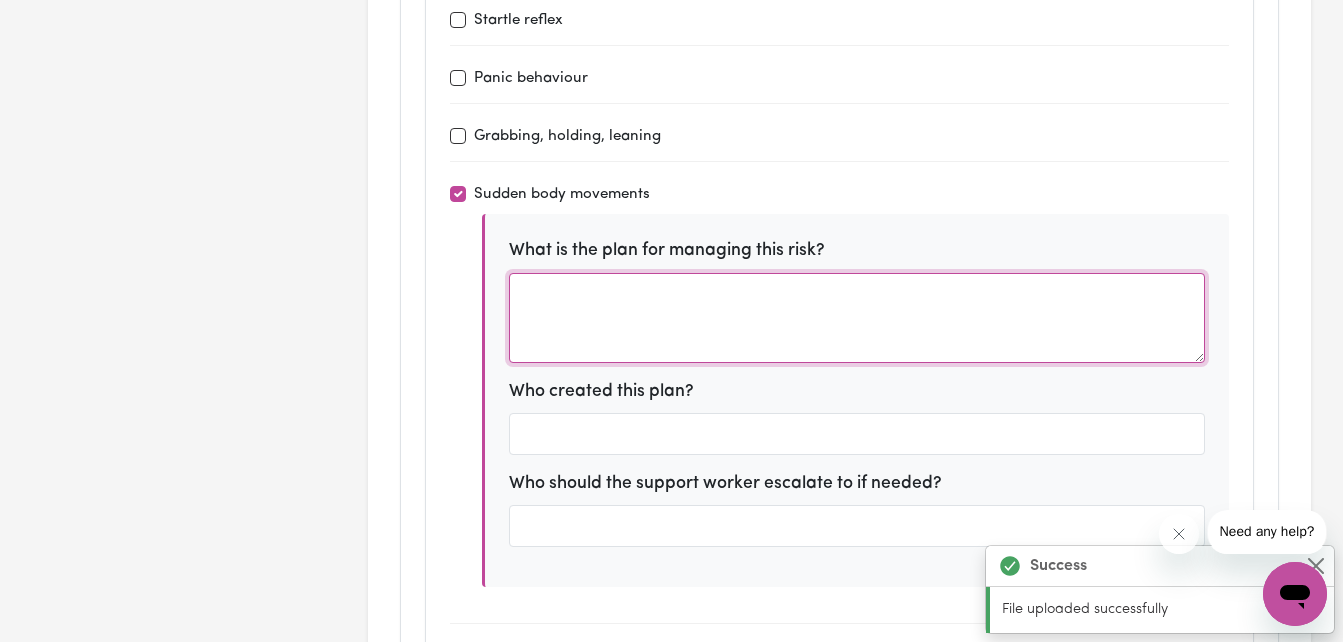 scroll, scrollTop: 24, scrollLeft: 0, axis: vertical 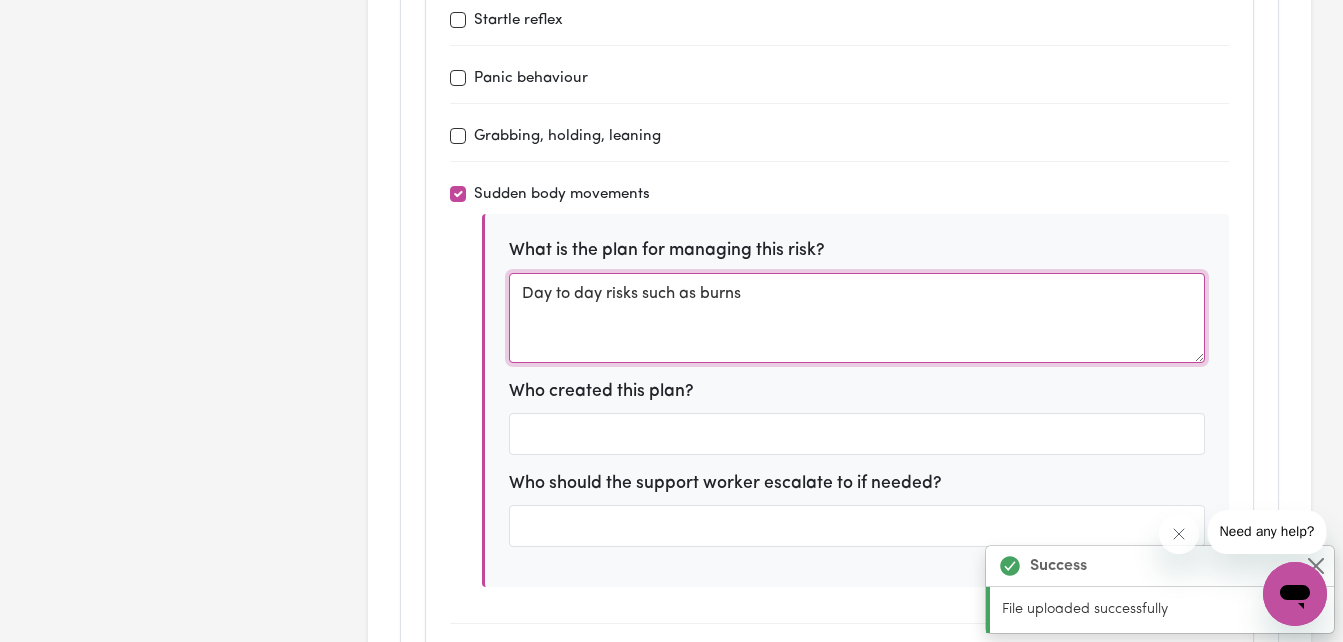 type on "Day to day risks such as burns" 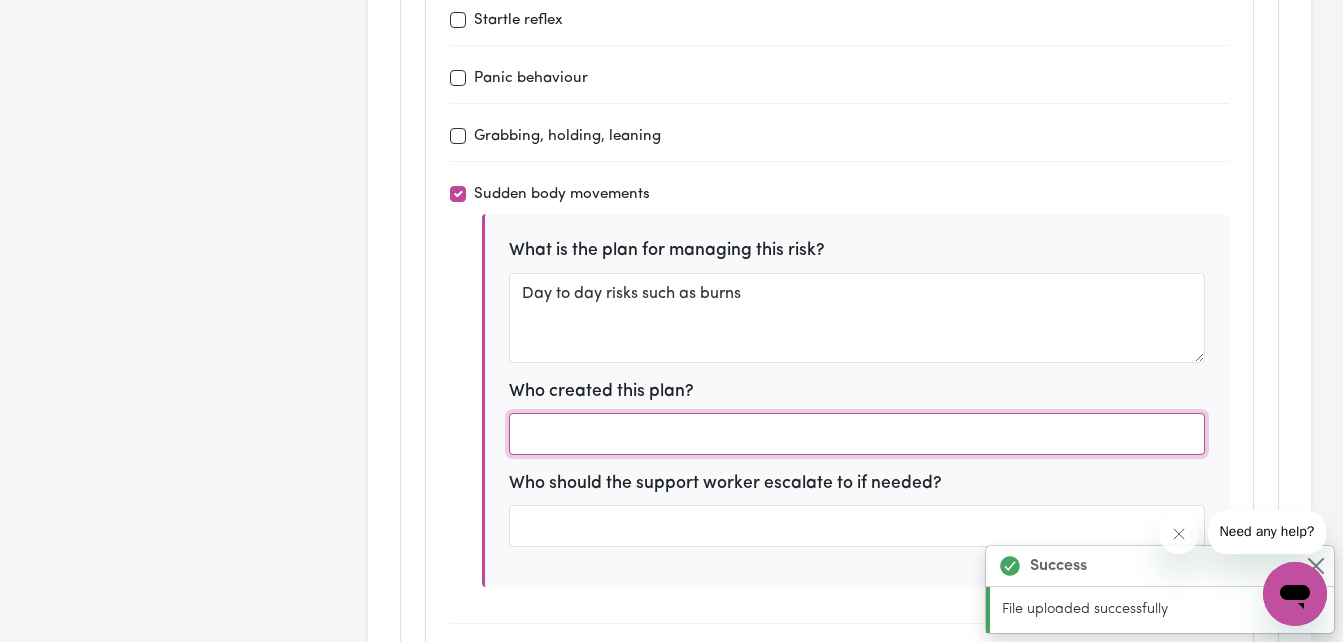 click at bounding box center [857, 434] 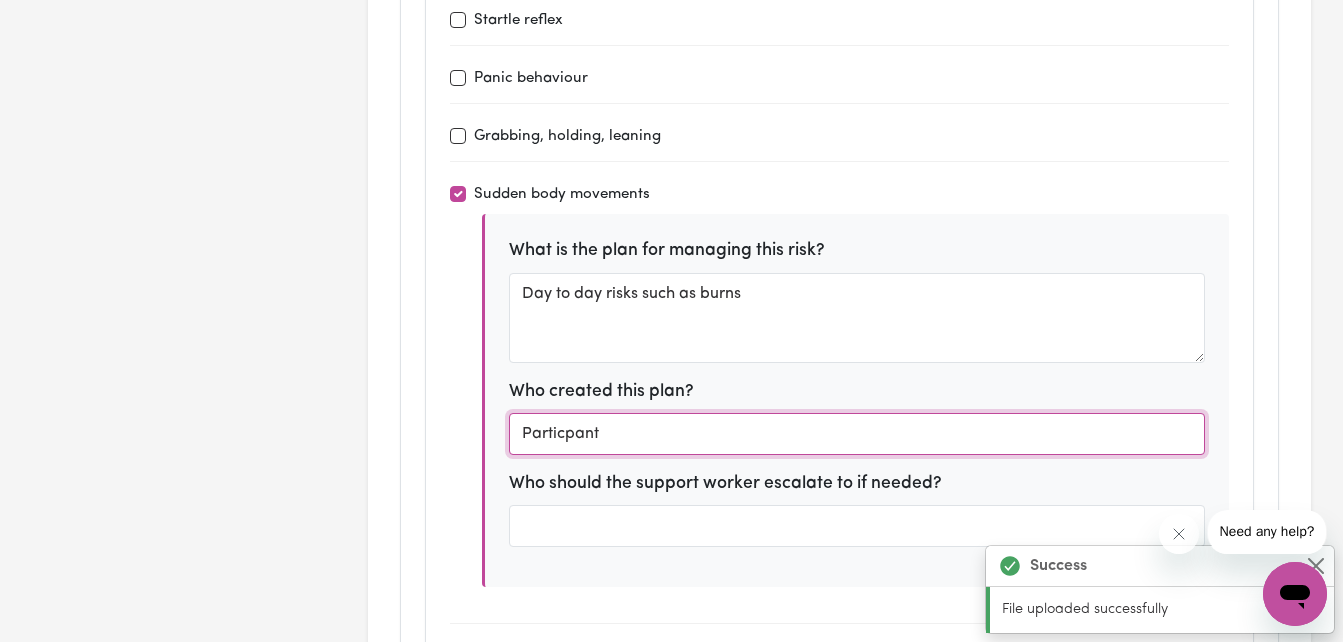 type on "Particpant" 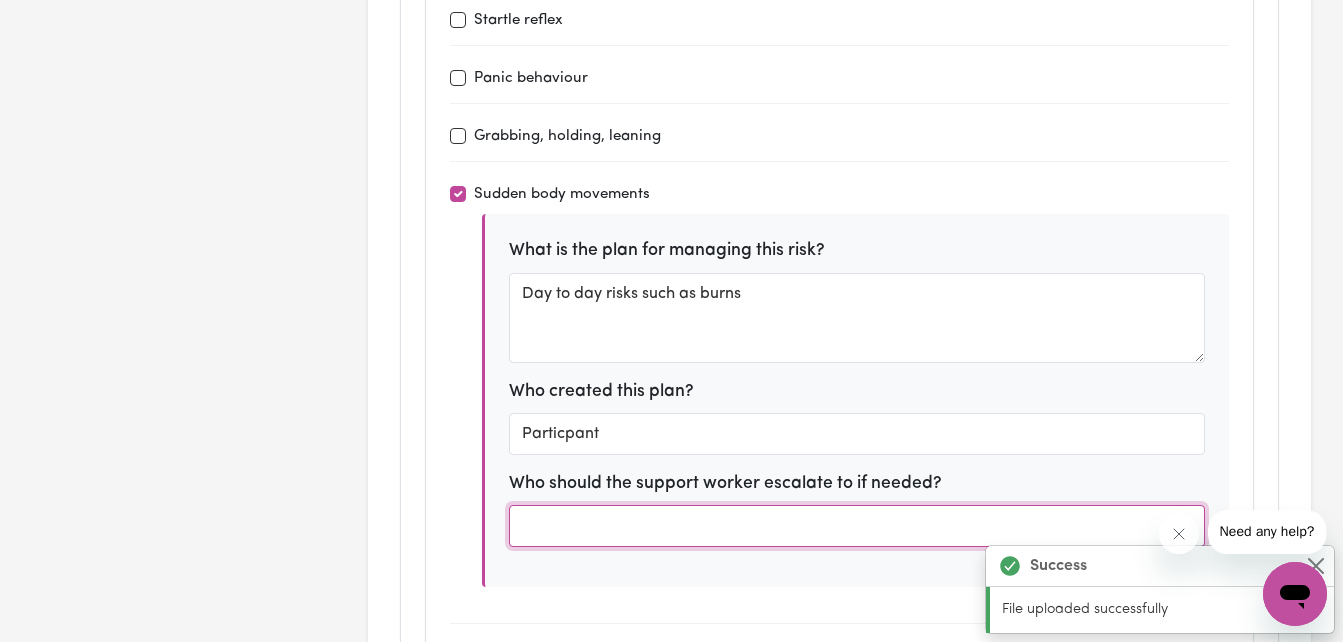 click at bounding box center [857, 526] 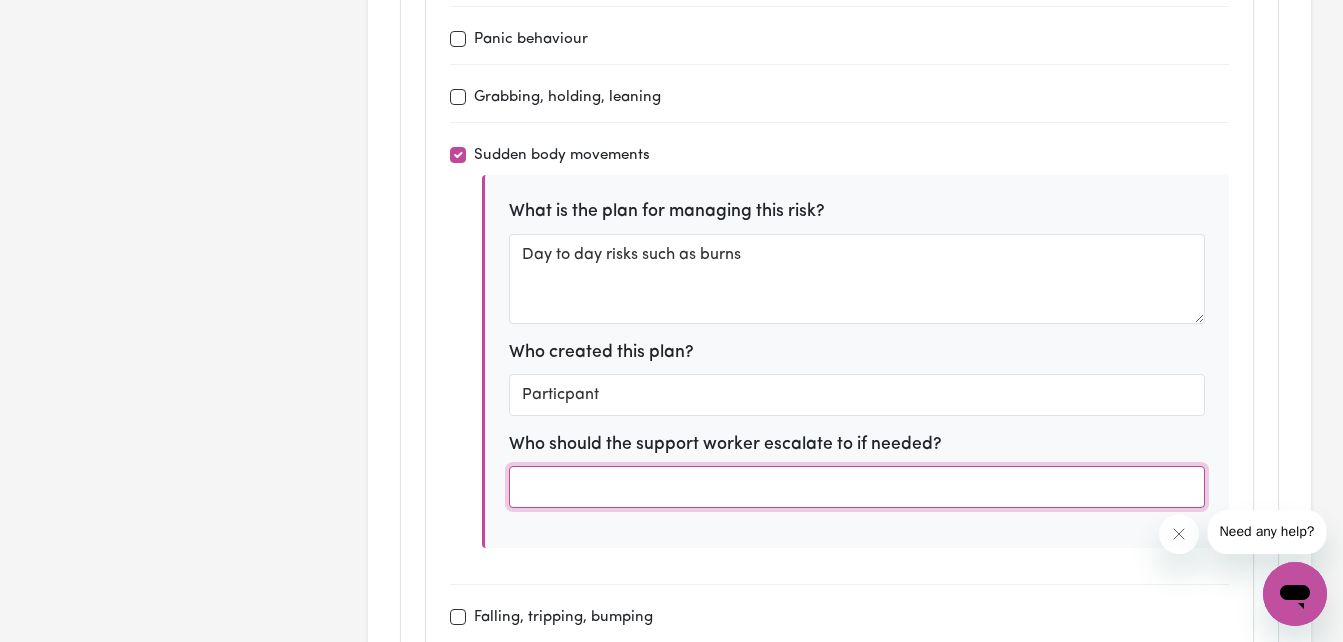 scroll, scrollTop: 7299, scrollLeft: 0, axis: vertical 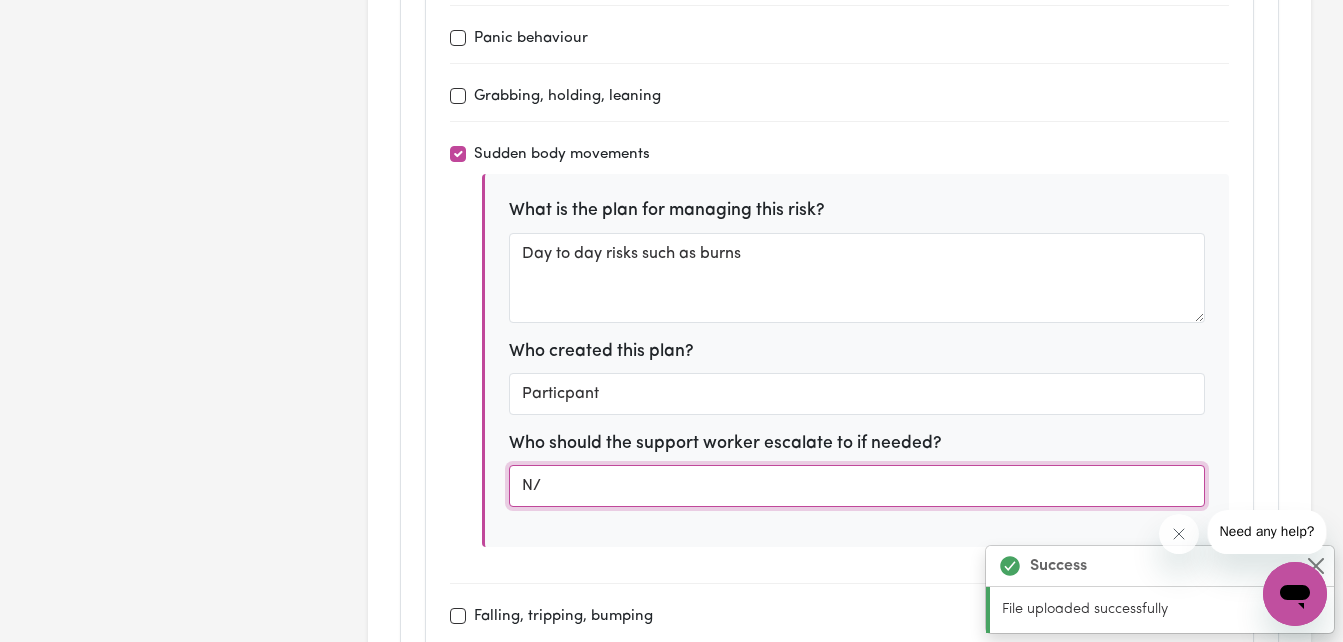 type on "N" 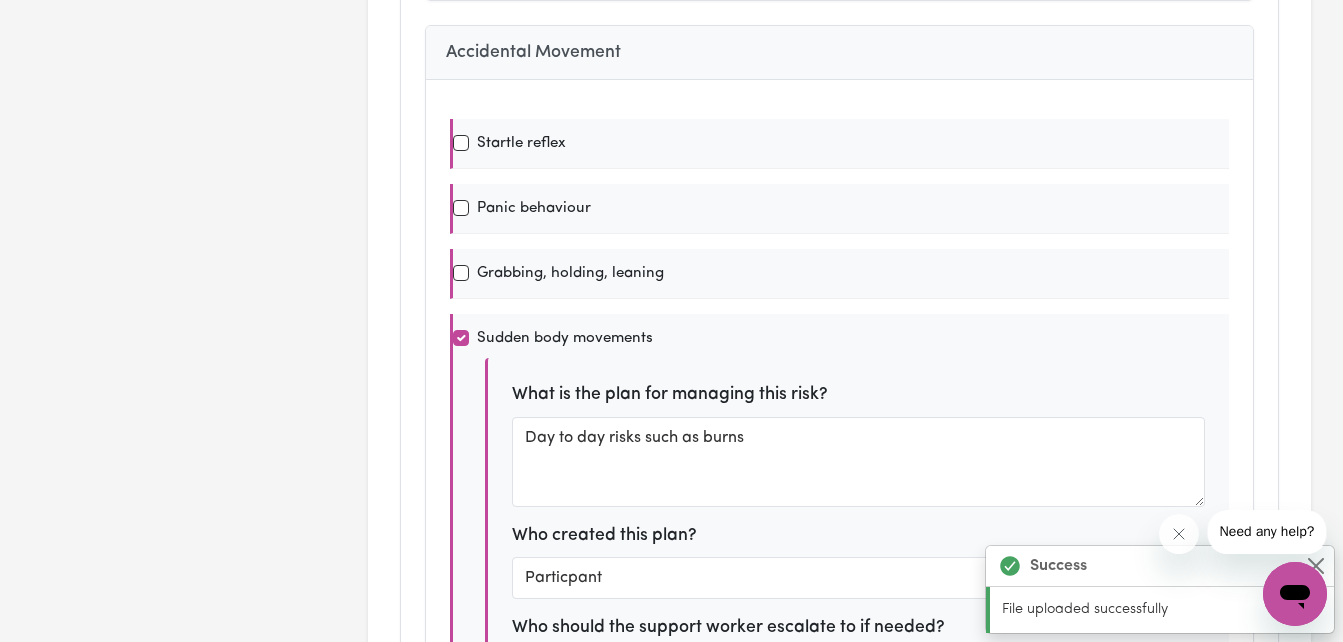 scroll, scrollTop: 0, scrollLeft: 0, axis: both 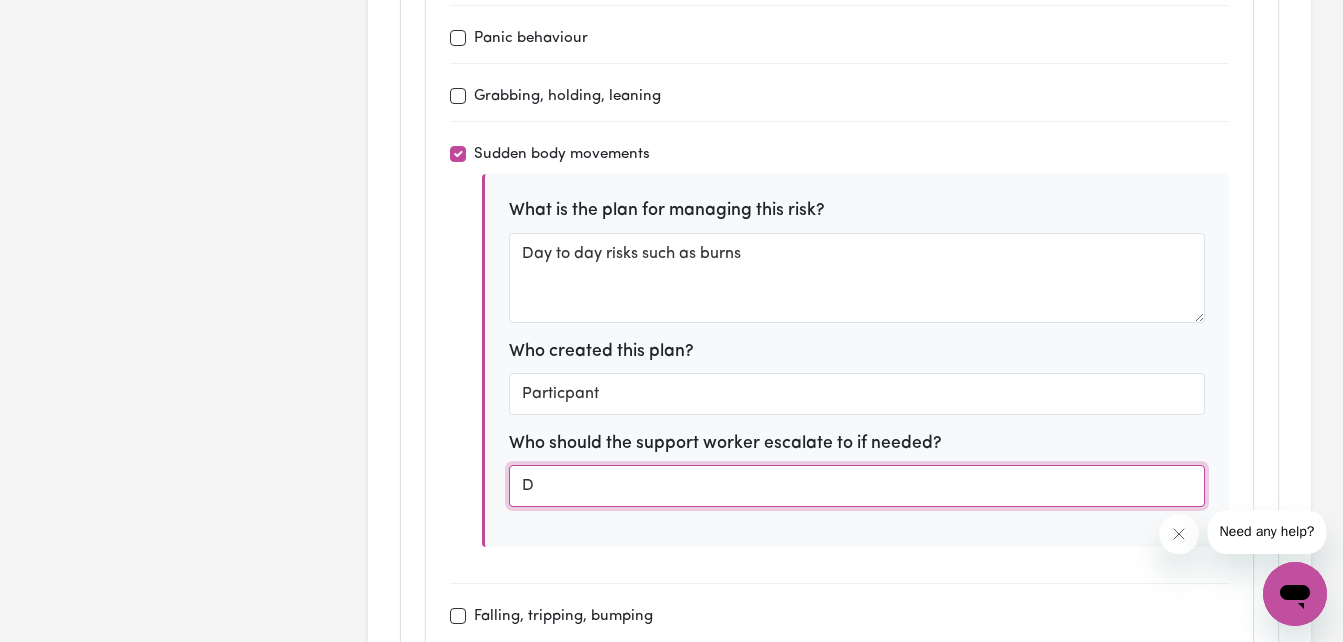 type on "Di" 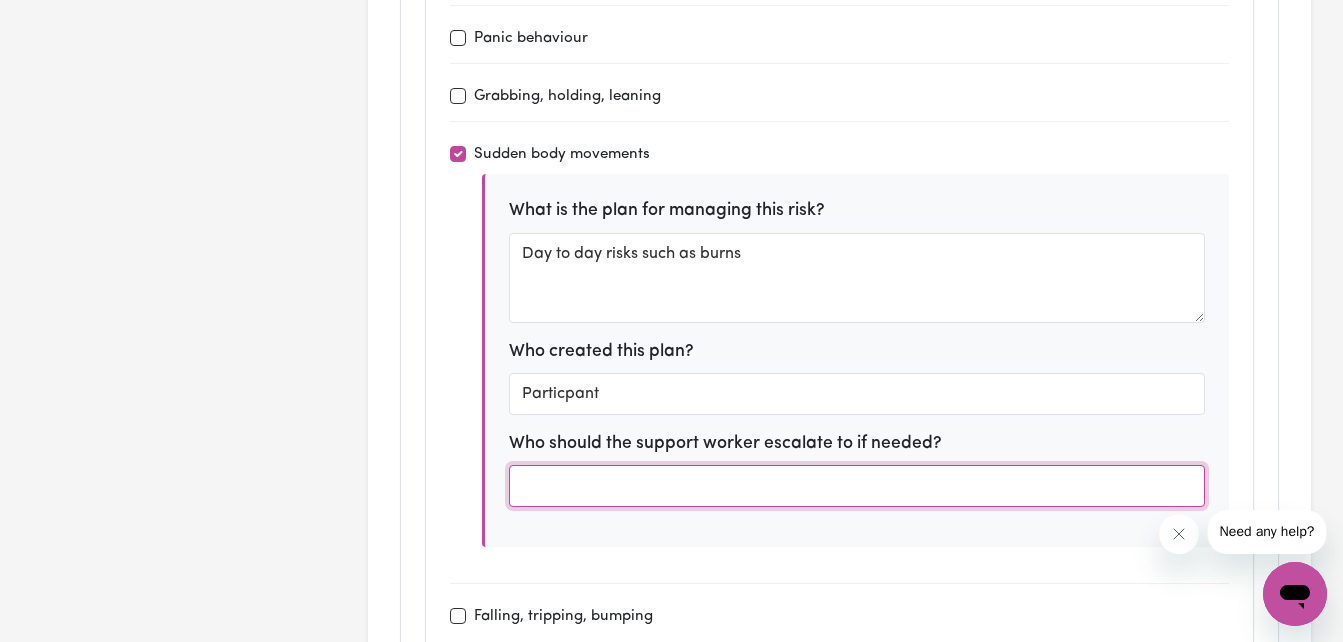 type on "s" 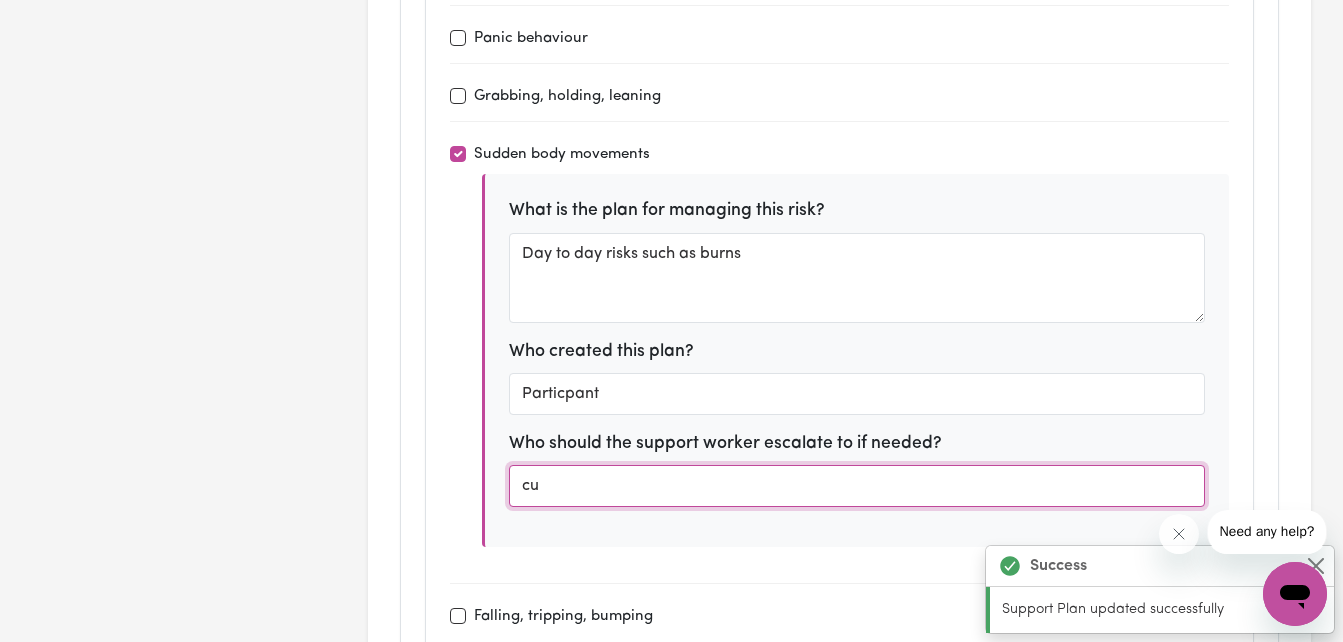 type on "c" 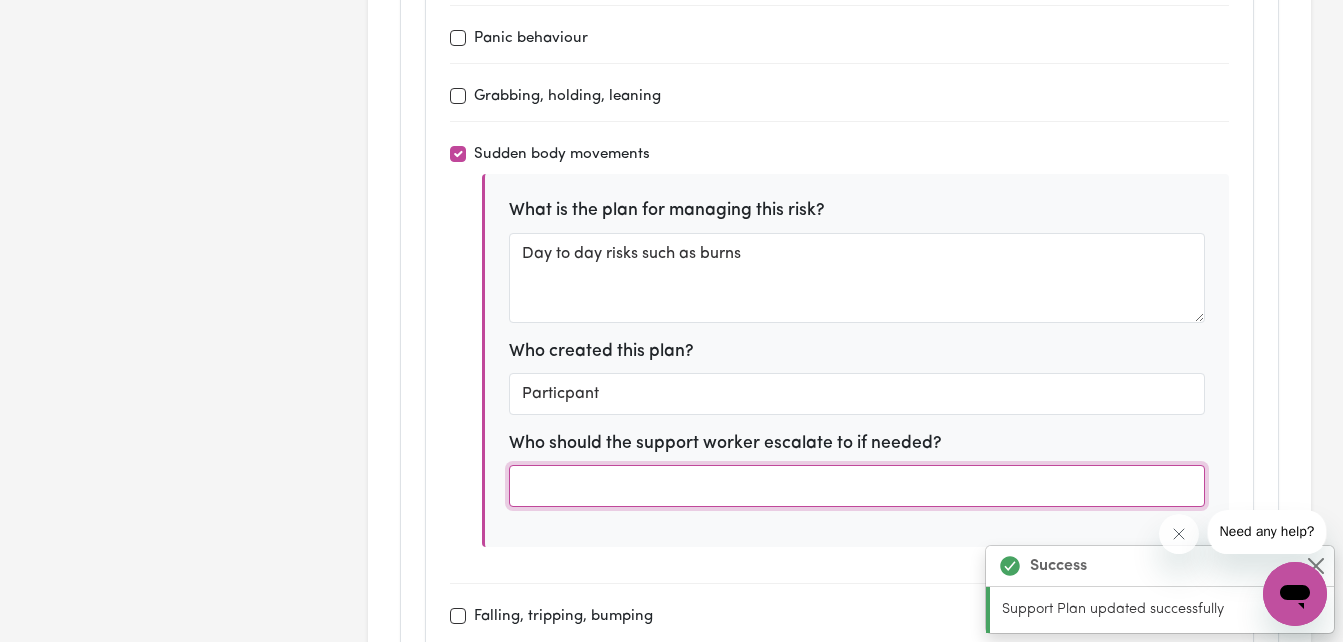 scroll, scrollTop: 24, scrollLeft: 0, axis: vertical 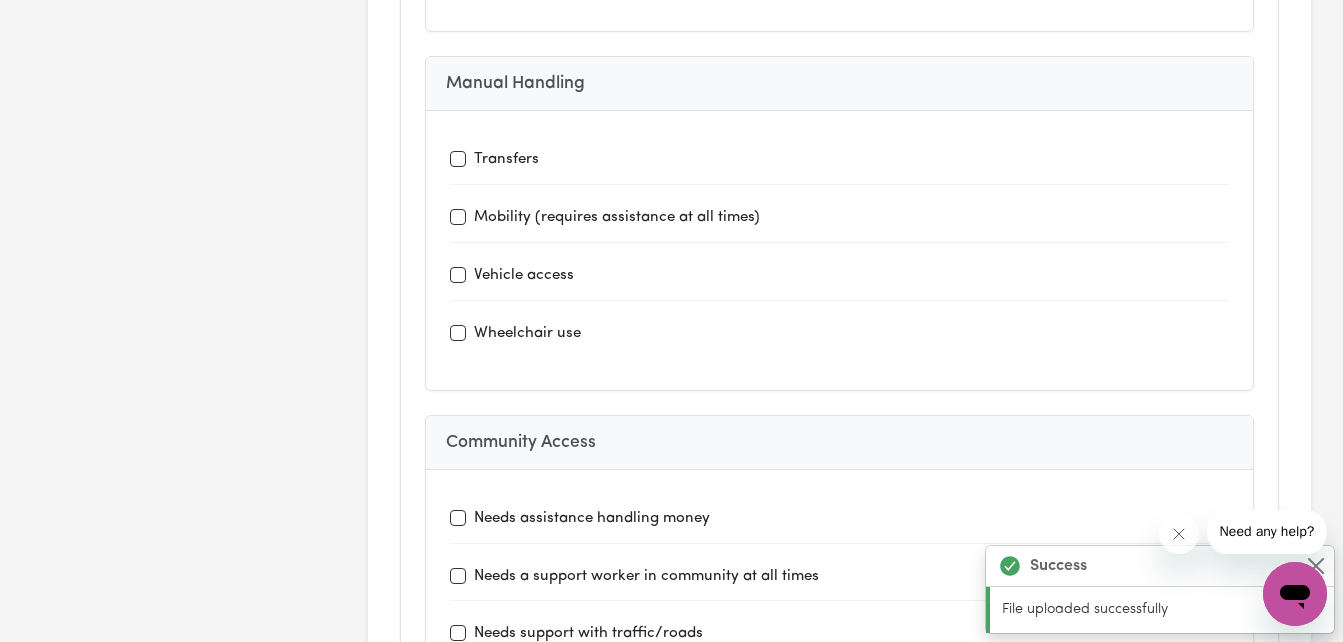 type on "Discuss with participant" 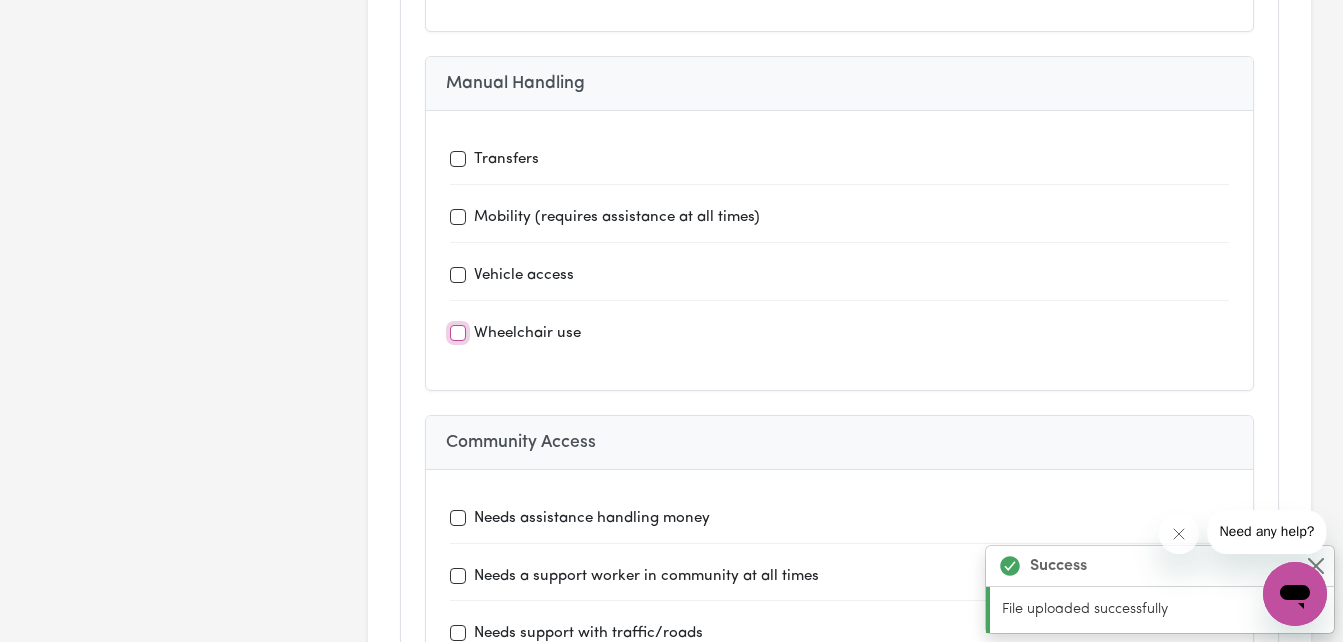 click on "Wheelchair use" at bounding box center [458, 333] 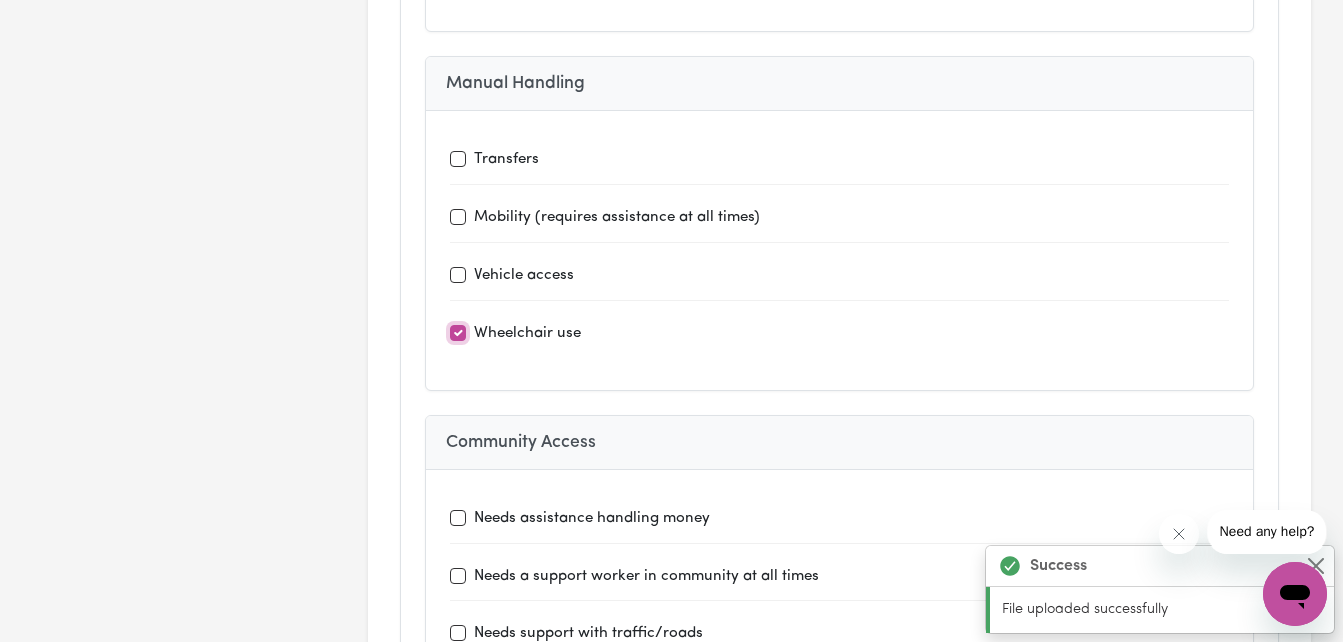 checkbox on "true" 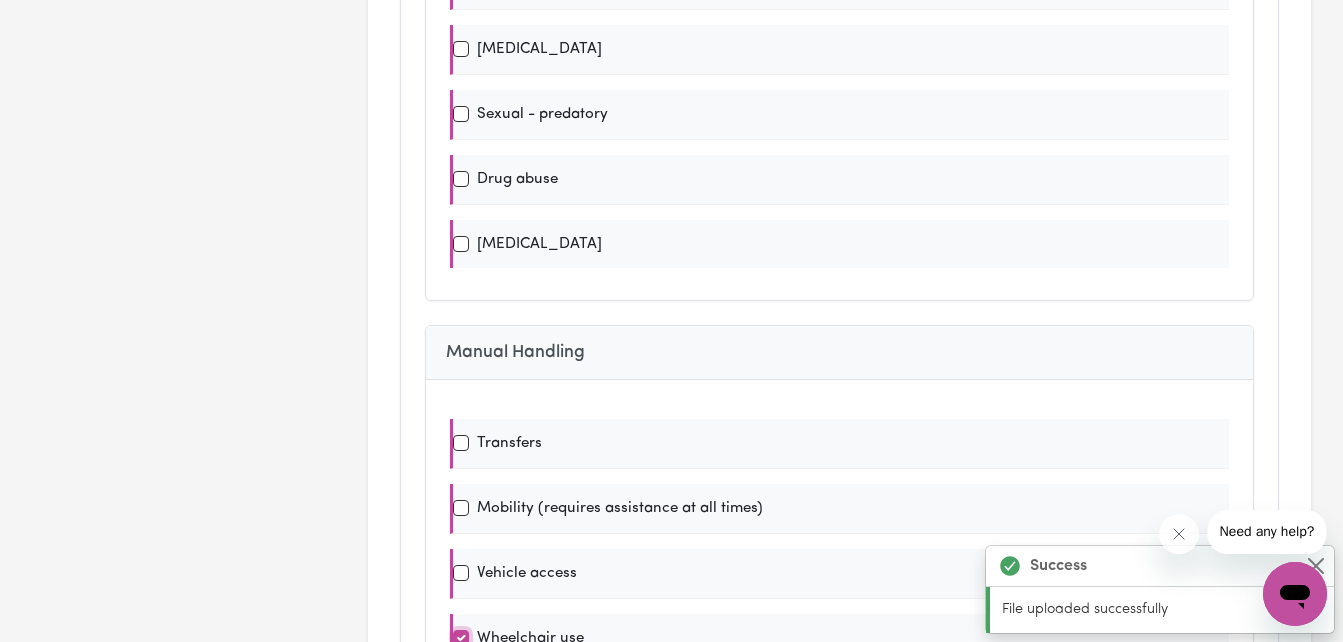 scroll, scrollTop: 0, scrollLeft: 0, axis: both 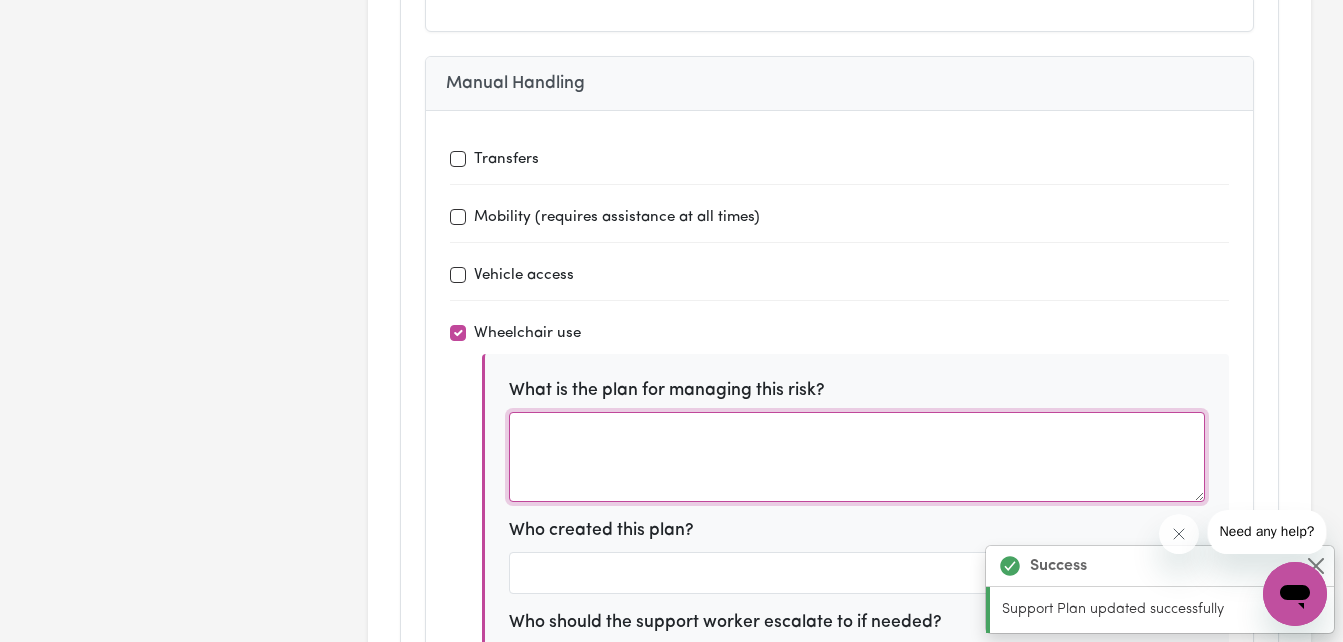 click at bounding box center [857, 457] 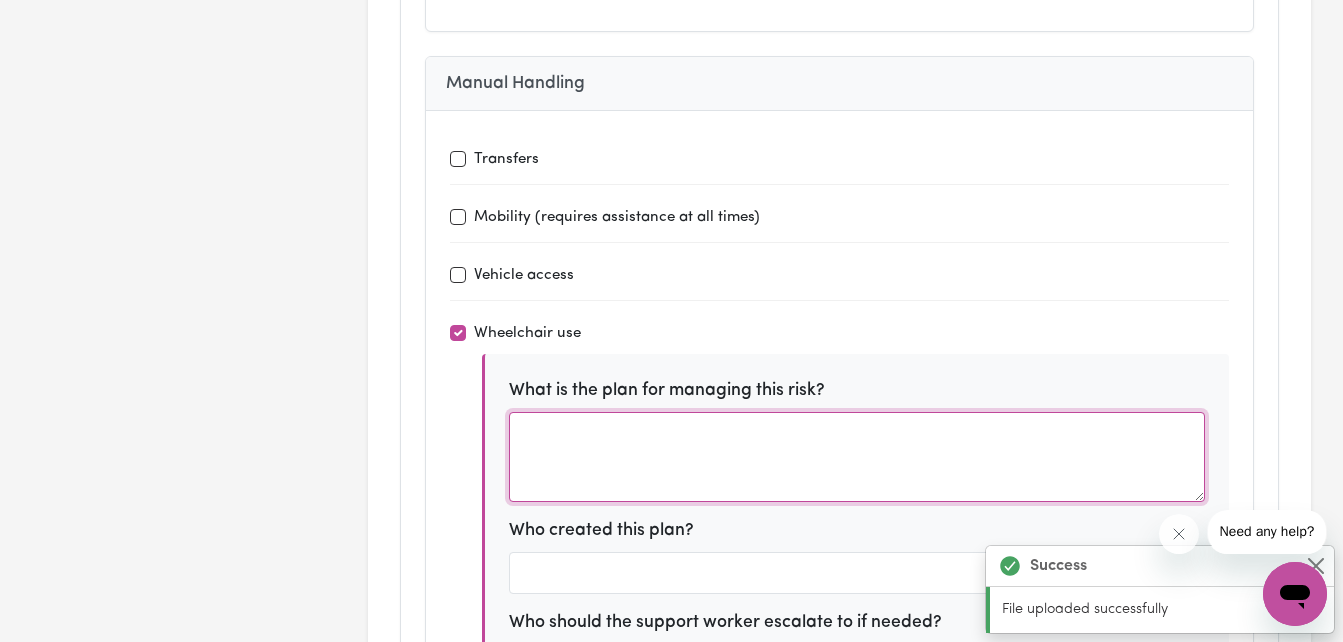 scroll, scrollTop: 72, scrollLeft: 0, axis: vertical 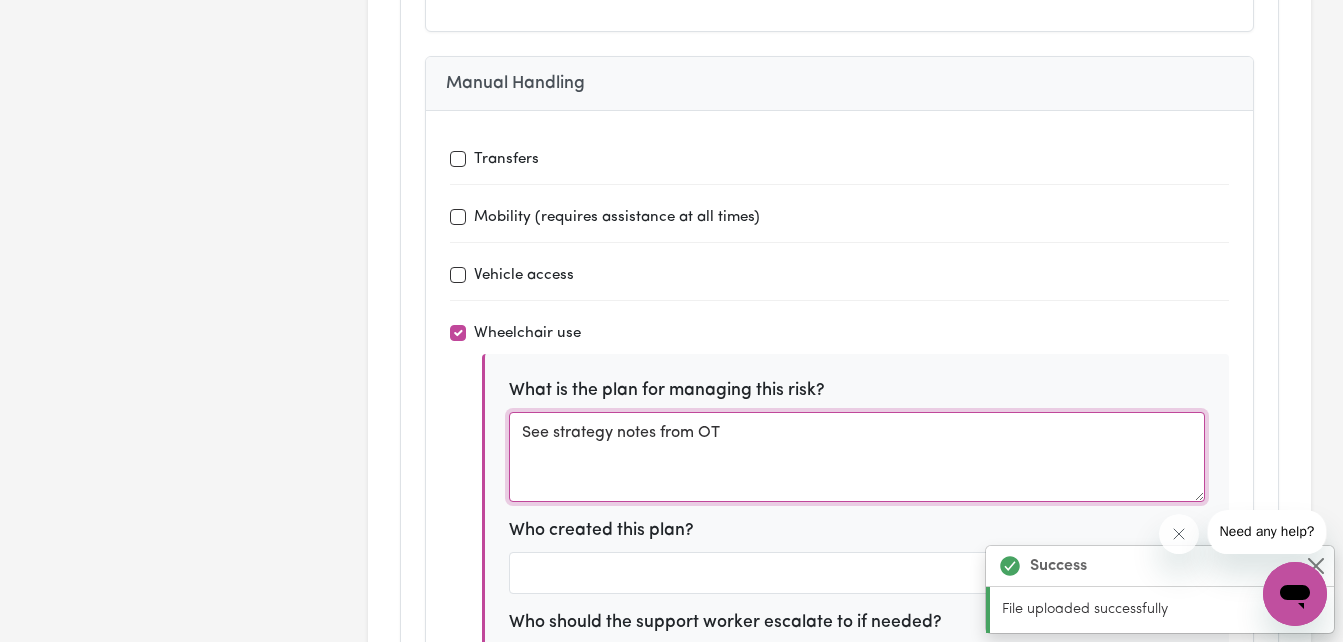 type on "See strategy notes from OT" 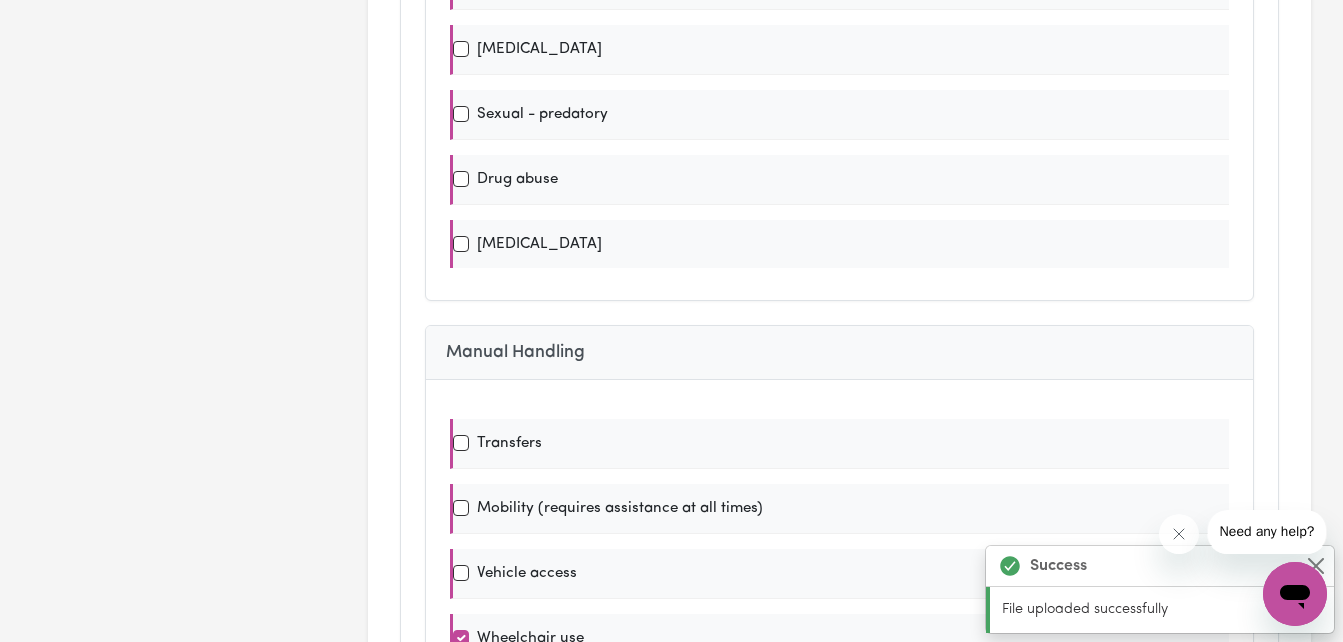 scroll, scrollTop: 0, scrollLeft: 0, axis: both 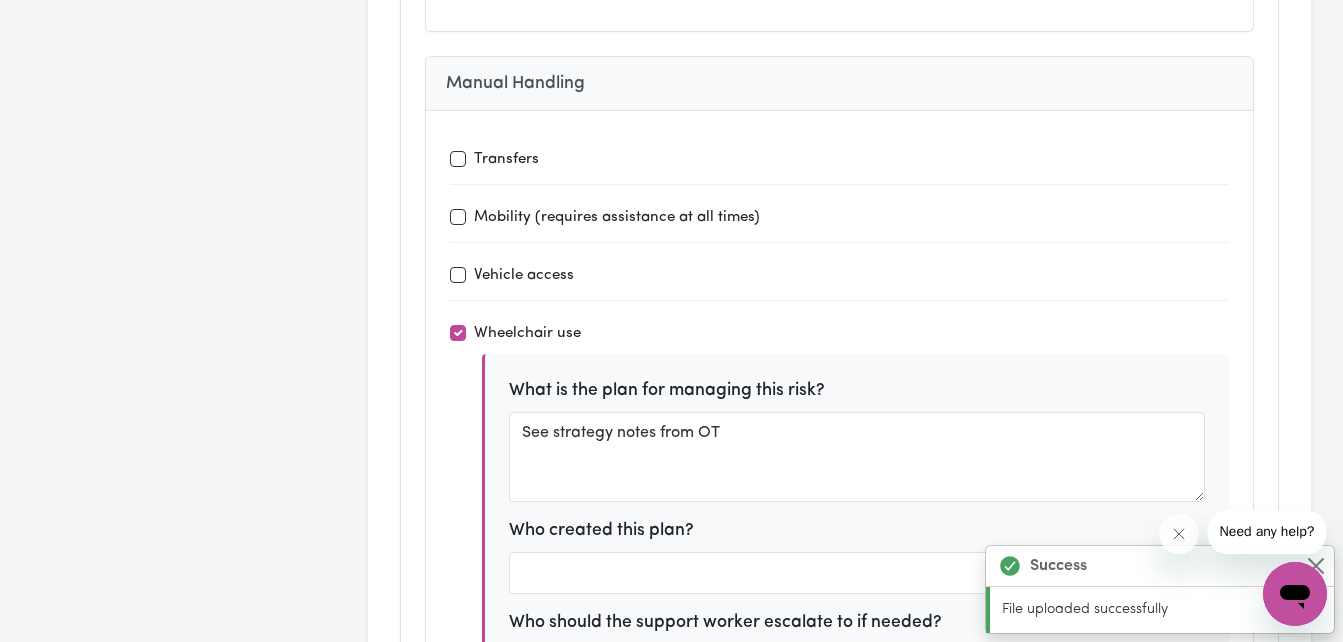click on "What is the plan for managing this risk? See strategy notes from OT Who created this plan? Who should the support worker escalate to if needed?" at bounding box center [855, 540] 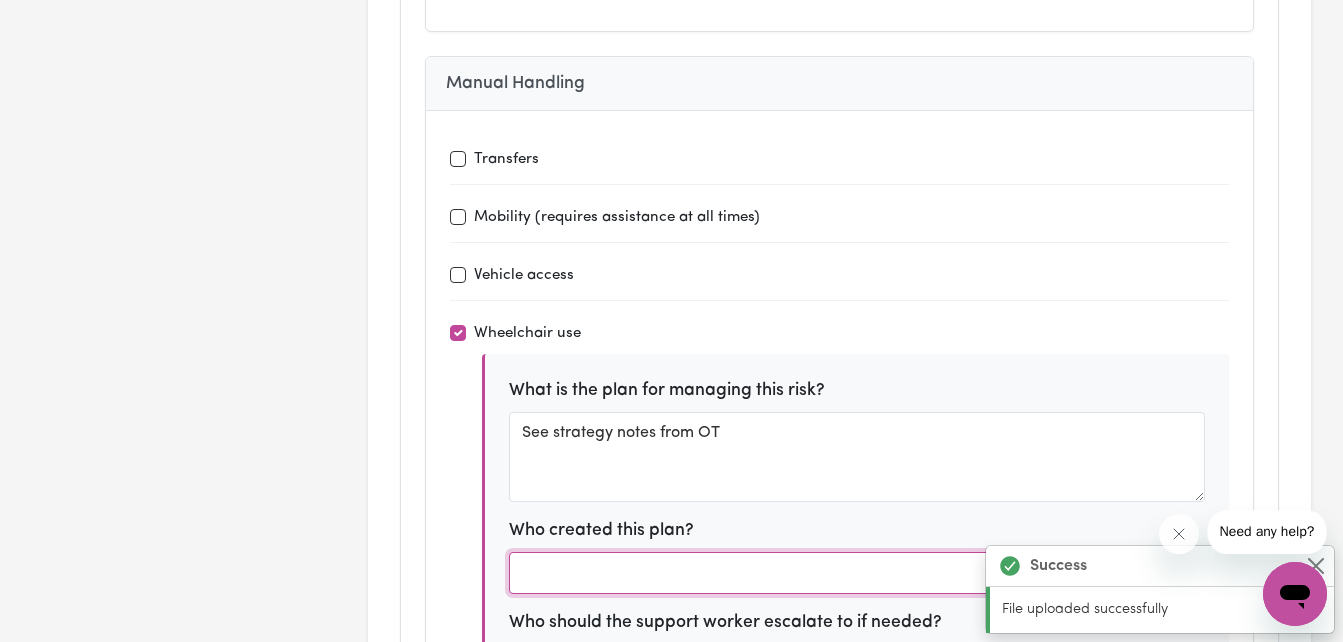 click at bounding box center (857, 573) 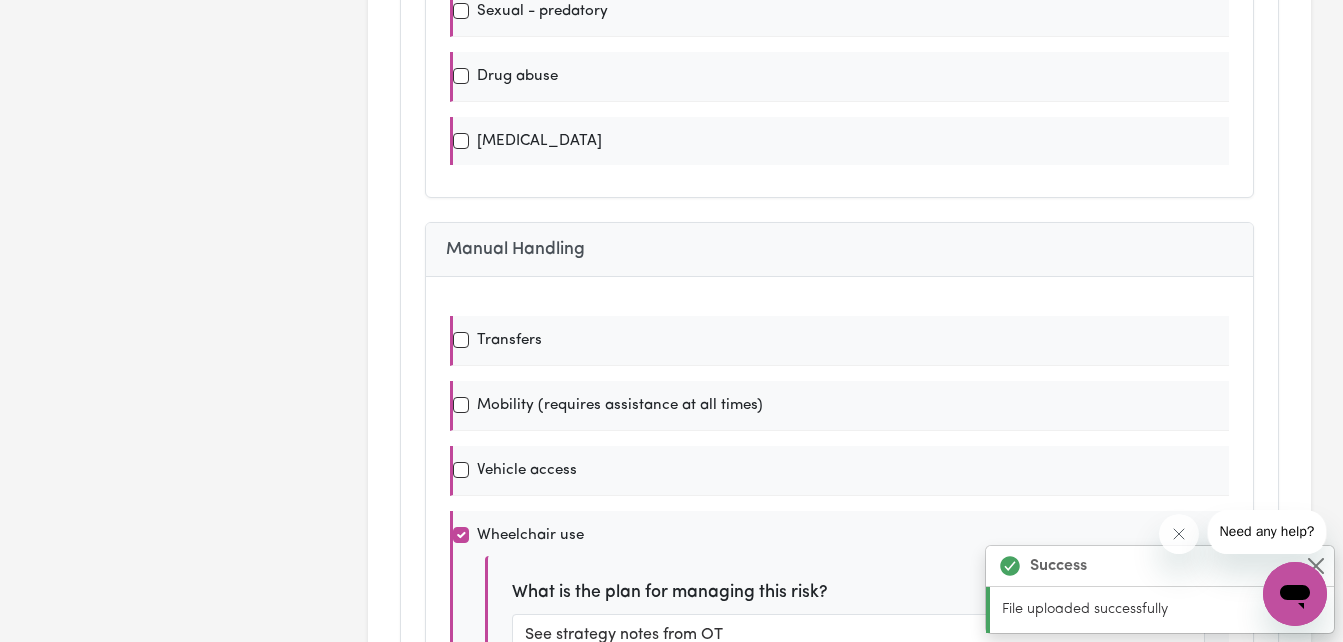 scroll, scrollTop: 0, scrollLeft: 0, axis: both 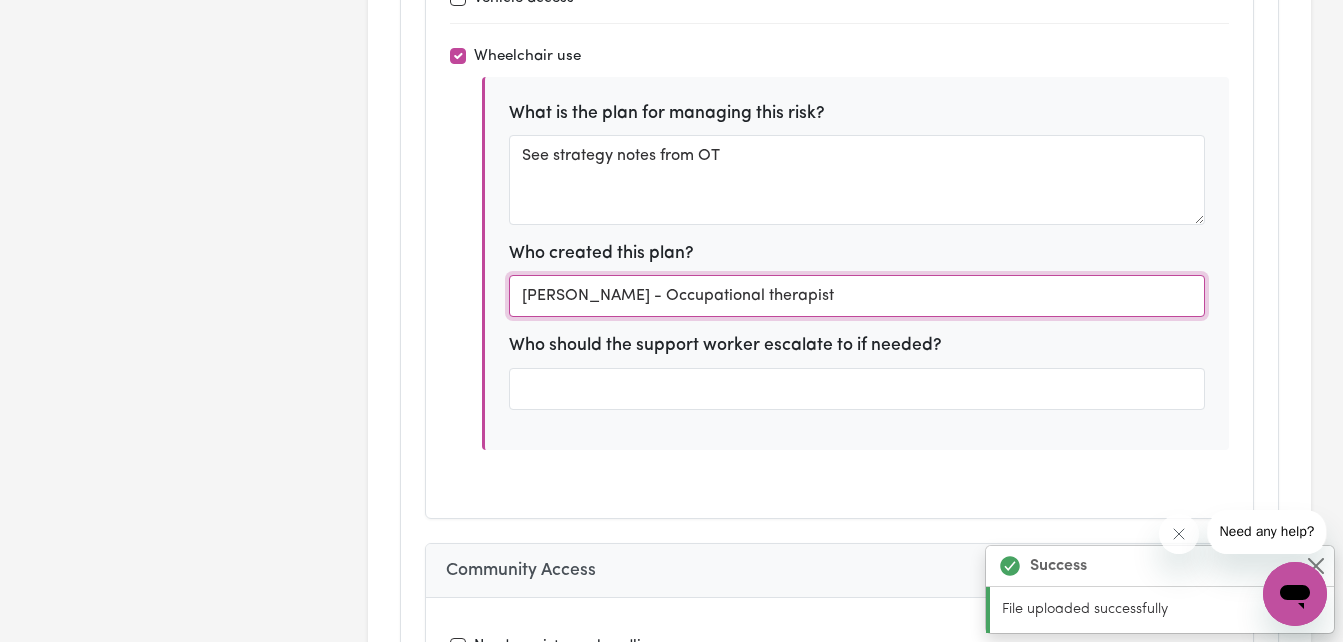 type on "[PERSON_NAME] - Occupational therapist" 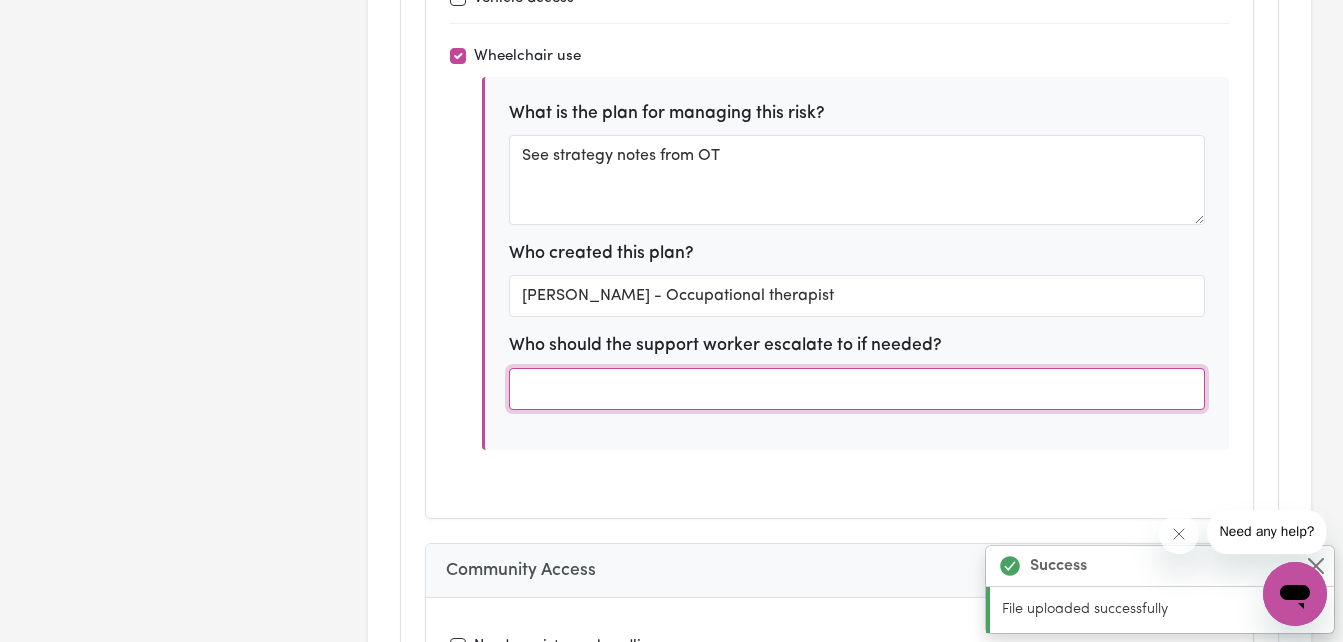 click at bounding box center [857, 389] 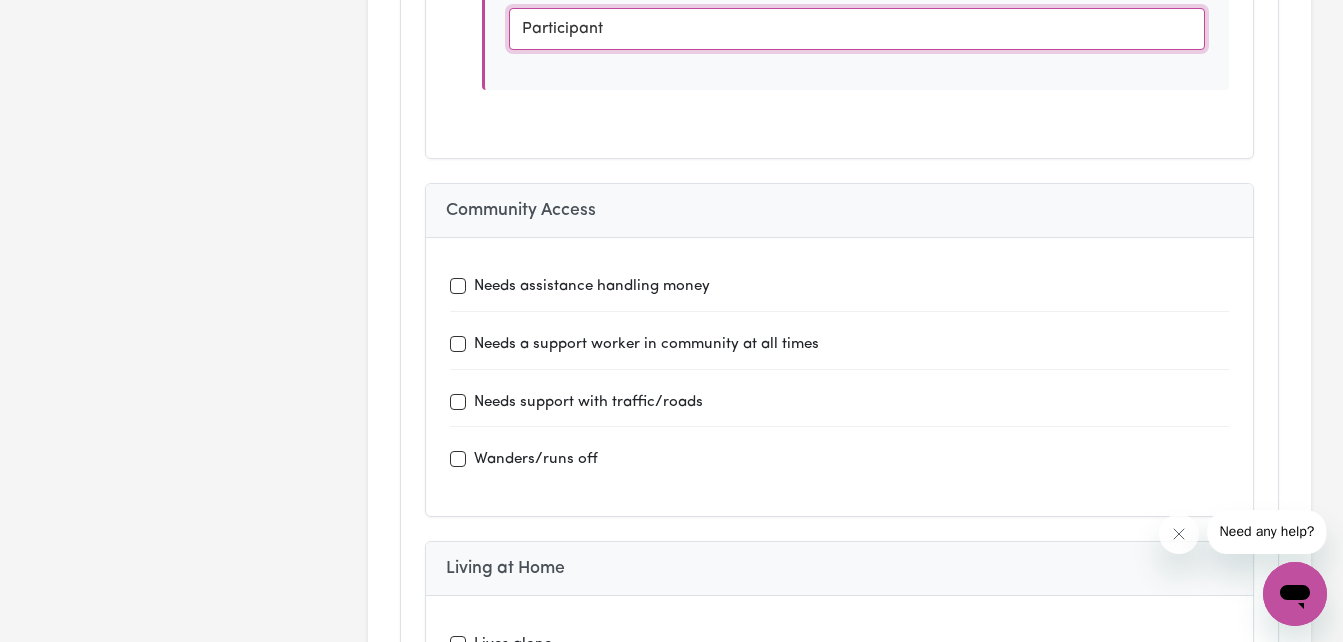 scroll, scrollTop: 9439, scrollLeft: 0, axis: vertical 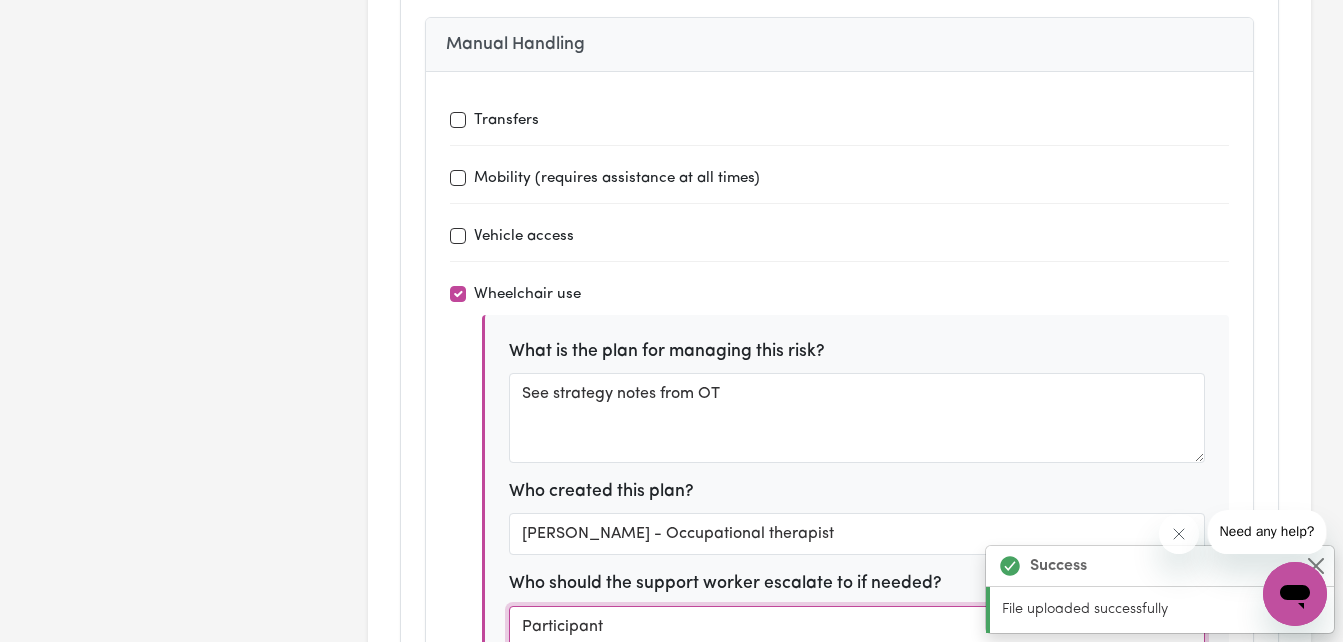 type on "Participant" 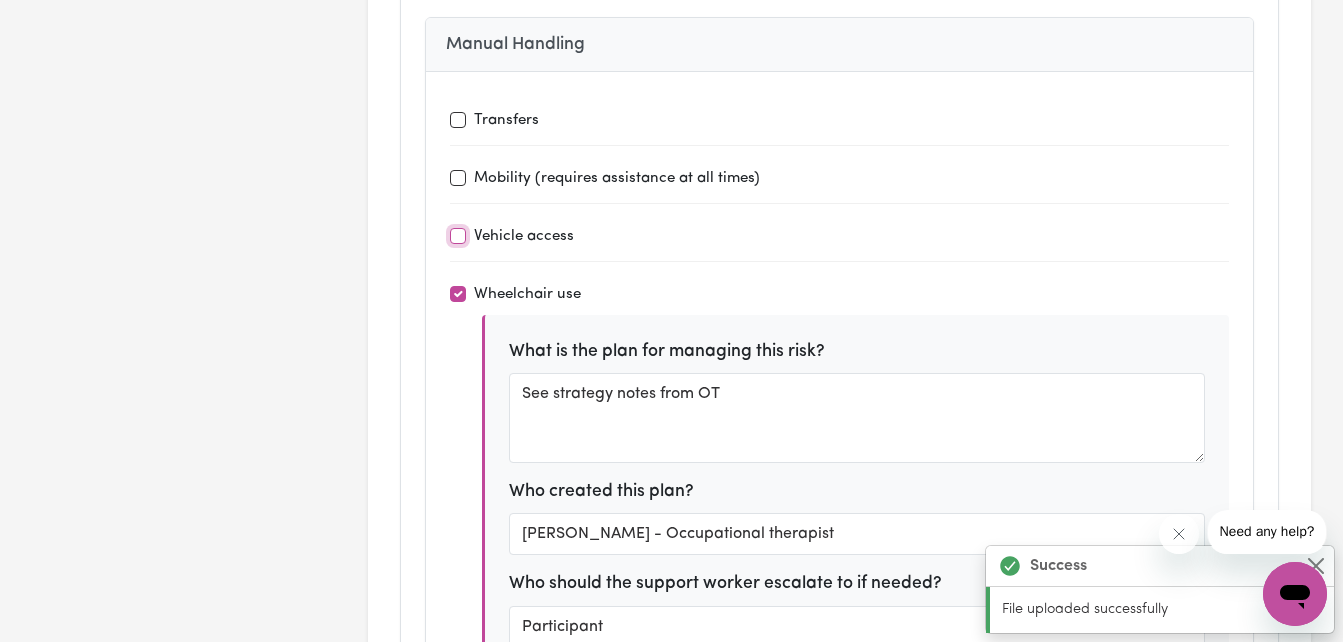 click on "Vehicle access" at bounding box center (458, 236) 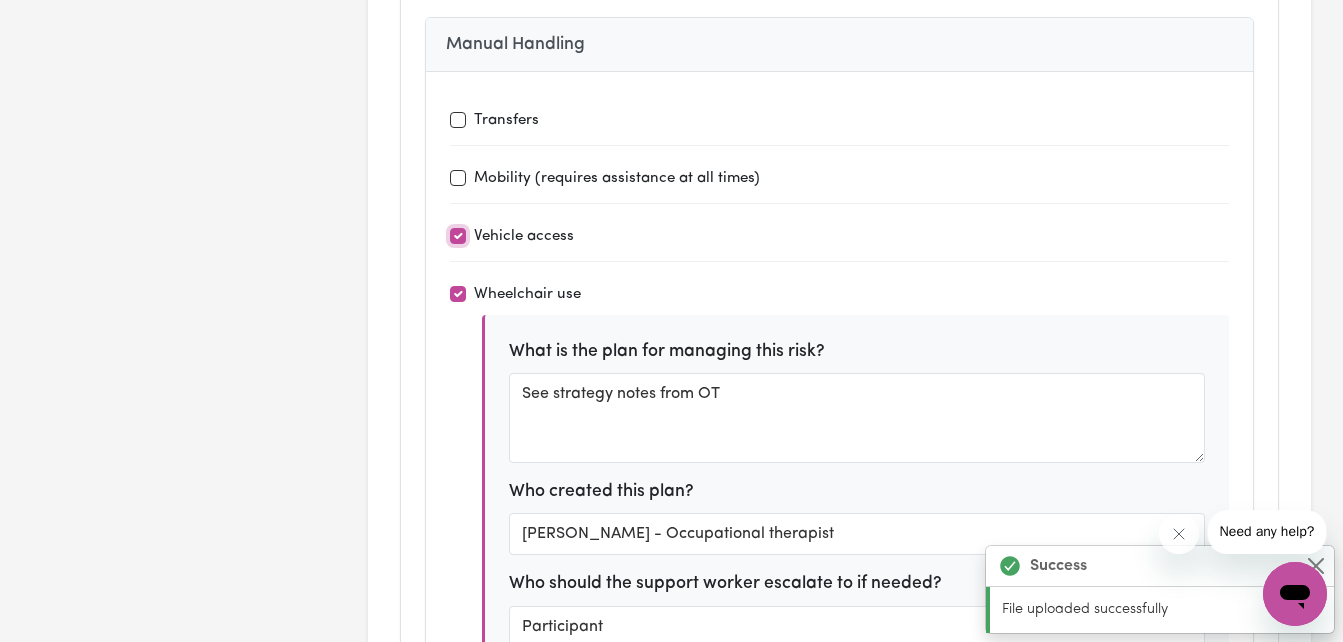 checkbox on "true" 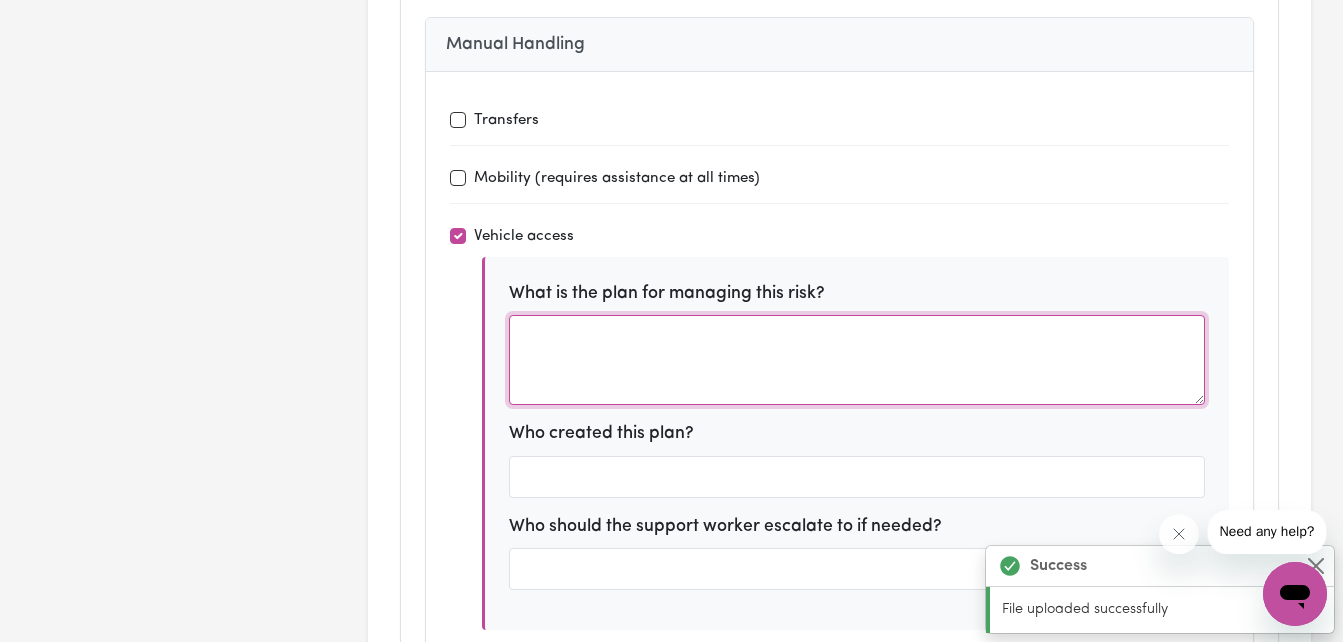 click at bounding box center (857, 360) 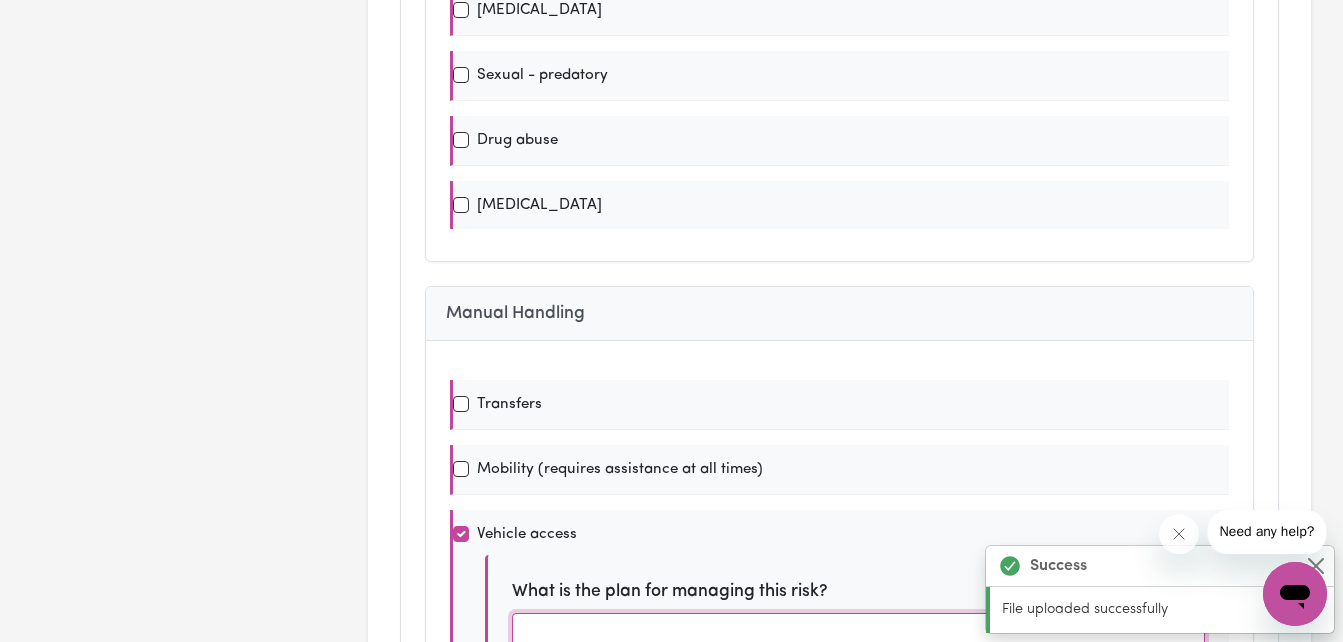 scroll, scrollTop: 0, scrollLeft: 0, axis: both 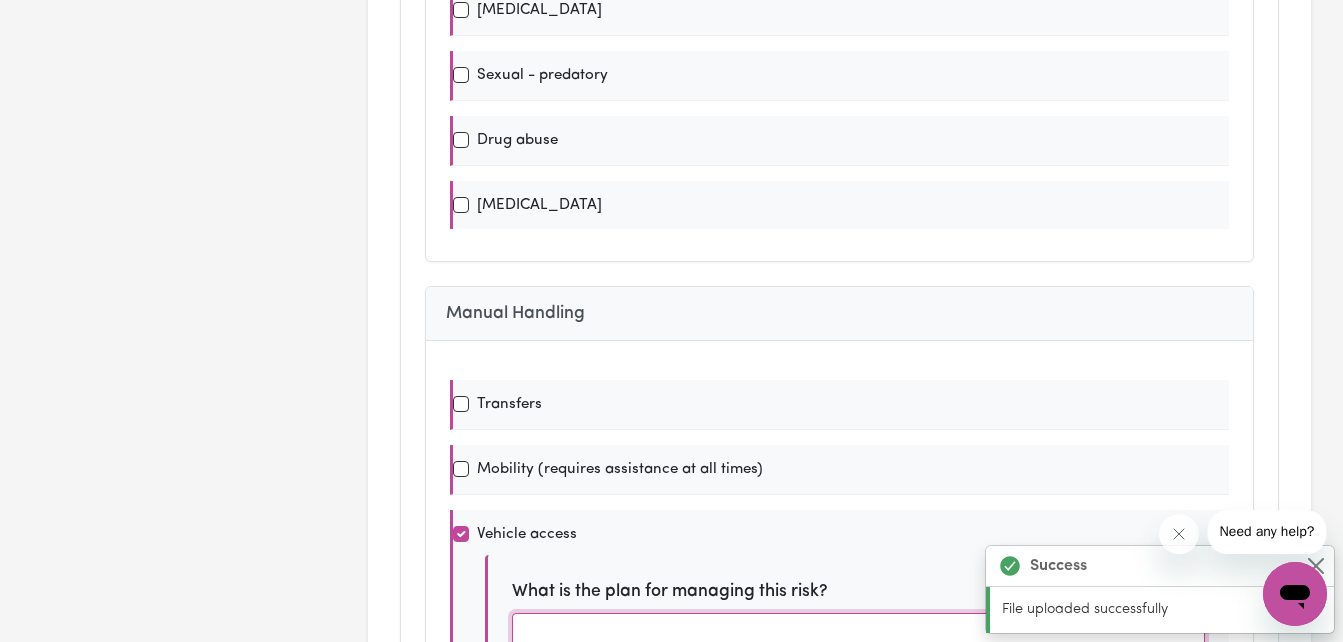 click at bounding box center [858, 658] 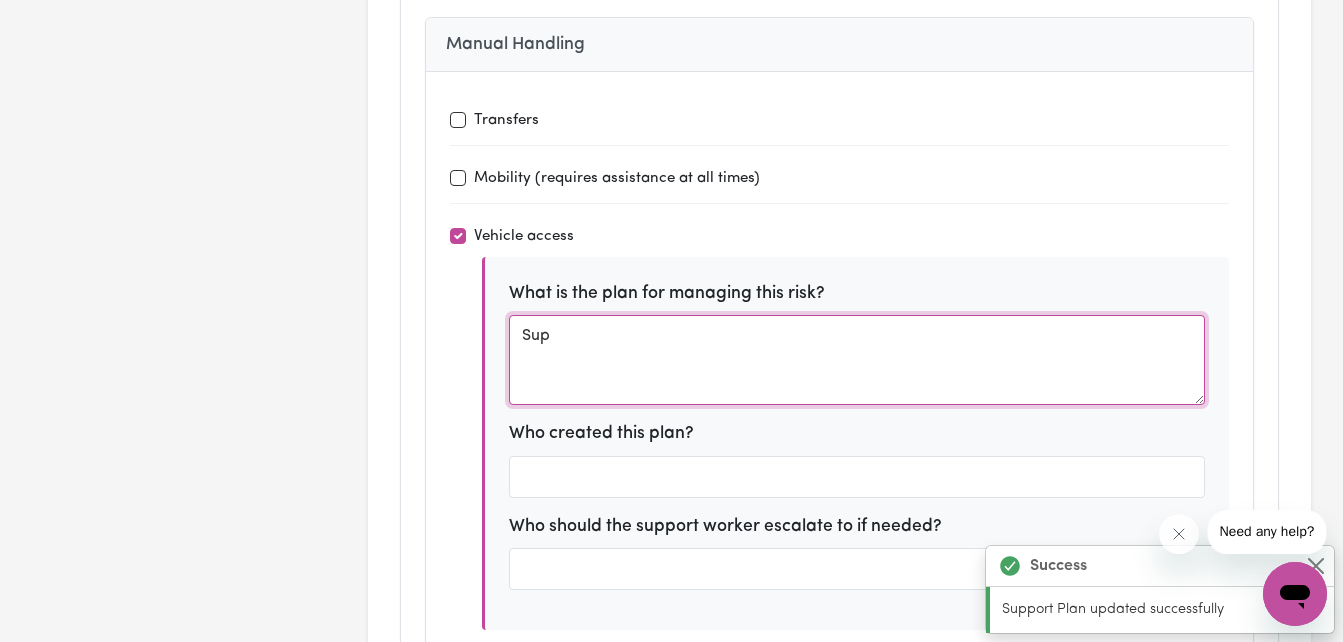 type on "Supp" 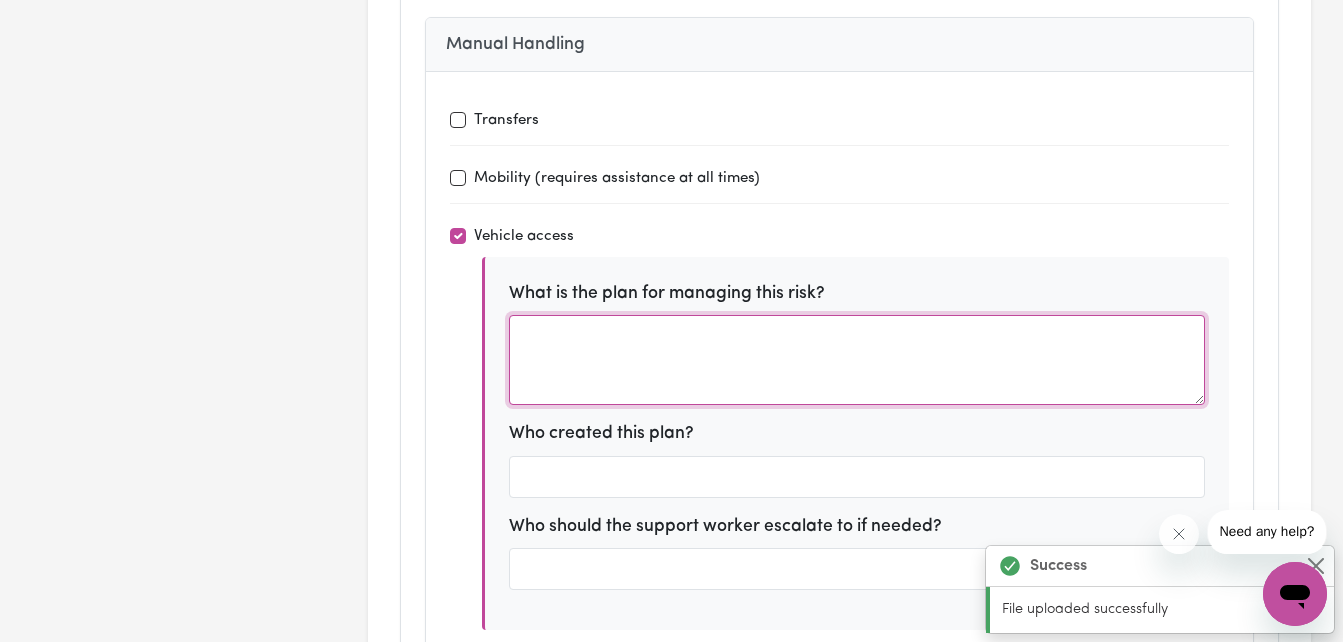 click at bounding box center [857, 360] 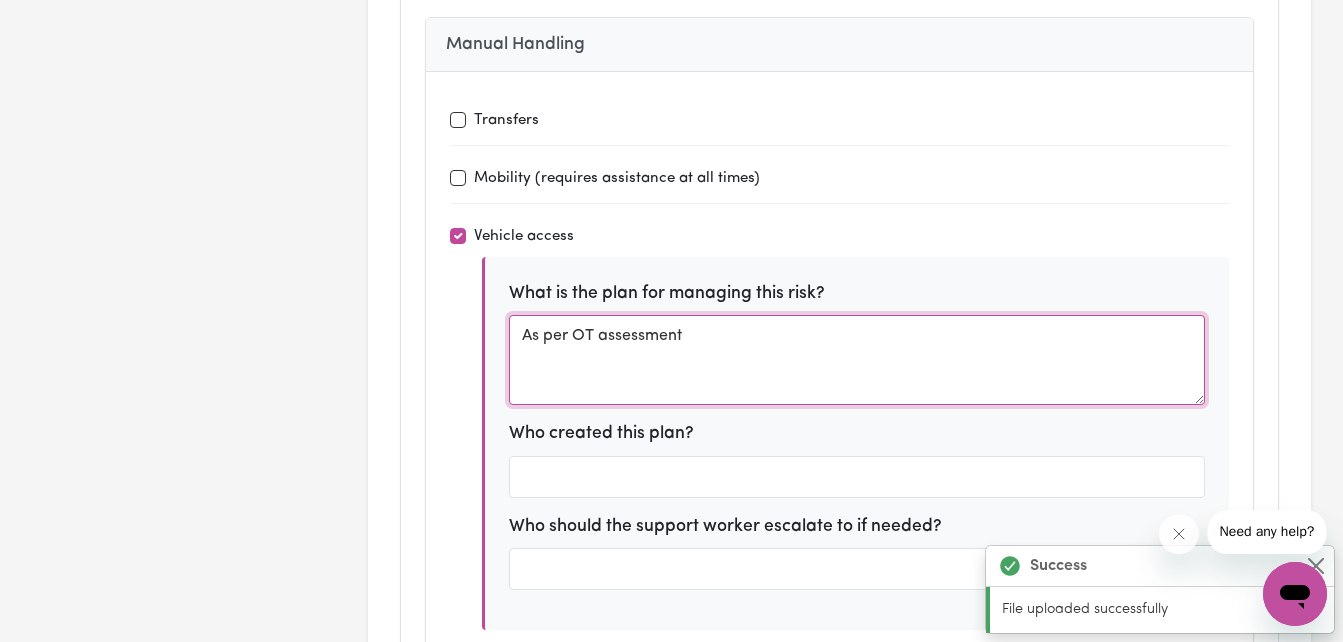 type on "As per OT assessment" 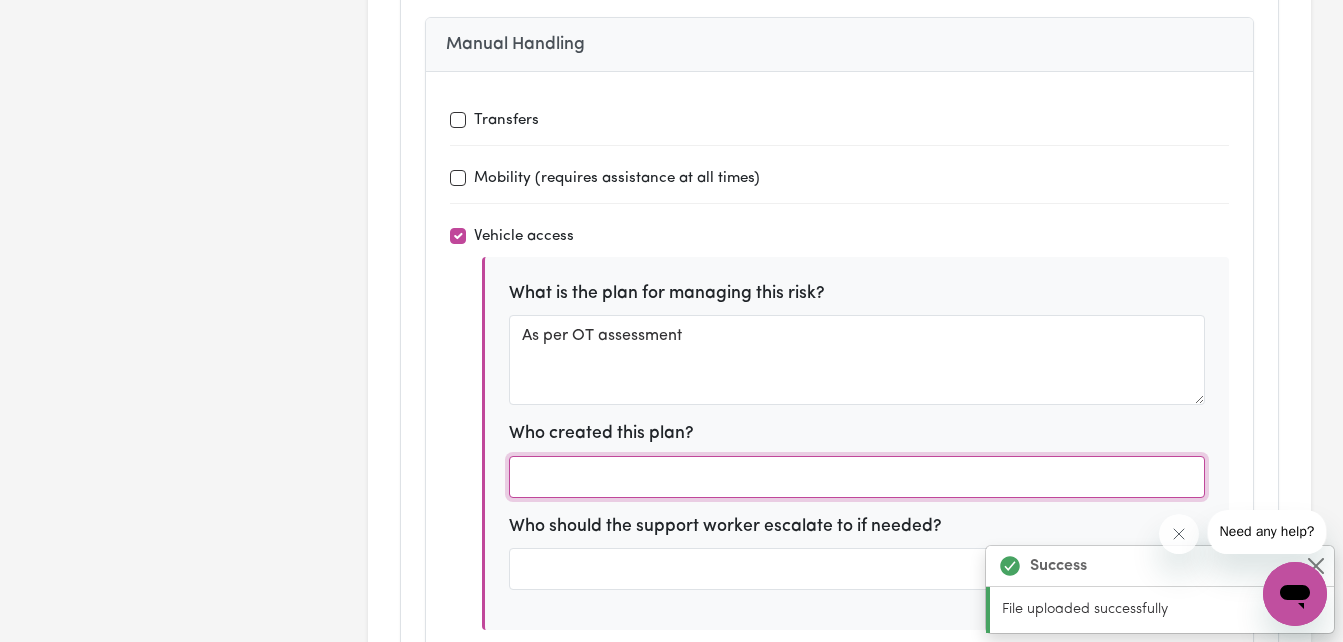 click at bounding box center [857, 477] 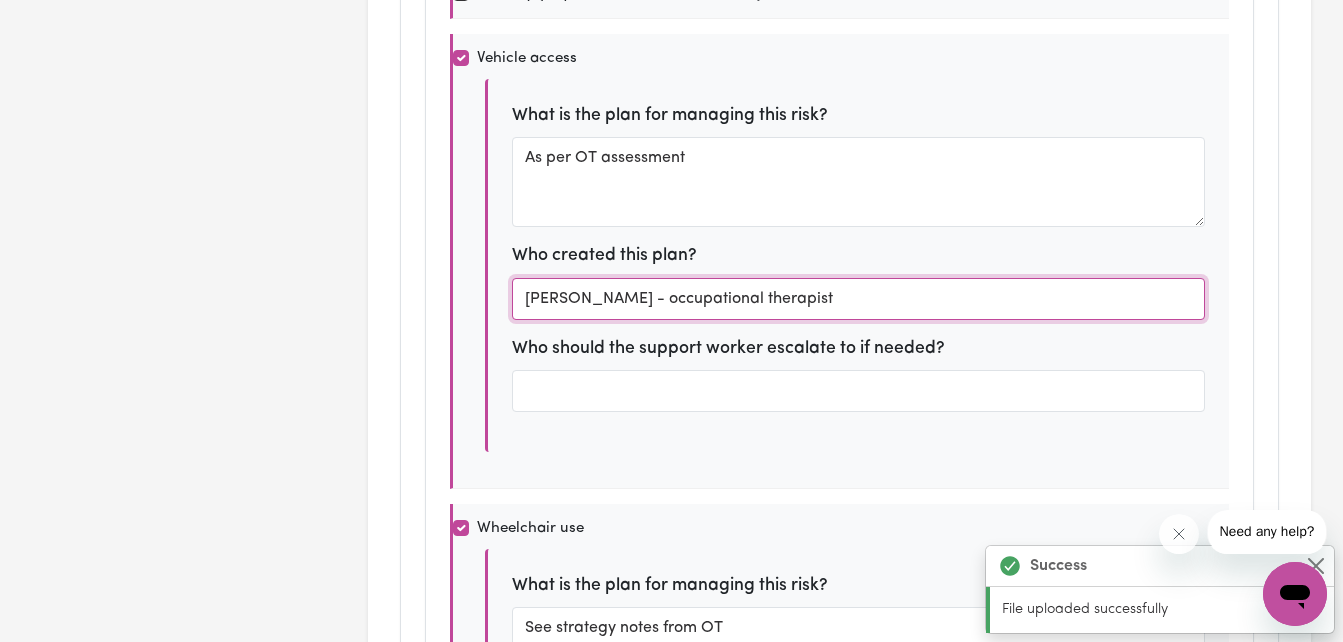 scroll, scrollTop: 0, scrollLeft: 0, axis: both 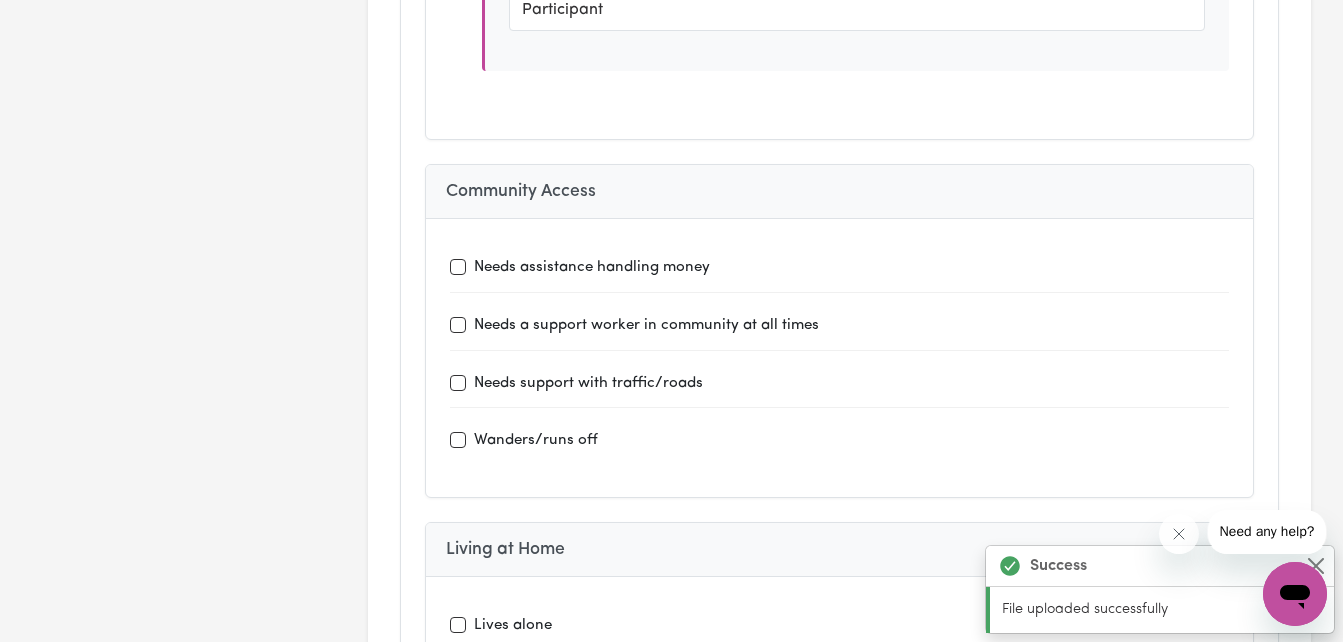 type on "[PERSON_NAME] - occupational therapist" 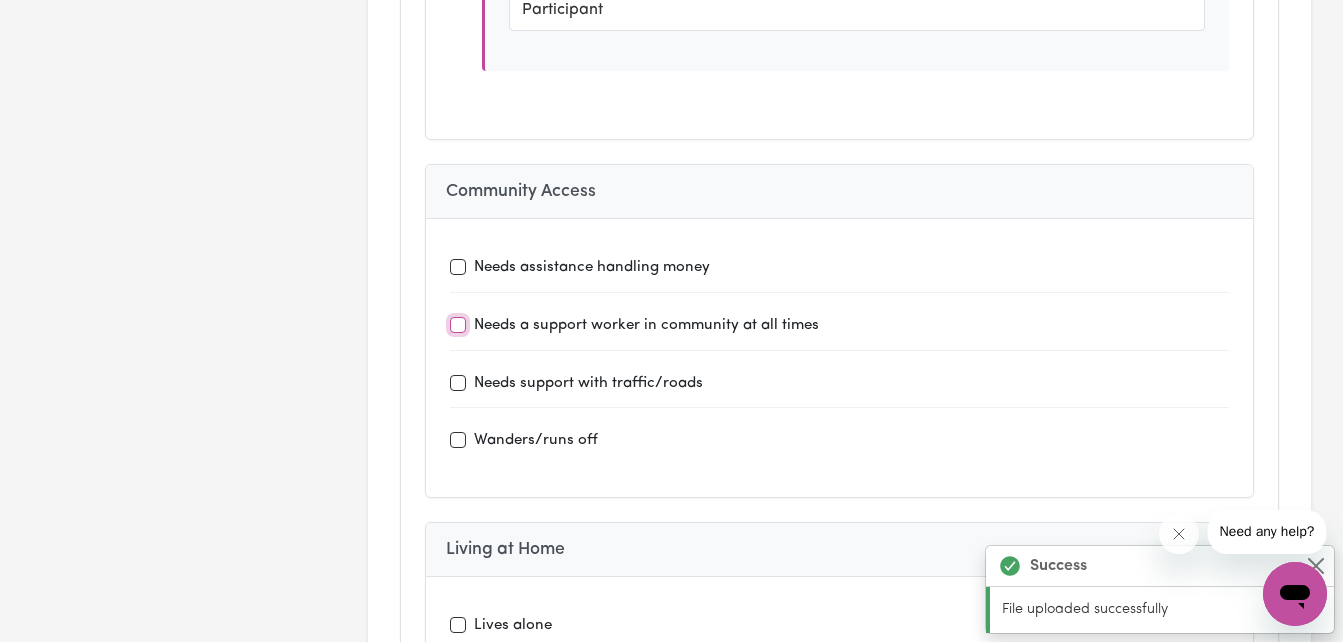 click on "Needs a support worker in community at all times" at bounding box center (458, 325) 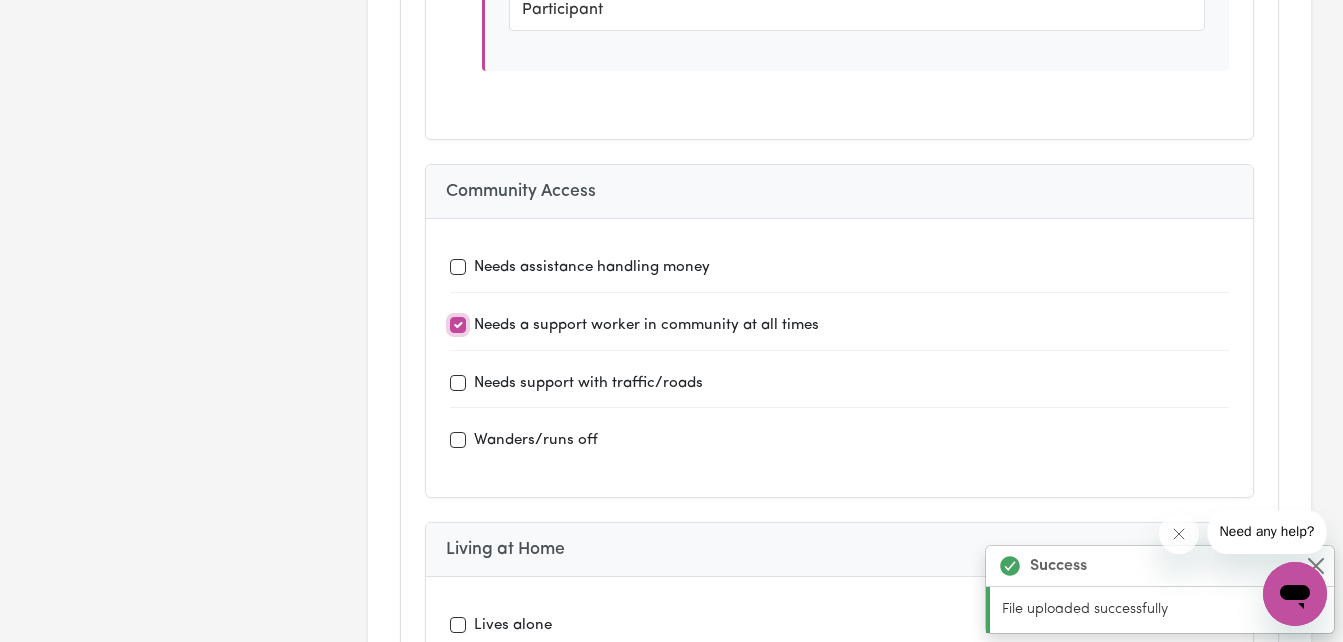 checkbox on "true" 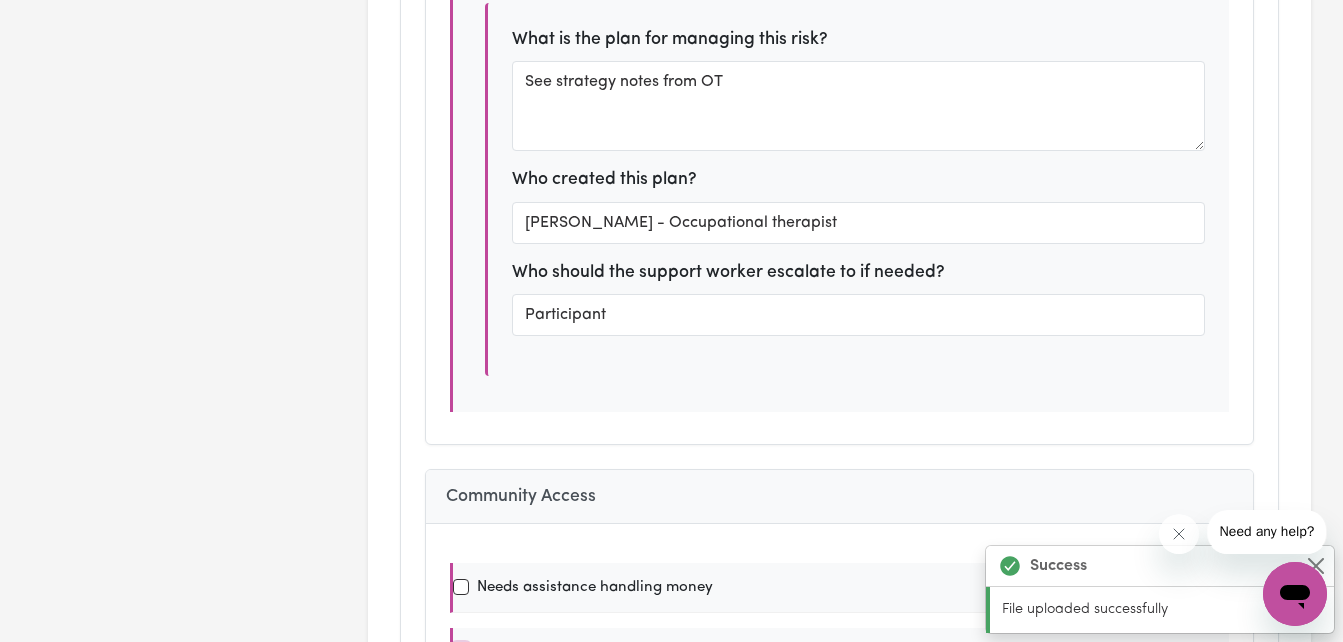 scroll, scrollTop: 0, scrollLeft: 0, axis: both 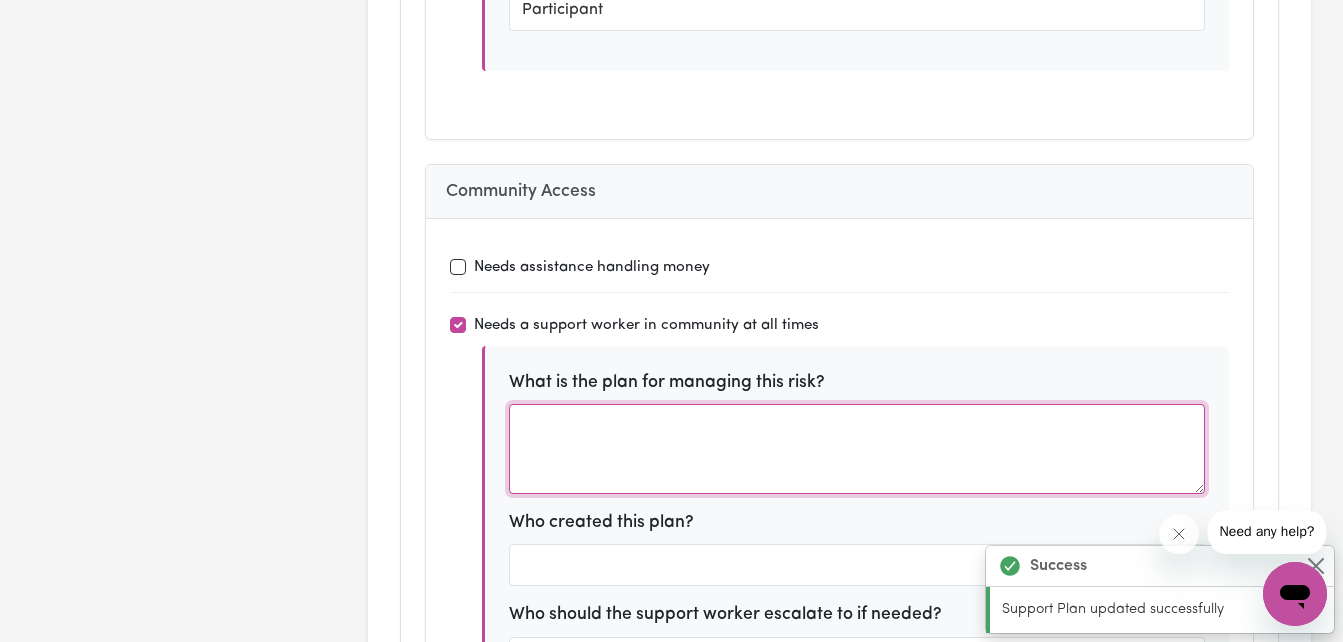 click at bounding box center (857, 449) 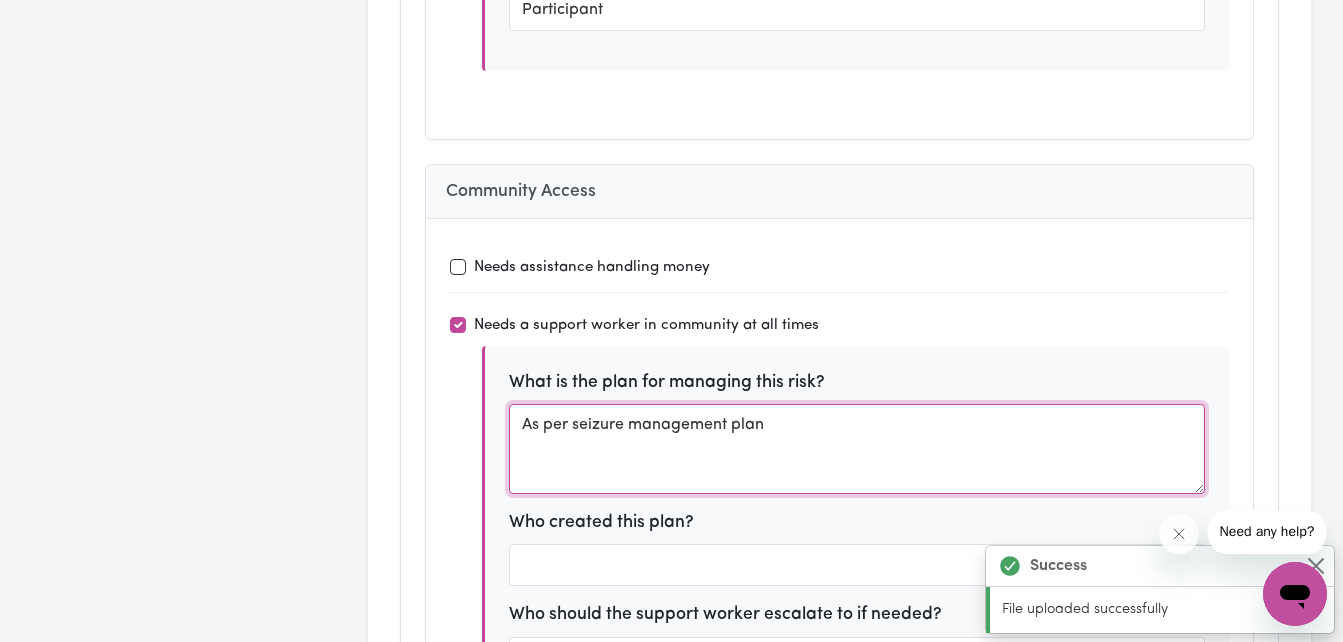 type on "As per seizure management plan" 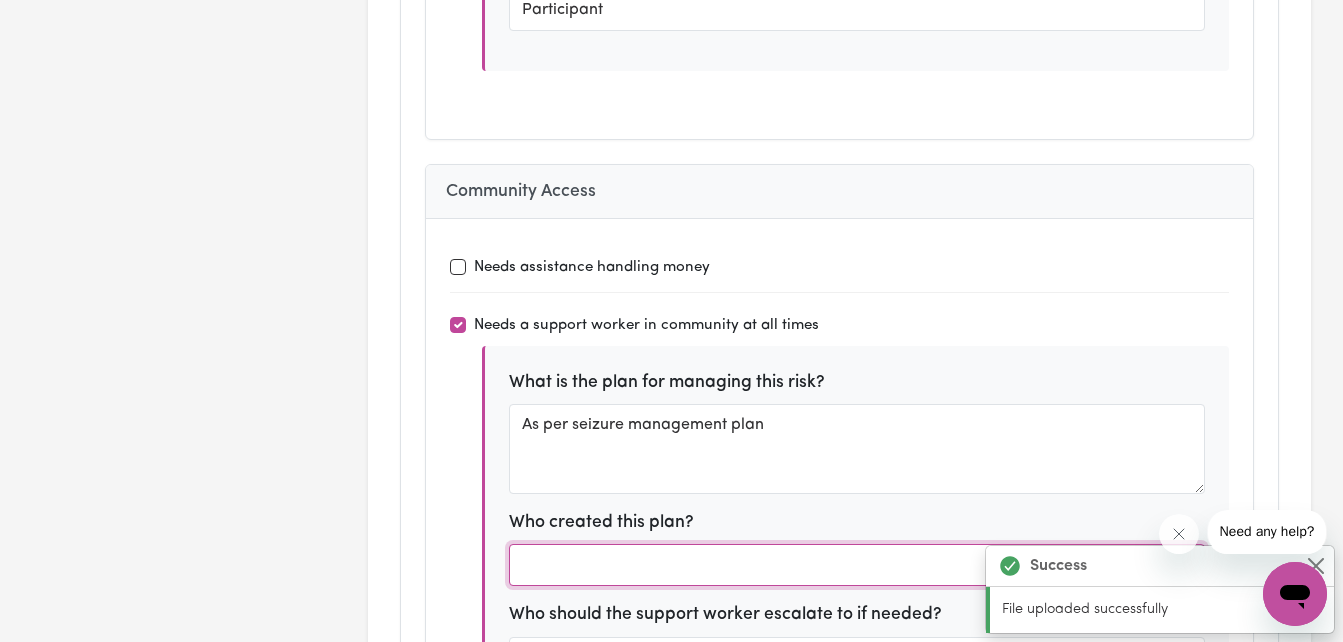 click at bounding box center [857, 565] 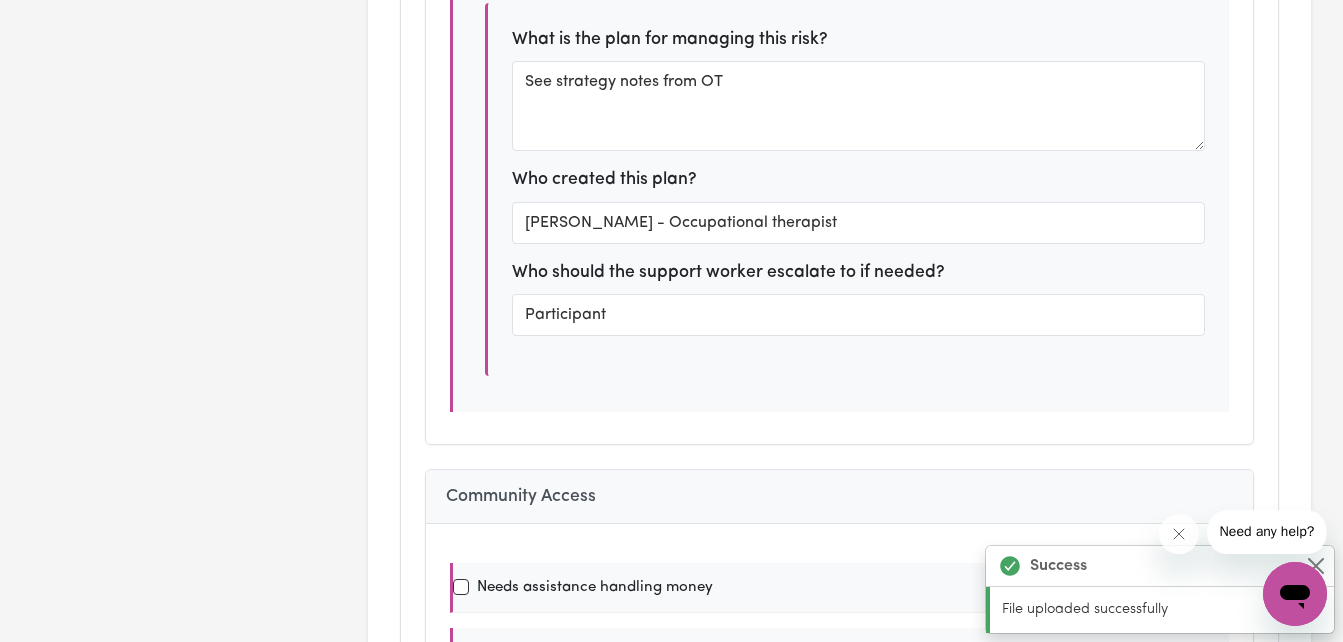 scroll, scrollTop: 0, scrollLeft: 0, axis: both 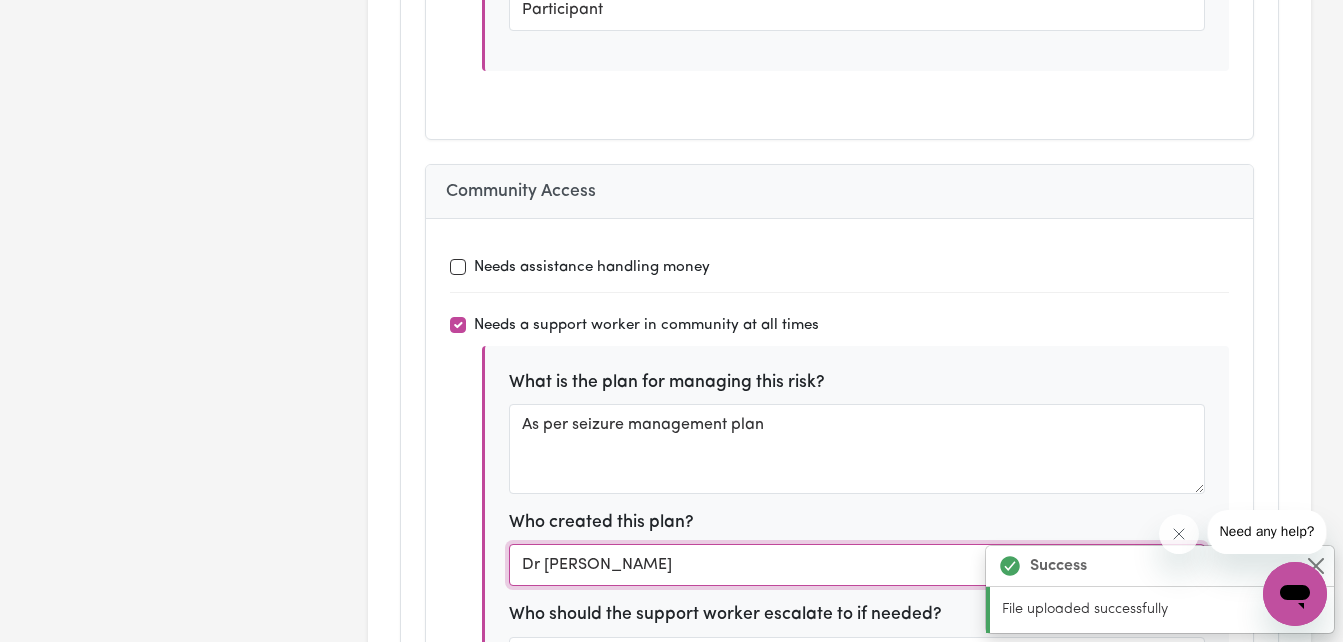 type on "[PERSON_NAME]" 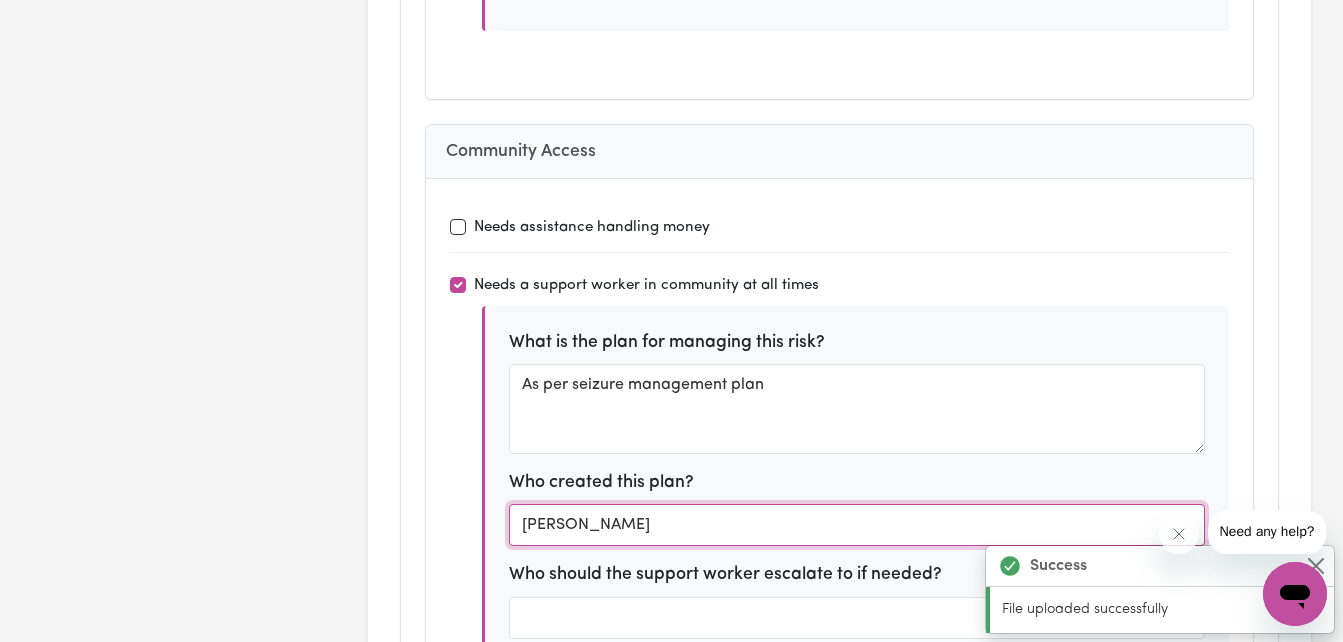 scroll, scrollTop: 9769, scrollLeft: 0, axis: vertical 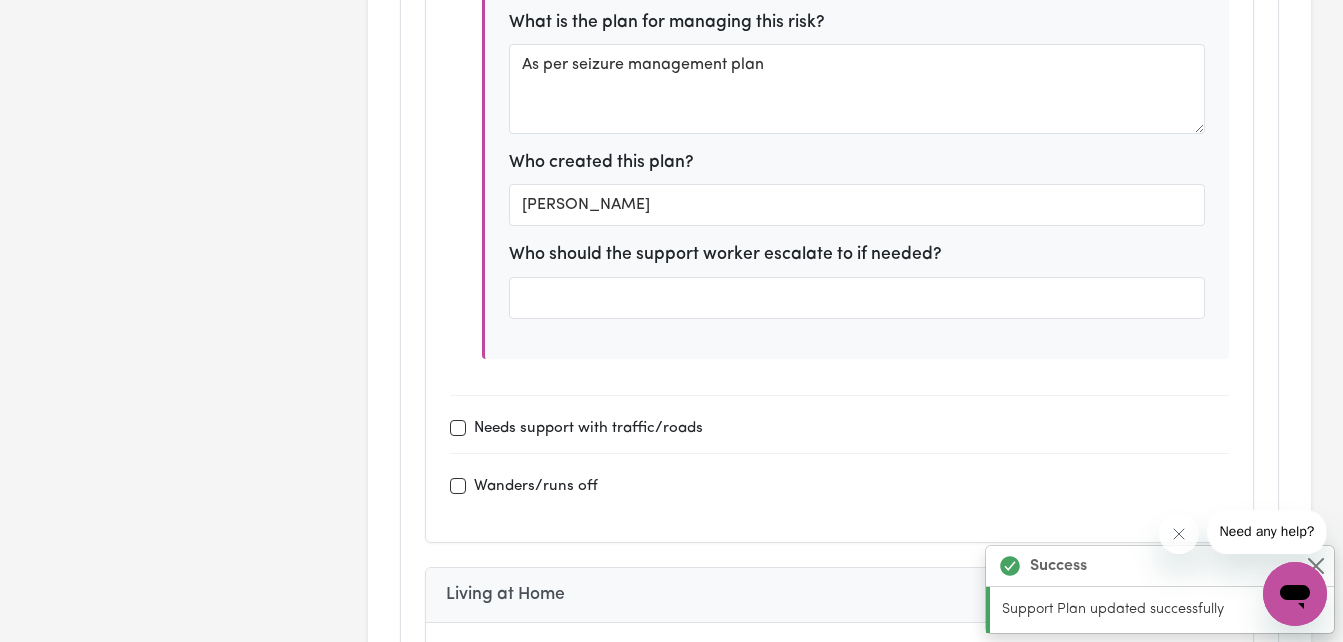 type on "[PERSON_NAME]" 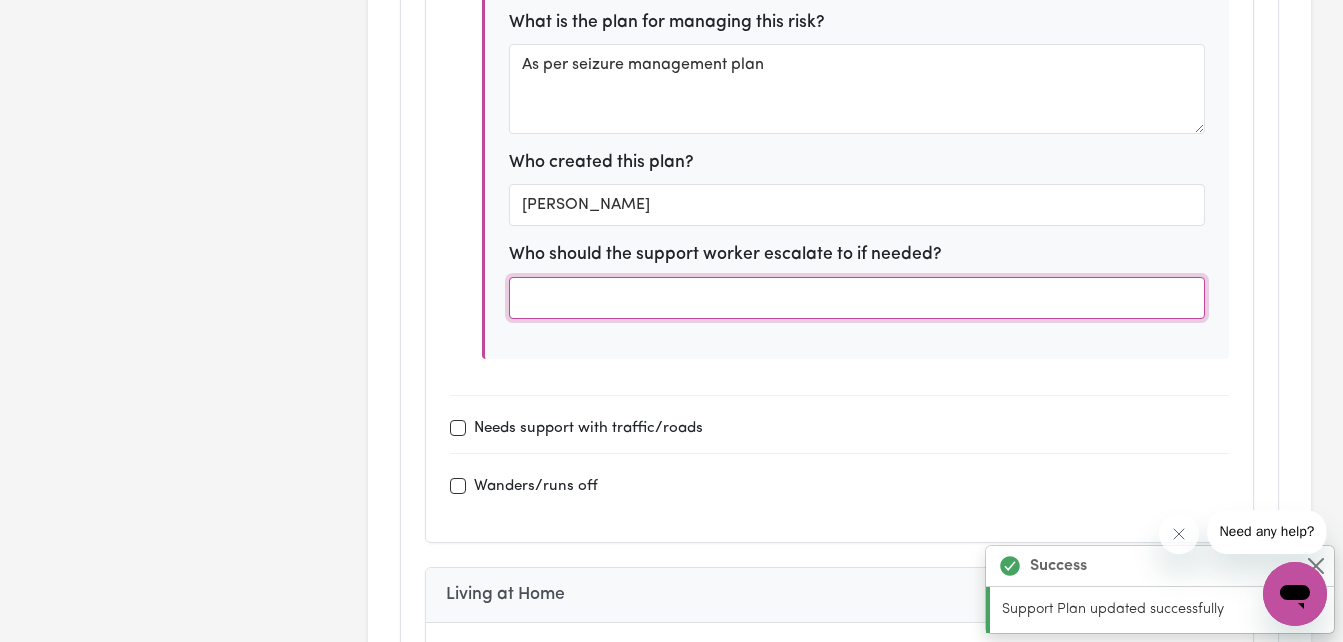 click at bounding box center (857, 298) 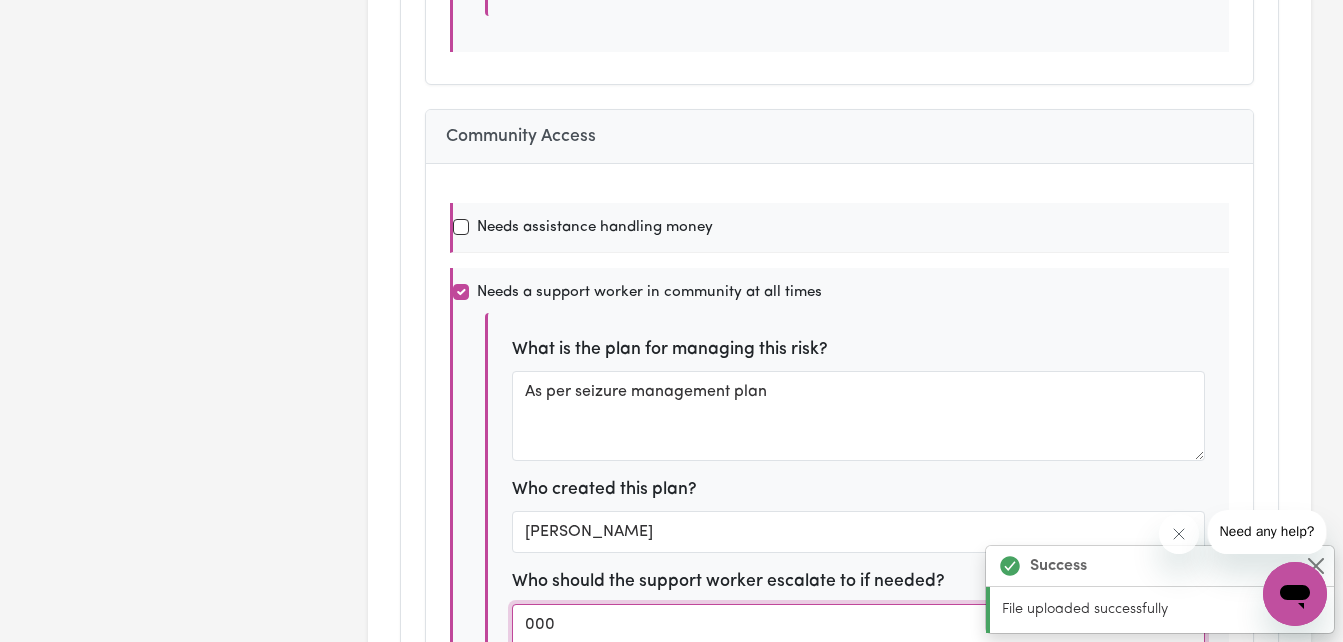 scroll, scrollTop: 0, scrollLeft: 0, axis: both 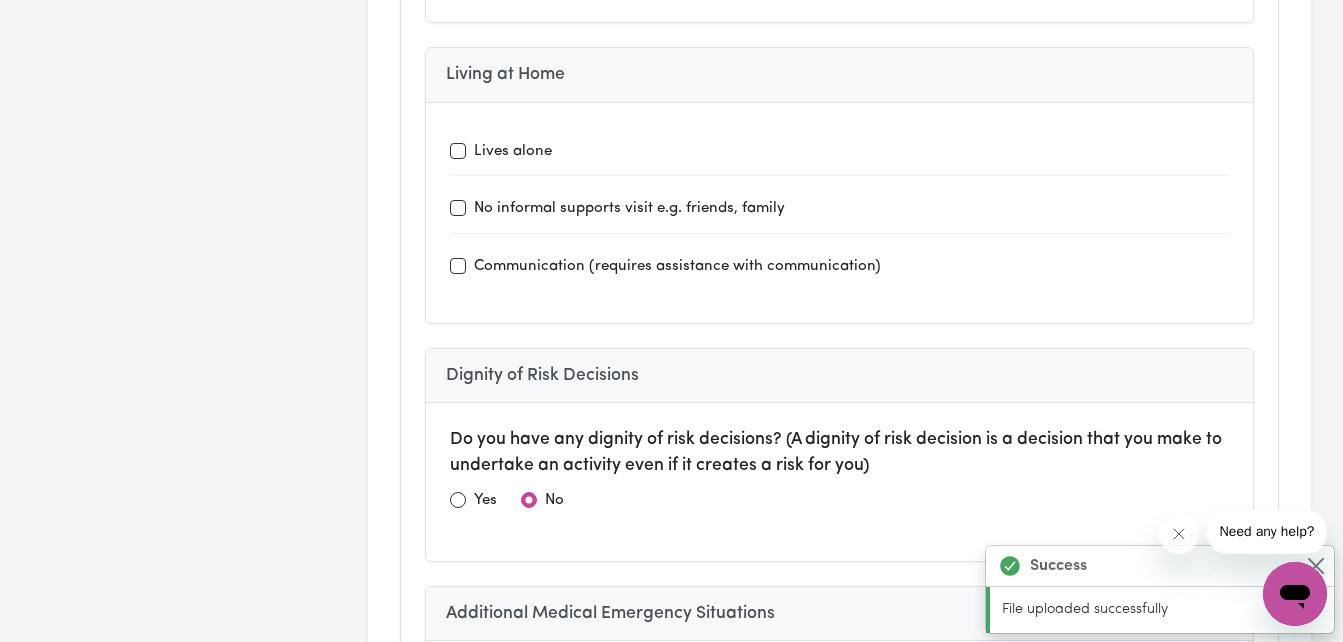 type on "000" 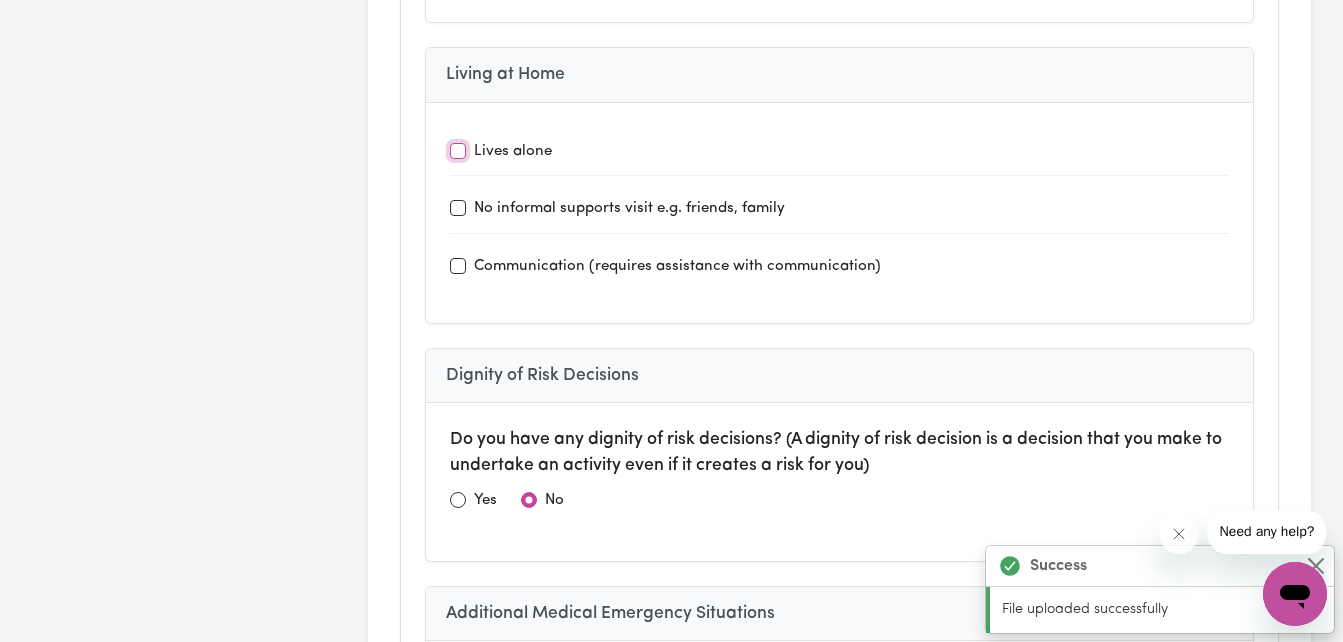 click on "Lives alone" at bounding box center (458, 151) 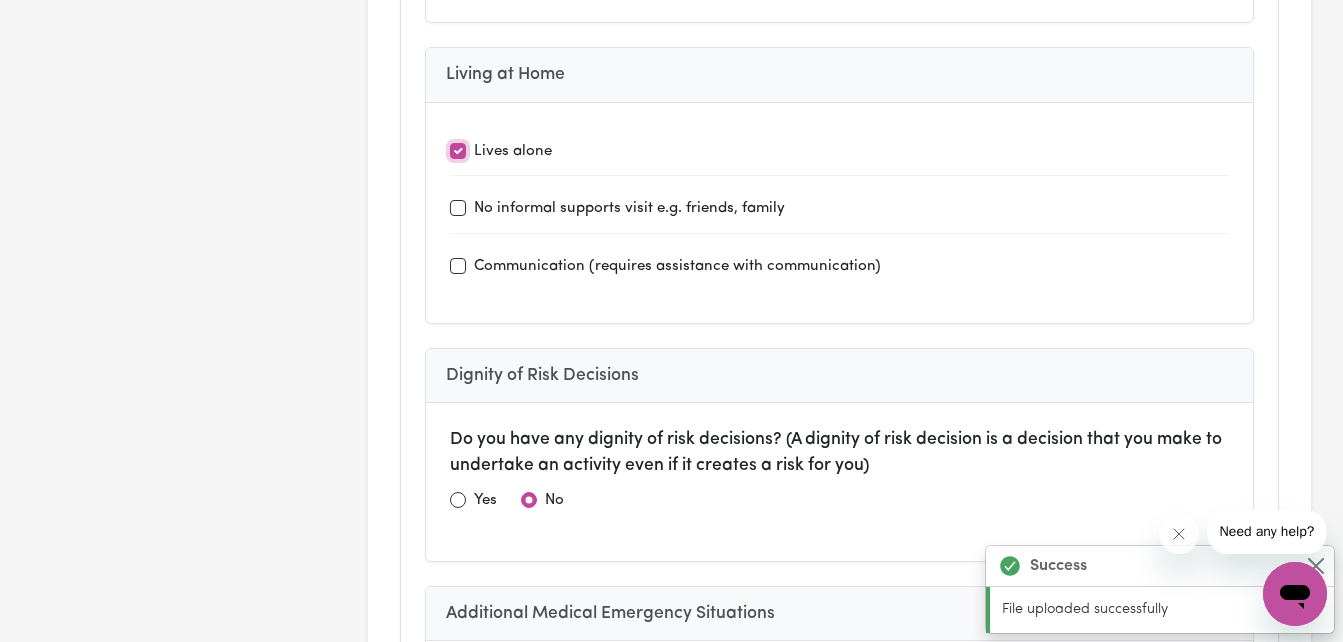 checkbox on "true" 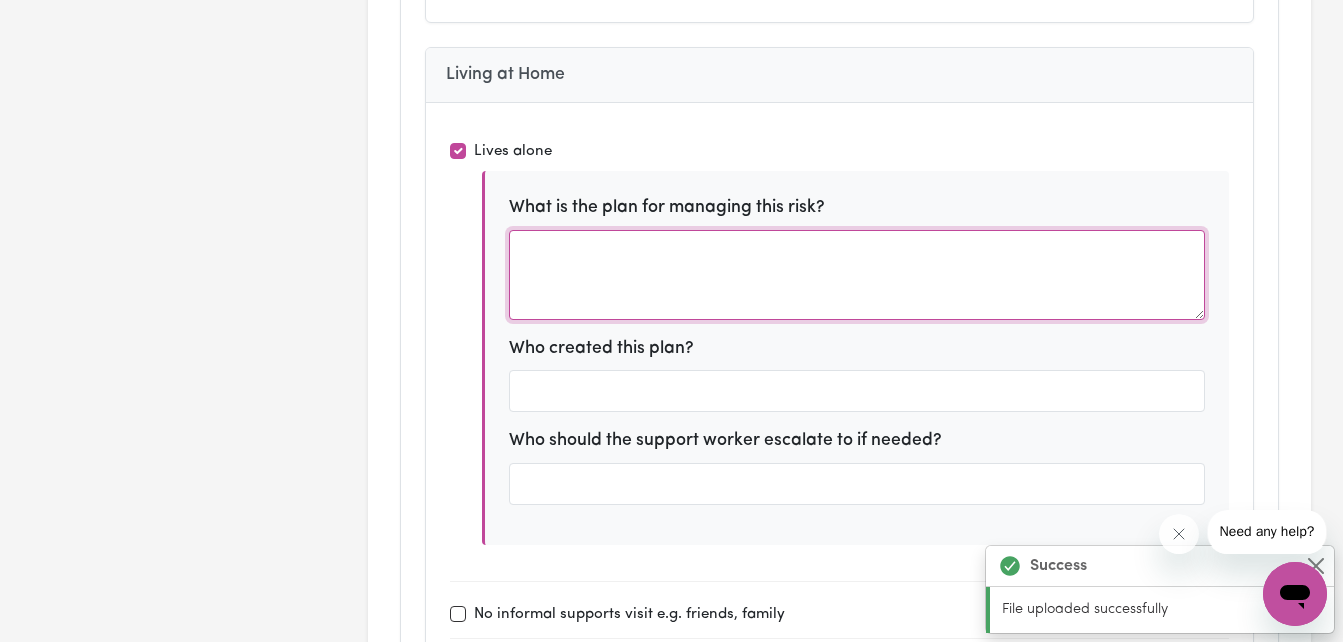 click at bounding box center (857, 275) 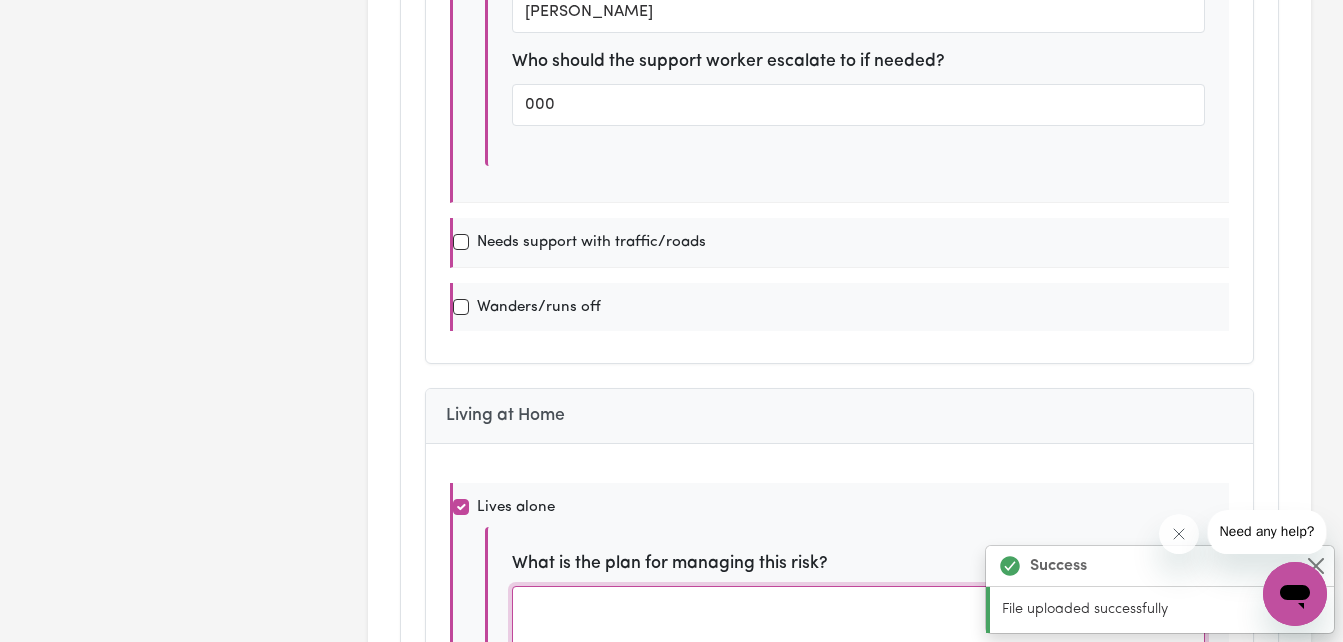 scroll, scrollTop: 0, scrollLeft: 0, axis: both 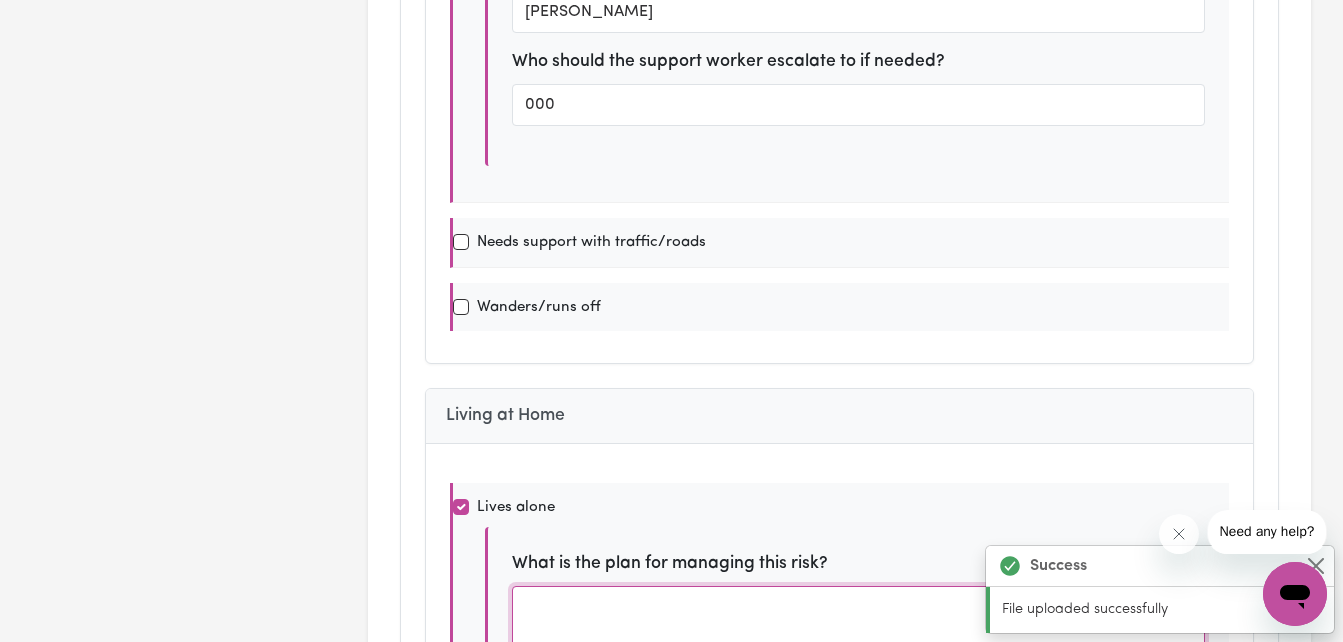 type on "S" 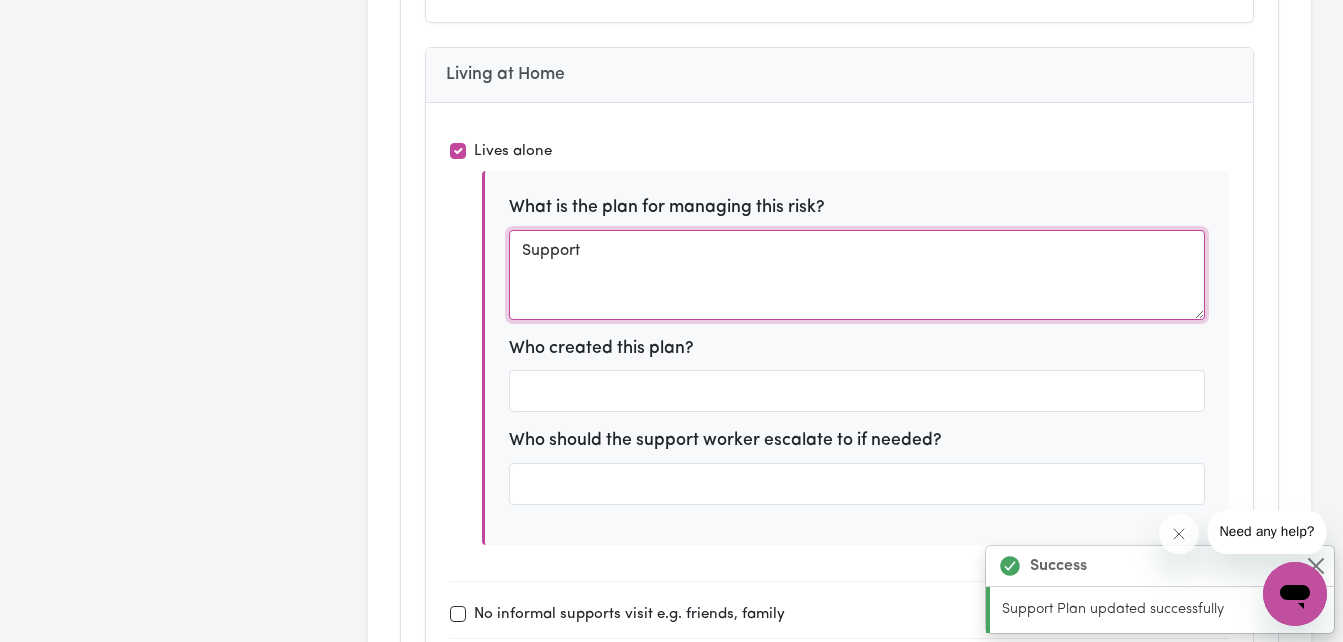 type on "Support" 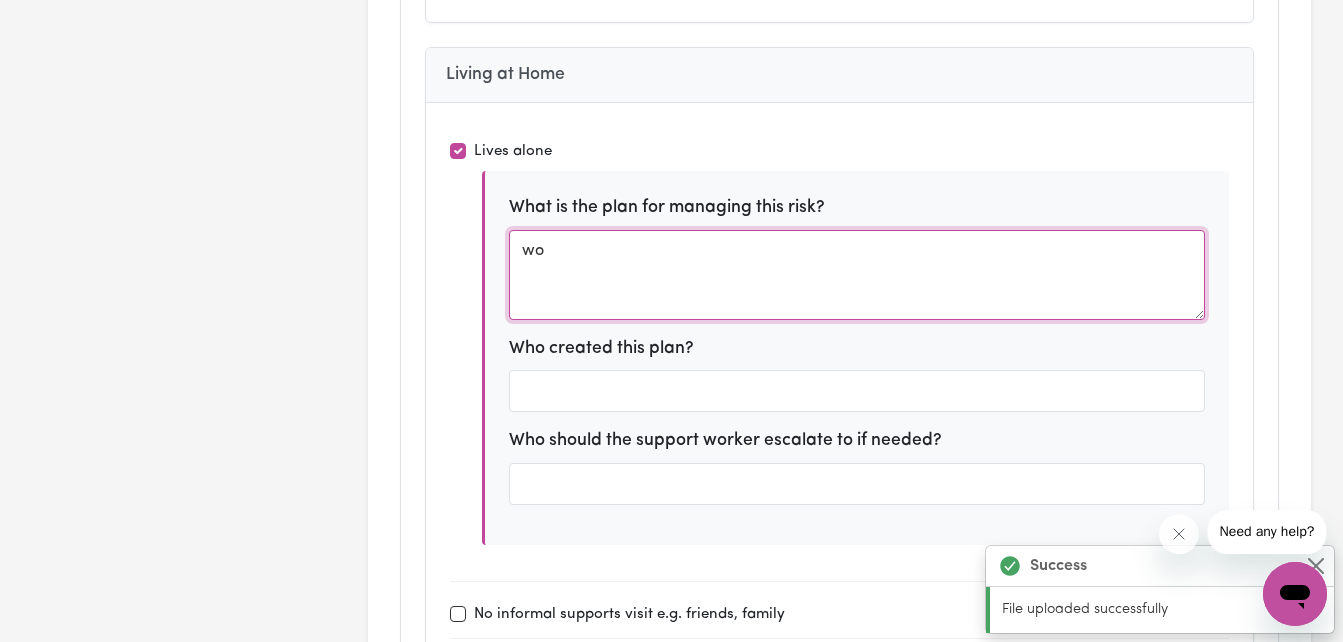 type on "w" 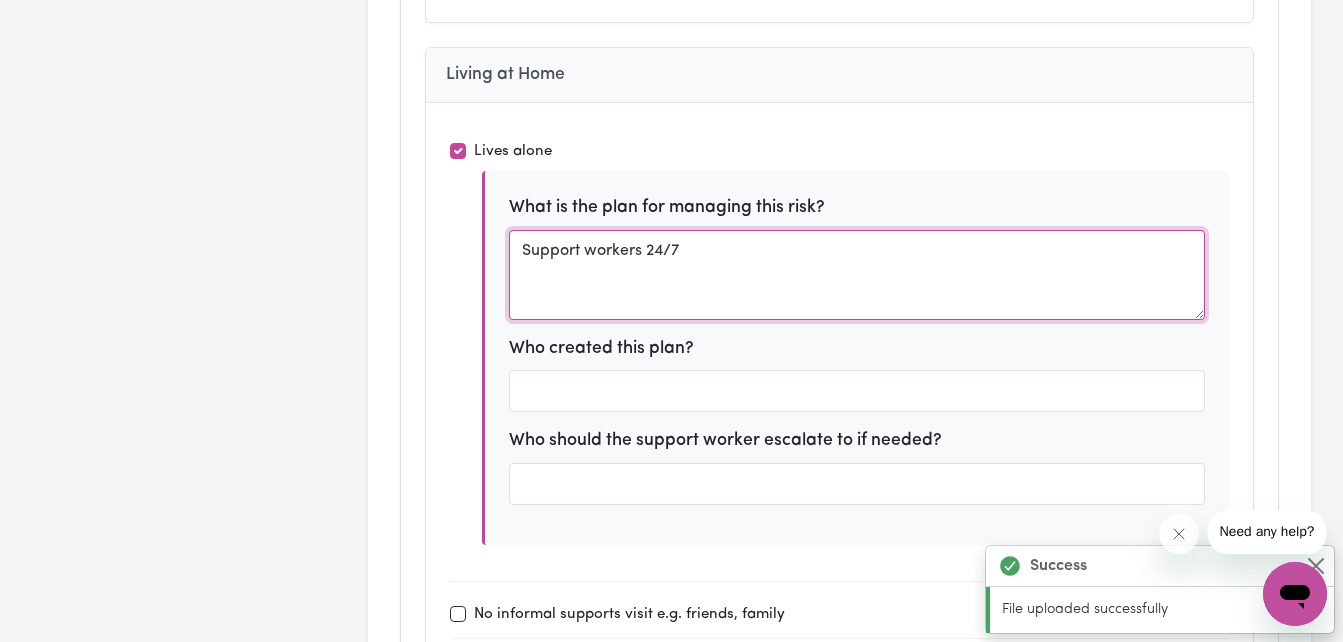 type on "Support workers 24/7" 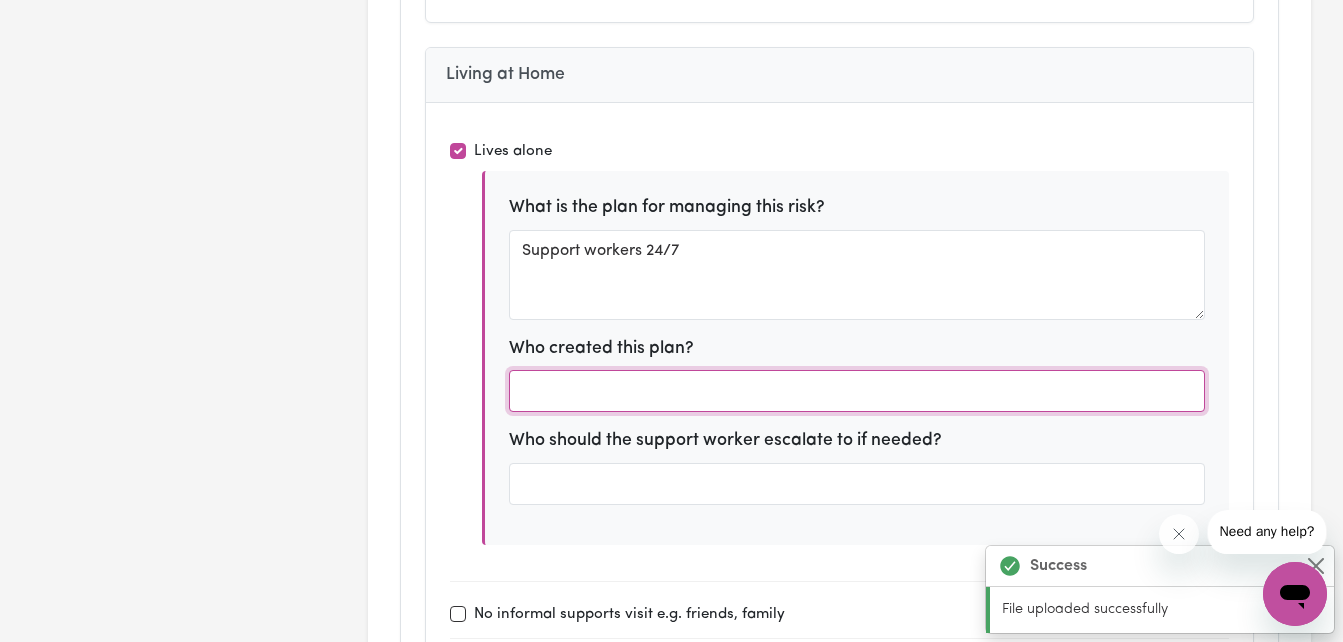 click at bounding box center [857, 391] 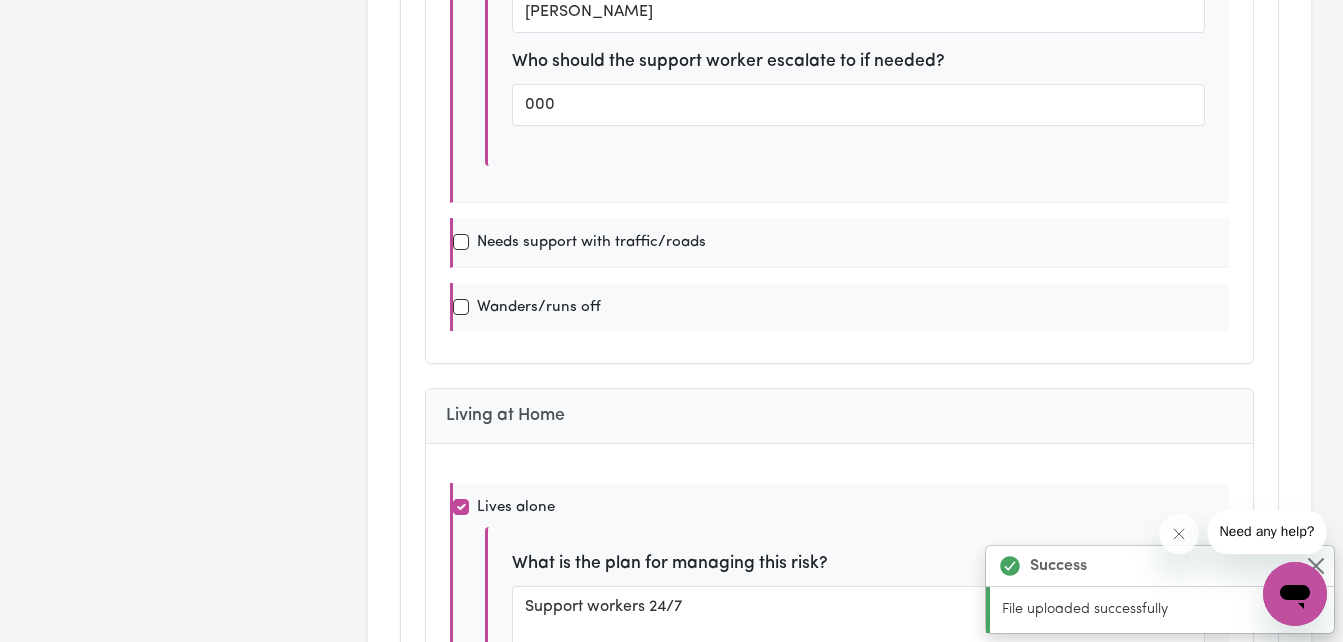 scroll, scrollTop: 0, scrollLeft: 0, axis: both 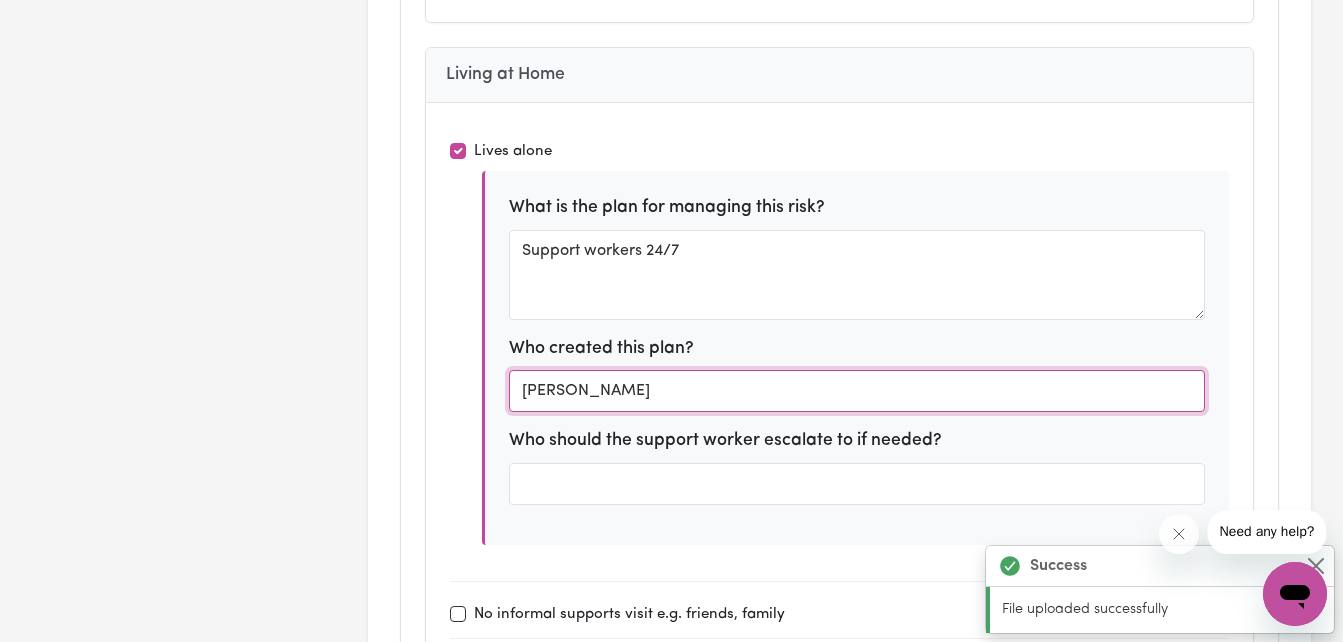 type on "[PERSON_NAME]" 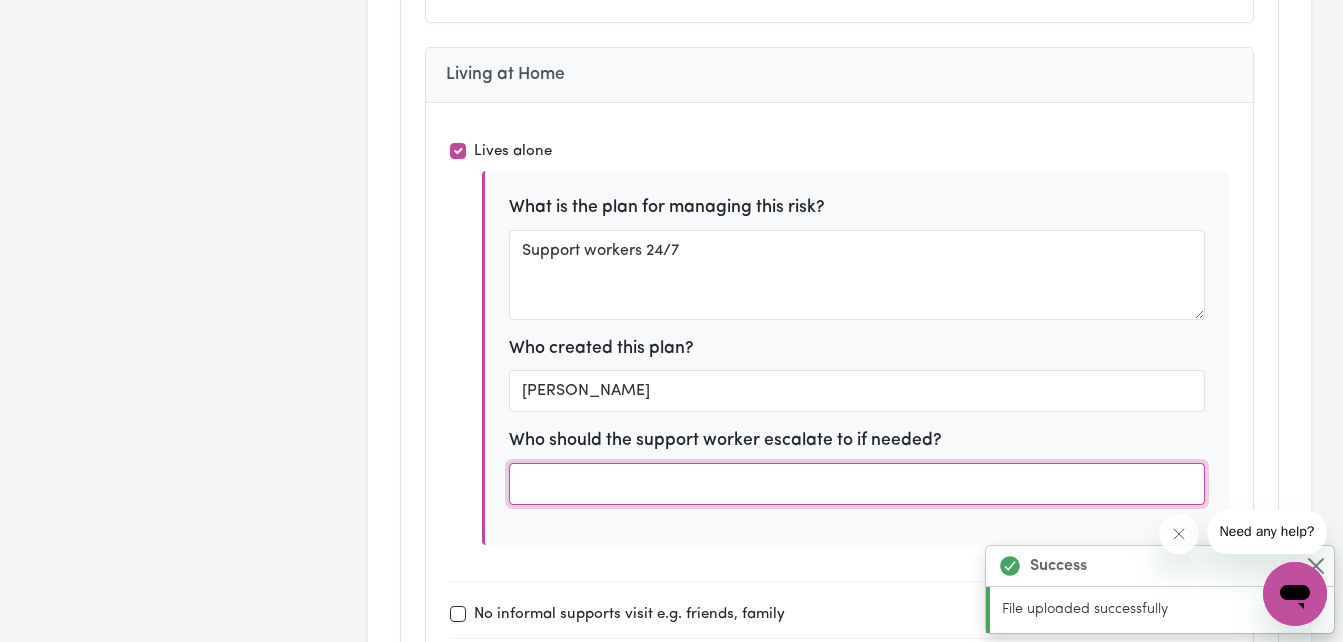 click at bounding box center (857, 484) 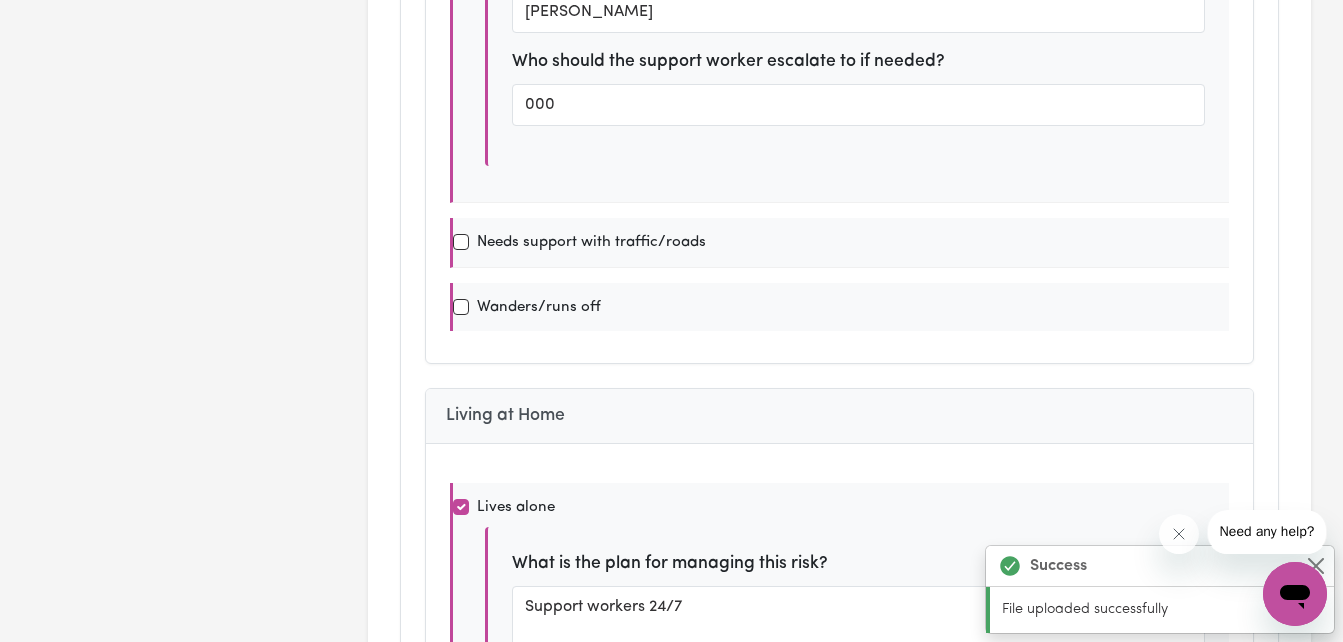scroll, scrollTop: 0, scrollLeft: 0, axis: both 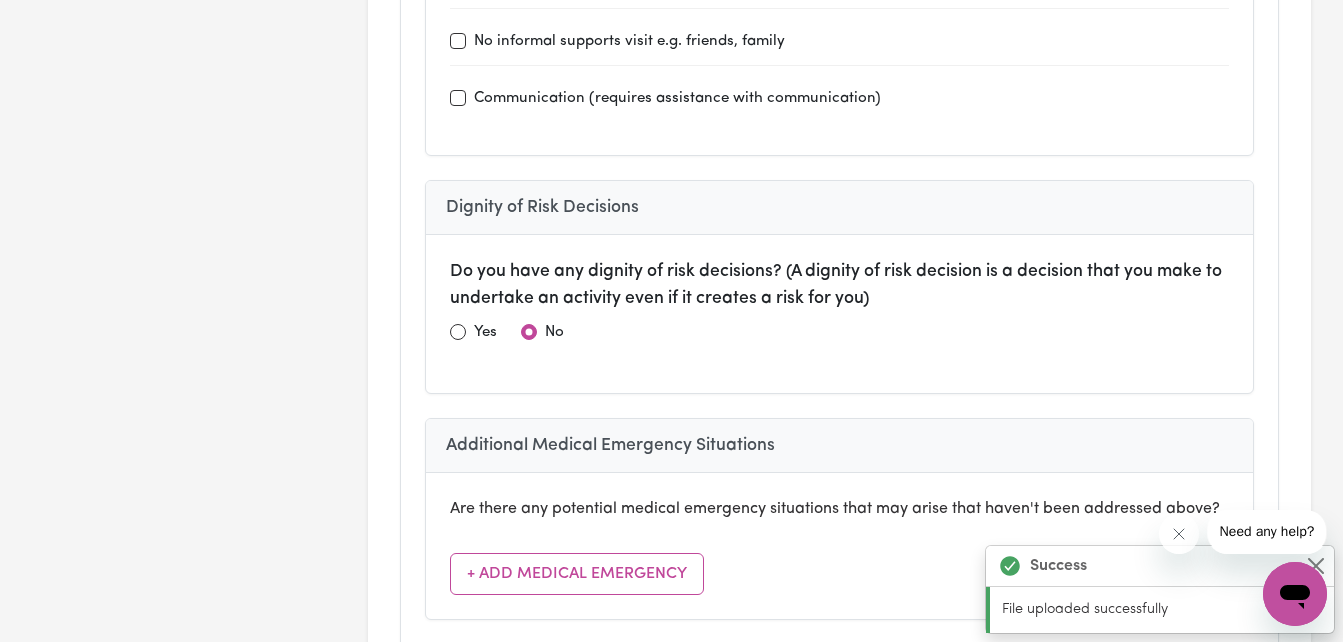 type on "Team Leader" 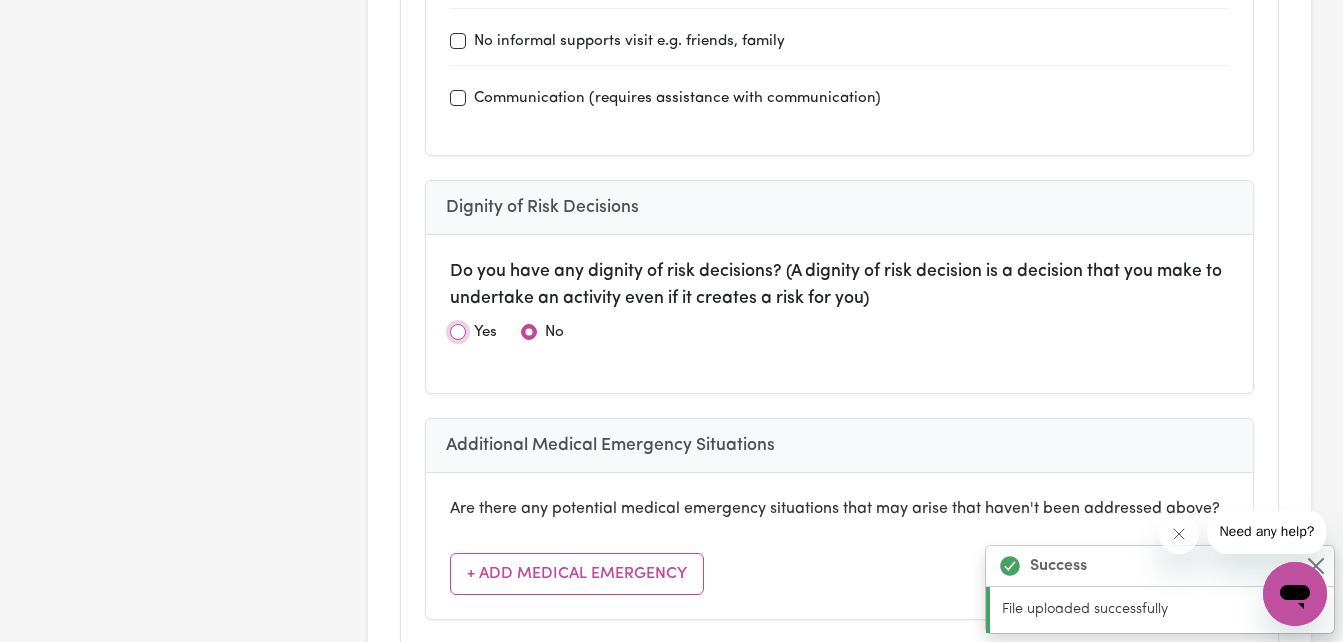 click at bounding box center [458, 332] 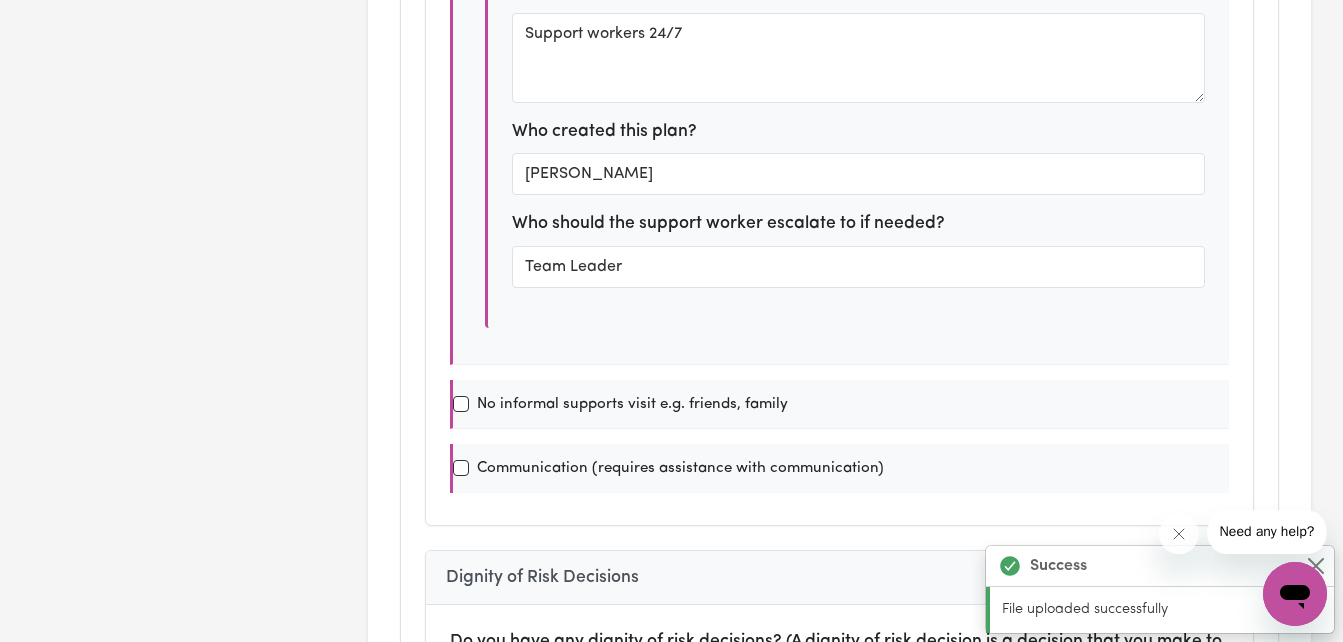 scroll, scrollTop: 0, scrollLeft: 0, axis: both 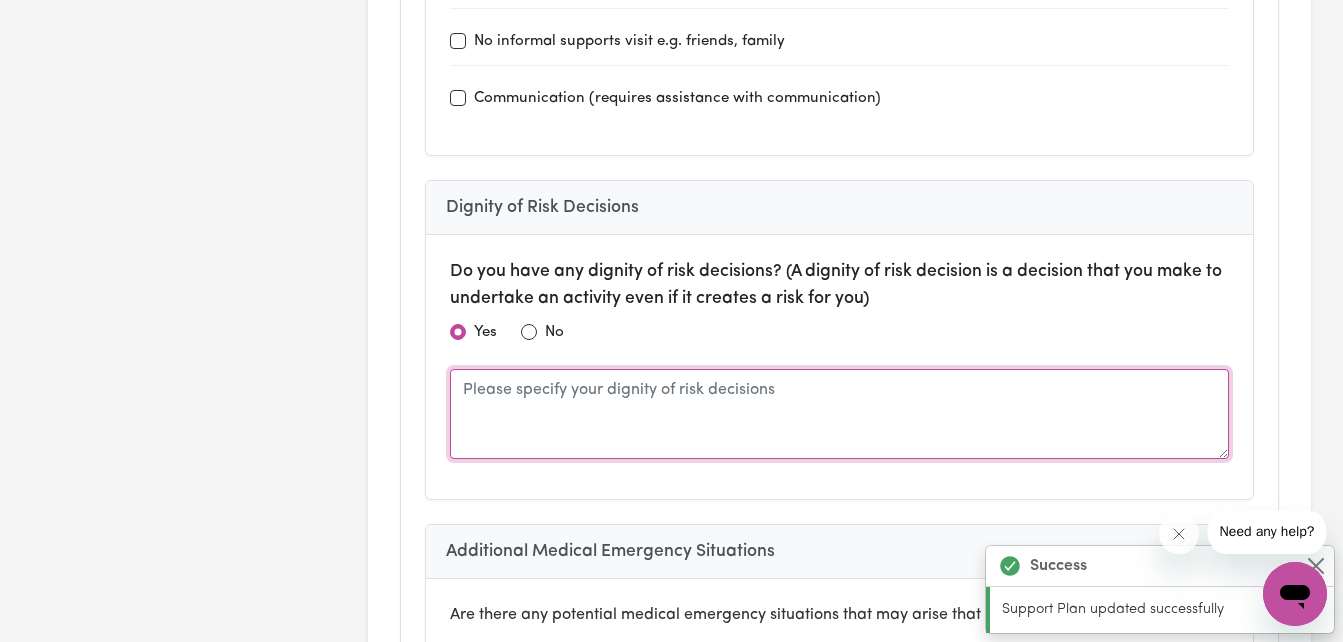 click at bounding box center [839, 414] 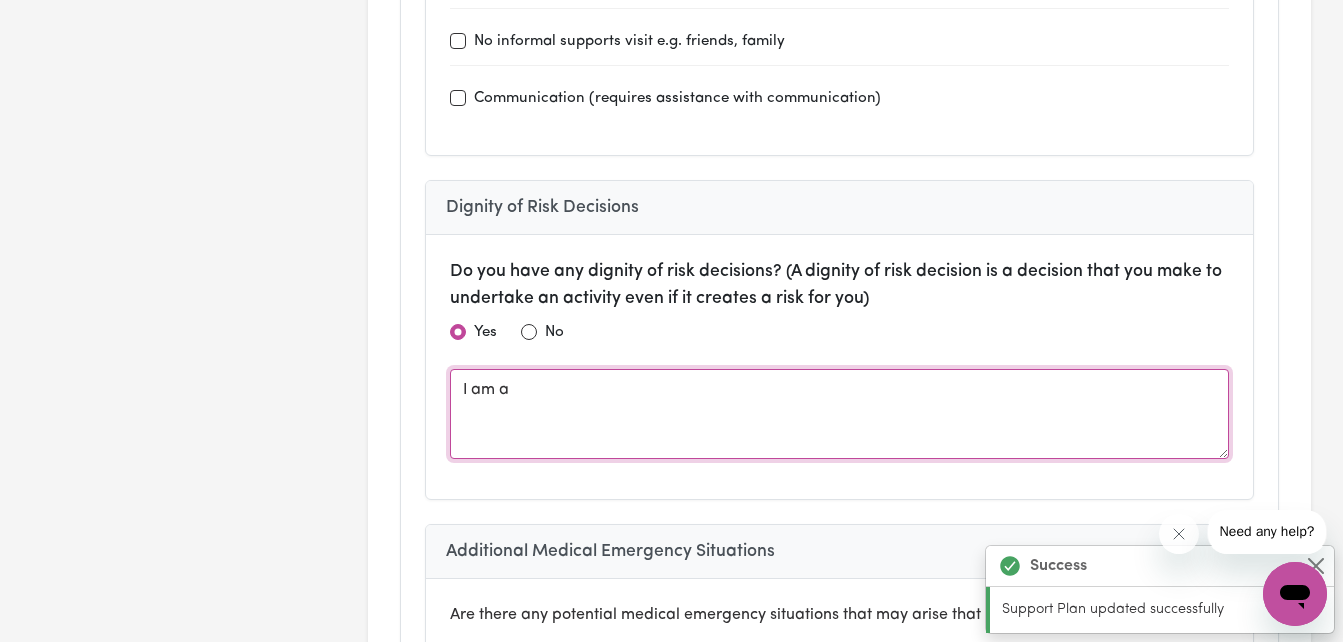 type on "I am a s" 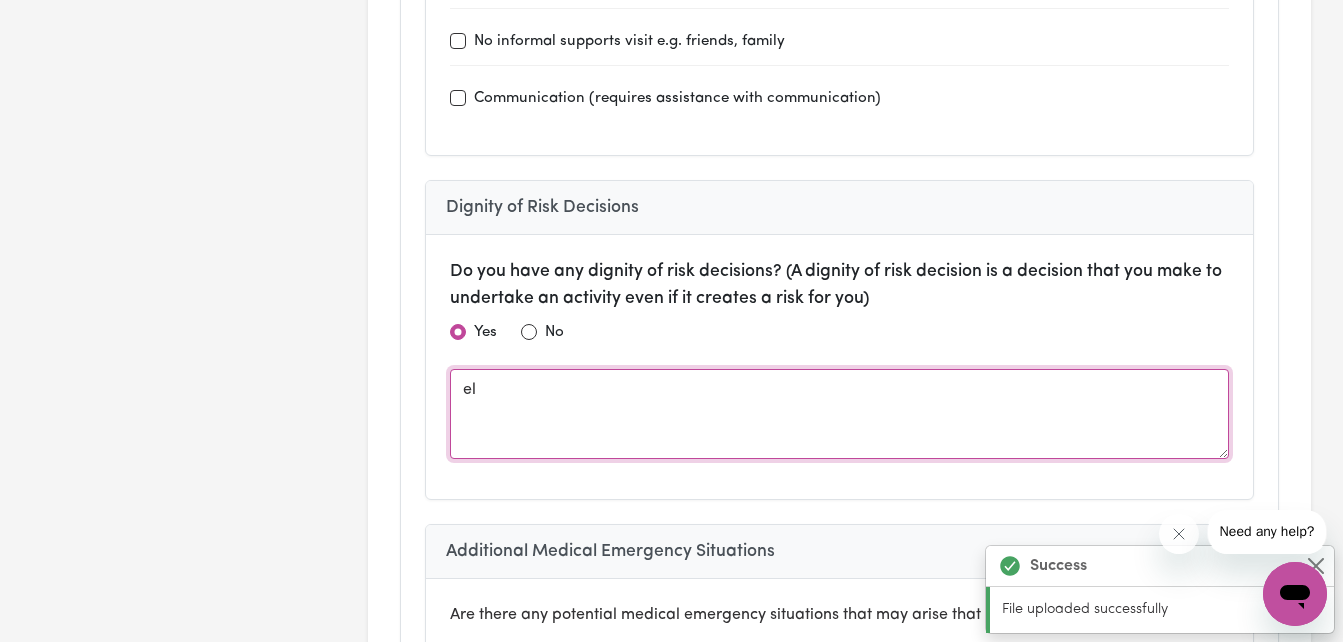 type on "e" 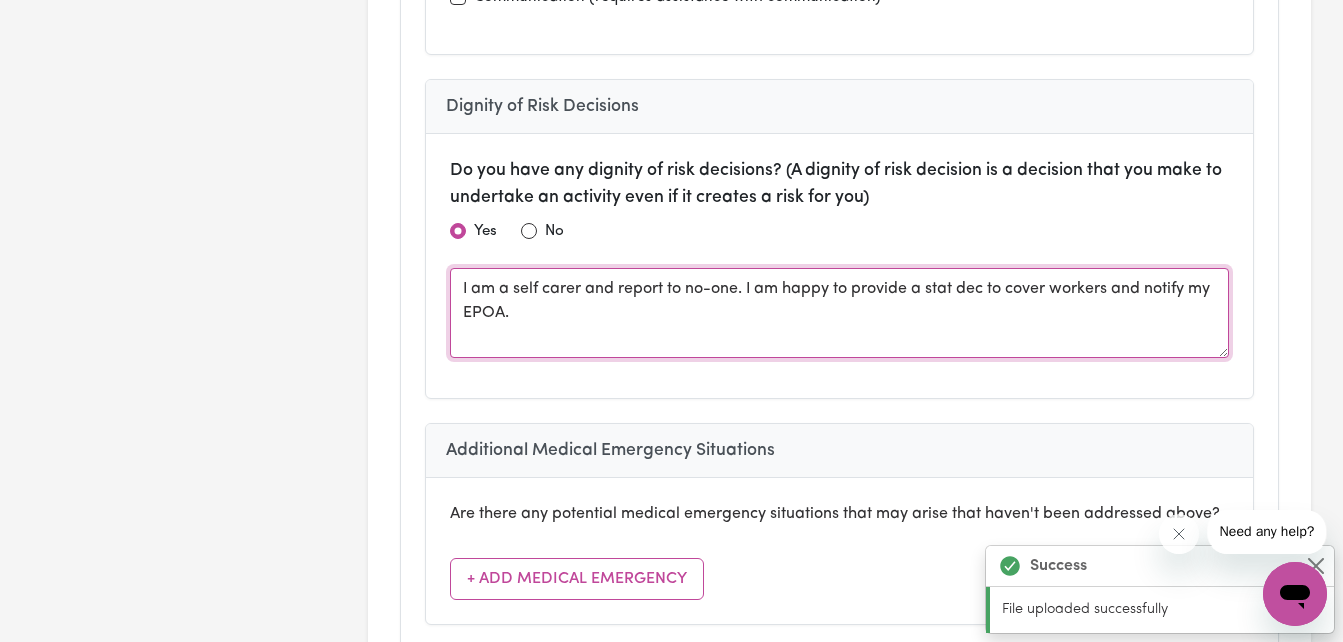 scroll, scrollTop: 11280, scrollLeft: 0, axis: vertical 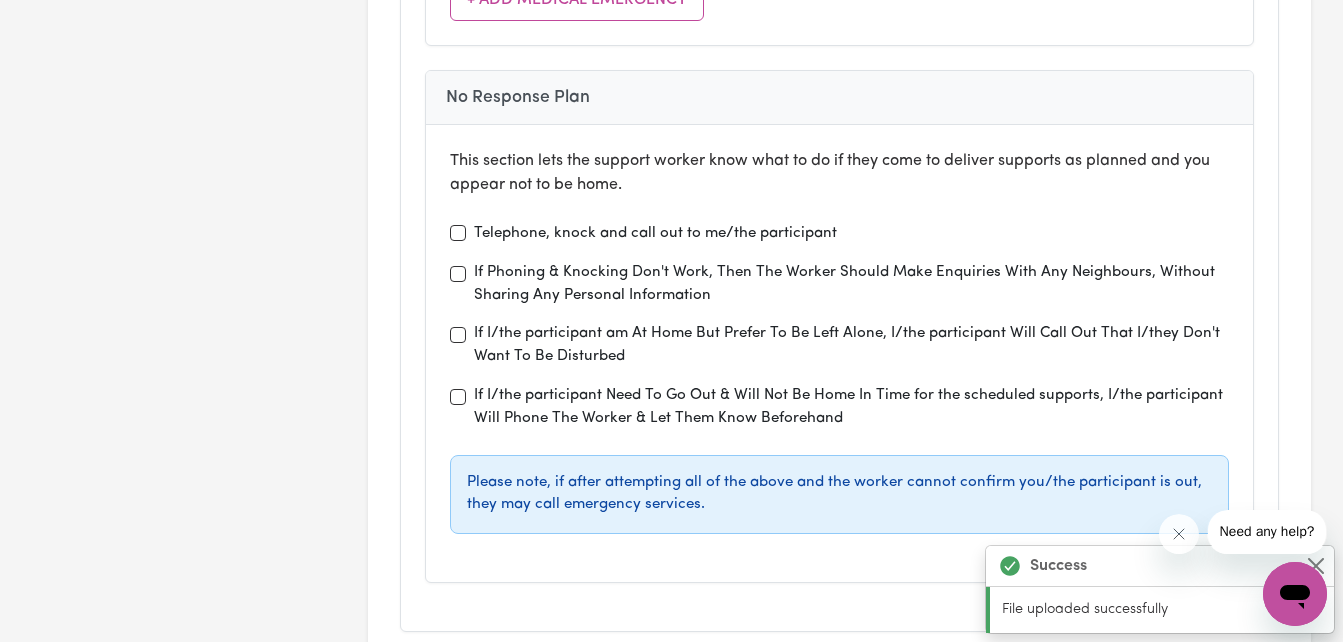 type on "I am a self carer and report to no-one. I am happy to provide a stat dec to cover workers and notify my  EPOA." 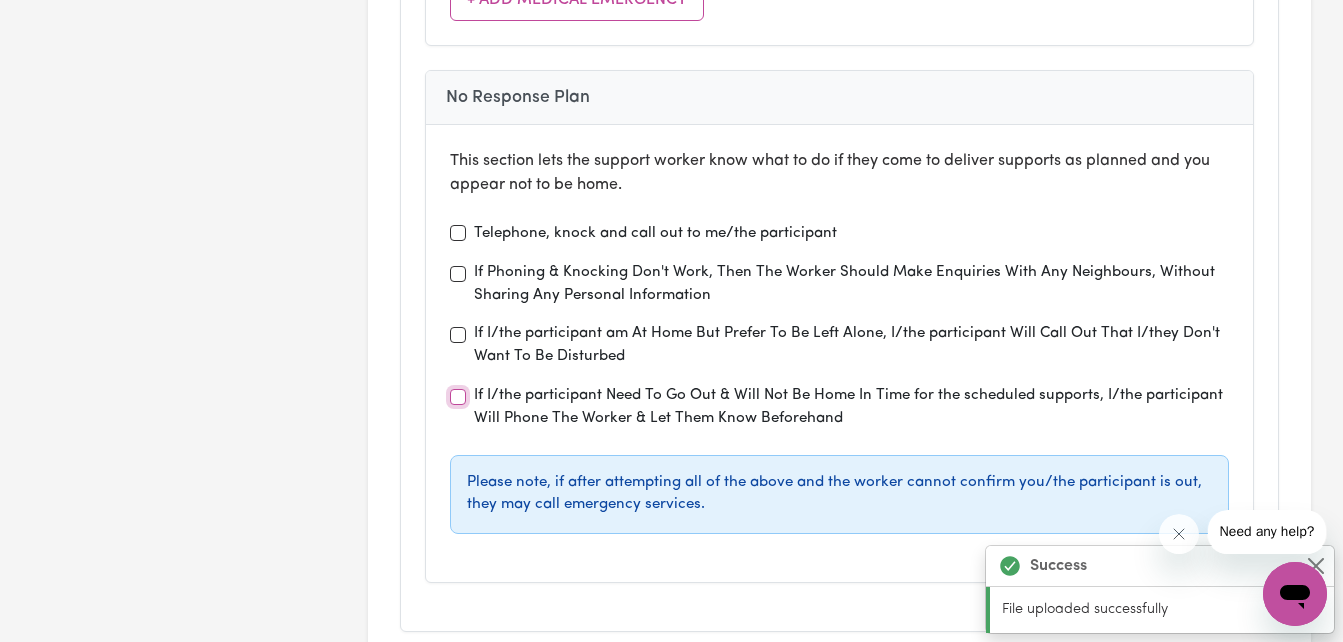 click on "If I/the participant Need To Go Out & Will Not Be Home In Time for the scheduled supports, I/the participant Will Phone The Worker & Let Them Know Beforehand" at bounding box center [458, 397] 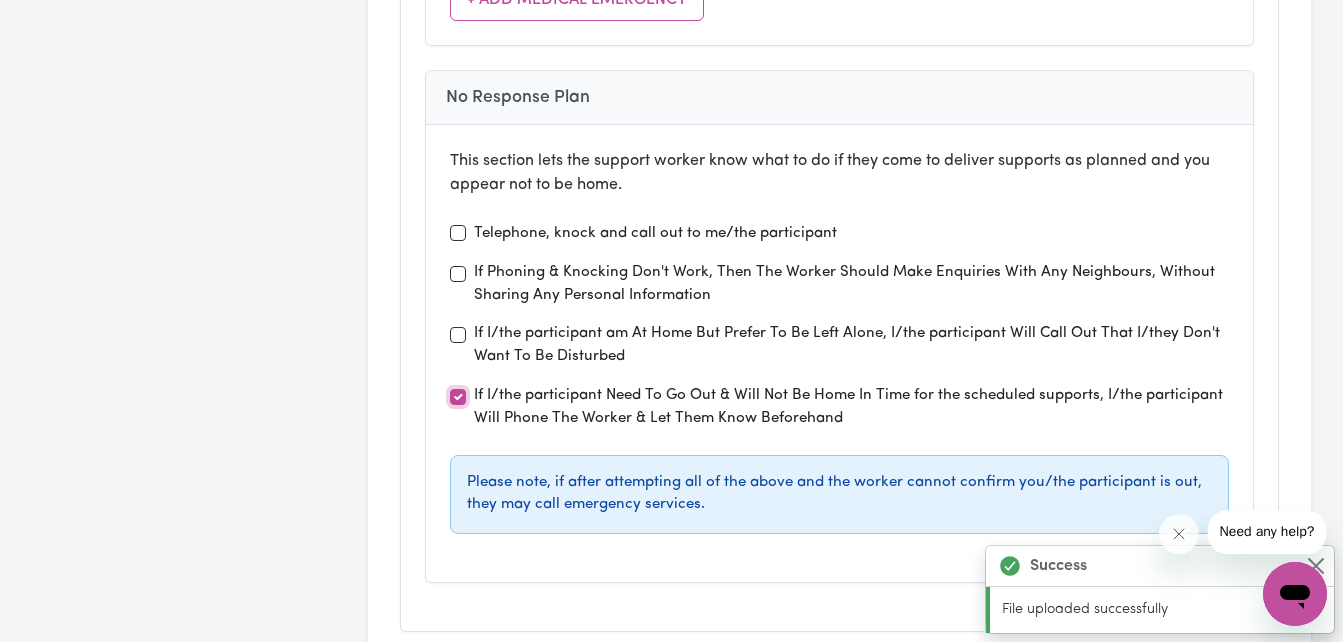 checkbox on "true" 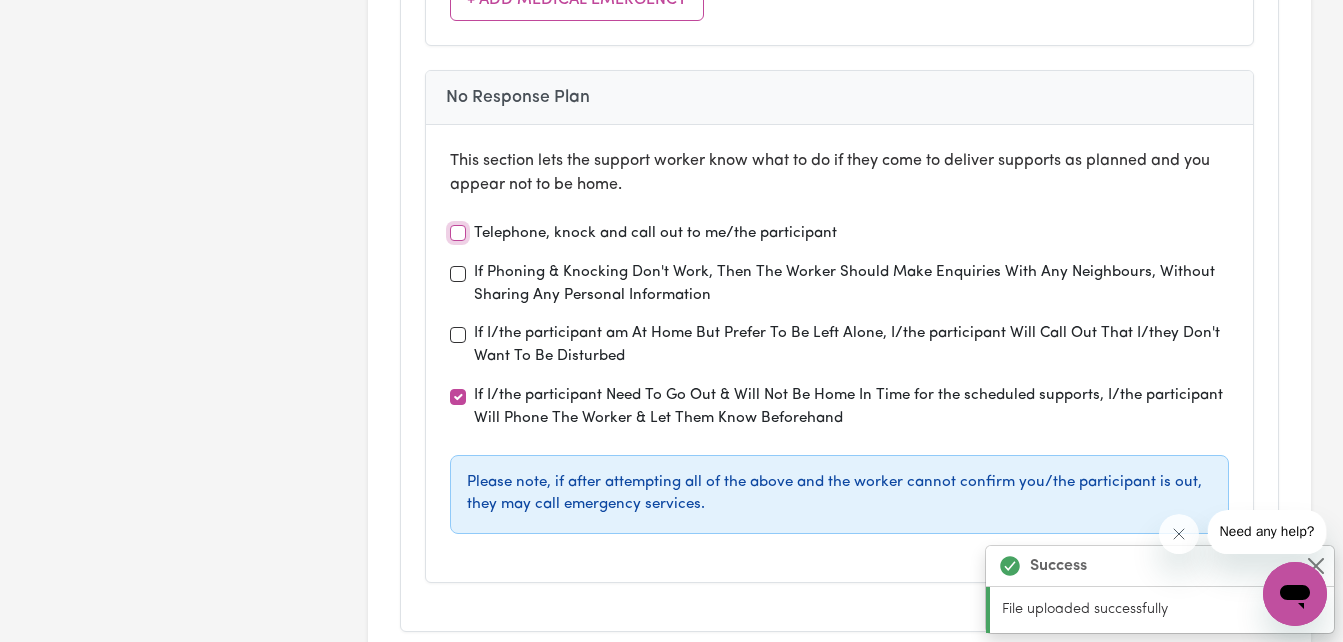 click on "Telephone, knock and call out to me/the participant" at bounding box center (458, 233) 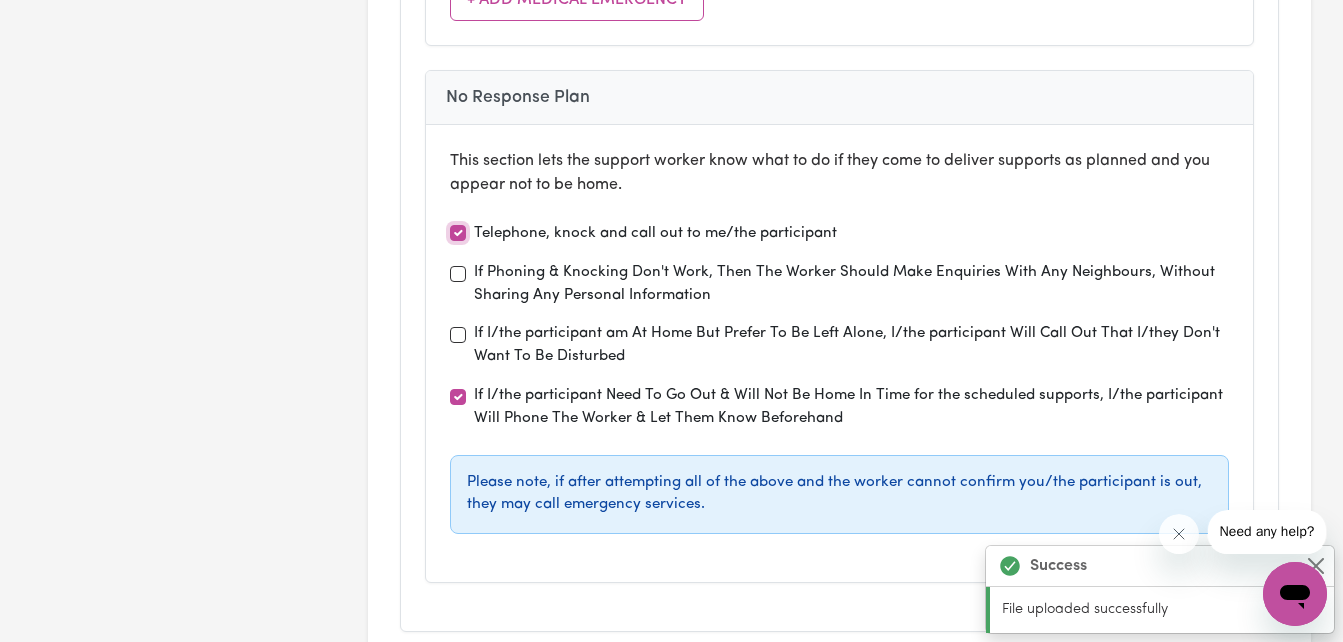 checkbox on "true" 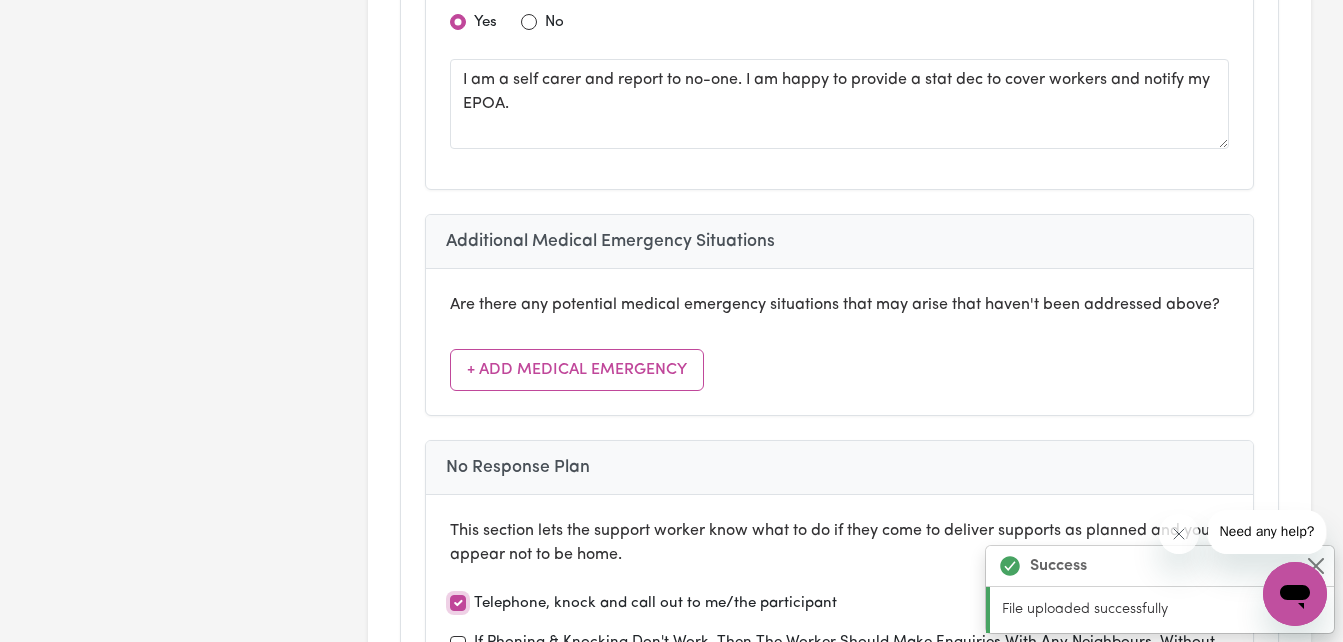 scroll, scrollTop: 0, scrollLeft: 0, axis: both 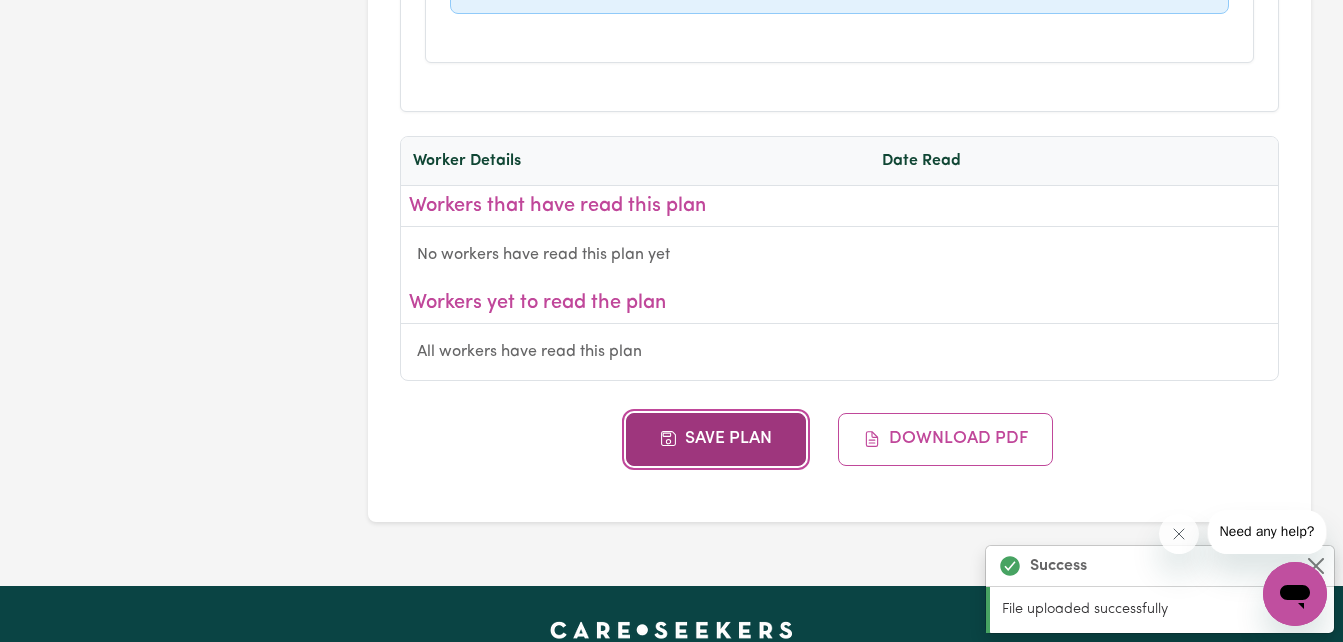 click on "Save Plan" at bounding box center (716, 439) 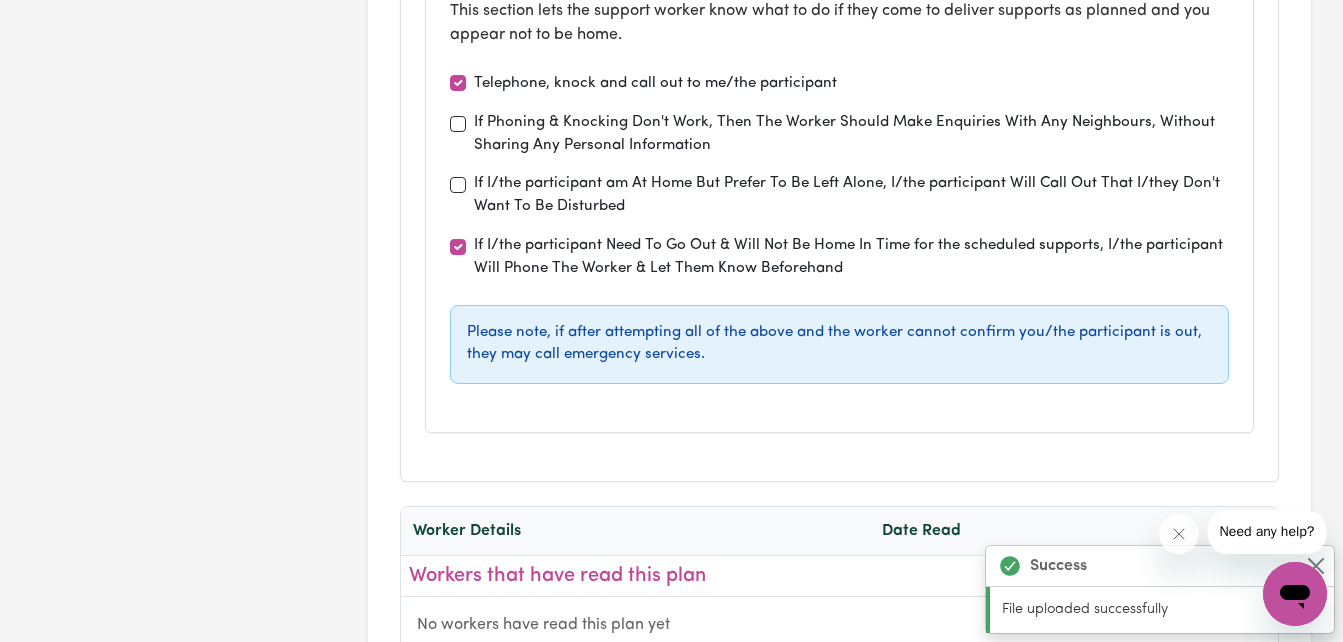scroll, scrollTop: 0, scrollLeft: 0, axis: both 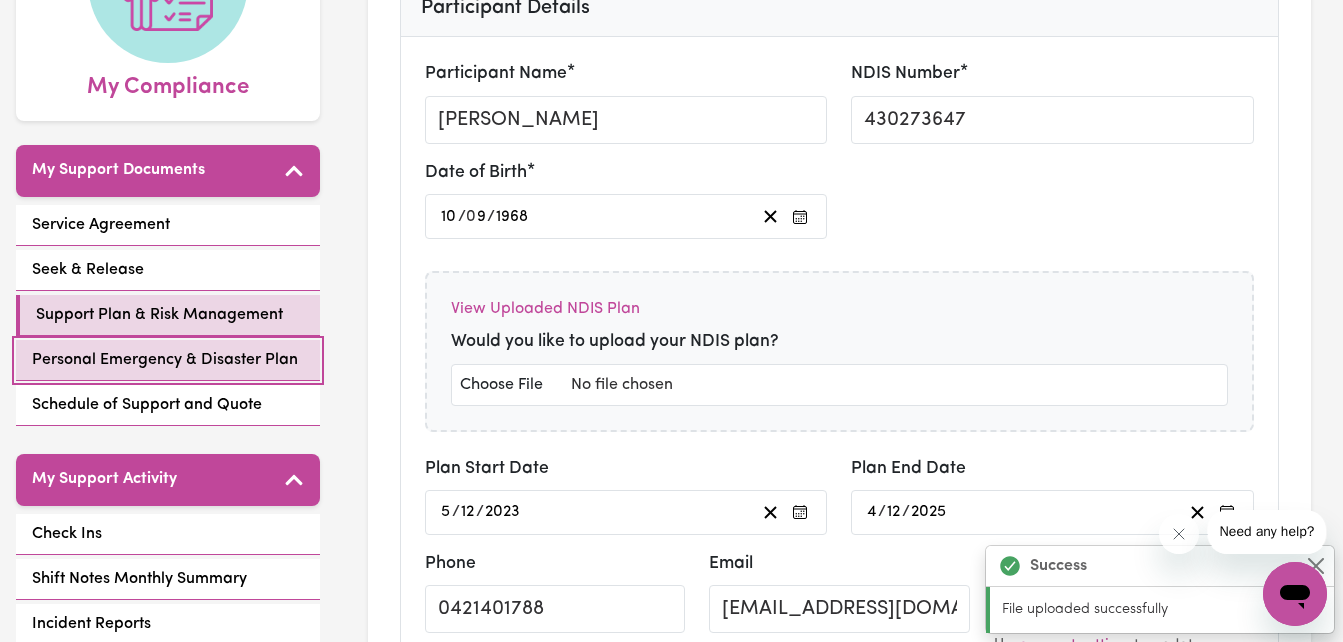 click on "Personal Emergency & Disaster Plan" at bounding box center [165, 360] 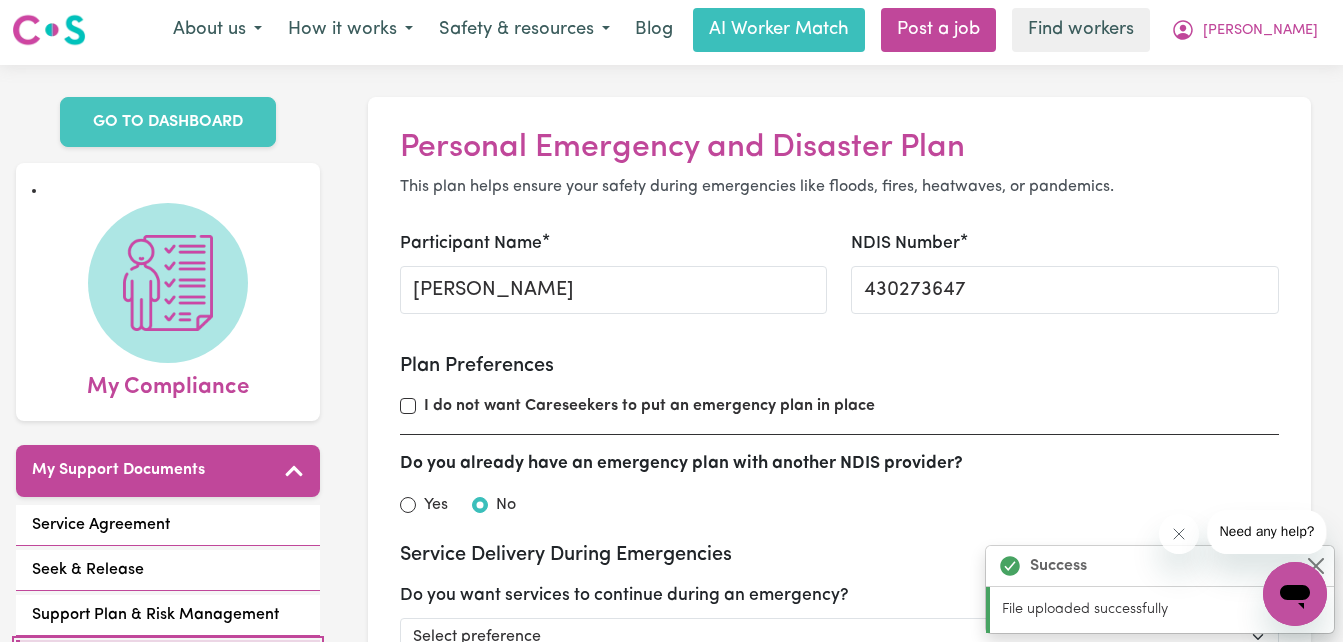 scroll, scrollTop: 0, scrollLeft: 0, axis: both 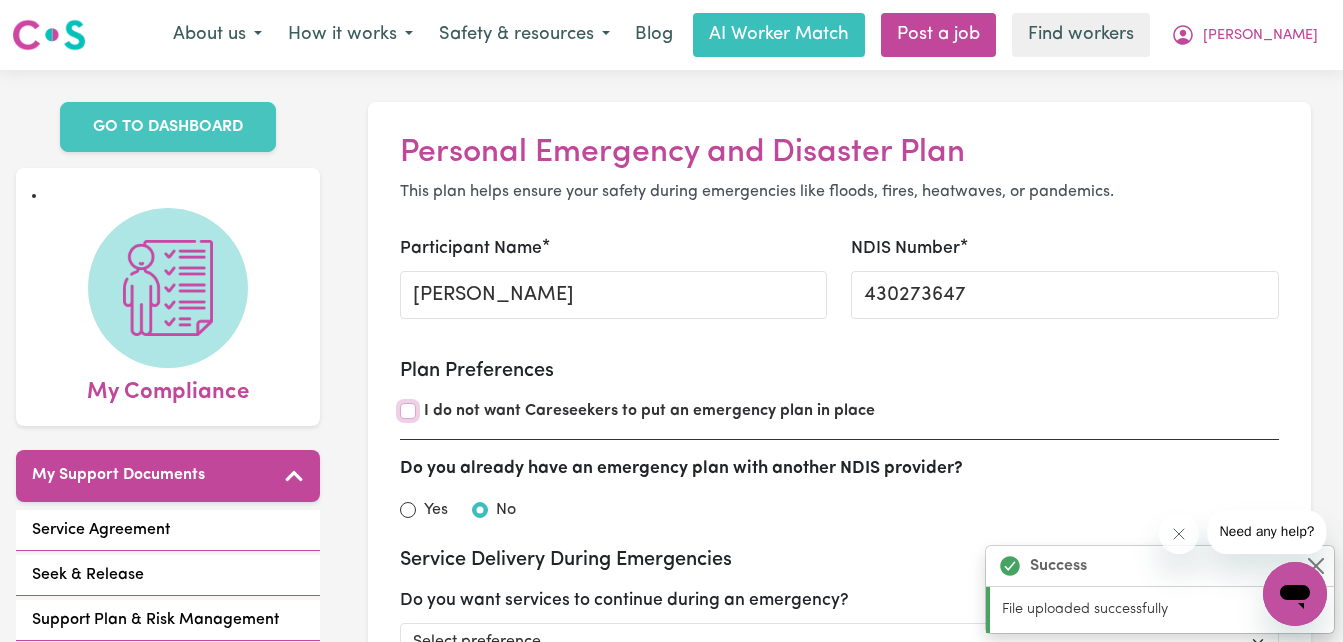 click on "I do not want Careseekers to put an emergency plan in place" at bounding box center (408, 411) 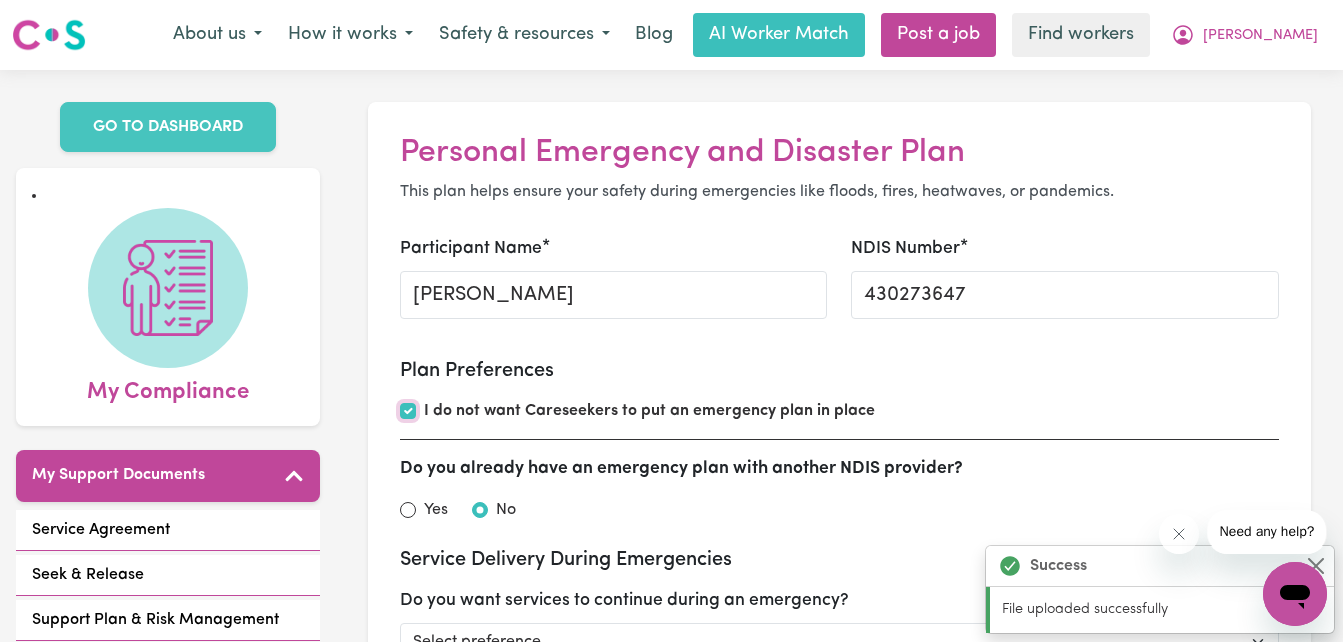 checkbox on "true" 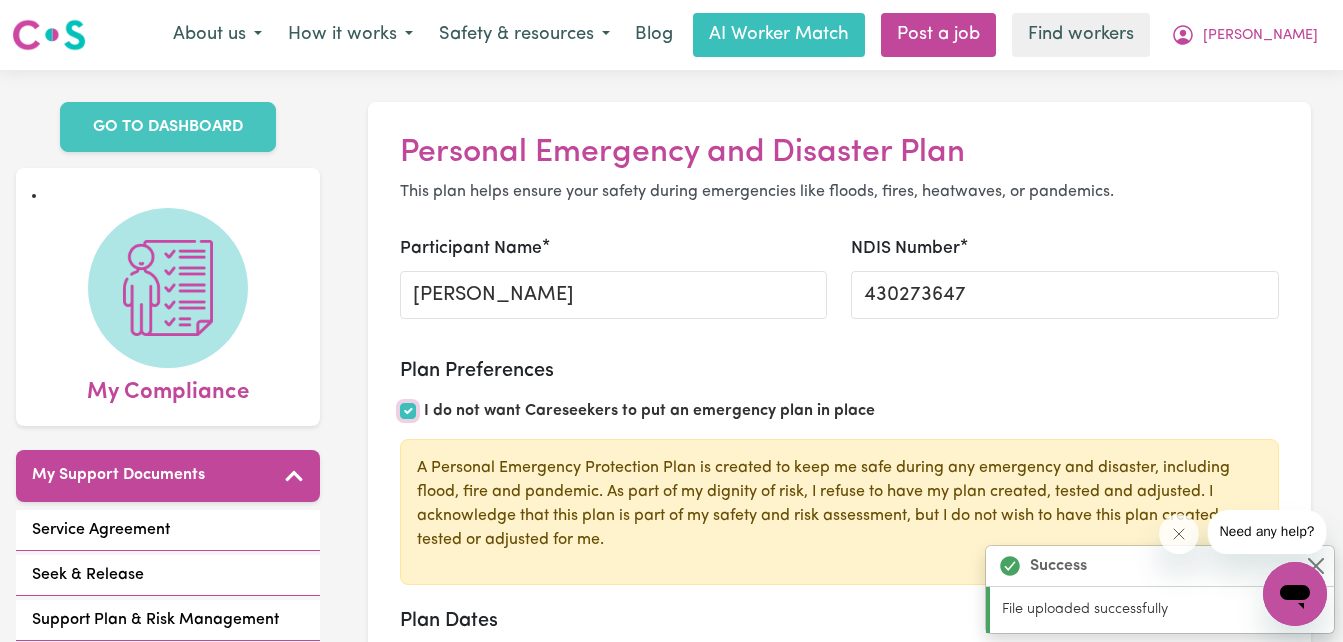scroll, scrollTop: 0, scrollLeft: 0, axis: both 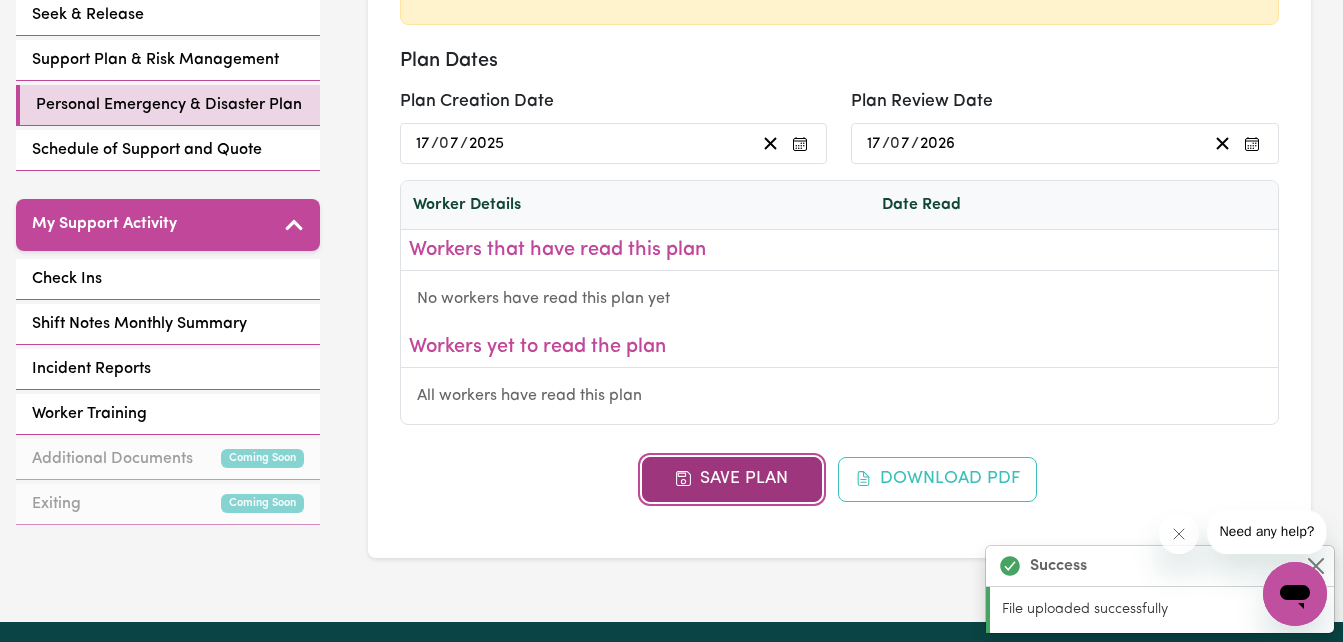 click on "Save Plan" at bounding box center [732, 479] 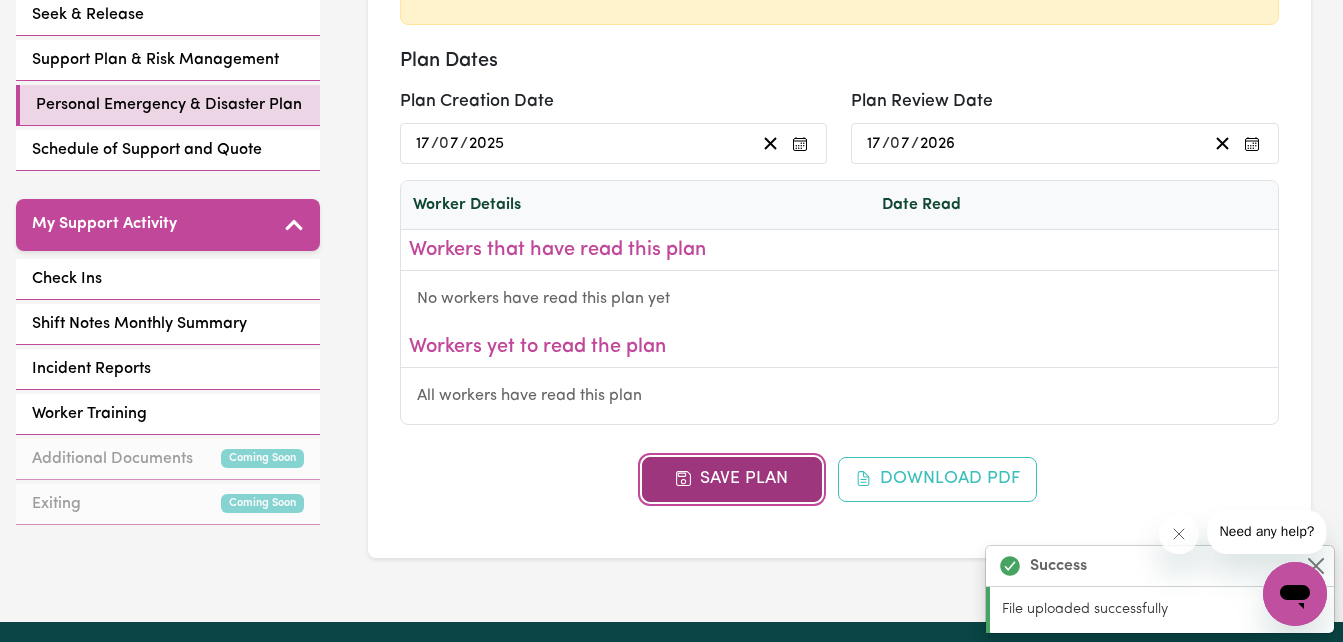scroll, scrollTop: 0, scrollLeft: 0, axis: both 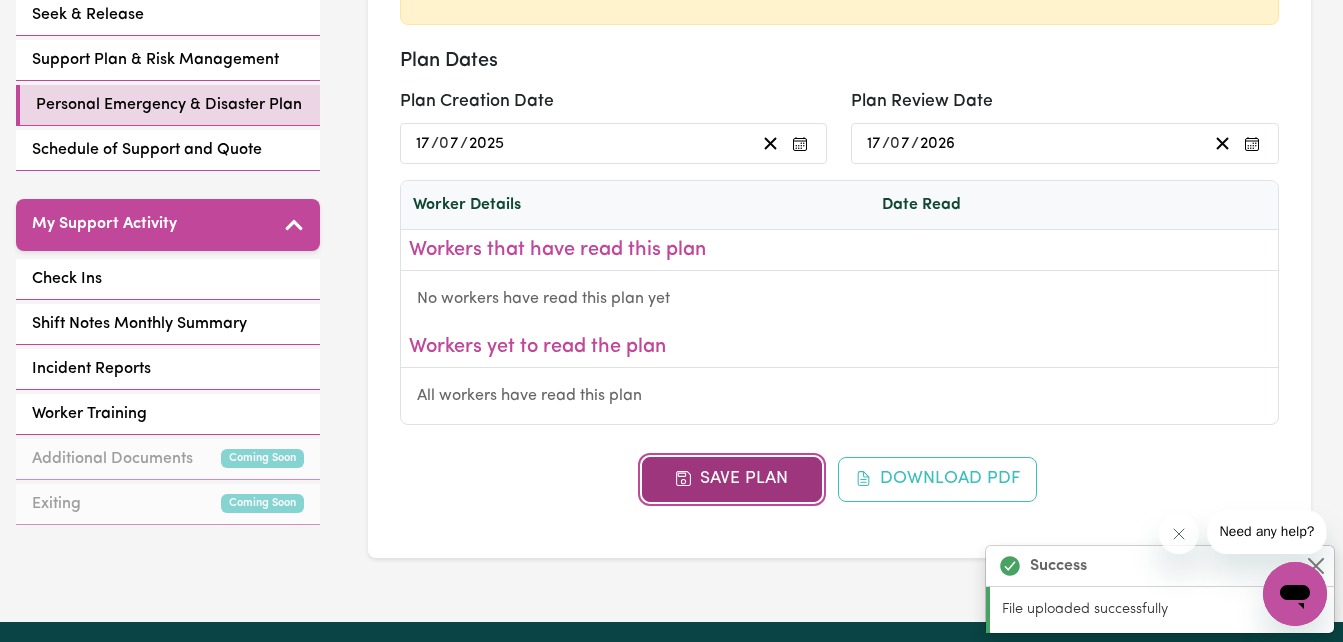 click on "Save Plan" at bounding box center (732, 479) 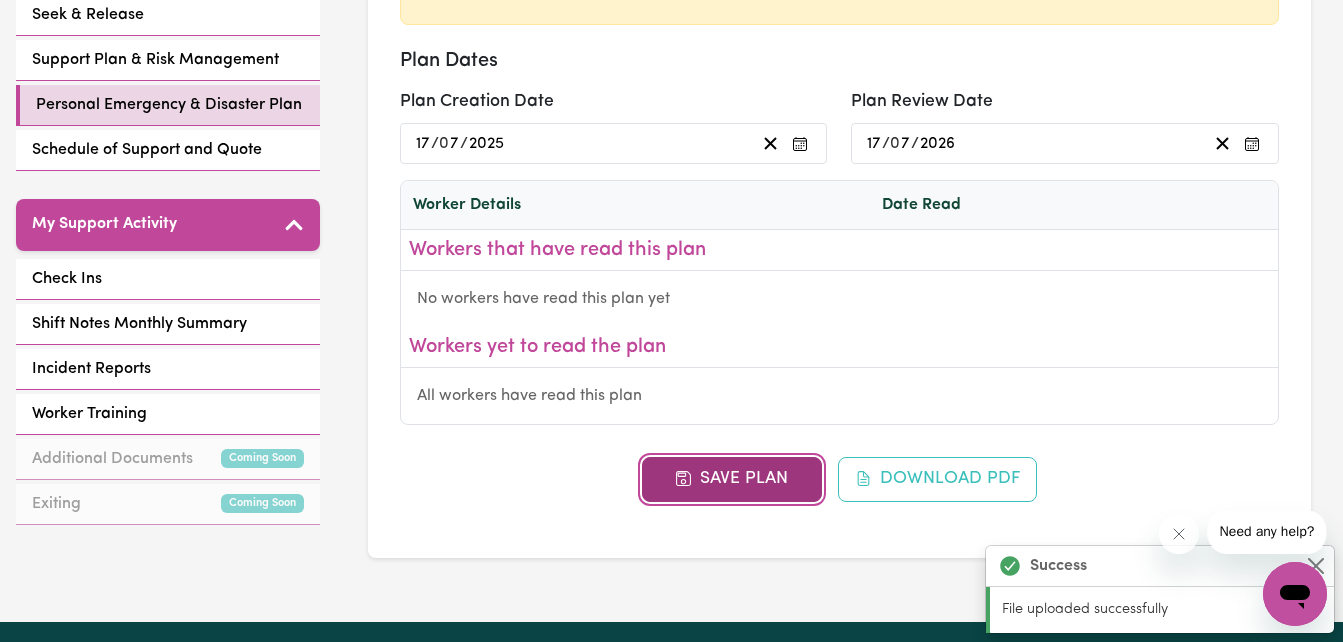 scroll, scrollTop: 0, scrollLeft: 0, axis: both 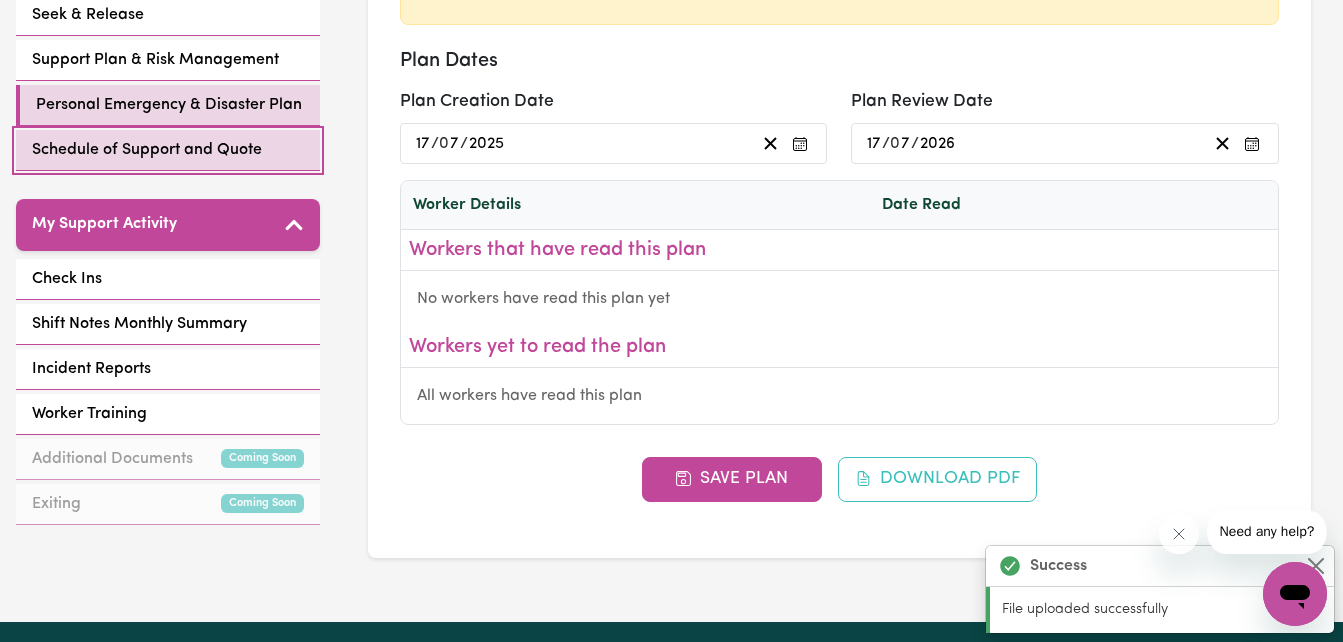 click on "Schedule of Support and Quote" at bounding box center [147, 150] 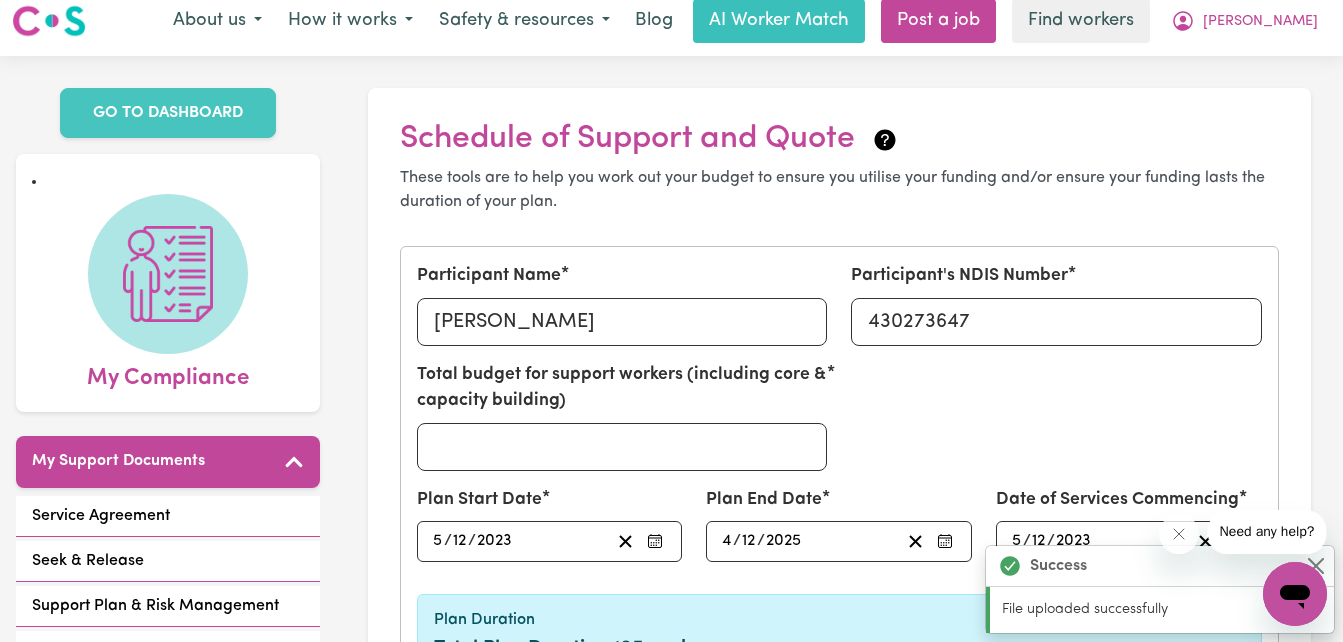 scroll, scrollTop: 0, scrollLeft: 0, axis: both 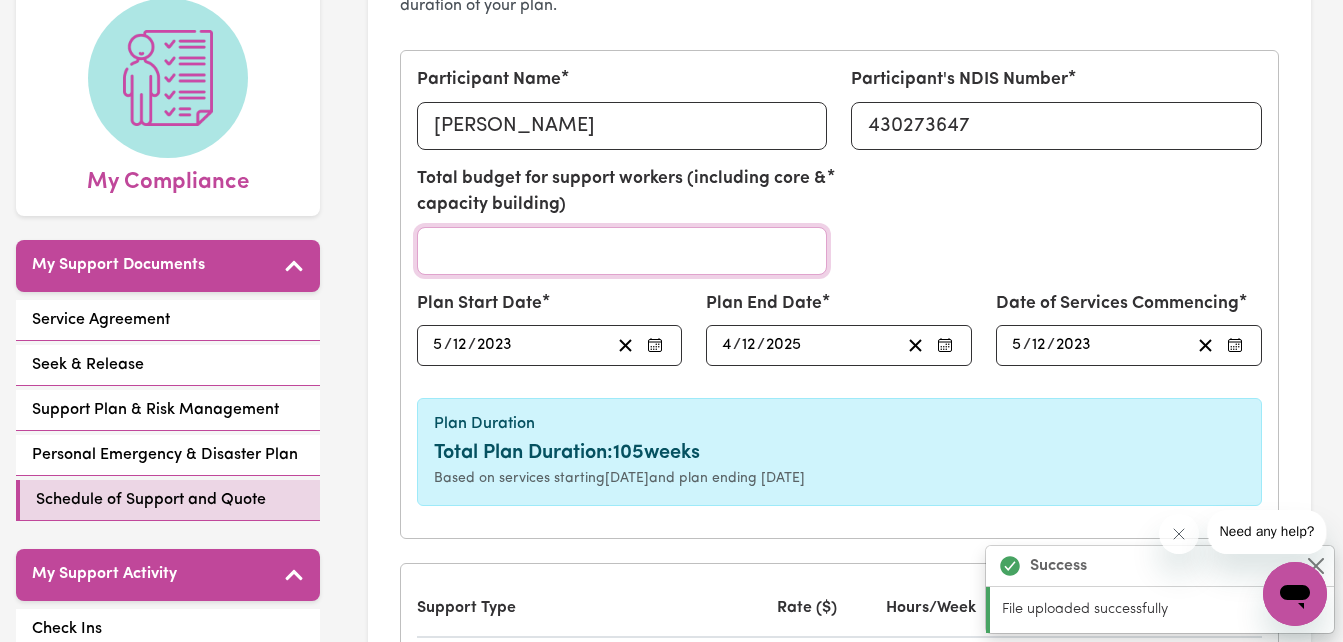 click on "Total budget for support workers (including core & capacity building)" at bounding box center (622, 251) 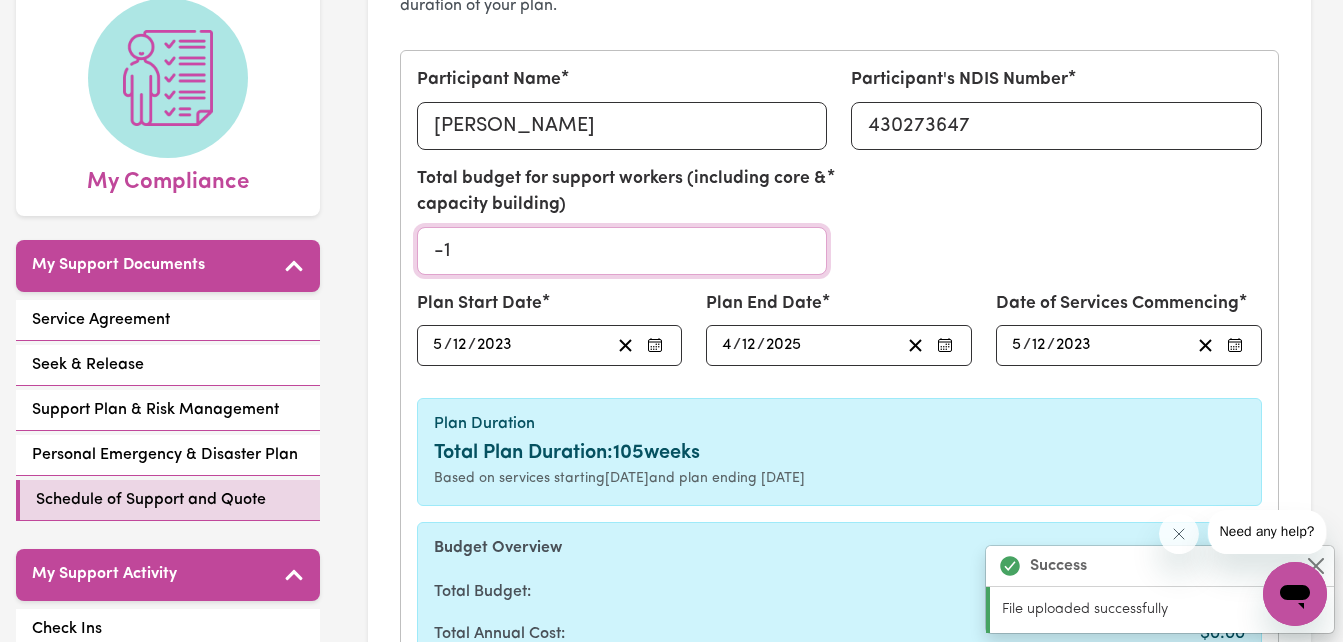 click on "-1" at bounding box center (622, 251) 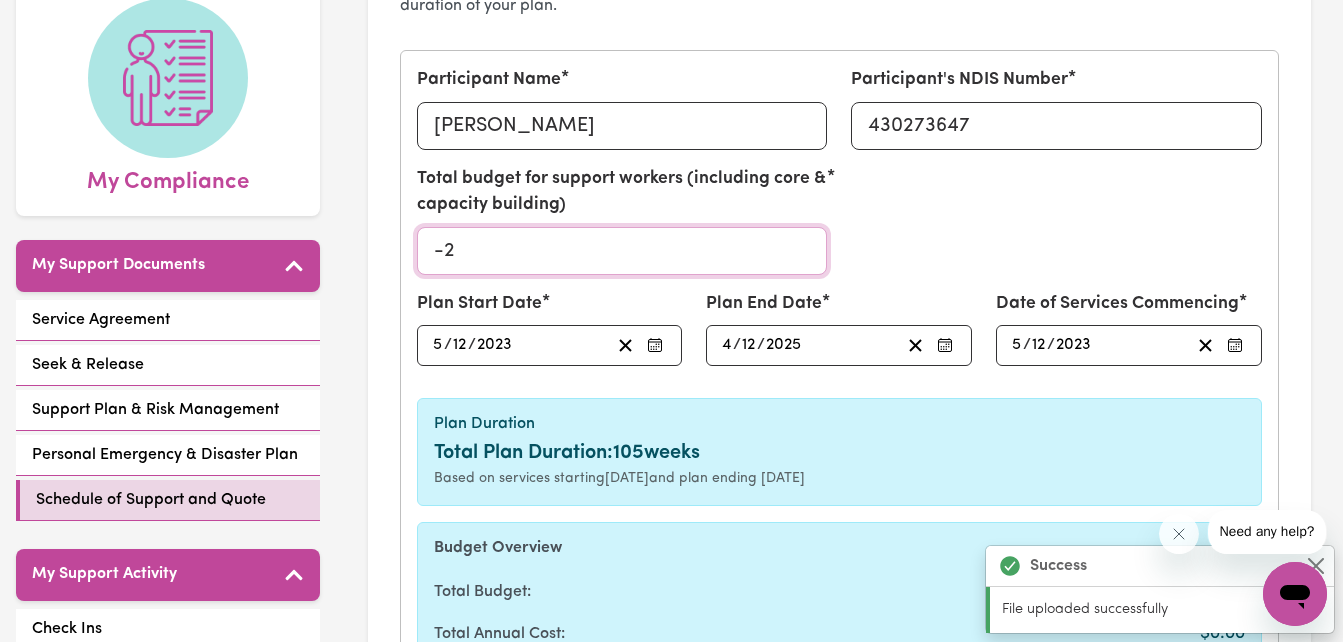 click on "-2" at bounding box center [622, 251] 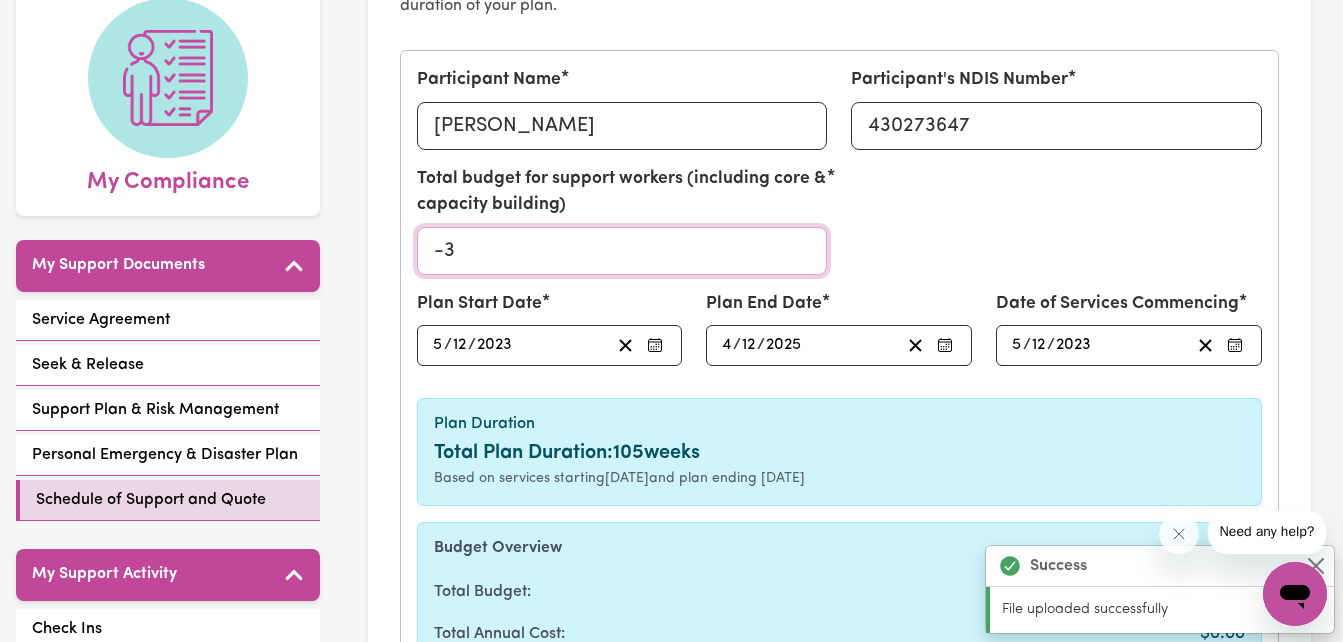 type on "-3" 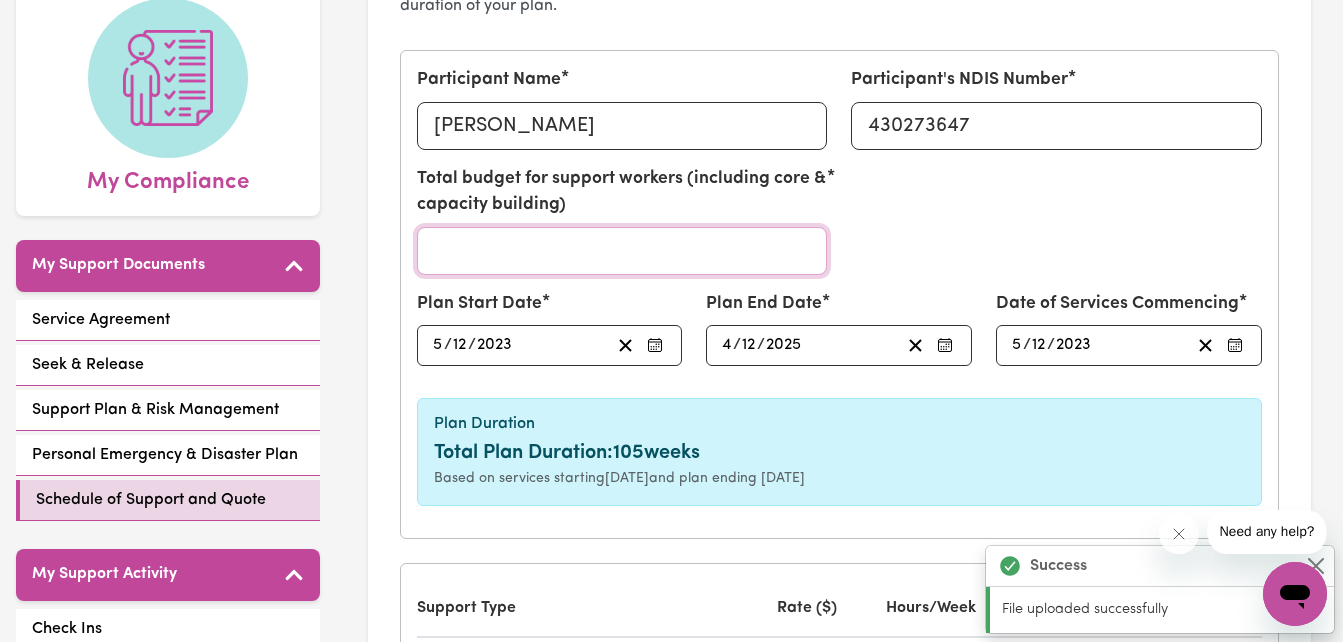 type on "1" 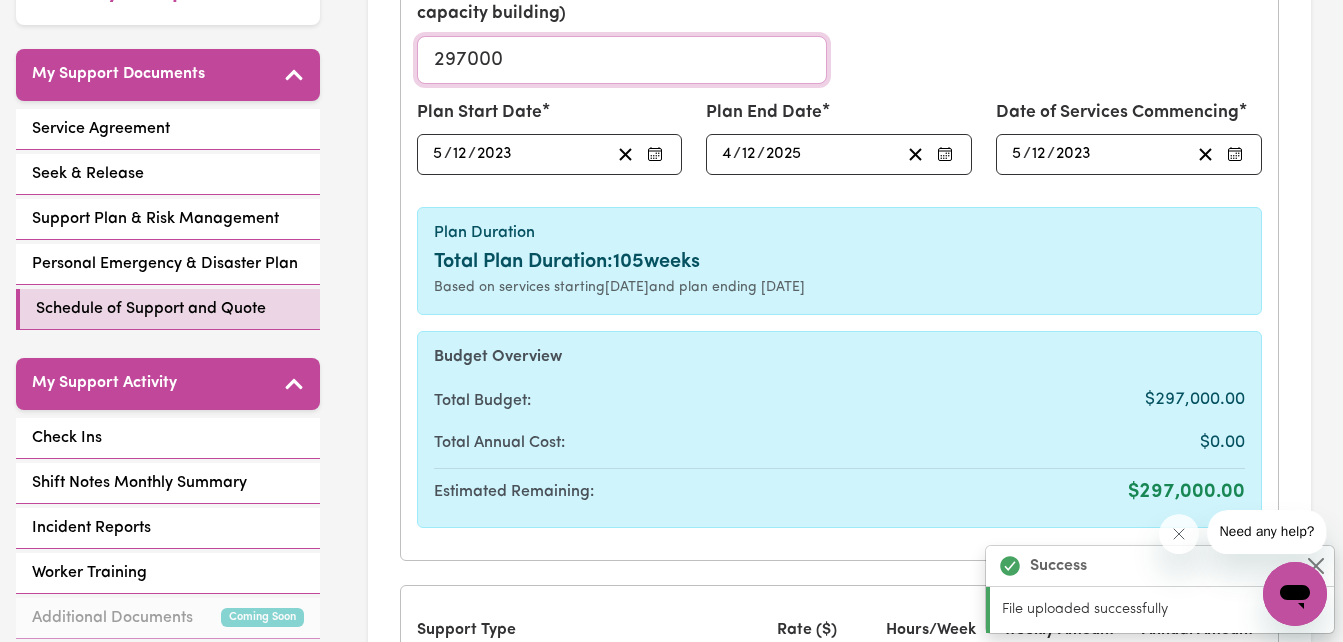 scroll, scrollTop: 410, scrollLeft: 0, axis: vertical 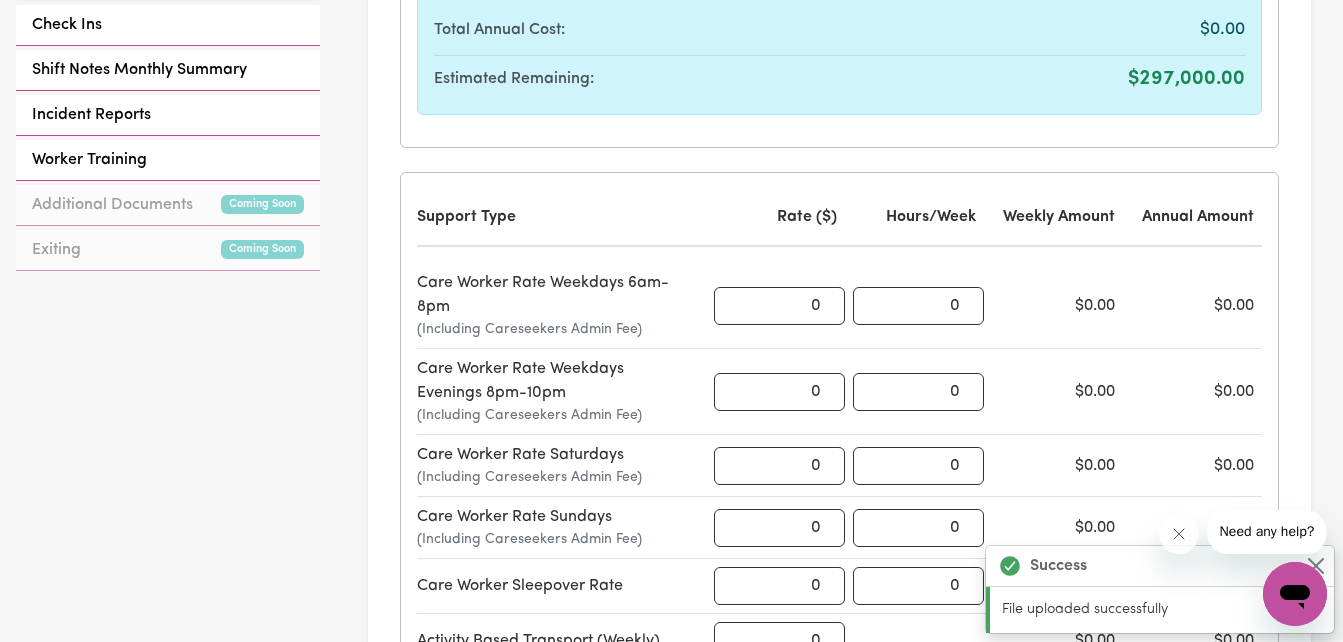 type on "297000" 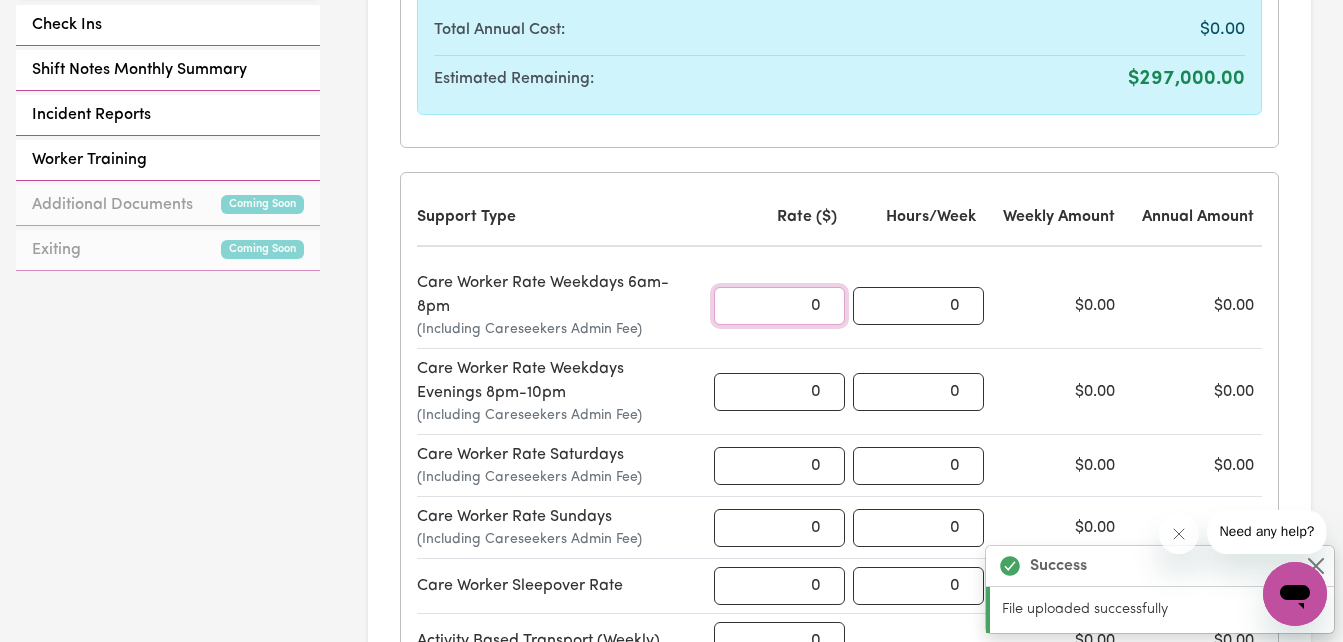 click on "0" at bounding box center [779, 306] 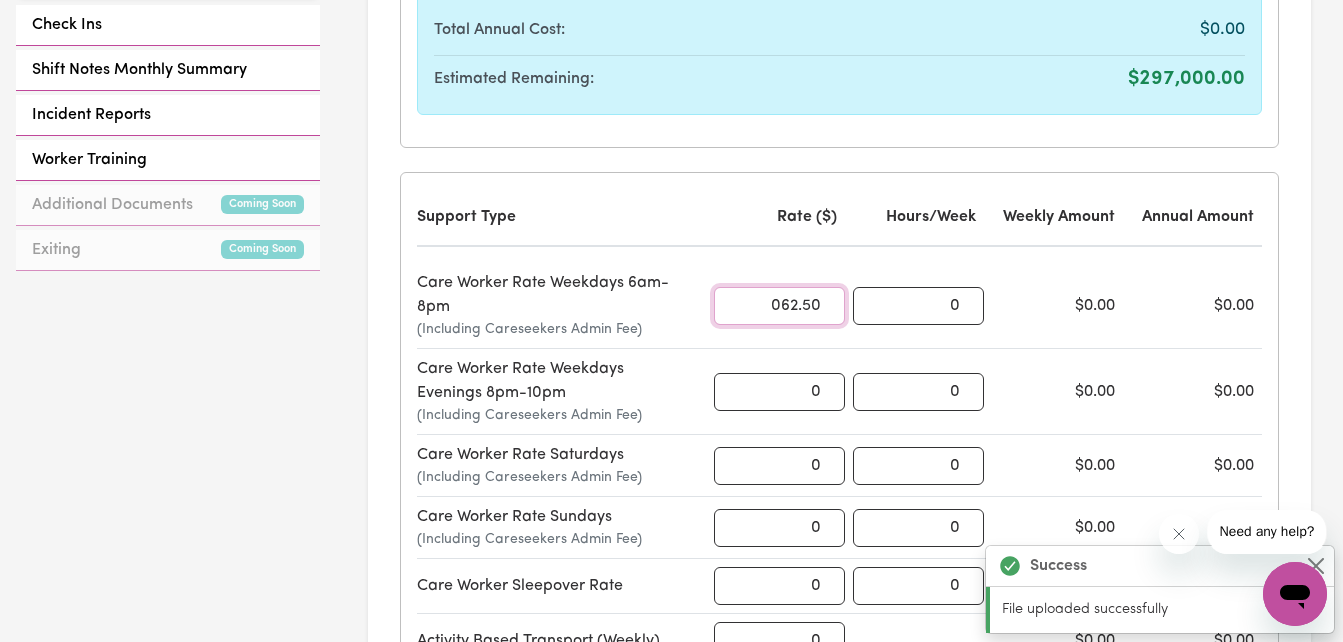 type on "062.50" 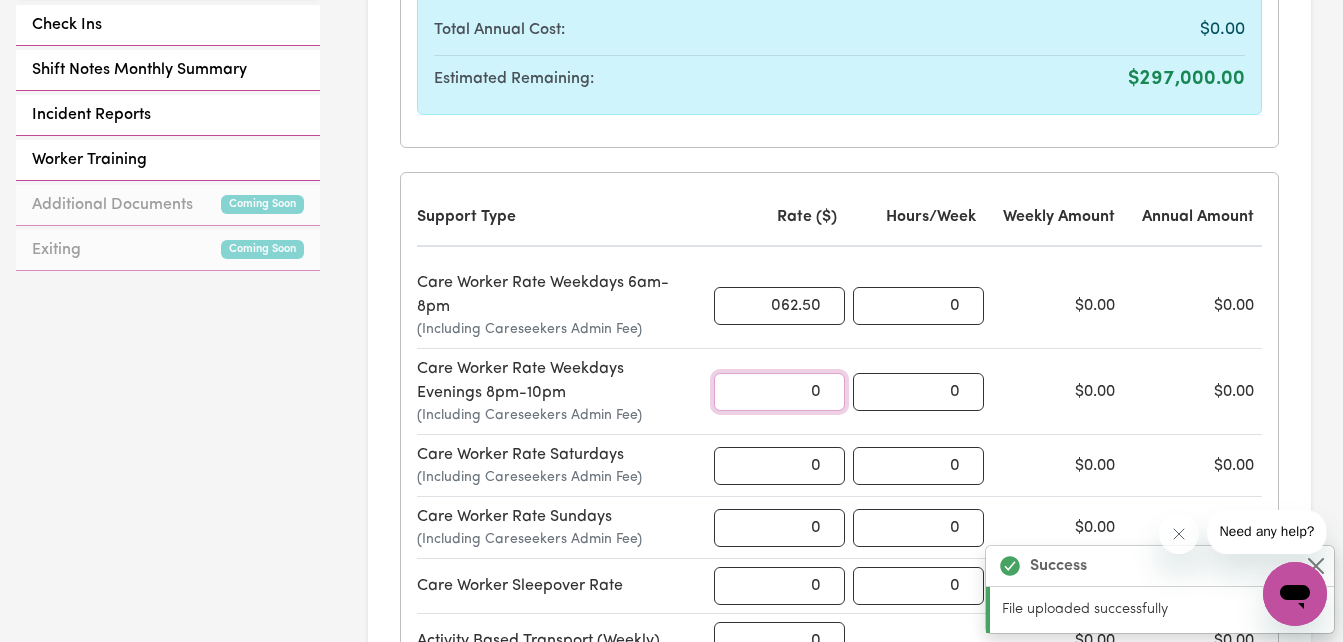 click on "0" at bounding box center [779, 392] 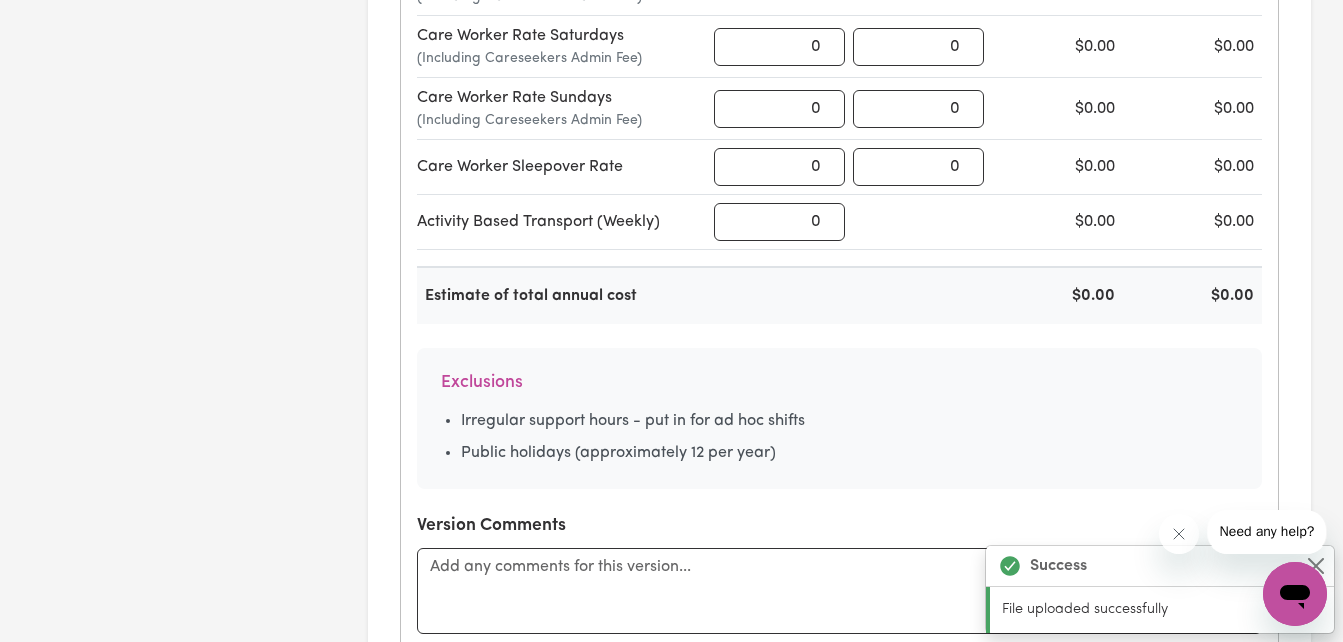 scroll, scrollTop: 1238, scrollLeft: 0, axis: vertical 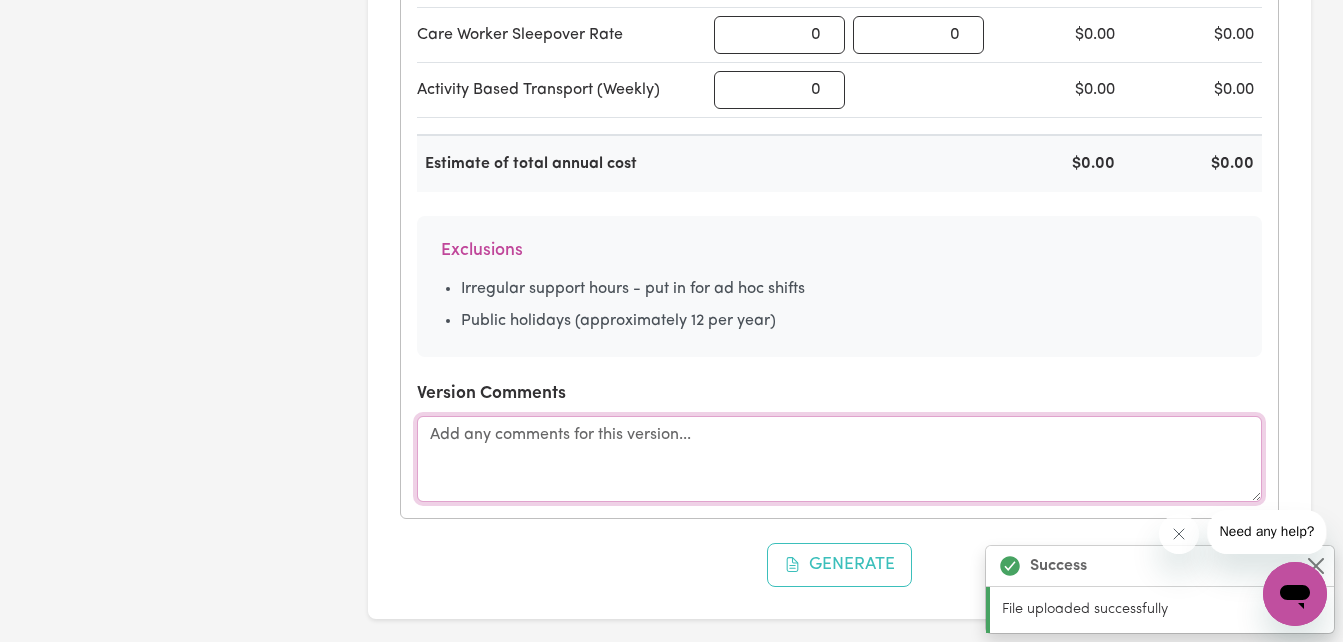 click at bounding box center [839, 459] 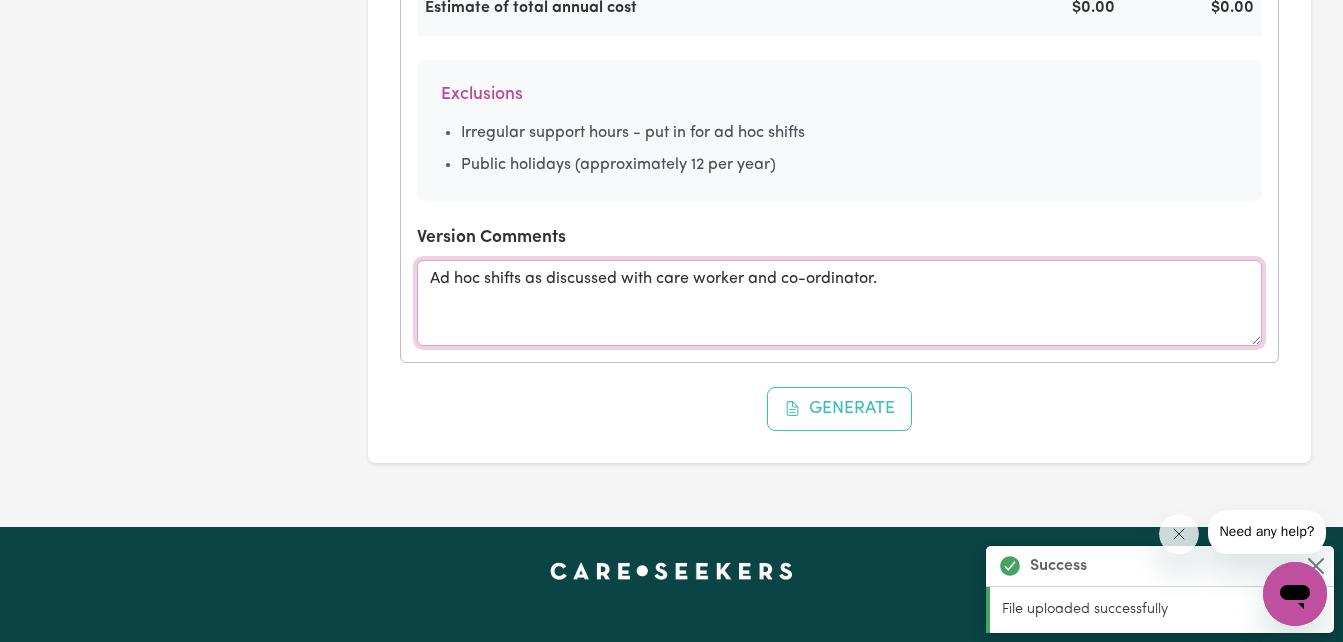 scroll, scrollTop: 1555, scrollLeft: 0, axis: vertical 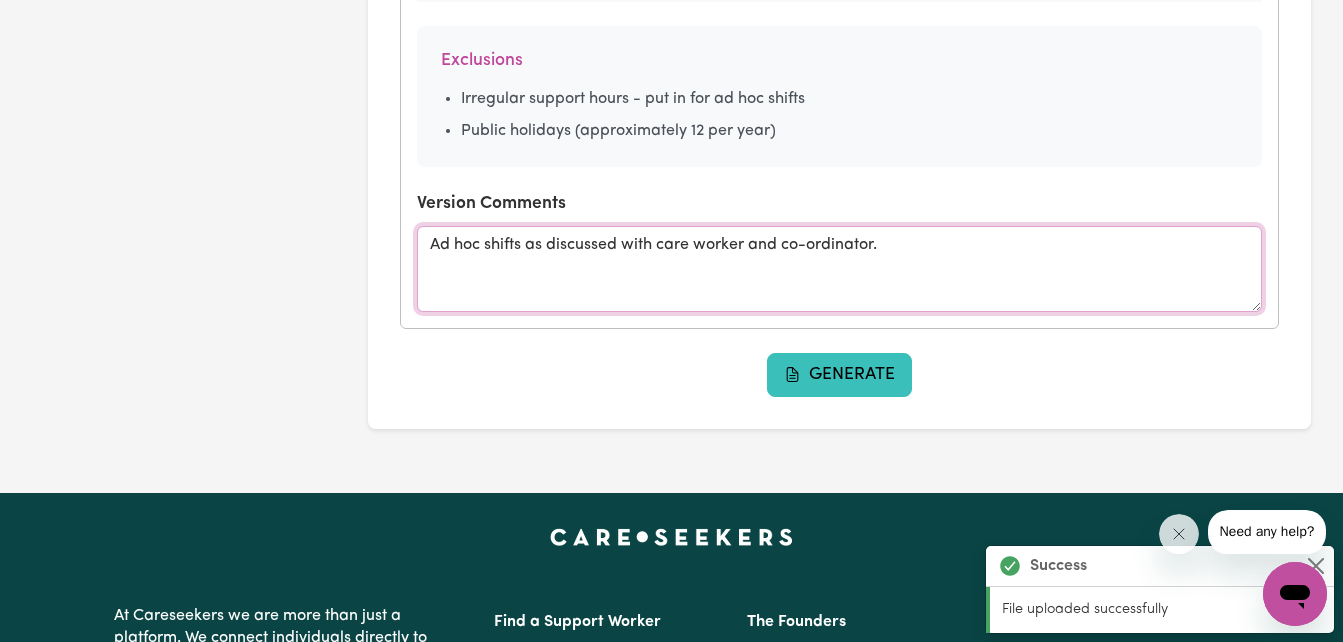 type on "Ad hoc shifts as discussed with care worker and co-ordinator." 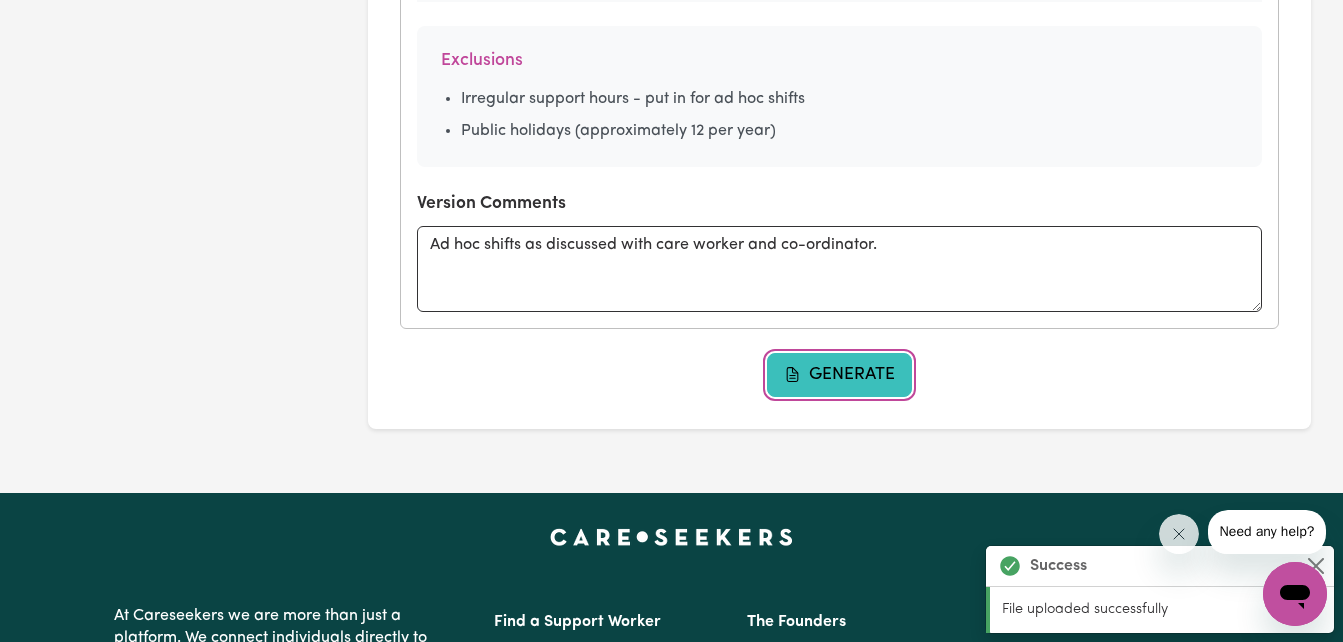 click on "Generate" at bounding box center [840, 375] 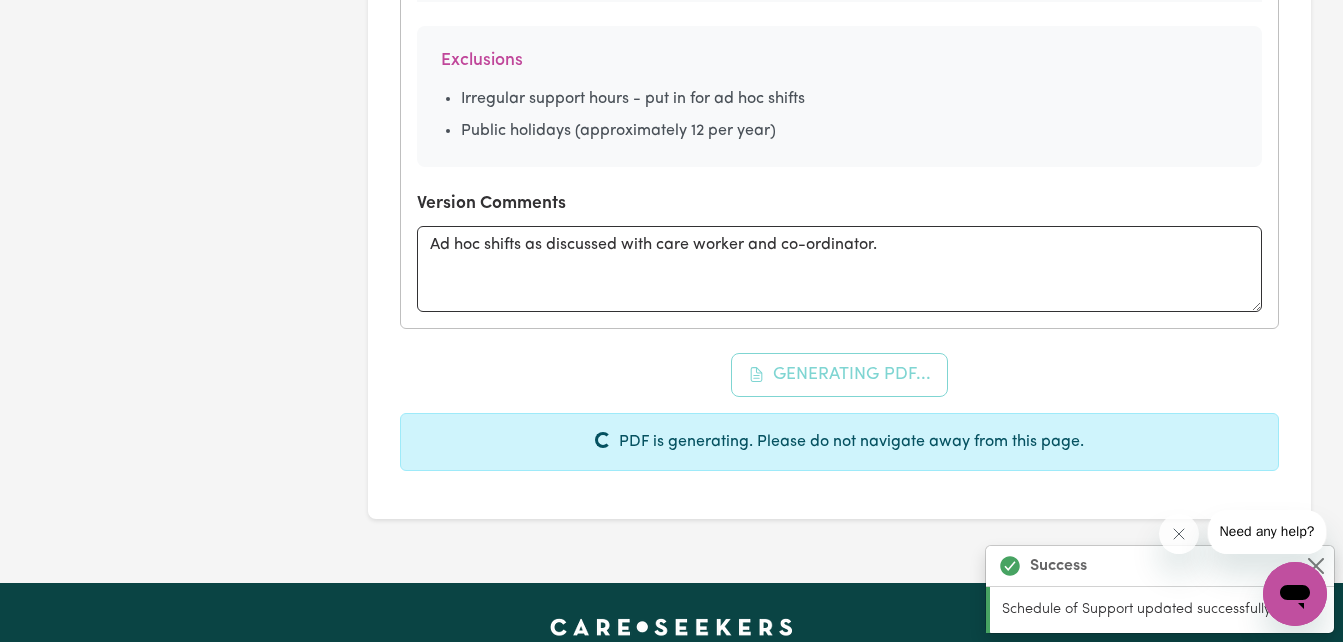 scroll, scrollTop: 0, scrollLeft: 0, axis: both 